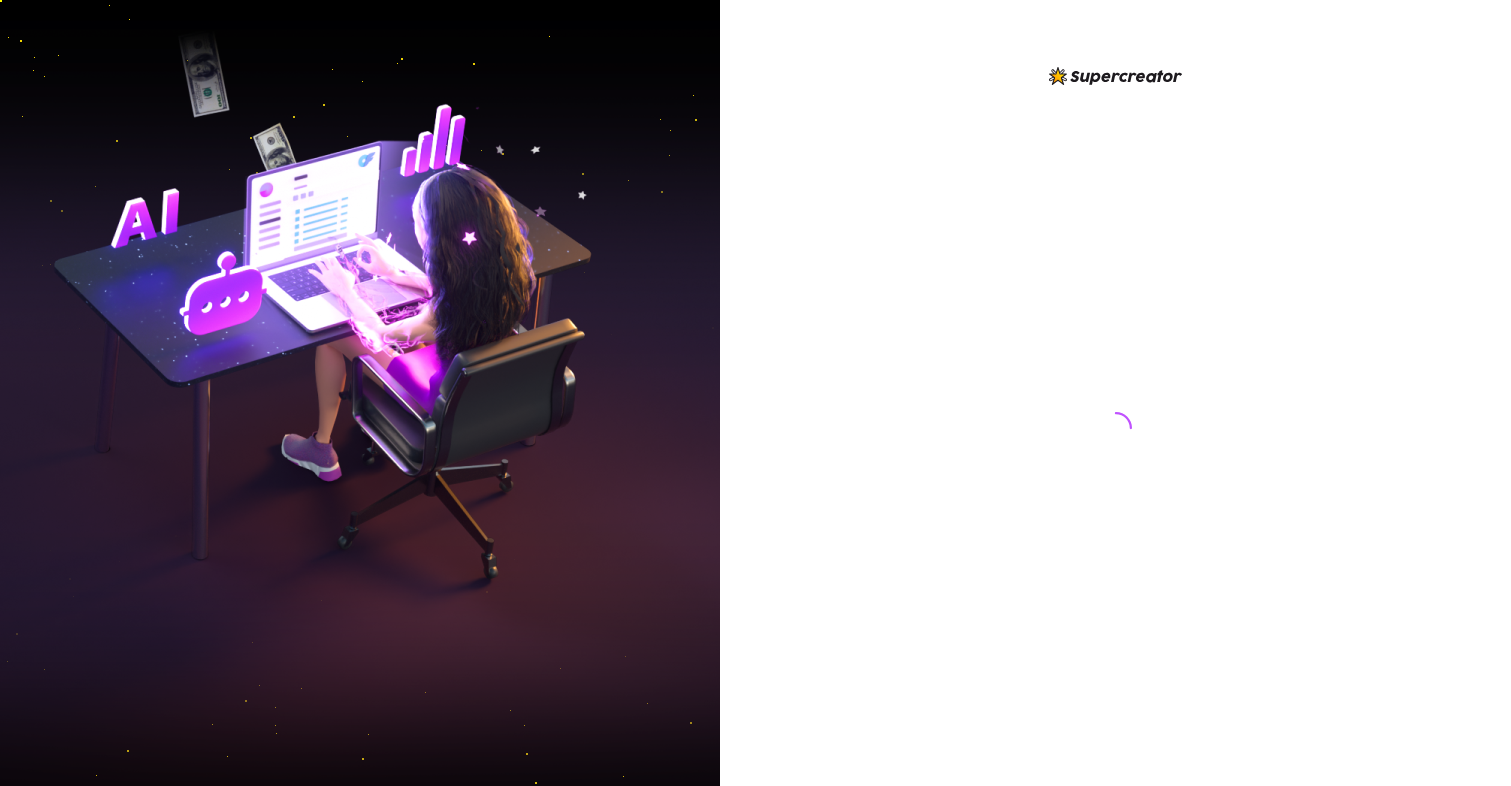 scroll, scrollTop: 0, scrollLeft: 0, axis: both 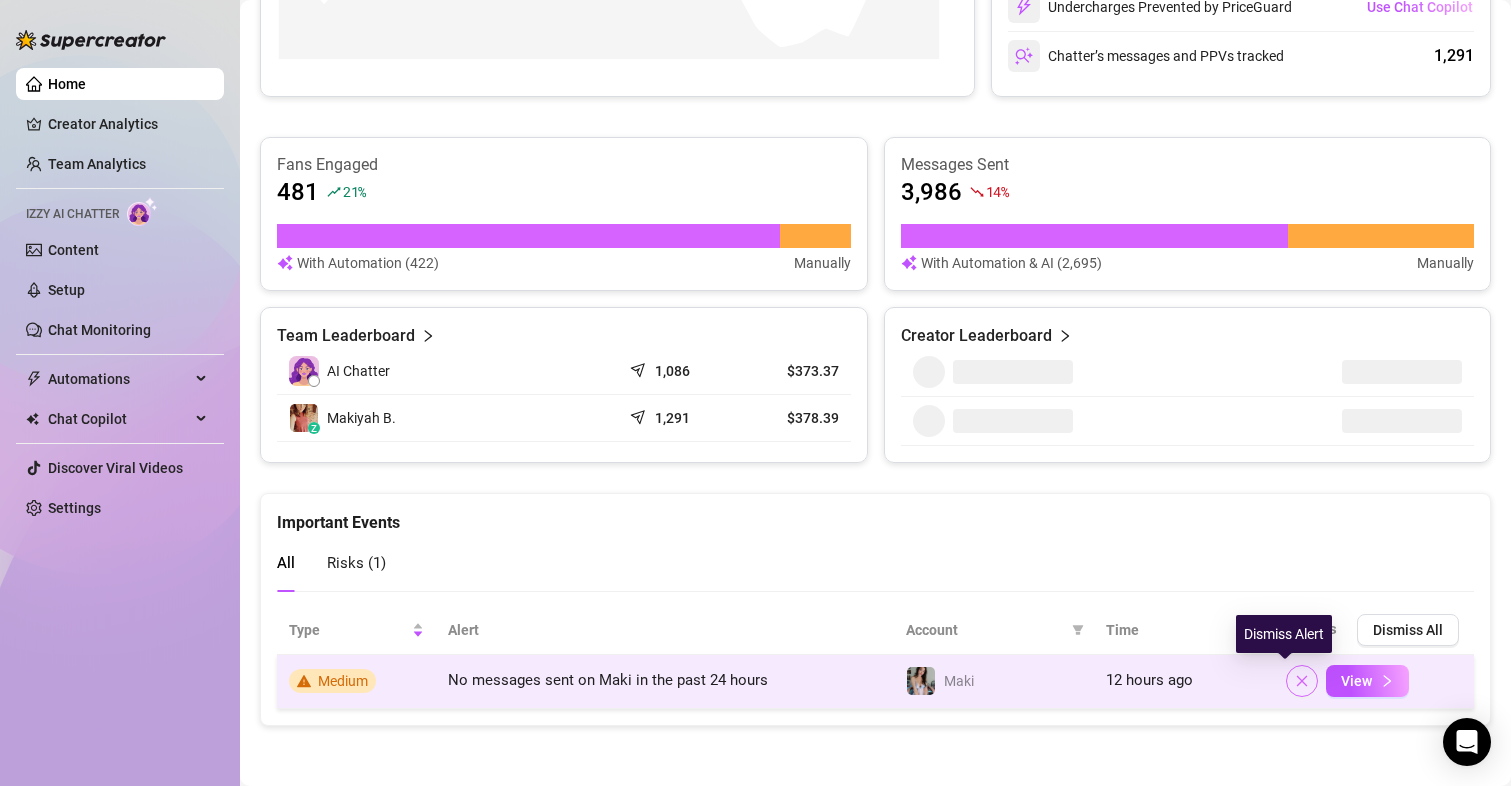 click 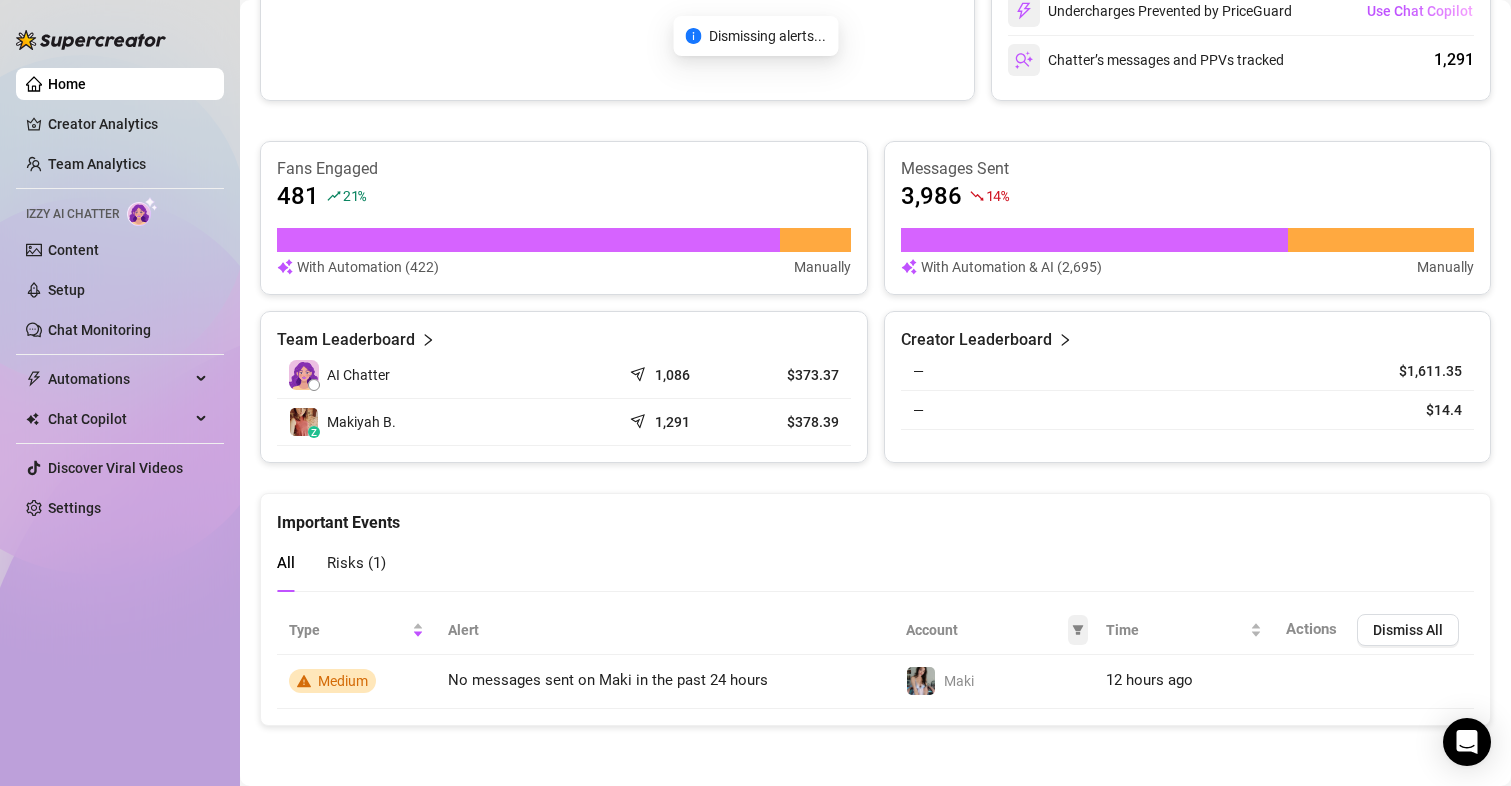 scroll, scrollTop: 607, scrollLeft: 0, axis: vertical 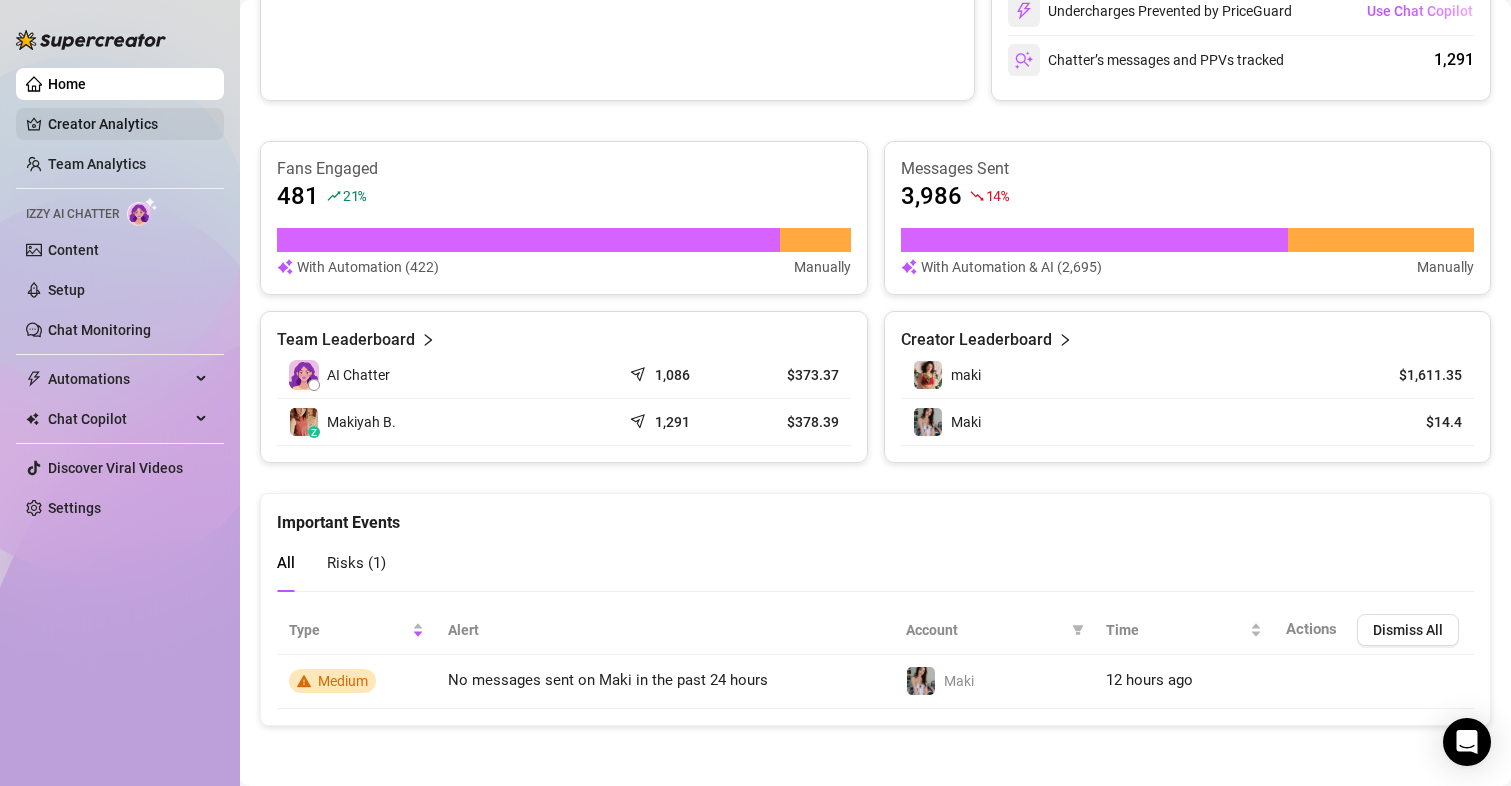 click on "Creator Analytics" at bounding box center [128, 124] 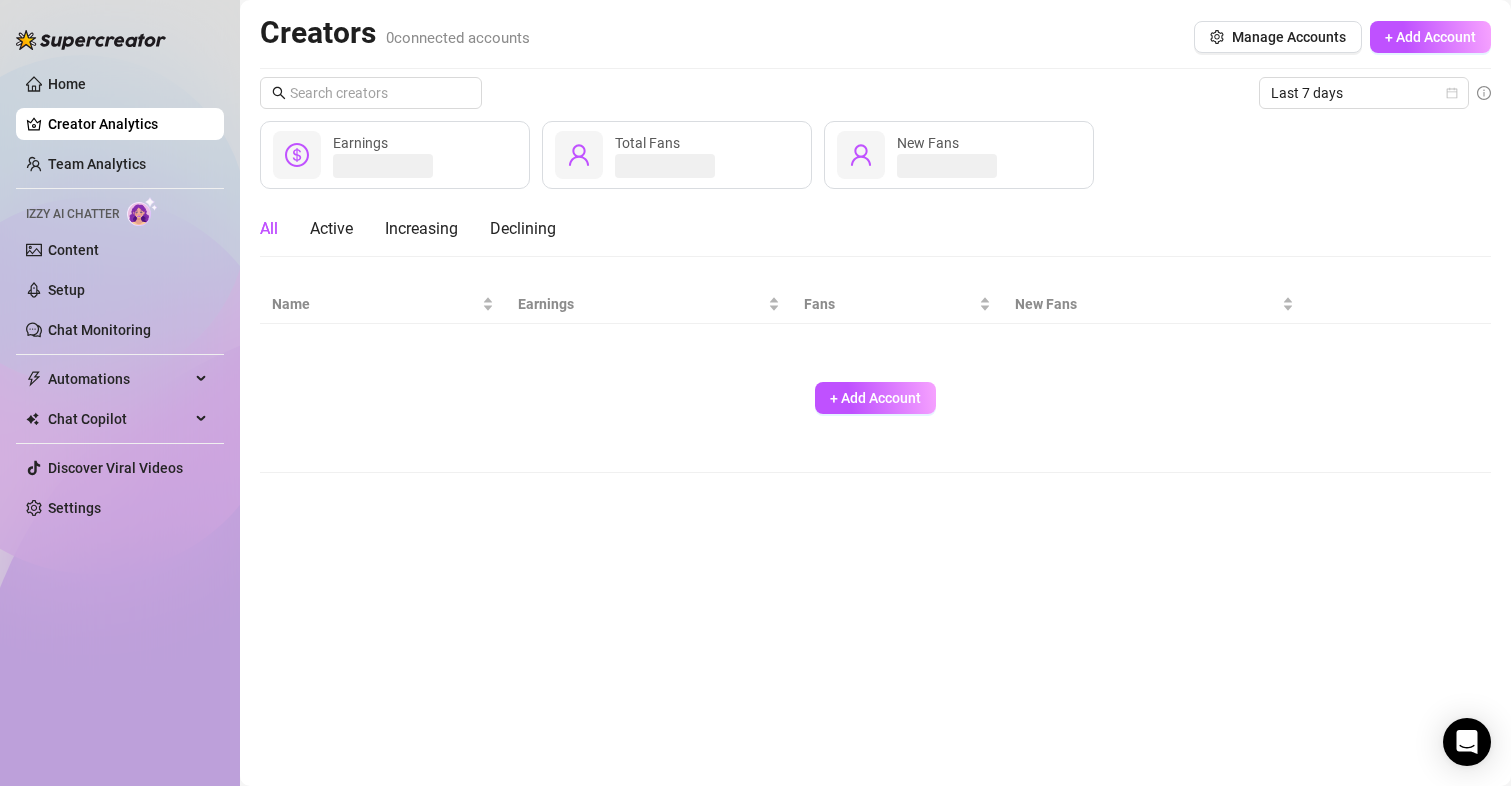 scroll, scrollTop: 0, scrollLeft: 0, axis: both 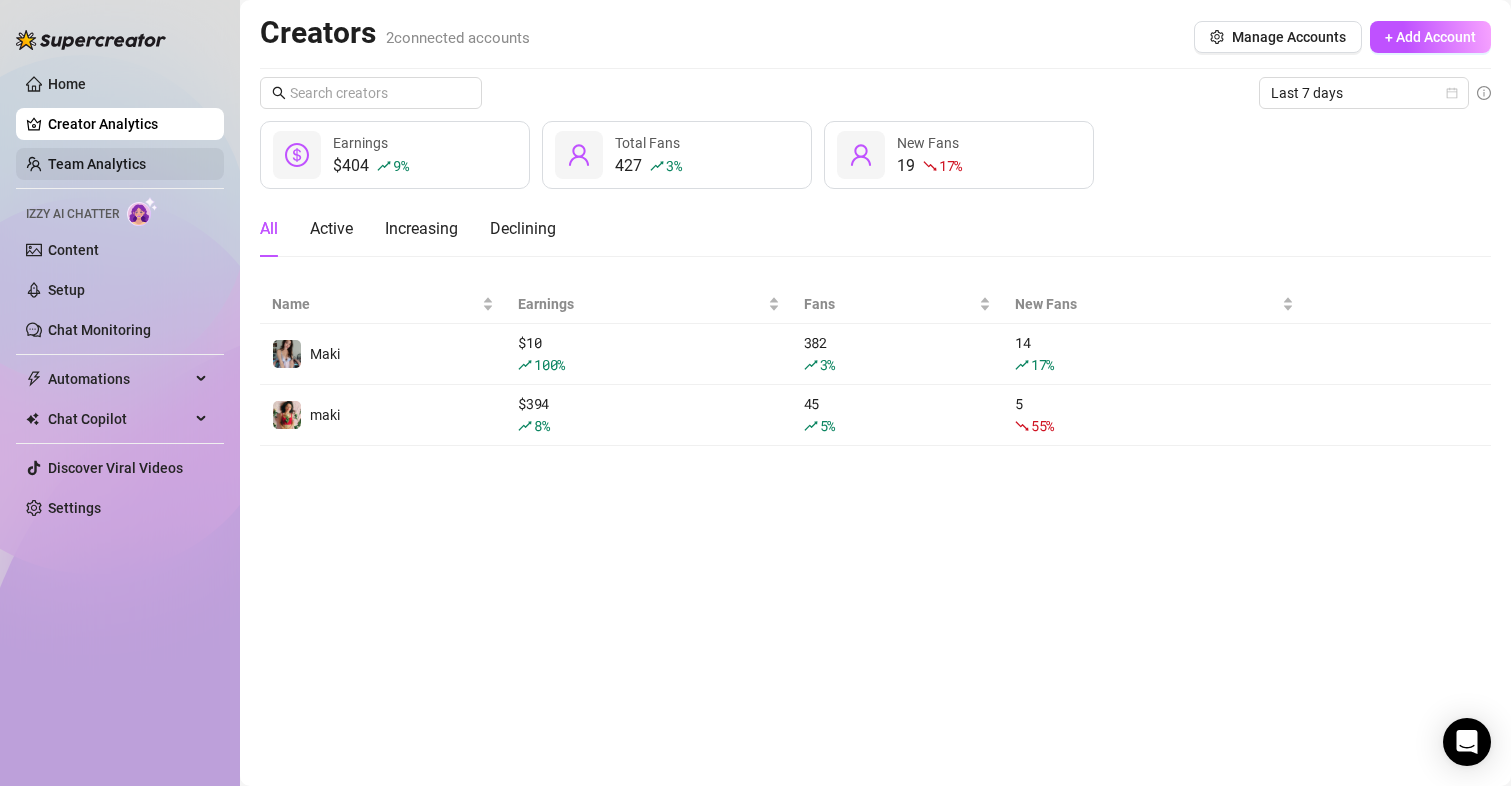 click on "Team Analytics" at bounding box center (97, 164) 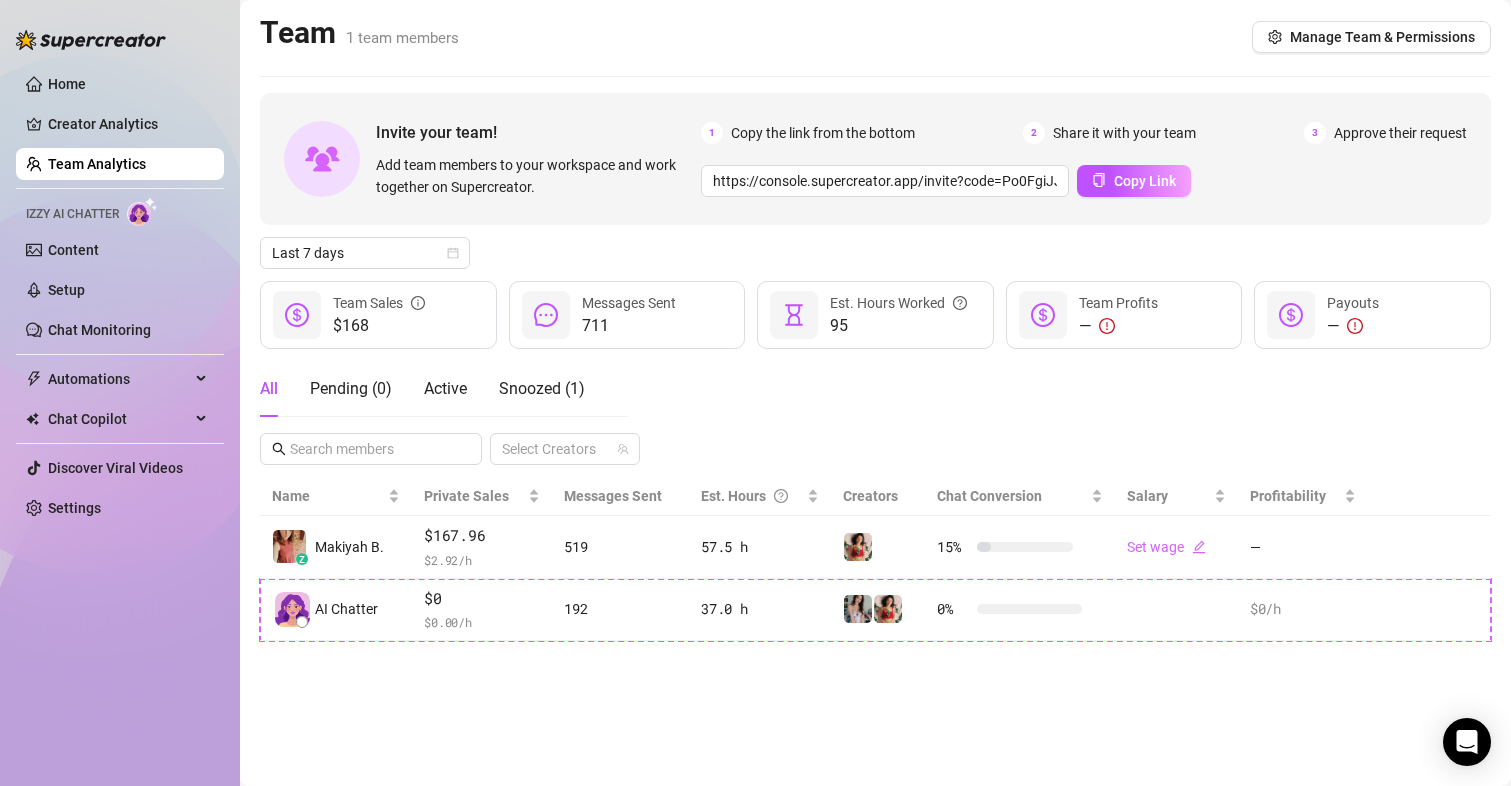 click on "Home Creator Analytics   Team Analytics Izzy AI Chatter Content Setup Chat Monitoring Automations Chat Copilot Discover Viral Videos Settings" at bounding box center [120, 296] 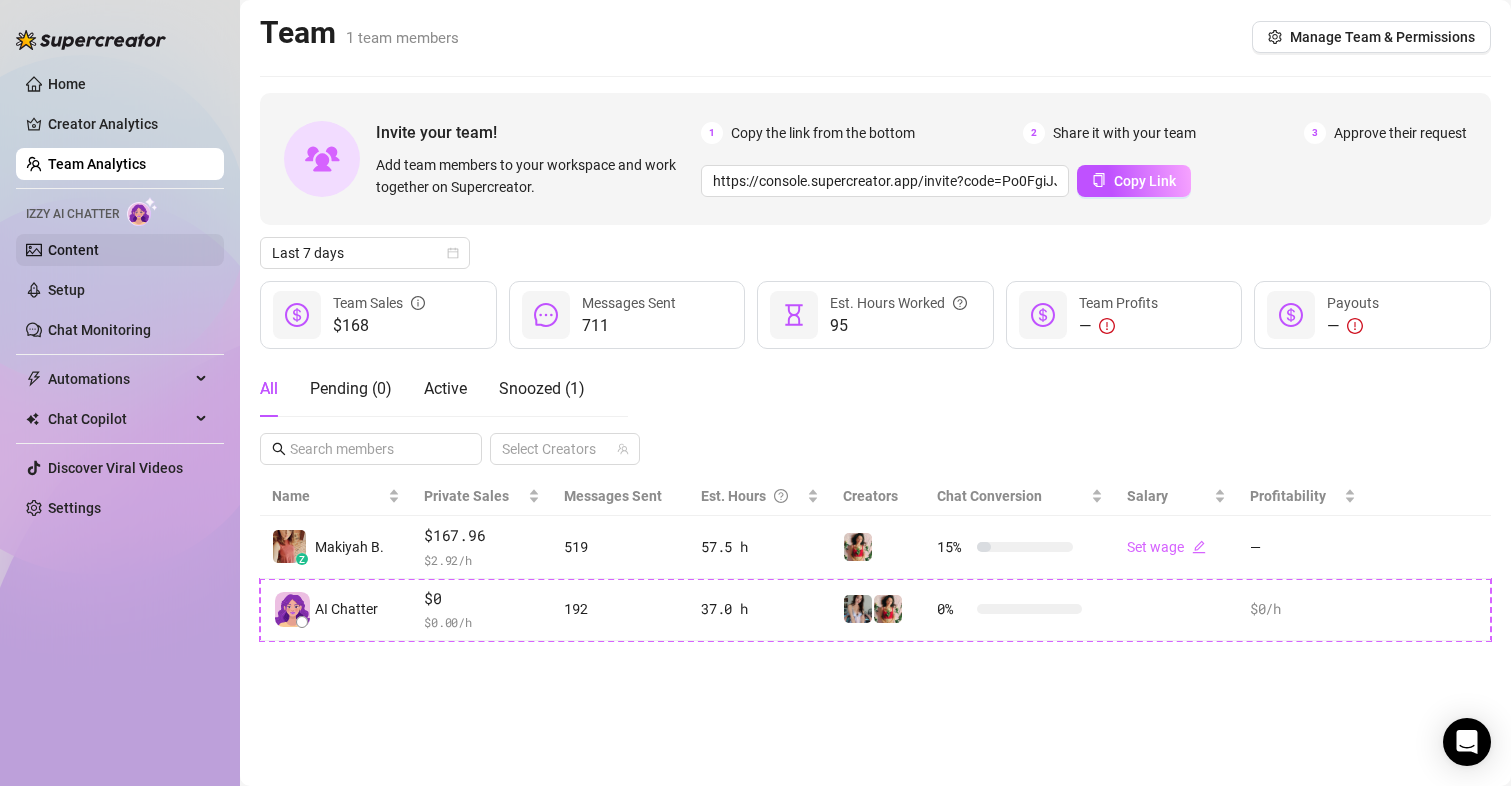 click on "Content" at bounding box center [73, 250] 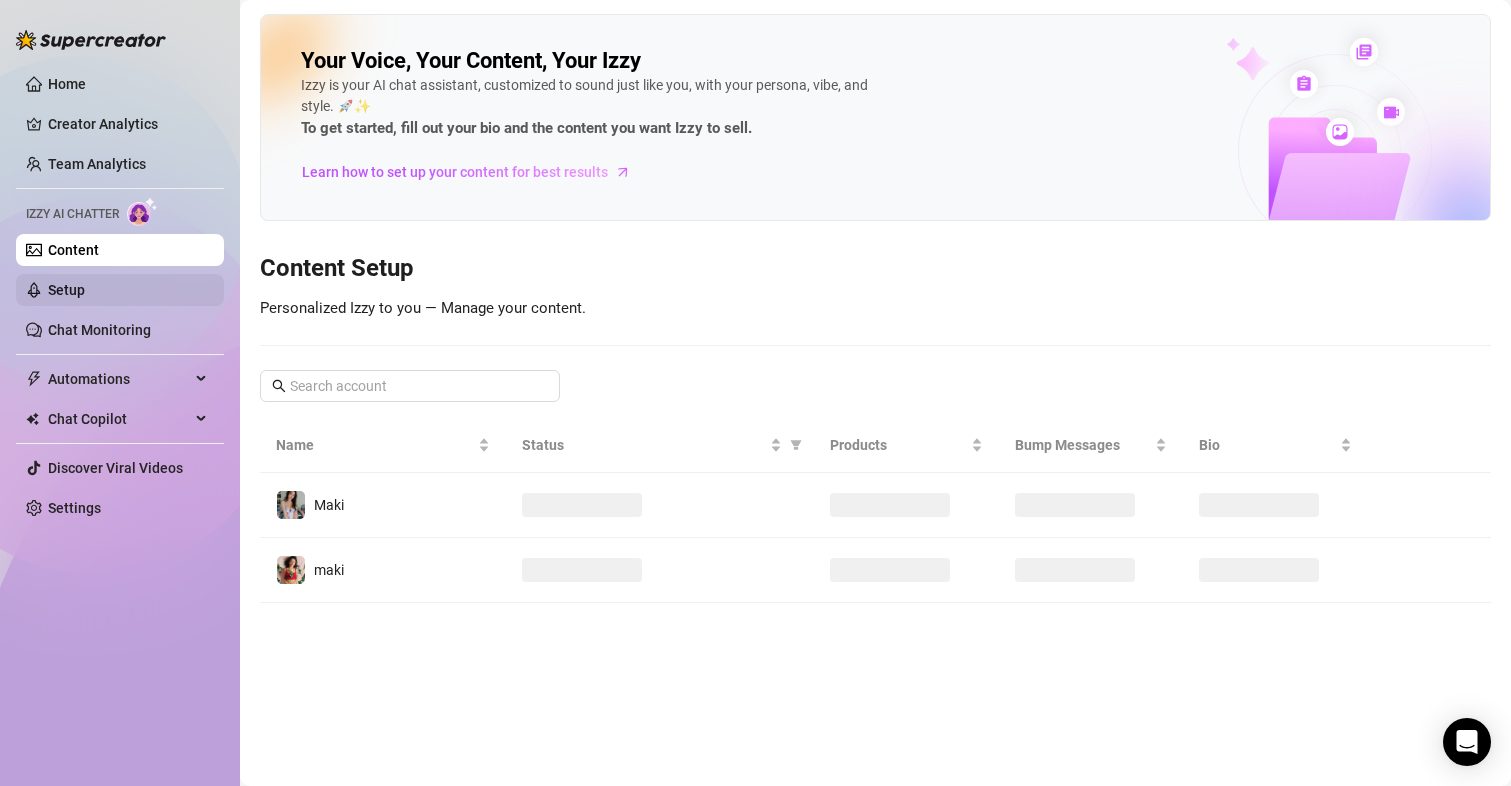 click on "Setup" at bounding box center [66, 290] 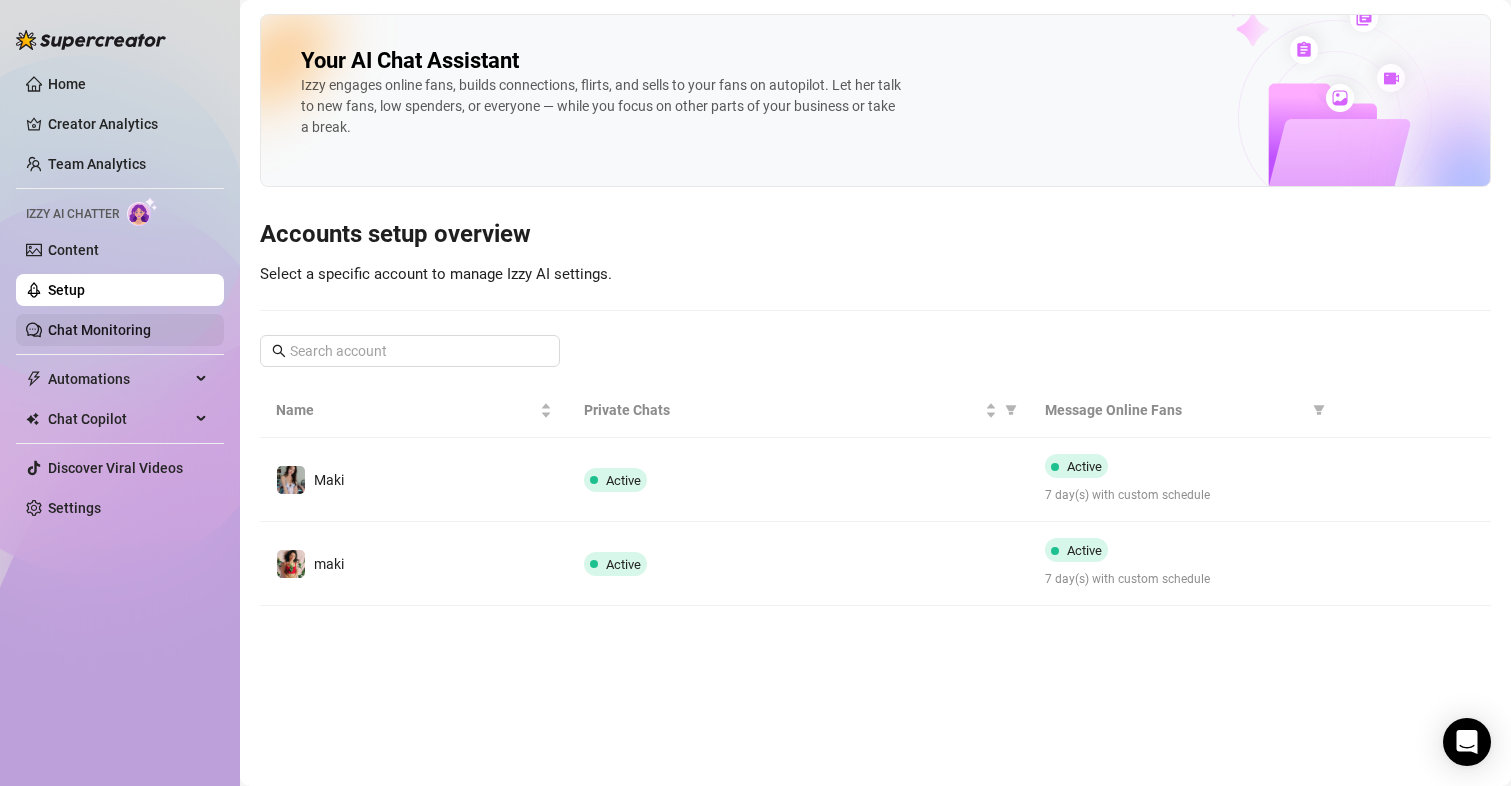 click on "Chat Monitoring" at bounding box center [99, 330] 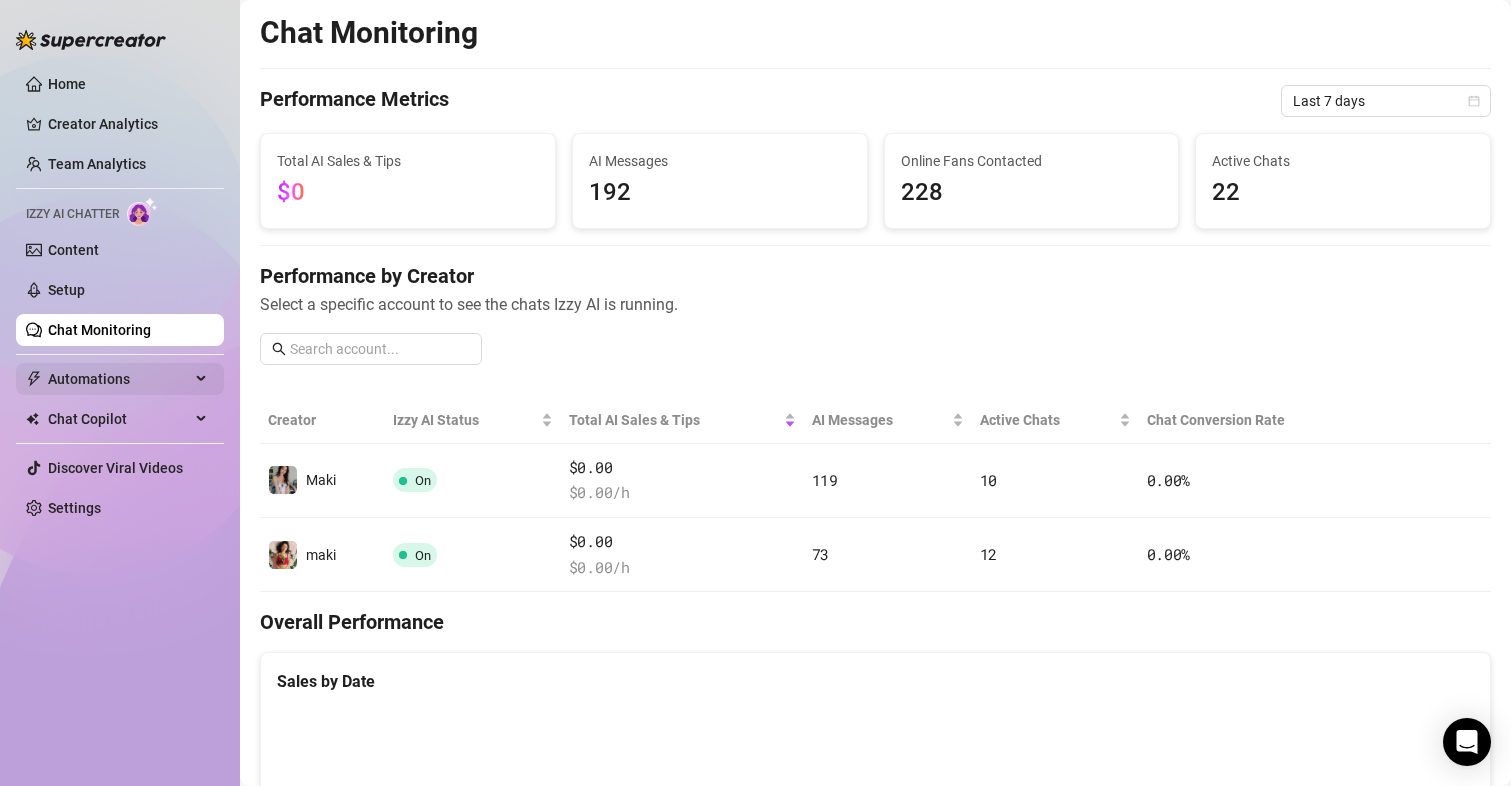 click on "Home Creator Analytics   Team Analytics Izzy AI Chatter Content Setup Chat Monitoring Automations Chat Copilot Discover Viral Videos Settings" at bounding box center [120, 296] 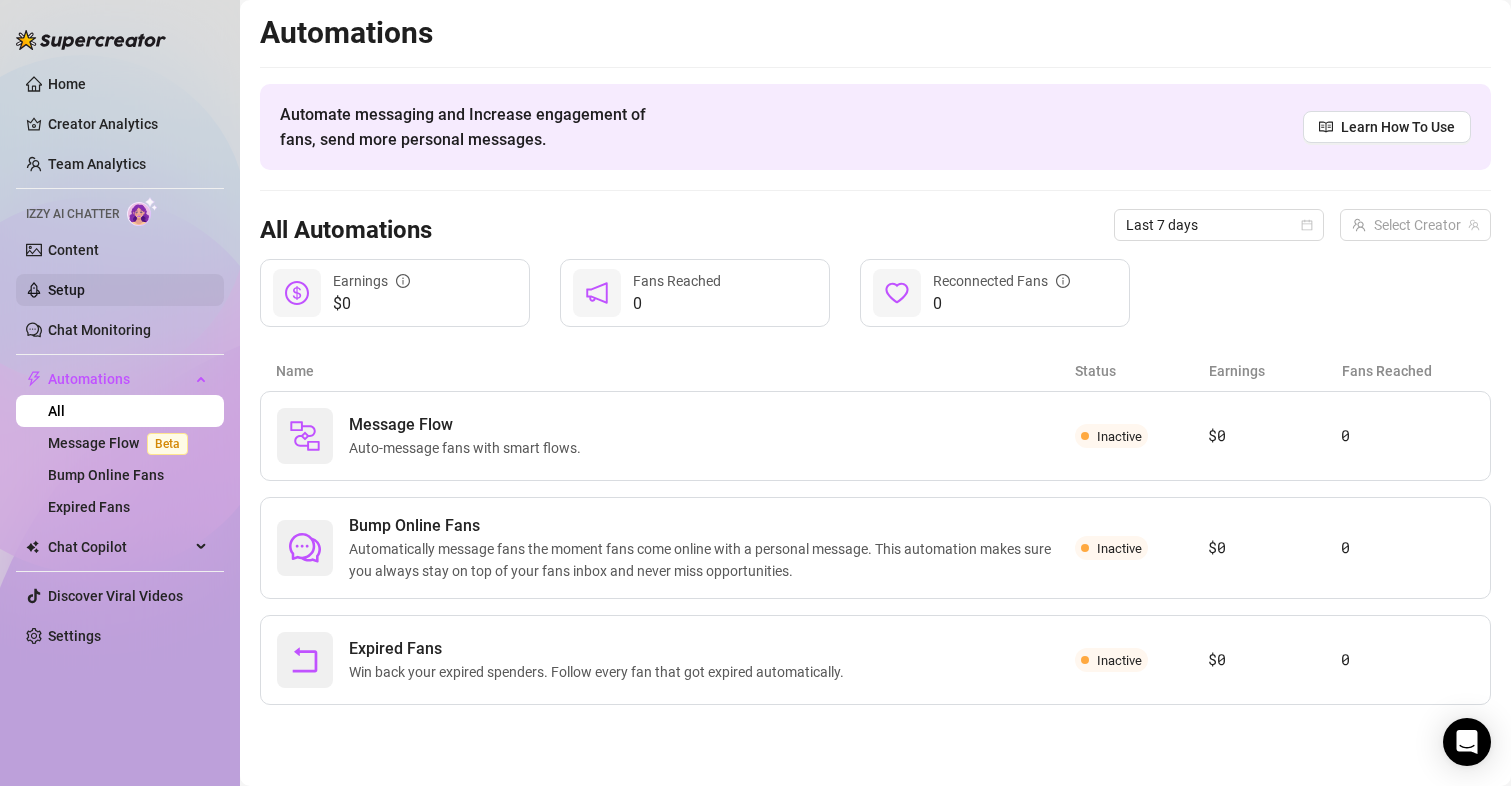 click on "Setup" at bounding box center (66, 290) 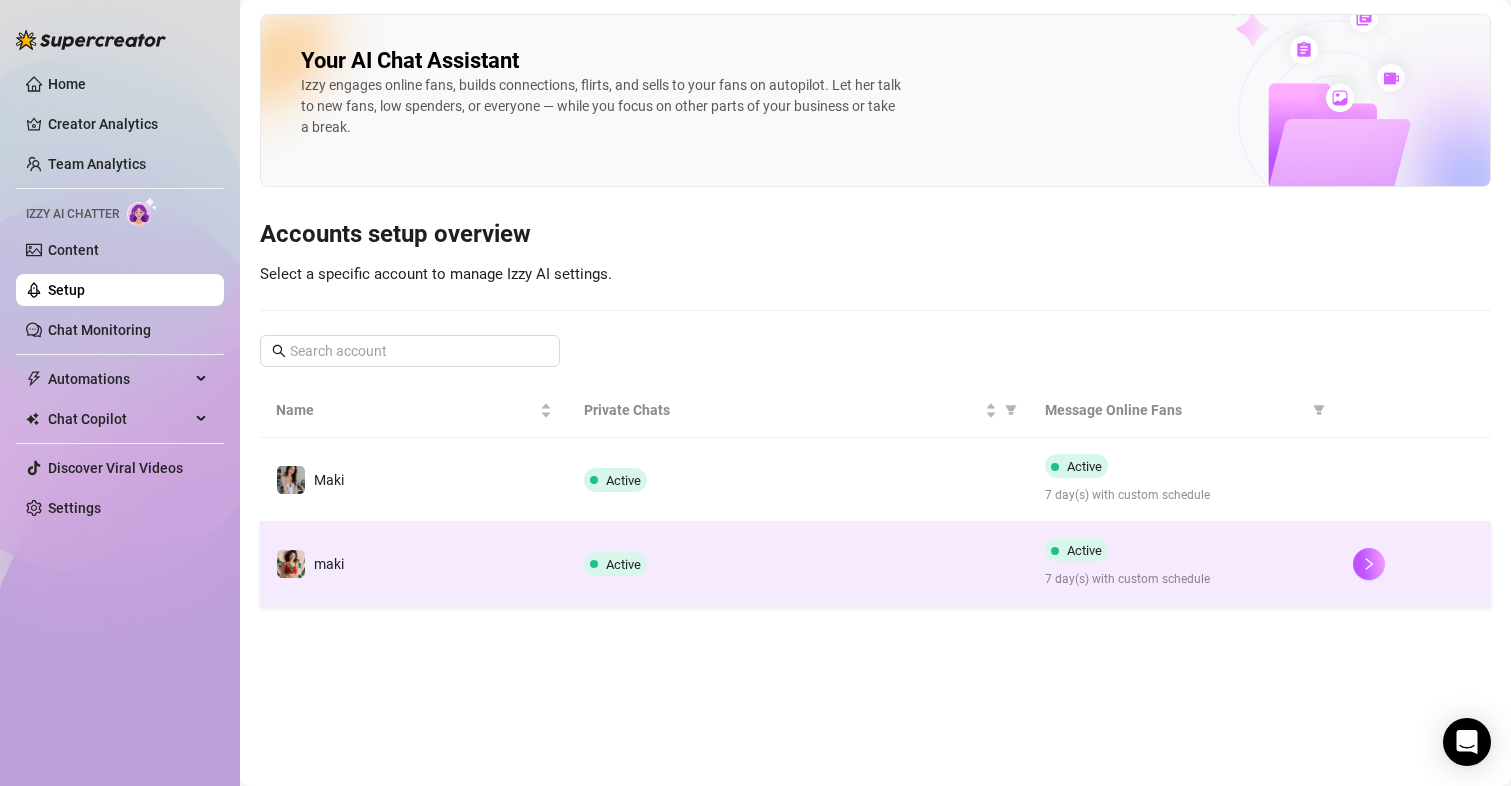 click at bounding box center (1414, 564) 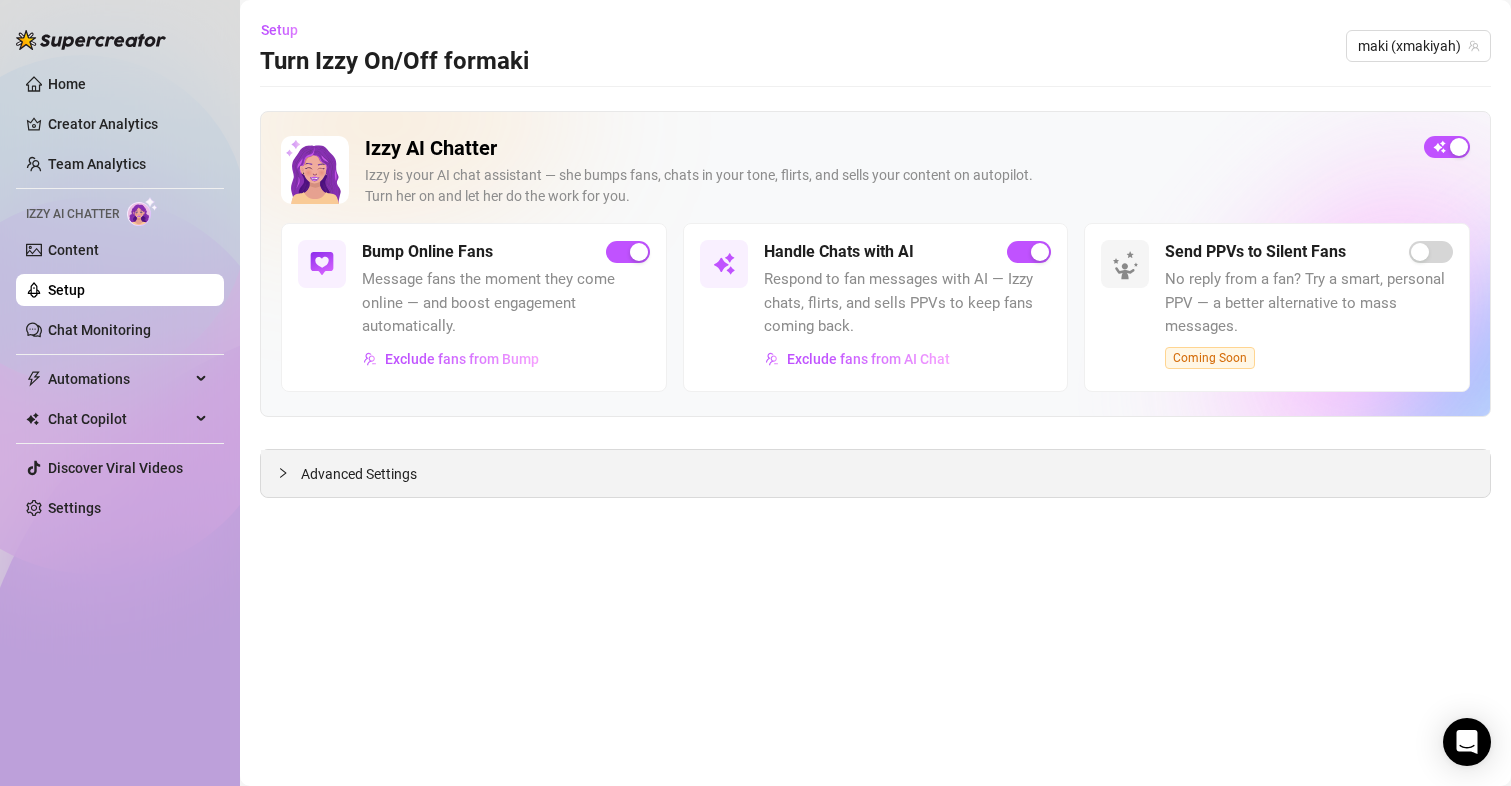 click on "Advanced Settings" at bounding box center (359, 474) 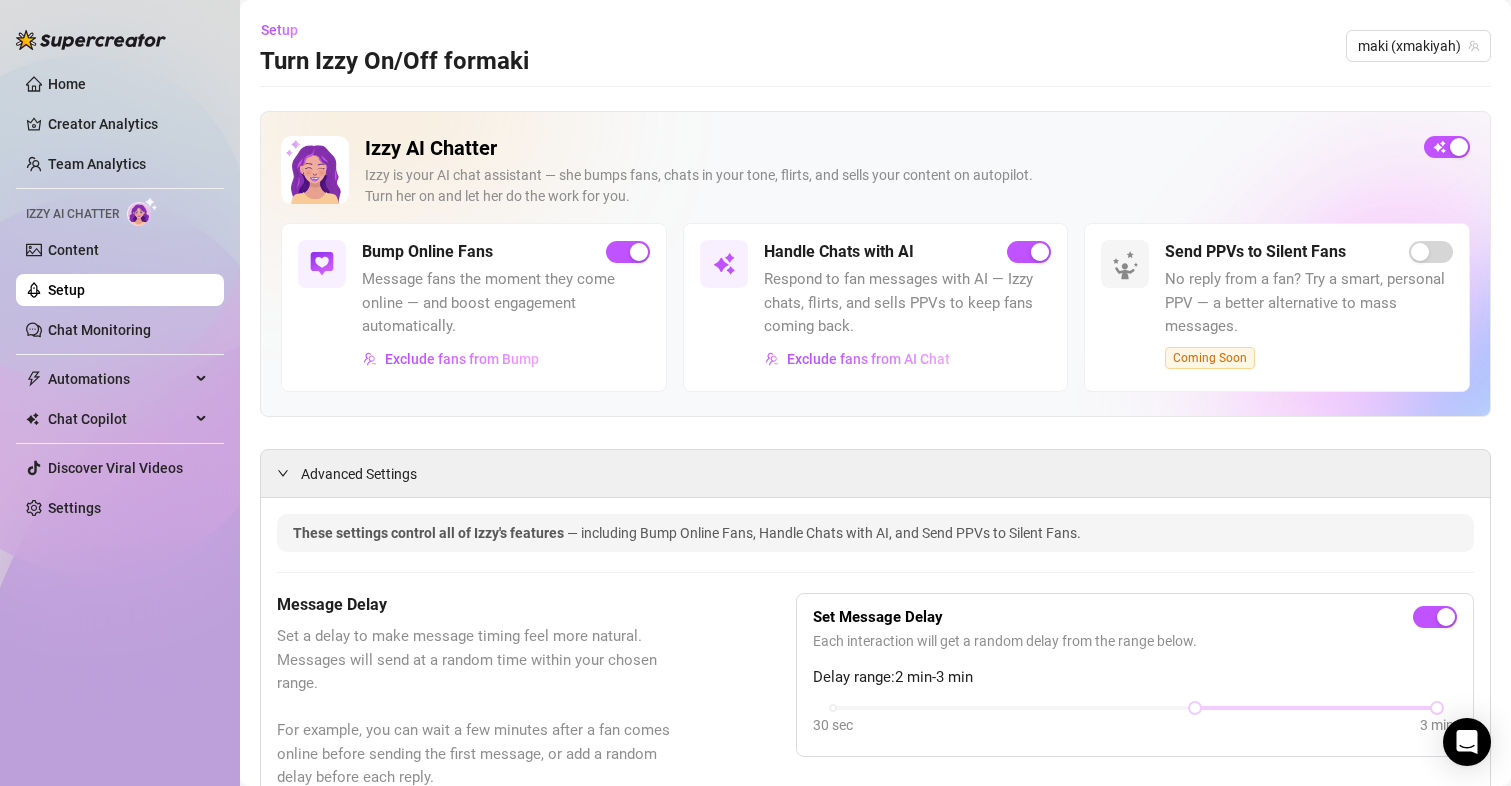 scroll, scrollTop: 300, scrollLeft: 0, axis: vertical 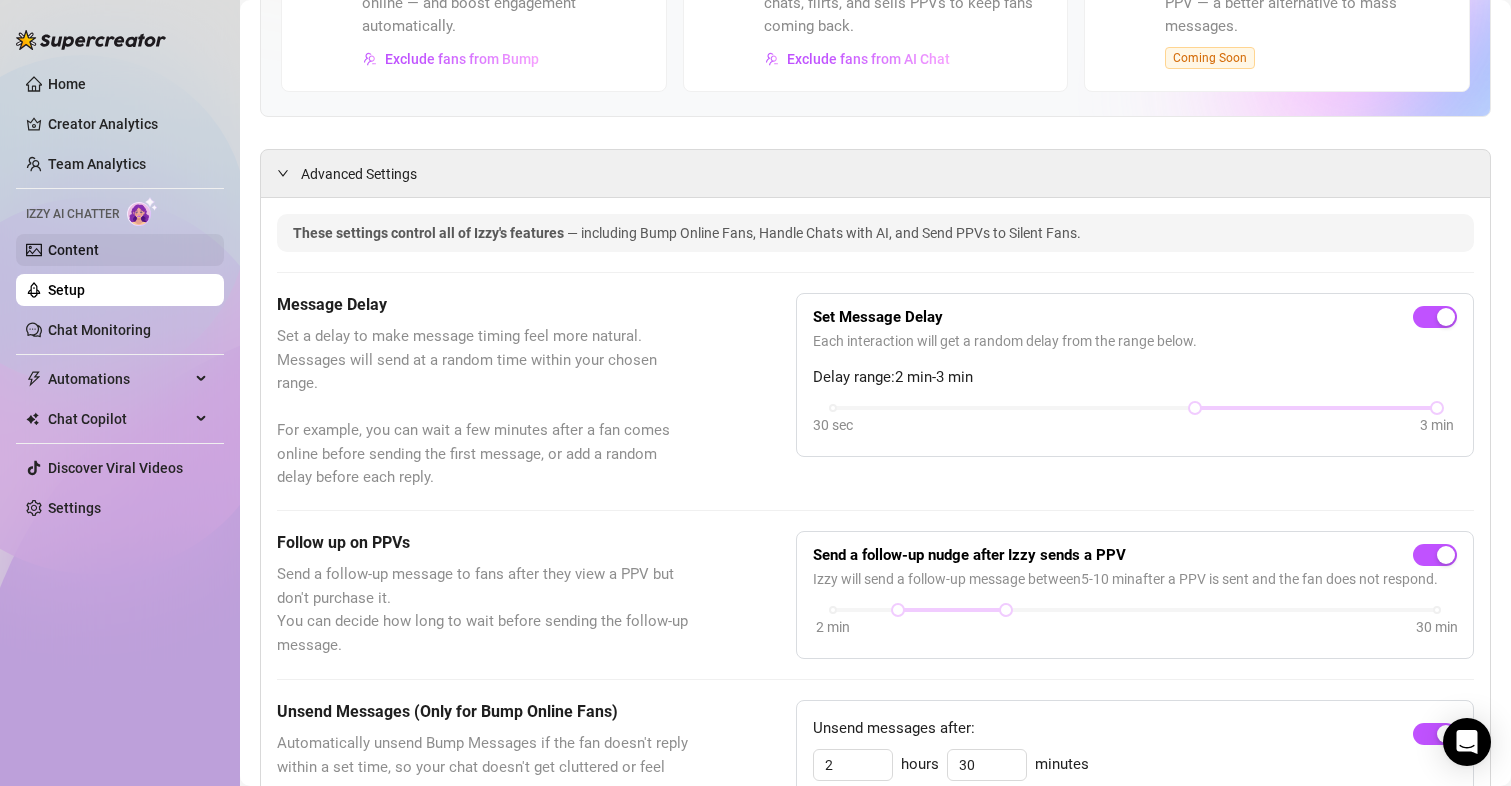 click on "Content" at bounding box center [73, 250] 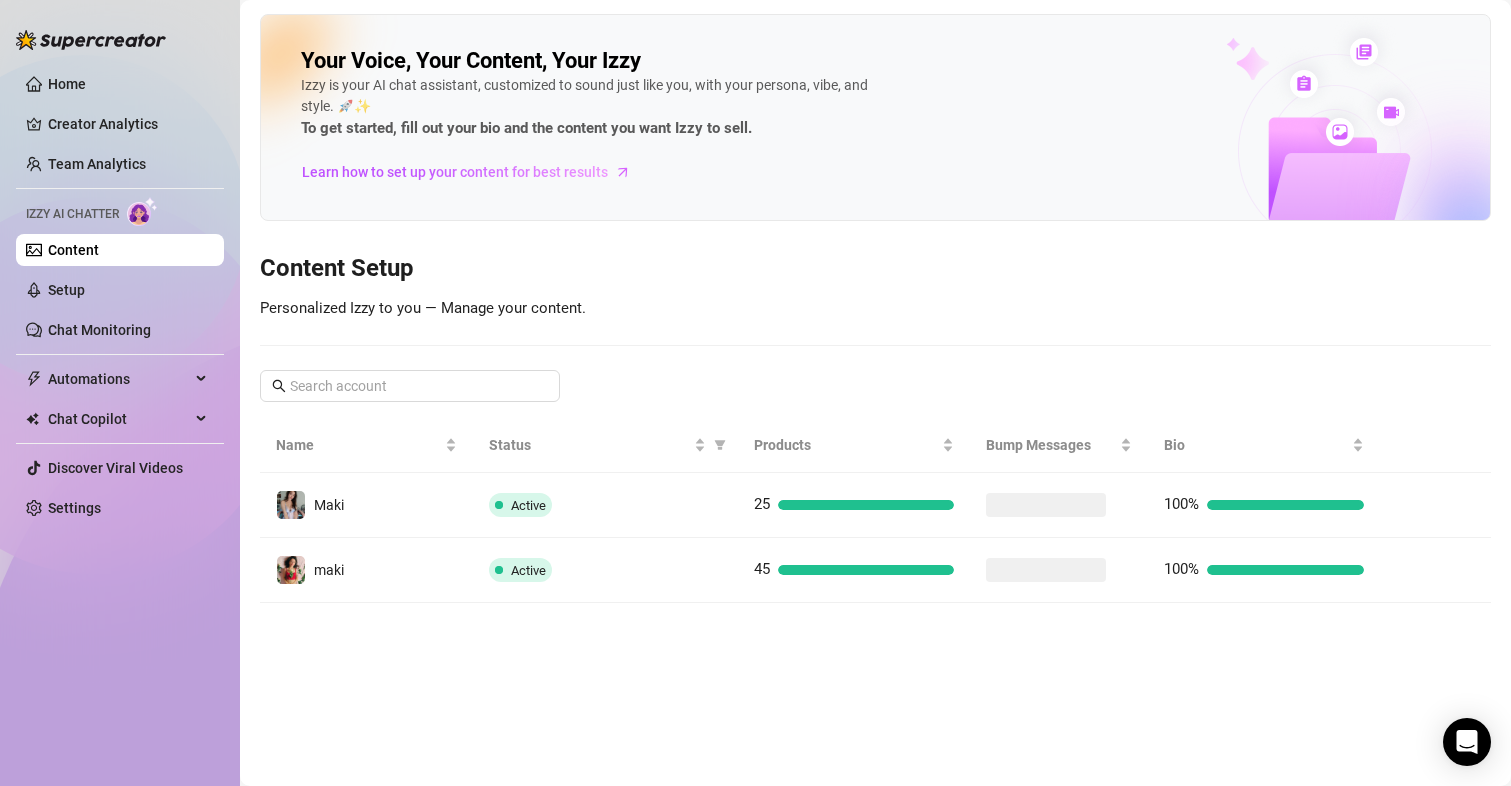 scroll, scrollTop: 0, scrollLeft: 0, axis: both 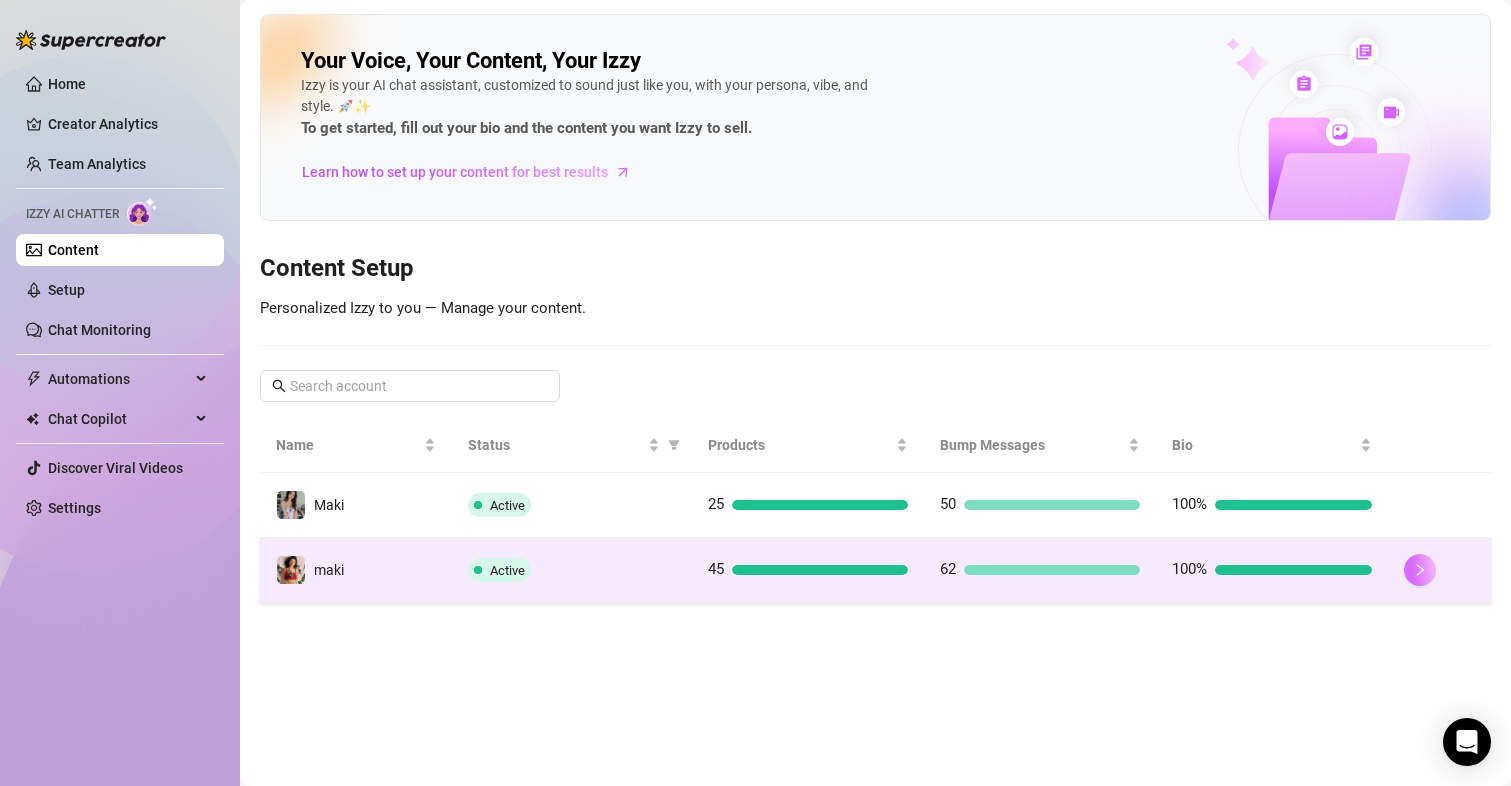 click at bounding box center (1420, 570) 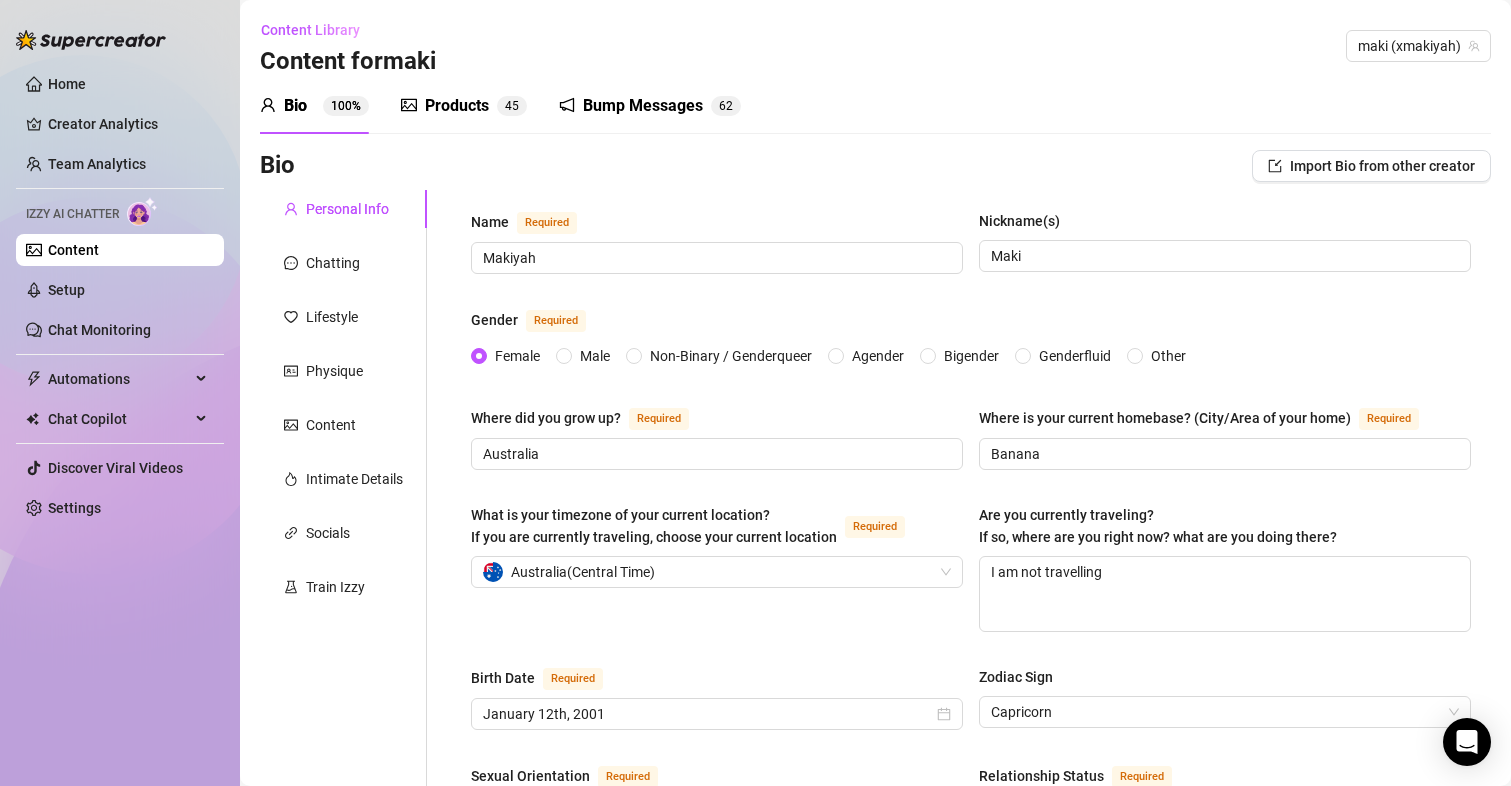 click on "Bump Messages" at bounding box center (643, 106) 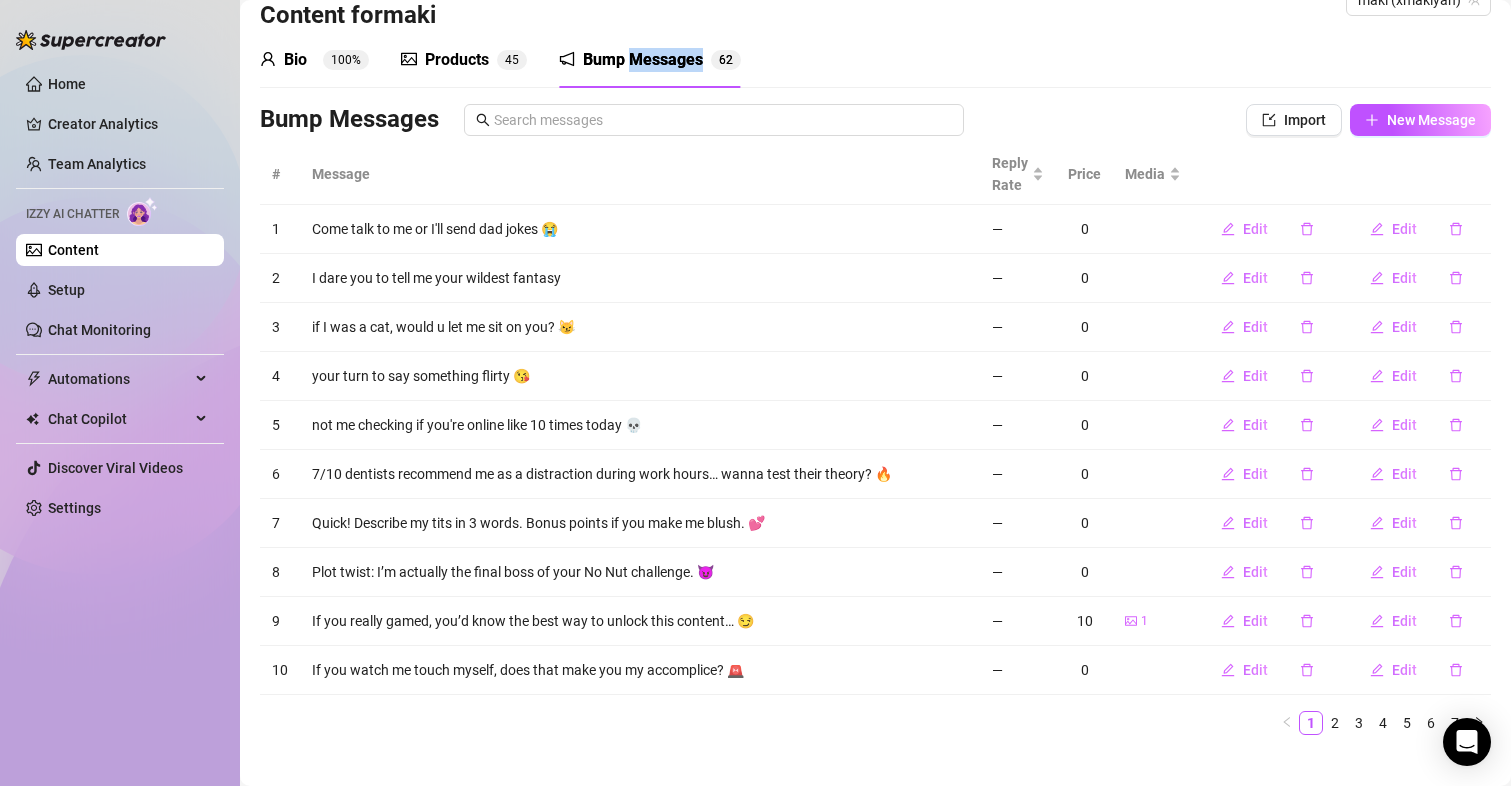 scroll, scrollTop: 71, scrollLeft: 0, axis: vertical 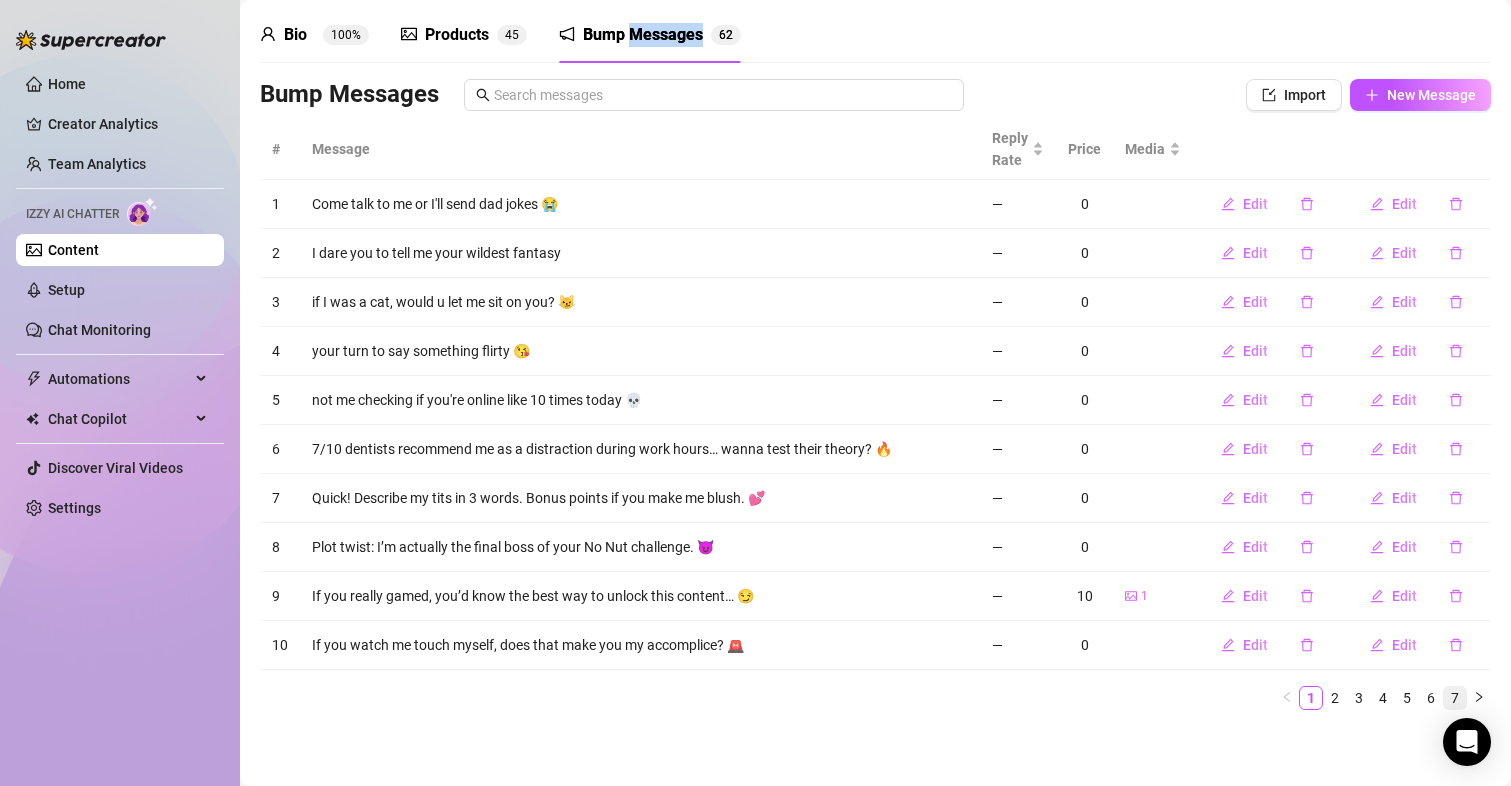 click on "7" at bounding box center [1455, 698] 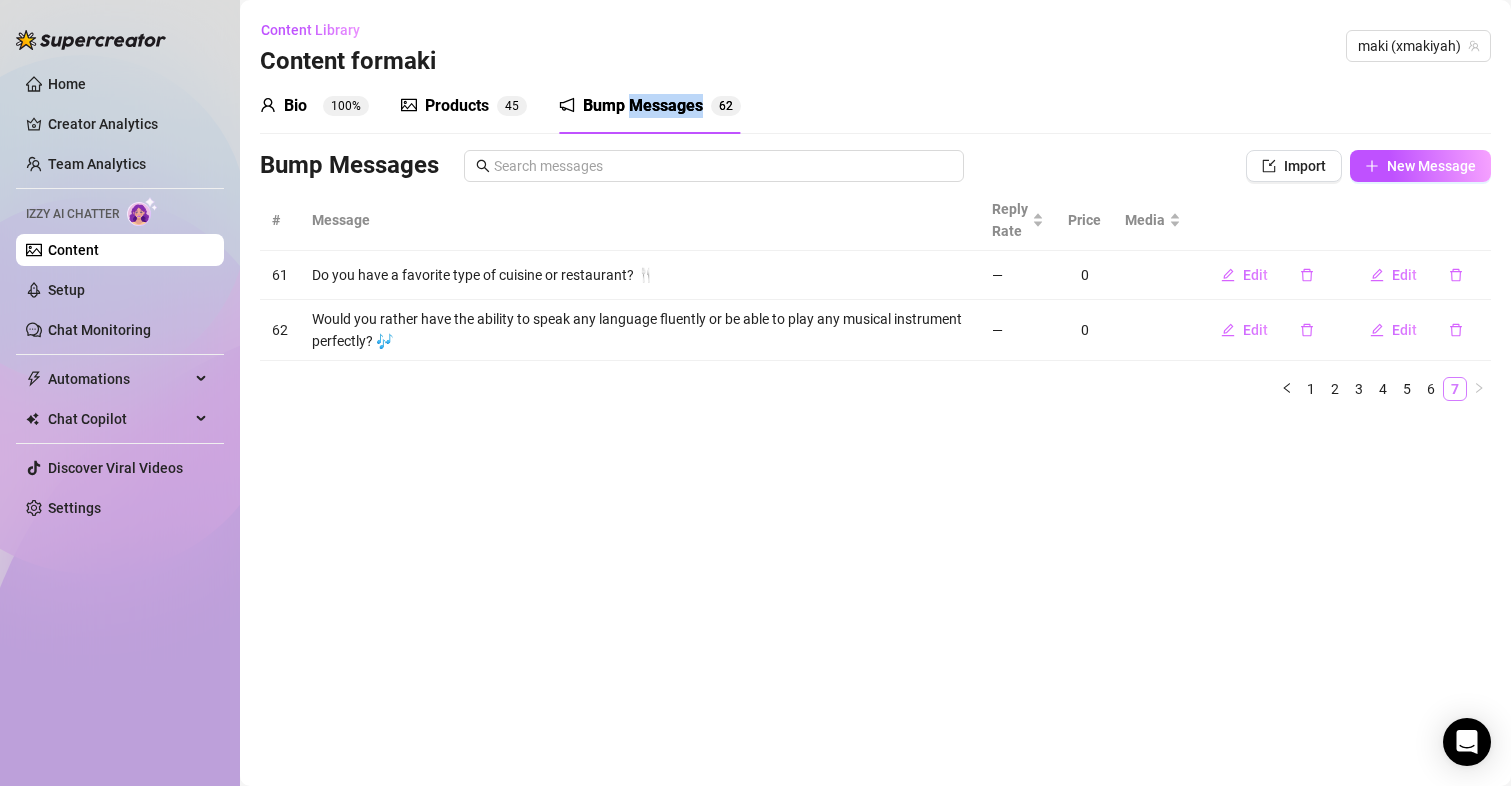 scroll, scrollTop: 0, scrollLeft: 0, axis: both 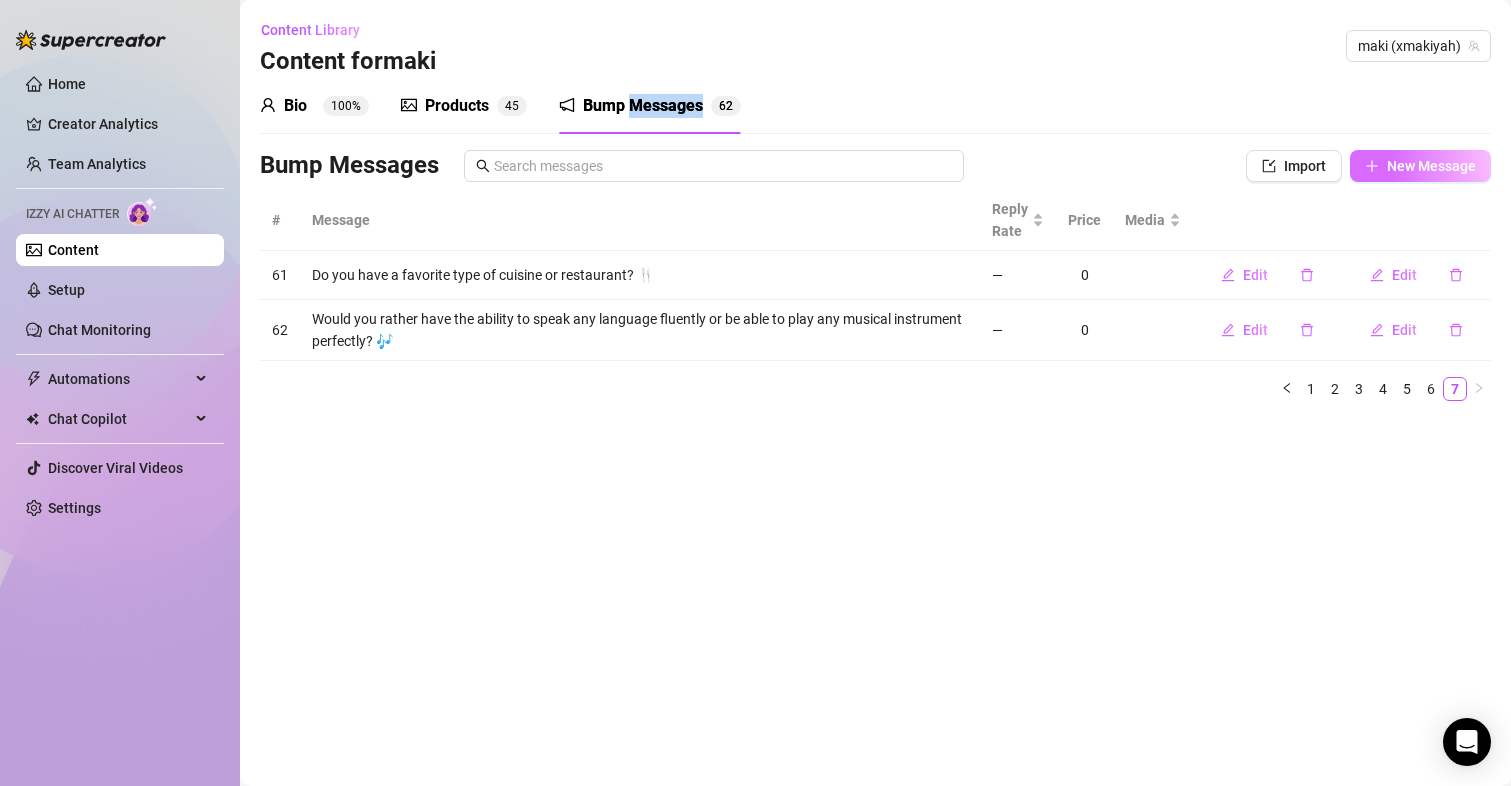 click on "New Message" at bounding box center [1420, 166] 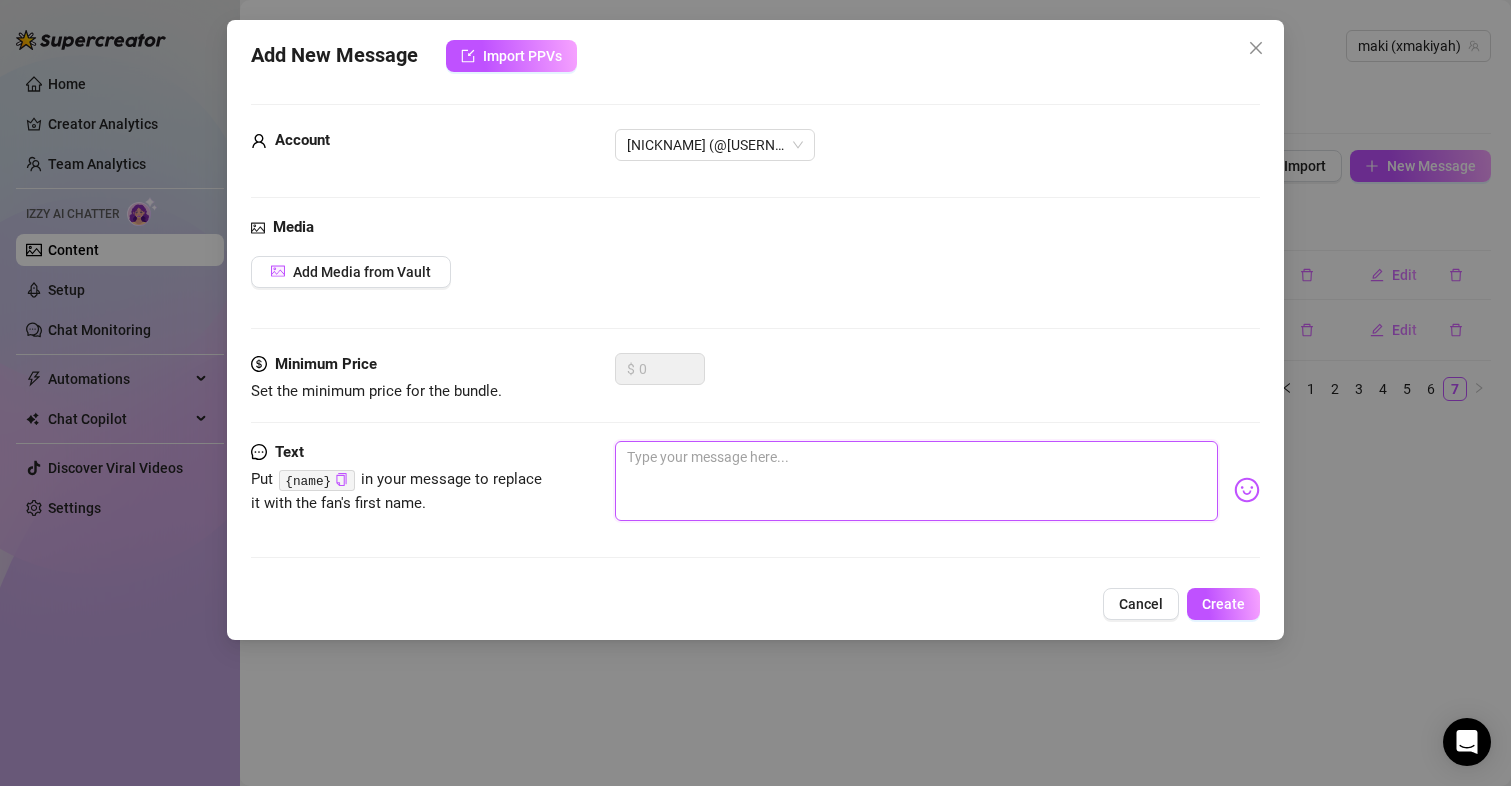 click at bounding box center (917, 481) 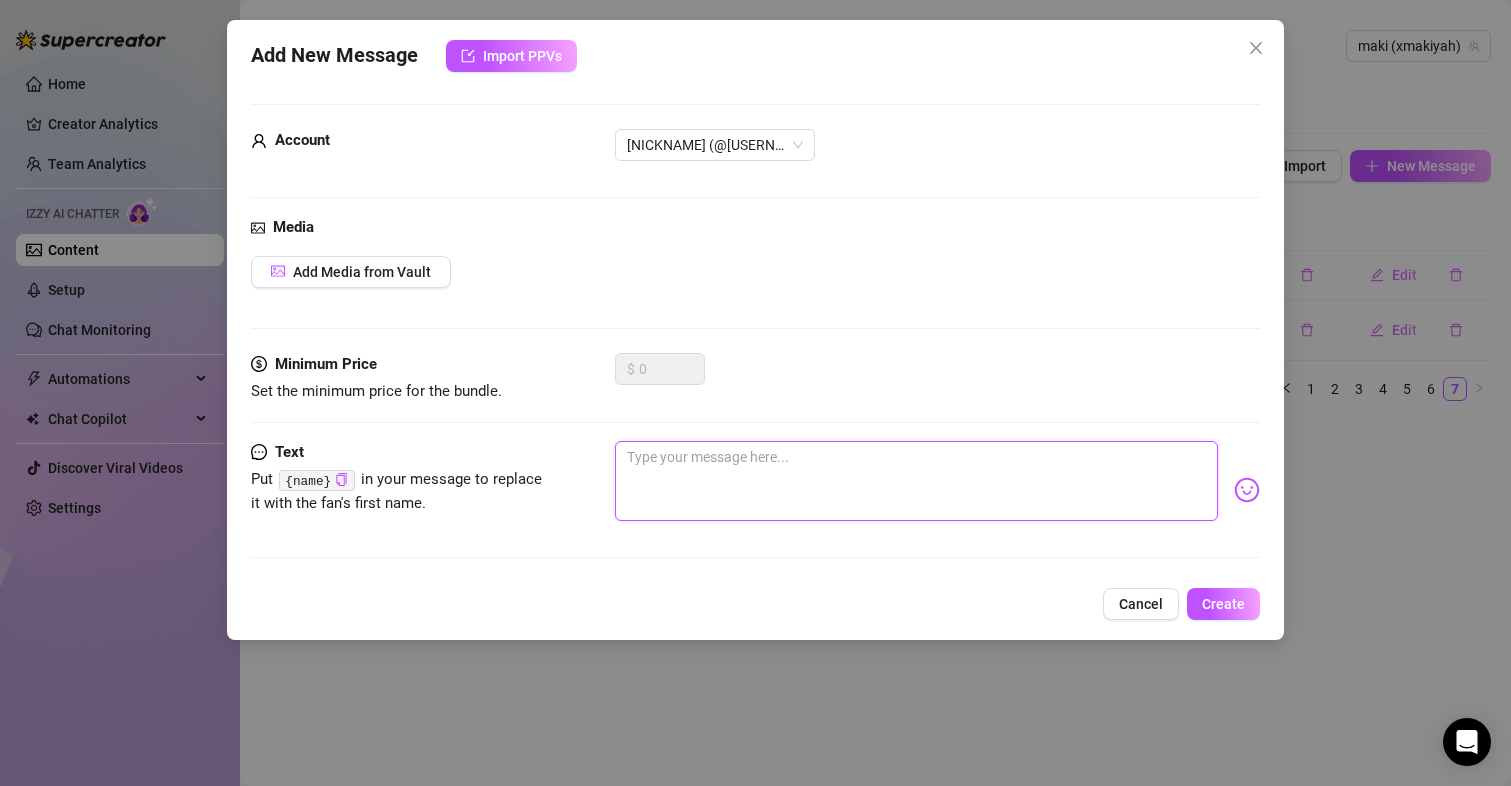 paste on "You’re distracted? Wow, I totally didn’t plan that. 😈🌟" 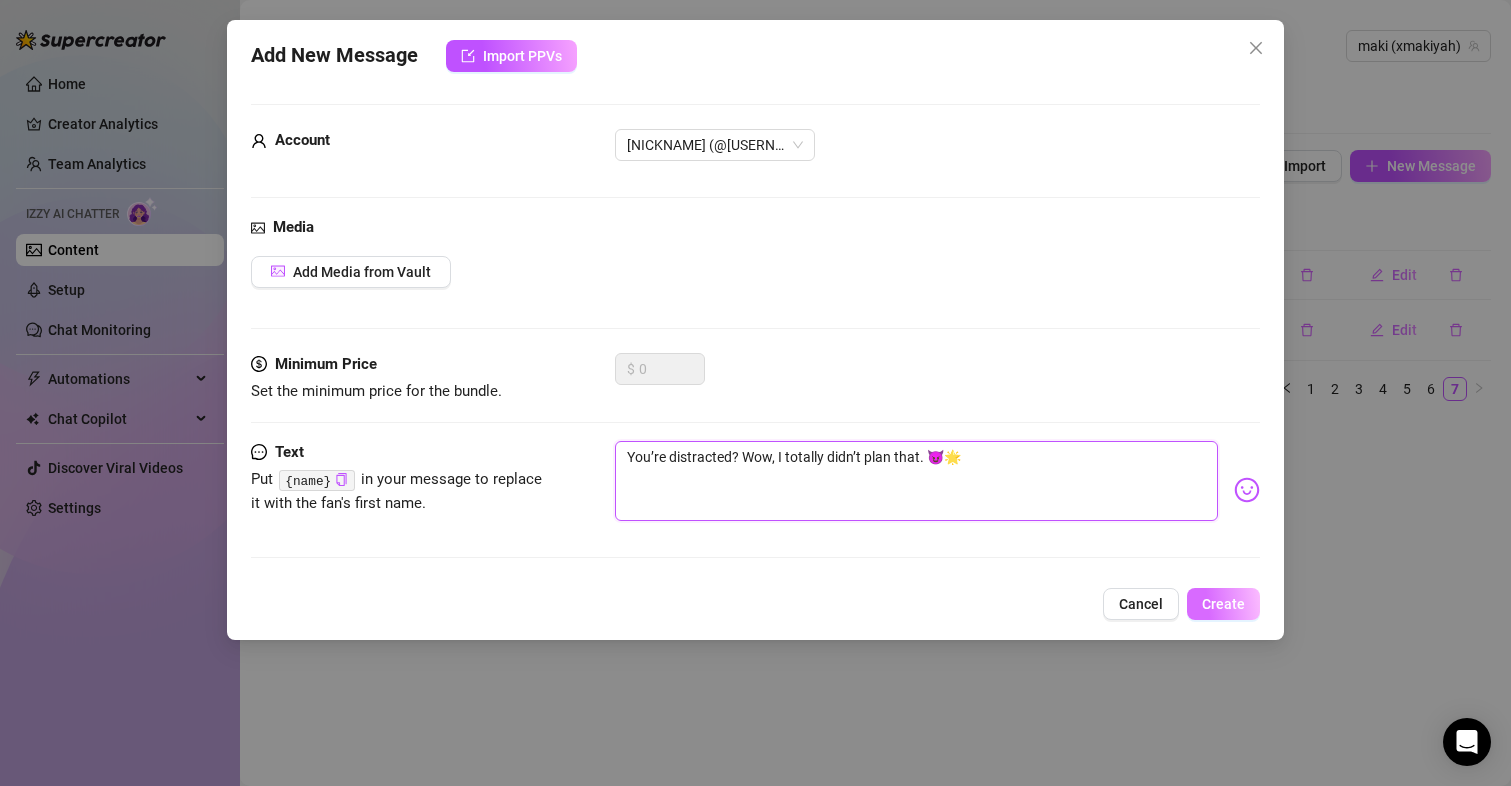 type on "You’re distracted? Wow, I totally didn’t plan that. 😈🌟" 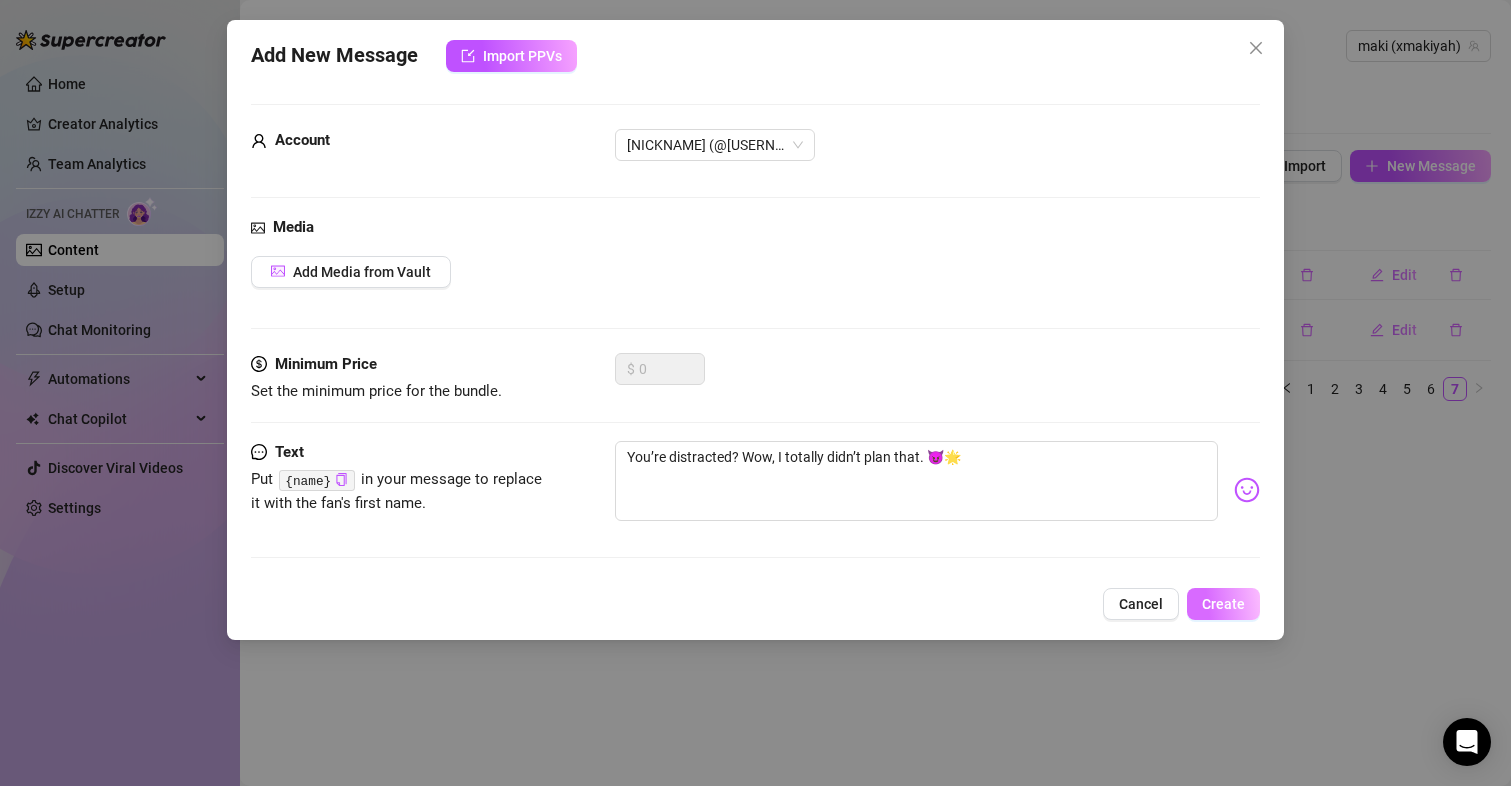 click on "Create" at bounding box center (1223, 604) 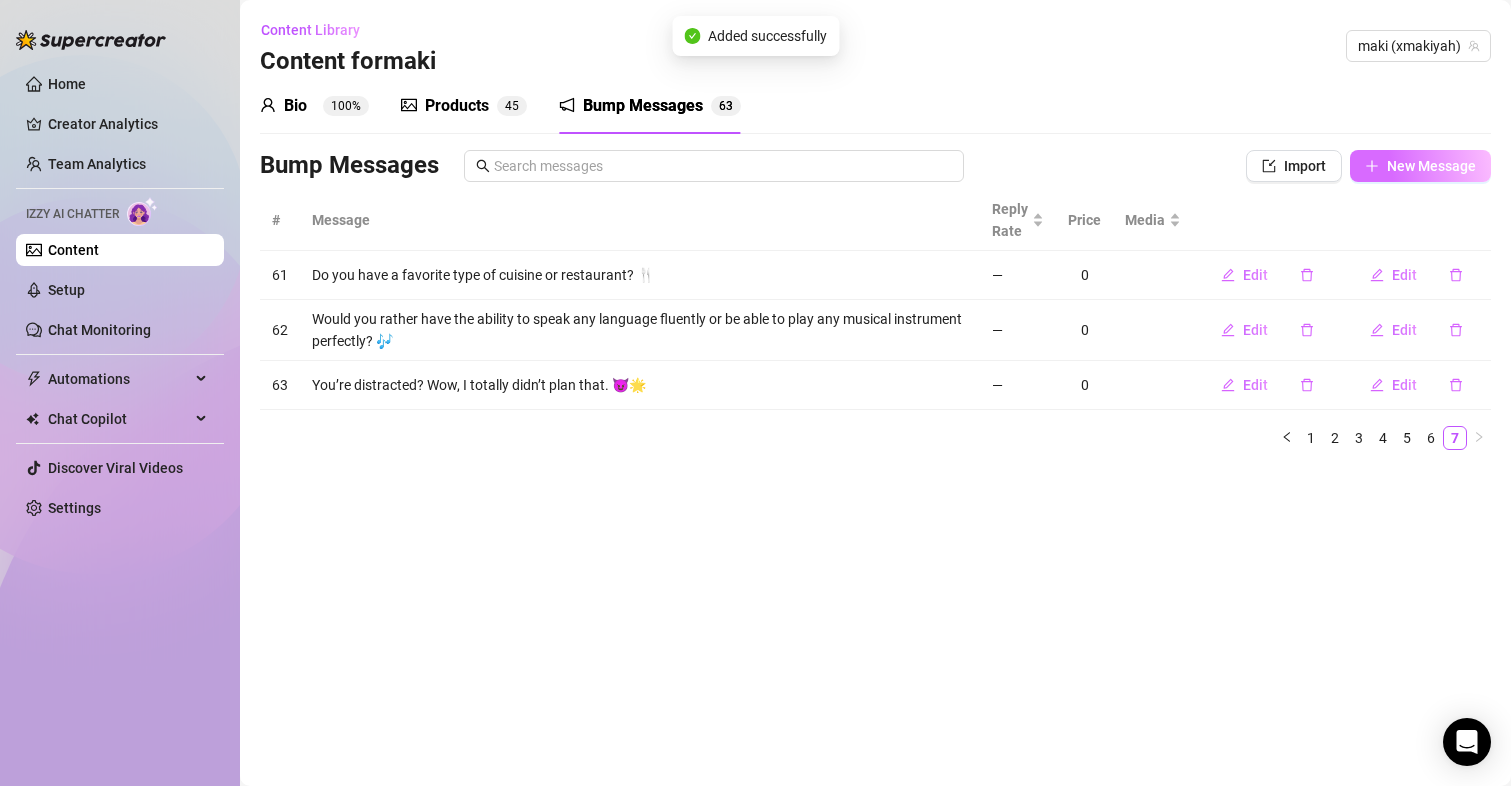 click on "New Message" at bounding box center (1431, 166) 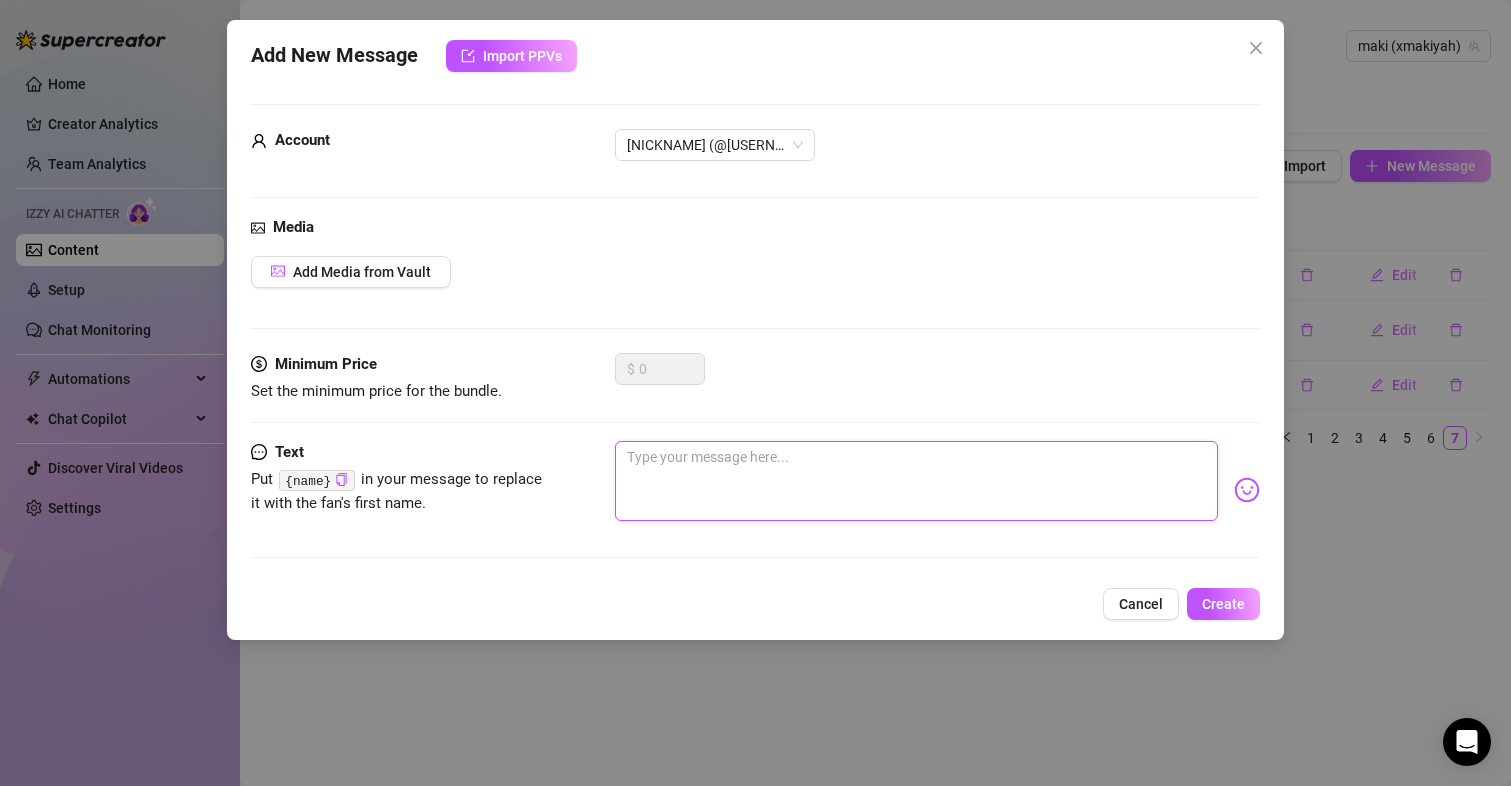 click at bounding box center (917, 481) 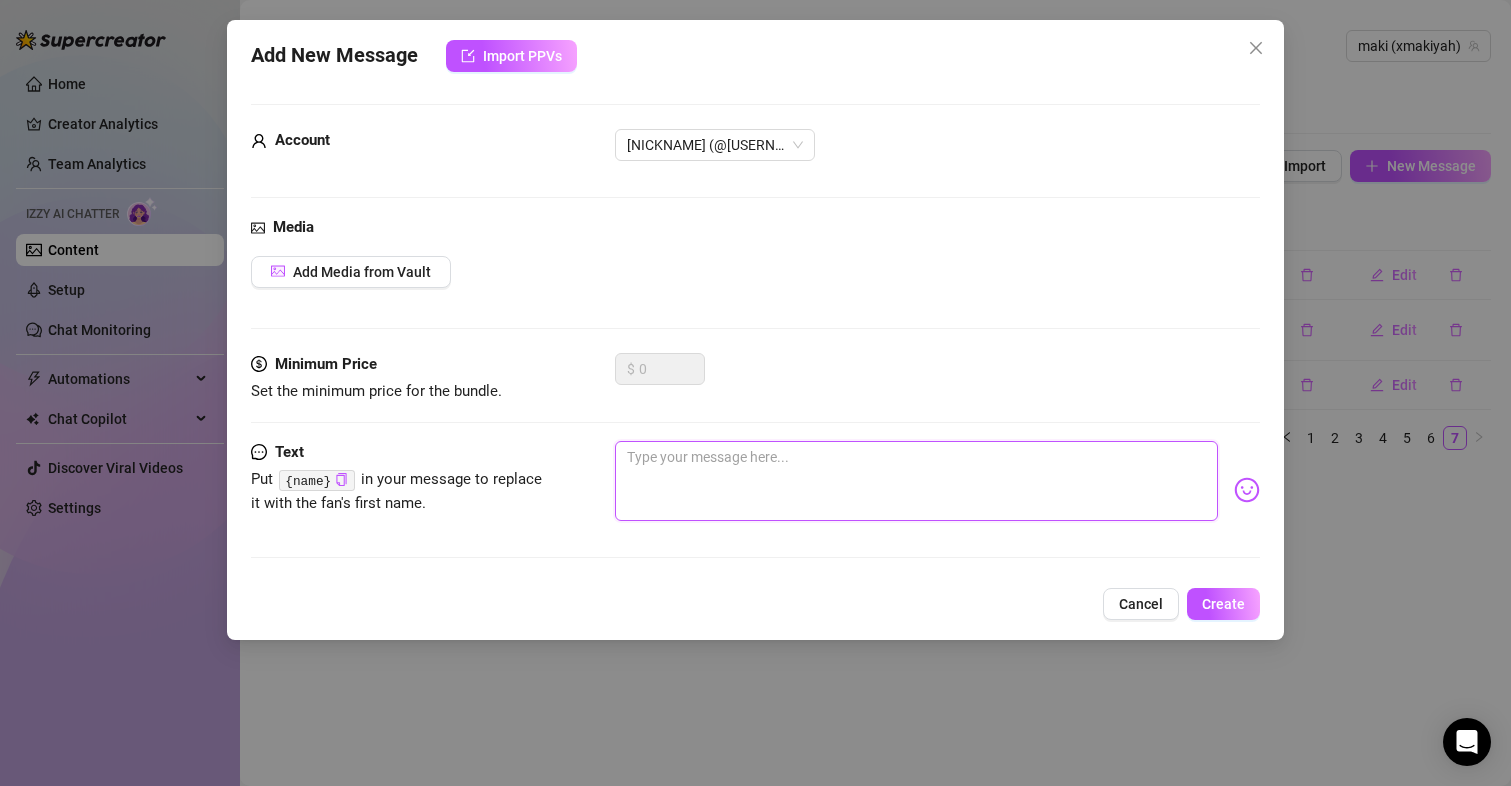 paste on "POV: You’re the NPC I actually wanna flirt with. 💘🌟" 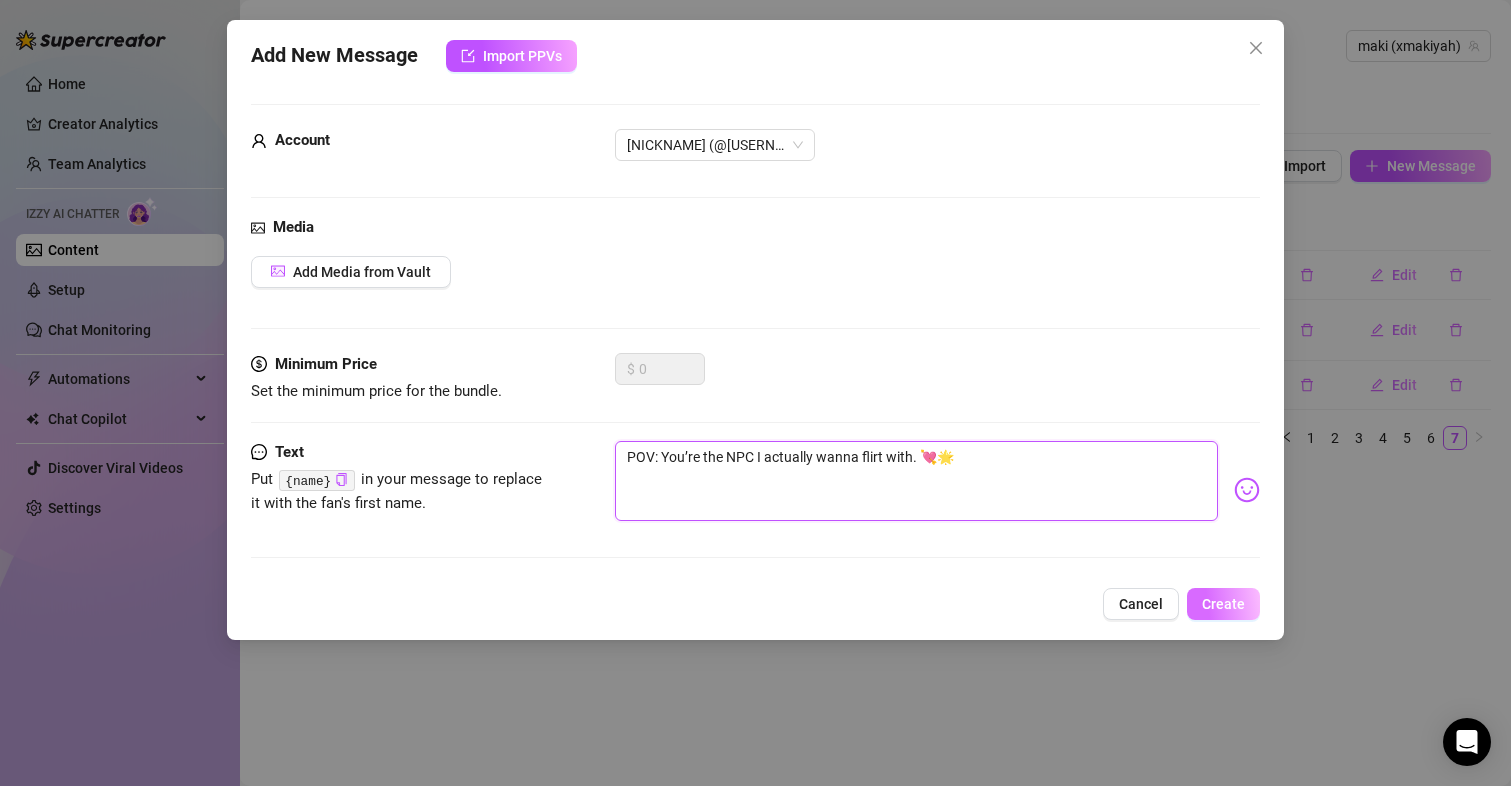 type on "POV: You’re the NPC I actually wanna flirt with. 💘🌟" 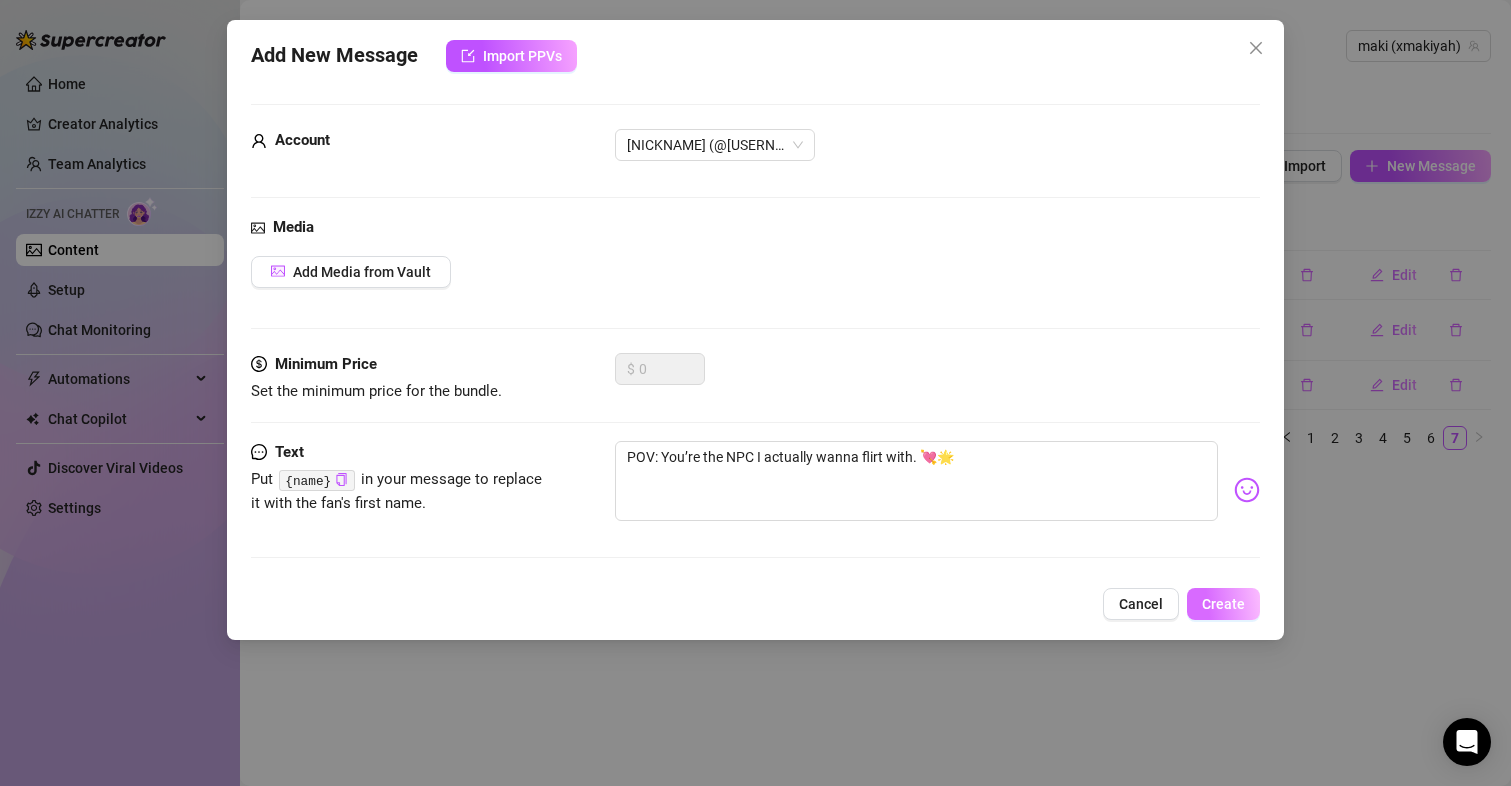 click on "Create" at bounding box center (1223, 604) 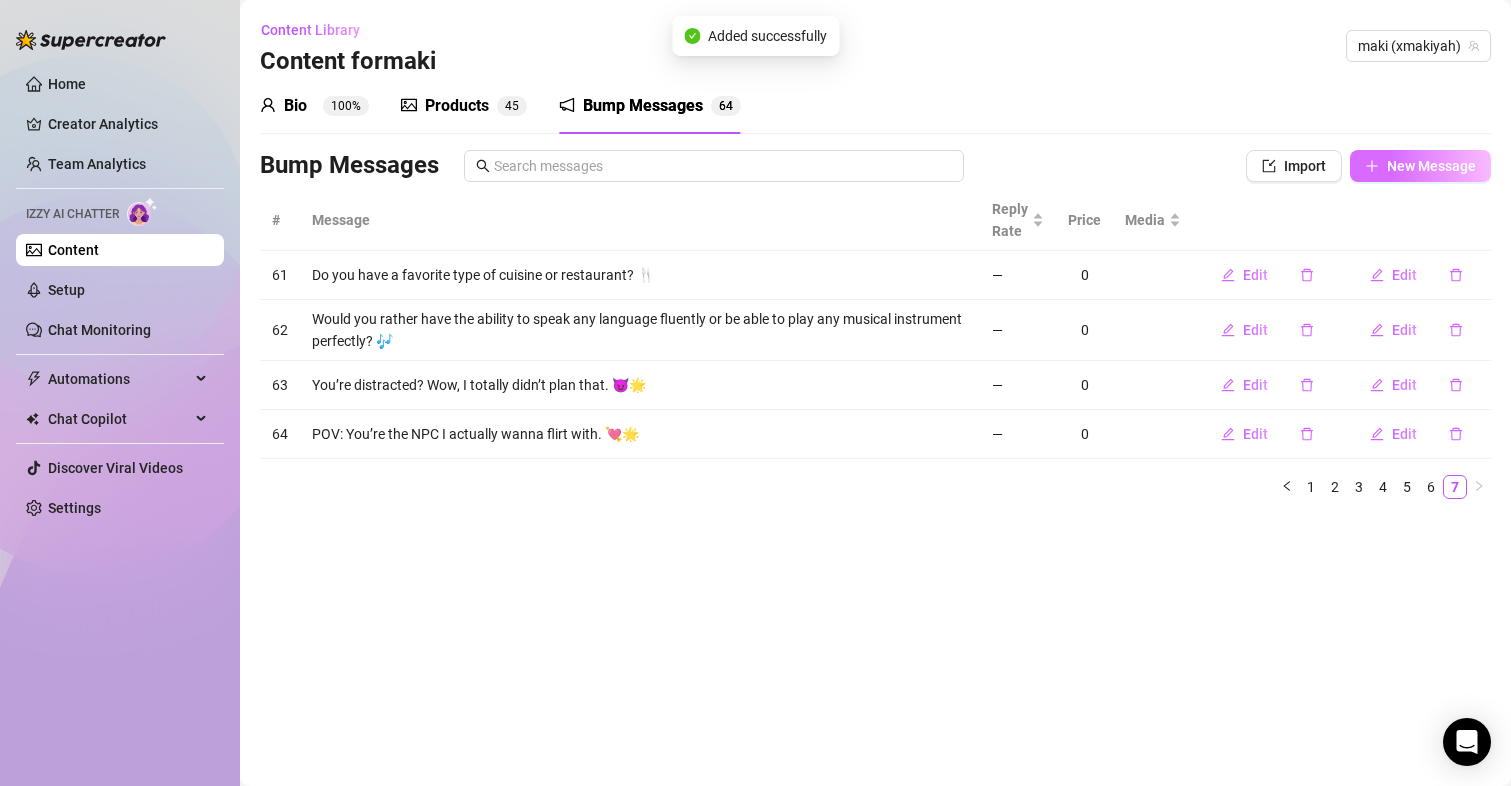 click on "New Message" at bounding box center (1420, 166) 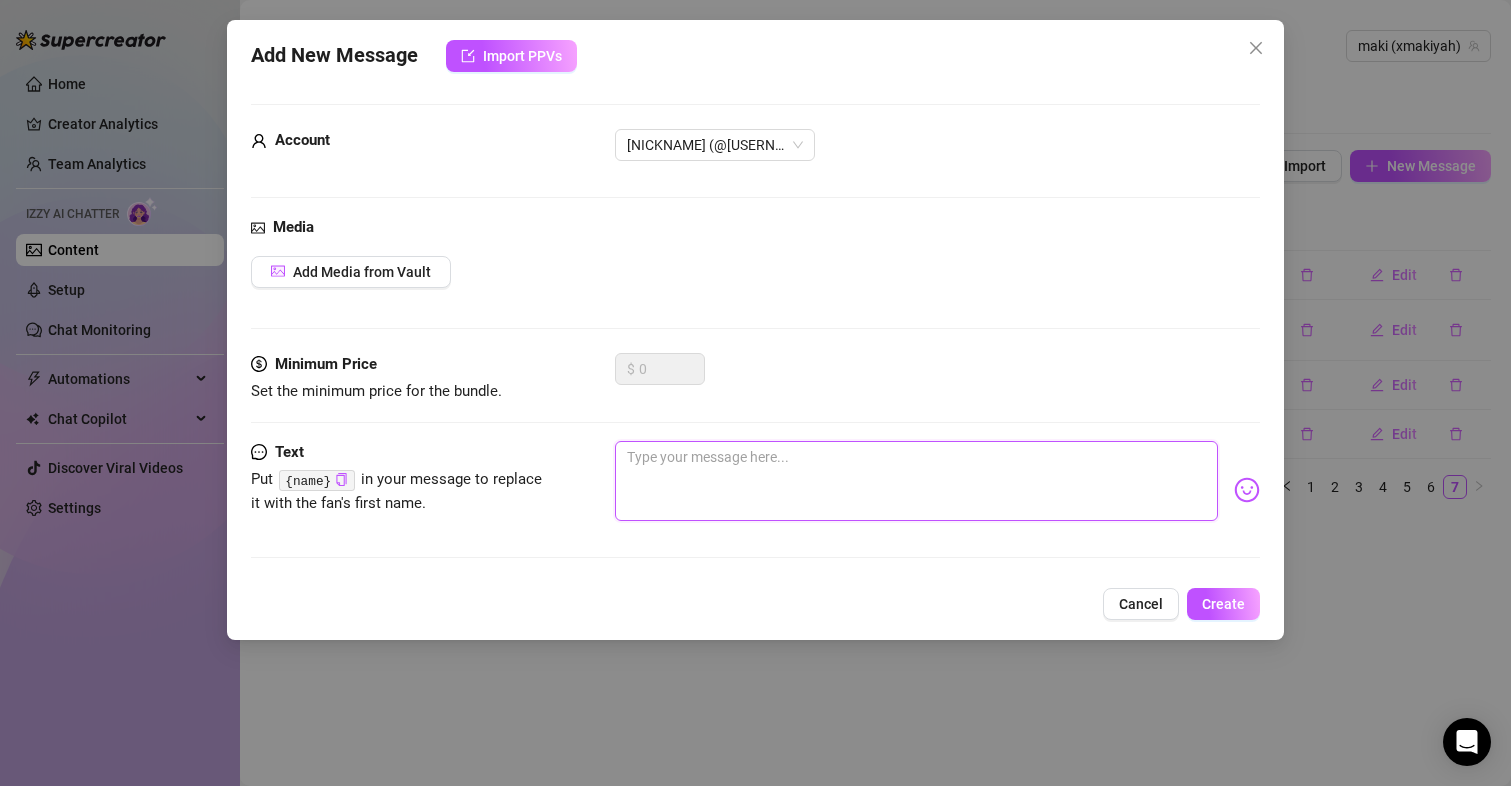 click at bounding box center [917, 481] 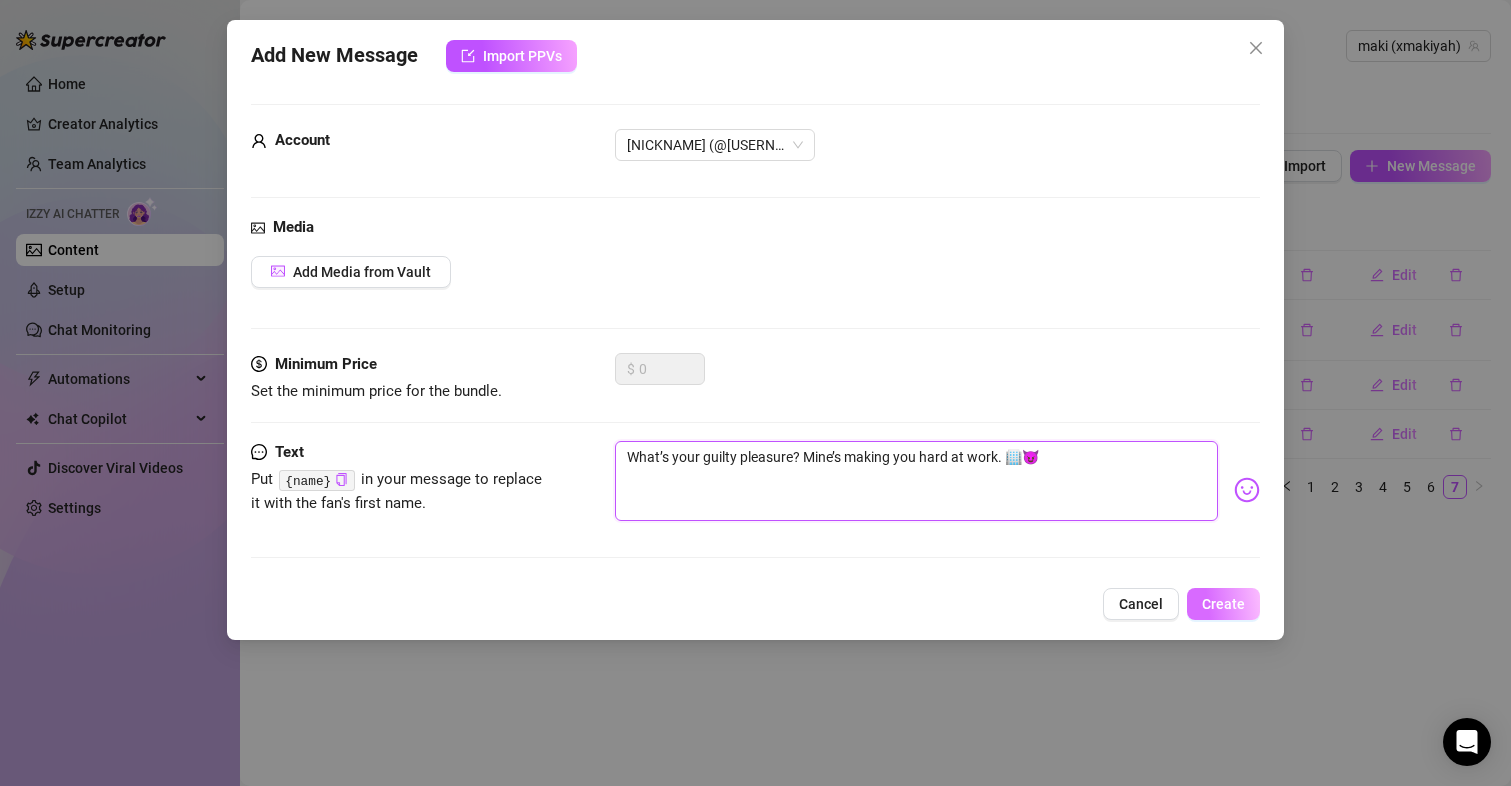 type on "What’s your guilty pleasure? Mine’s making you hard at work. 🏢😈" 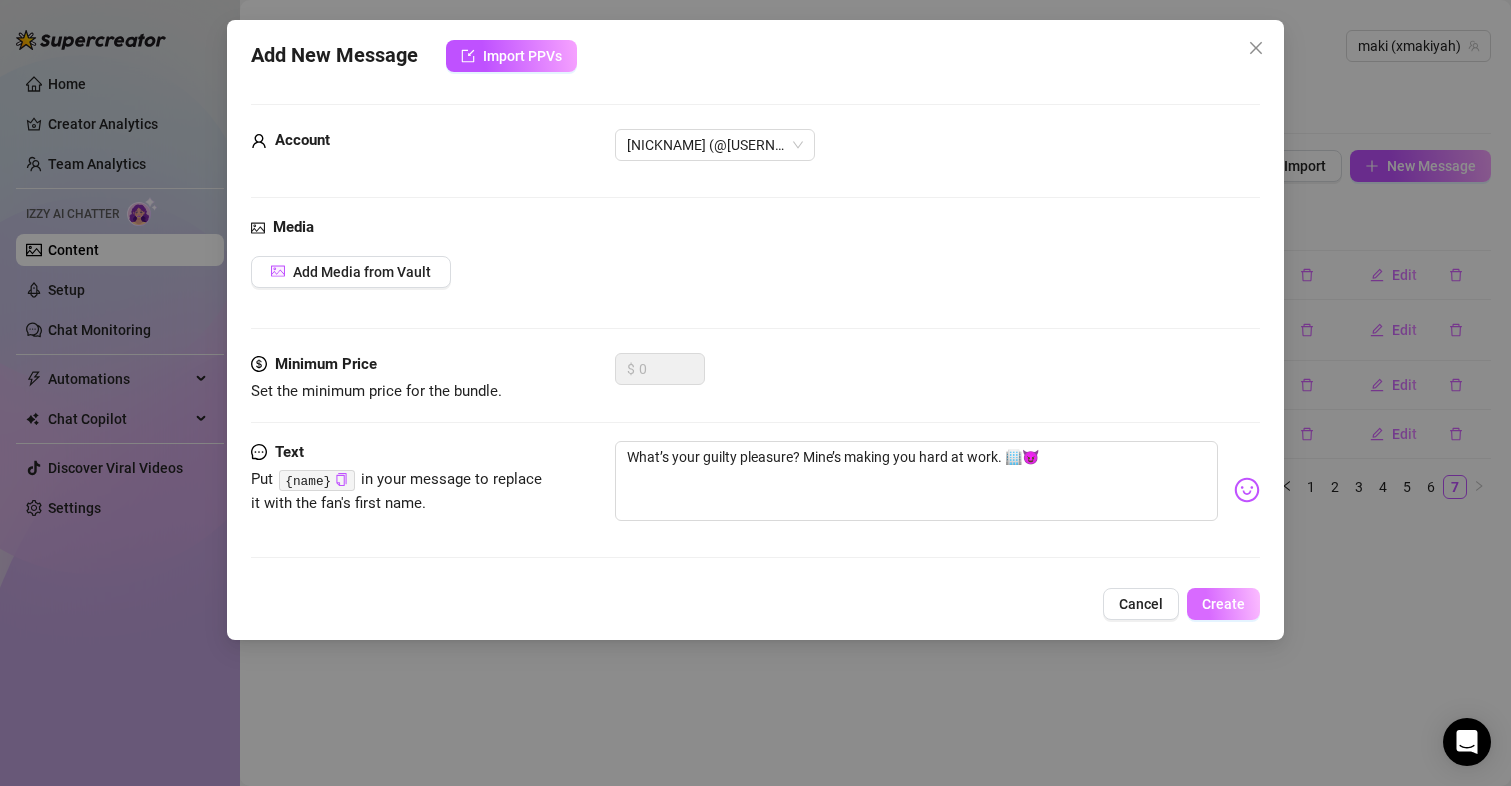 click on "Create" at bounding box center (1223, 604) 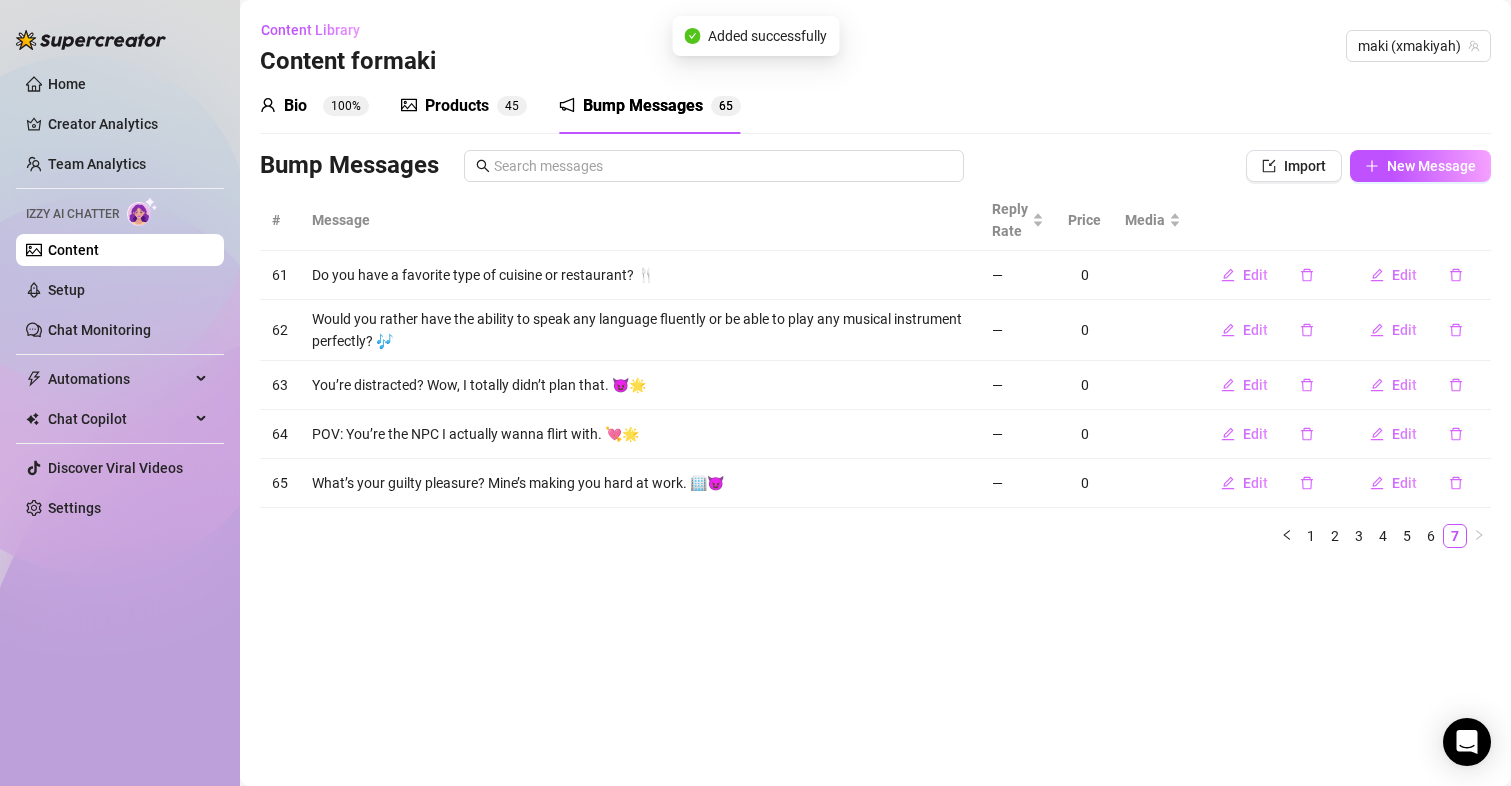 click on "Bump Messages Import New Message" at bounding box center (875, 170) 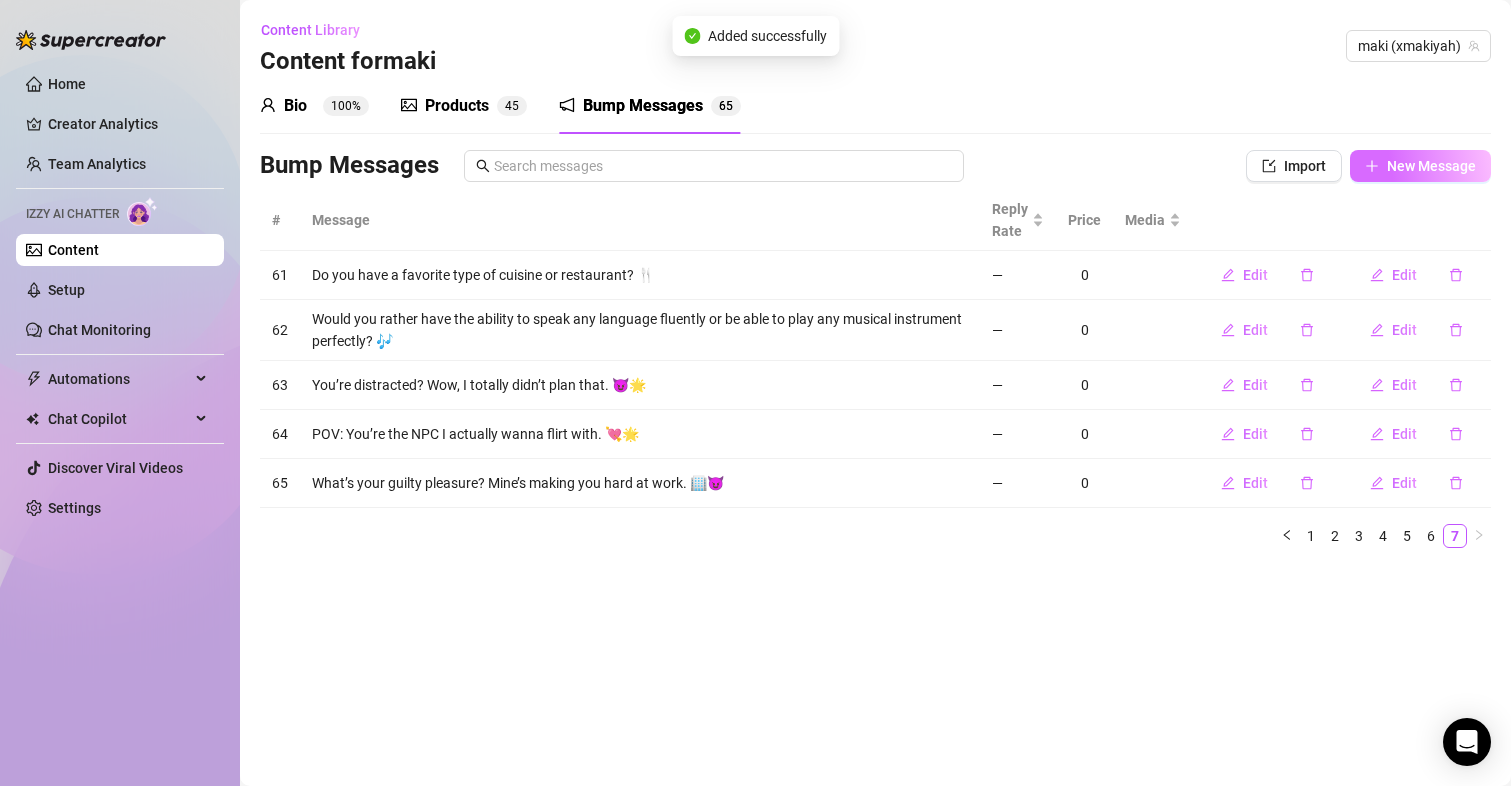 click on "New Message" at bounding box center (1420, 166) 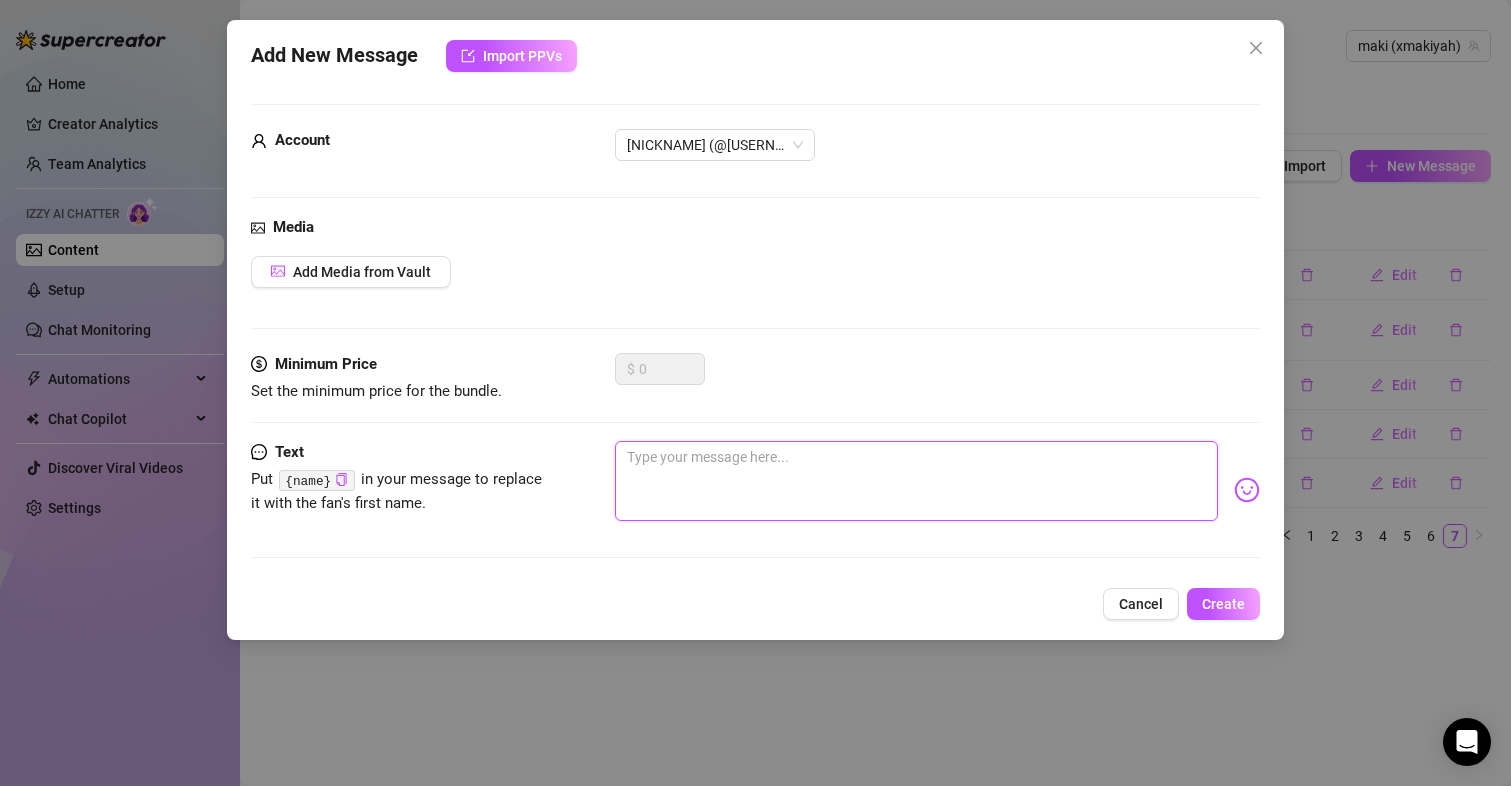 click at bounding box center [917, 481] 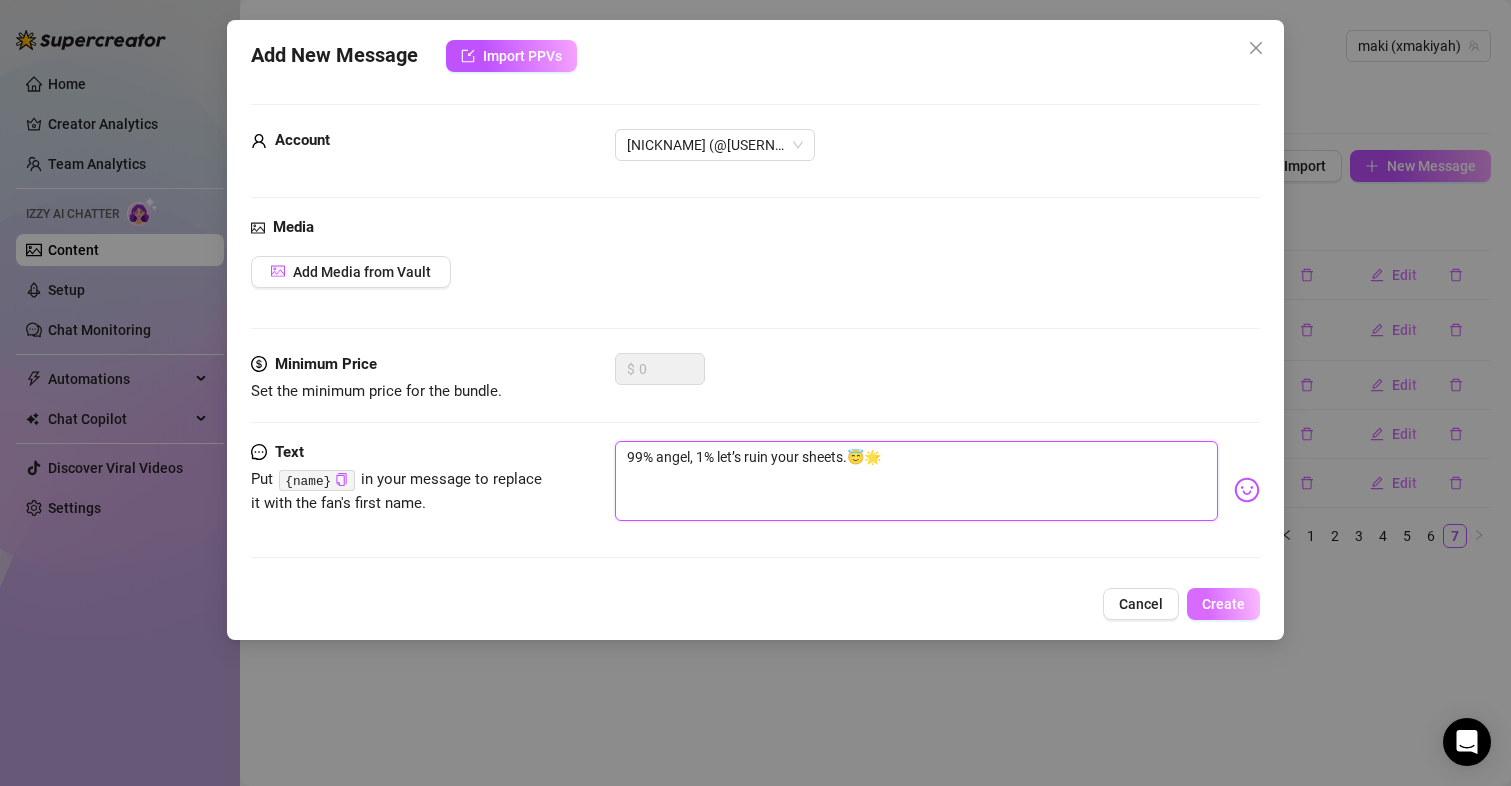 type on "99% angel, 1% let’s ruin your sheets.😇🌟" 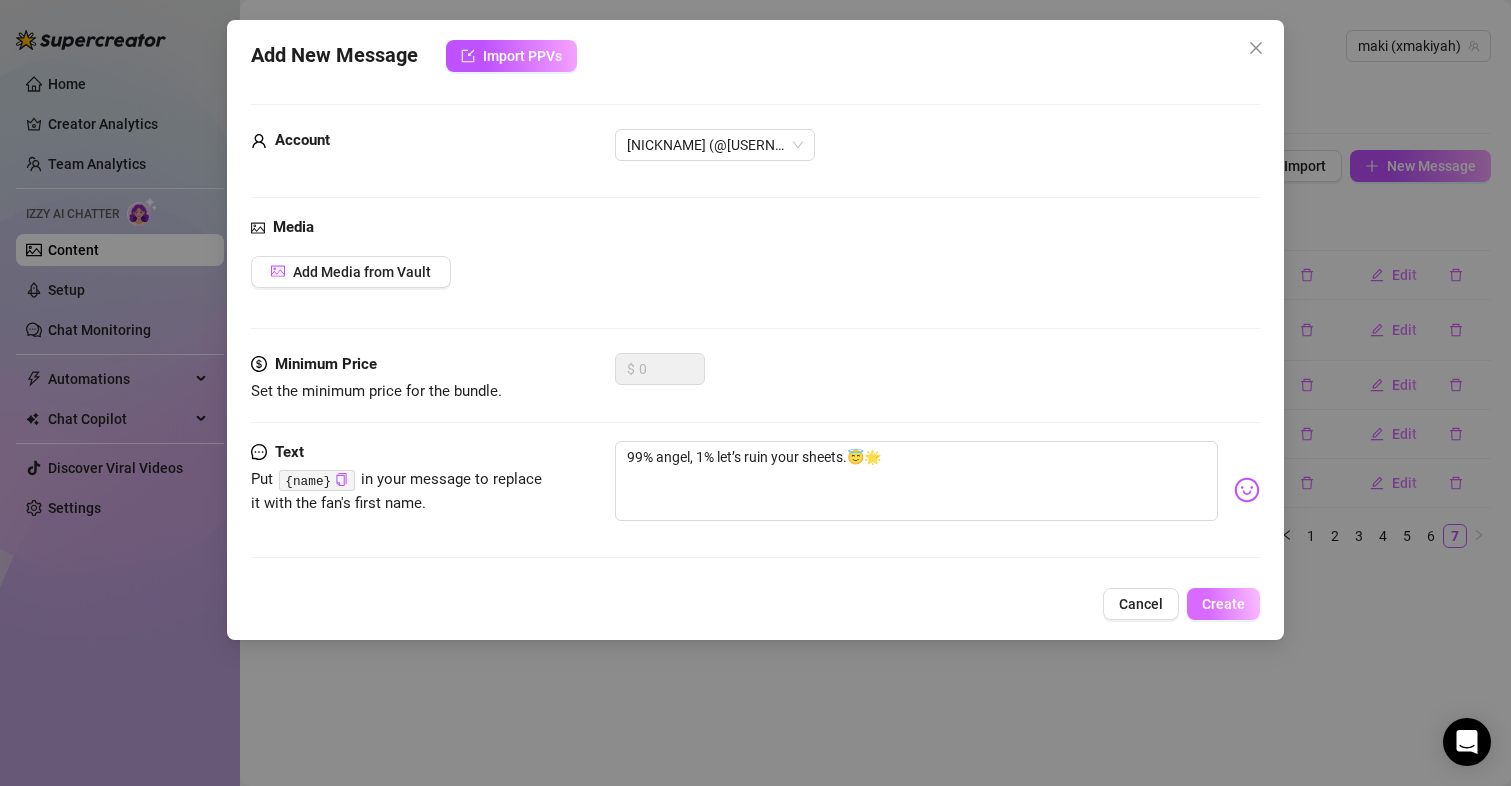 click on "Create" at bounding box center [1223, 604] 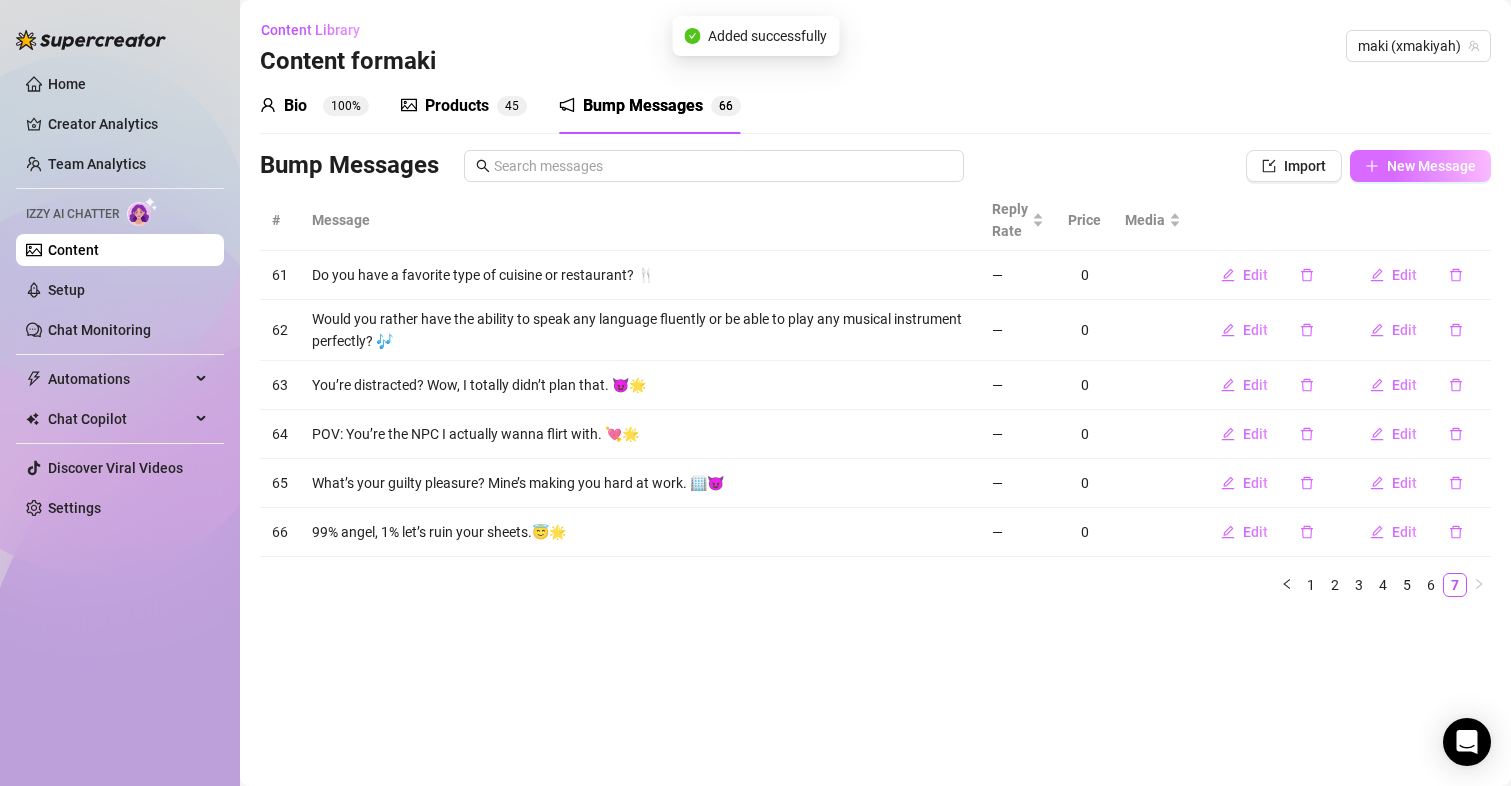 click on "New Message" at bounding box center (1431, 166) 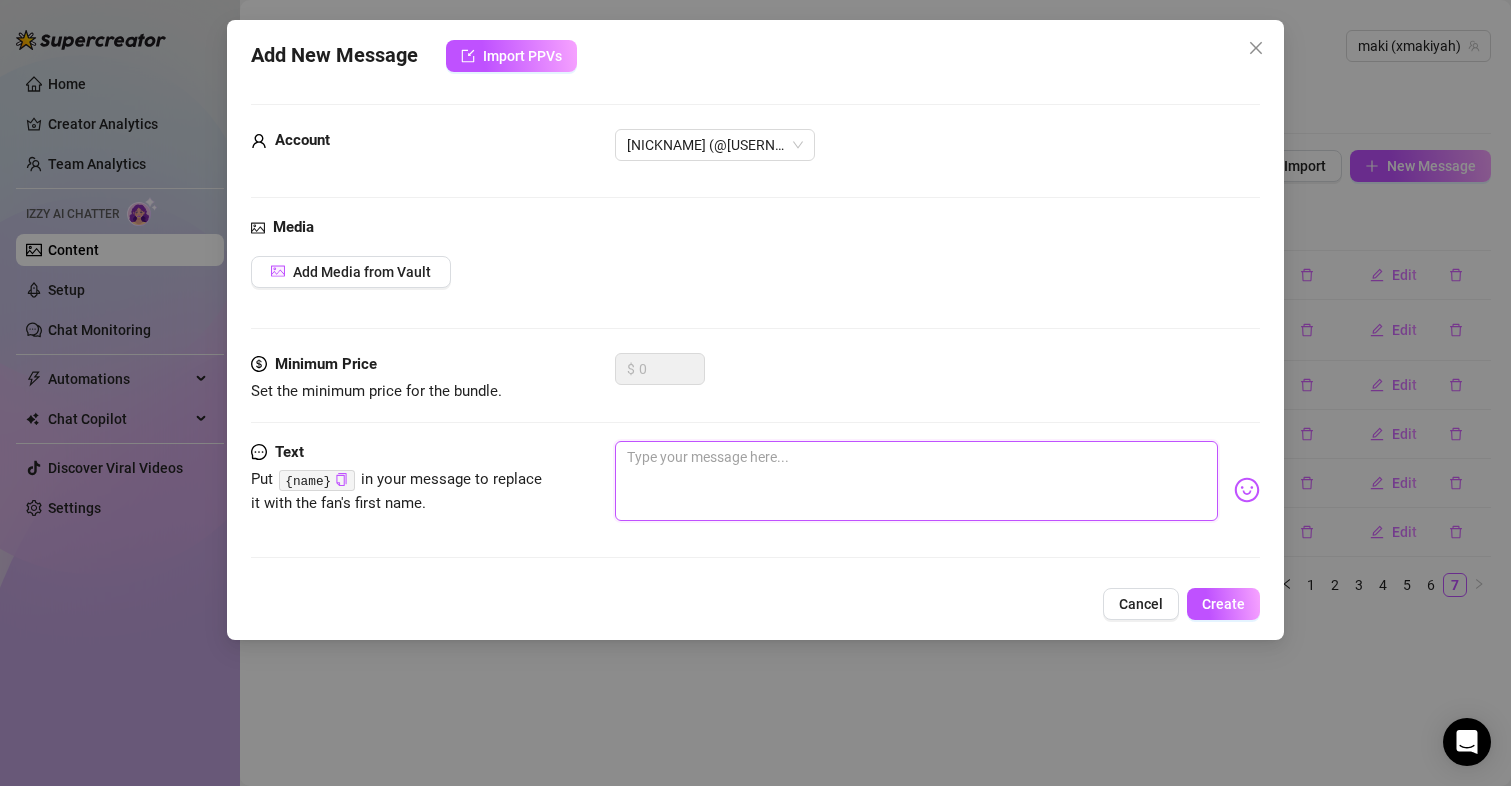 click at bounding box center (917, 481) 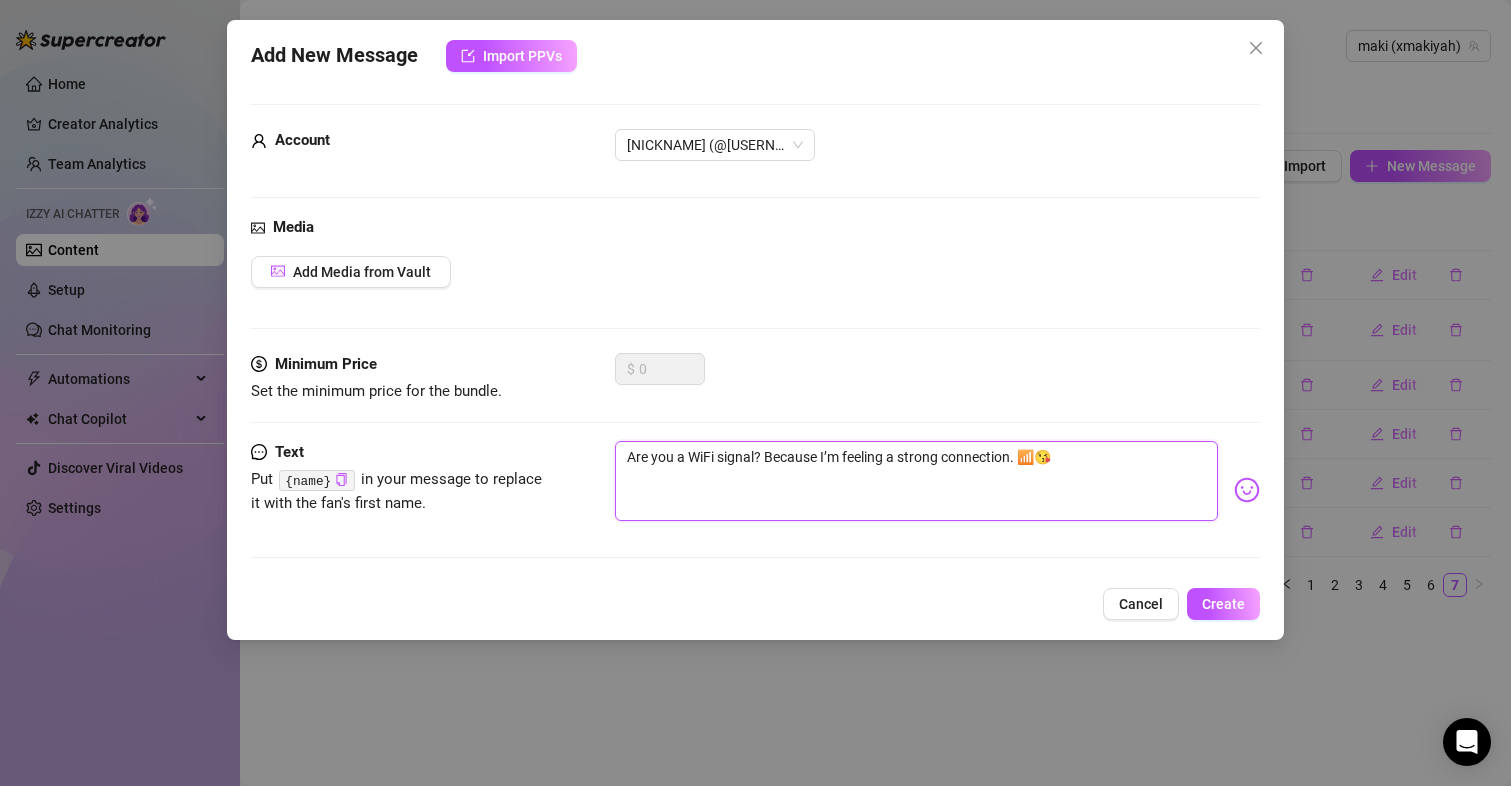 type on "Are you a WiFi signal? Because I’m feeling a strong connection. 📶😘" 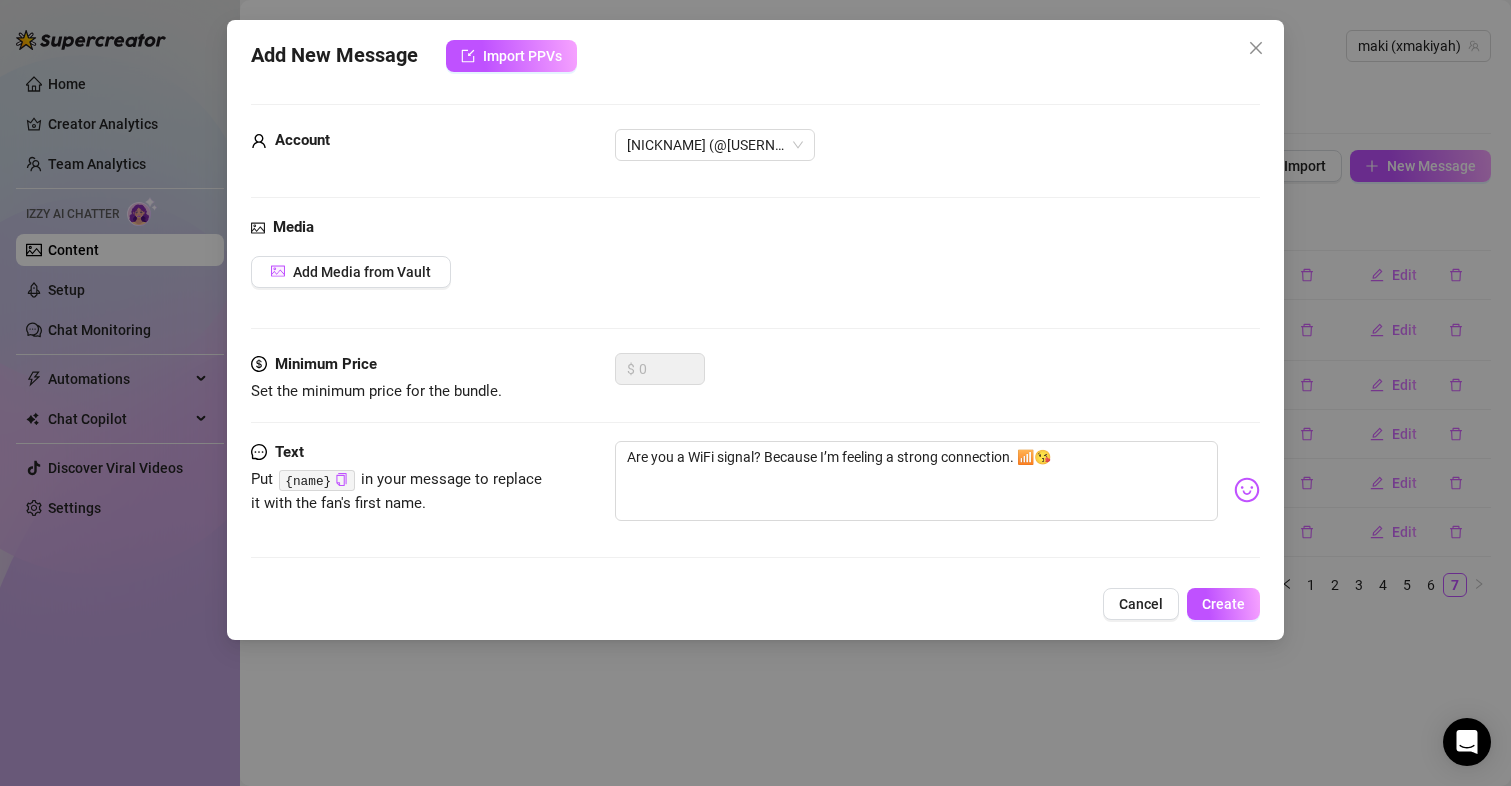 click on "Add New Message Import PPVs Account maki (@xmakiyah) Media Add Media from Vault Minimum Price Set the minimum price for the bundle. $ 0 Text Put   {name}   in your message to replace it with the fan's first name. Are you a WiFi signal? Because I’m feeling a strong connection. 📶😘 Cancel Create" at bounding box center [756, 330] 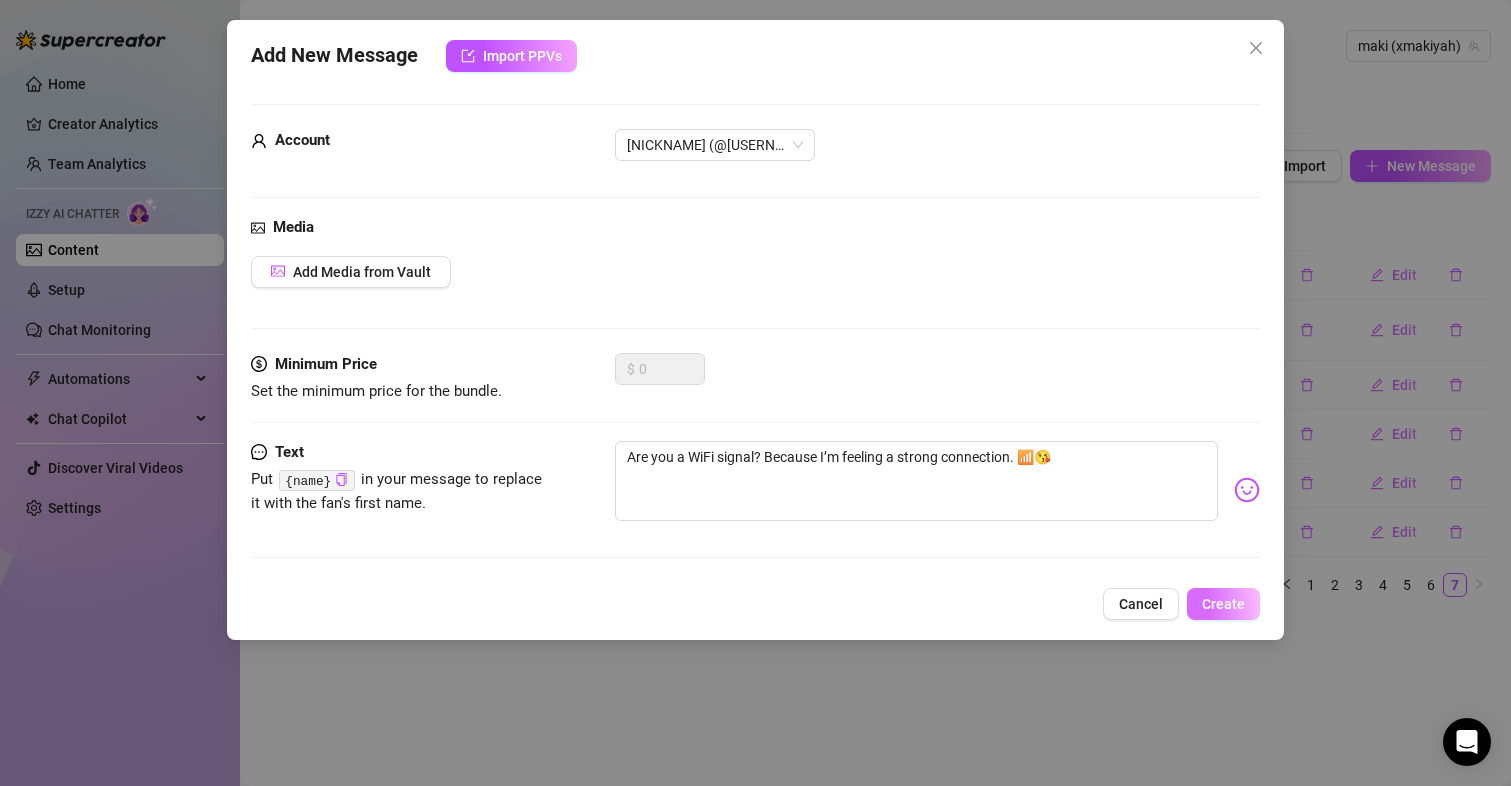 click on "Create" at bounding box center [1223, 604] 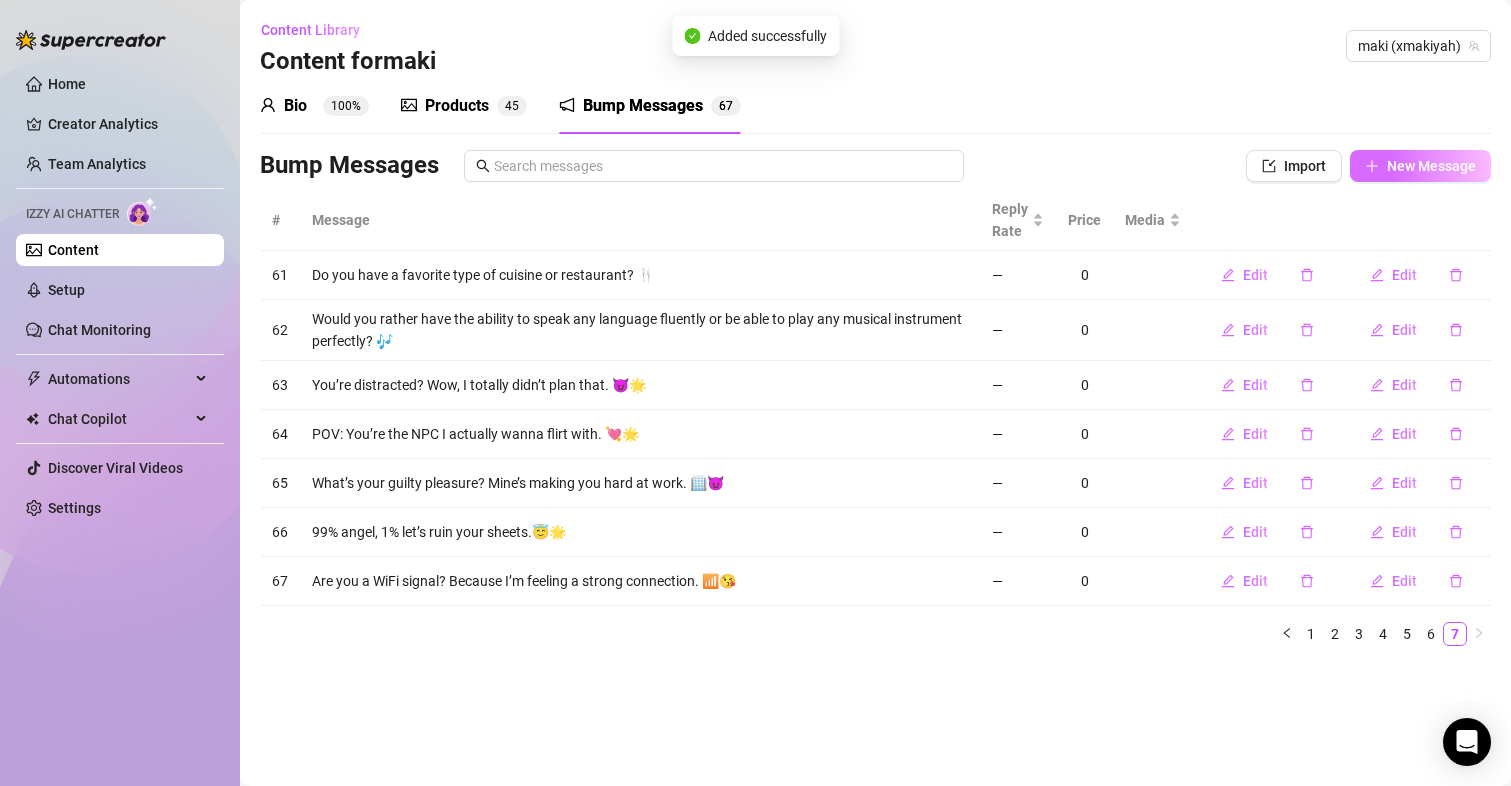 click on "New Message" at bounding box center [1431, 166] 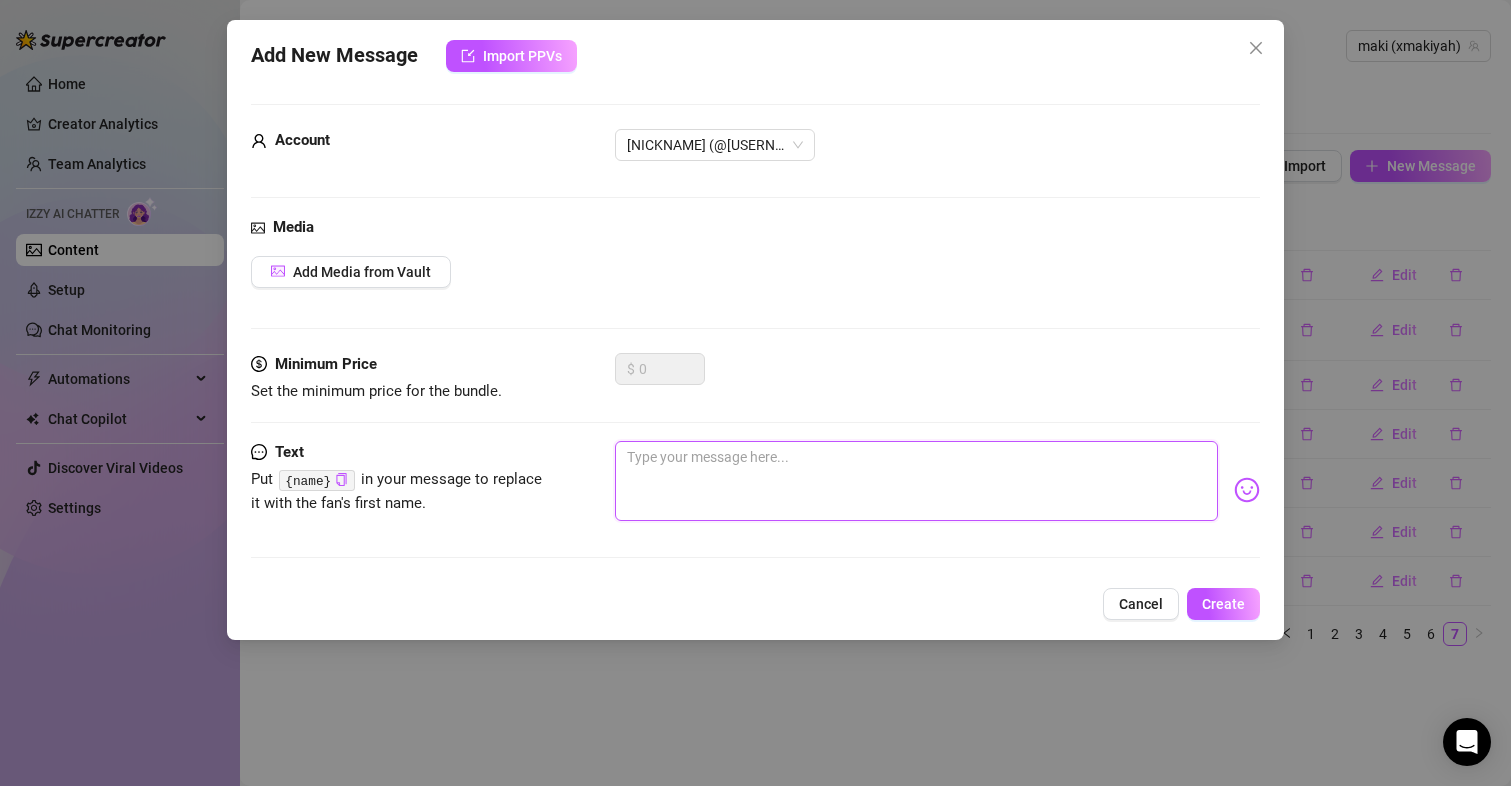 click at bounding box center (917, 481) 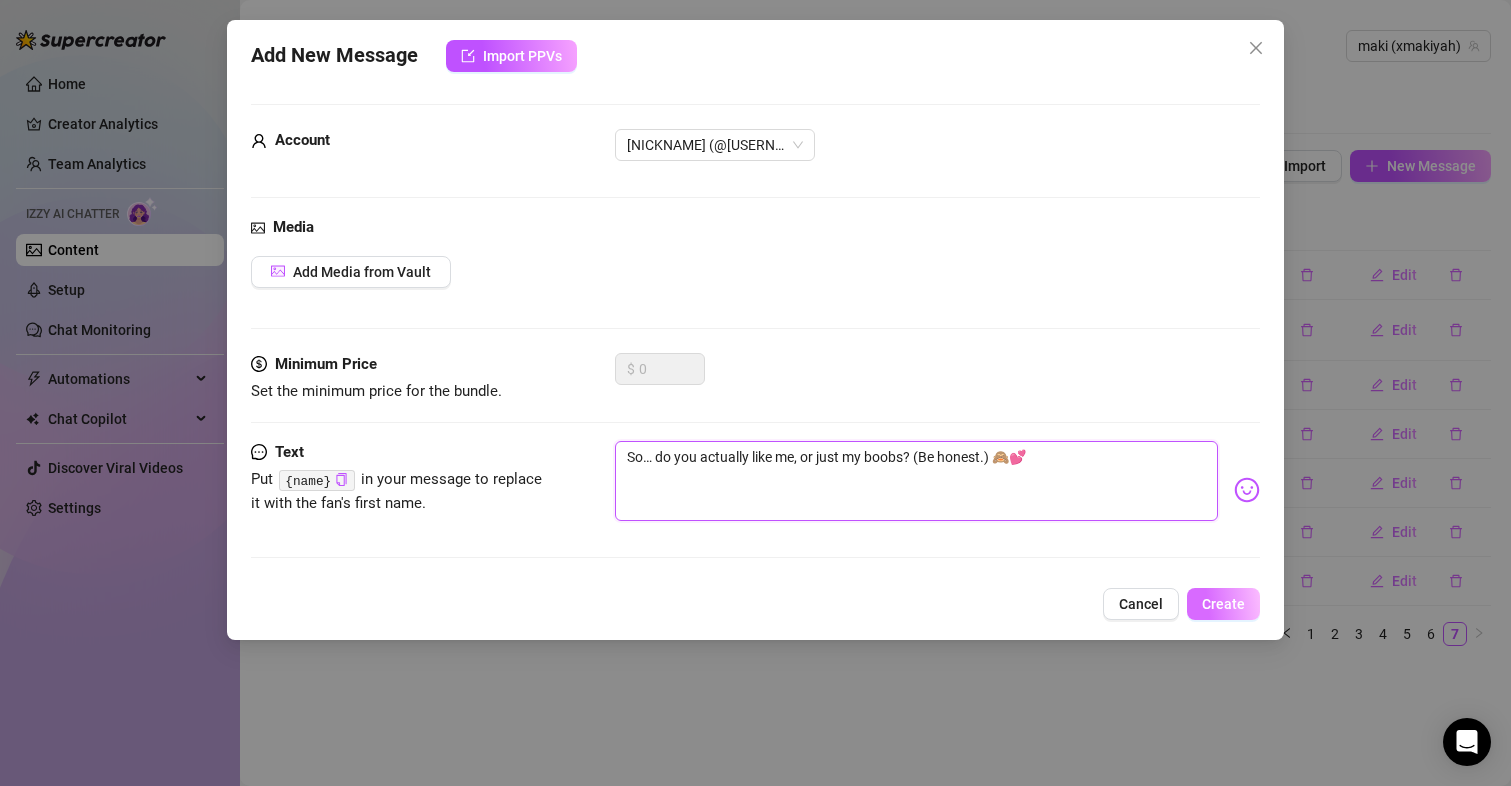 type on "So… do you actually like me, or just my boobs? (Be honest.) 🙈💕" 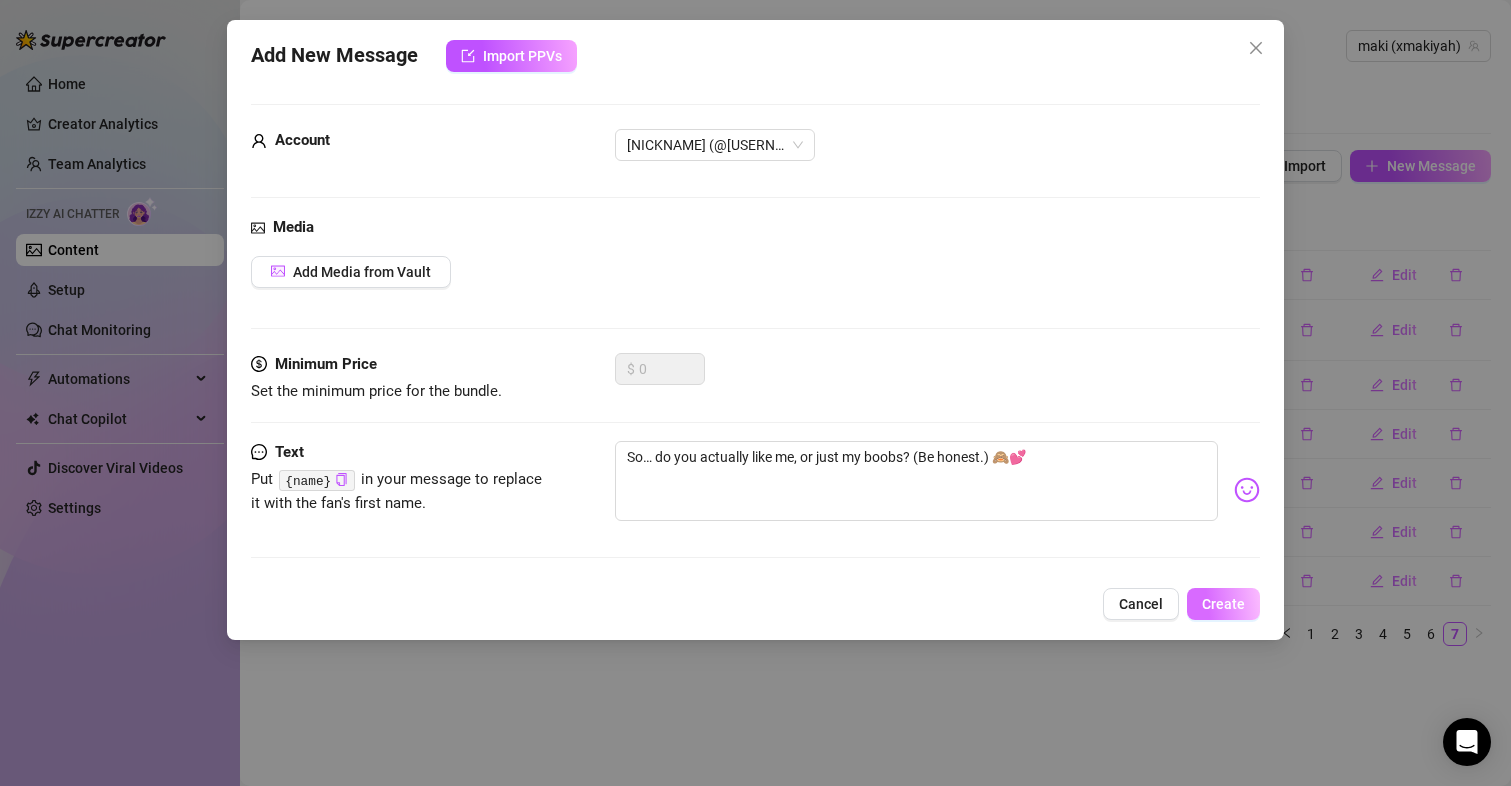 click on "Create" at bounding box center [1223, 604] 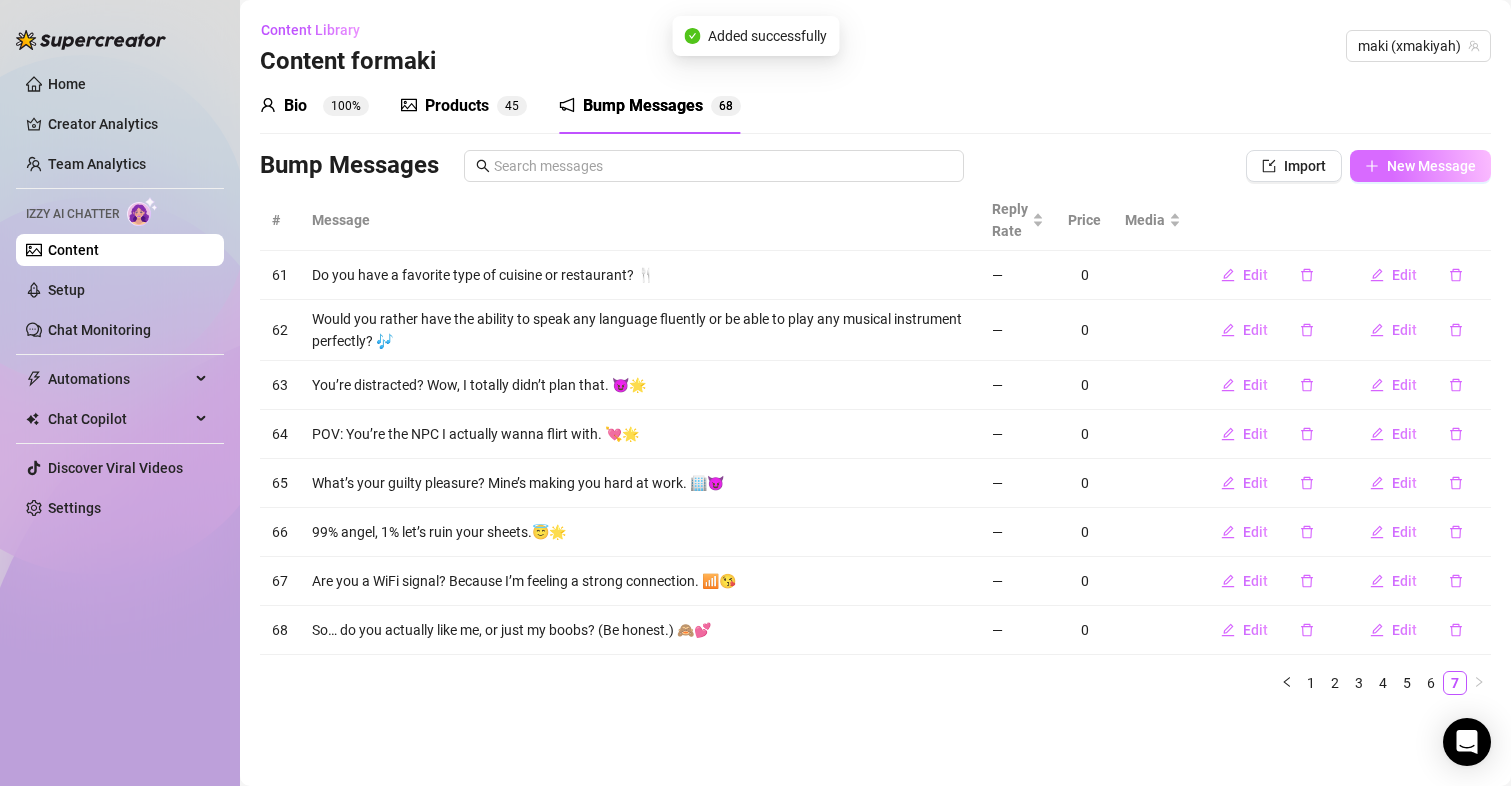 click on "New Message" at bounding box center (1420, 166) 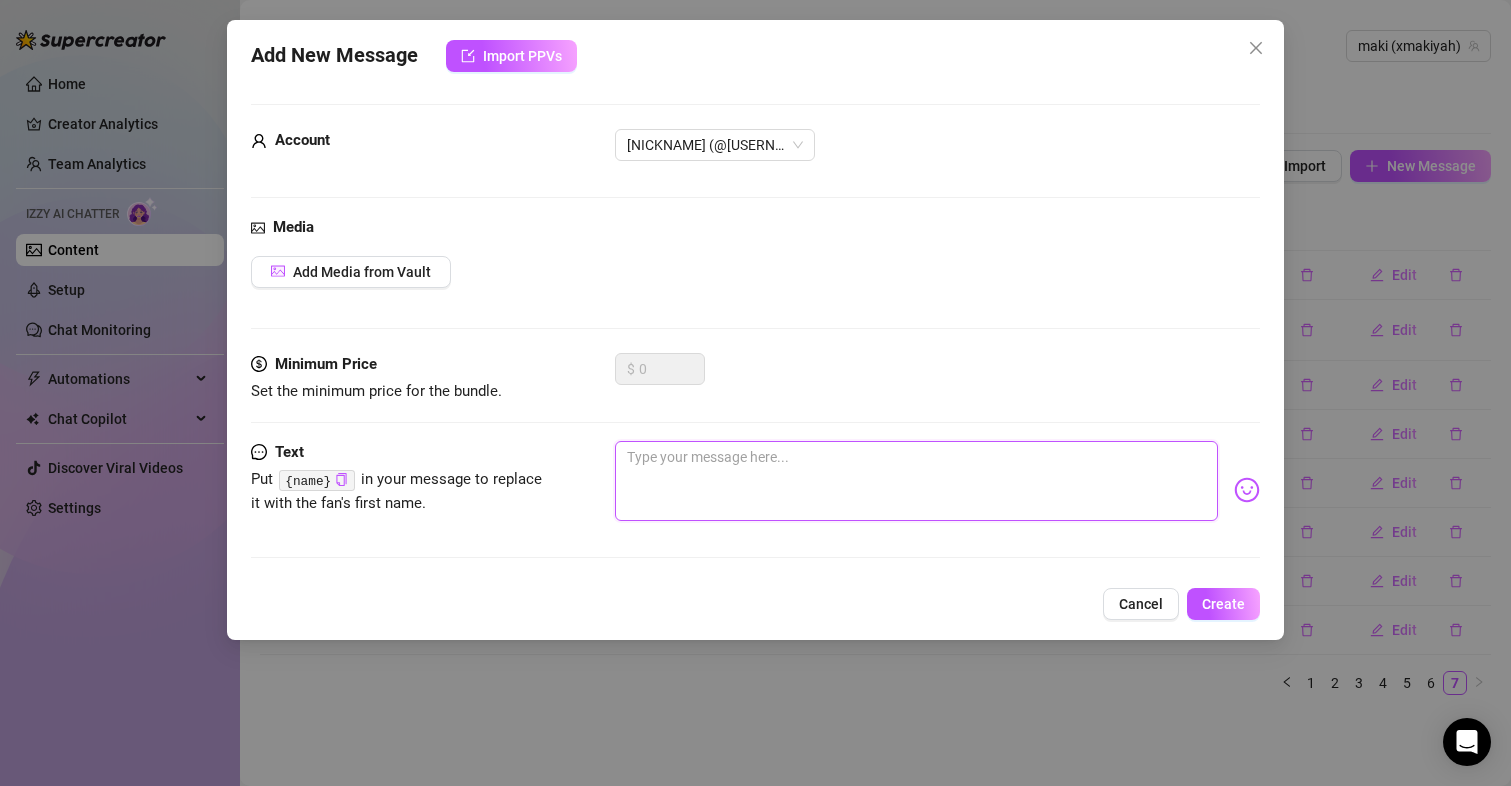 click at bounding box center [917, 481] 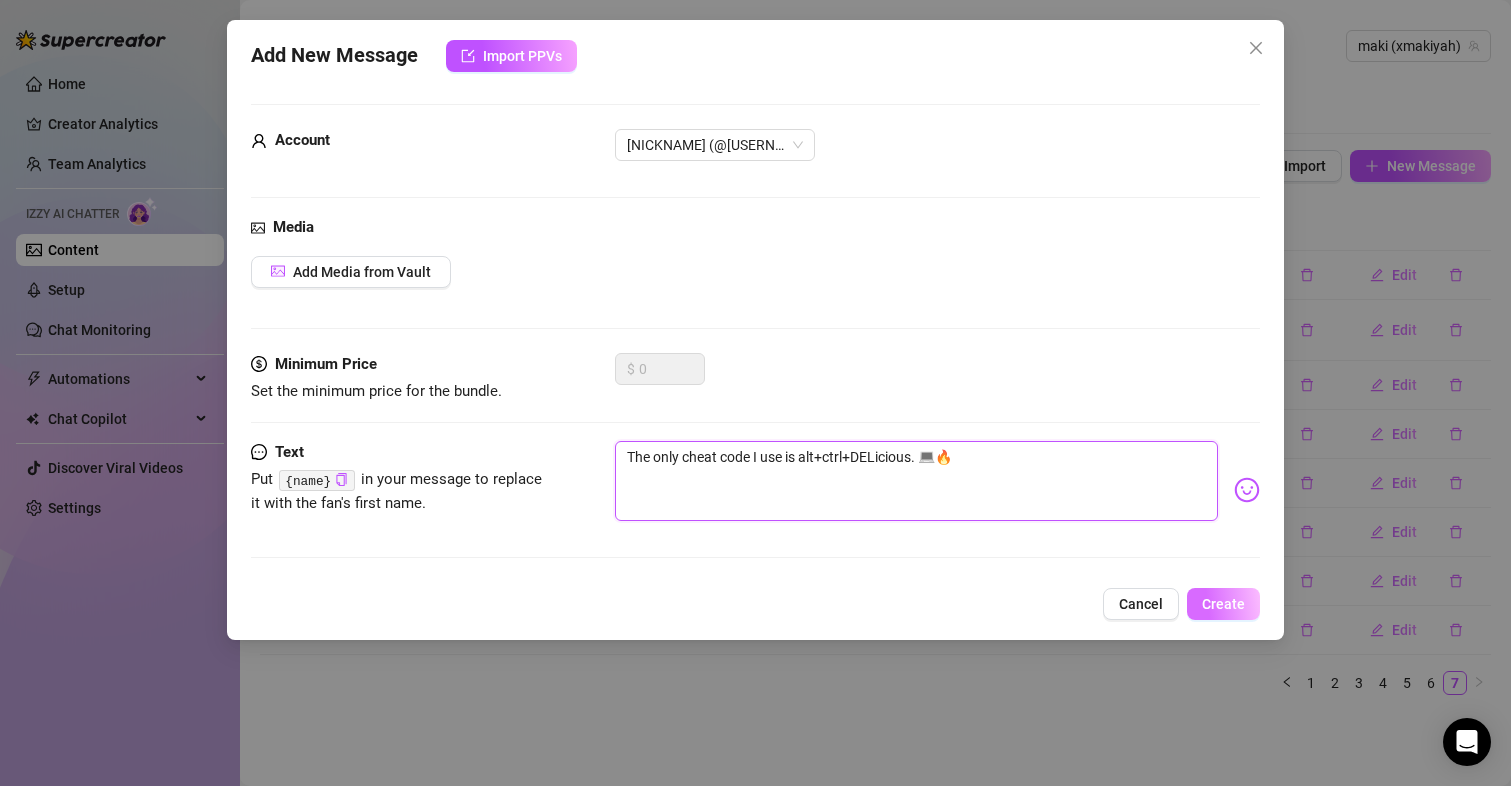 type on "The only cheat code I use is alt+ctrl+DELicious. 💻🔥" 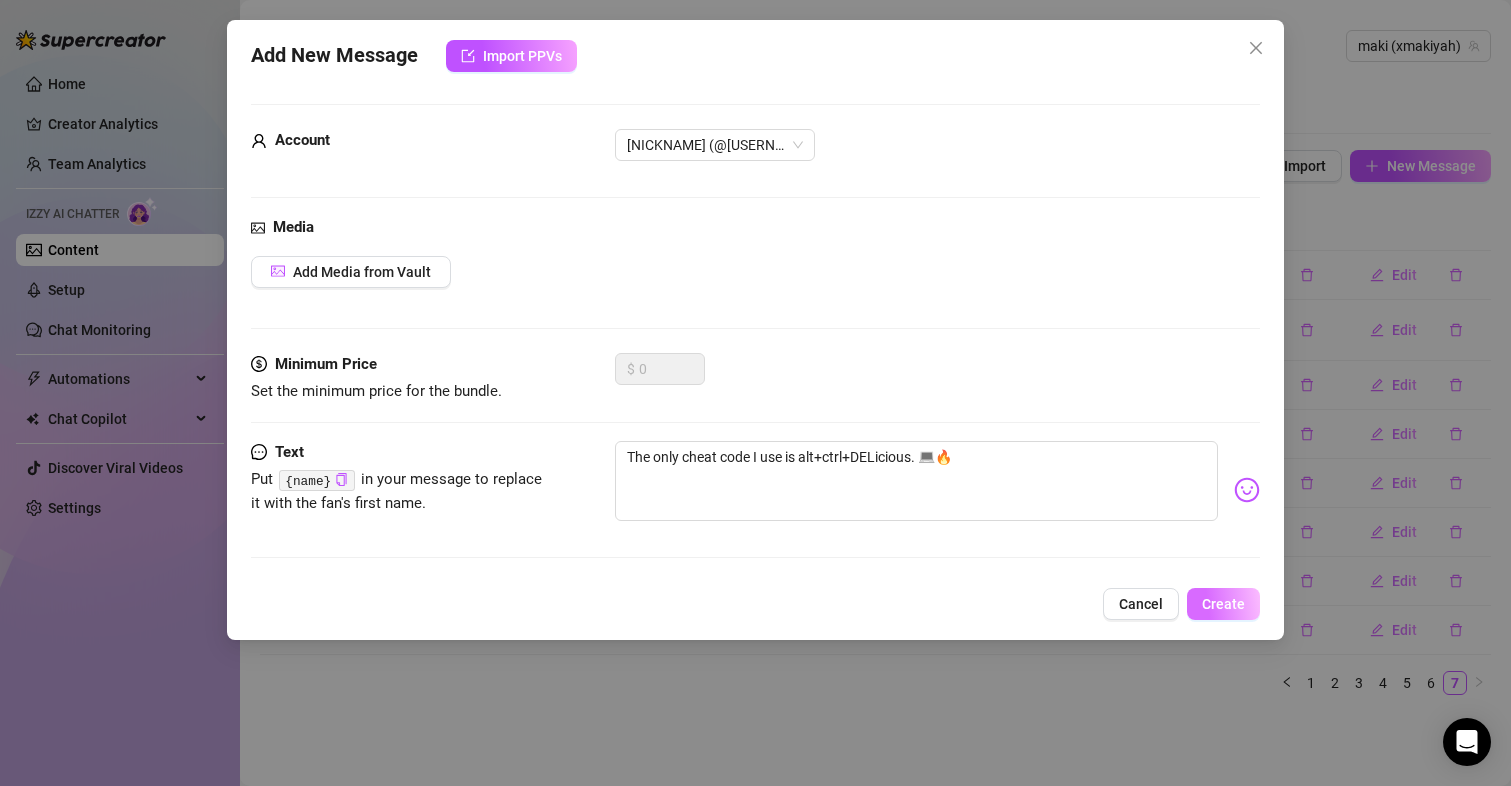 click on "Create" at bounding box center (1223, 604) 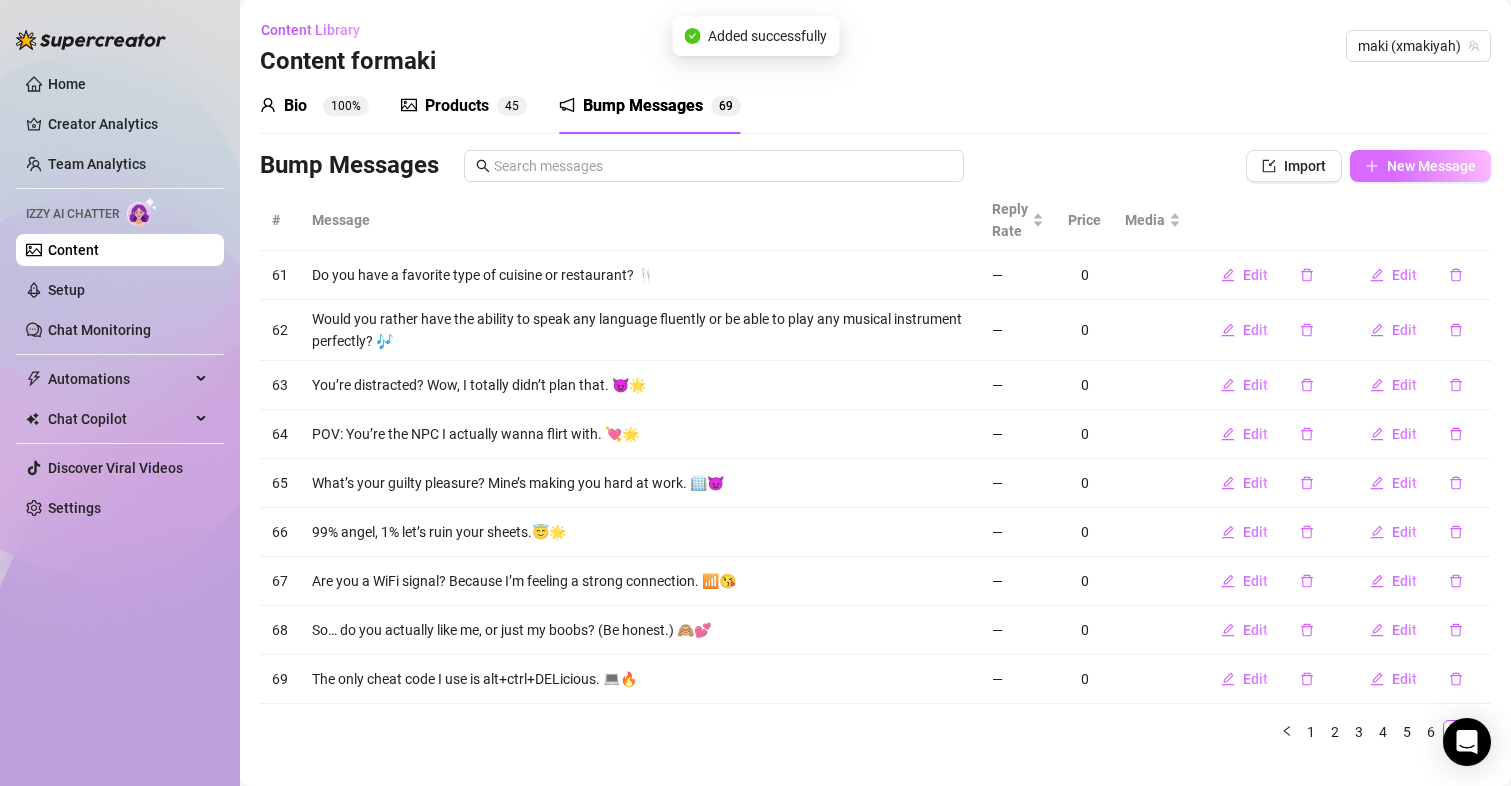 click on "New Message" at bounding box center [1431, 166] 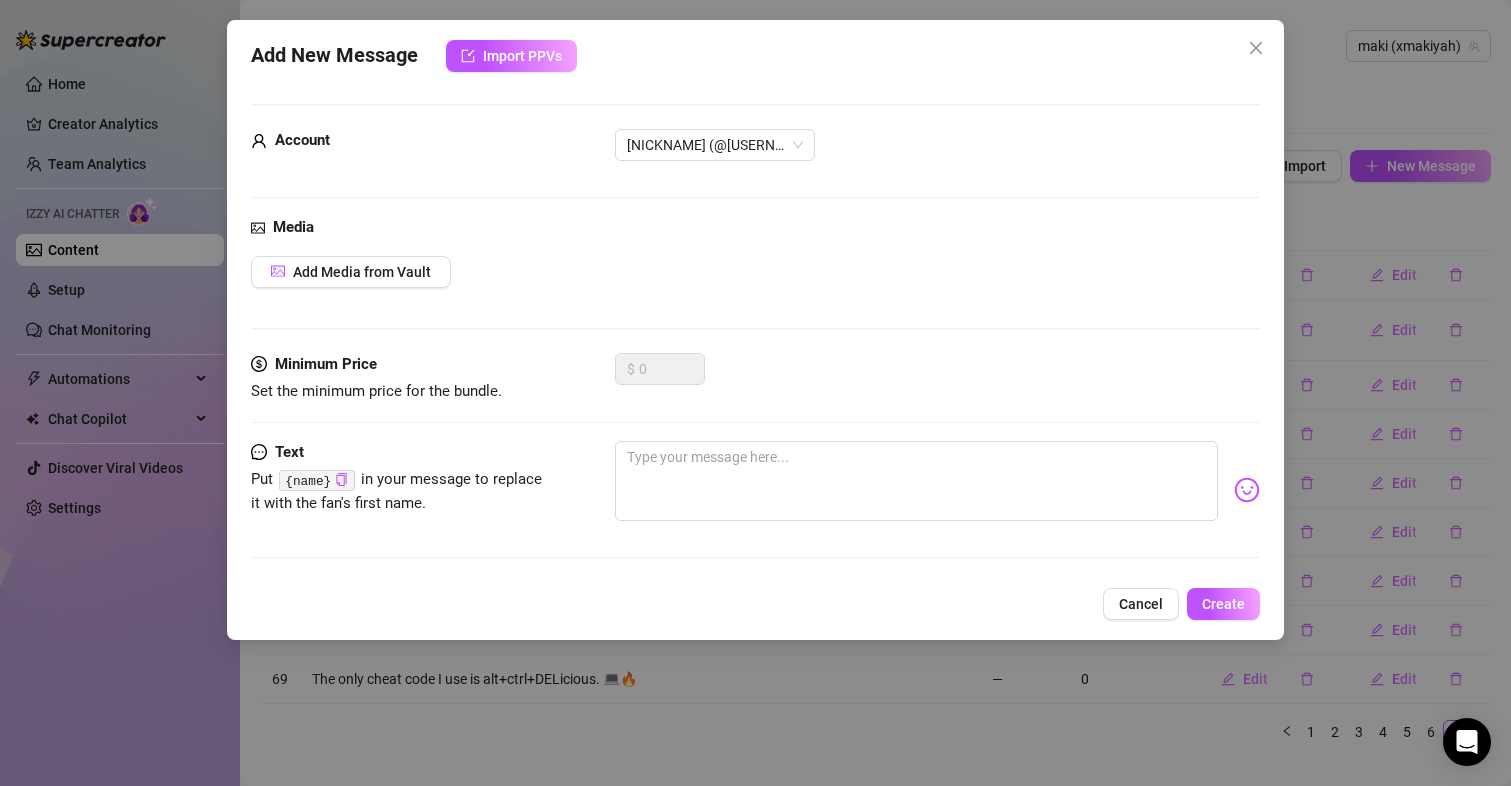 click on "Minimum Price Set the minimum price for the bundle. $ 0" at bounding box center [756, 397] 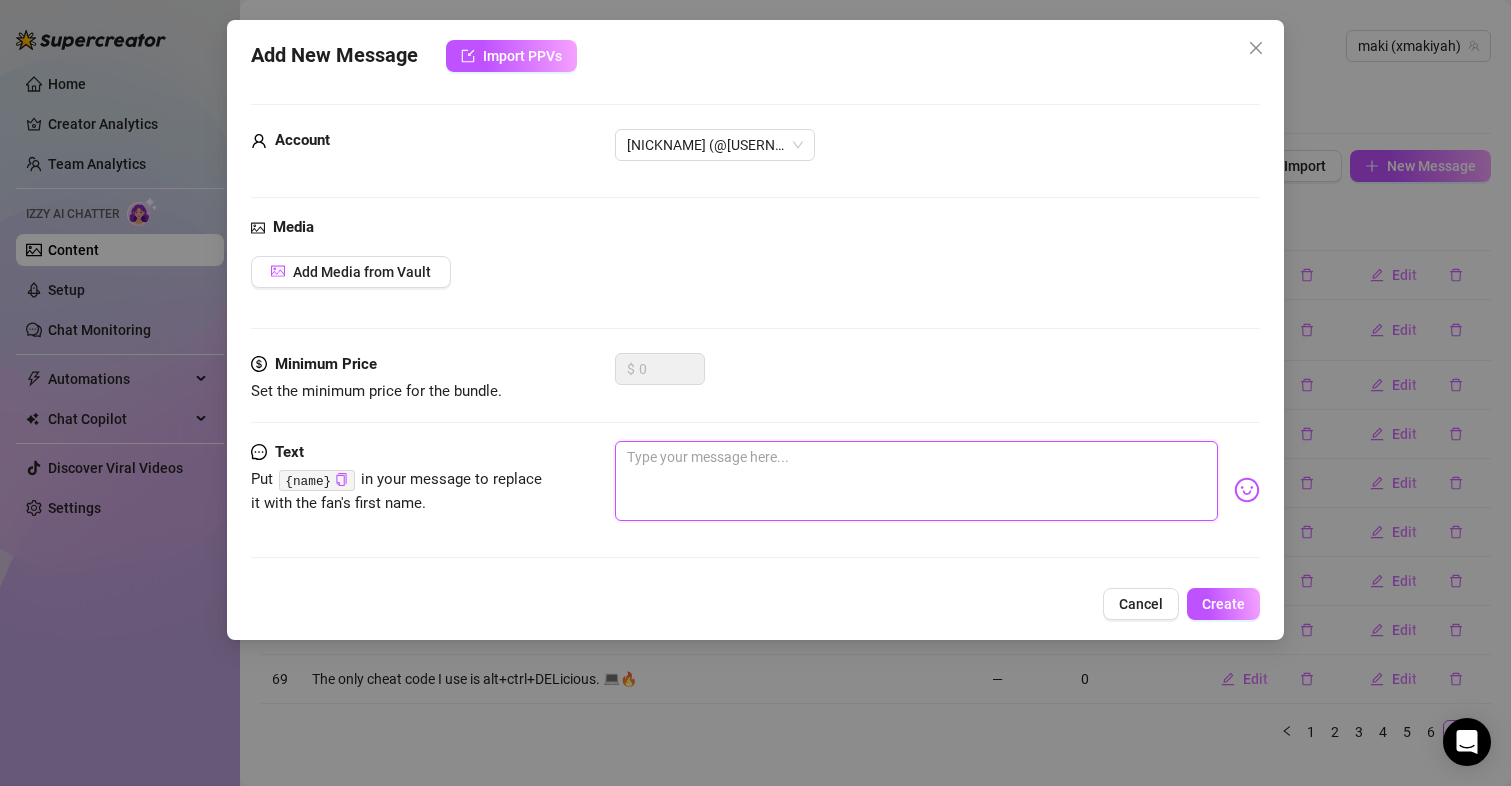 click at bounding box center (917, 481) 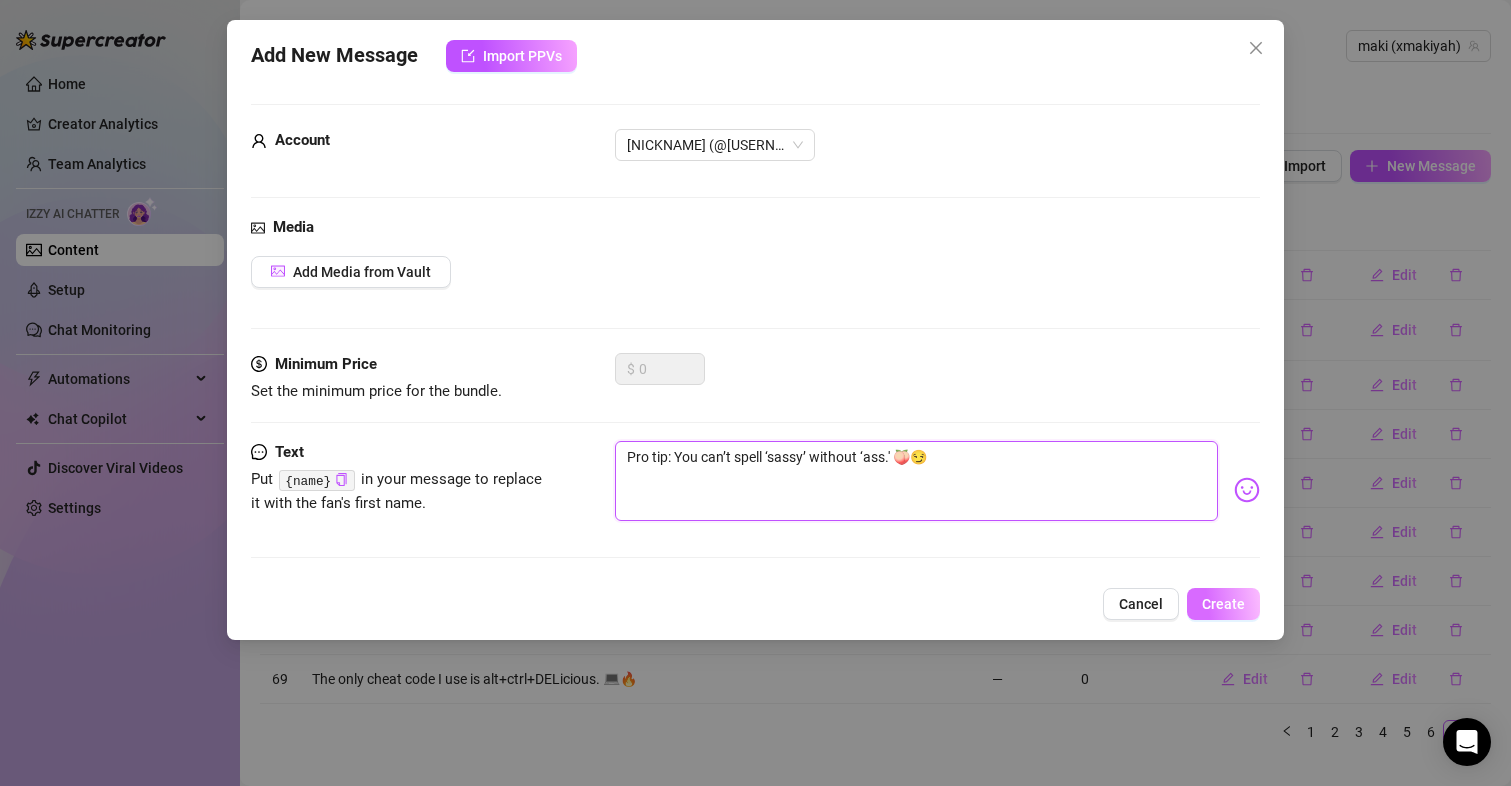 type on "Pro tip: You can’t spell ‘sassy’ without ‘ass.' 🍑😏" 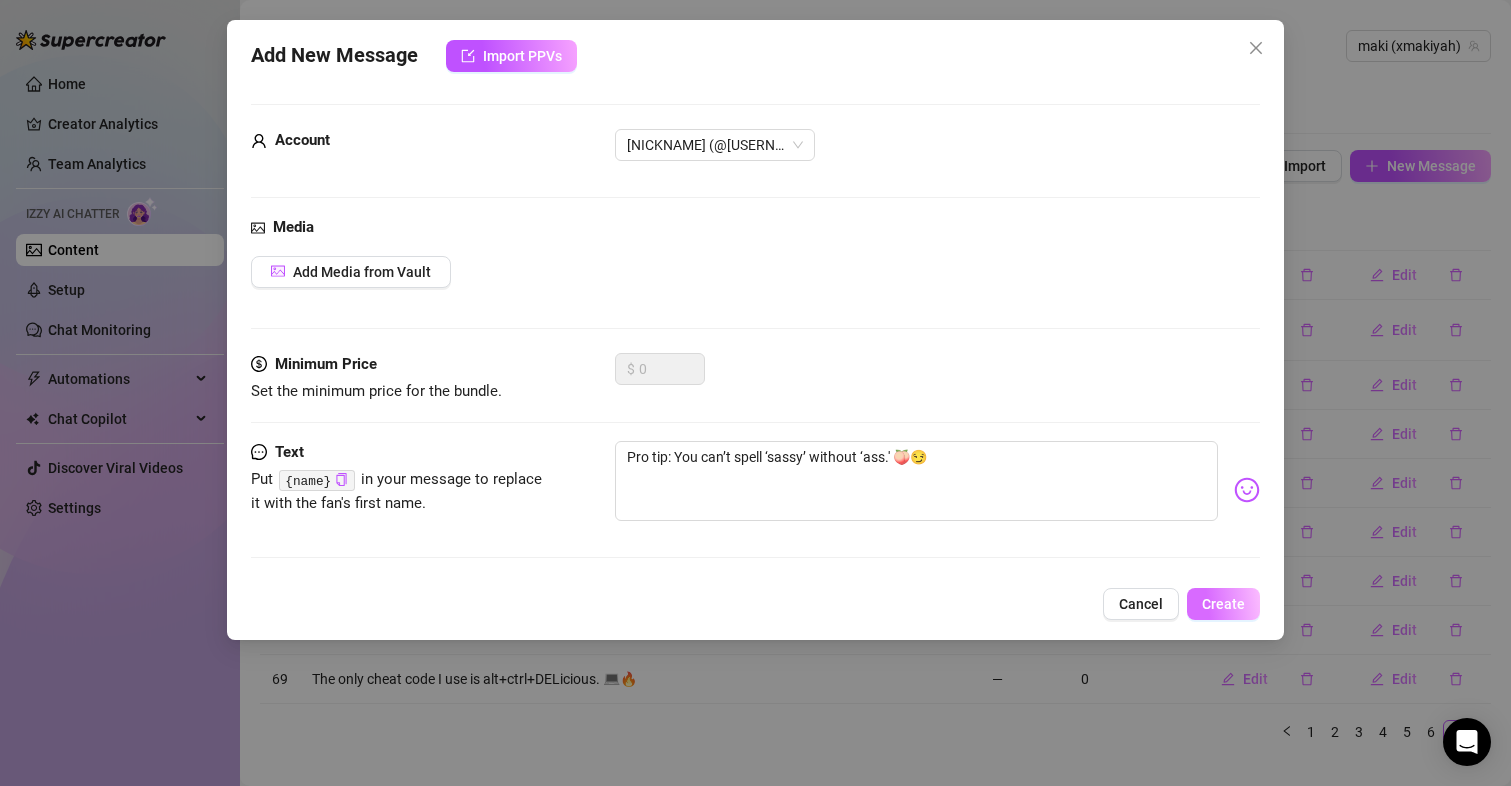 click on "Create" at bounding box center (1223, 604) 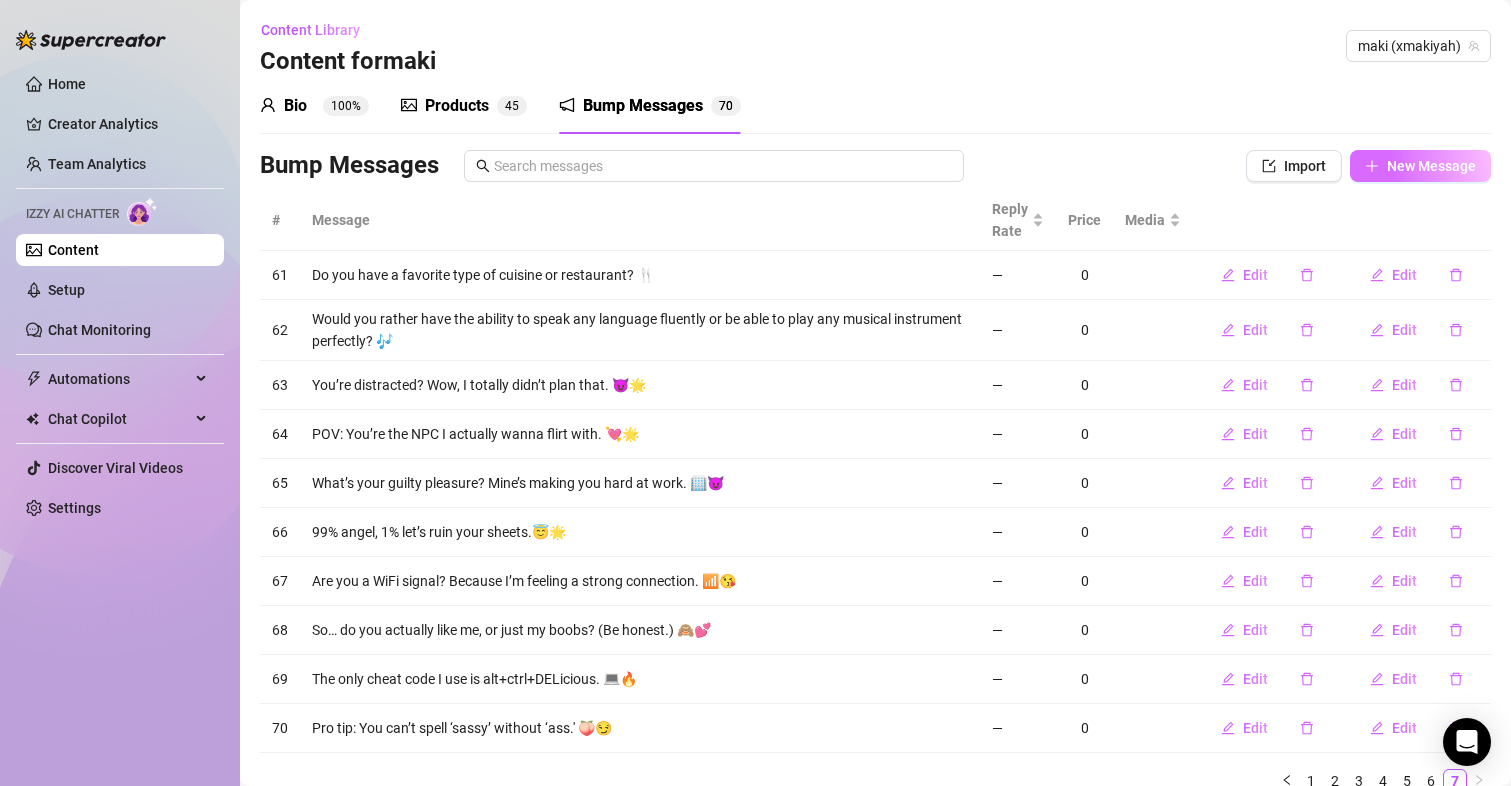 click on "New Message" at bounding box center (1431, 166) 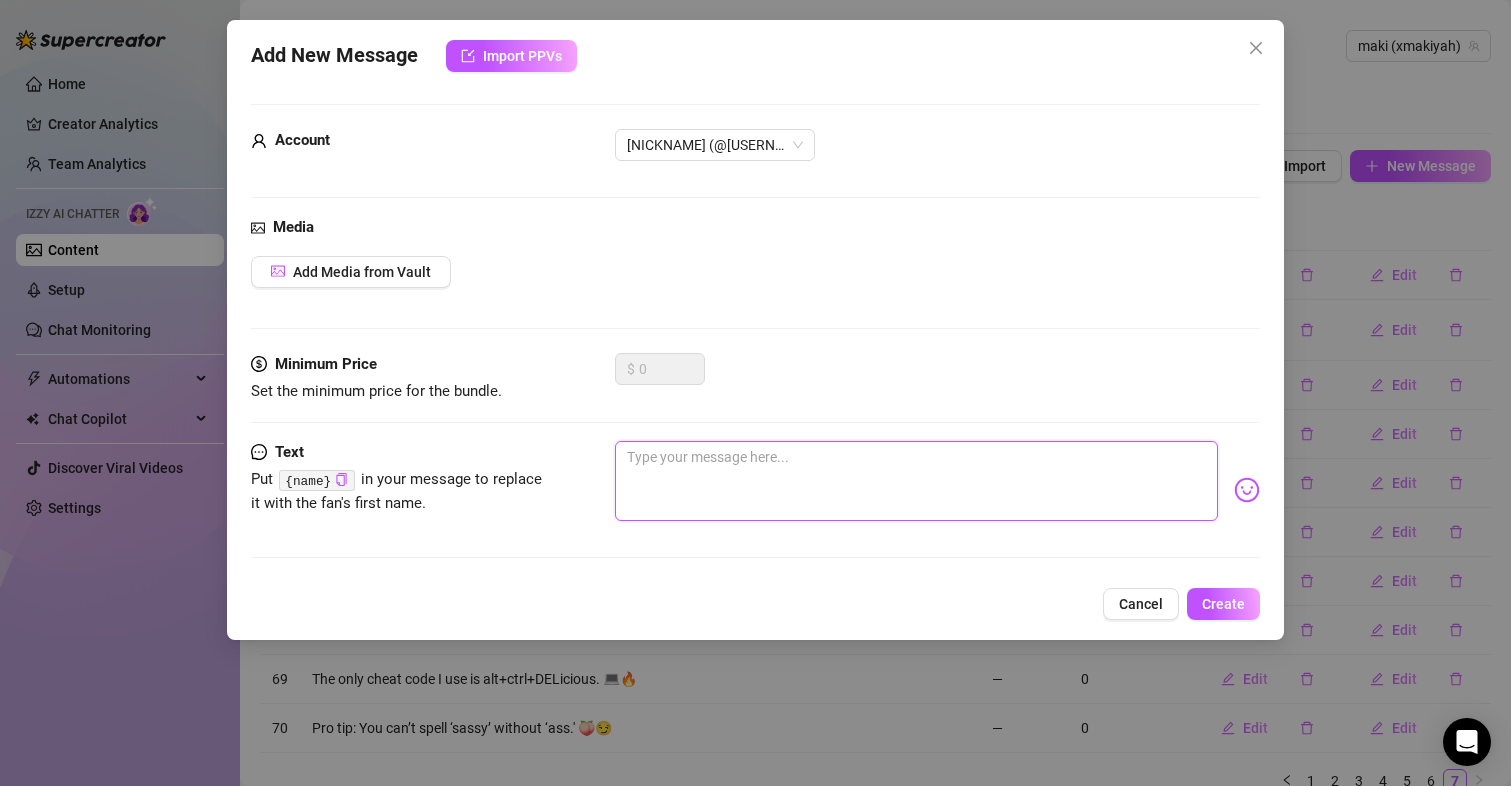 click at bounding box center (917, 481) 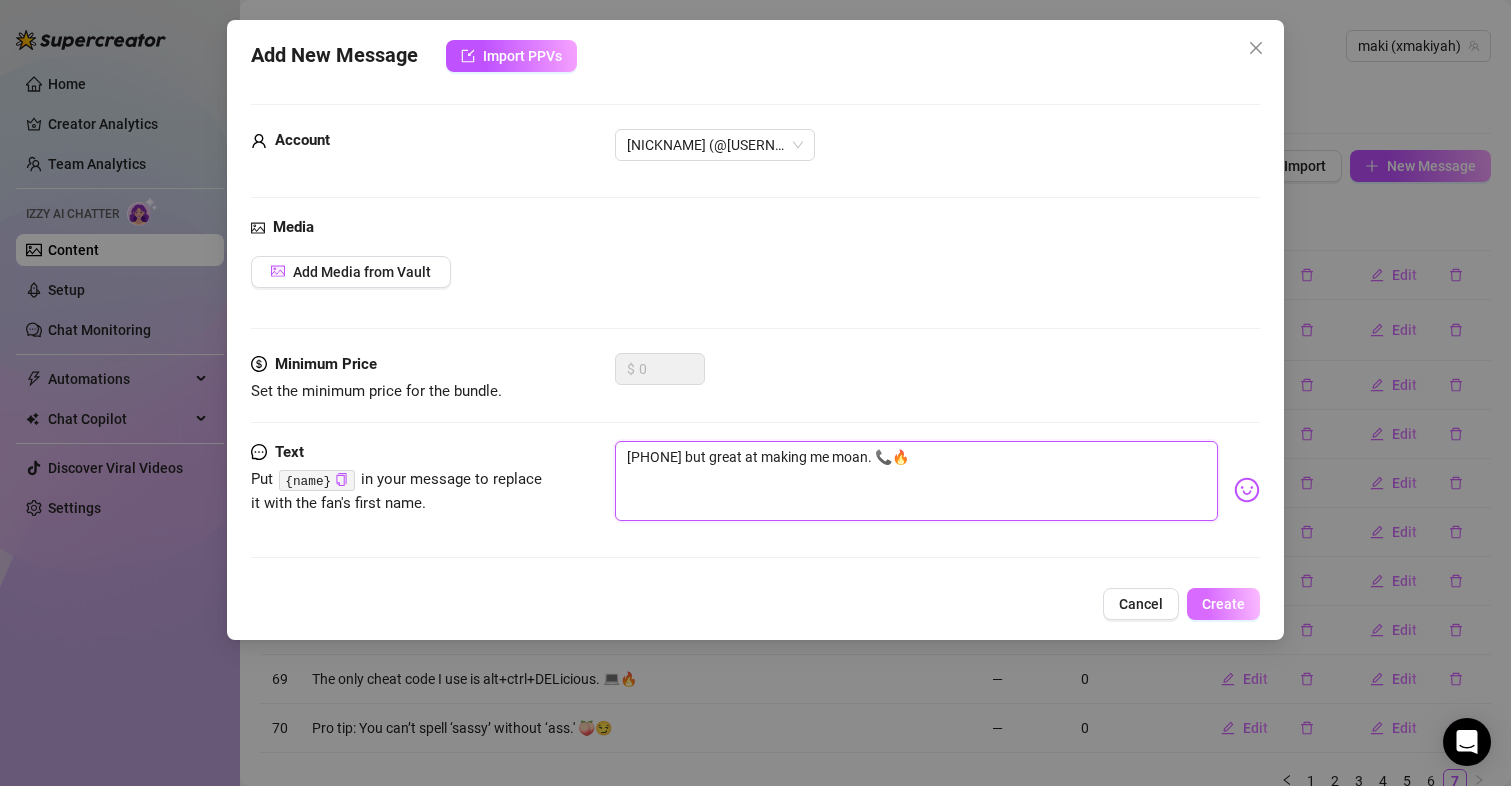 type on "[PHONE] but great at making me moan. 📞🔥" 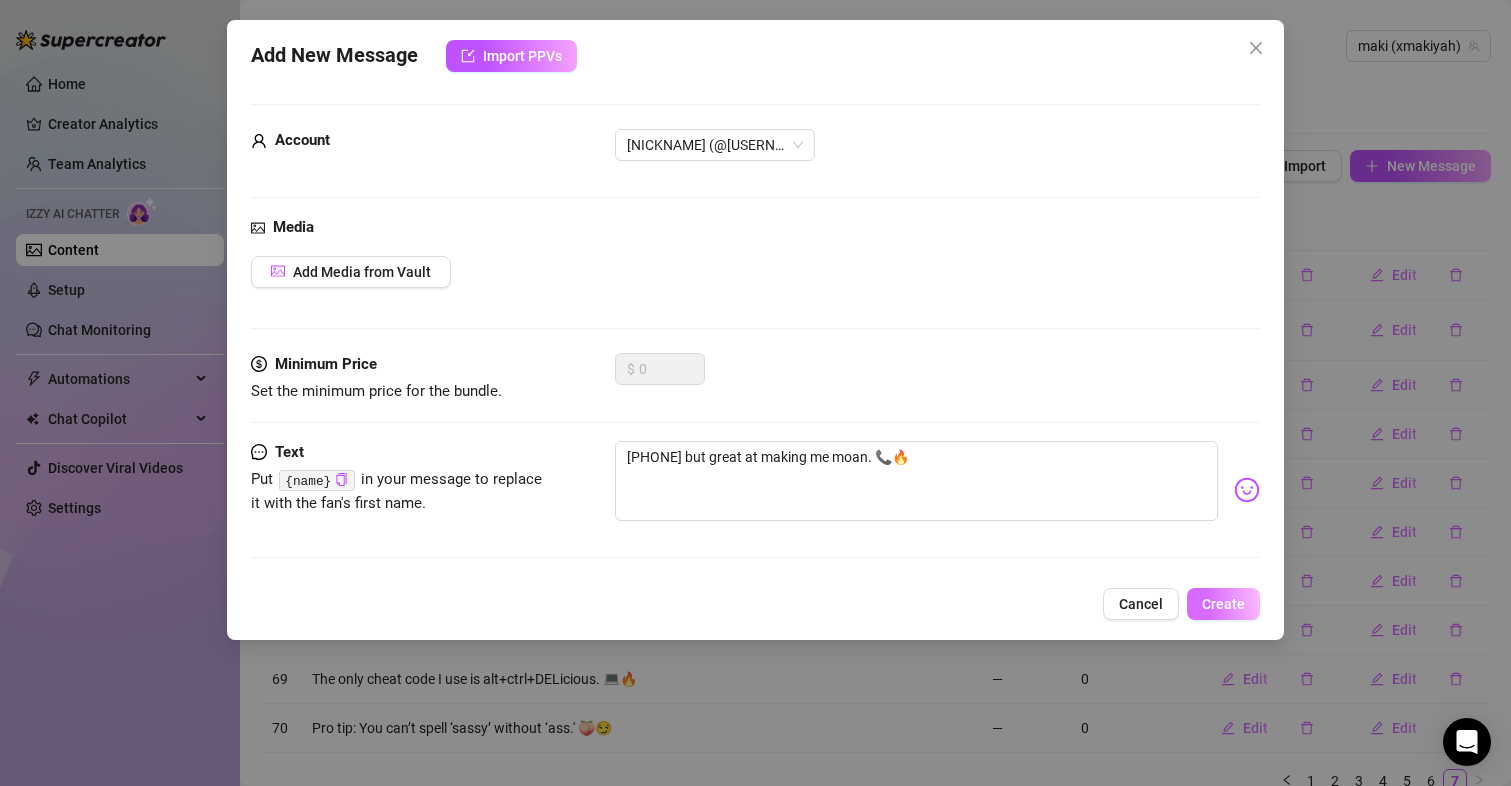 click on "Create" at bounding box center (1223, 604) 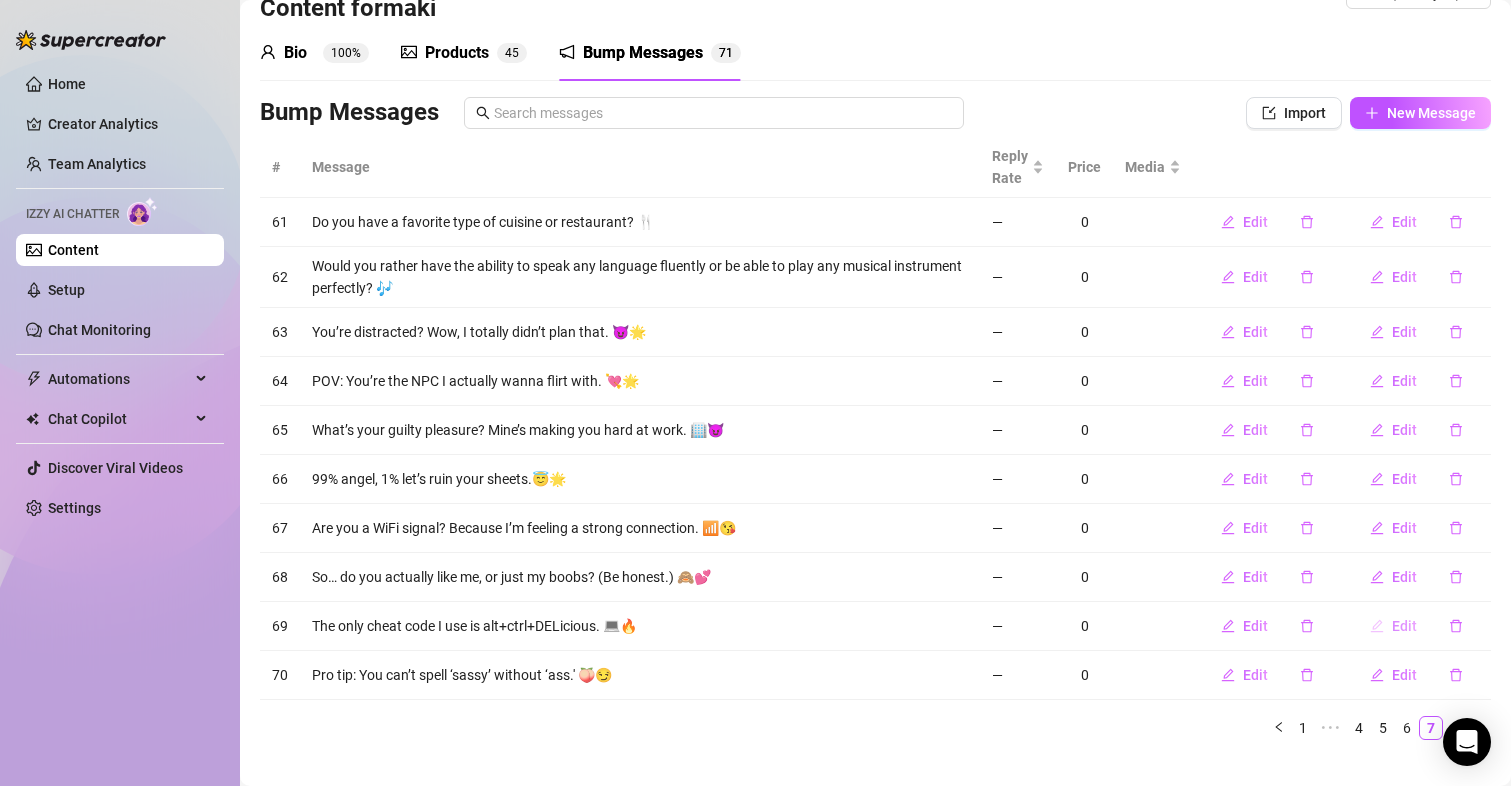 scroll, scrollTop: 83, scrollLeft: 0, axis: vertical 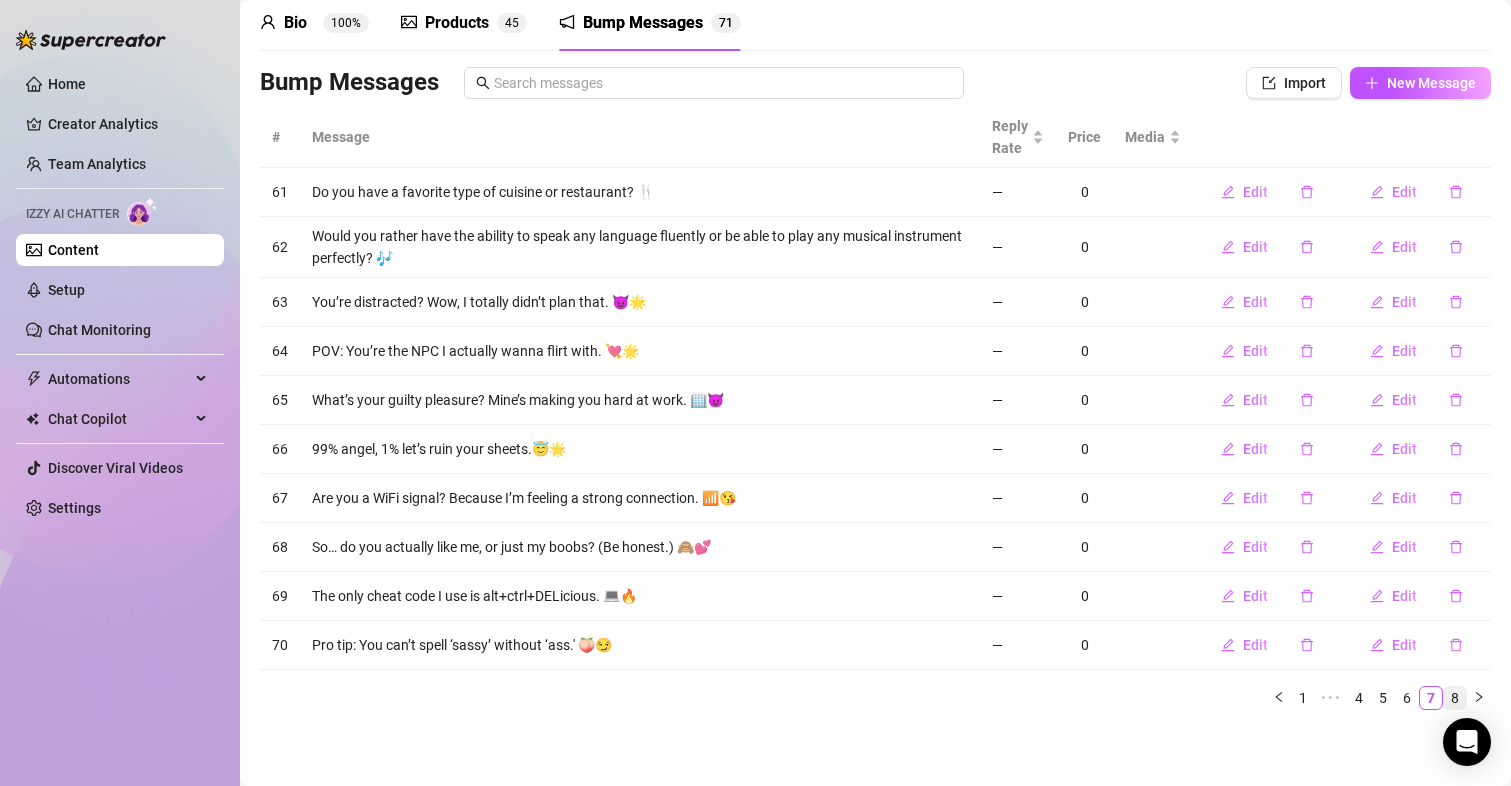 click on "8" at bounding box center (1455, 698) 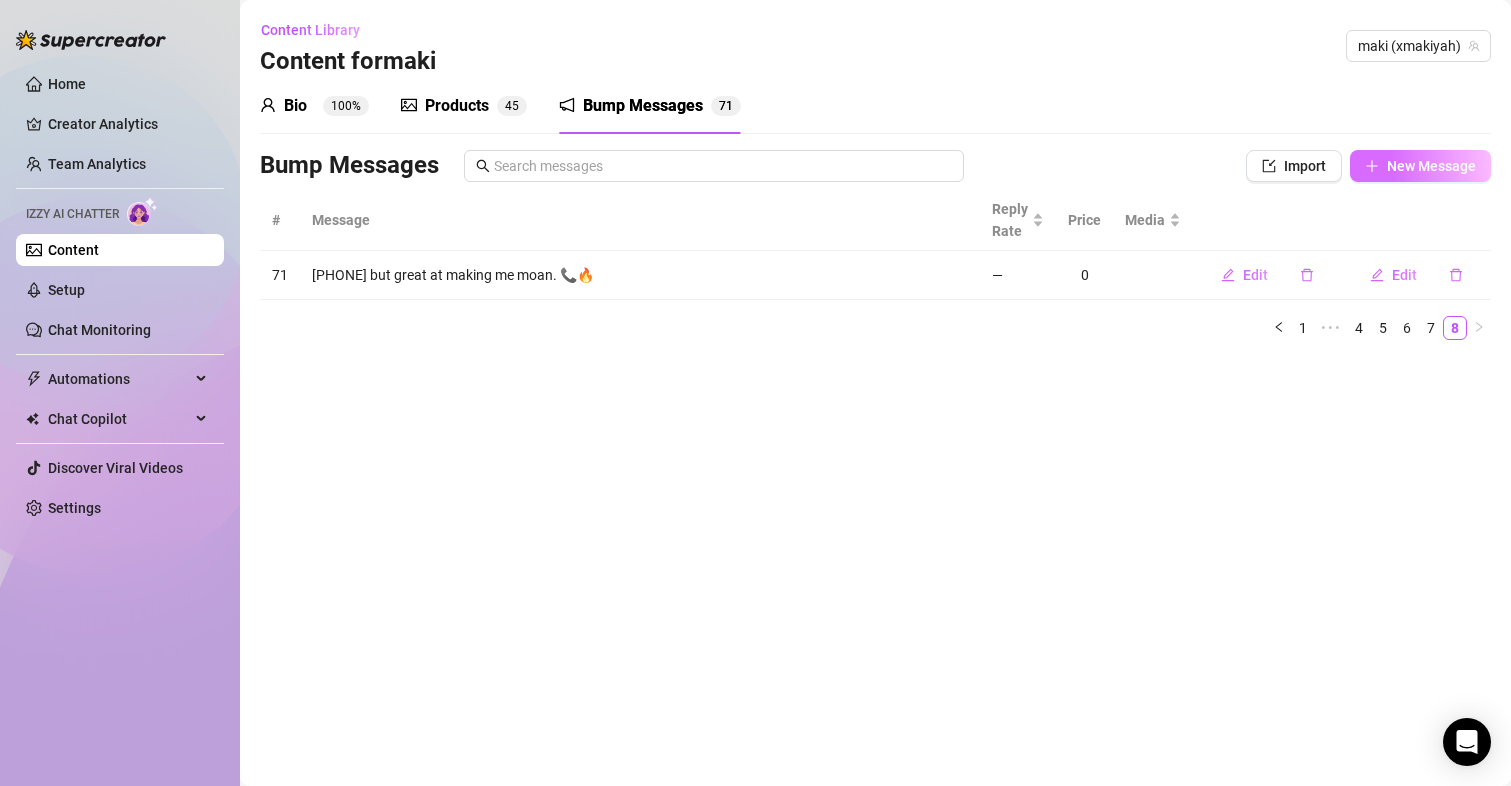 click on "New Message" at bounding box center [1431, 166] 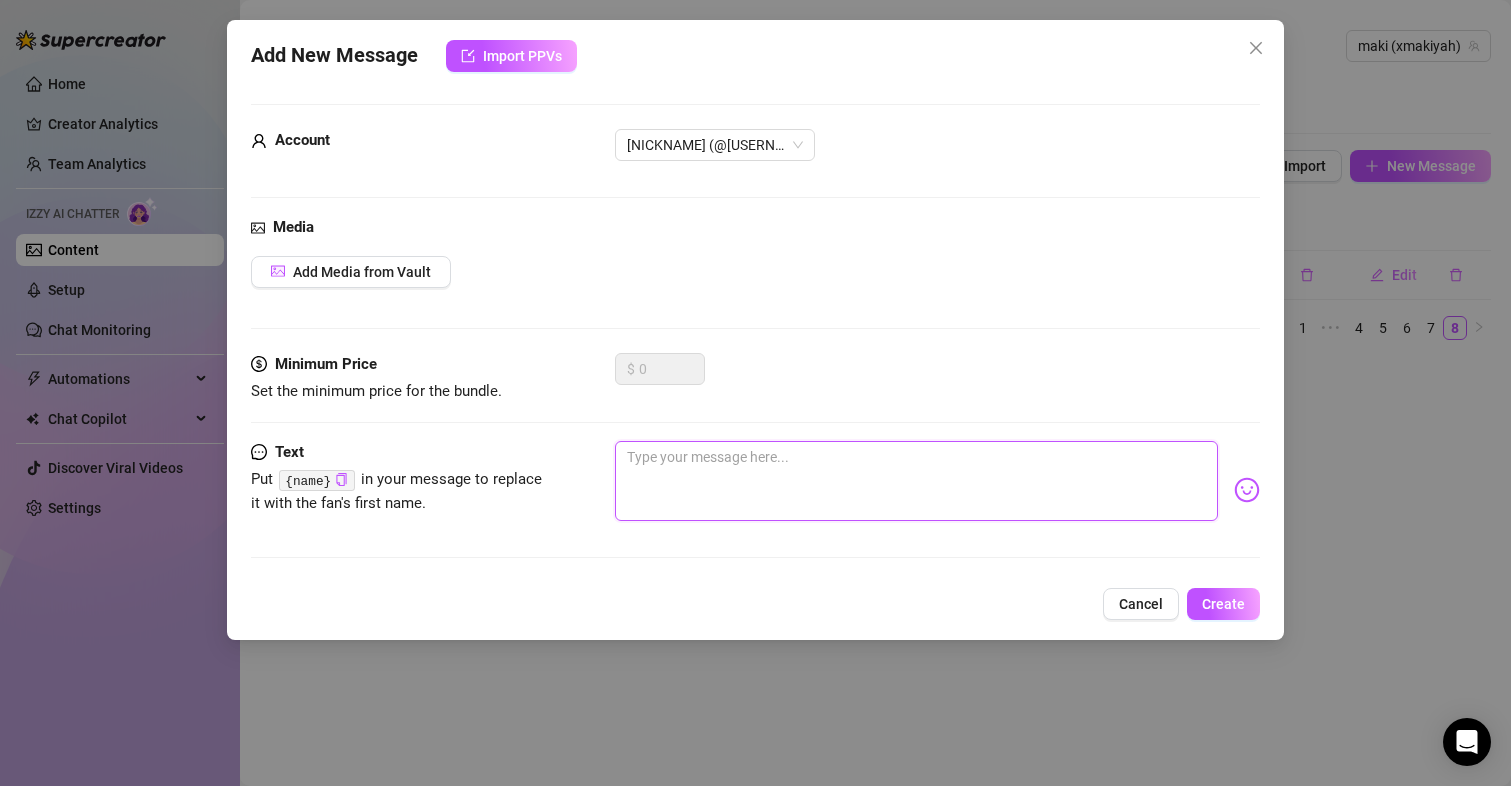 click at bounding box center [917, 481] 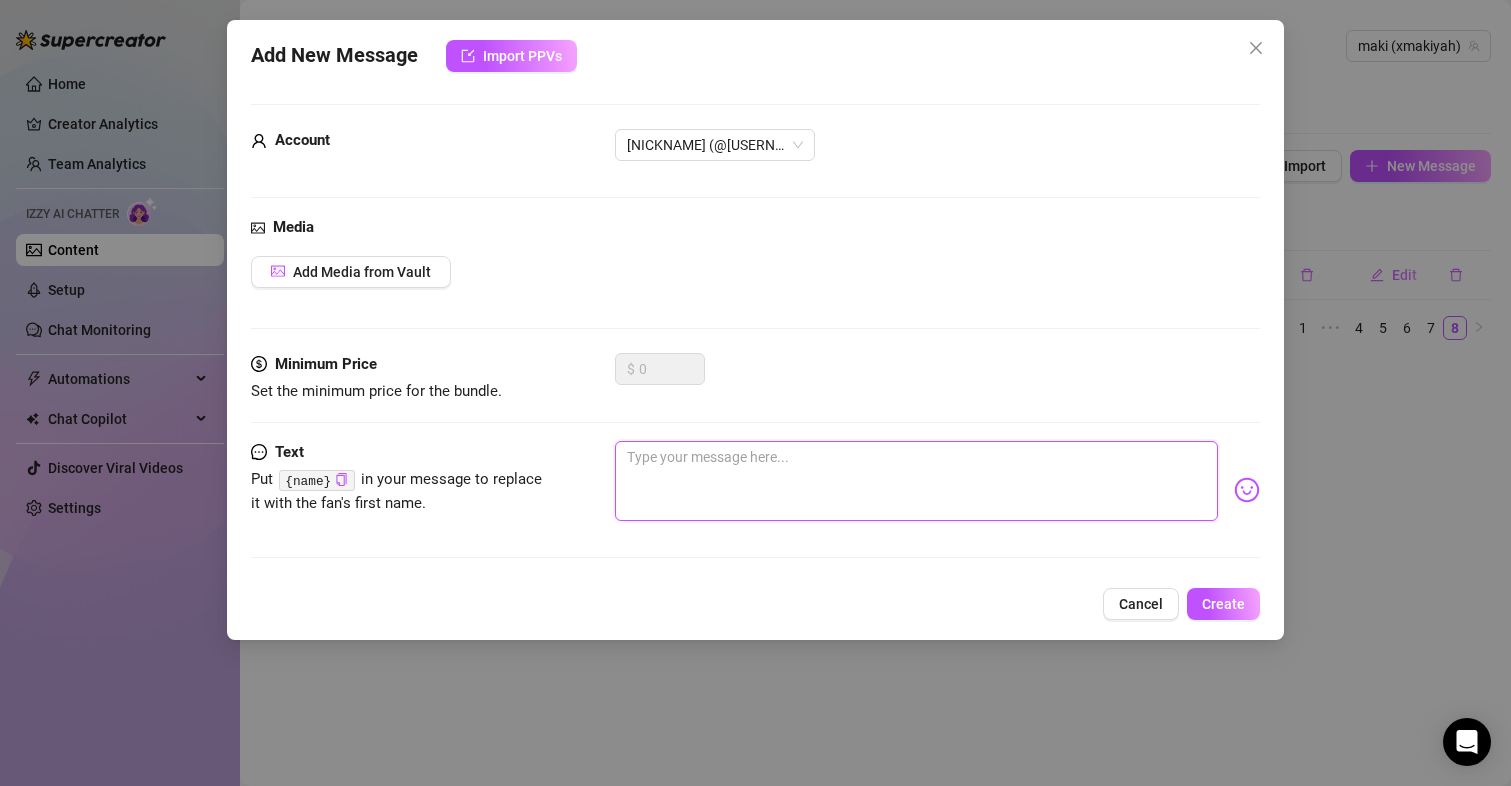 paste on "My O.F. is like a loot box… but you always get the rare drop here.😘🌟" 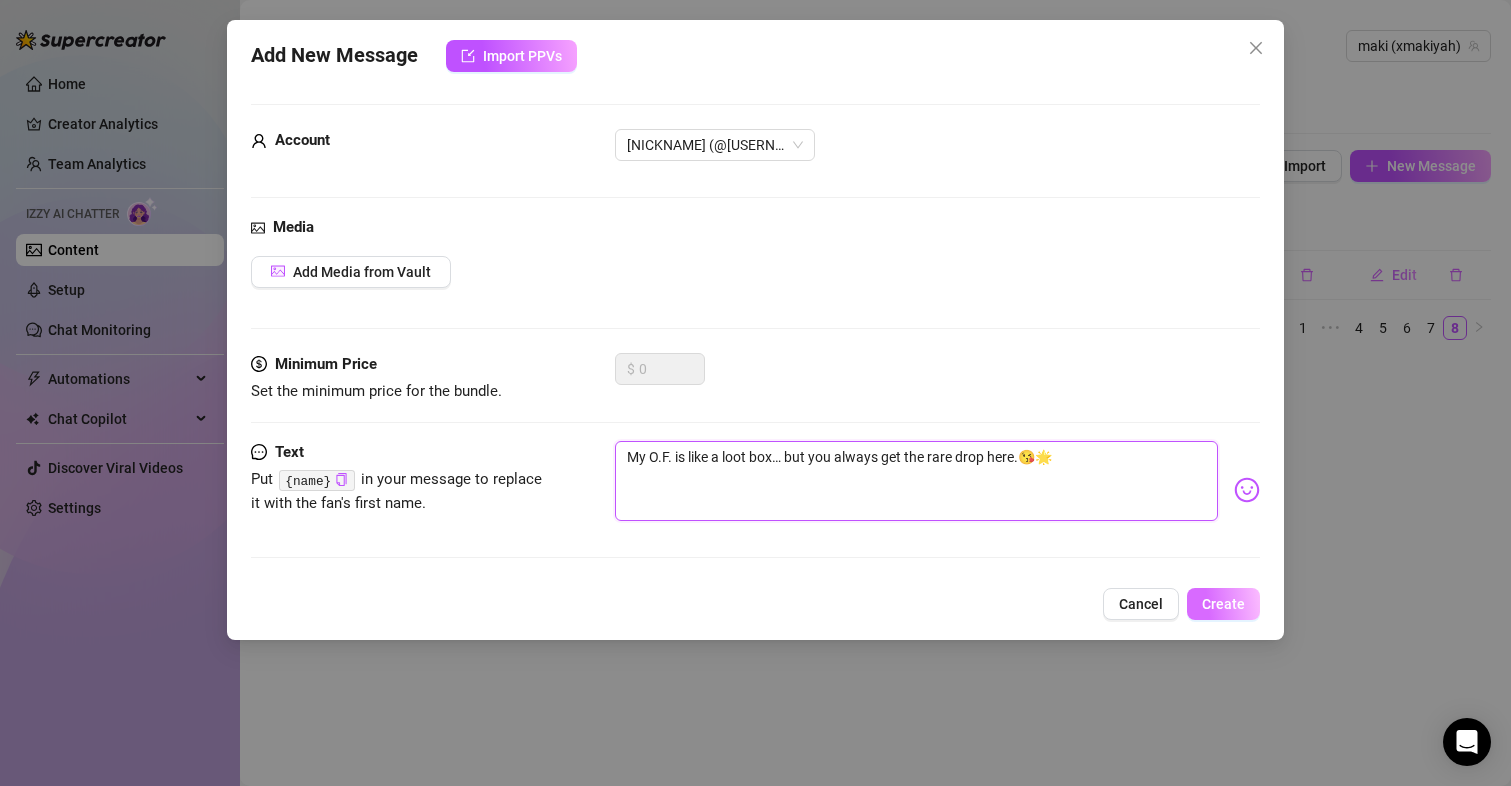 type on "My O.F. is like a loot box… but you always get the rare drop here.😘🌟" 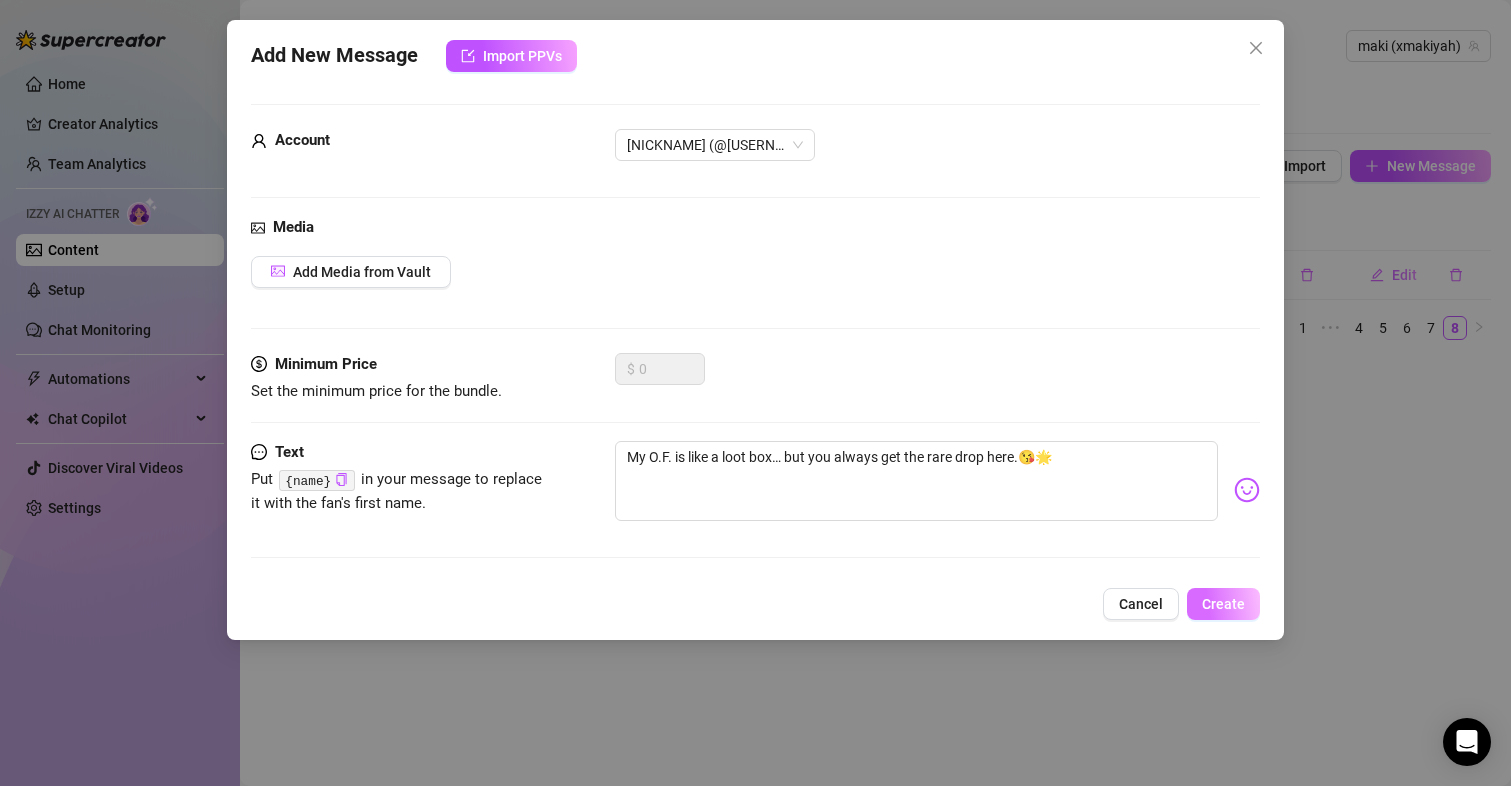 click on "Create" at bounding box center (1223, 604) 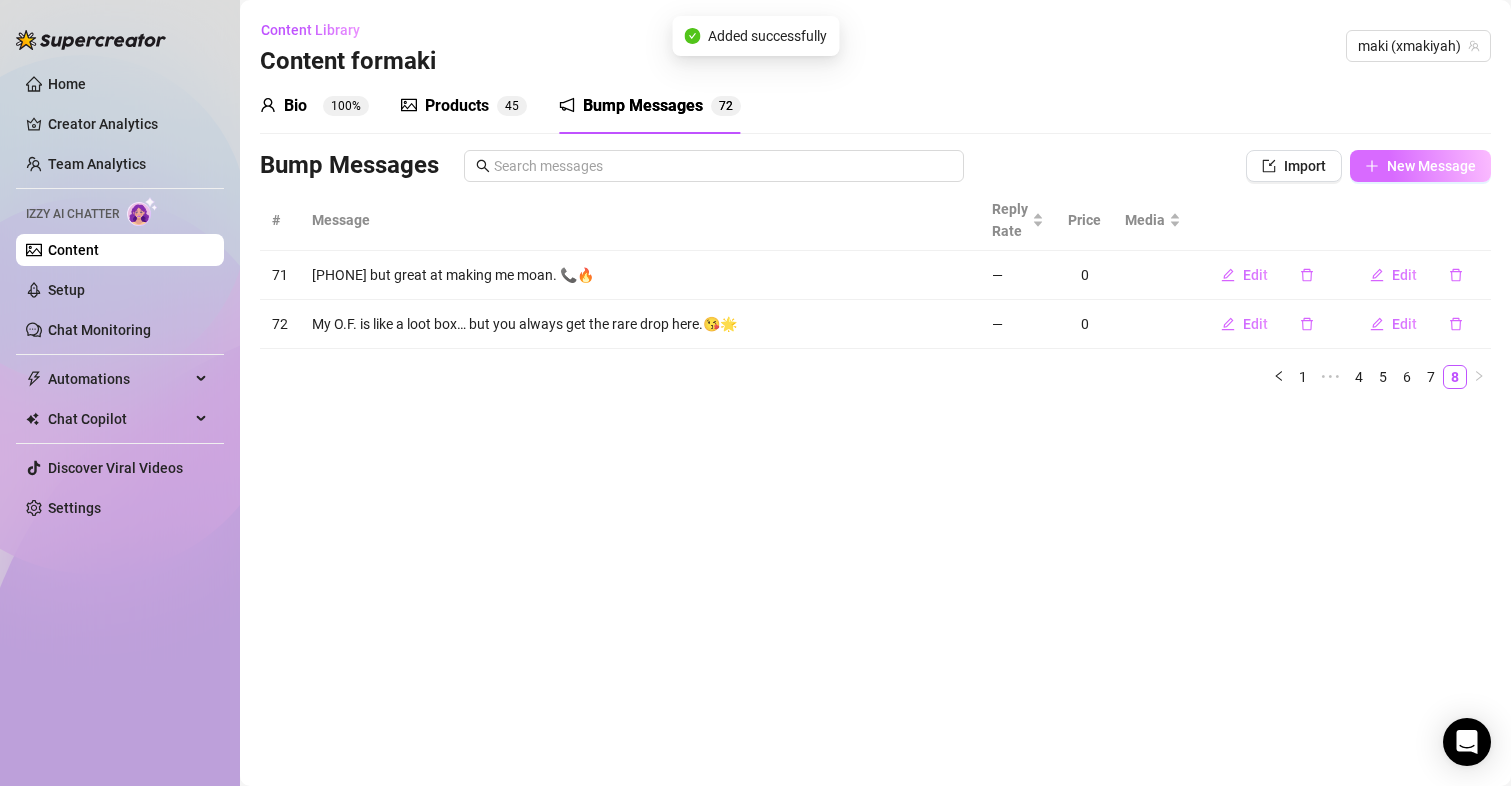click on "New Message" at bounding box center [1420, 166] 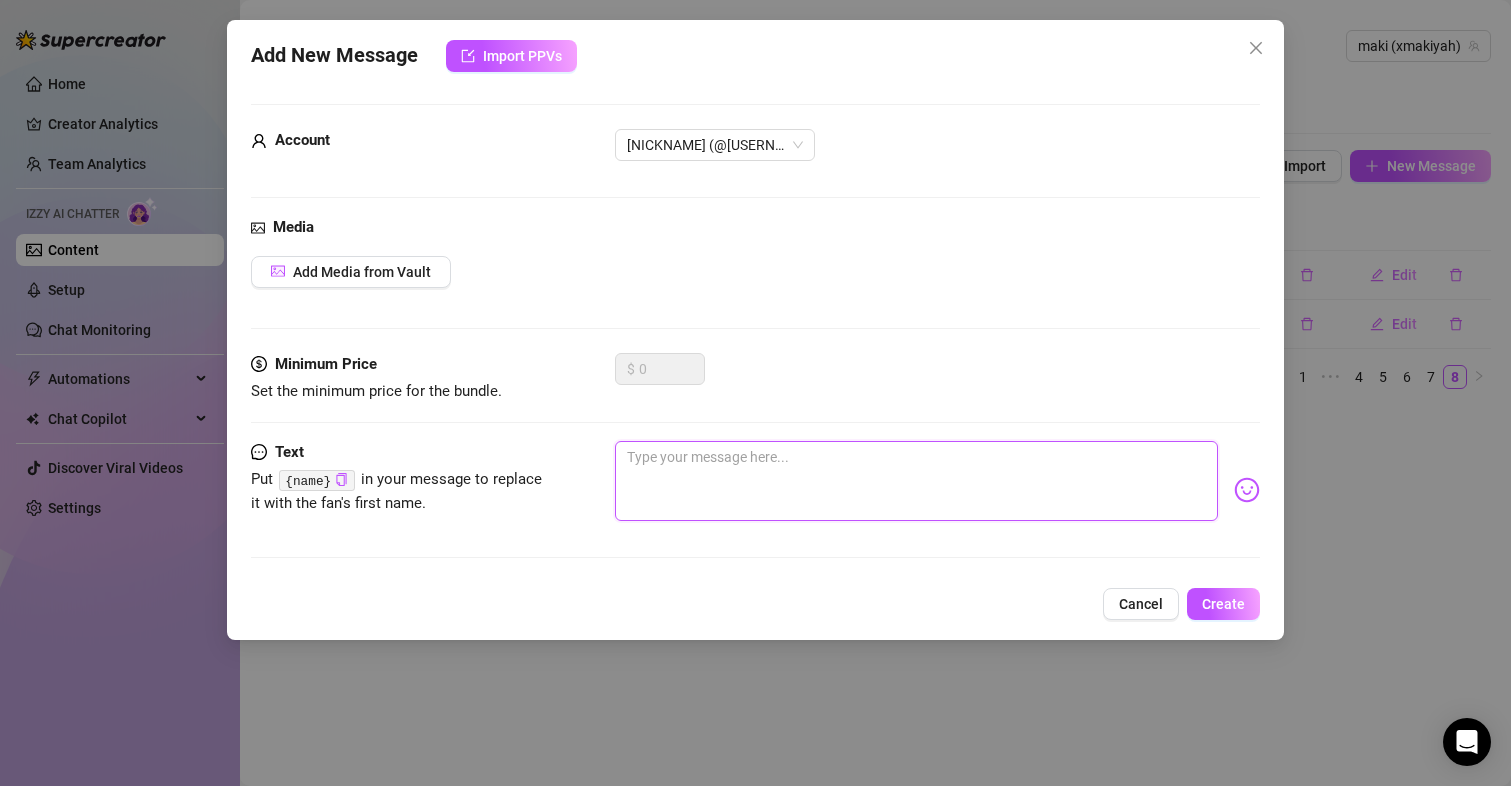 click at bounding box center [917, 481] 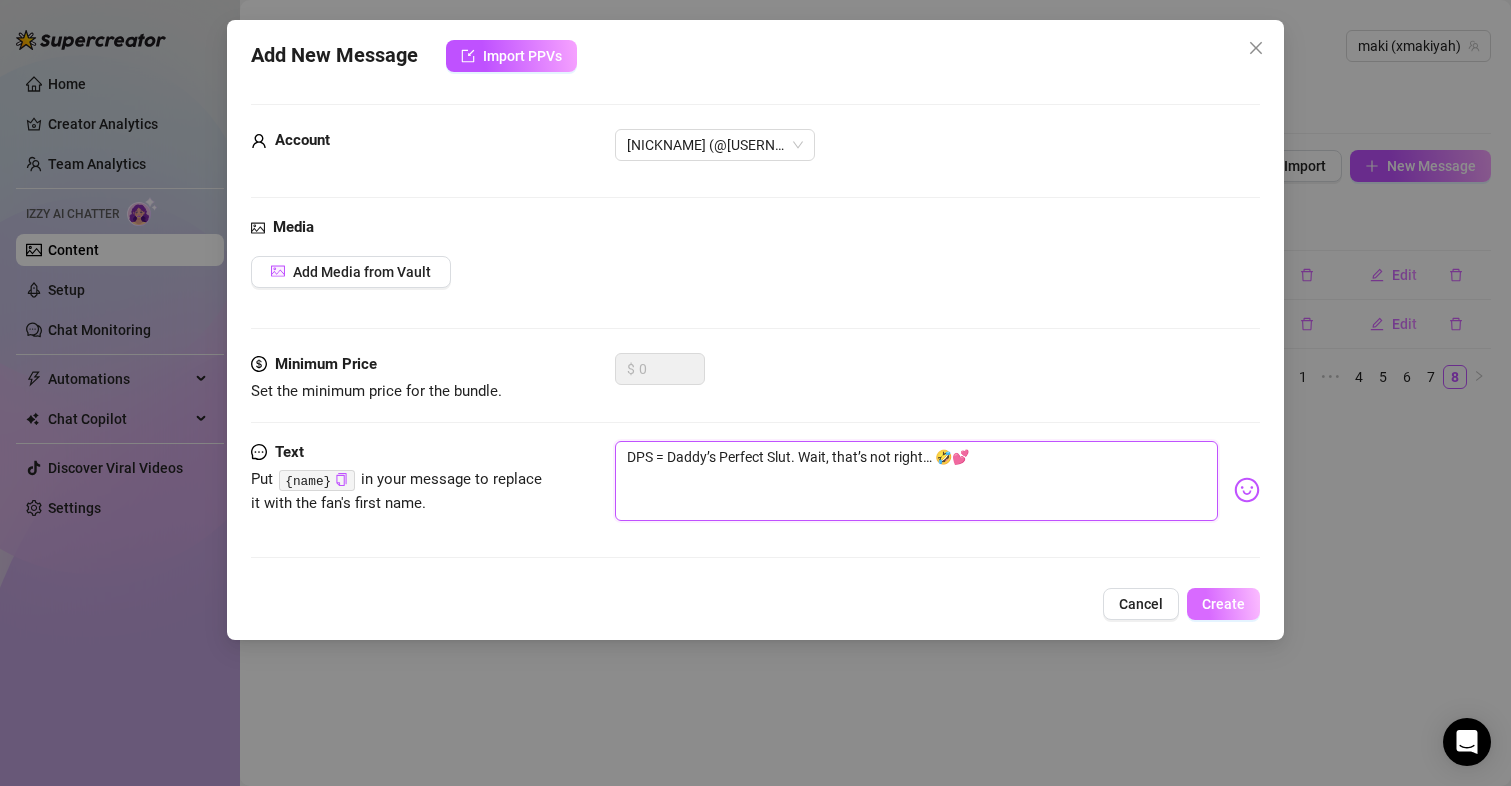 type on "DPS = Daddy’s Perfect Slut. Wait, that’s not right… 🤣💕" 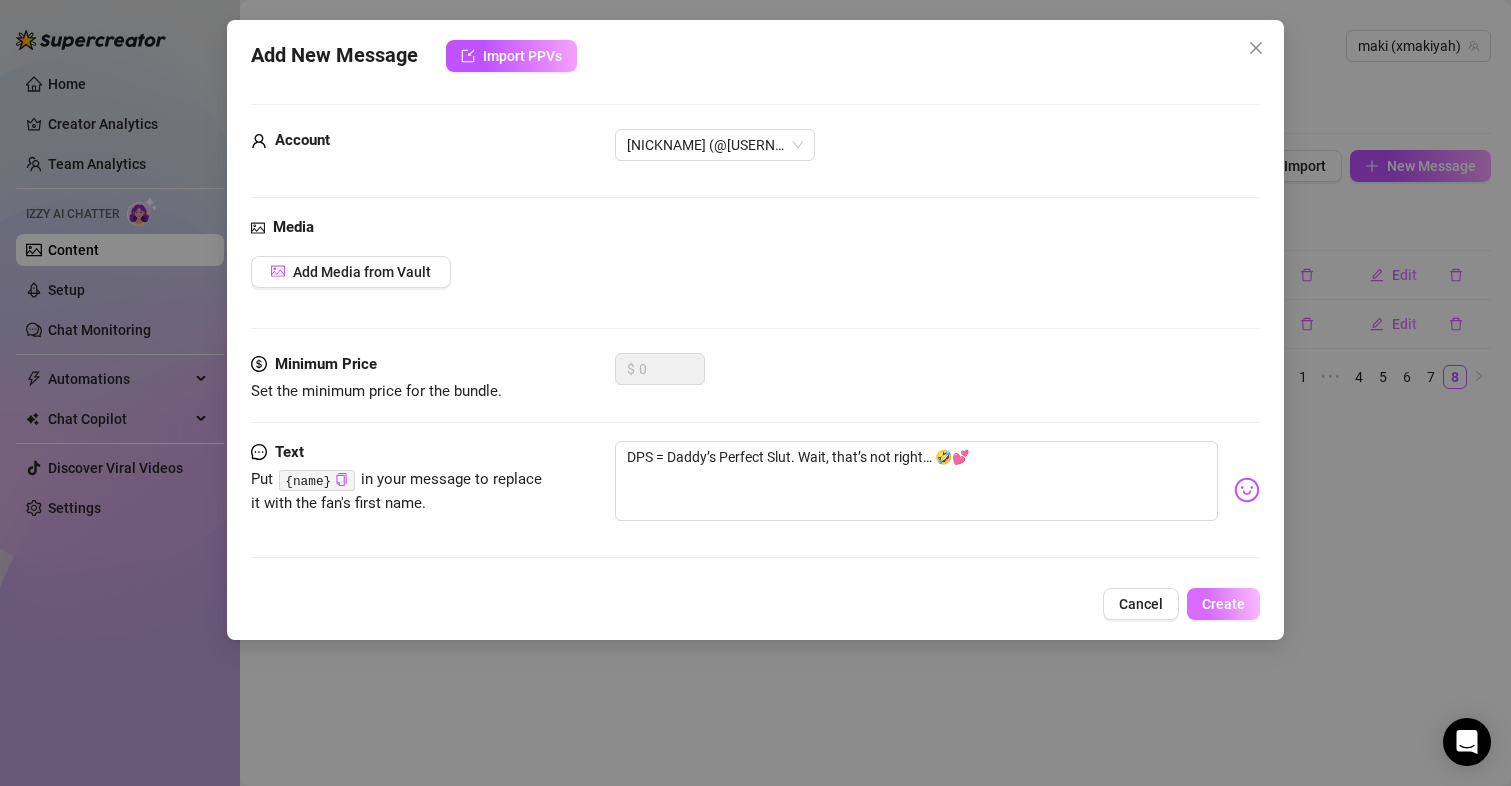 click on "Create" at bounding box center [1223, 604] 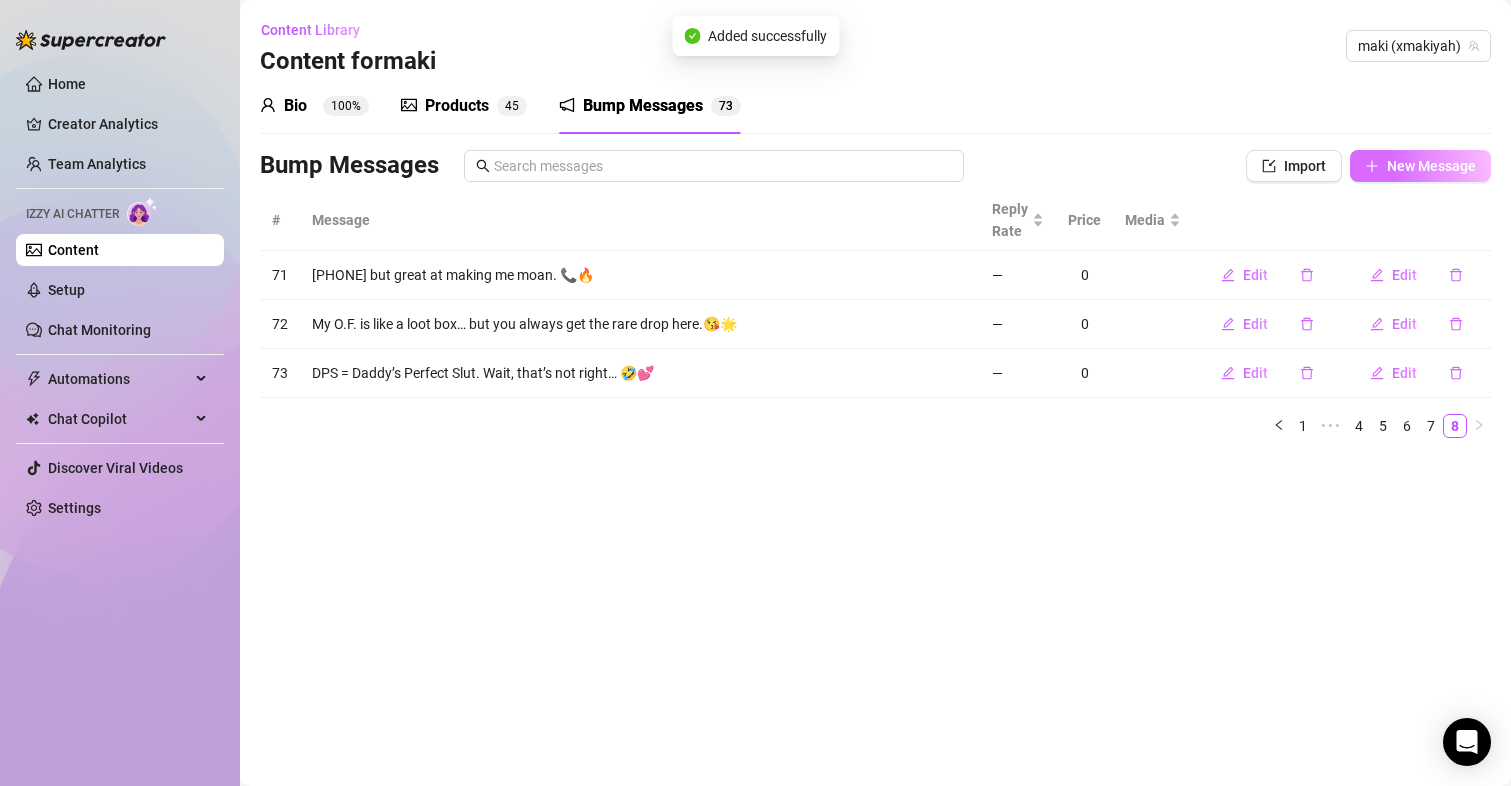 click on "New Message" at bounding box center (1431, 166) 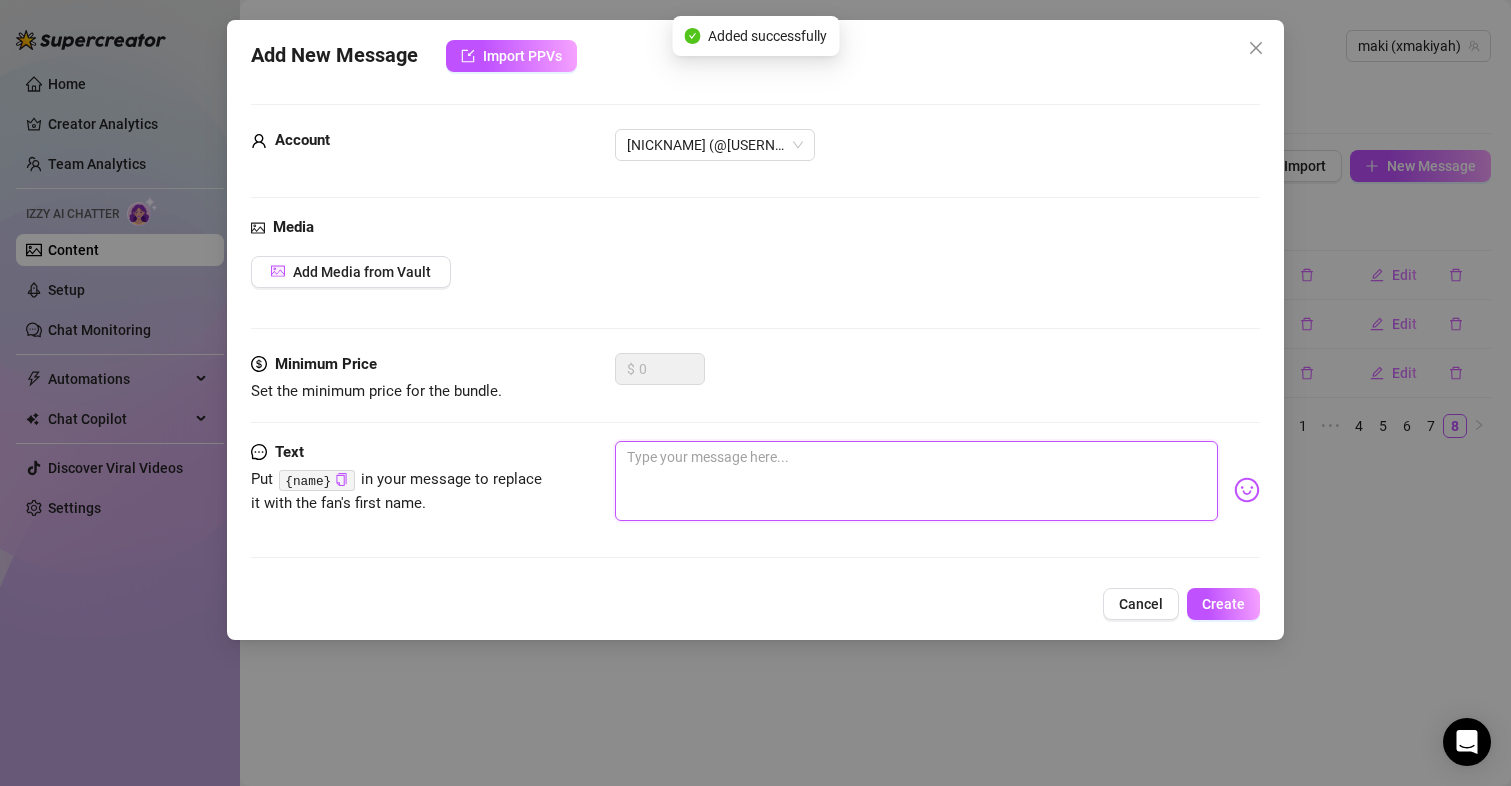 click at bounding box center [917, 481] 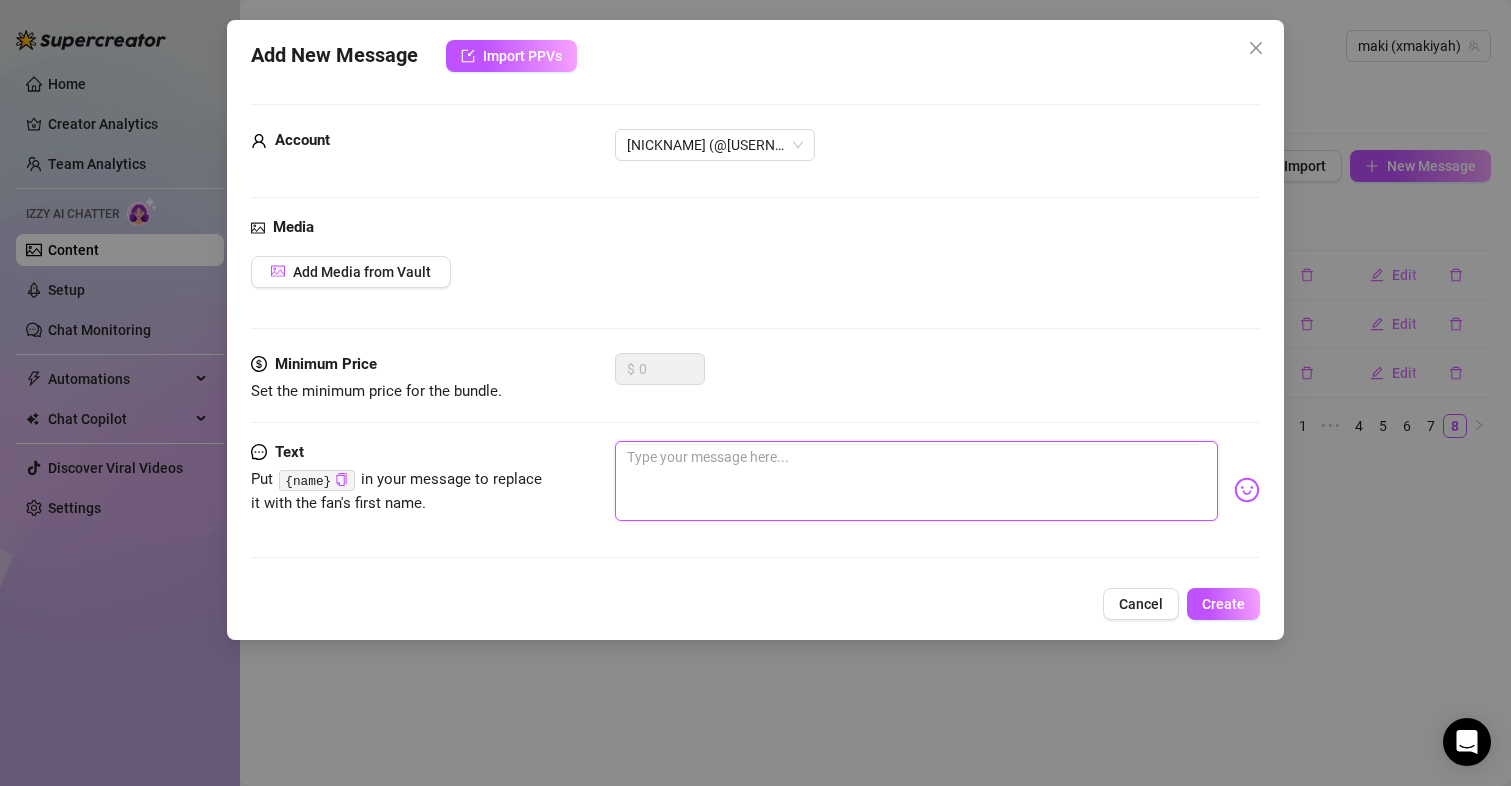 click at bounding box center (917, 481) 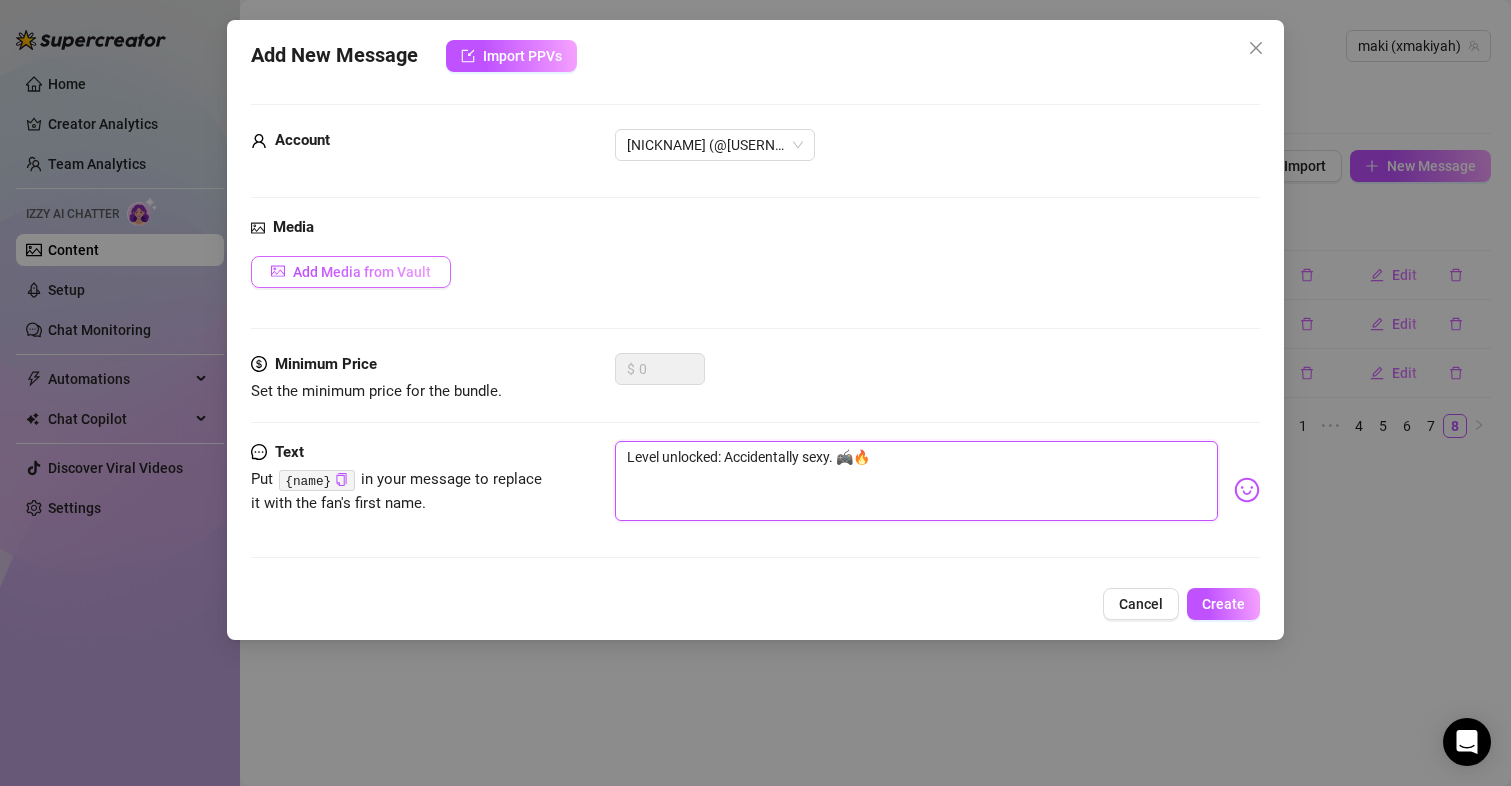 type on "Level unlocked: Accidentally sexy. 🎮🔥" 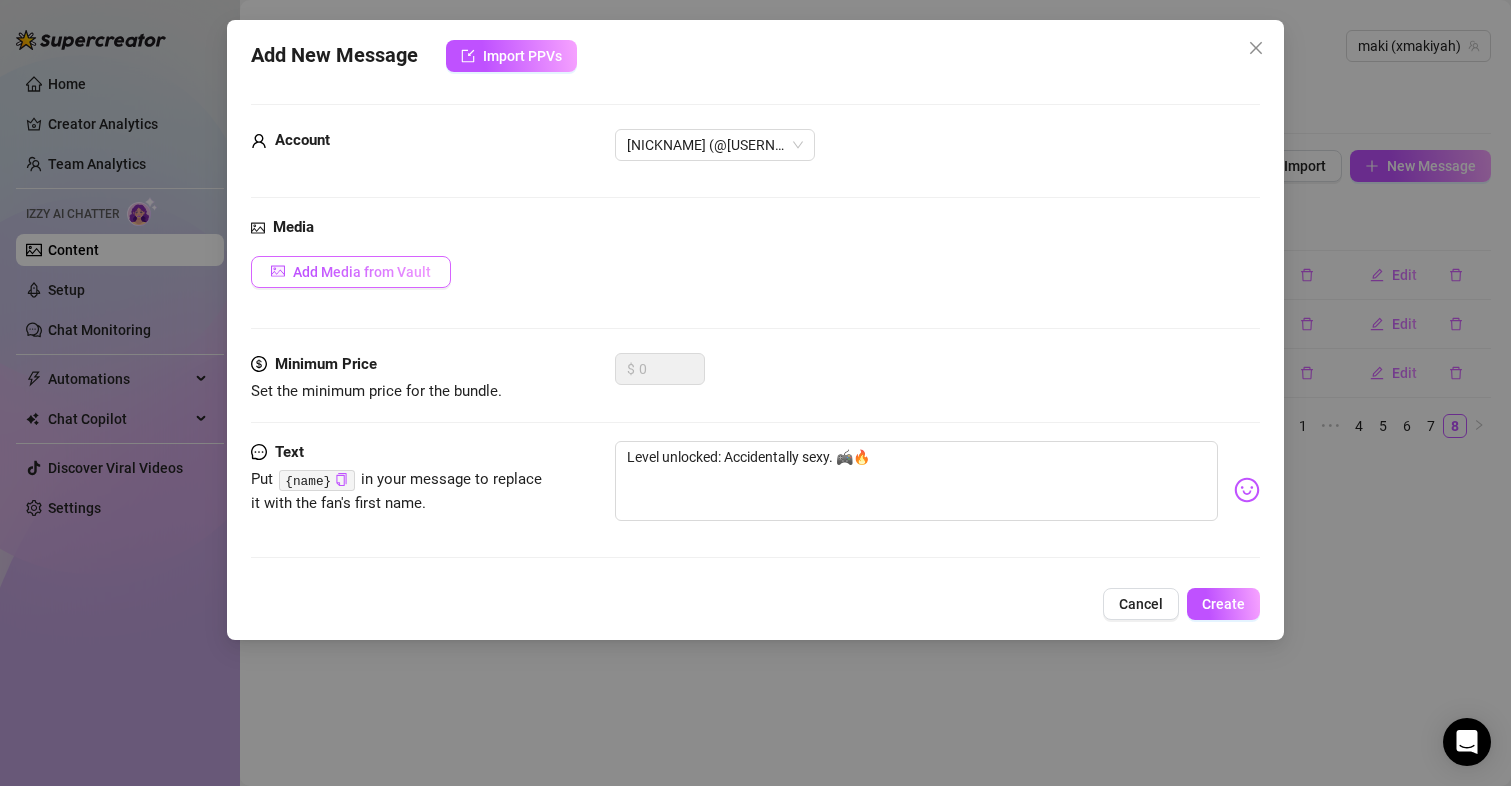 click on "Add Media from Vault" at bounding box center [362, 272] 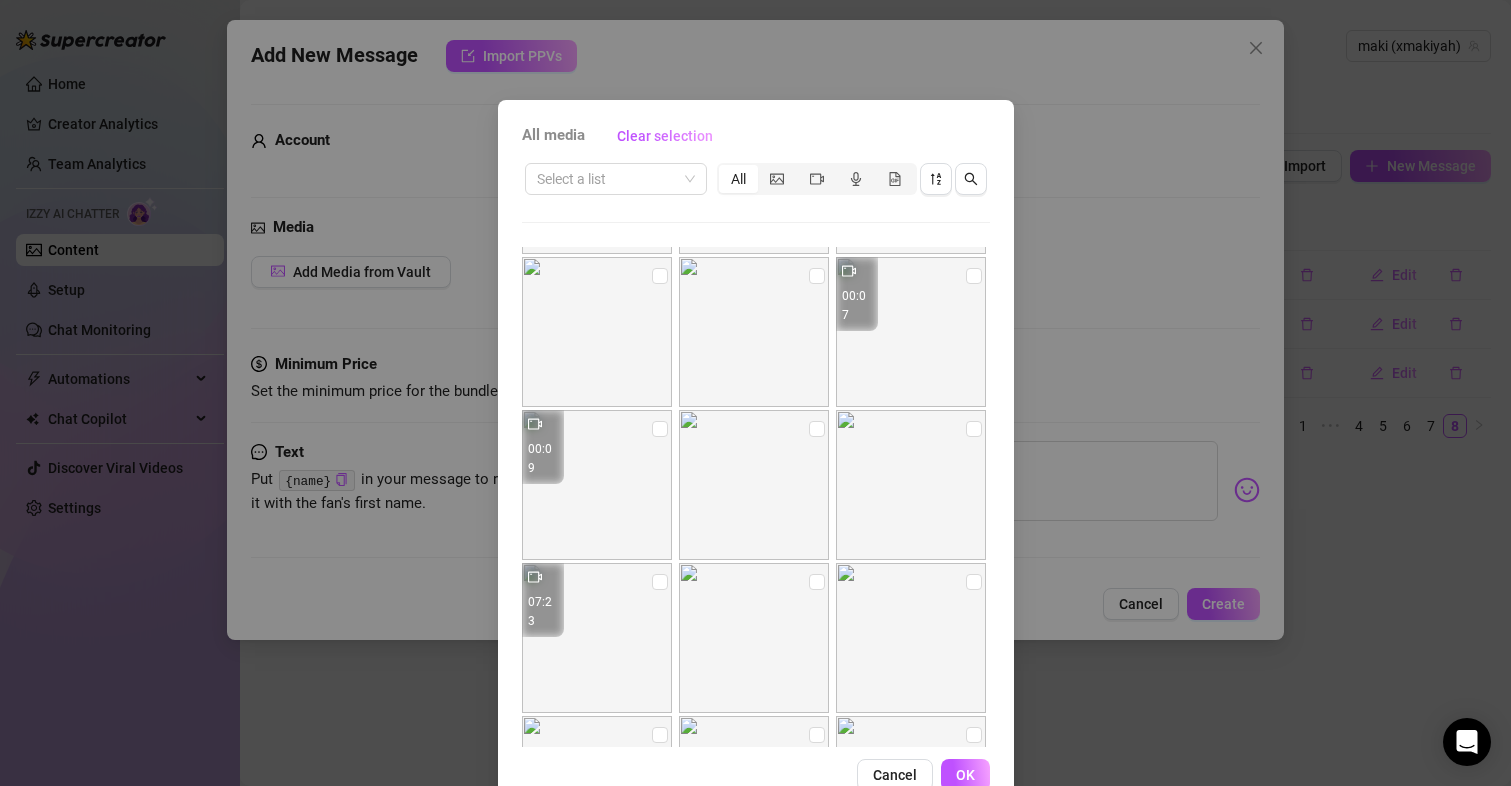 scroll, scrollTop: 1748, scrollLeft: 0, axis: vertical 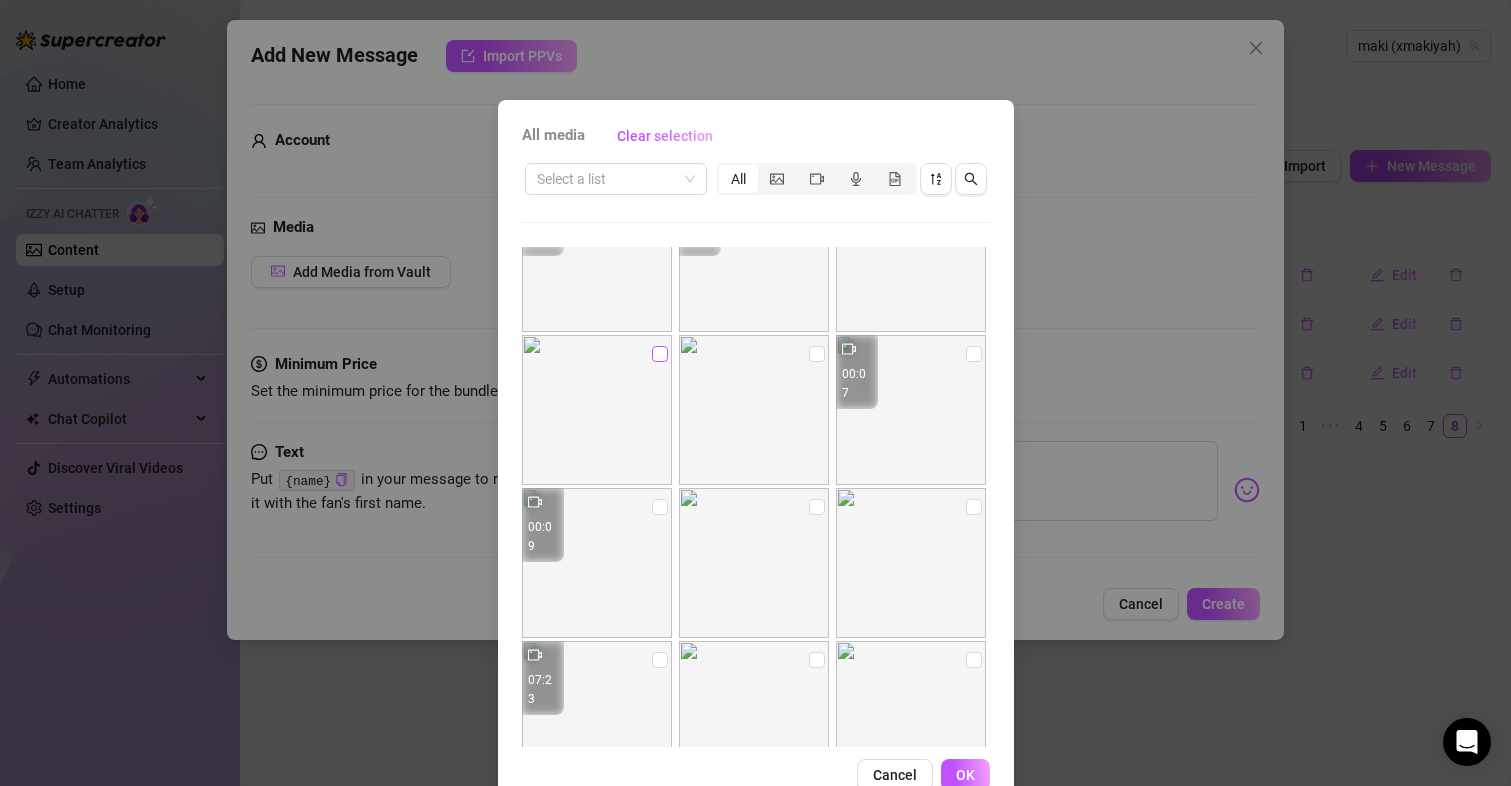 click at bounding box center [660, 354] 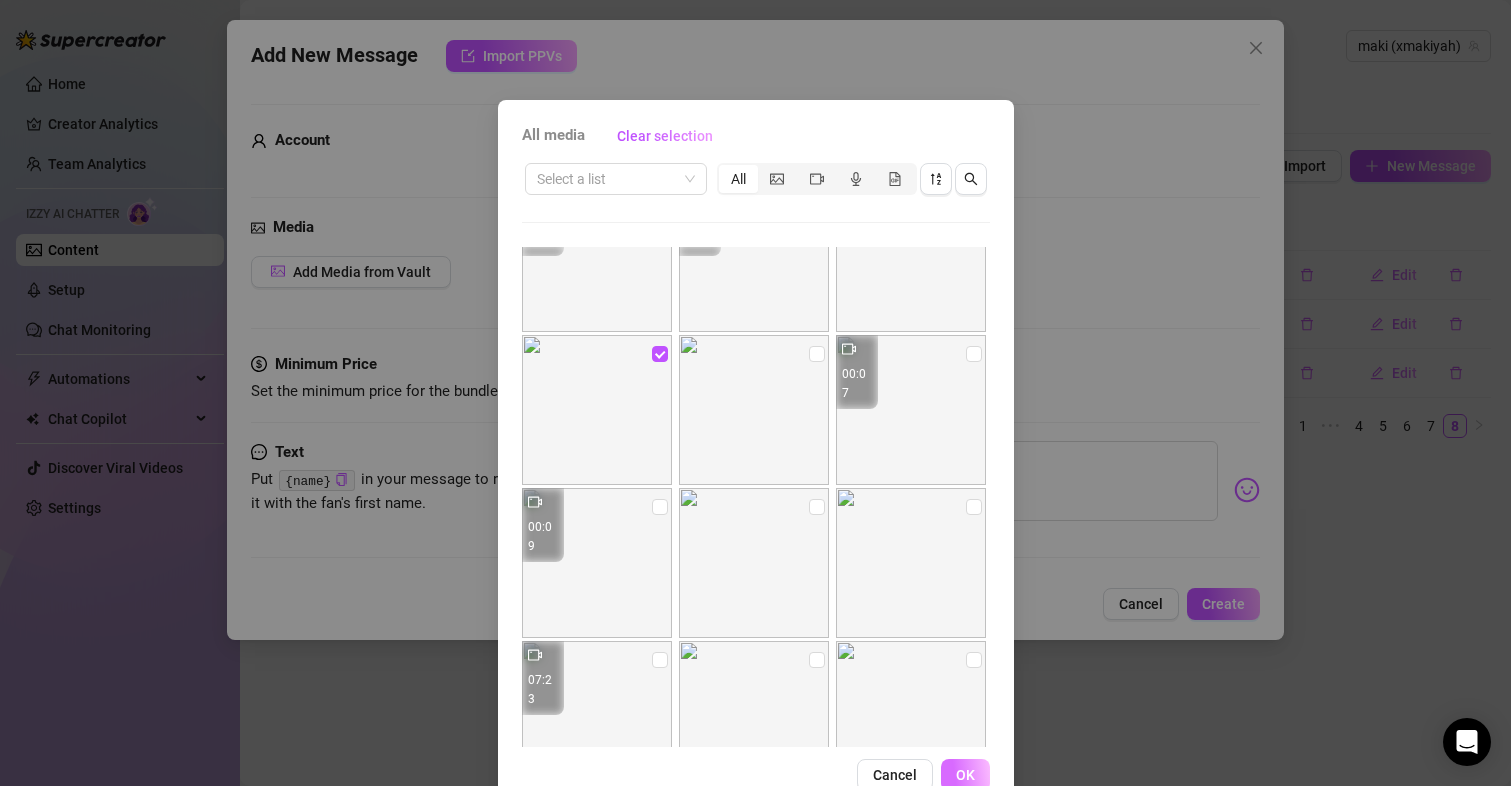 click on "OK" at bounding box center [965, 775] 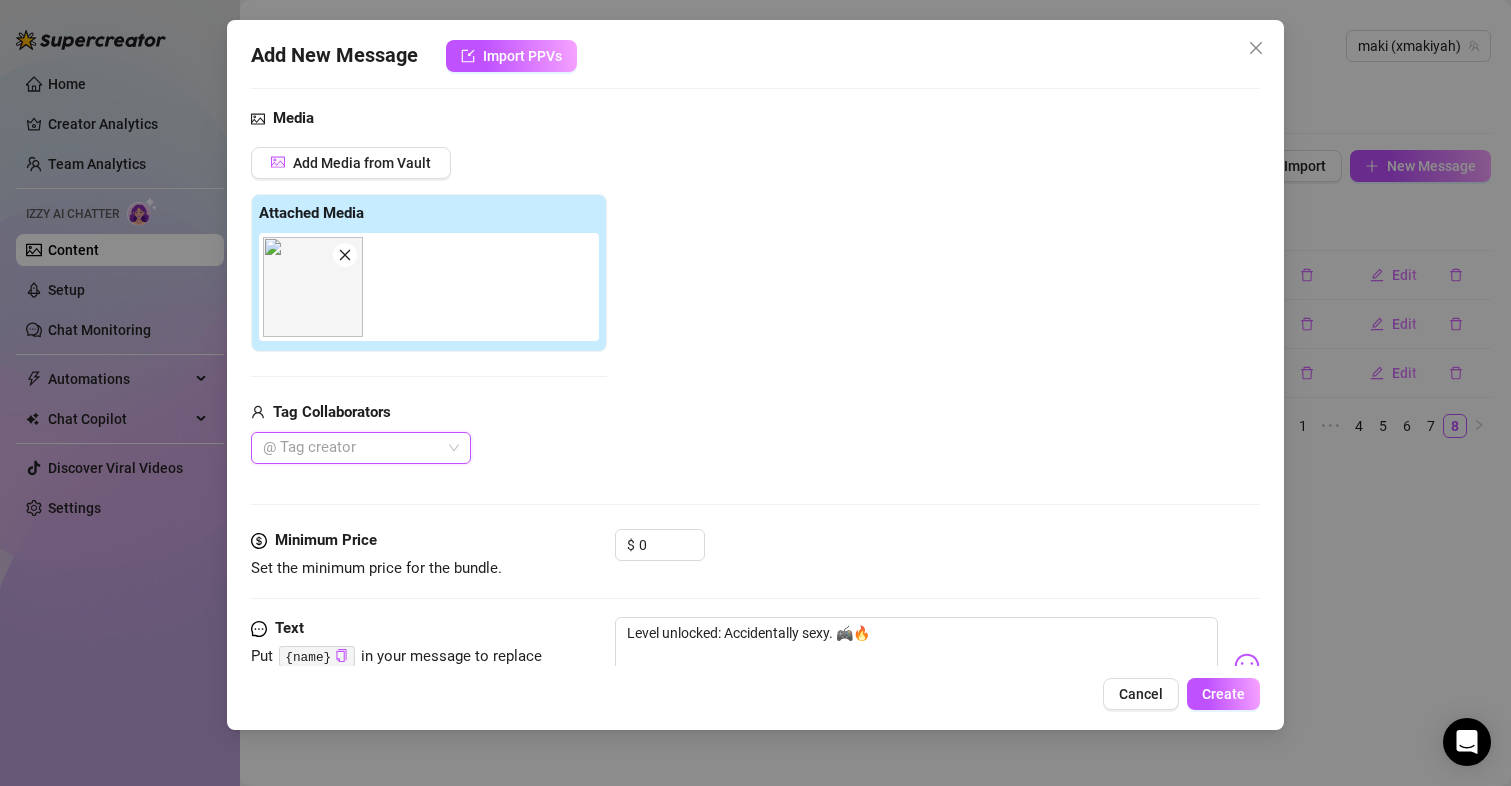 scroll, scrollTop: 195, scrollLeft: 0, axis: vertical 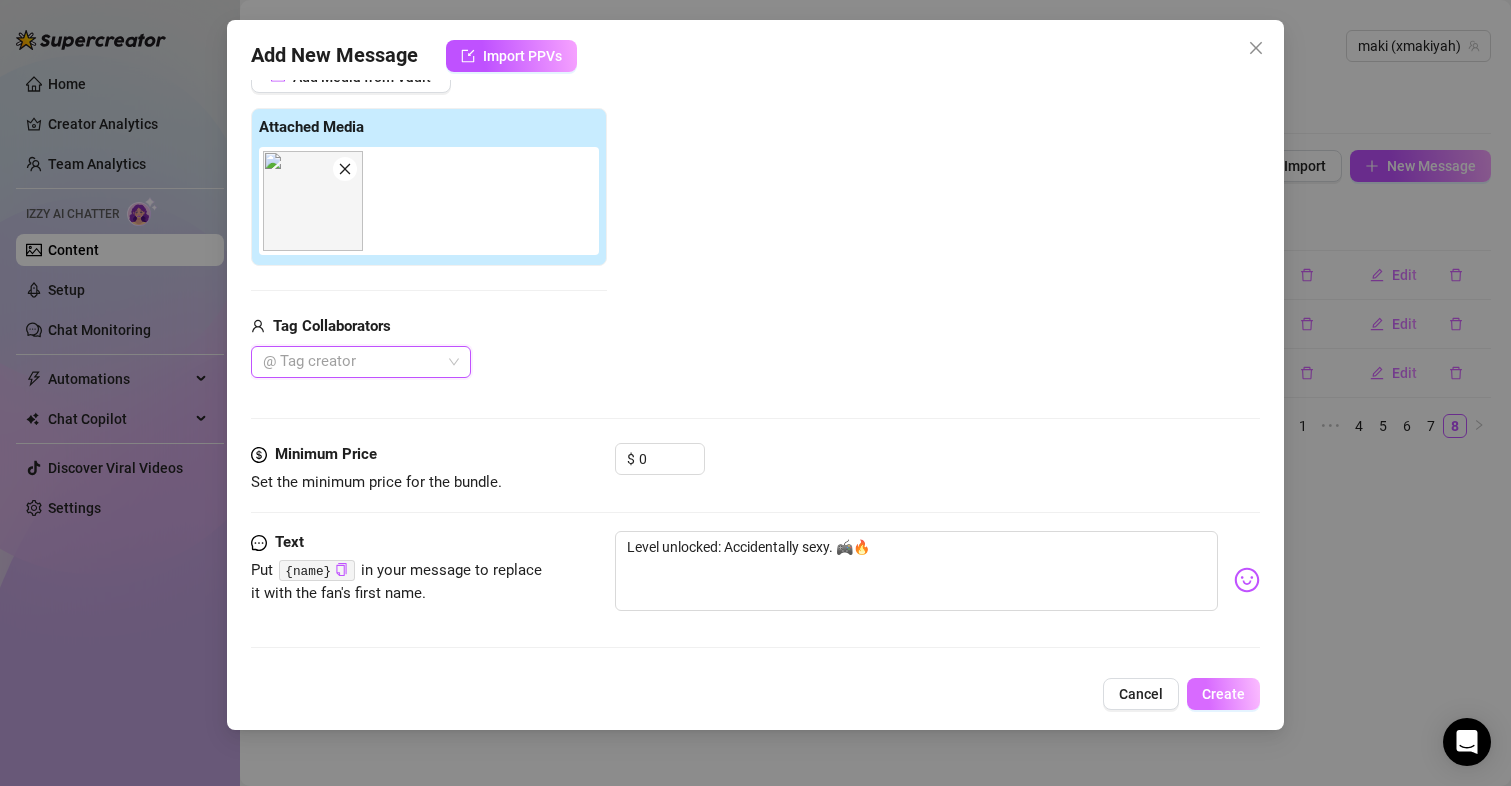 click on "Create" at bounding box center [1223, 694] 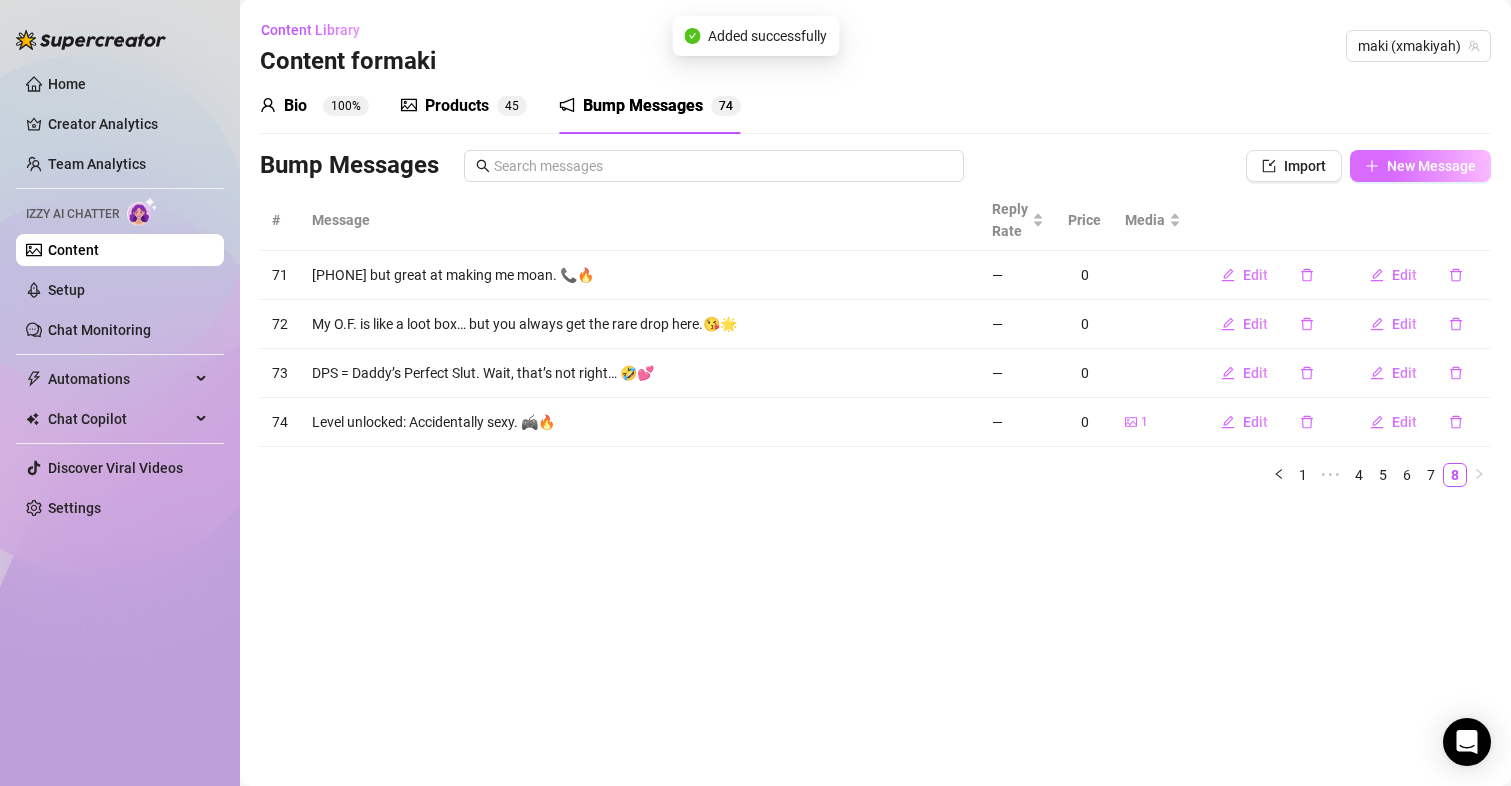 click on "New Message" at bounding box center (1420, 166) 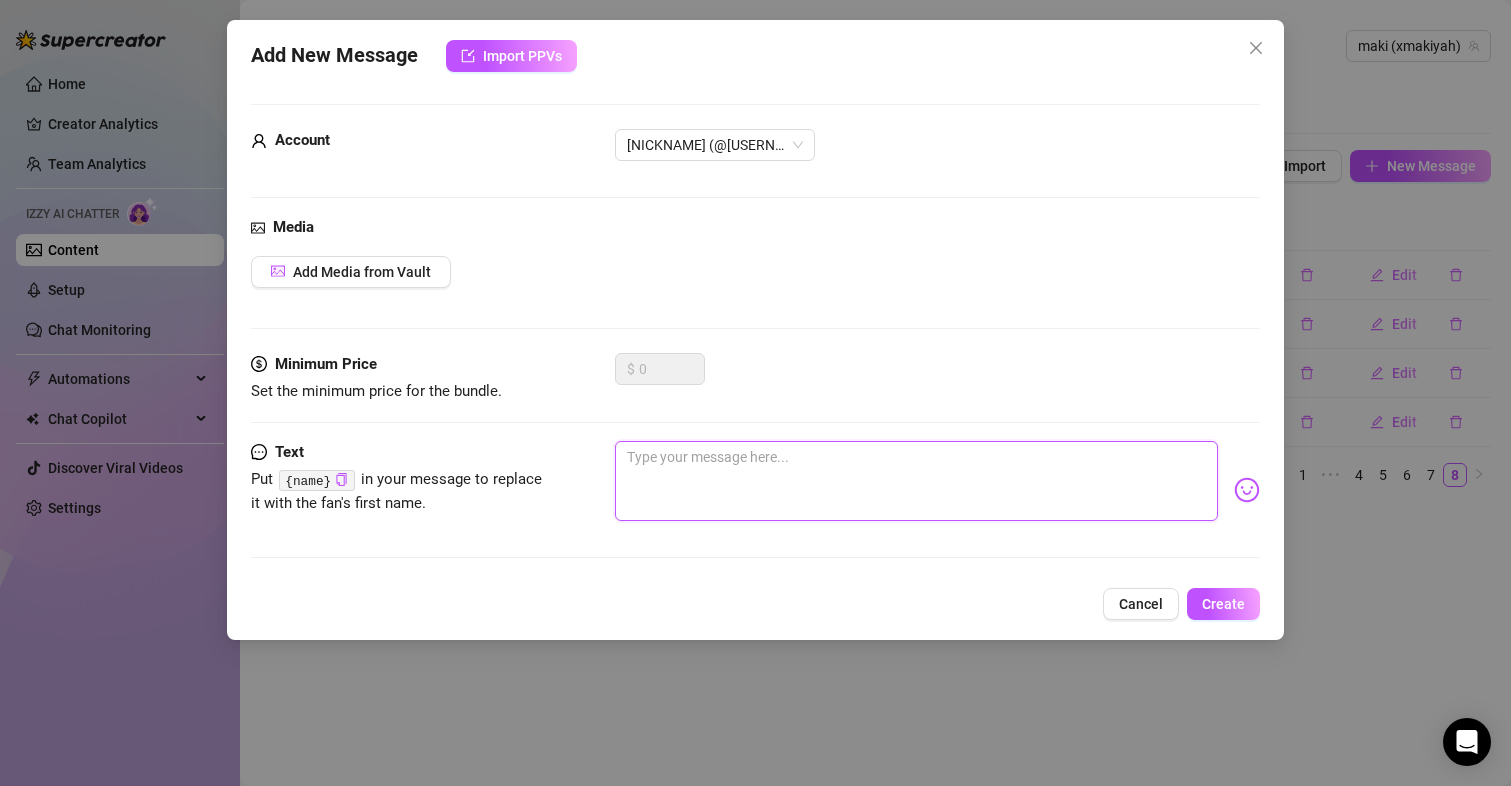 click at bounding box center [917, 481] 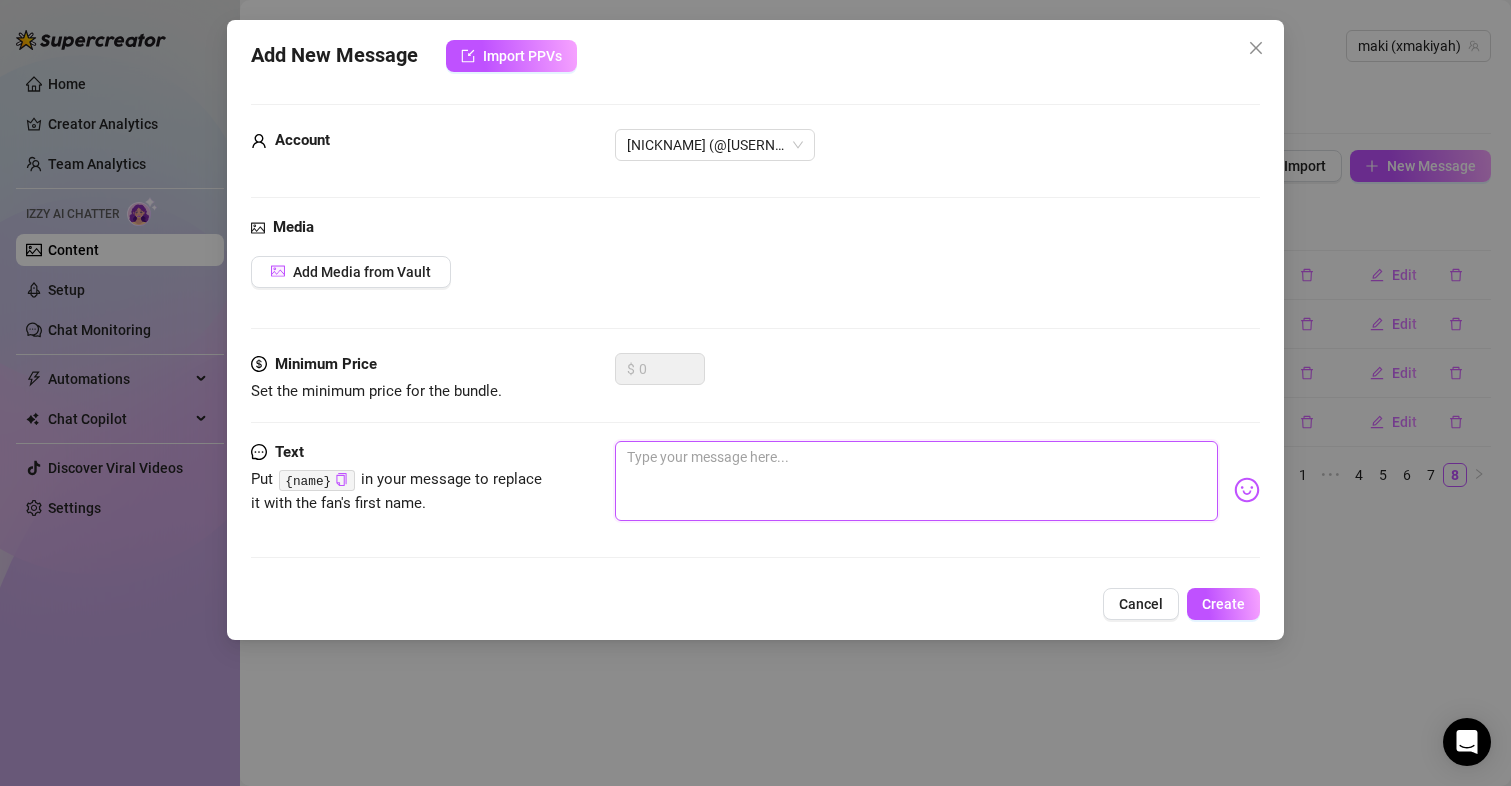 paste on "Currently accepting applications for ‘personal masseuse.’ Résumé must include: hands.✋😏" 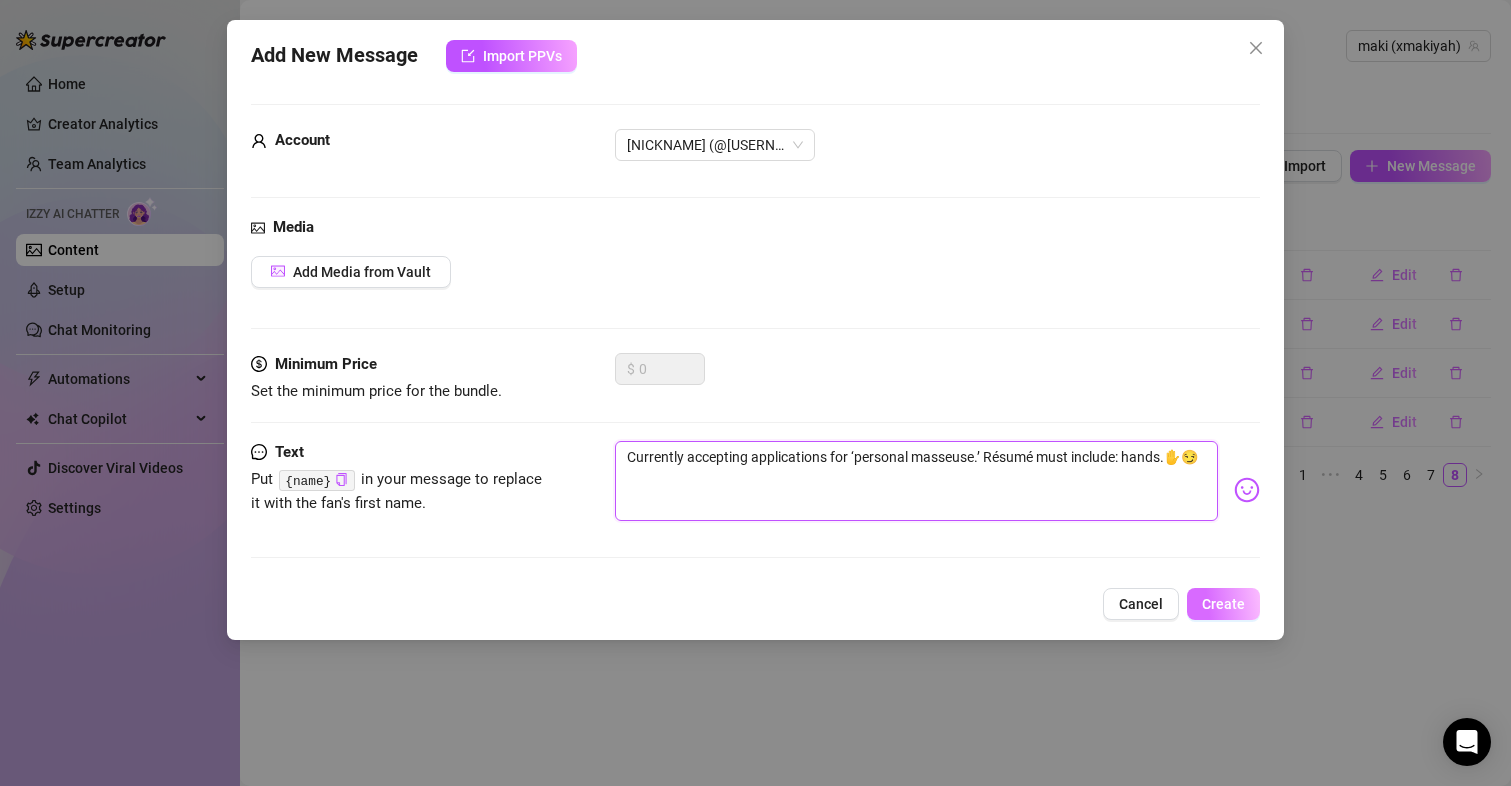 type on "Currently accepting applications for ‘personal masseuse.’ Résumé must include: hands.✋😏" 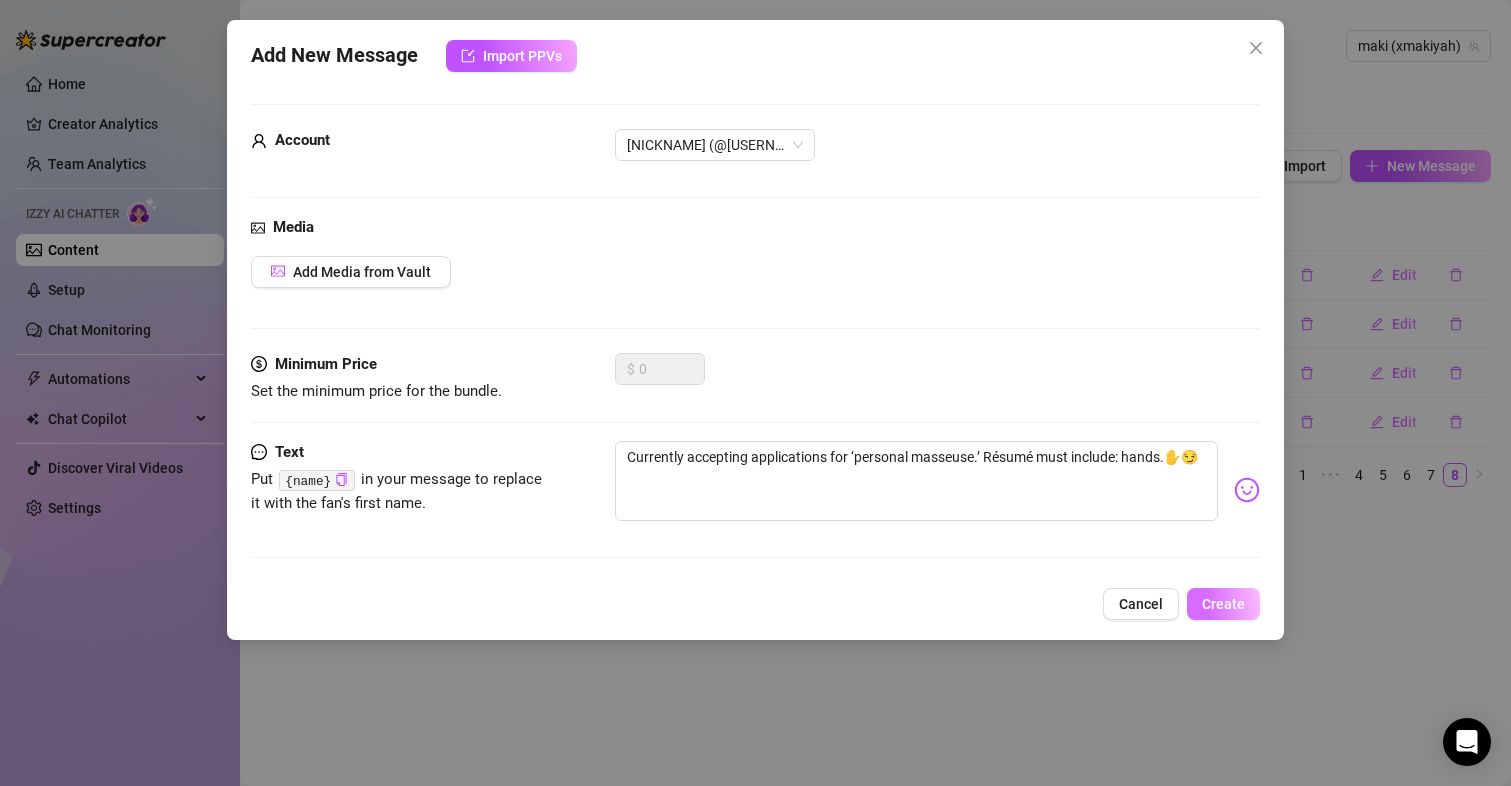 click on "Create" at bounding box center (1223, 604) 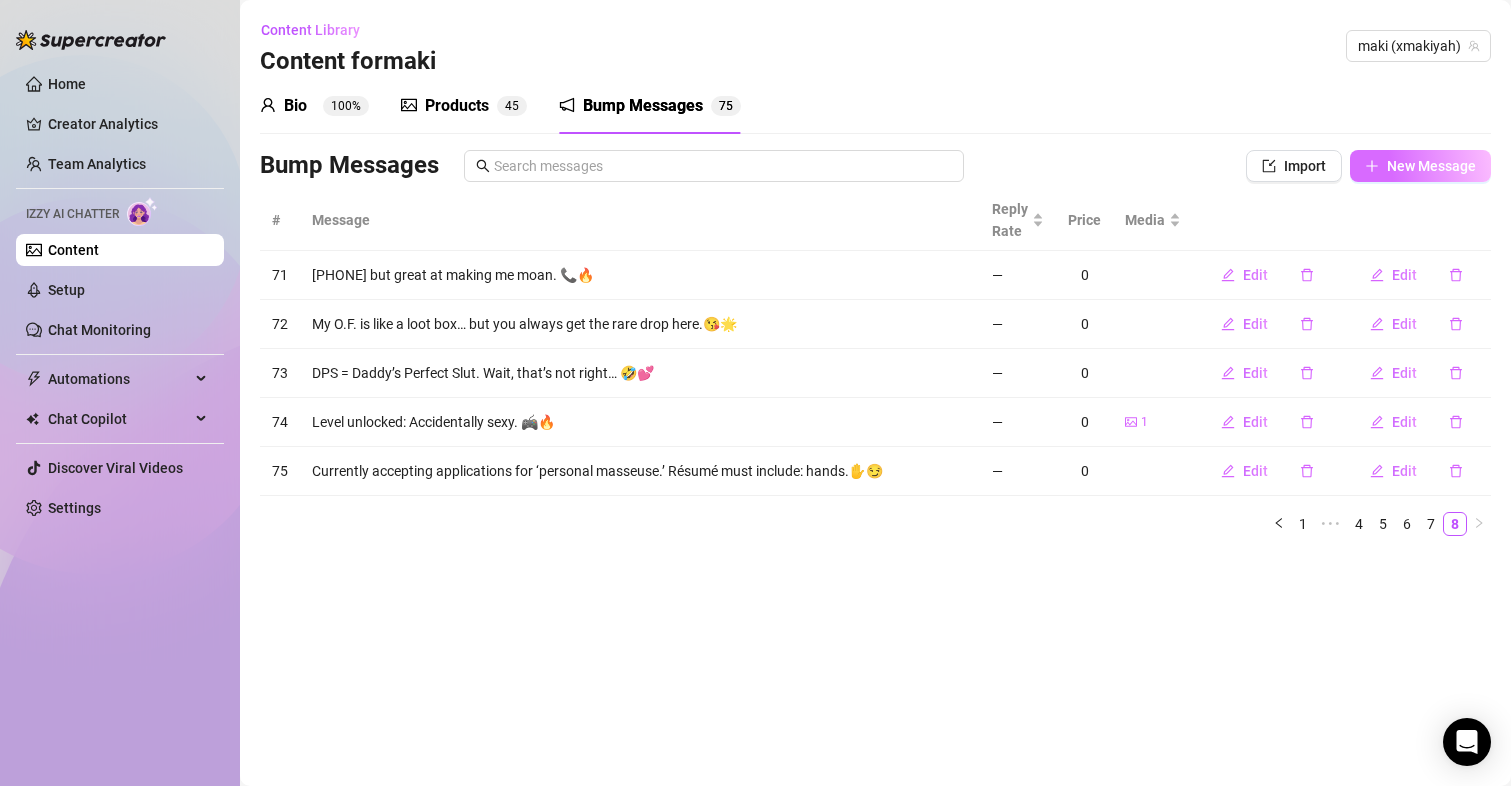 click on "New Message" at bounding box center (1420, 166) 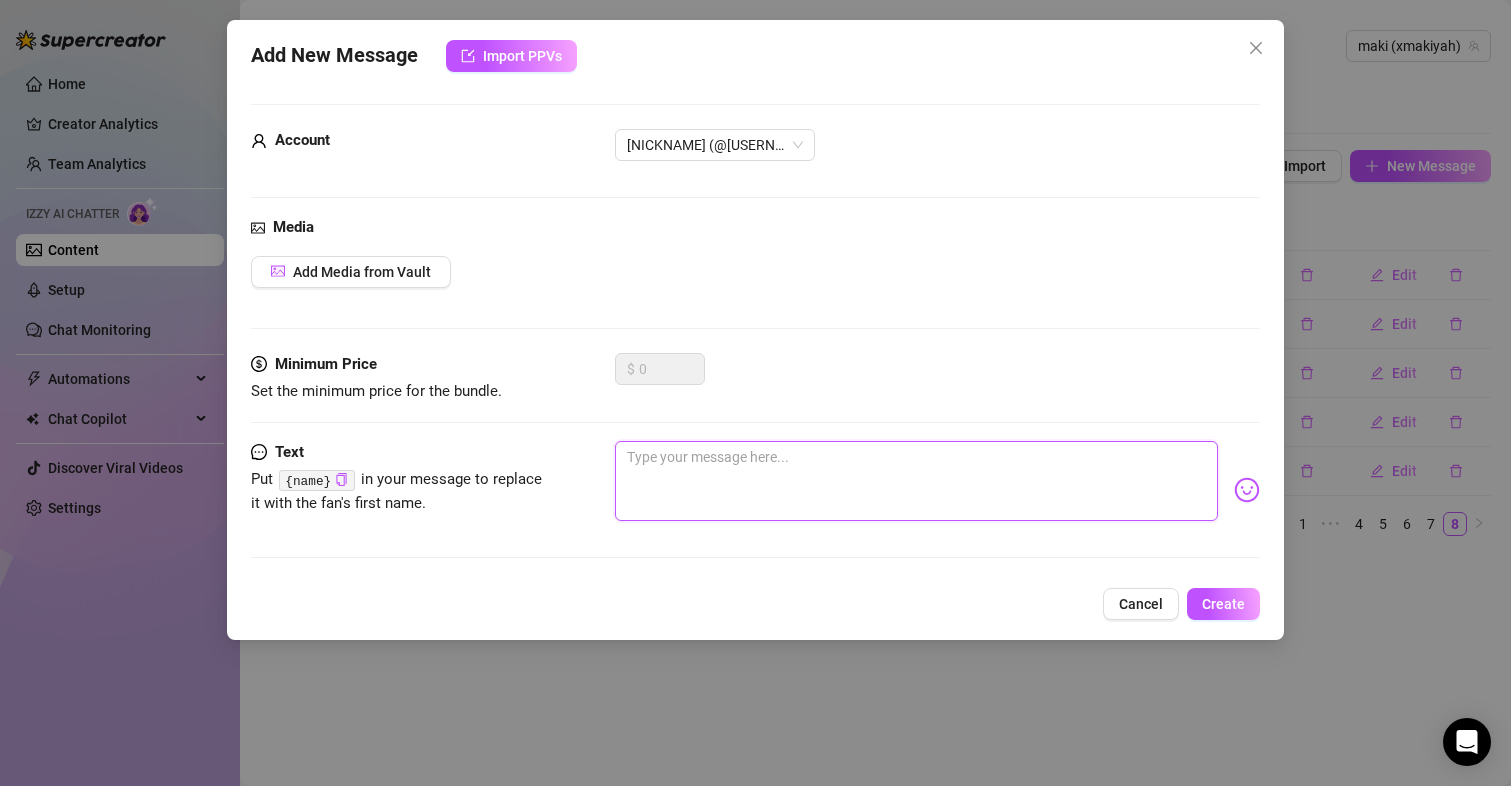 click at bounding box center [917, 481] 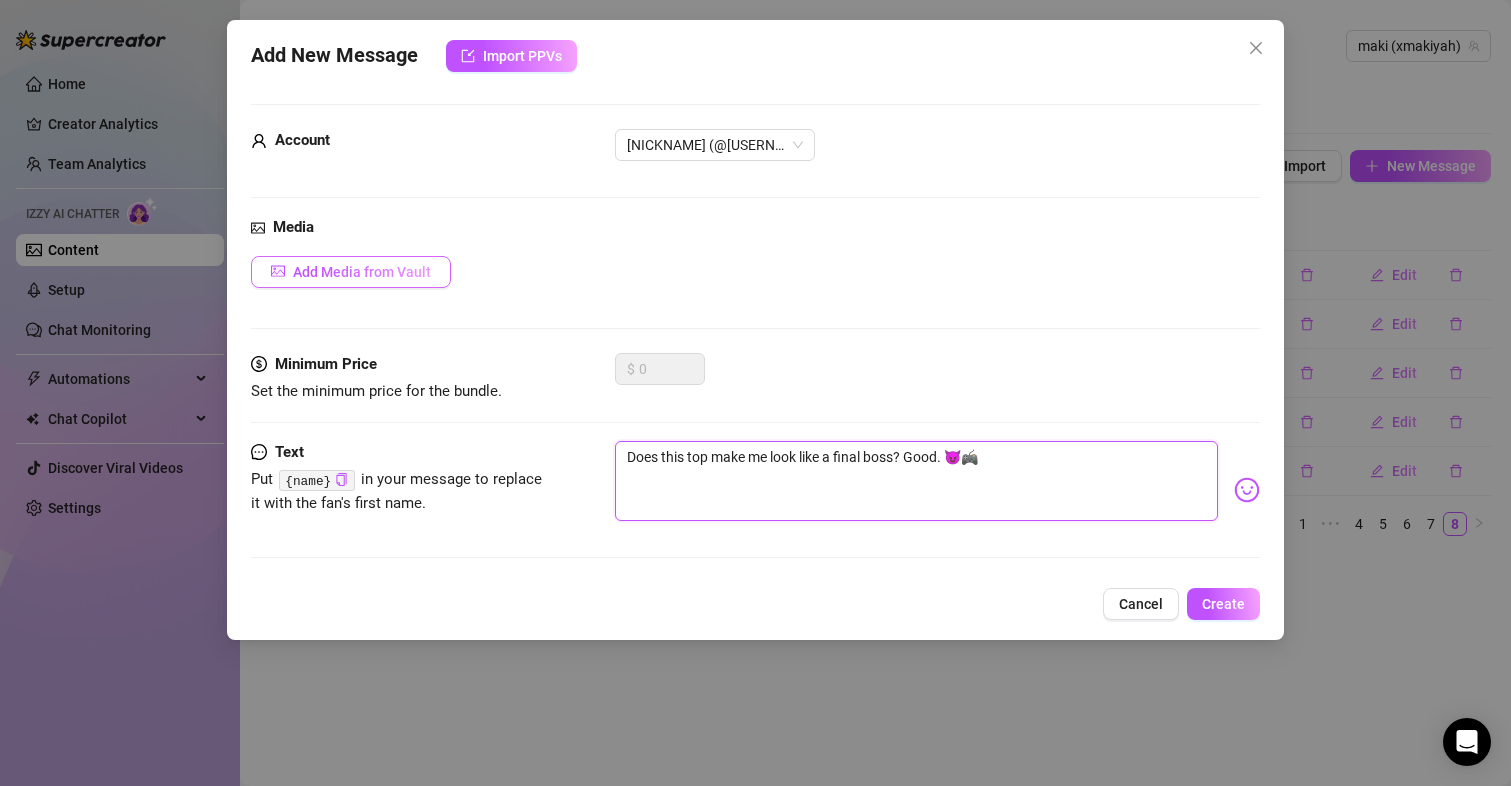 type on "Does this top make me look like a final boss? Good. 😈🎮" 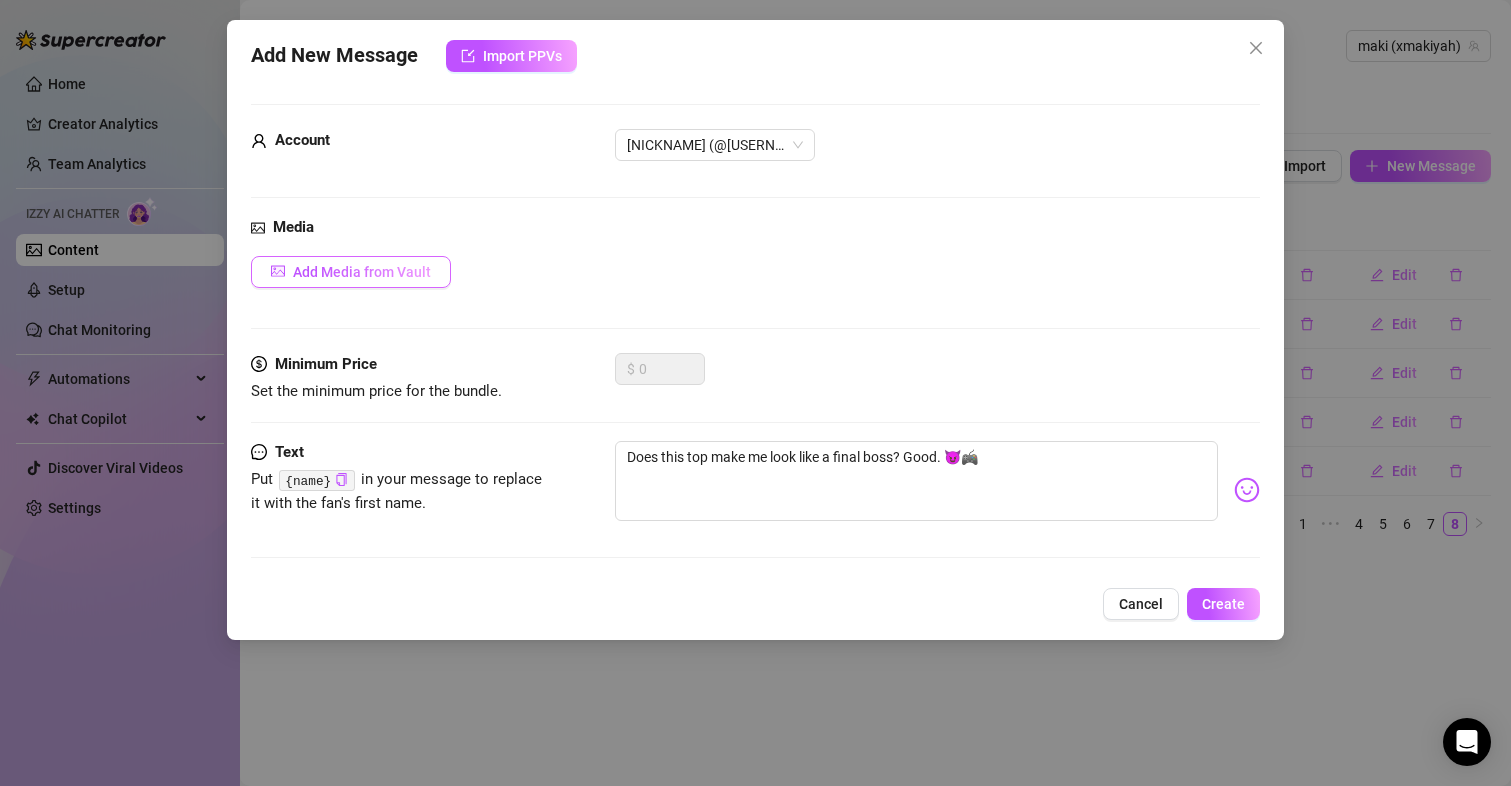 click on "Add Media from Vault" at bounding box center (351, 272) 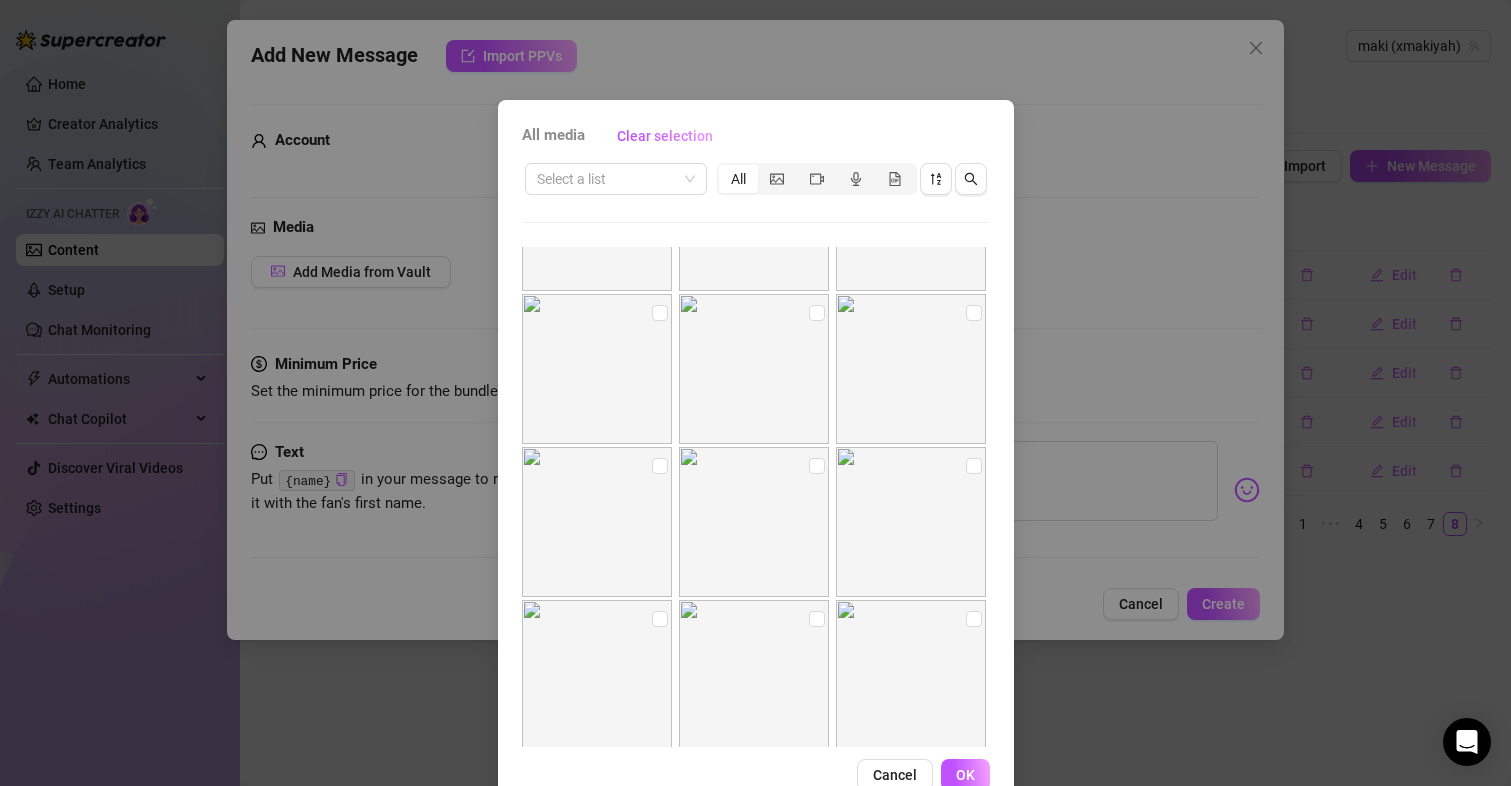 scroll, scrollTop: 4700, scrollLeft: 0, axis: vertical 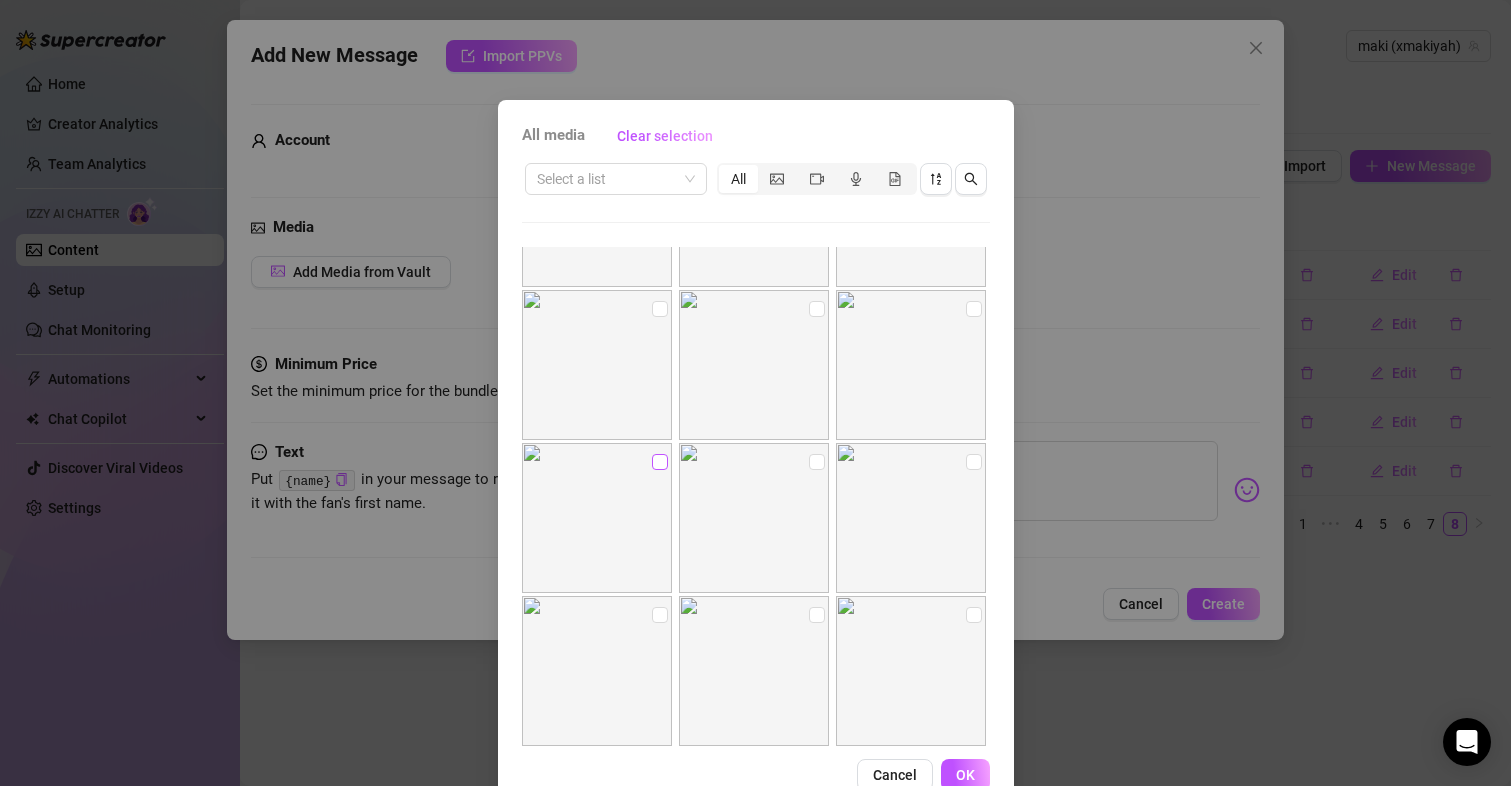 click at bounding box center (660, 462) 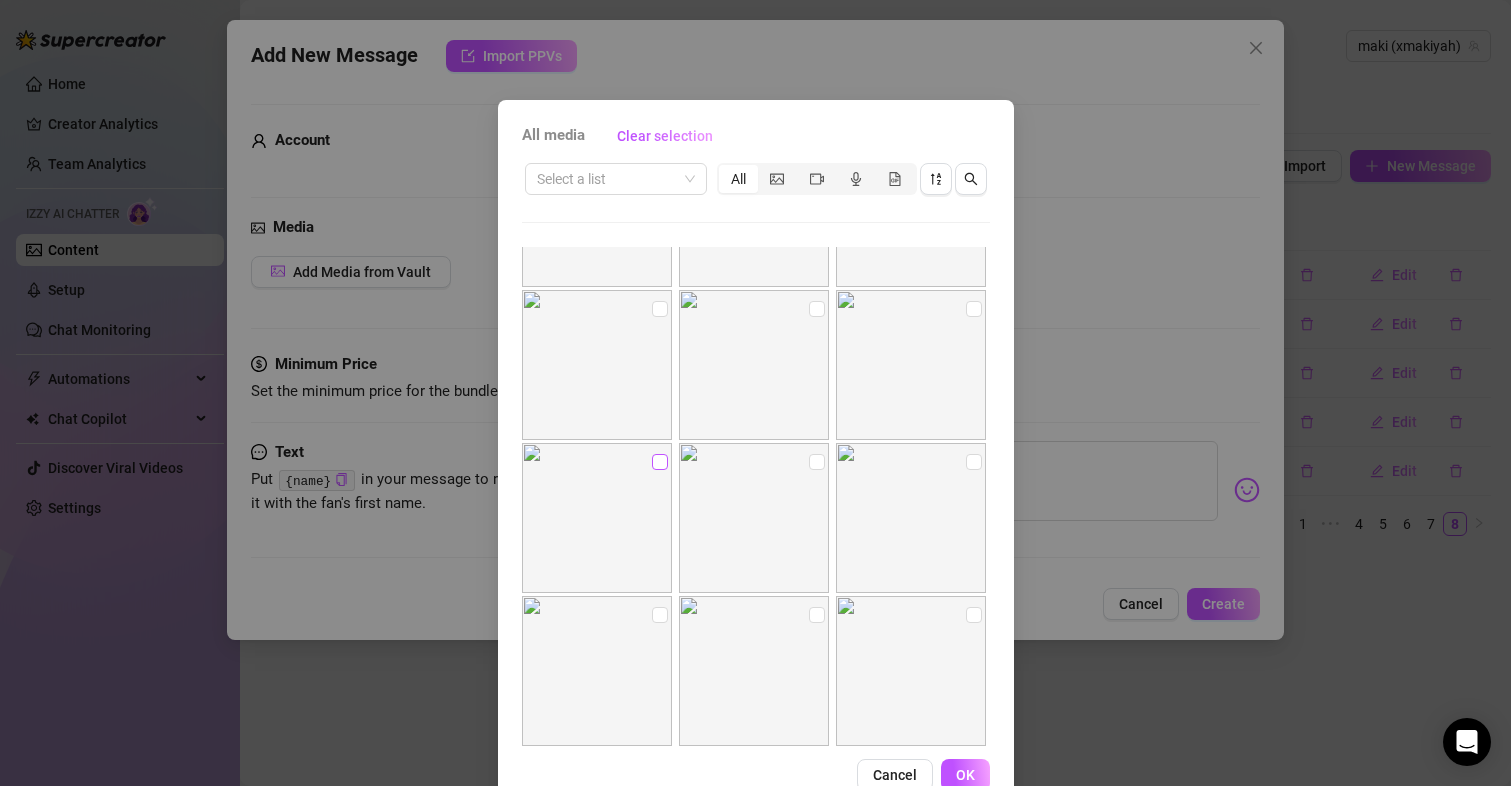 checkbox on "true" 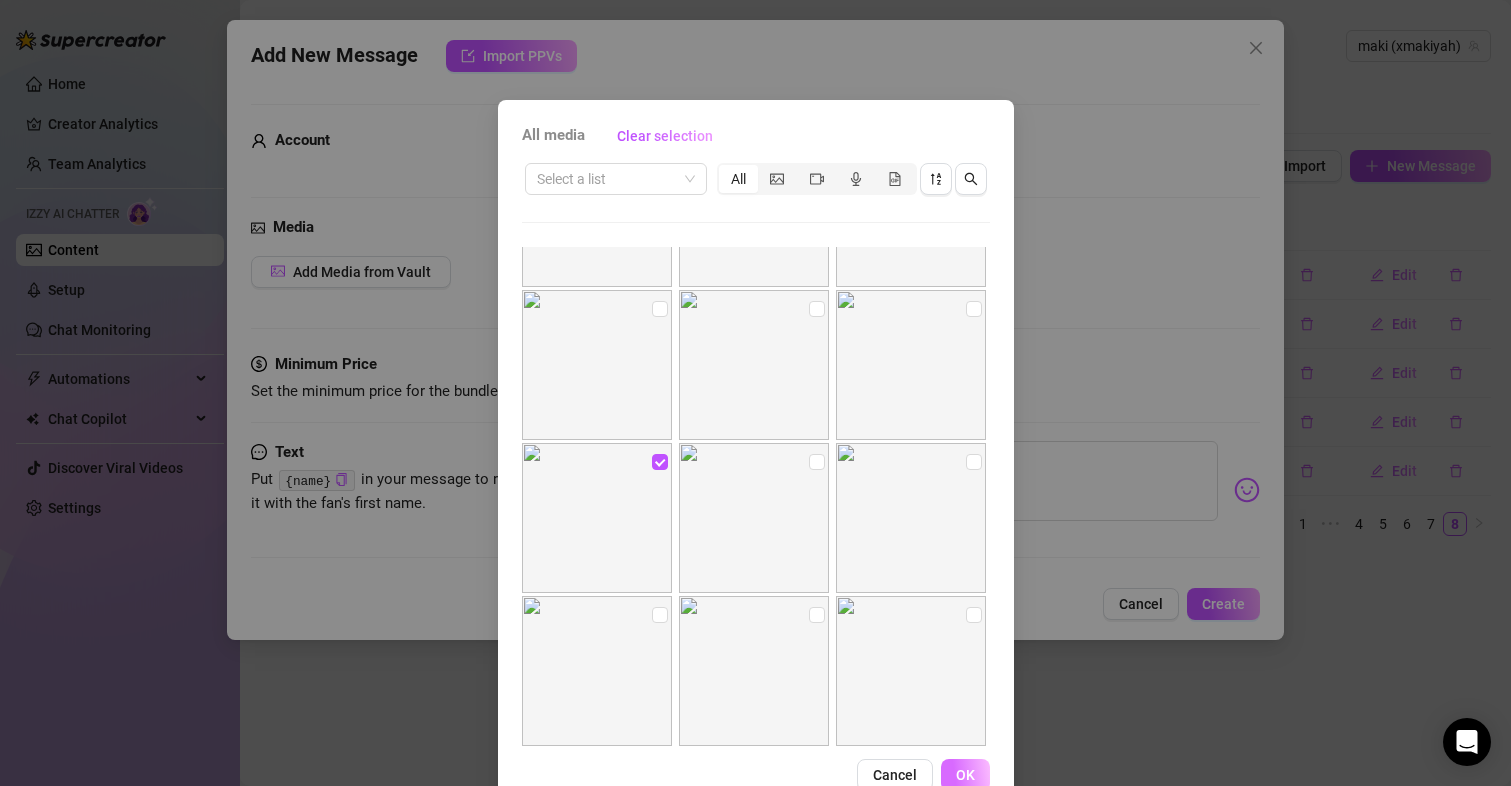 click on "OK" at bounding box center [965, 775] 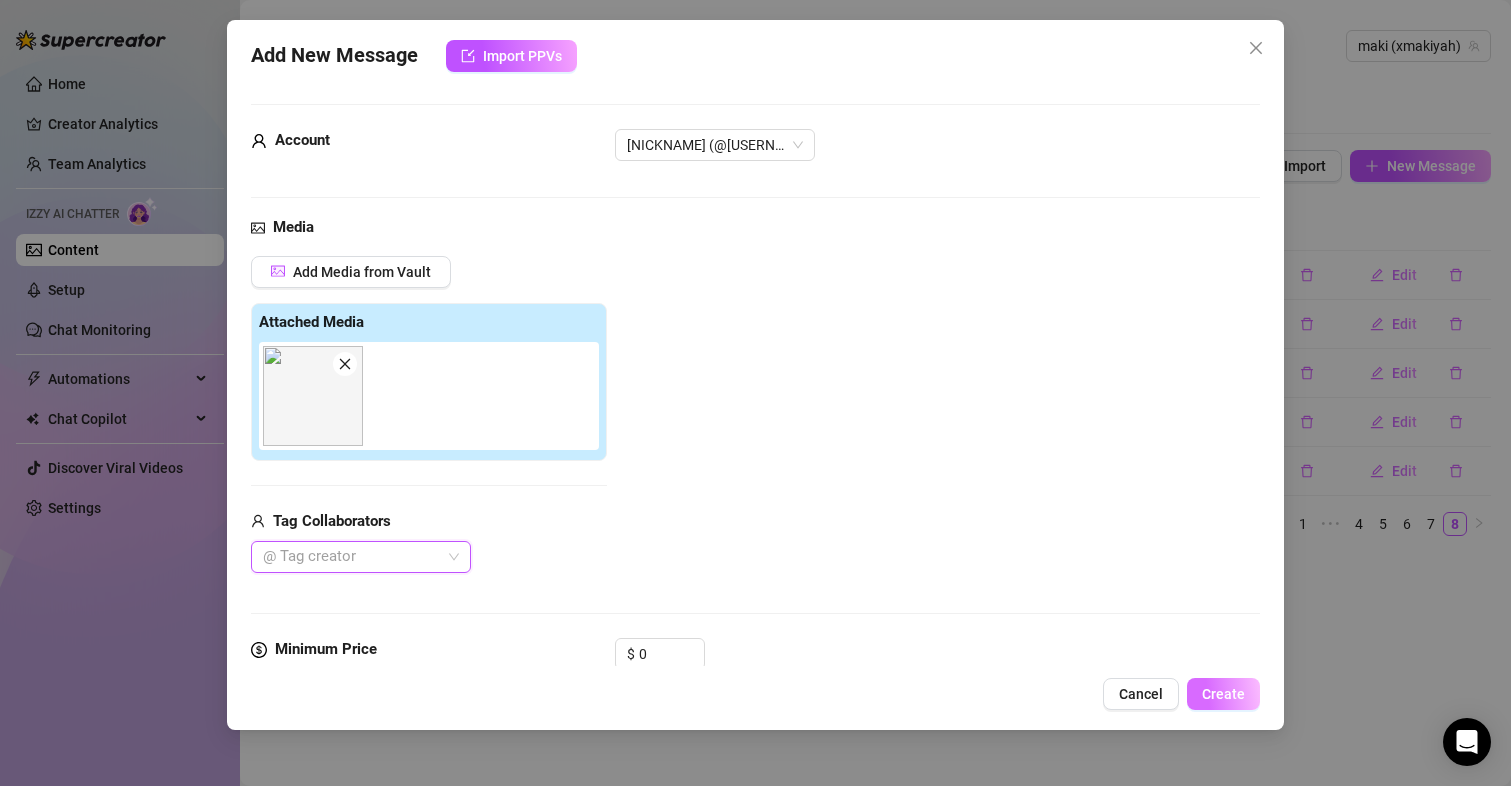 click on "Create" at bounding box center [1223, 694] 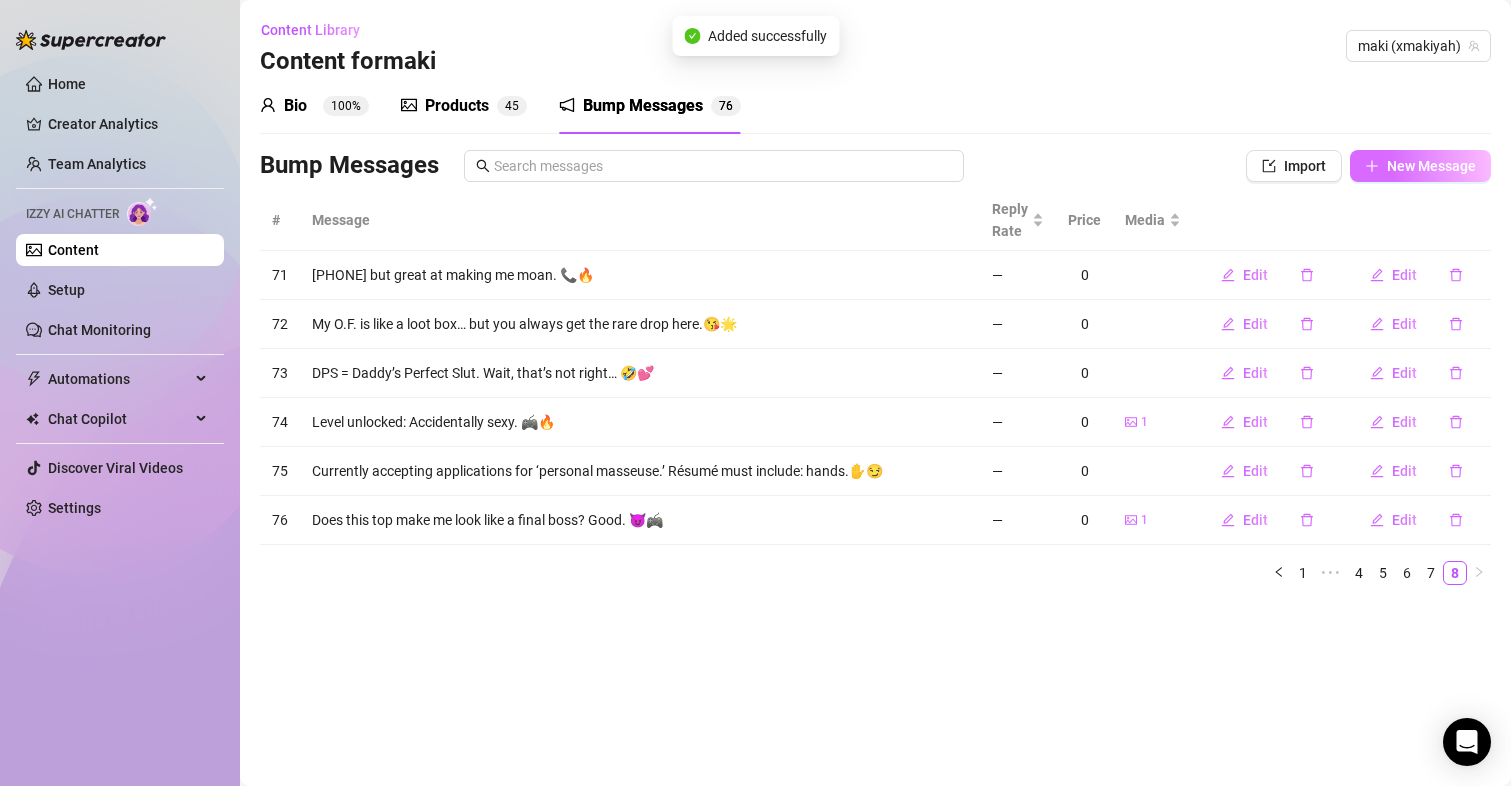click on "New Message" at bounding box center (1431, 166) 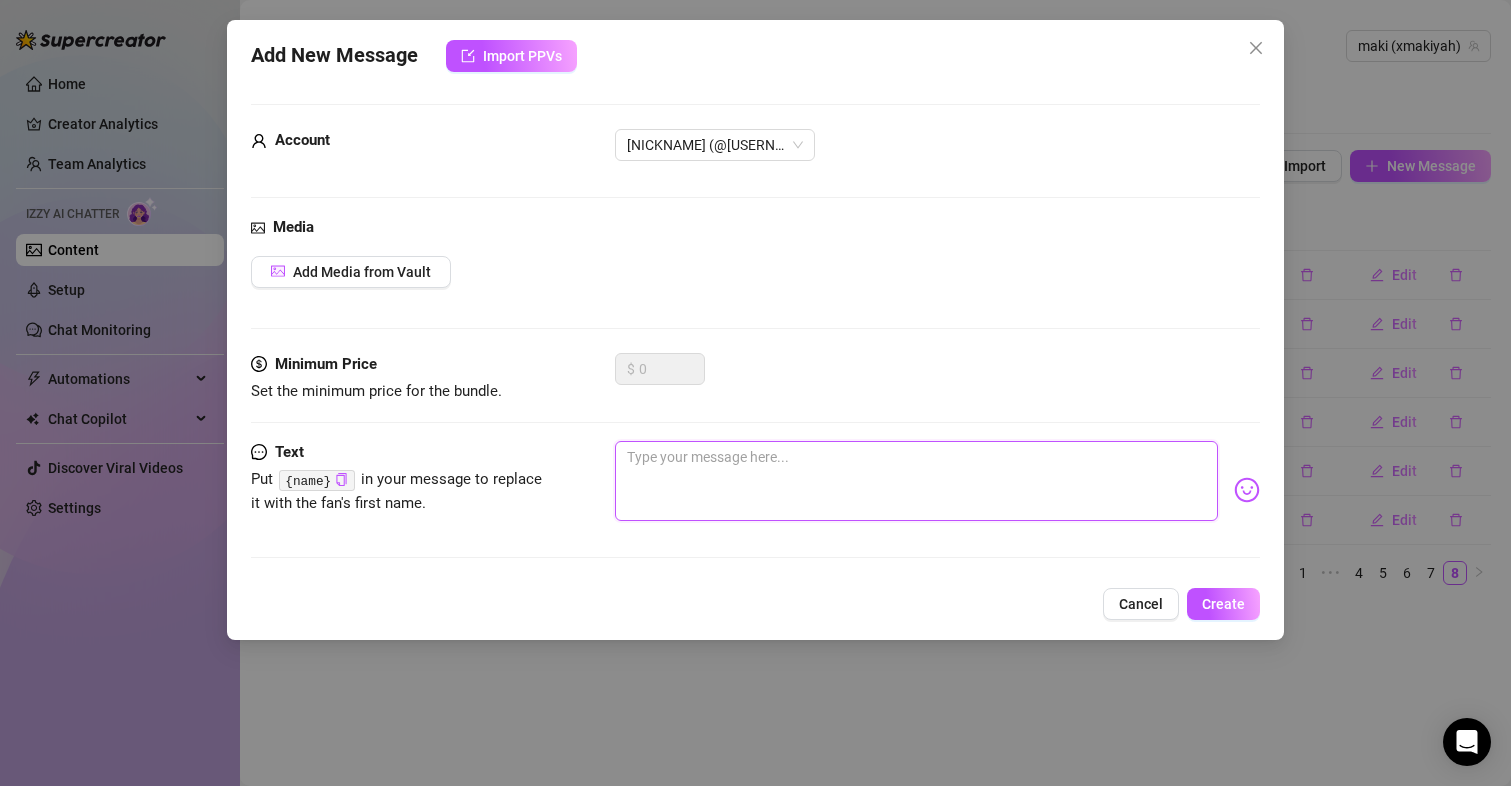 click at bounding box center [917, 481] 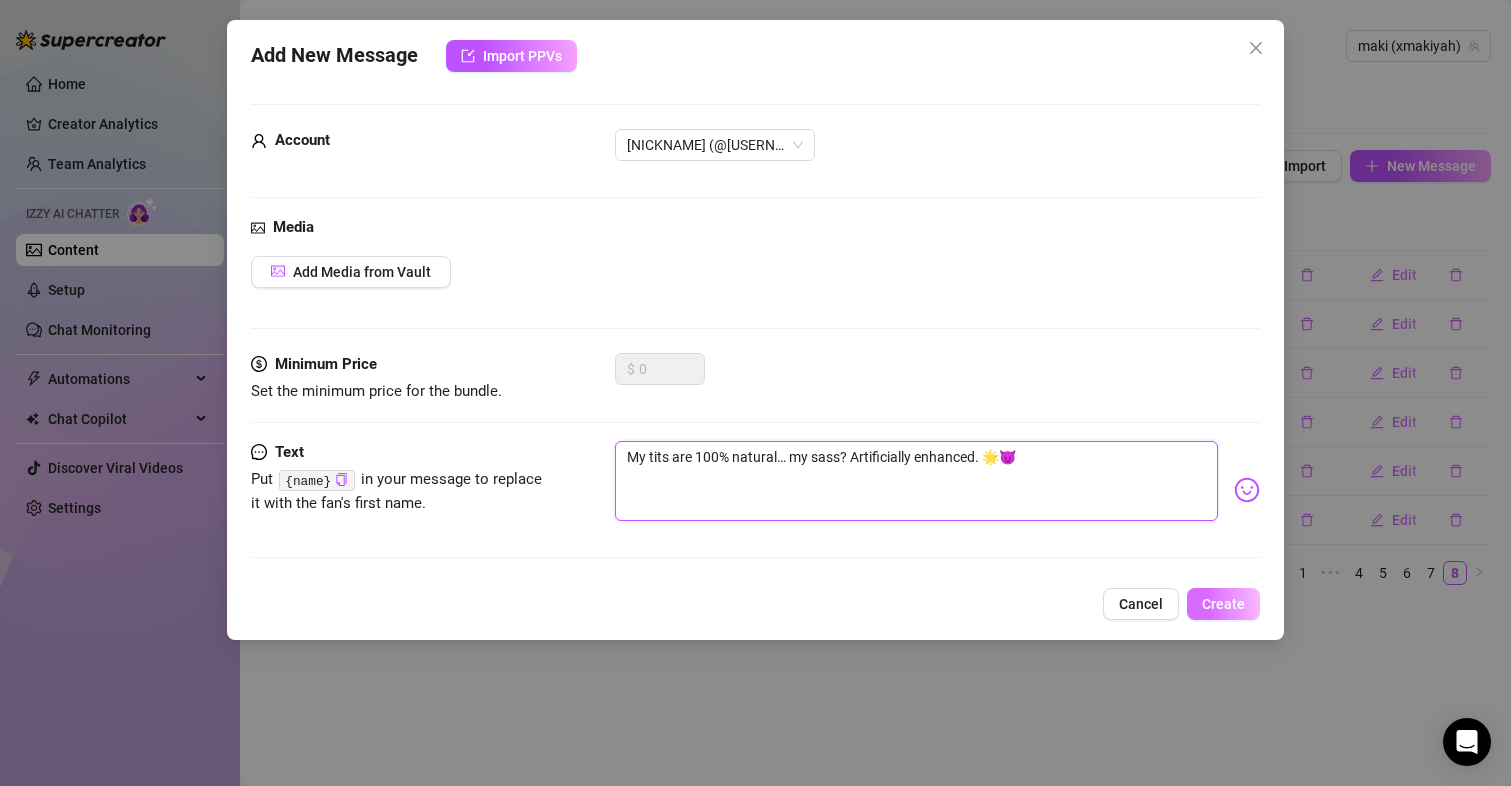 type on "My tits are 100% natural… my sass? Artificially enhanced. 🌟😈" 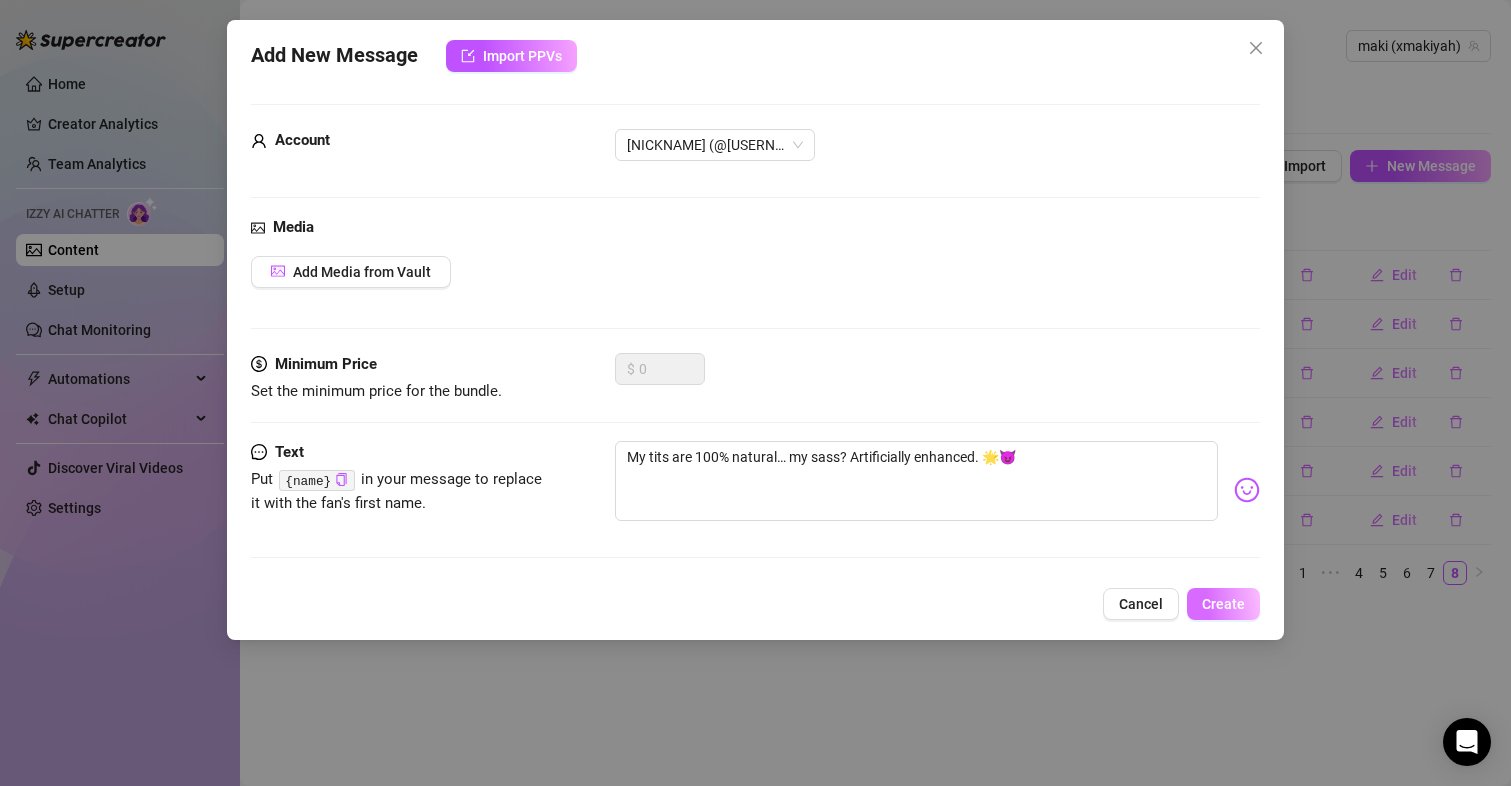 click on "Create" at bounding box center (1223, 604) 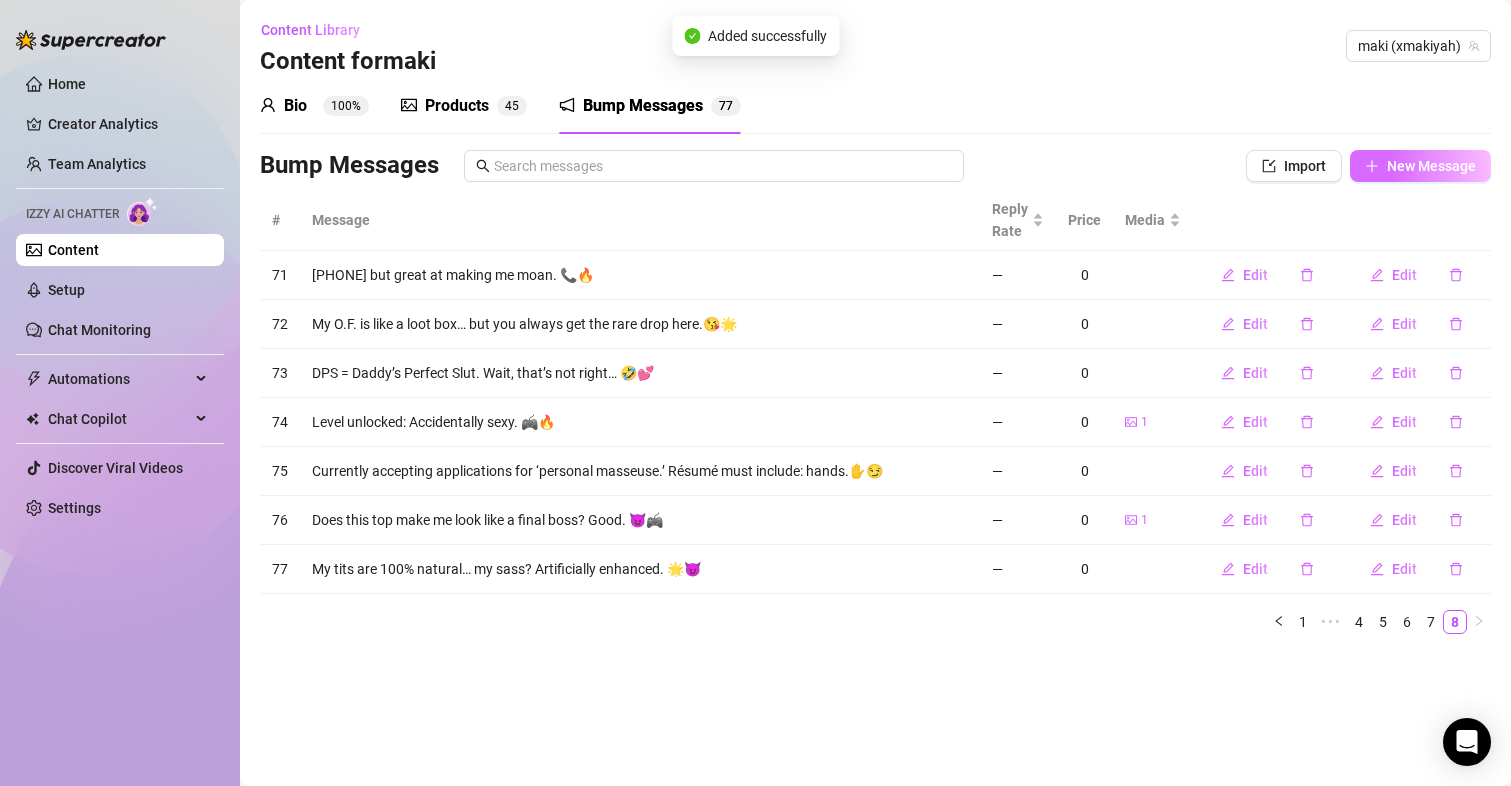 click on "New Message" at bounding box center [1431, 166] 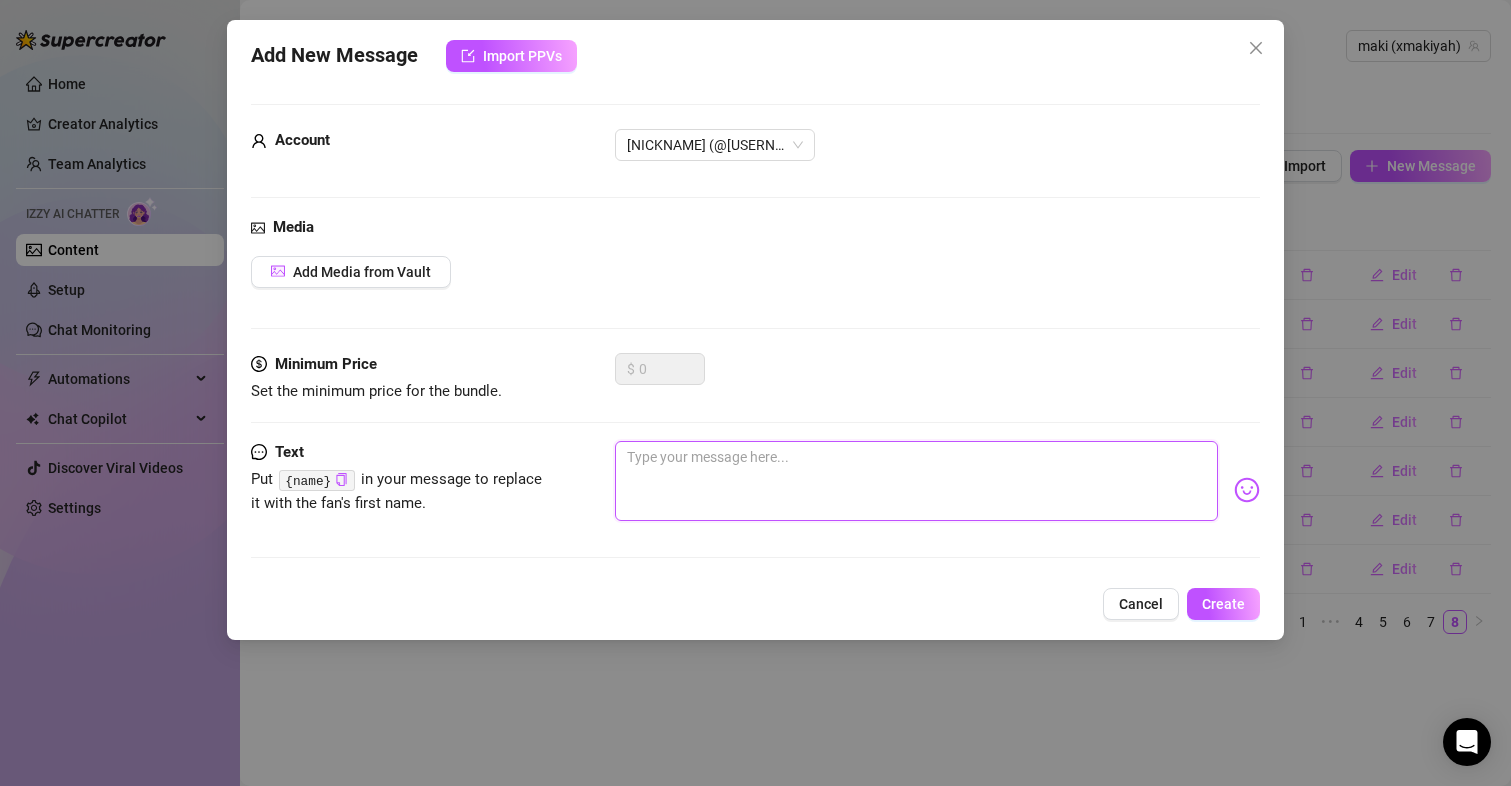 click at bounding box center [917, 481] 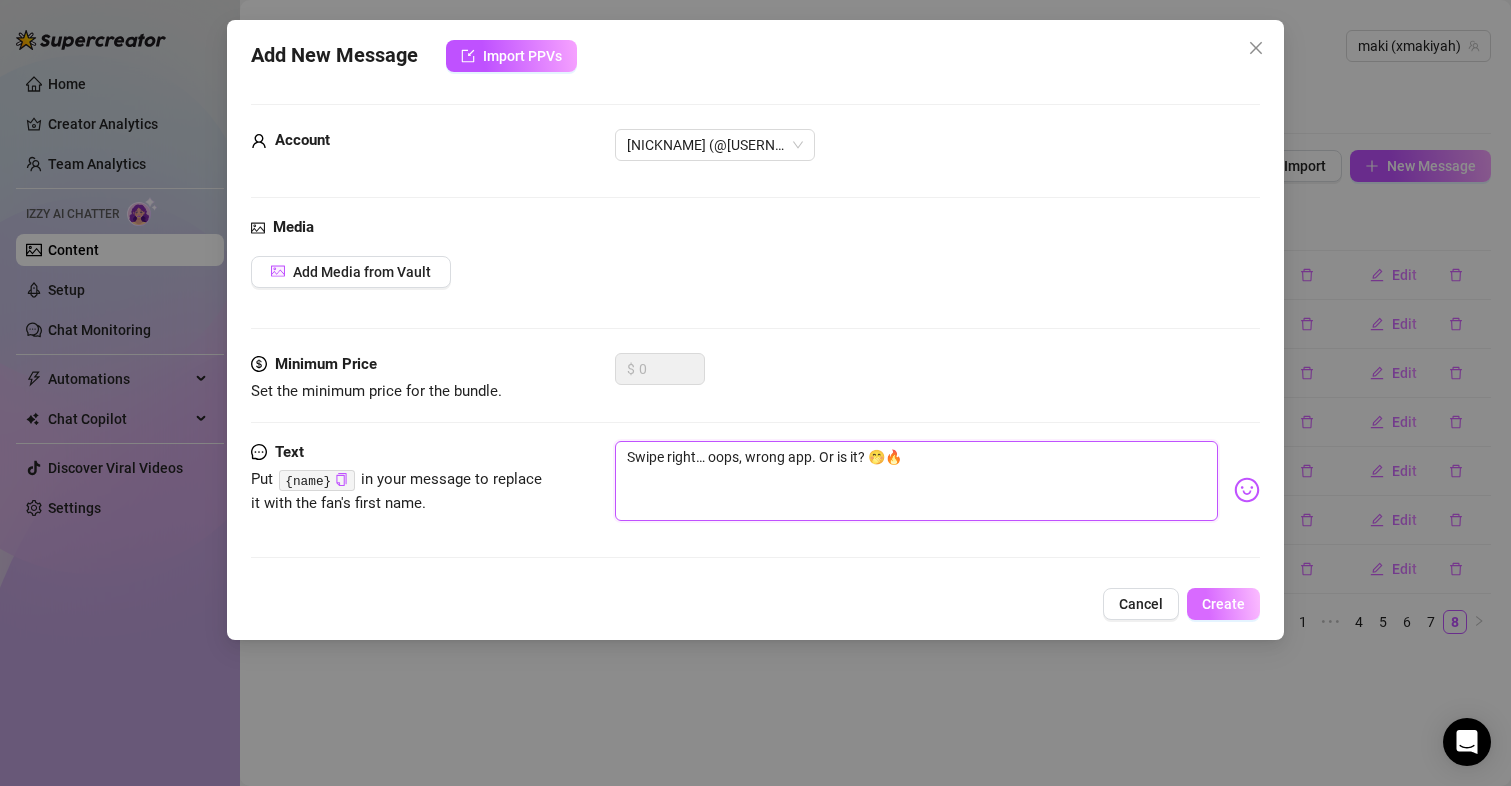 type on "Swipe right… oops, wrong app. Or is it? 🤭🔥" 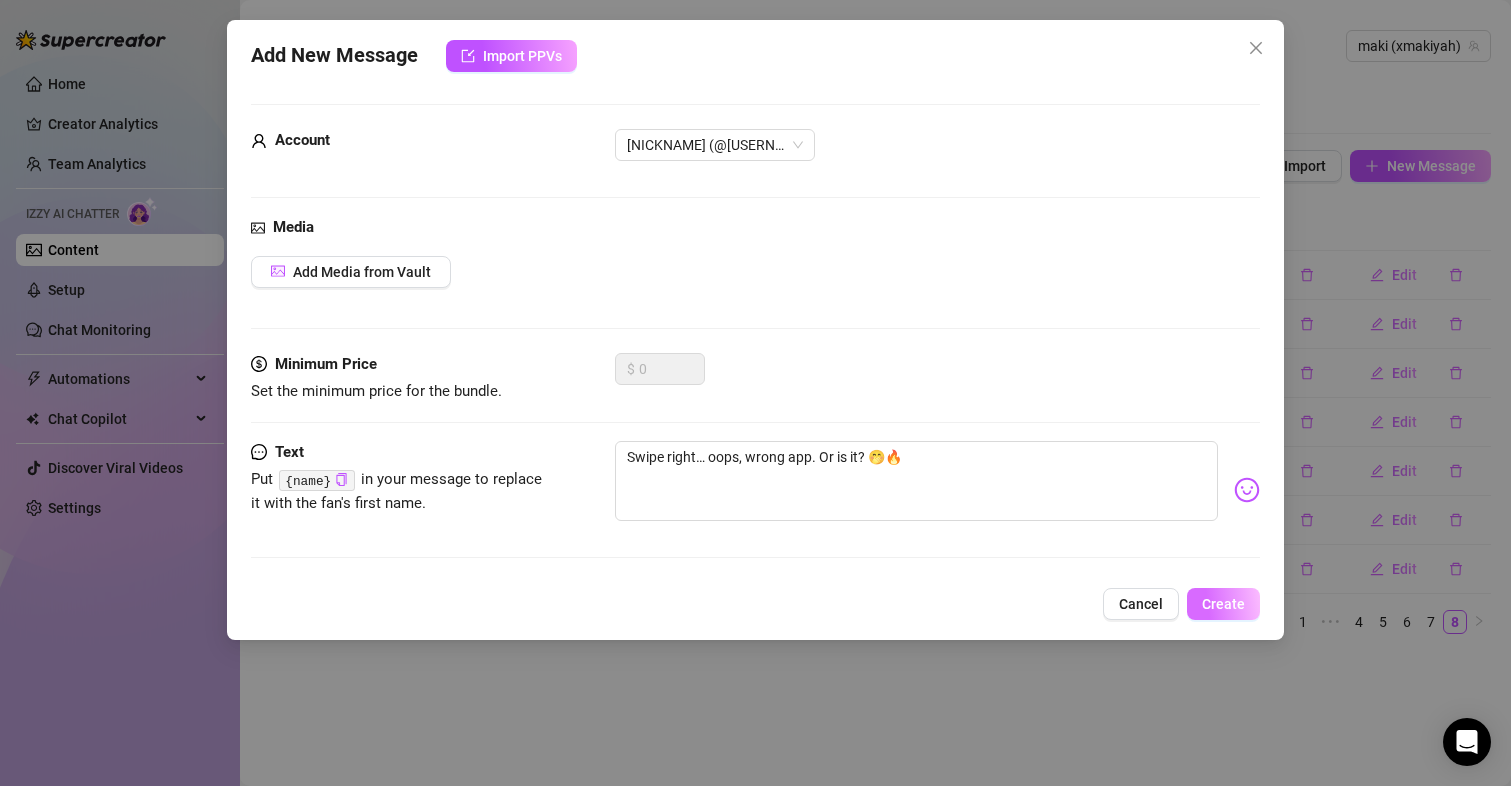 click on "Create" at bounding box center [1223, 604] 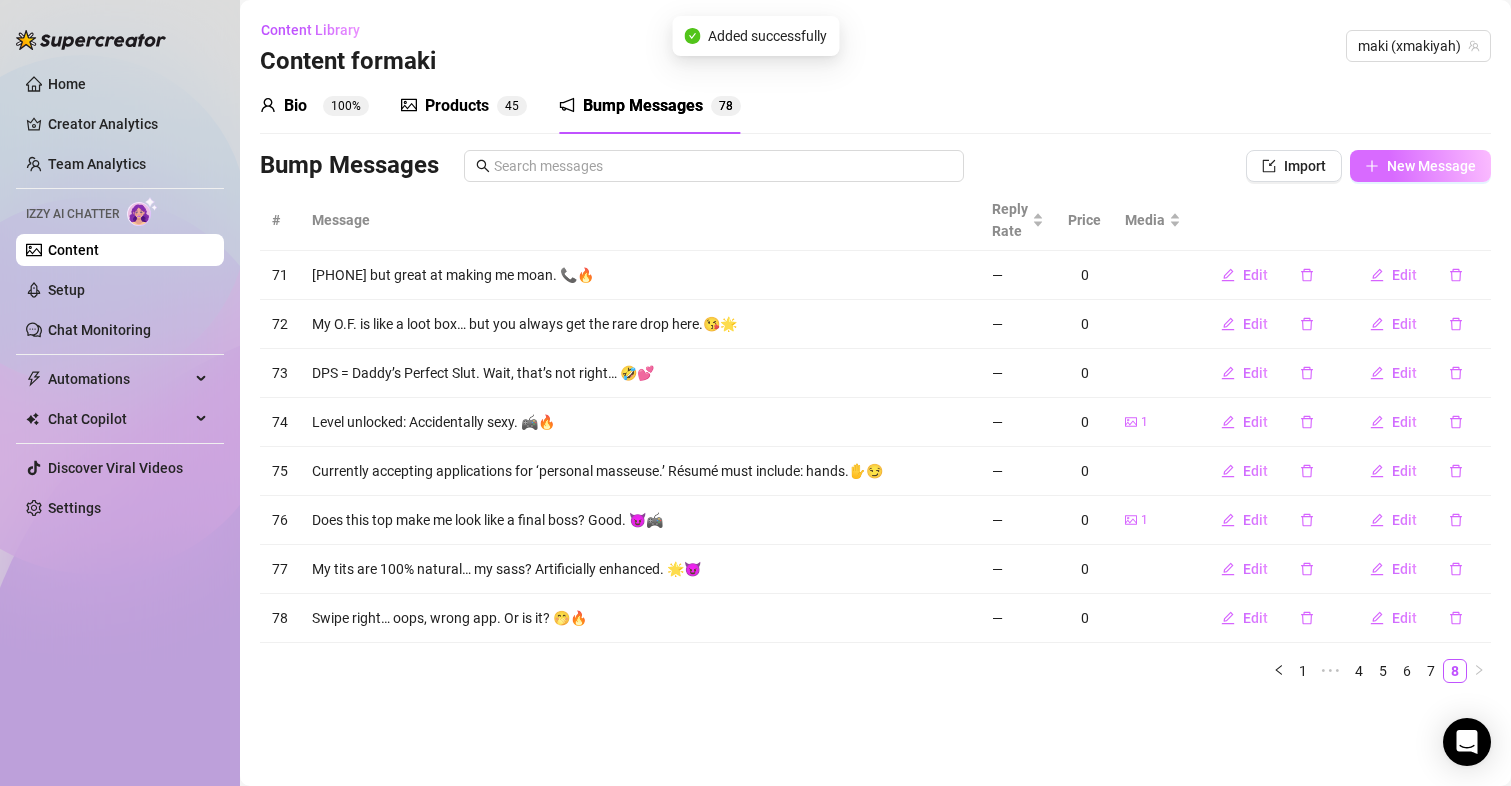 click on "New Message" at bounding box center [1420, 166] 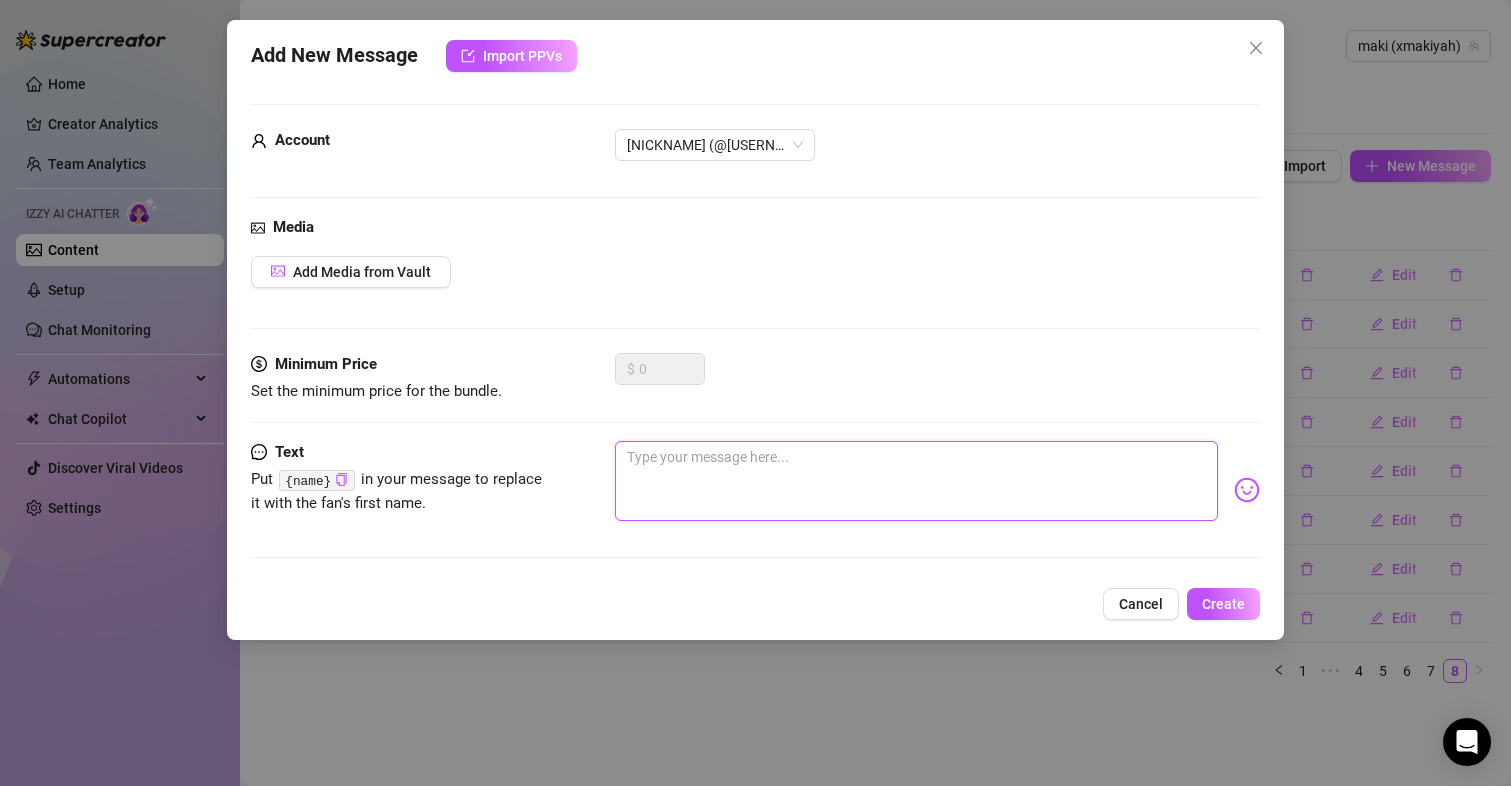 click at bounding box center [917, 481] 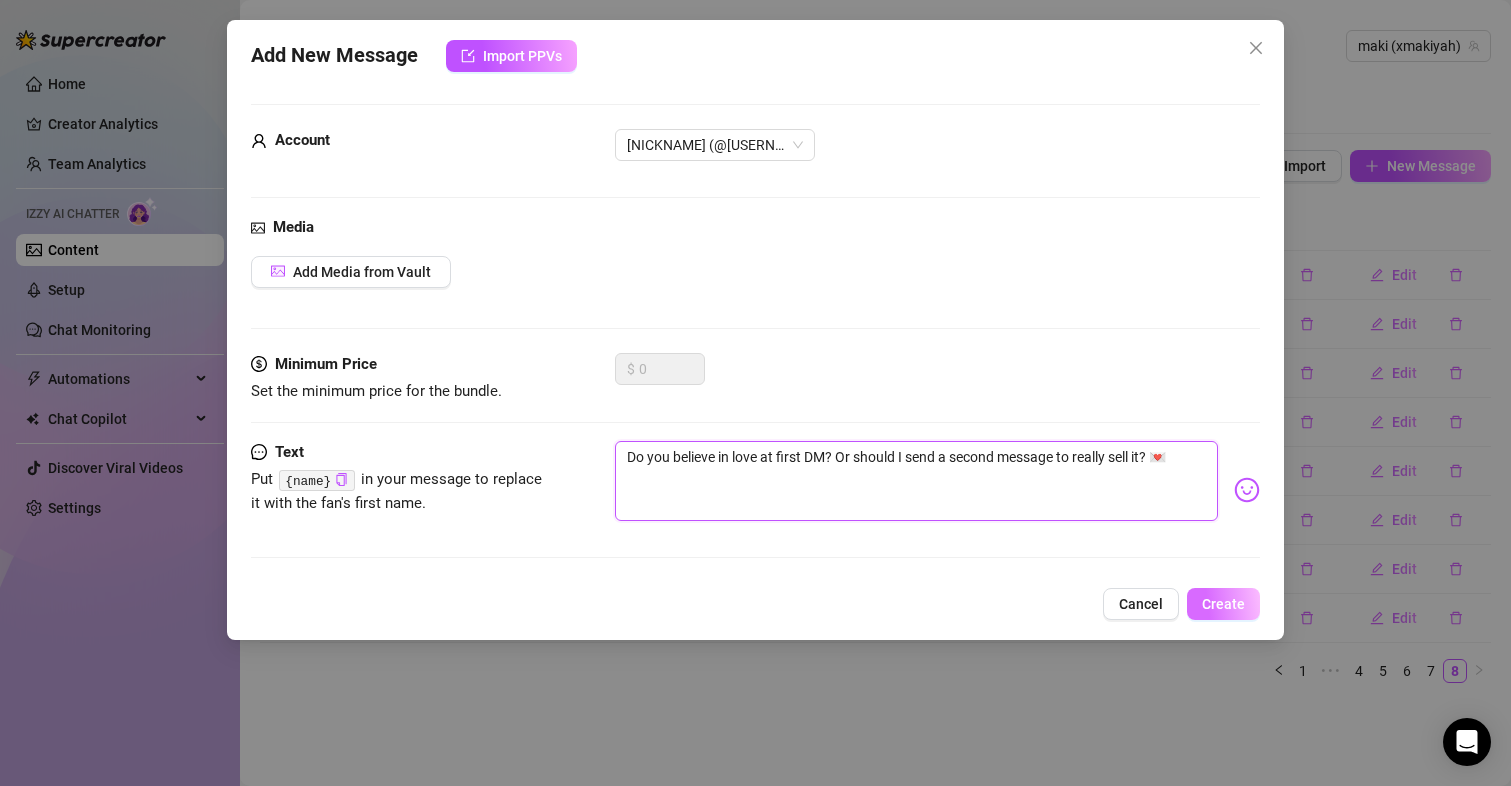 type on "Do you believe in love at first DM? Or should I send a second message to really sell it? 💌" 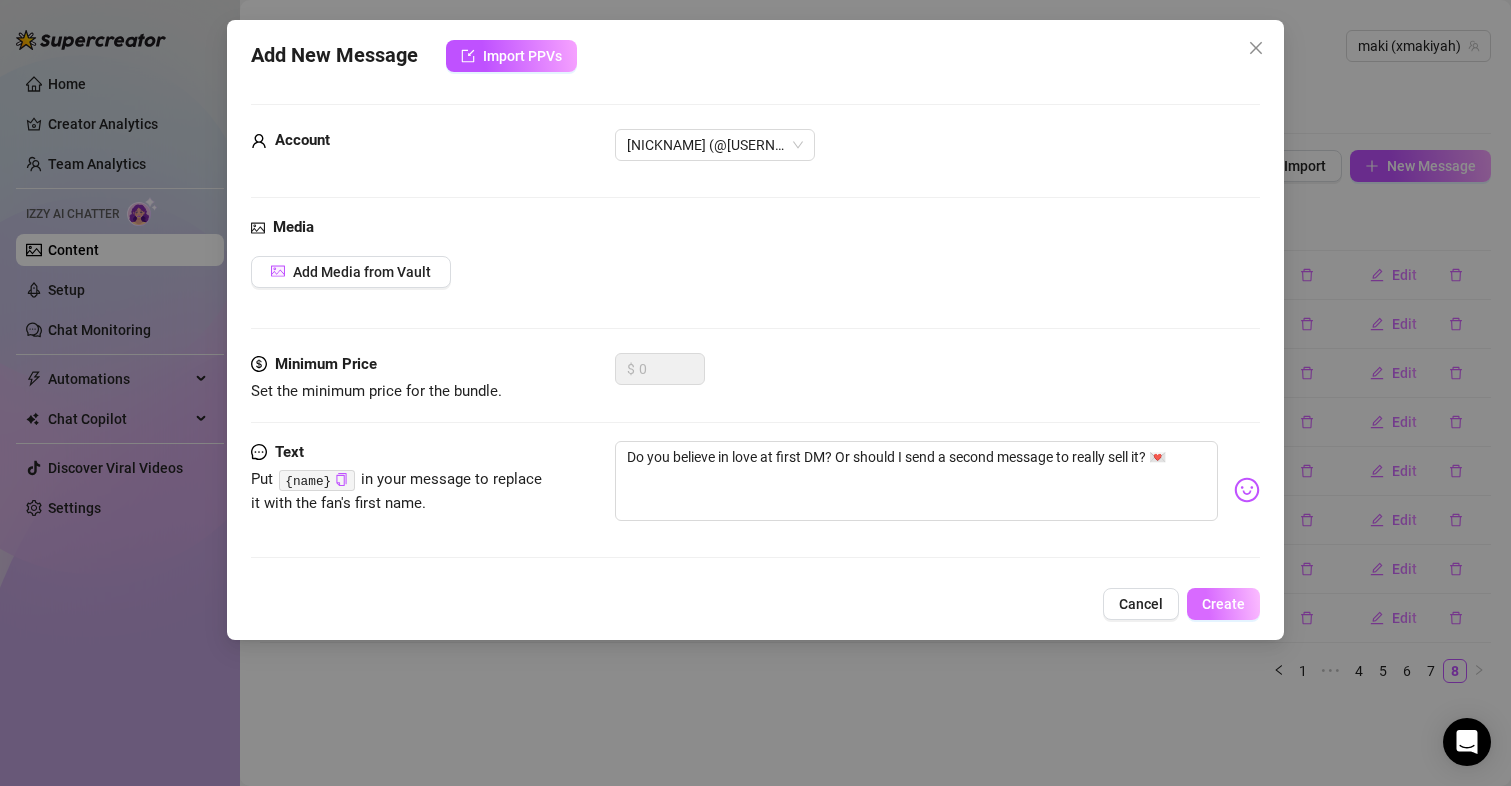 click on "Create" at bounding box center (1223, 604) 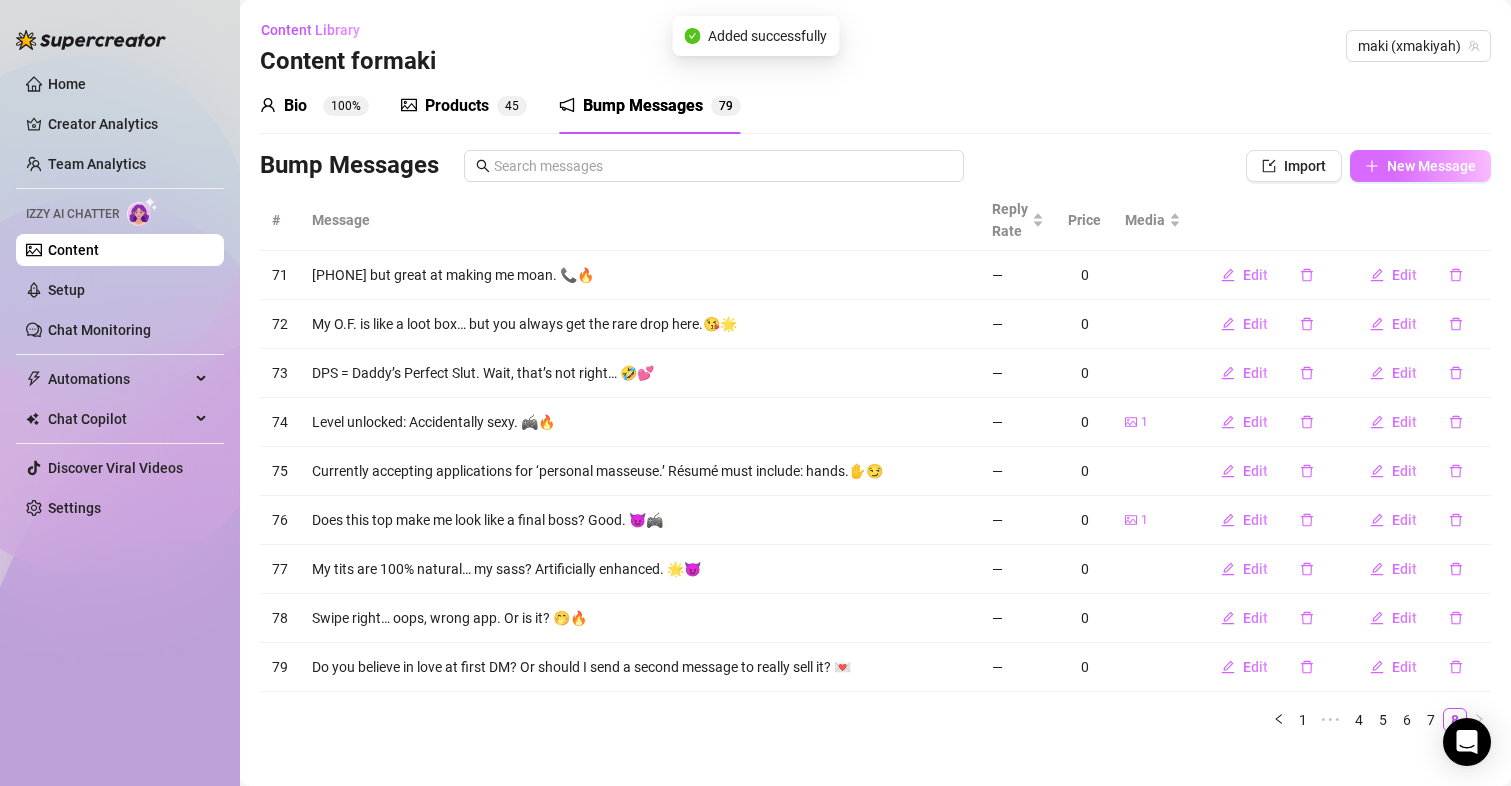click on "New Message" at bounding box center (1431, 166) 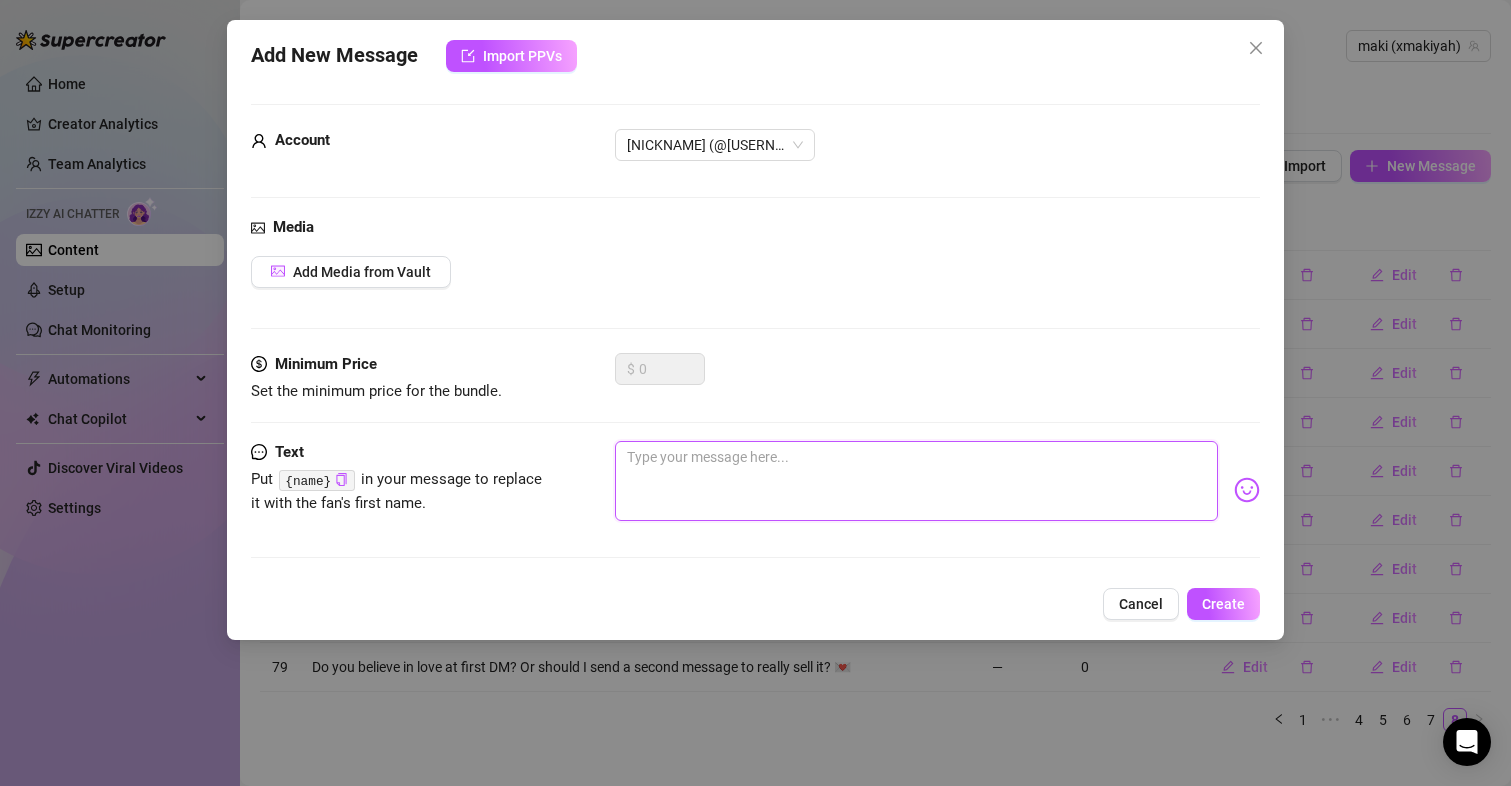 paste on "Do you have a favorite way to relax after a long day? 🛋️" 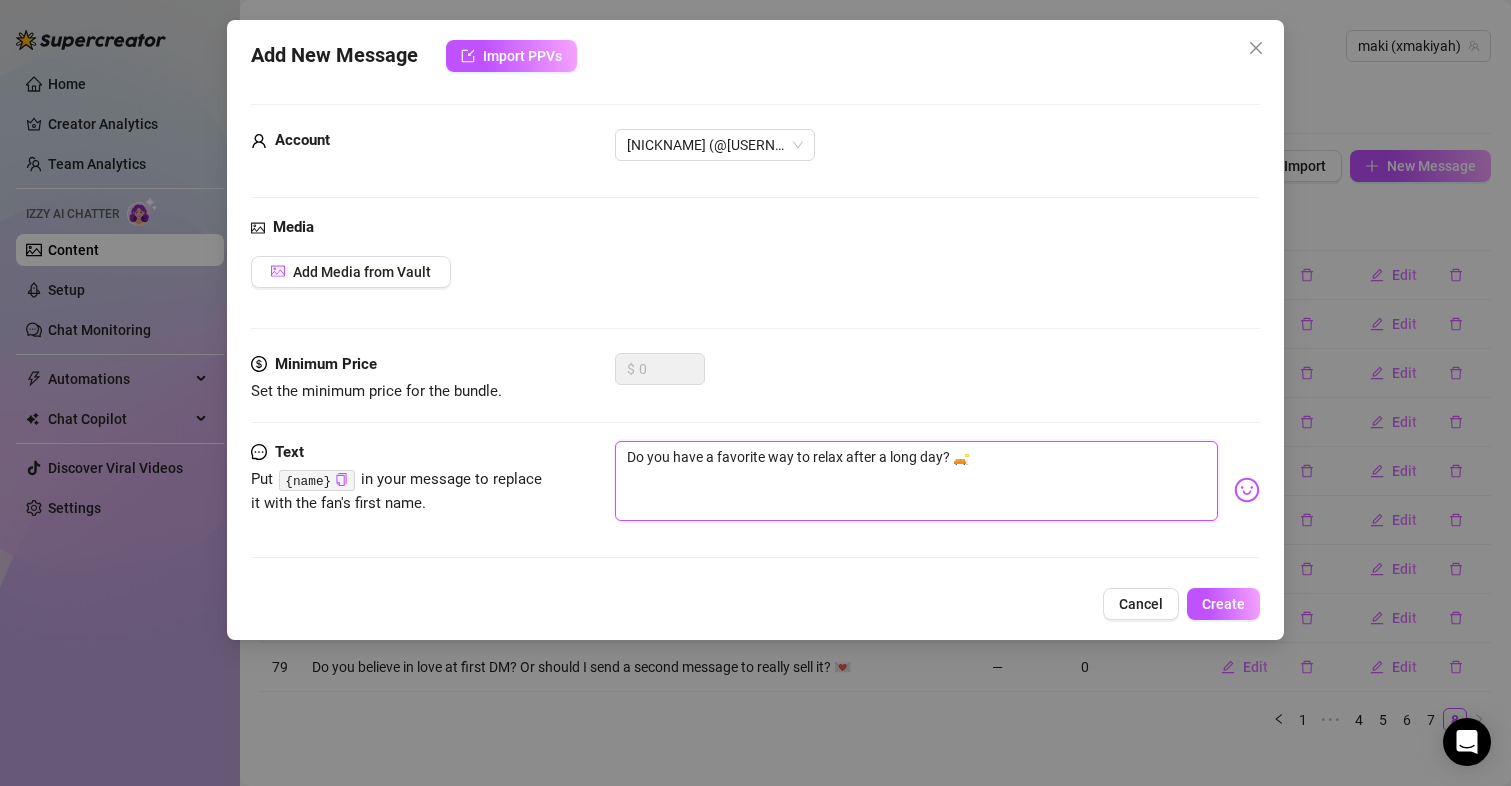click on "Do you have a favorite way to relax after a long day? 🛋️" at bounding box center (917, 481) 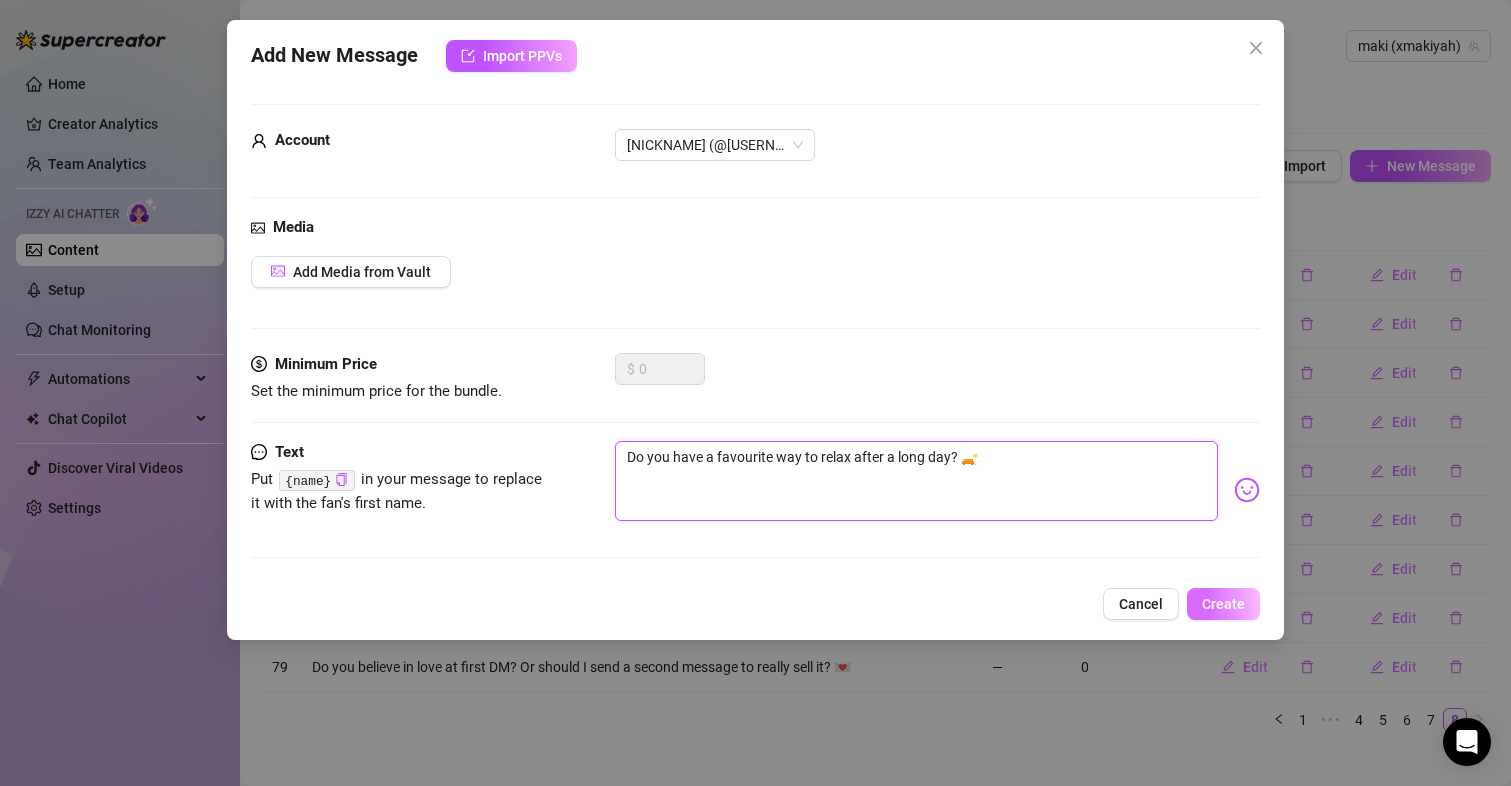 type on "Do you have a favourite way to relax after a long day? 🛋️" 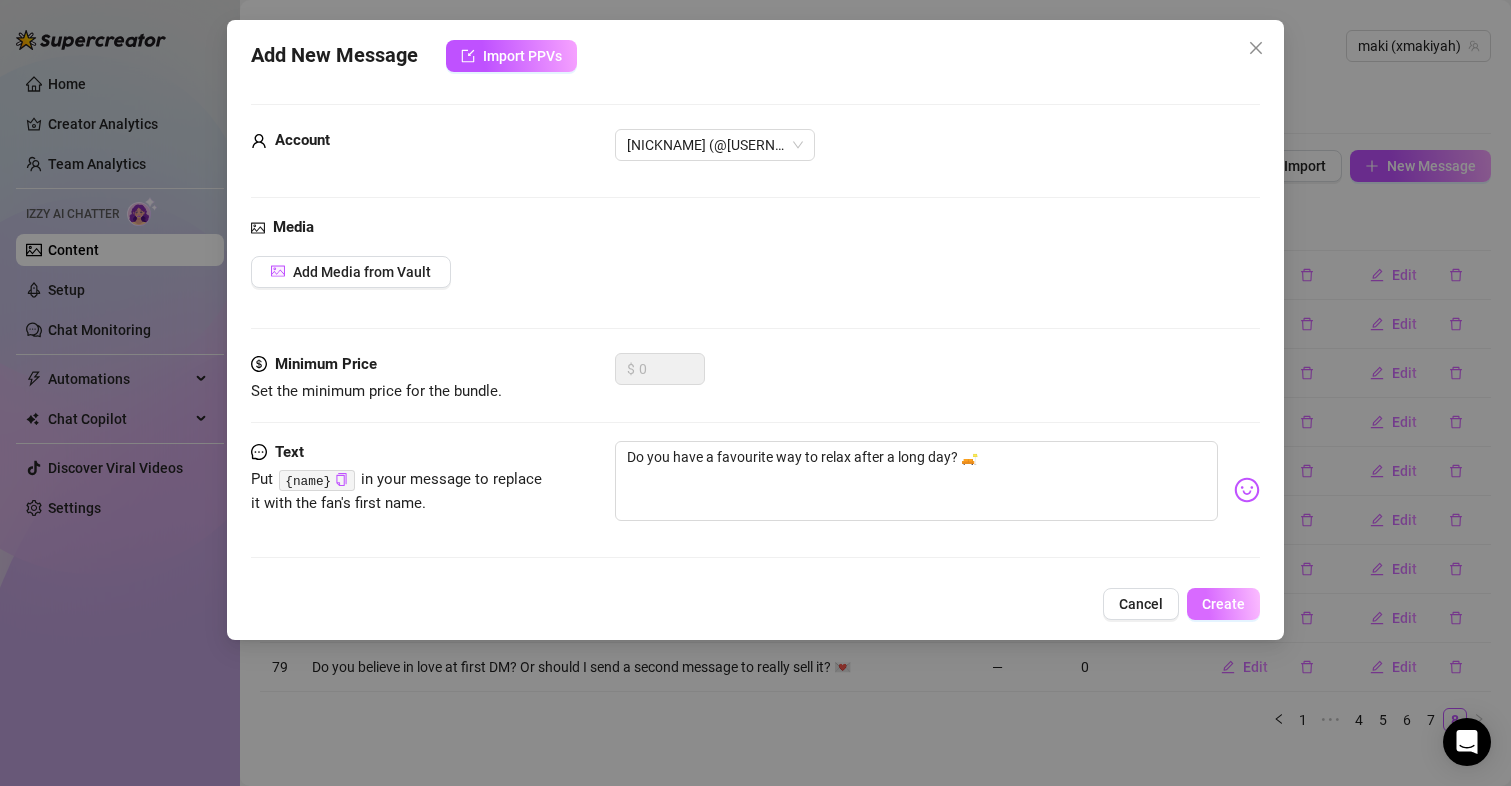 click on "Create" at bounding box center [1223, 604] 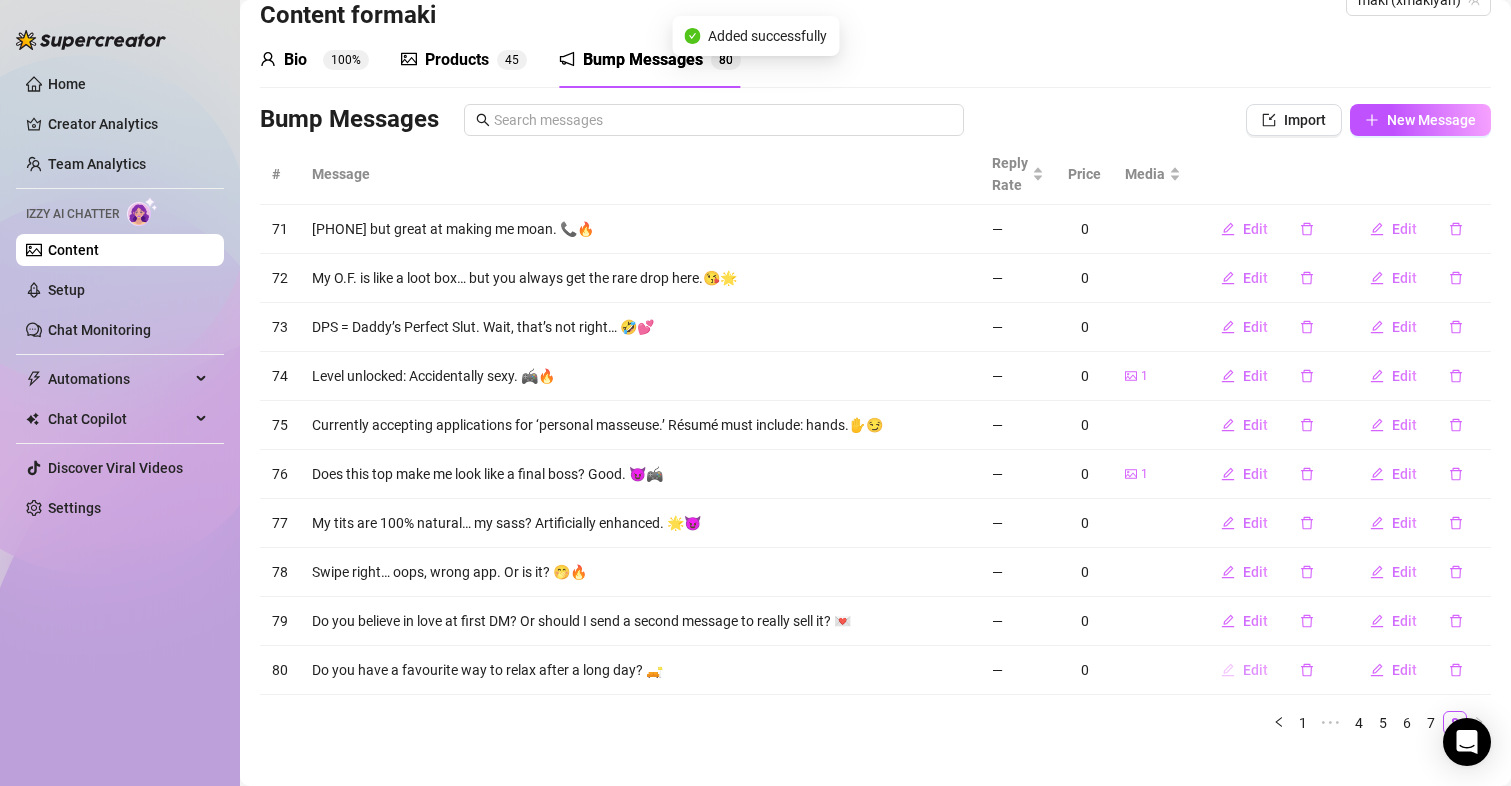 scroll, scrollTop: 71, scrollLeft: 0, axis: vertical 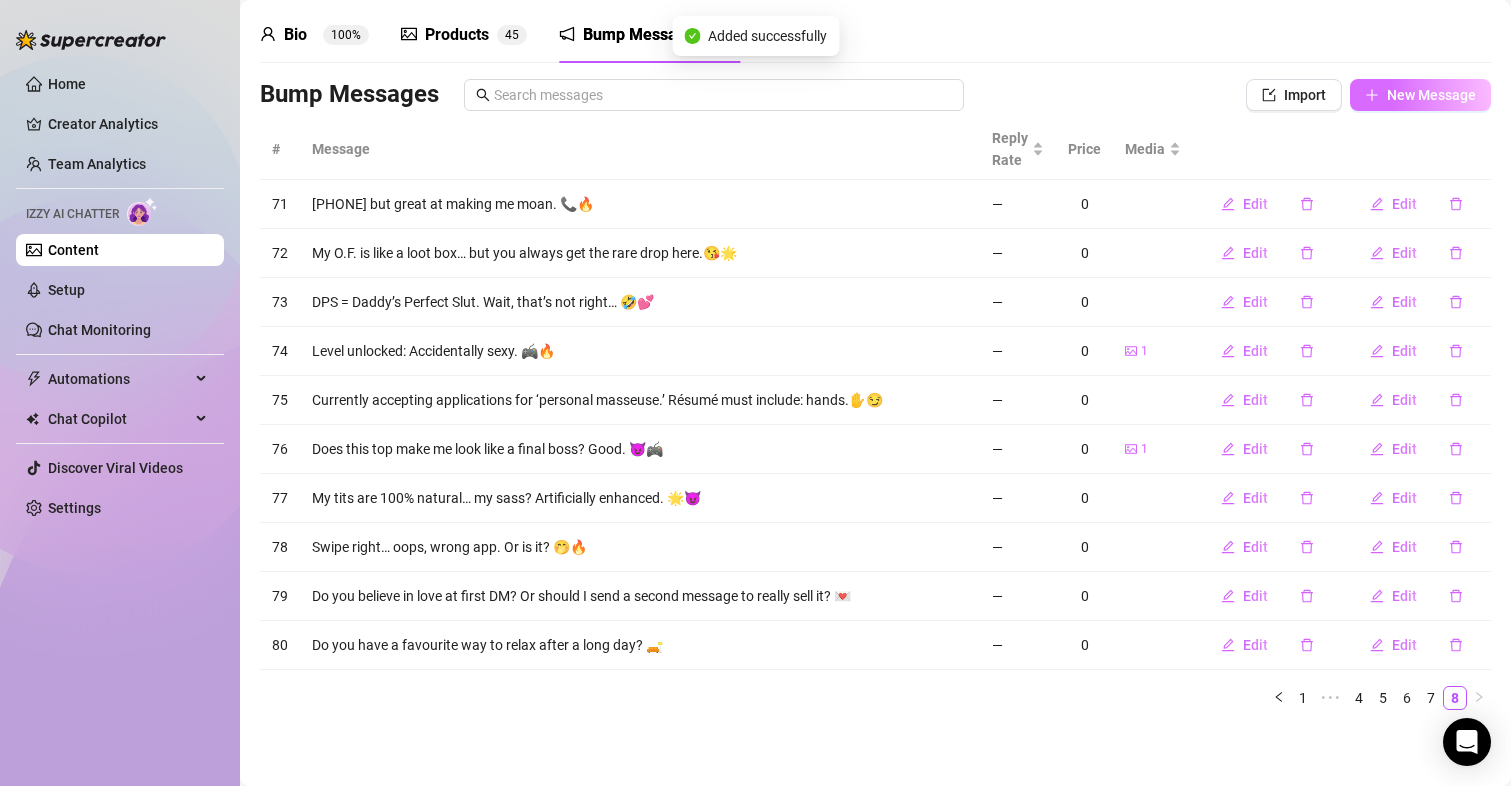 click on "New Message" at bounding box center [1431, 95] 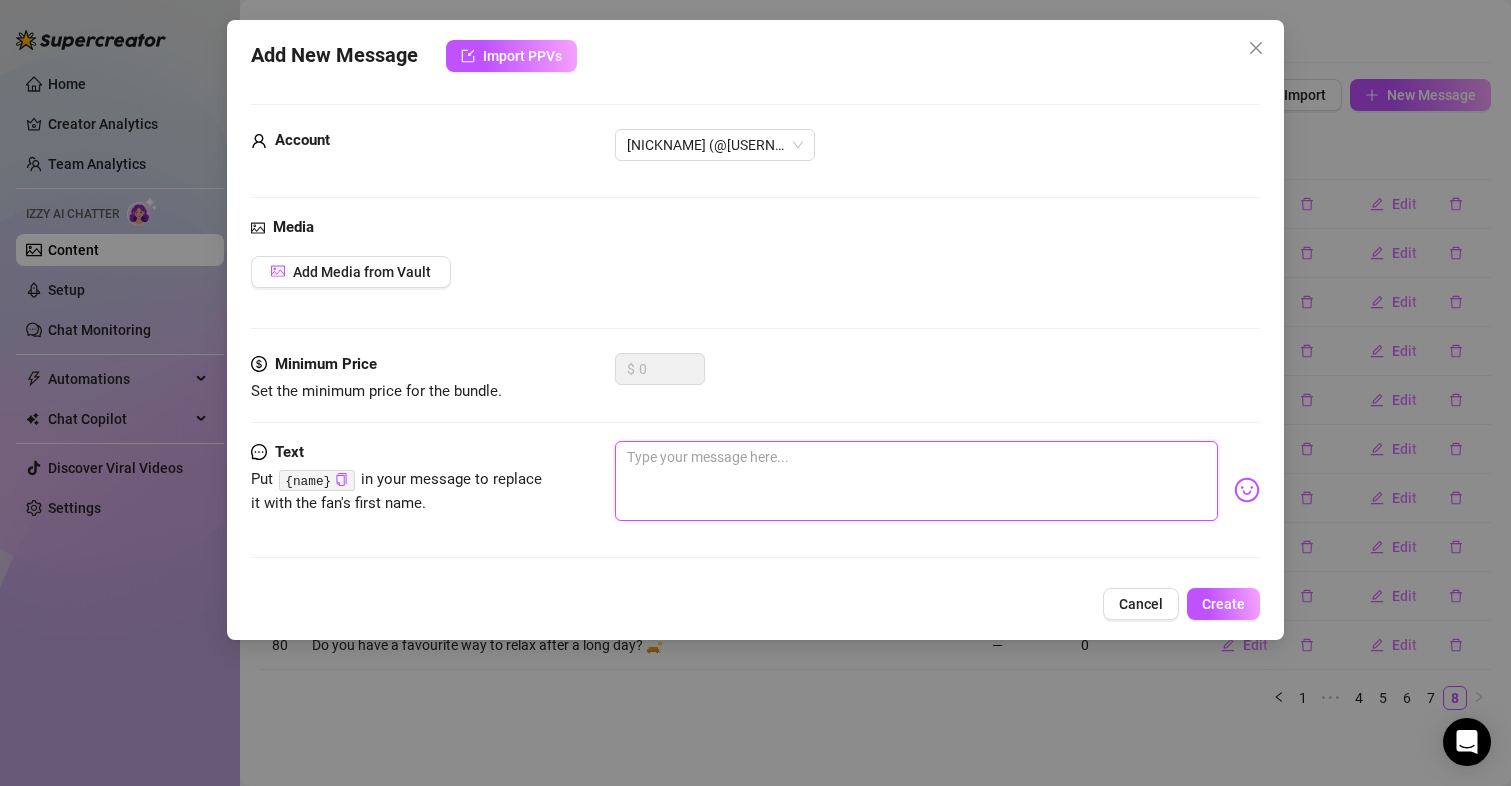 click at bounding box center [917, 481] 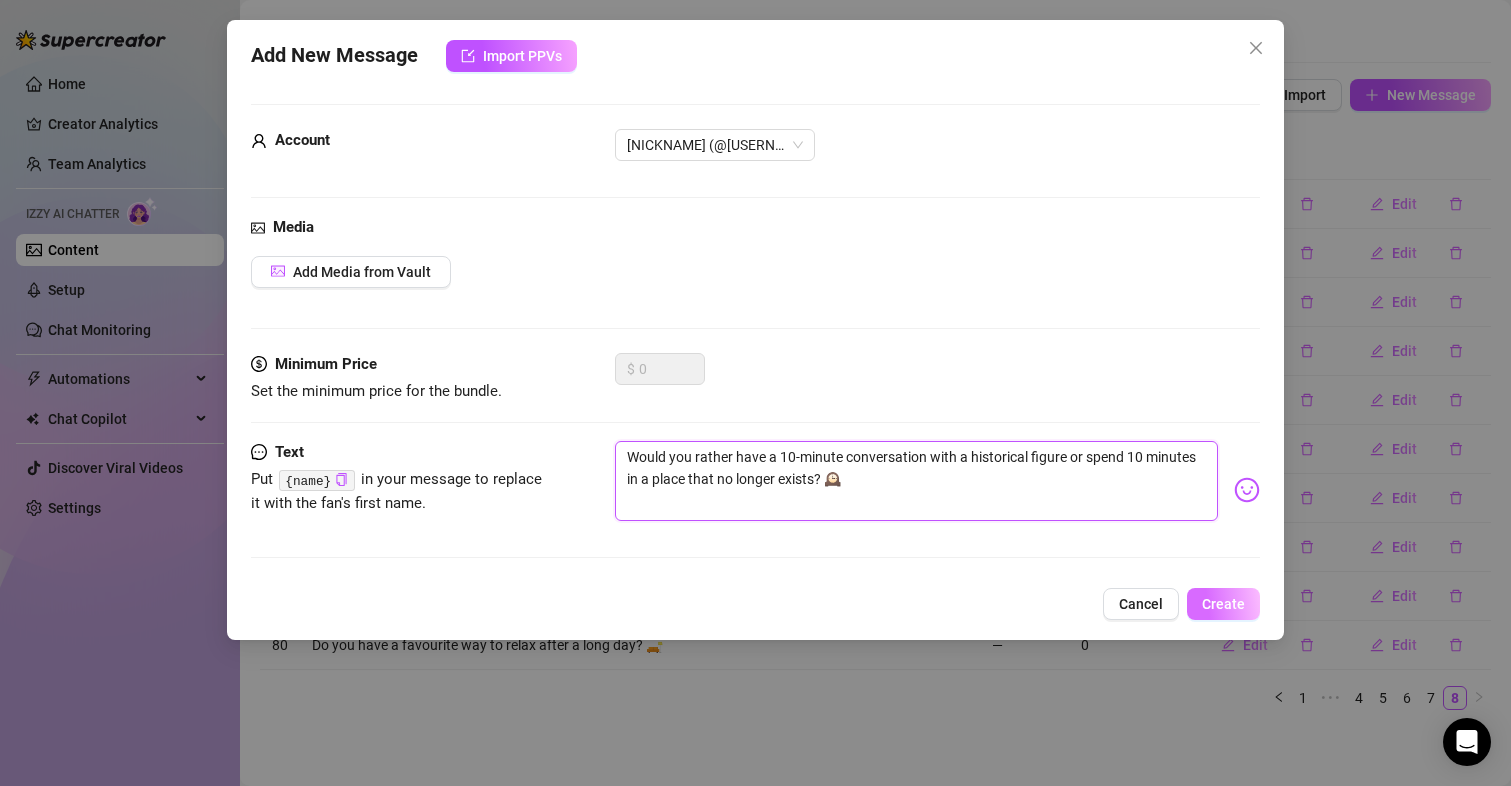 type on "Would you rather have a 10-minute conversation with a historical figure or spend 10 minutes in a place that no longer exists? 🕰️" 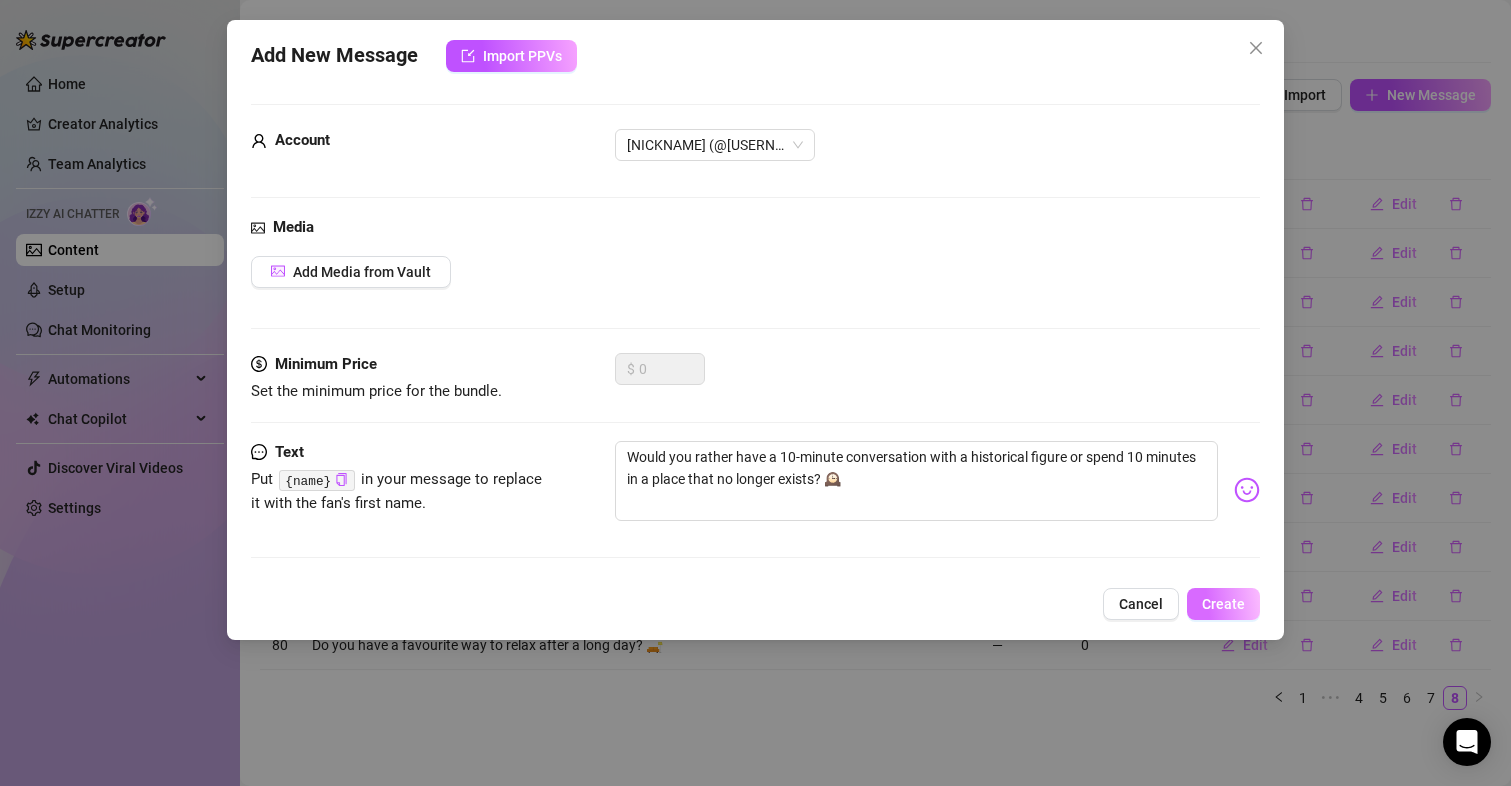click on "Create" at bounding box center [1223, 604] 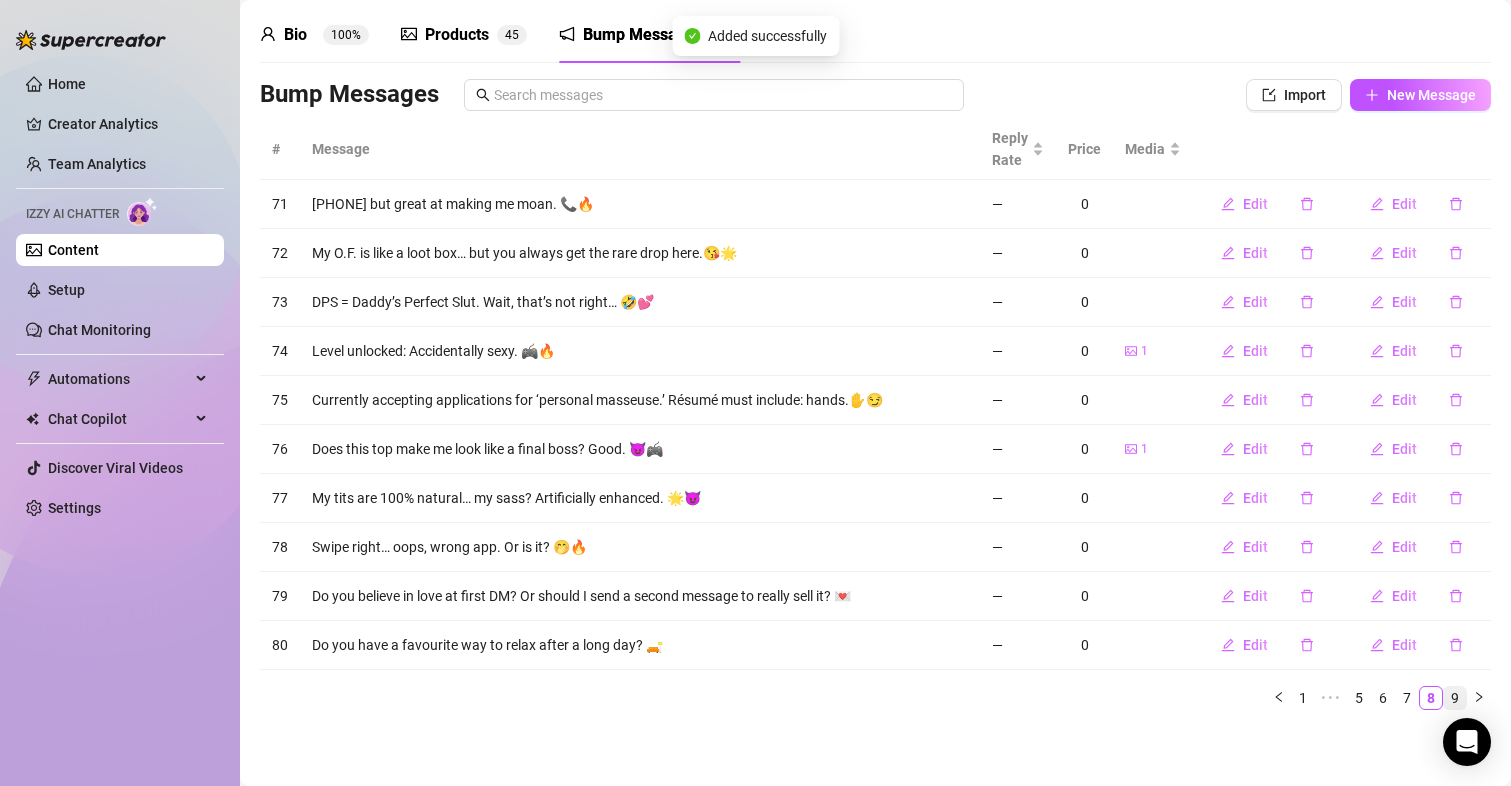 click on "9" at bounding box center [1455, 698] 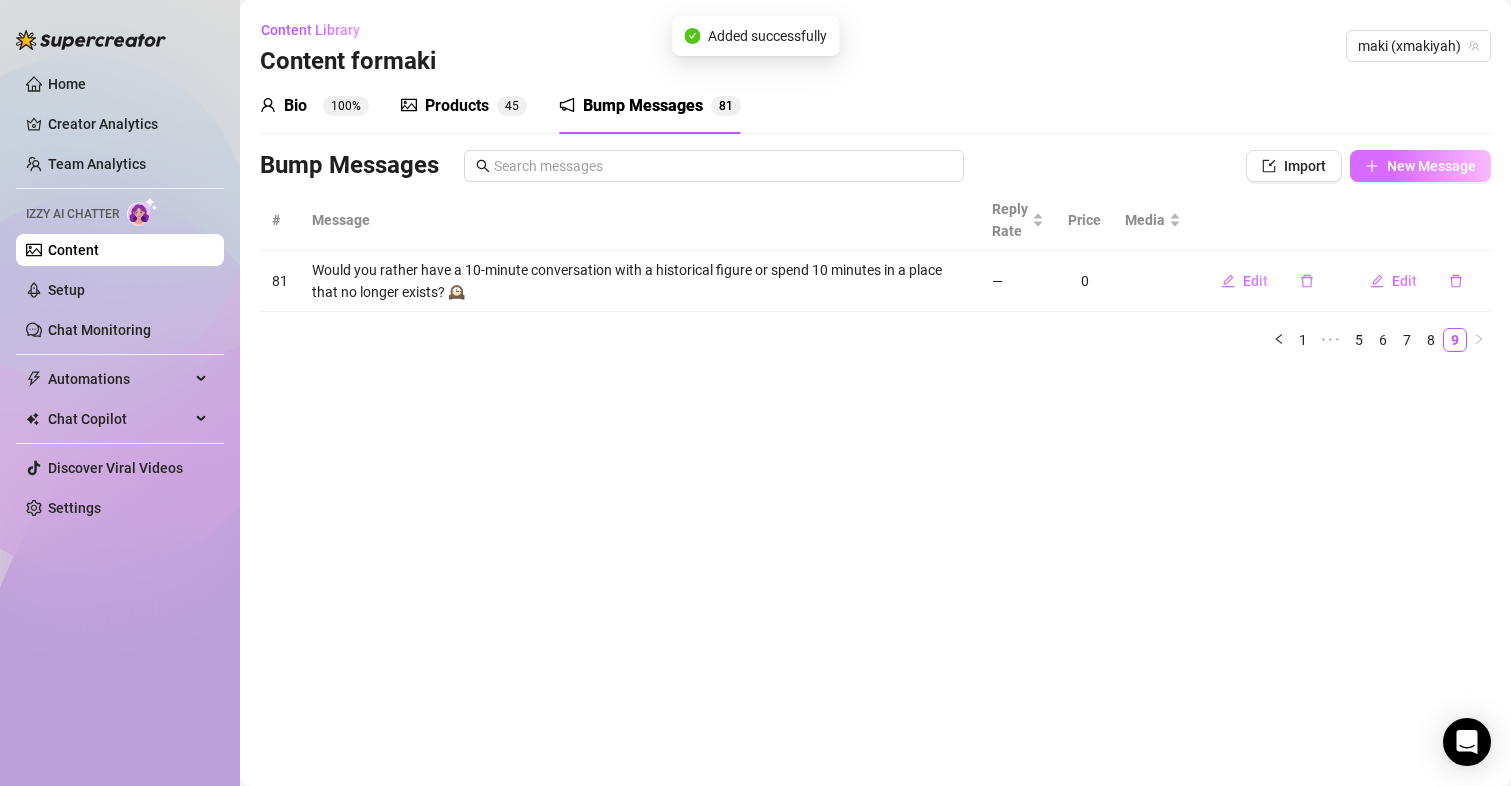 click on "New Message" at bounding box center (1431, 166) 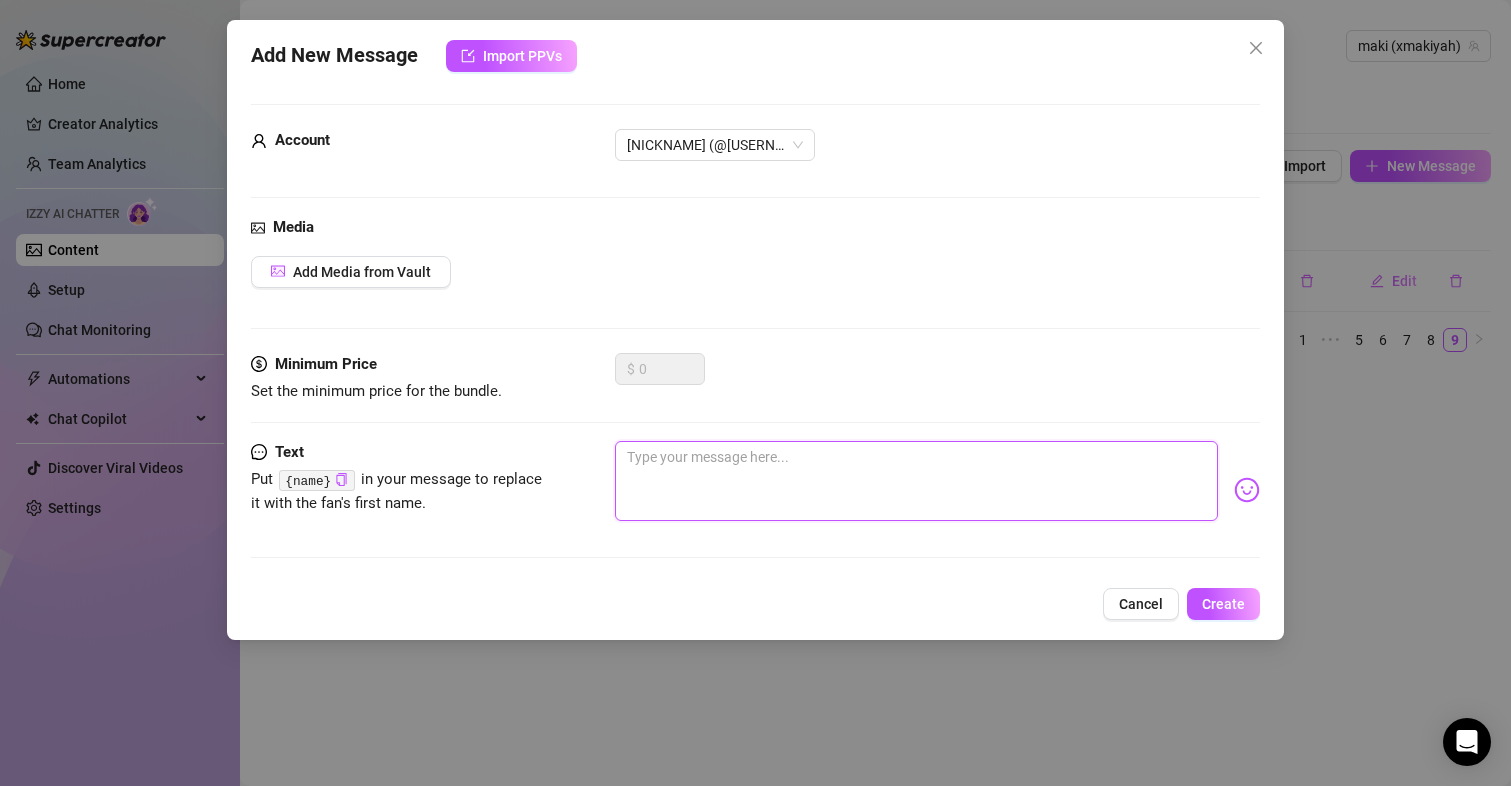click at bounding box center (917, 481) 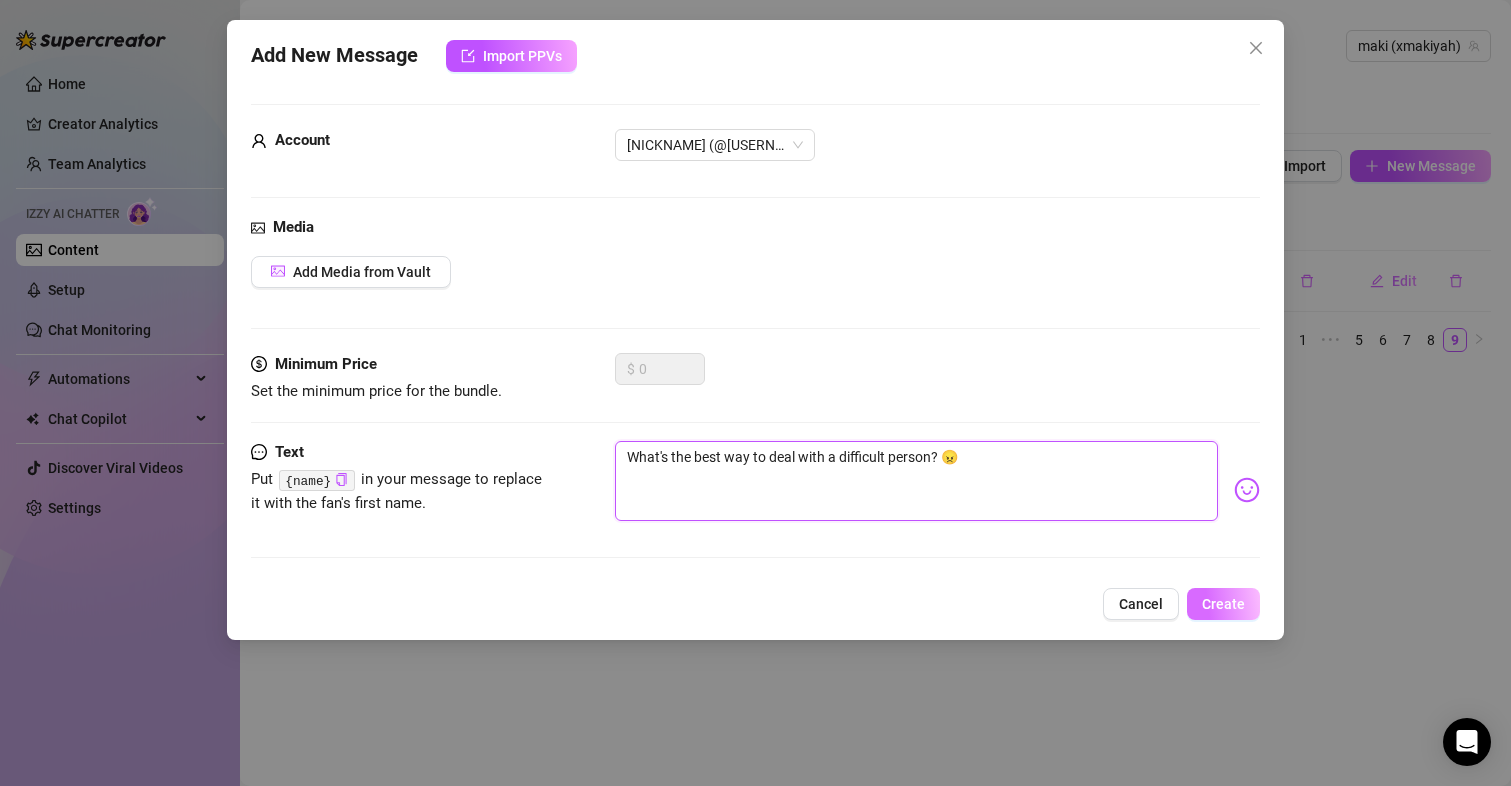 type on "What's the best way to deal with a difficult person? 😠" 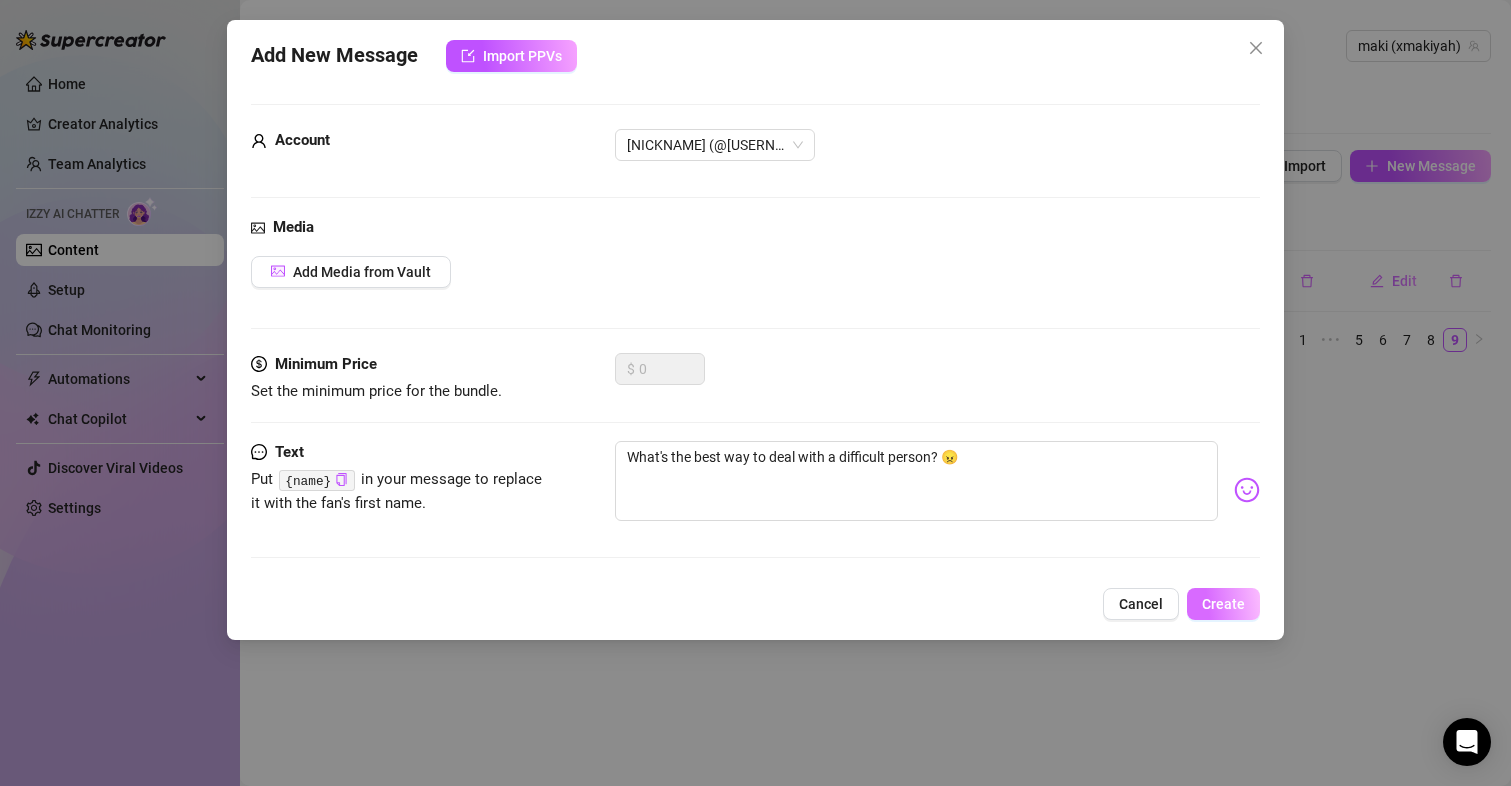click on "Create" at bounding box center (1223, 604) 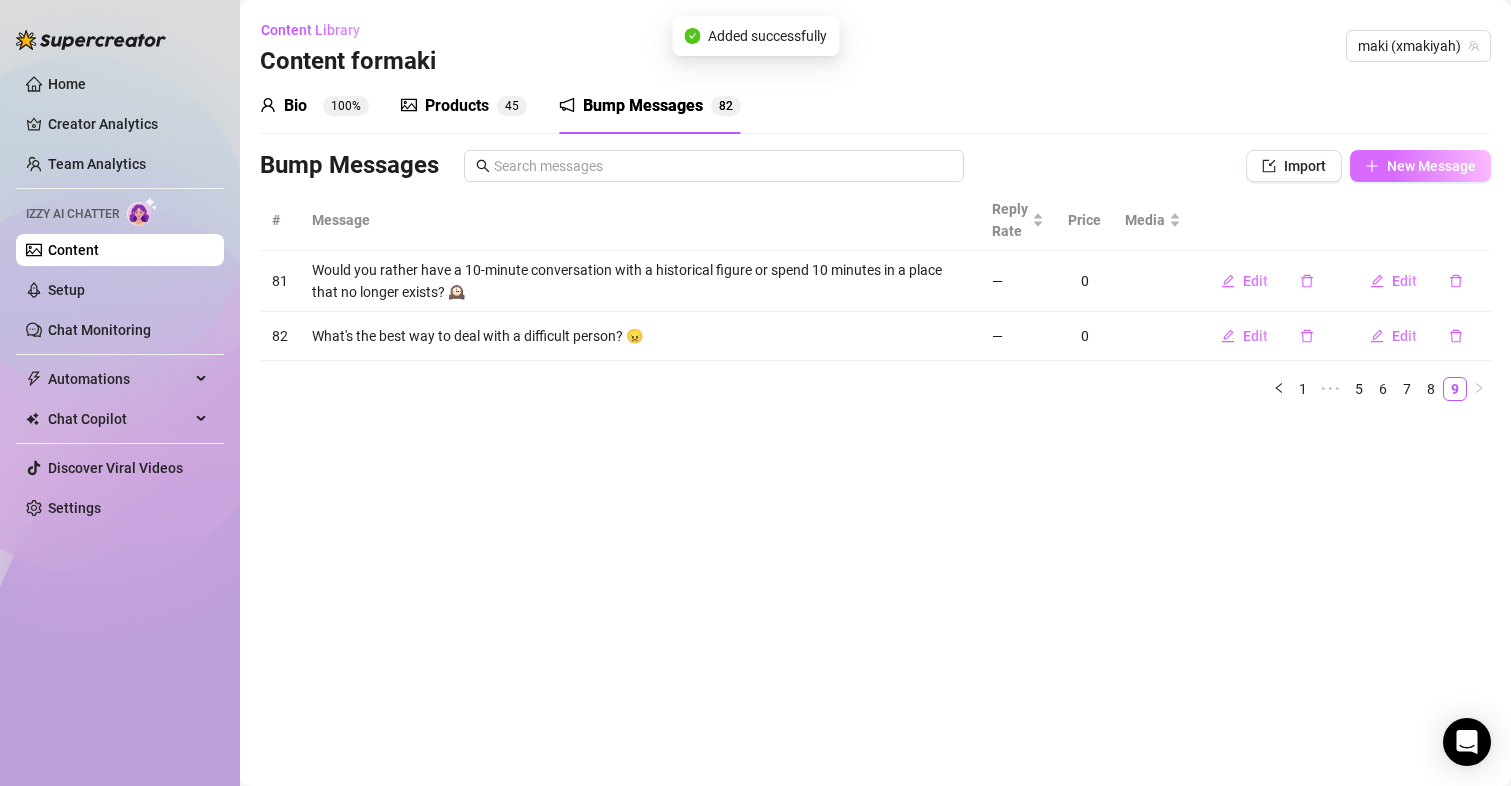 click on "New Message" at bounding box center (1431, 166) 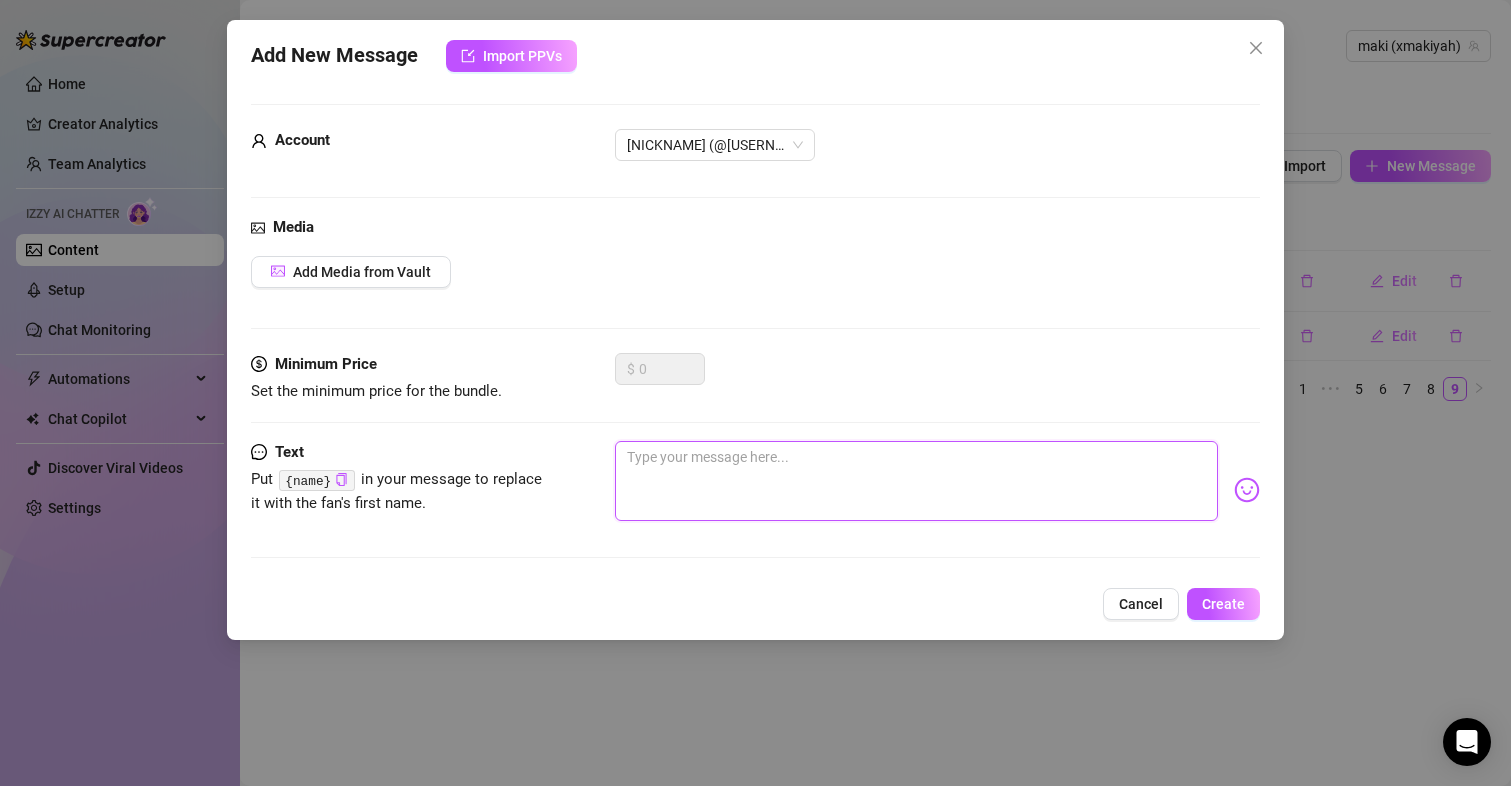 click at bounding box center [917, 481] 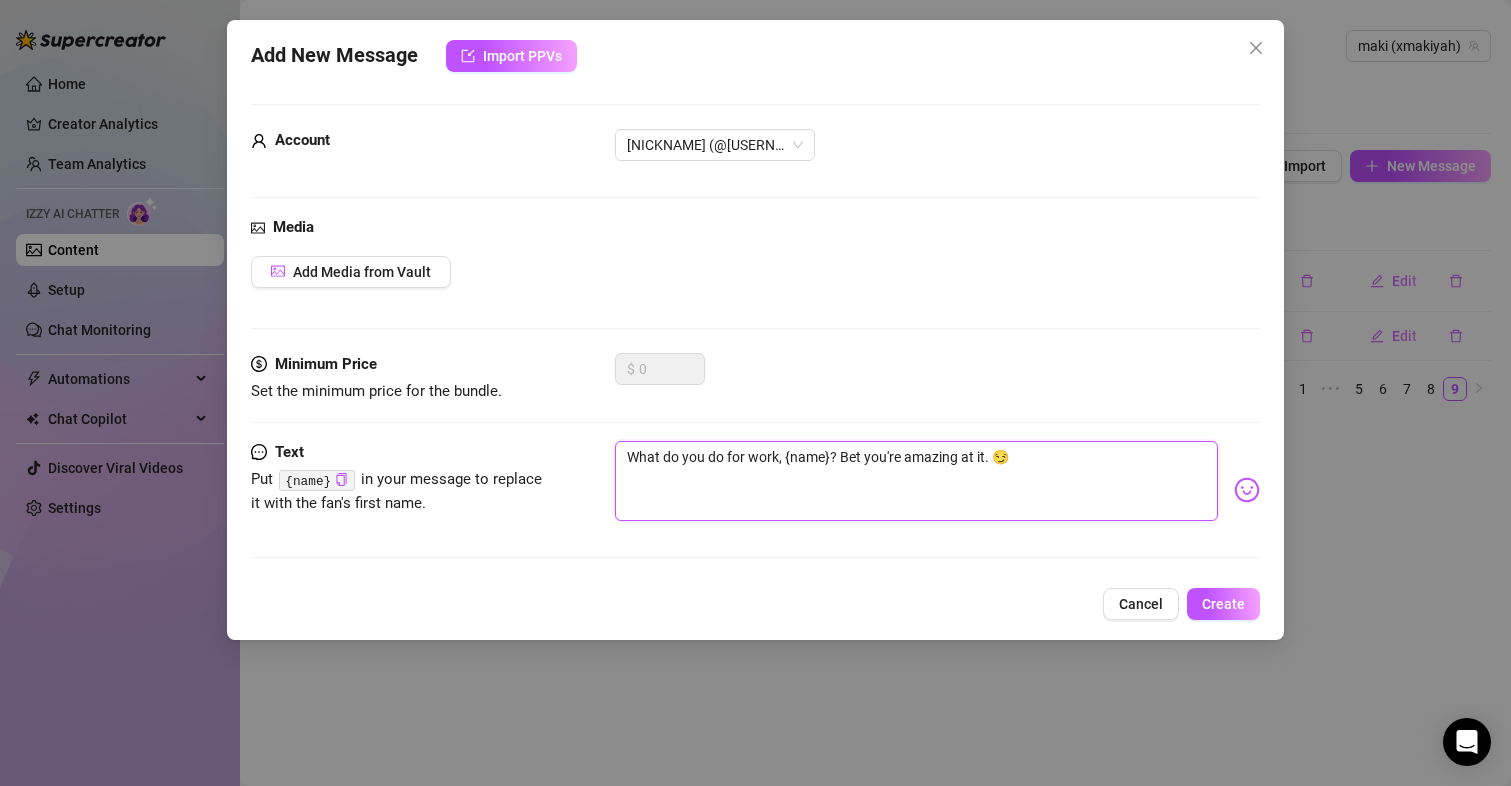 type on "What do you do for work, {name}? Bet you're amazing at it. 😏" 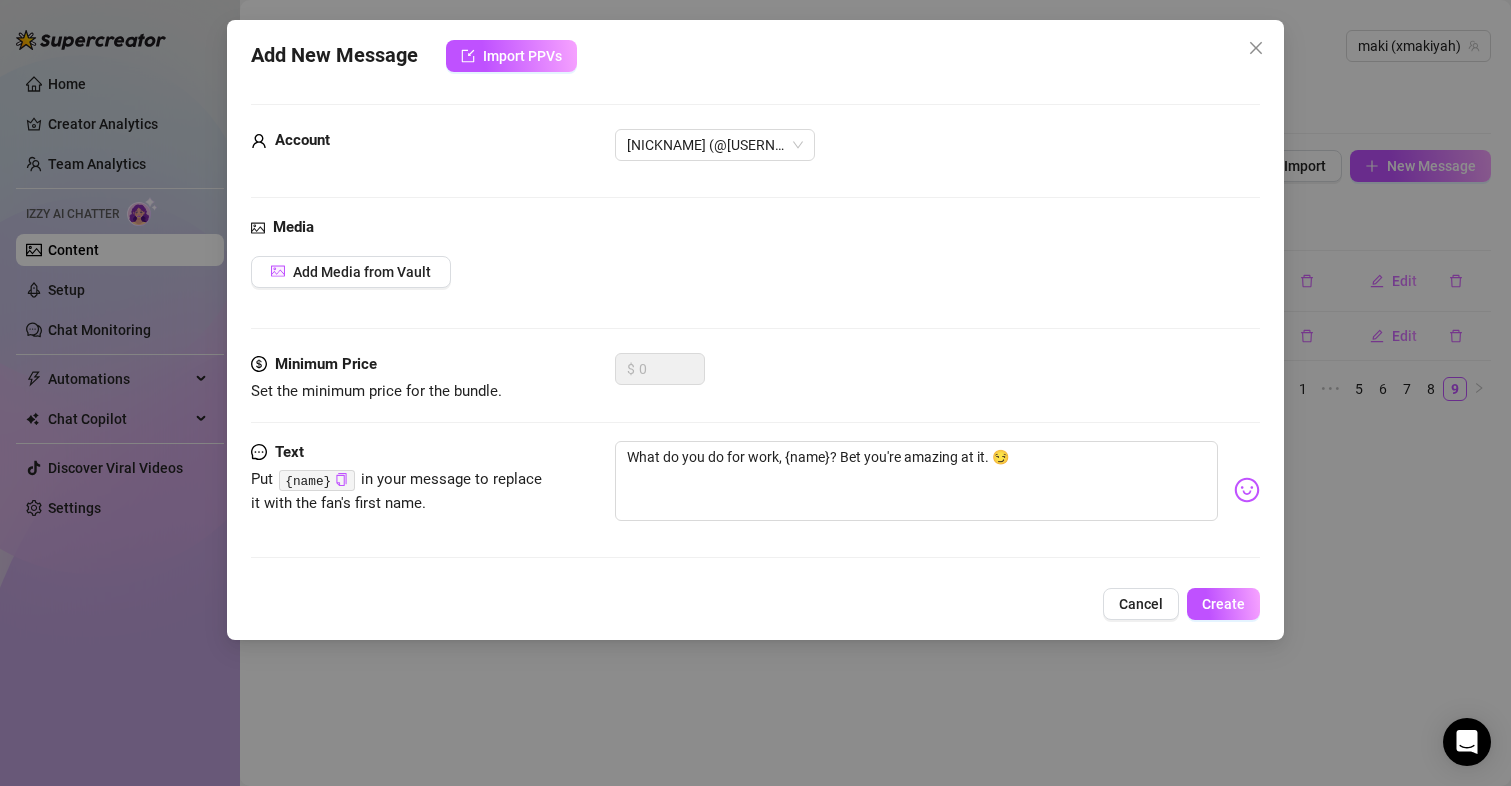 click on "Add New Message Import PPVs Account [NICKNAME] (@[USERNAME]) Media Add Media from Vault Minimum Price Set the minimum price for the bundle. $ 0 Text Put {name} in your message to replace it with the fan's first name. What do you do for work, {name}? Bet you're amazing at it. 😏 Cancel Create" at bounding box center [756, 330] 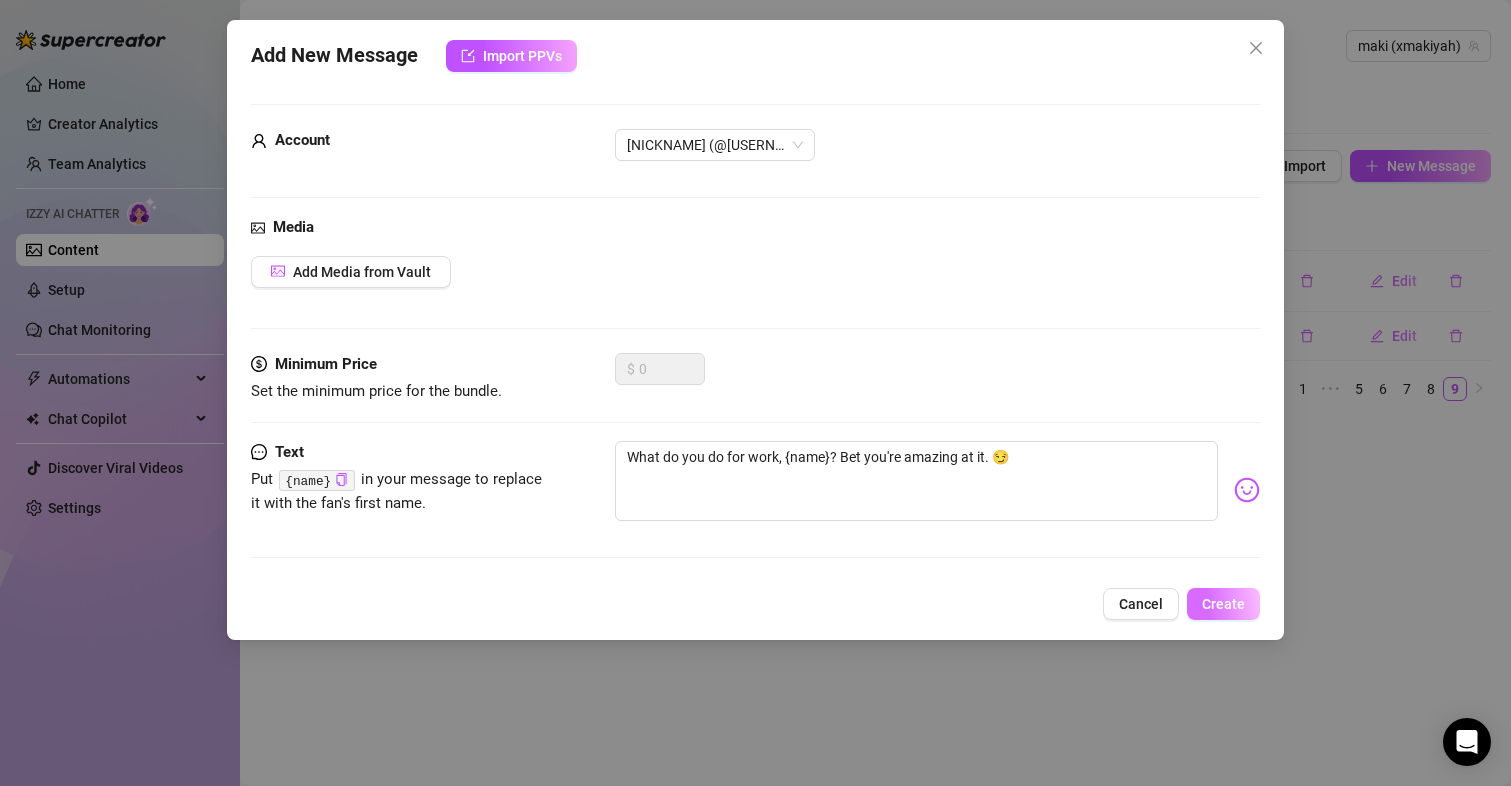 click on "Create" at bounding box center (1223, 604) 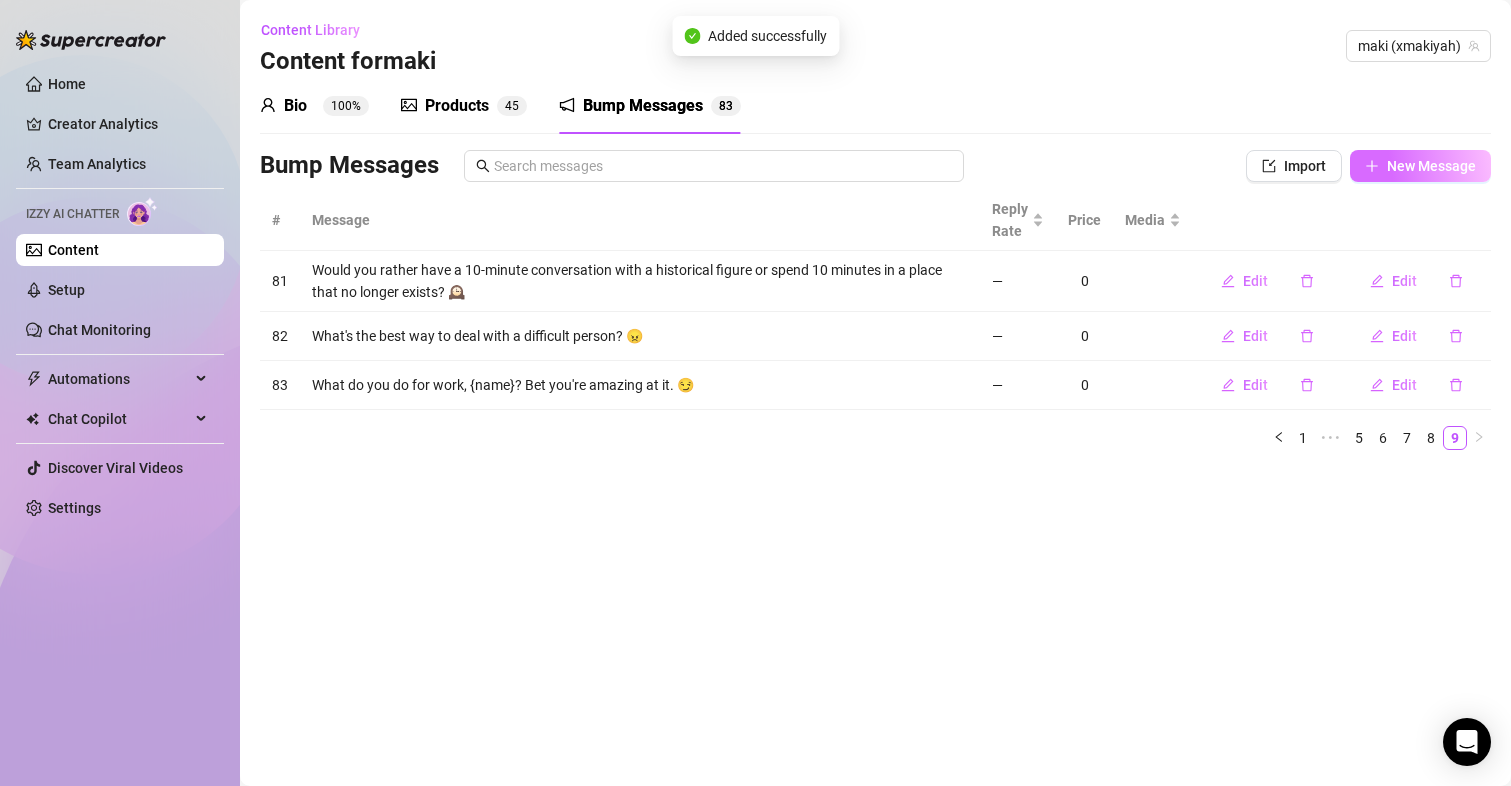 click on "New Message" at bounding box center [1431, 166] 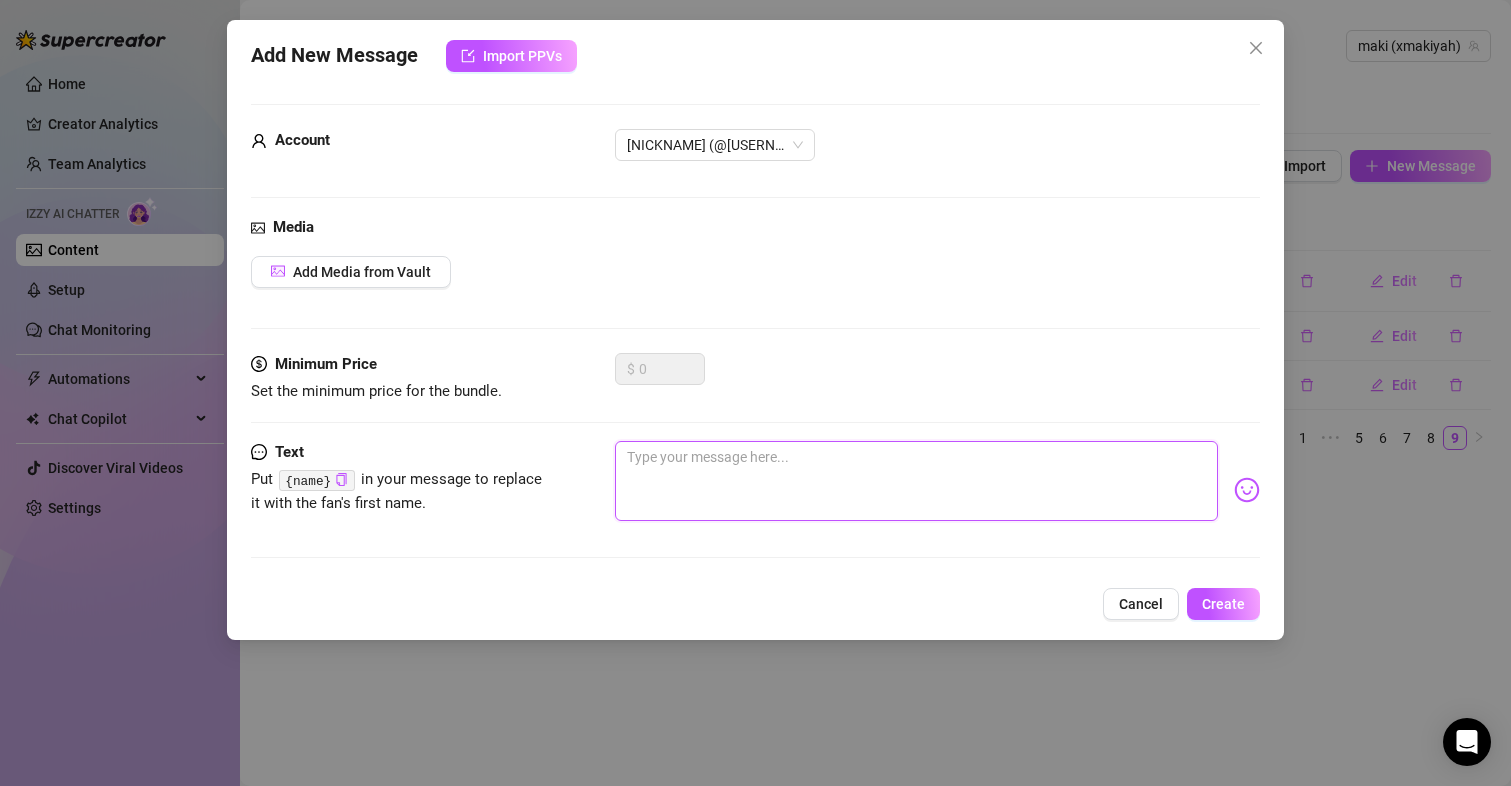 click at bounding box center (917, 481) 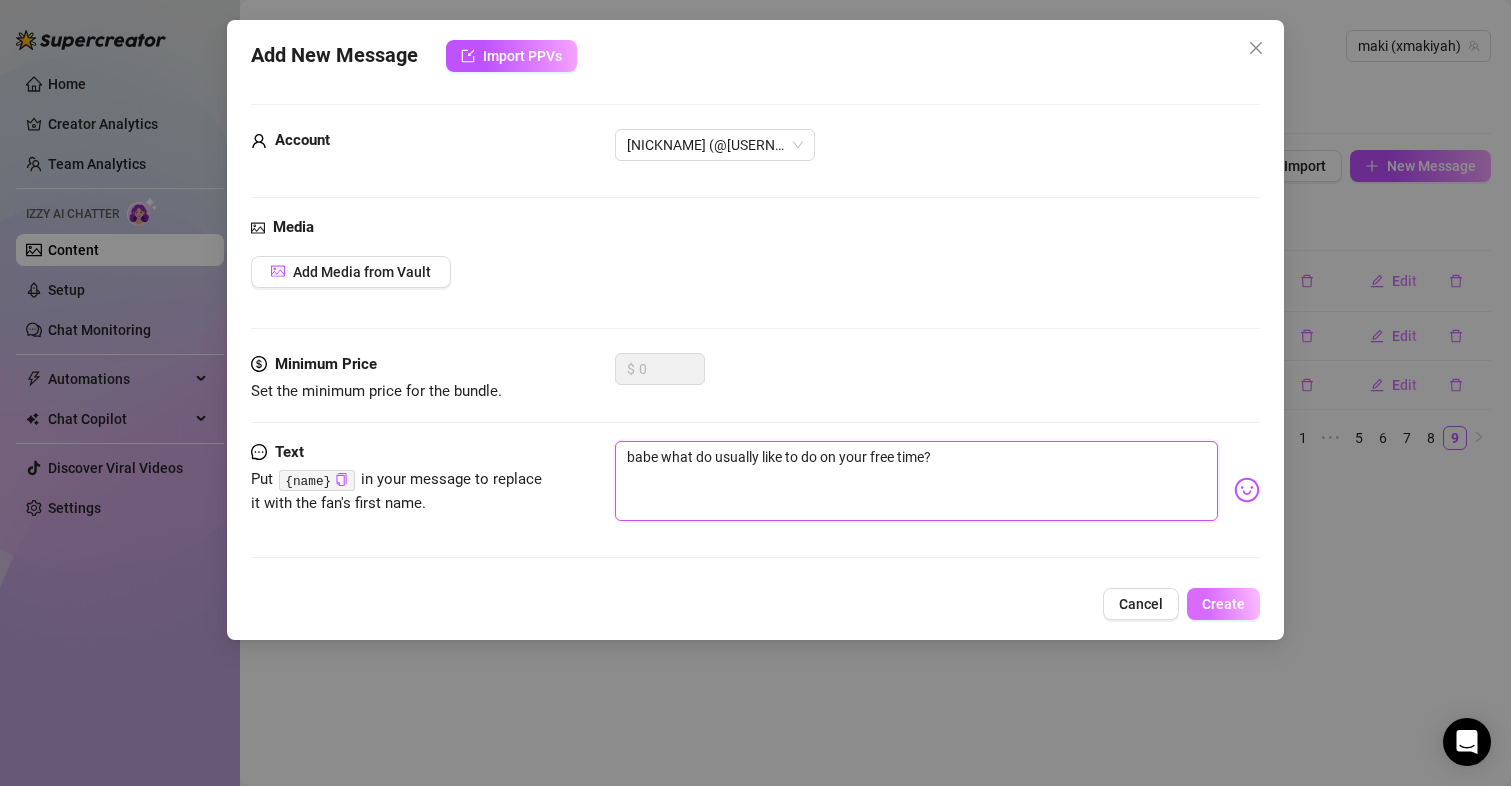 type on "babe what do usually like to do on your free time?" 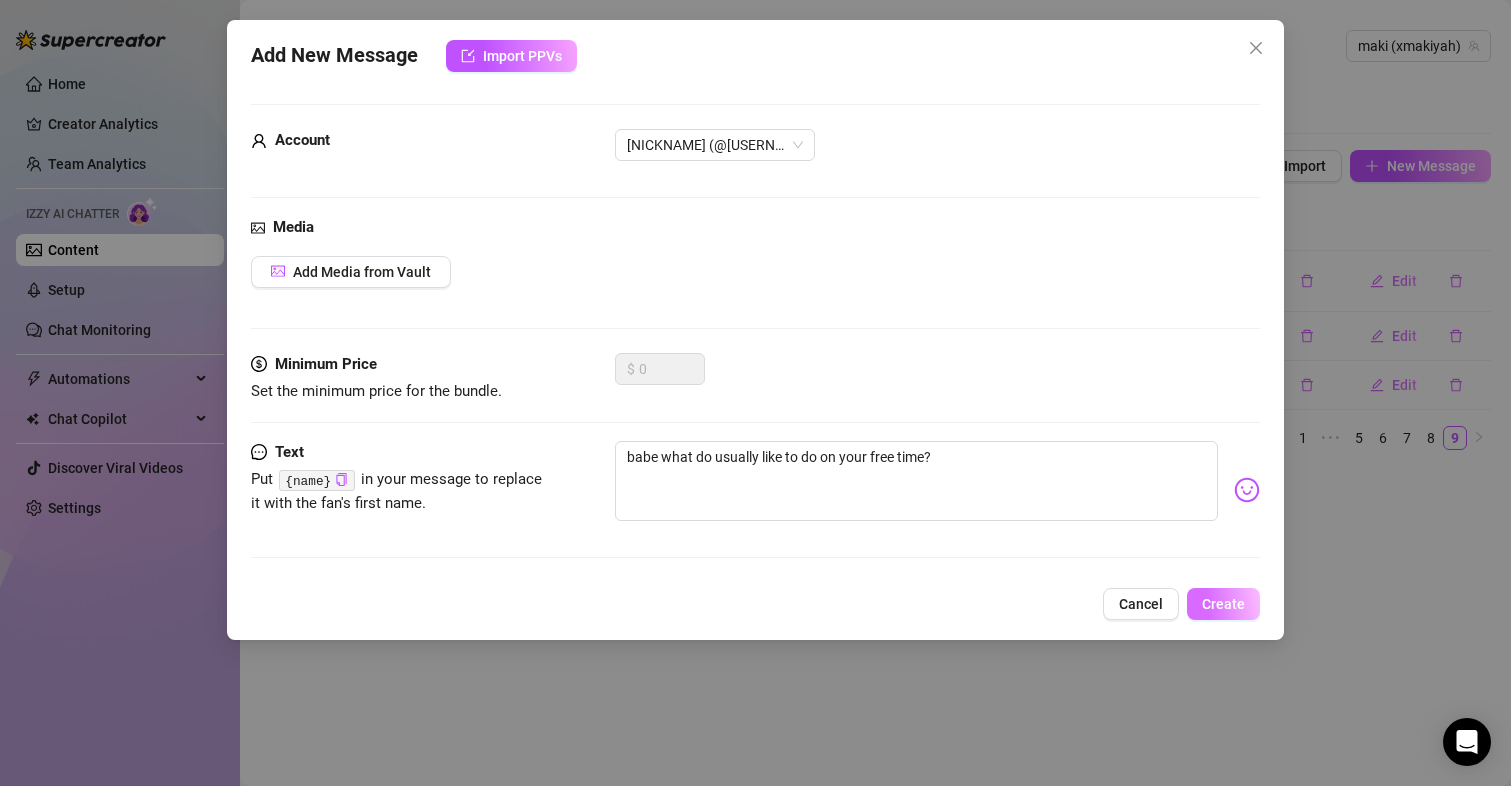 click on "Create" at bounding box center (1223, 604) 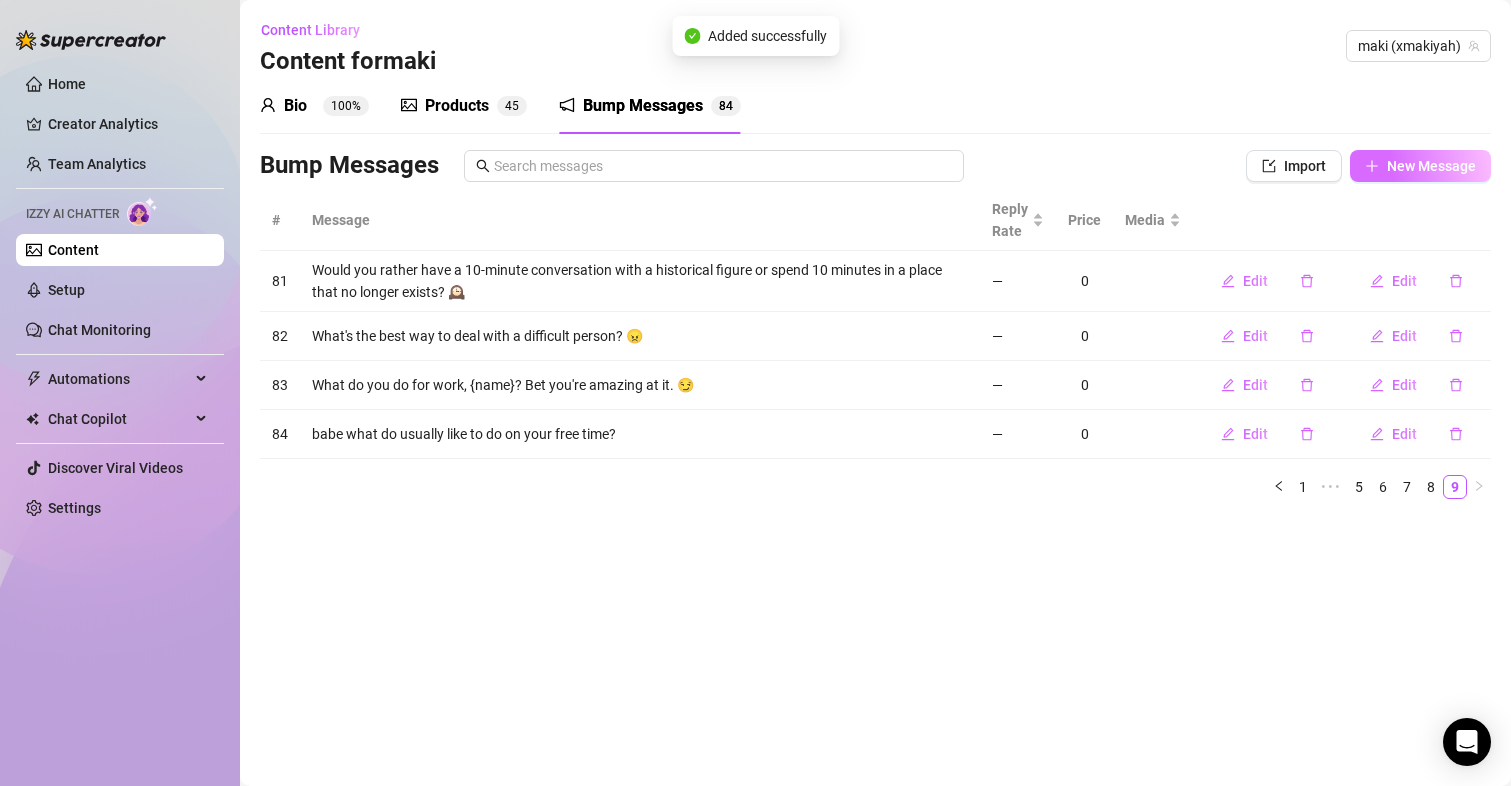 click on "New Message" at bounding box center [1420, 166] 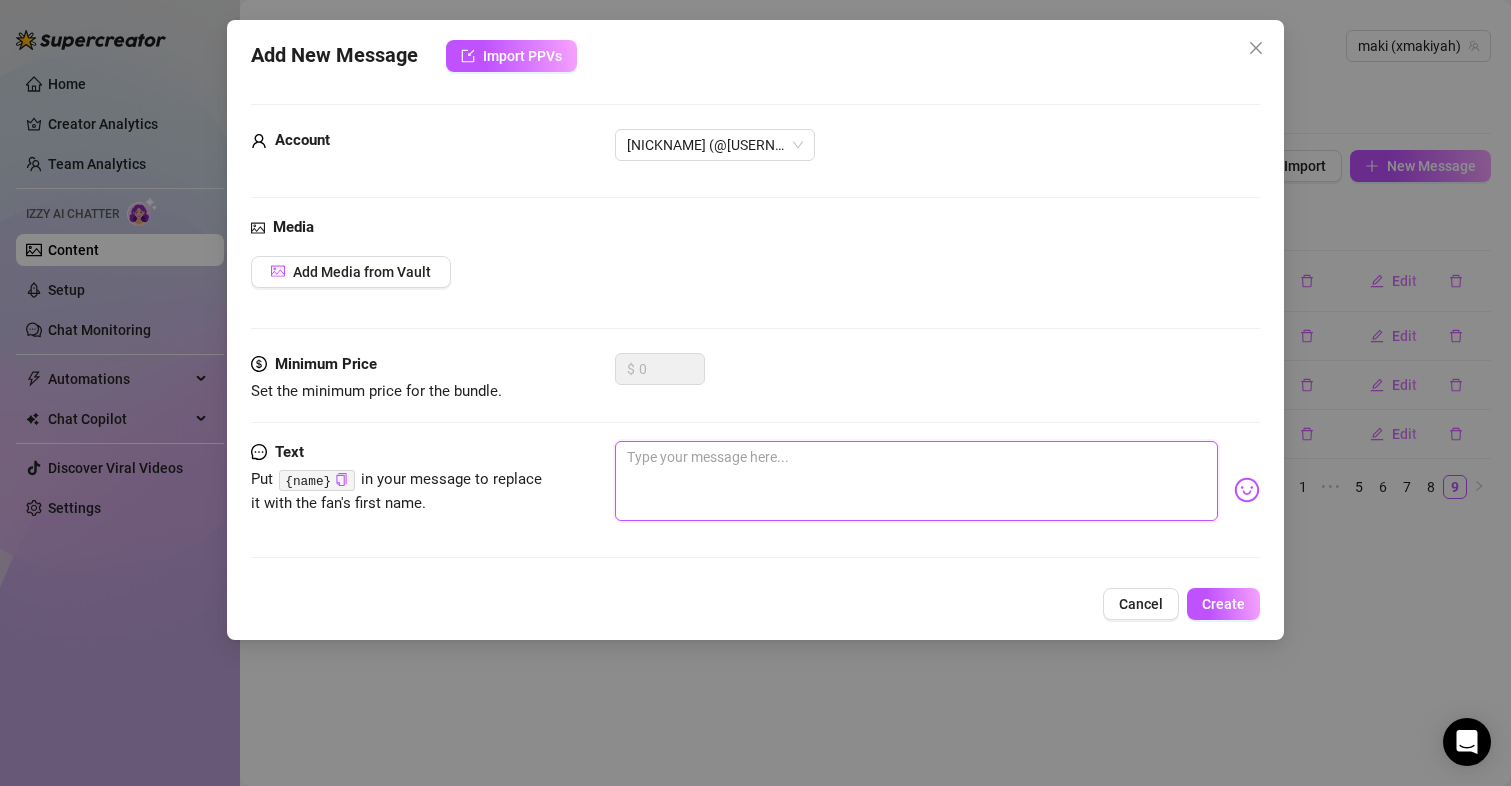 click at bounding box center (917, 481) 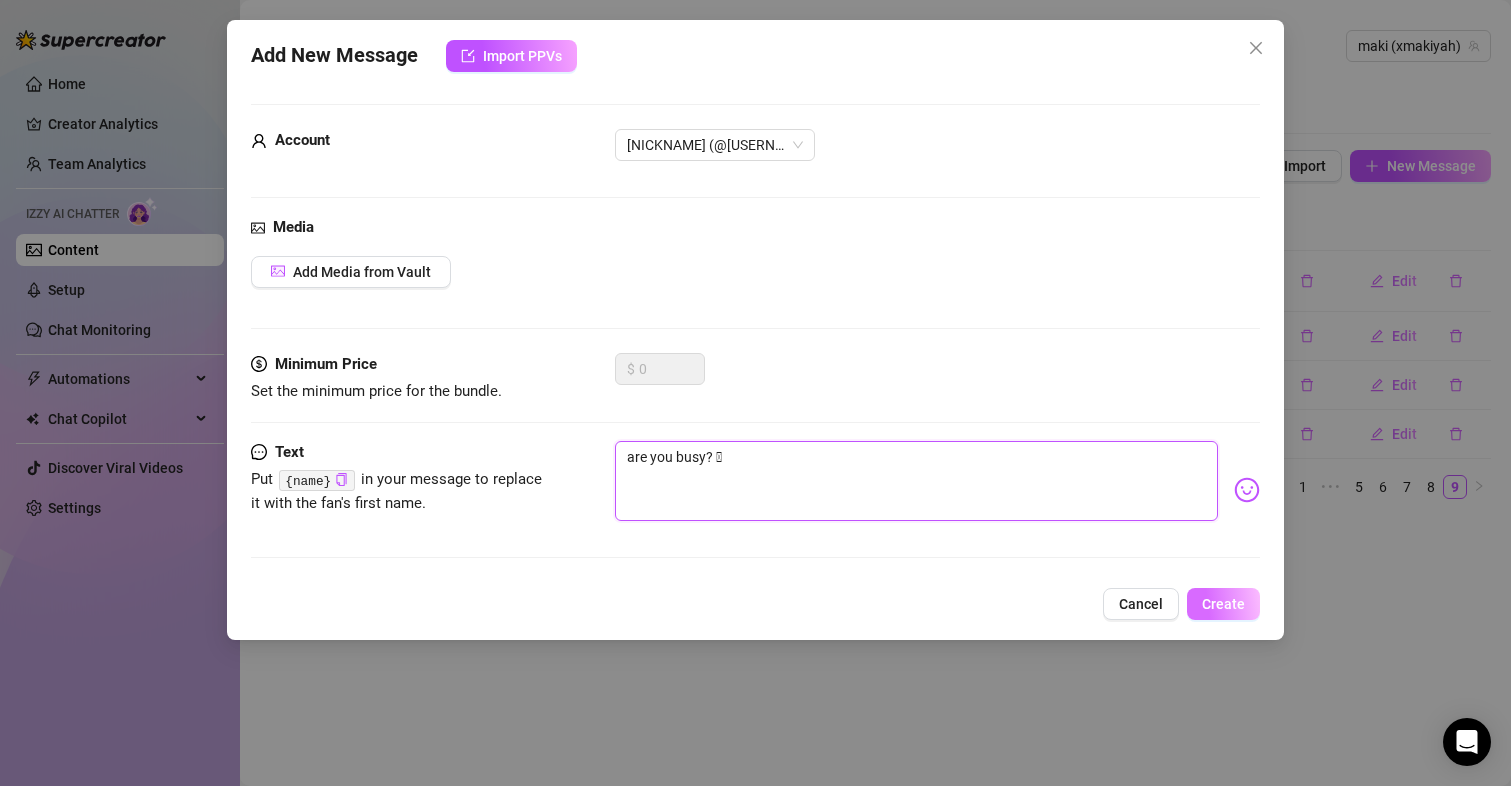 type on "are you busy? 🫣" 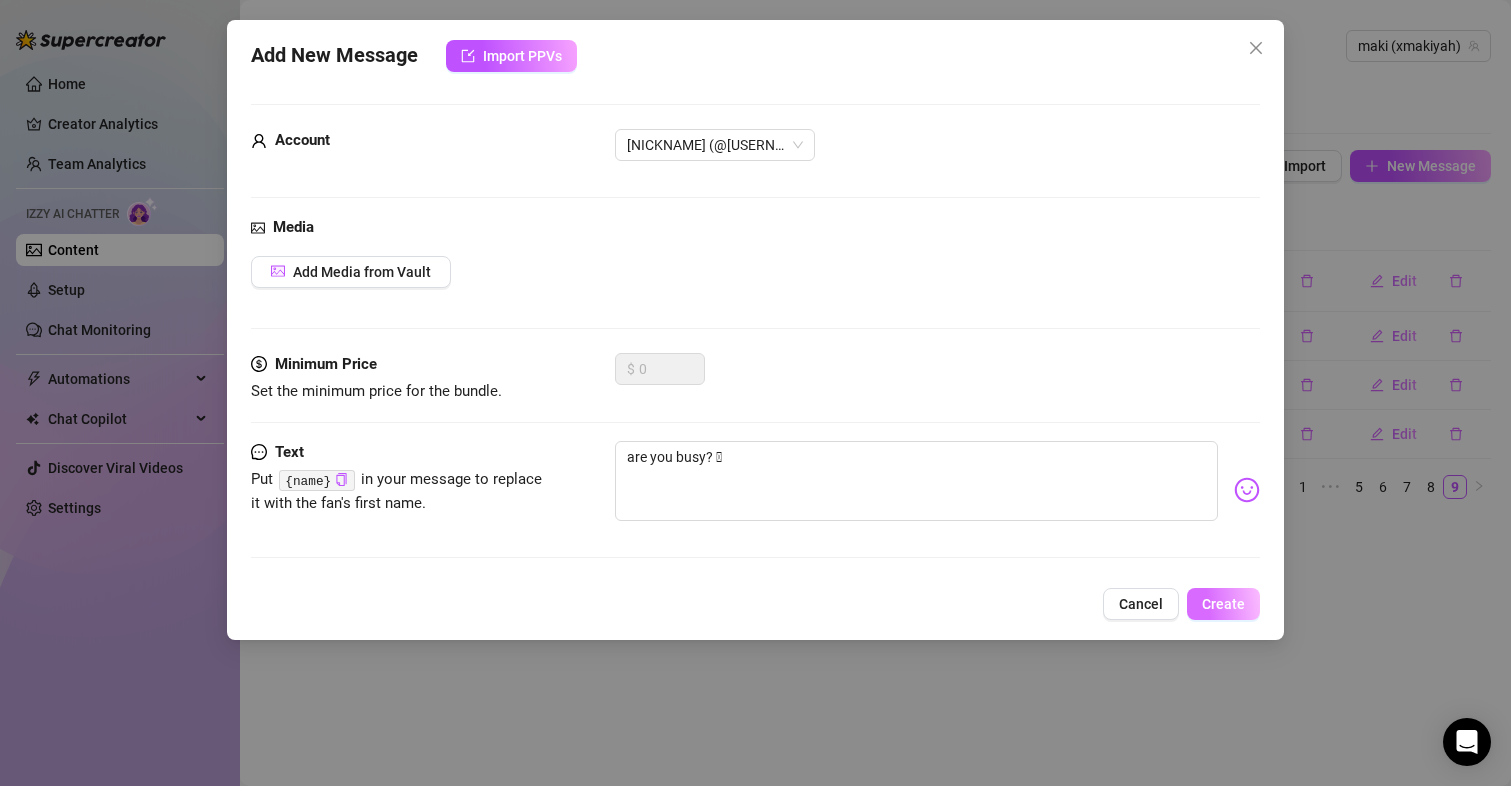 click on "Create" at bounding box center [1223, 604] 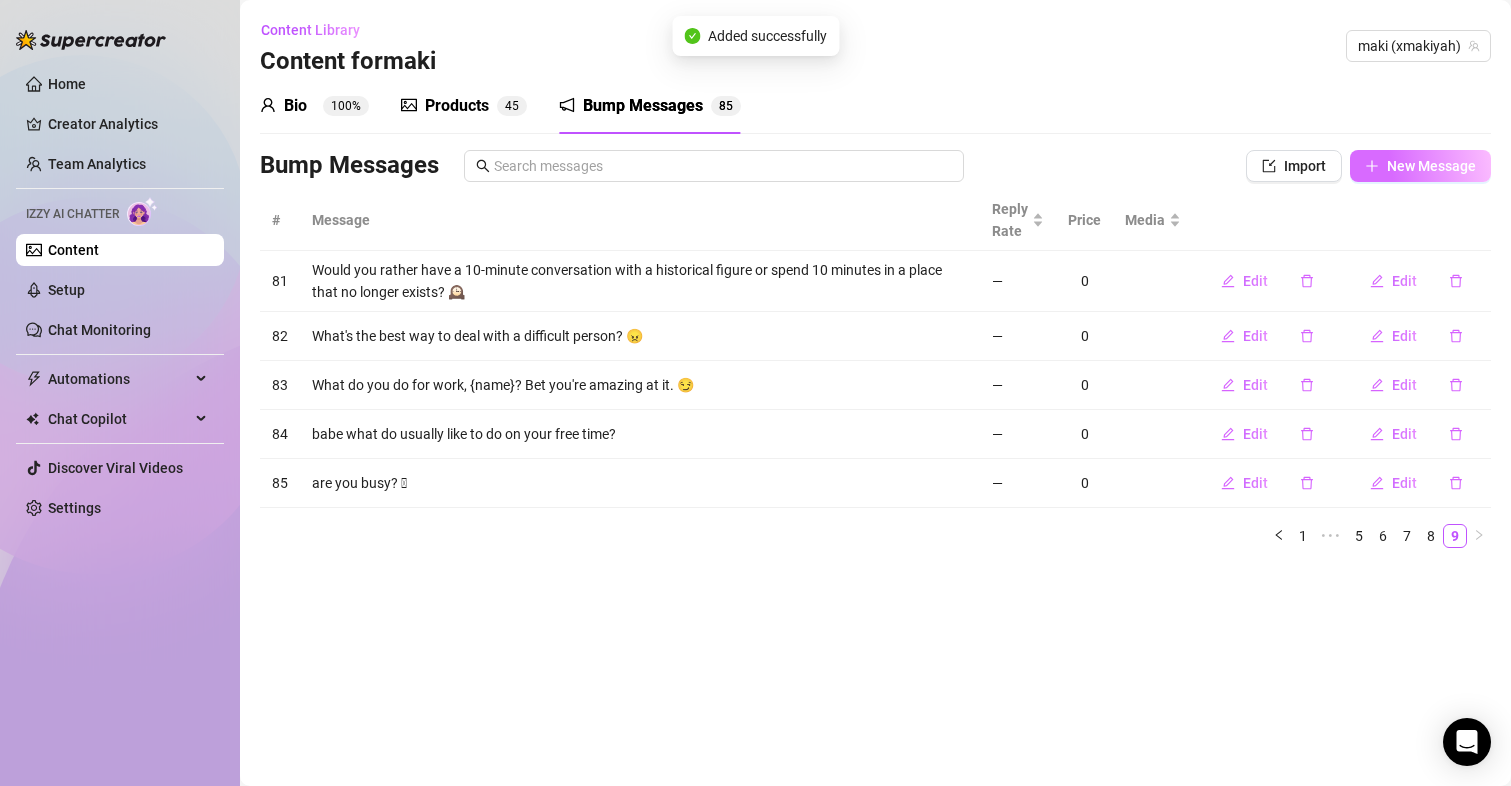 click on "New Message" at bounding box center (1431, 166) 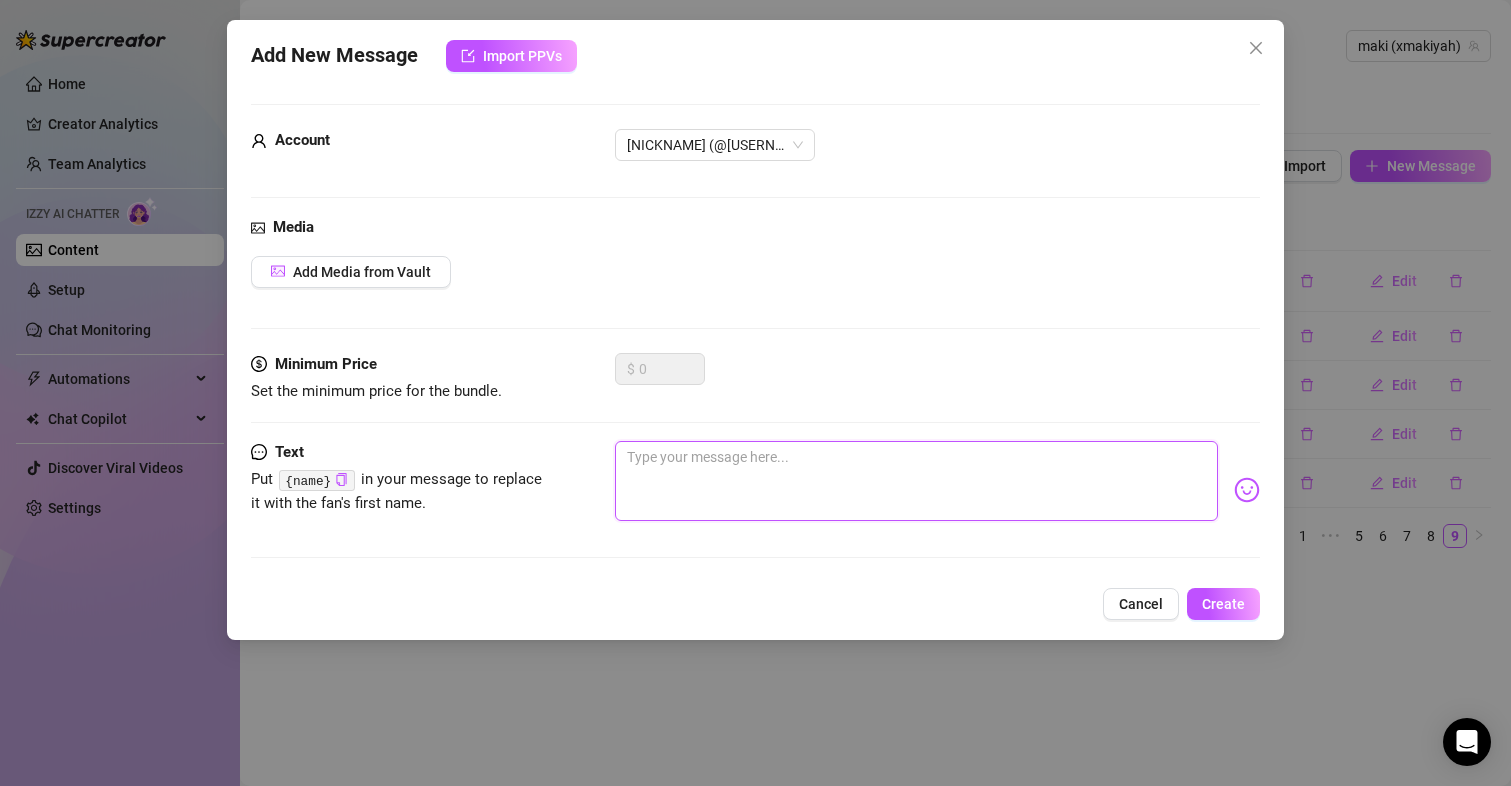click at bounding box center (917, 481) 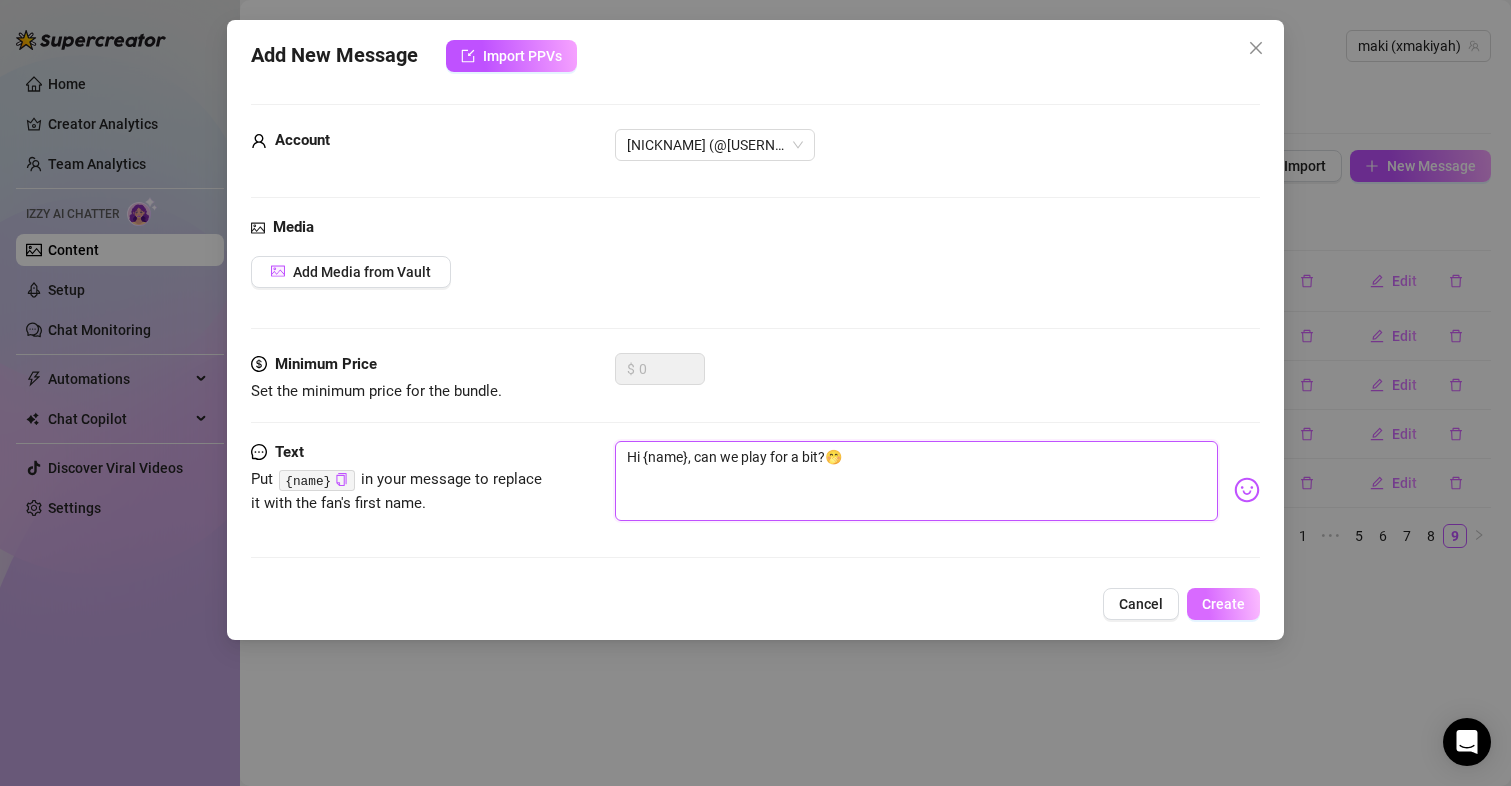 type on "Hi {name}, can we play for a bit?🤭" 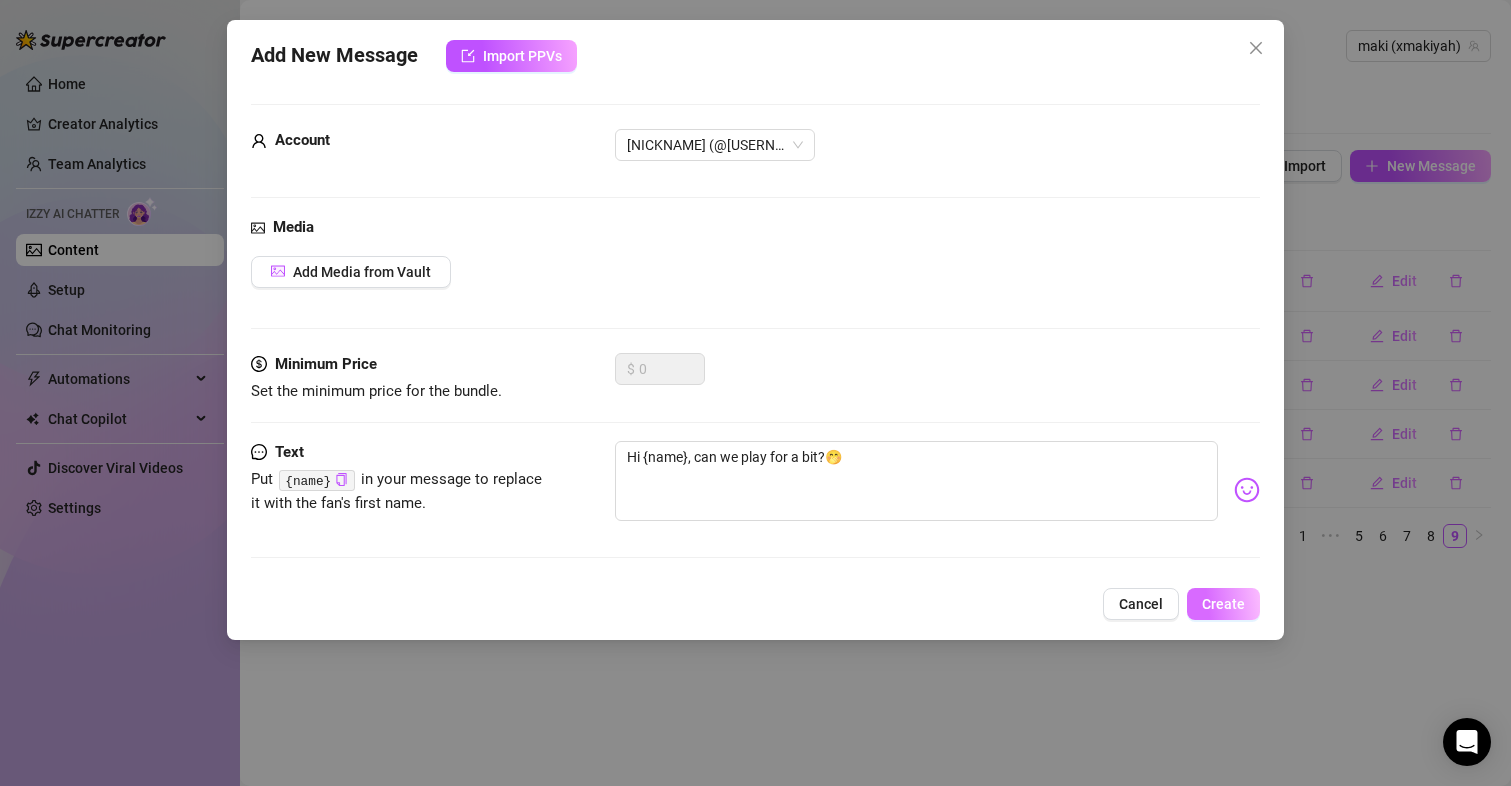 click on "Create" at bounding box center (1223, 604) 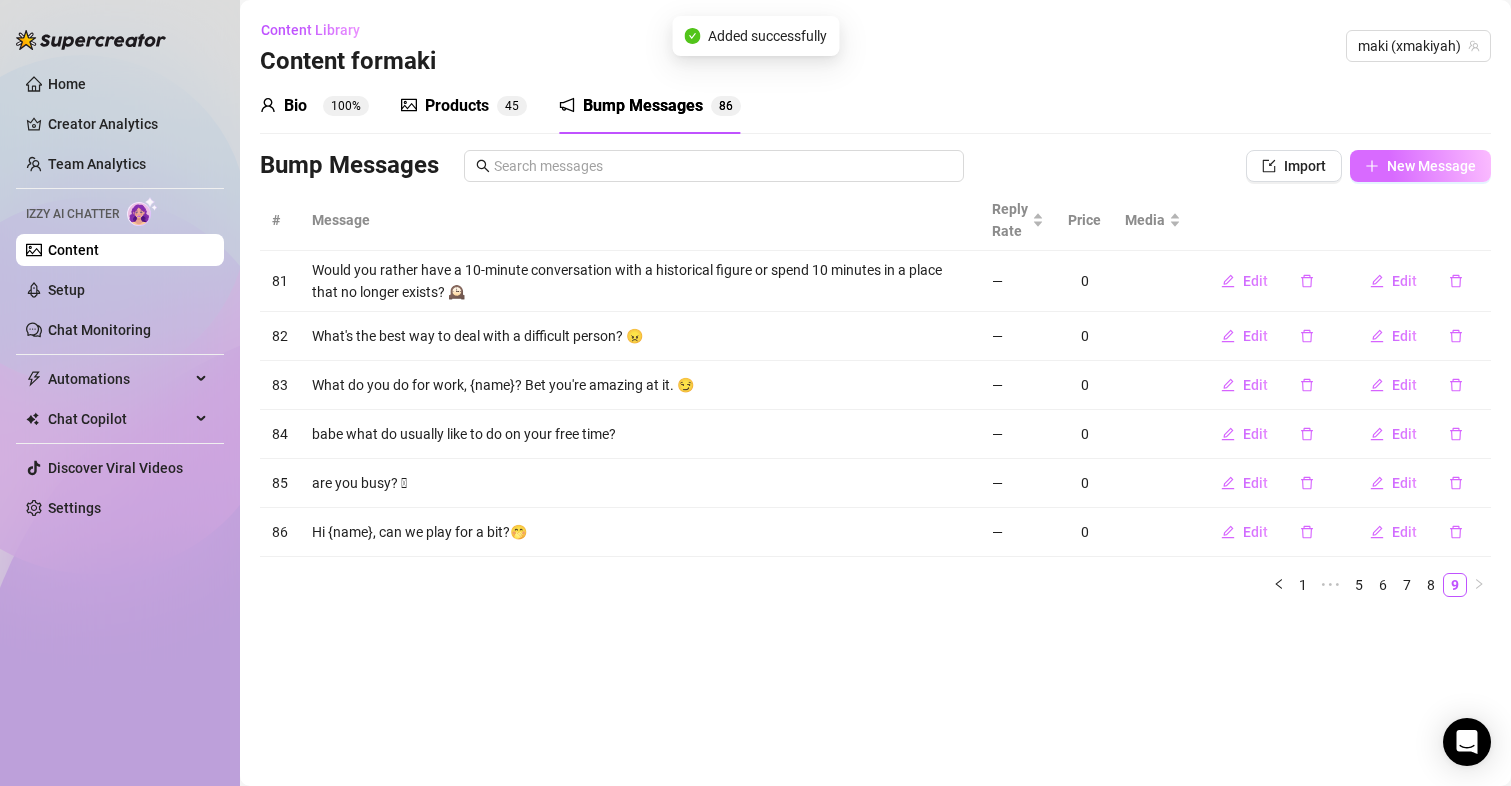 click on "New Message" at bounding box center (1431, 166) 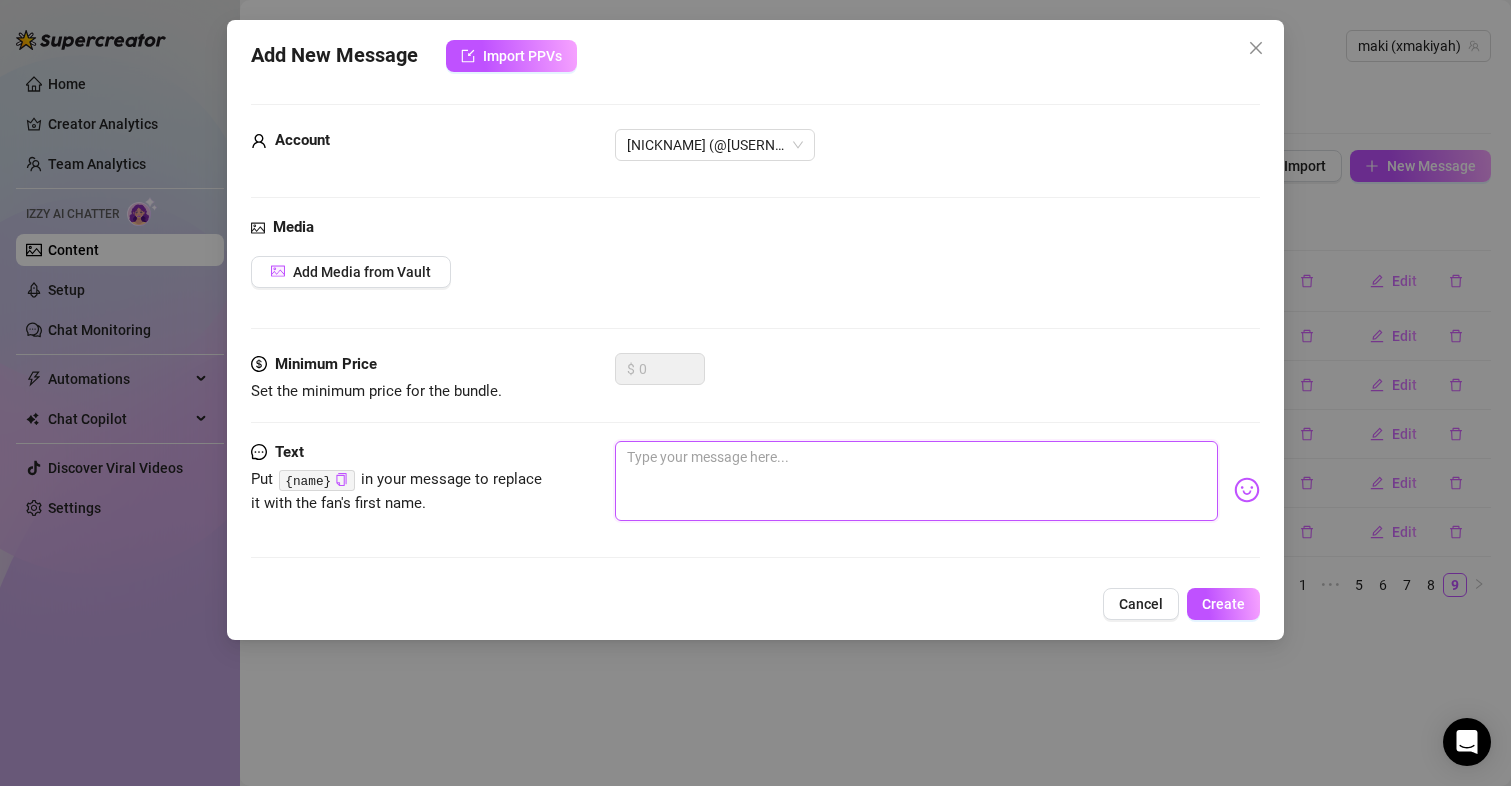 click at bounding box center [917, 481] 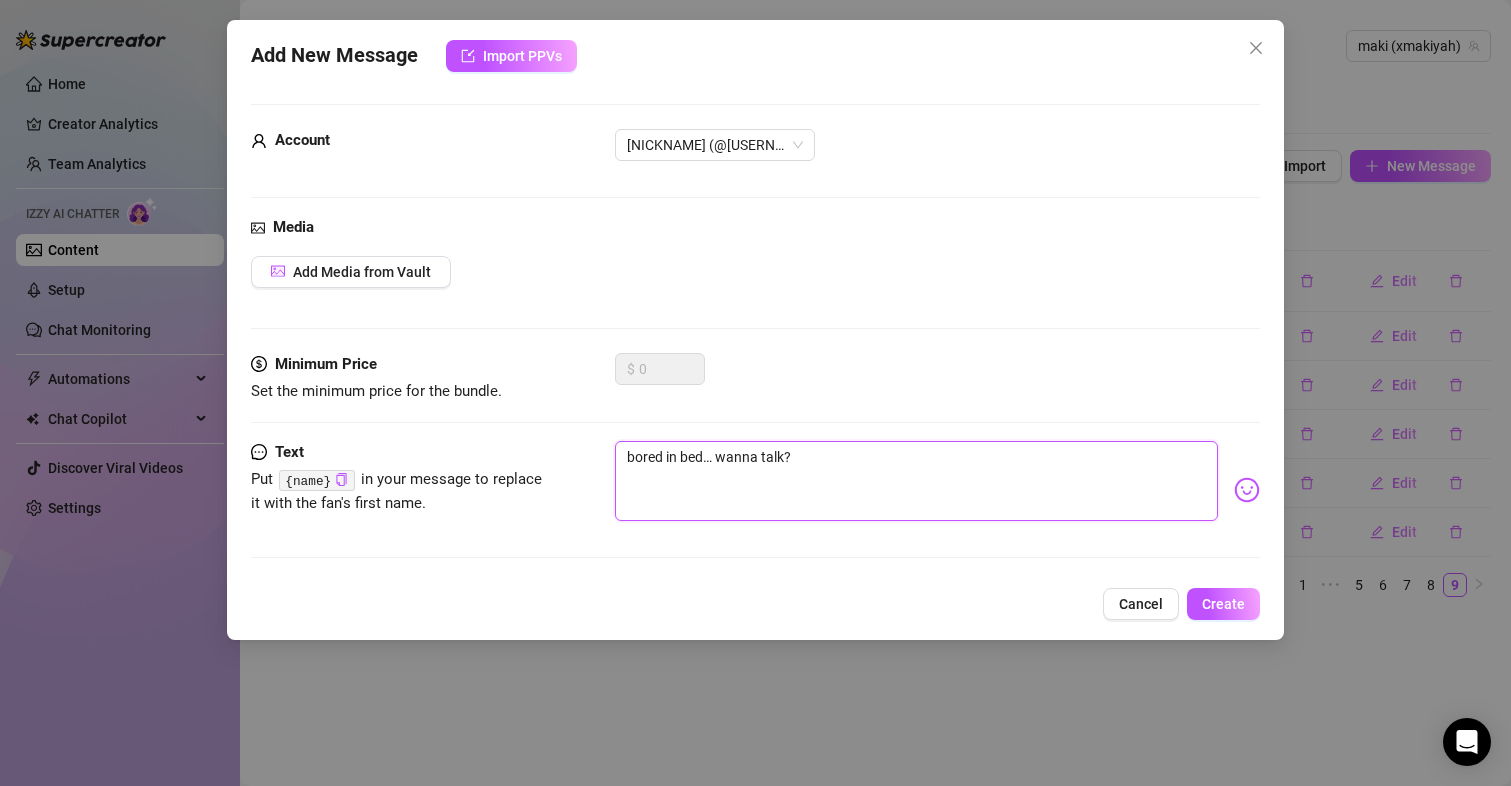 type on "bored in bed… wanna talk?" 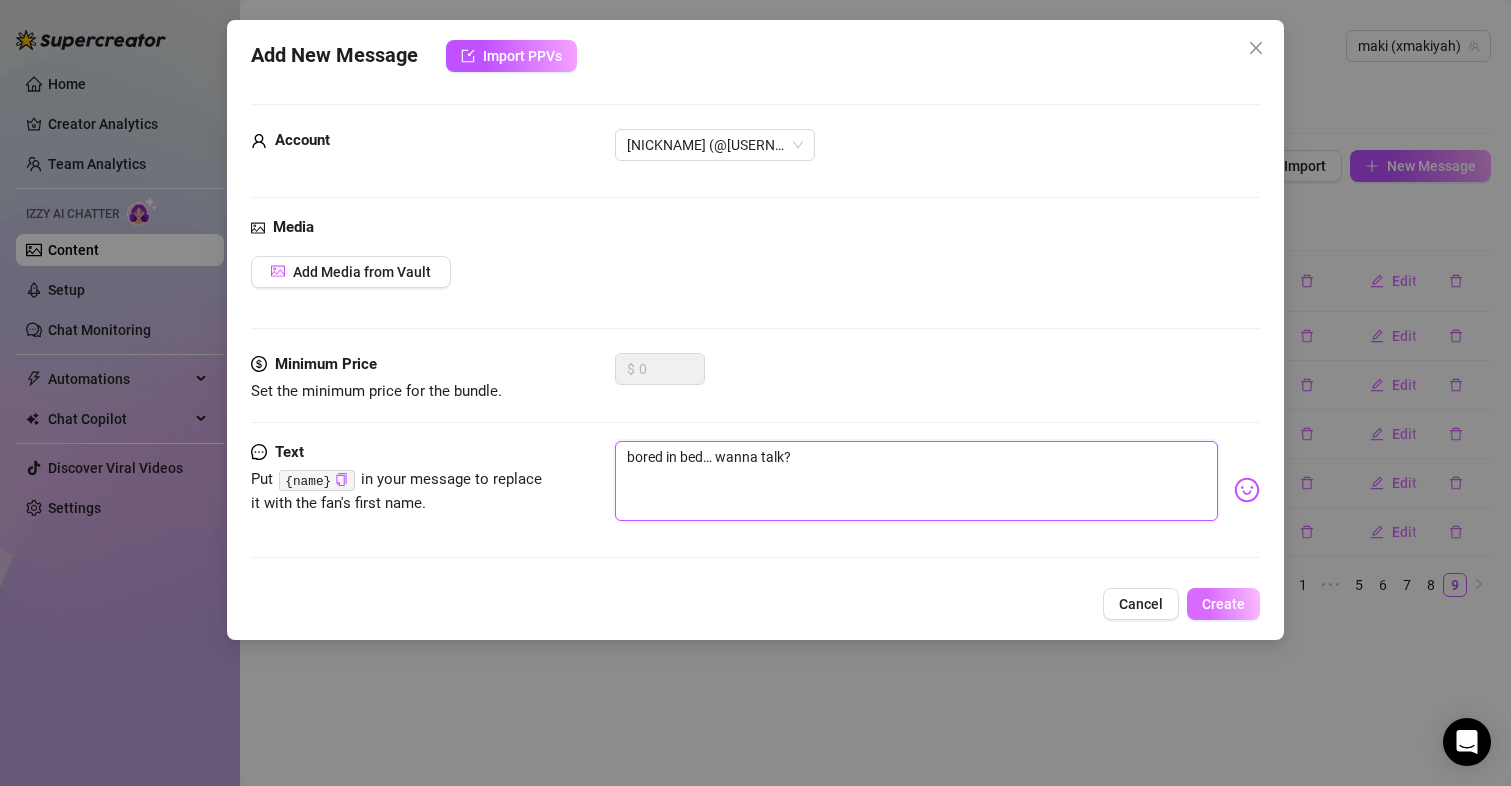 type on "bored in bed… wanna talk?" 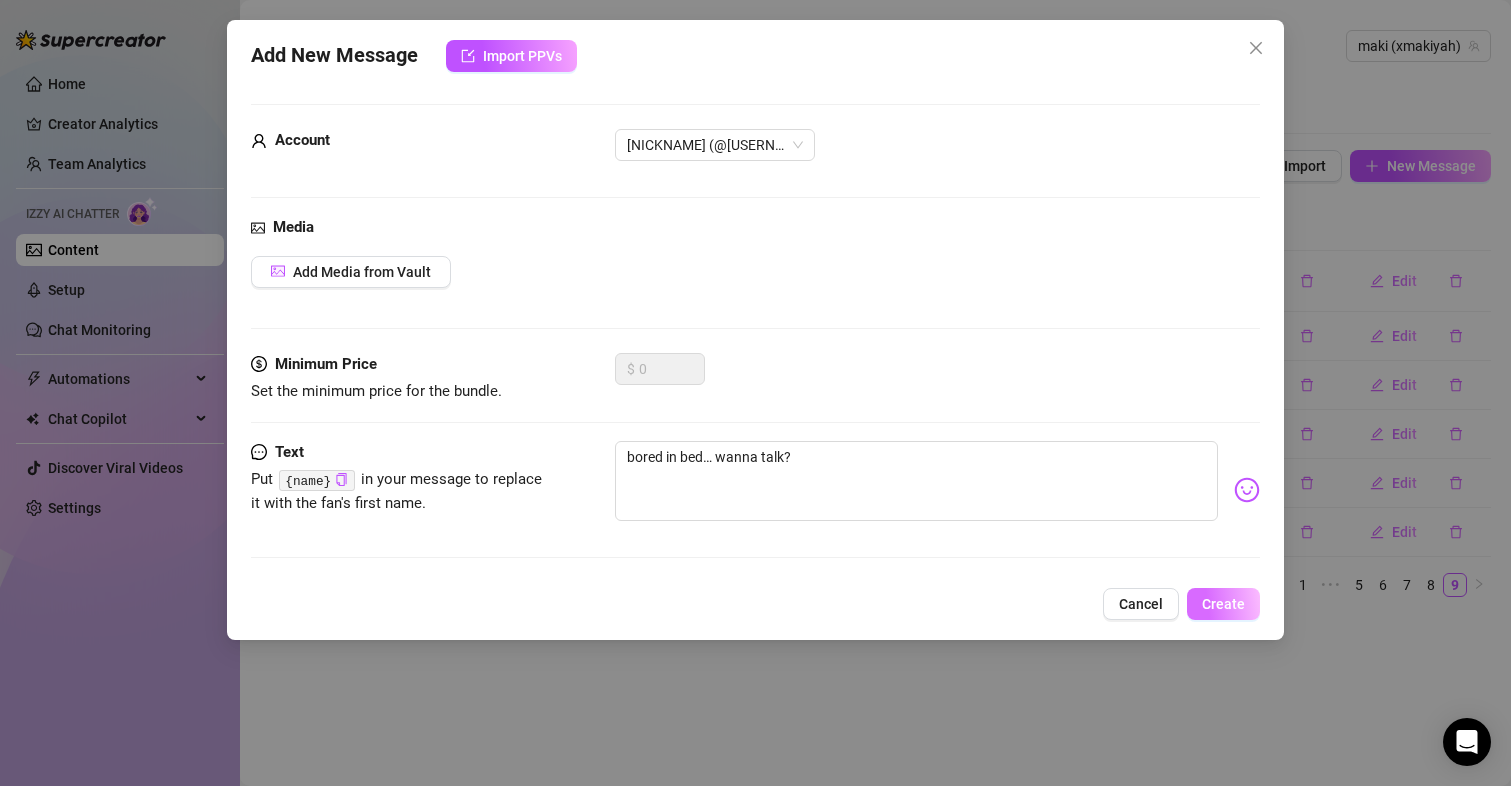 click on "Create" at bounding box center (1223, 604) 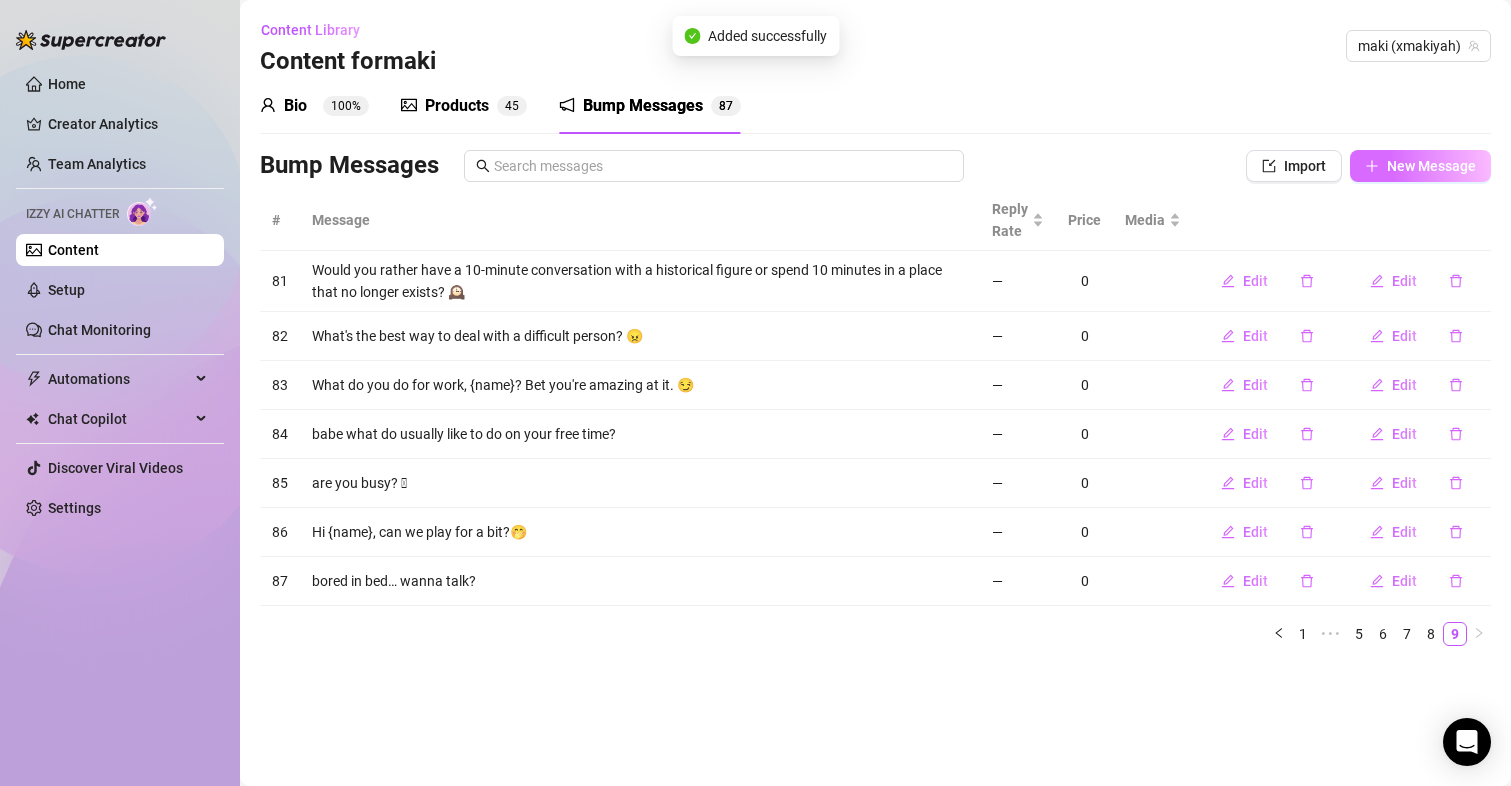 click on "New Message" at bounding box center (1420, 166) 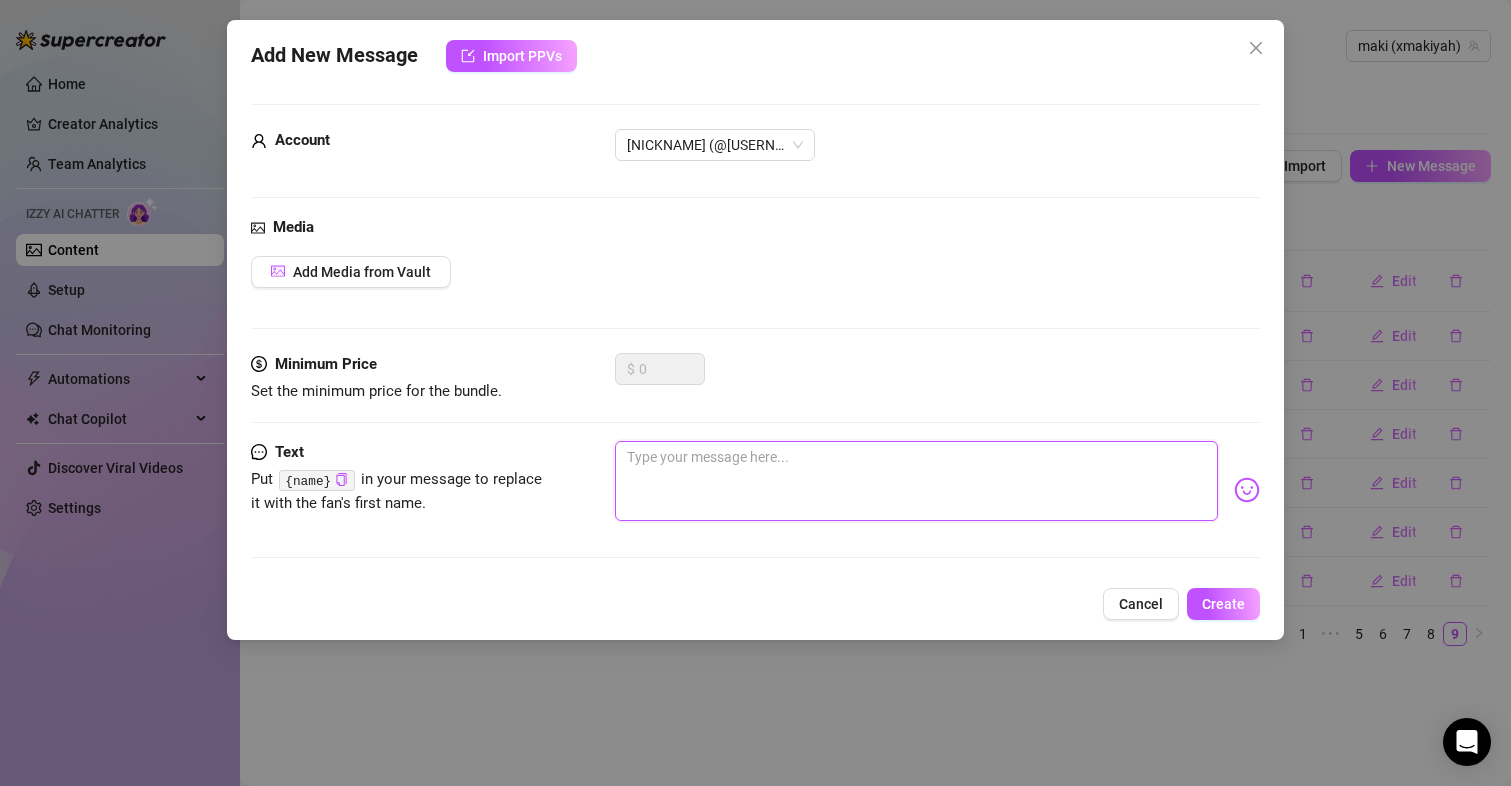 click at bounding box center [917, 481] 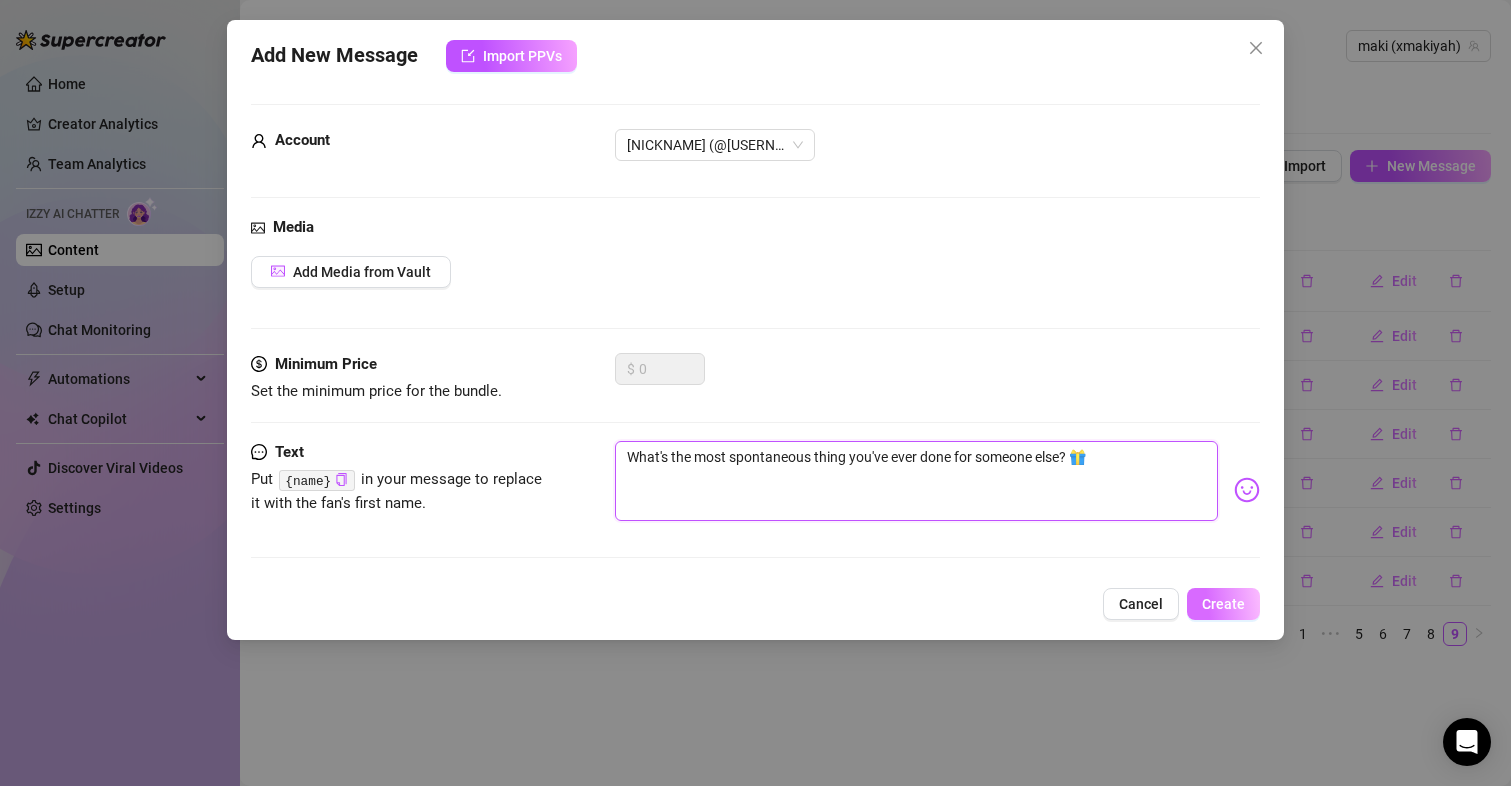 type on "What's the most spontaneous thing you've ever done for someone else? 🎁" 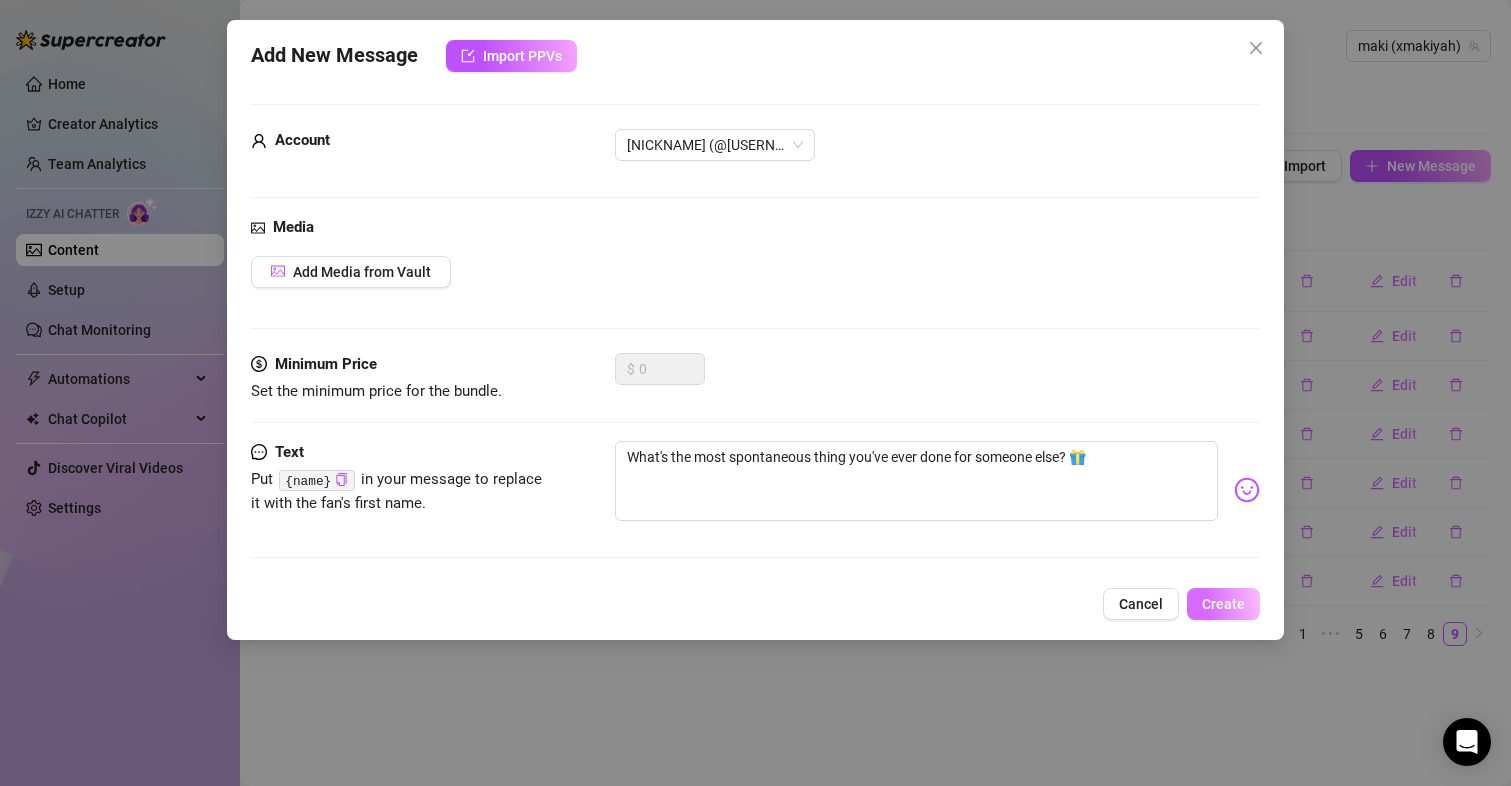 click on "Create" at bounding box center [1223, 604] 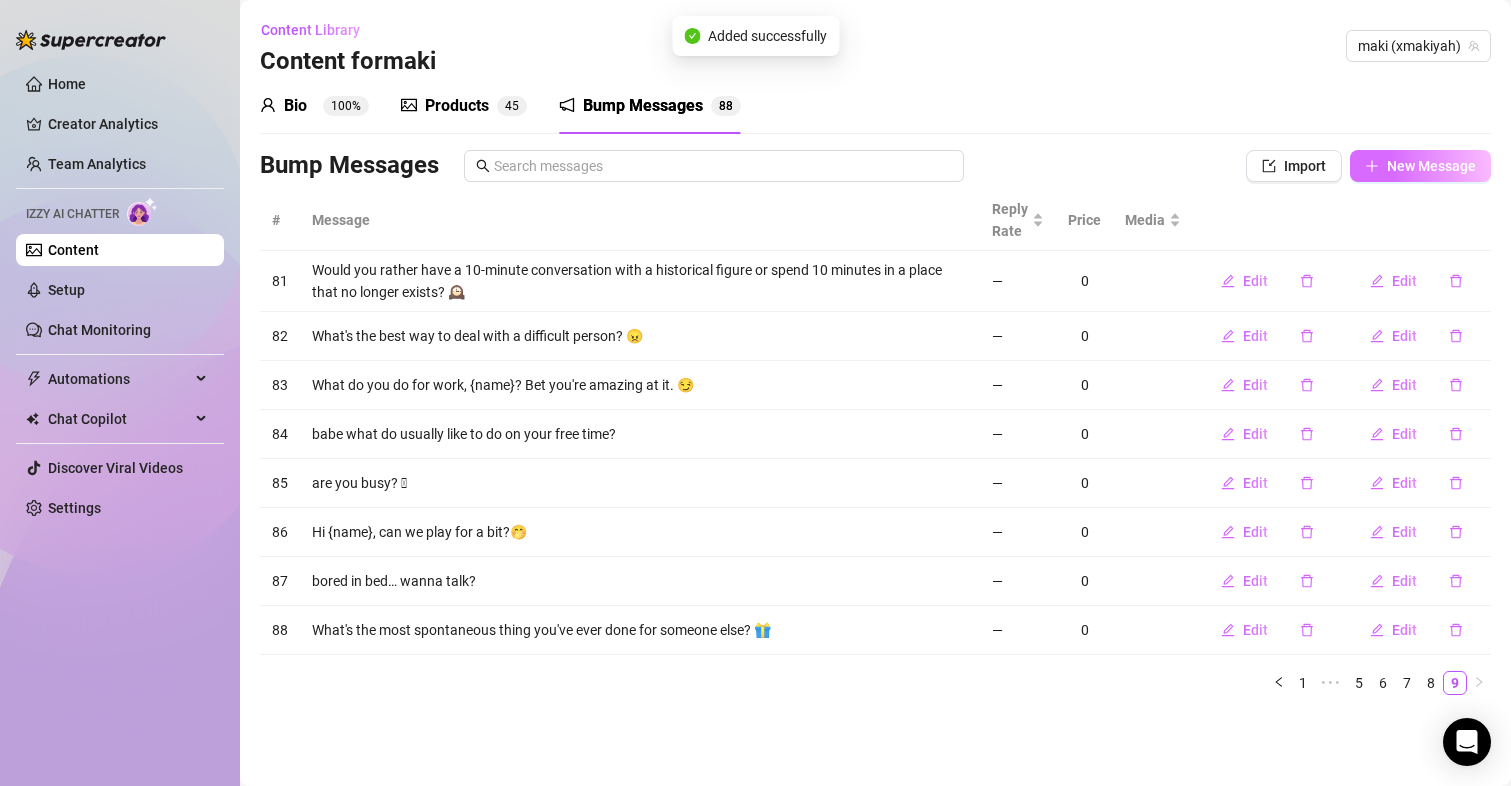 click on "New Message" at bounding box center (1431, 166) 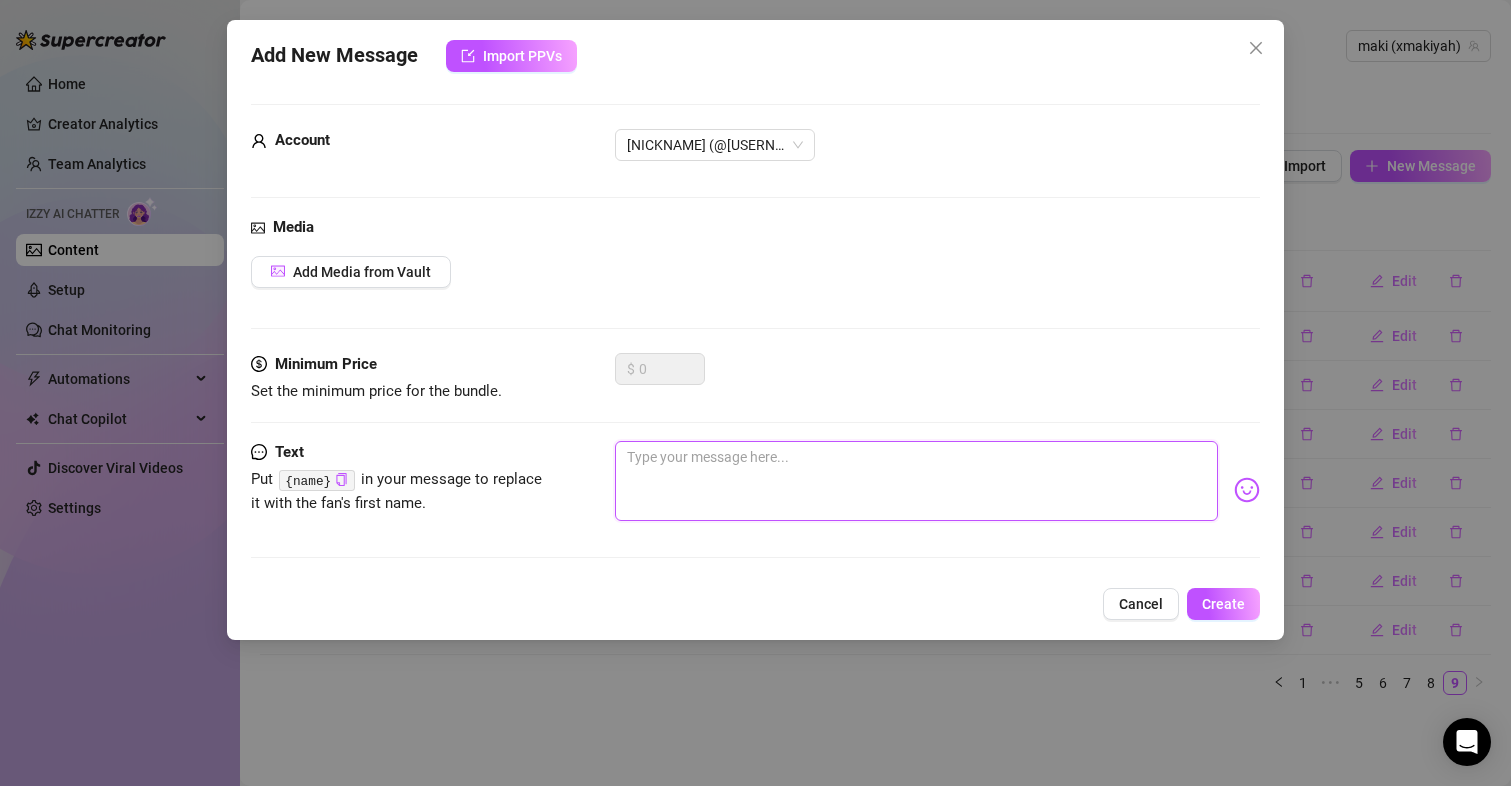 click at bounding box center (917, 481) 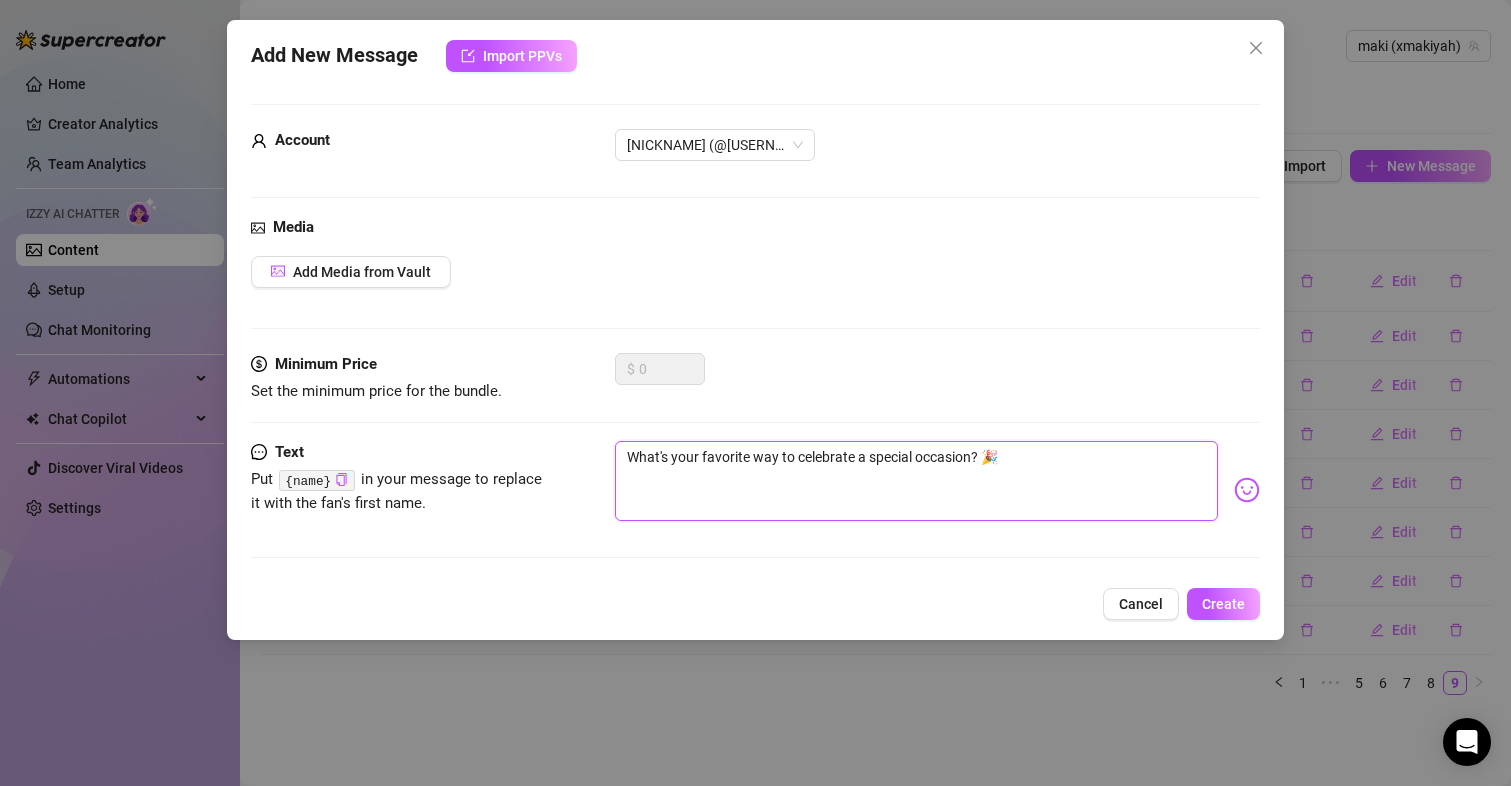 click on "What's your favorite way to celebrate a special occasion? 🎉" at bounding box center [917, 481] 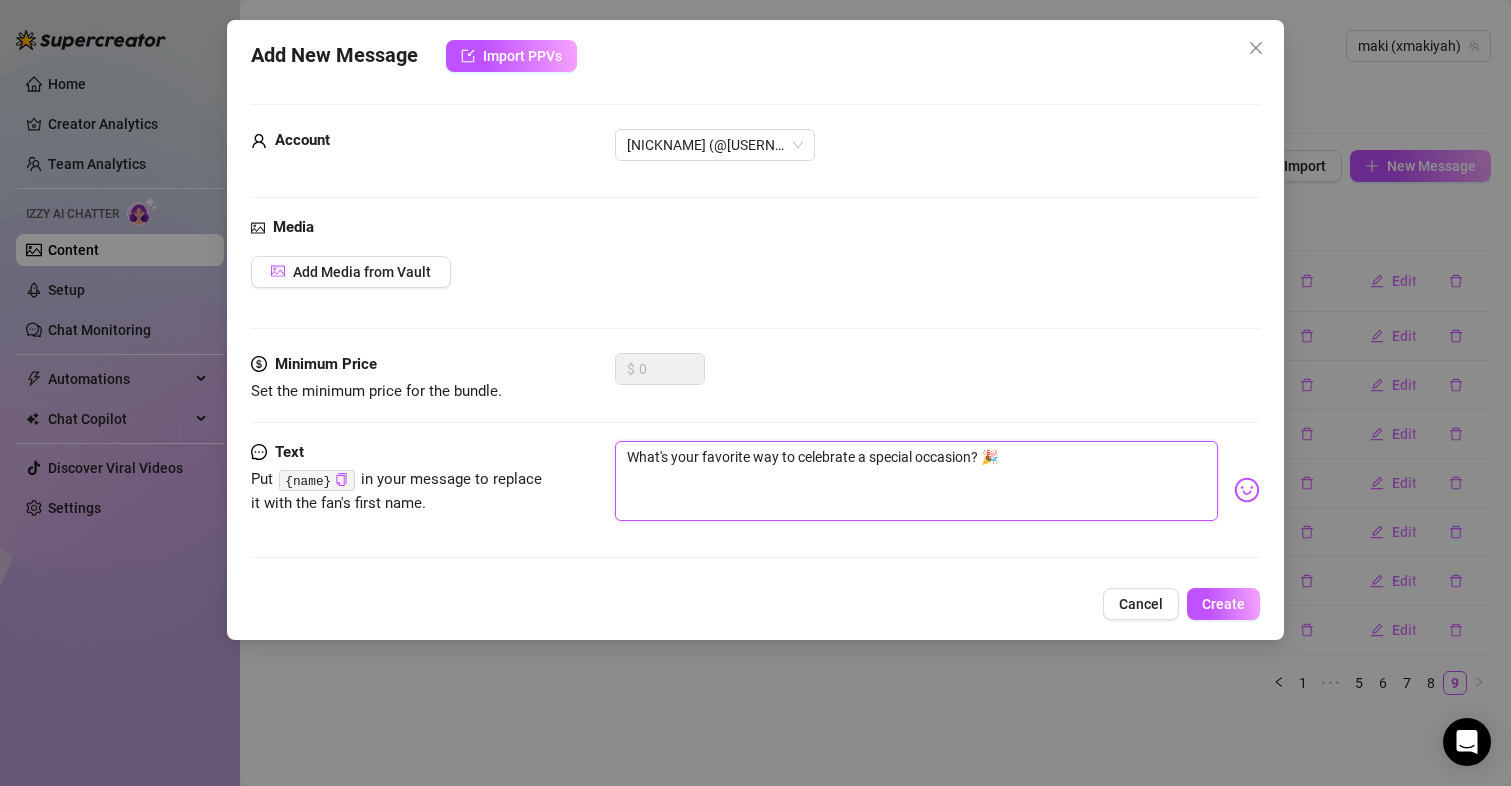 type on "What's your favourite way to celebrate a special occasion? 🎉" 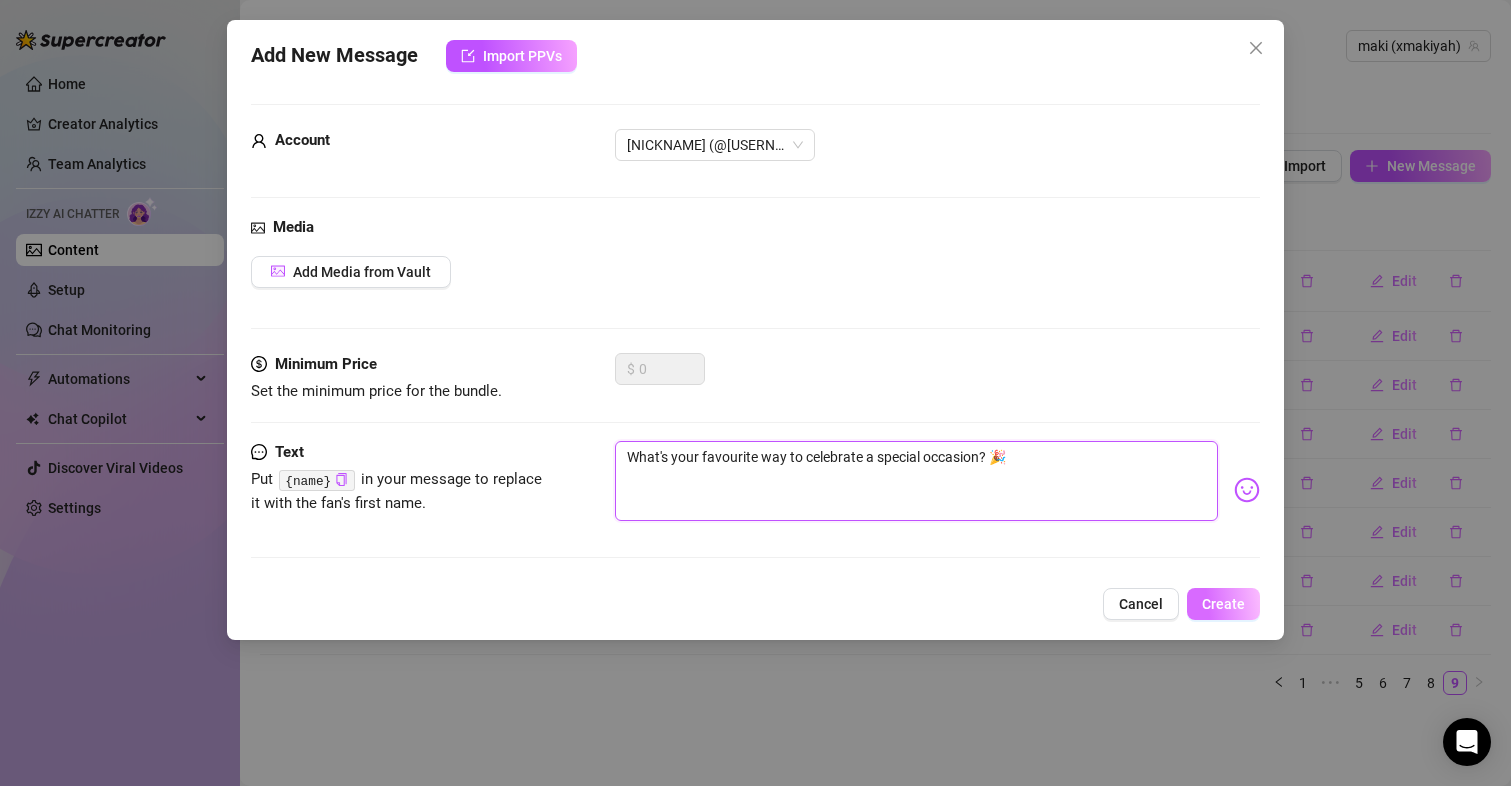 type on "What's your favourite way to celebrate a special occasion? 🎉" 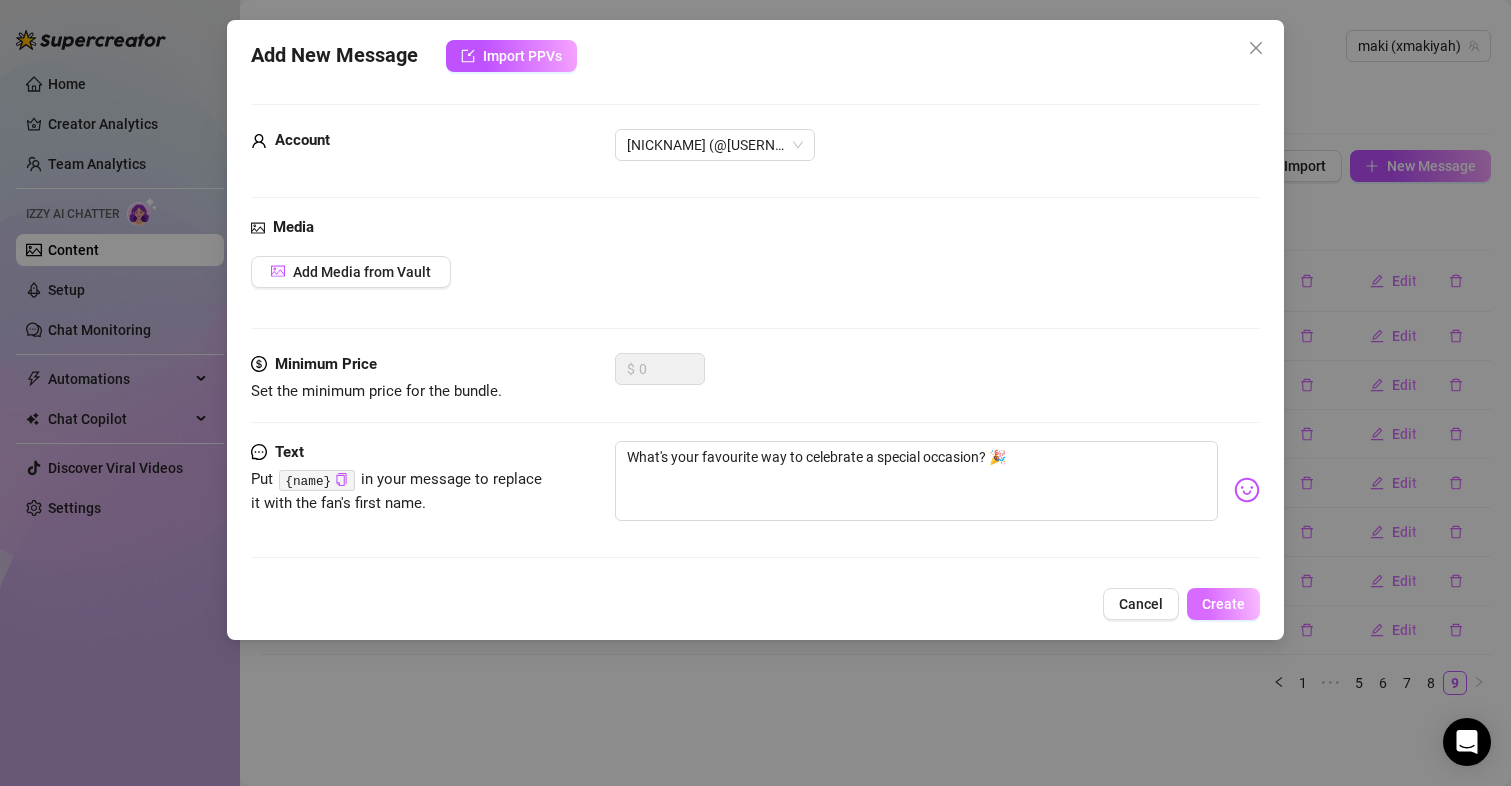 click on "Create" at bounding box center (1223, 604) 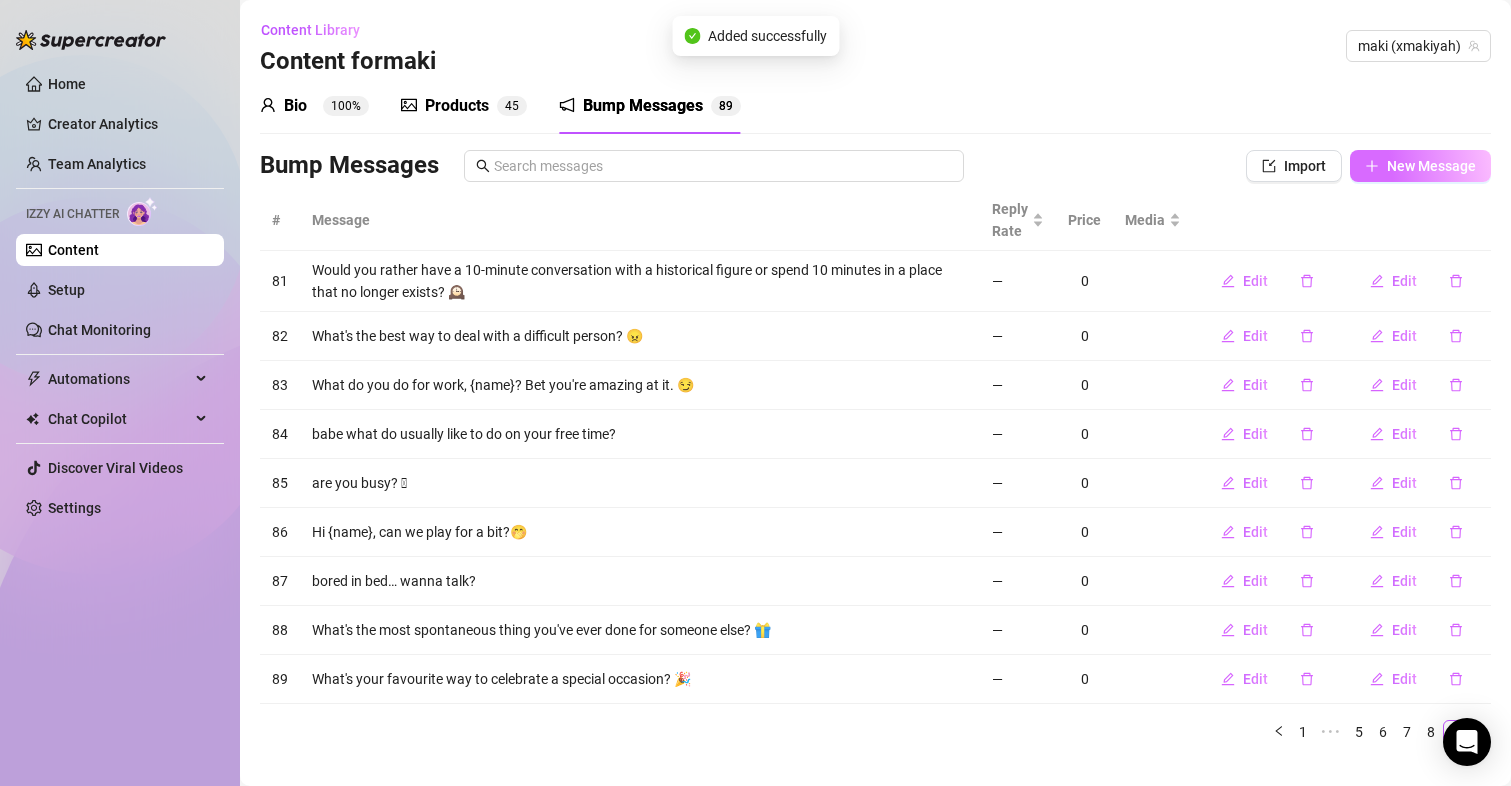 click on "New Message" at bounding box center (1431, 166) 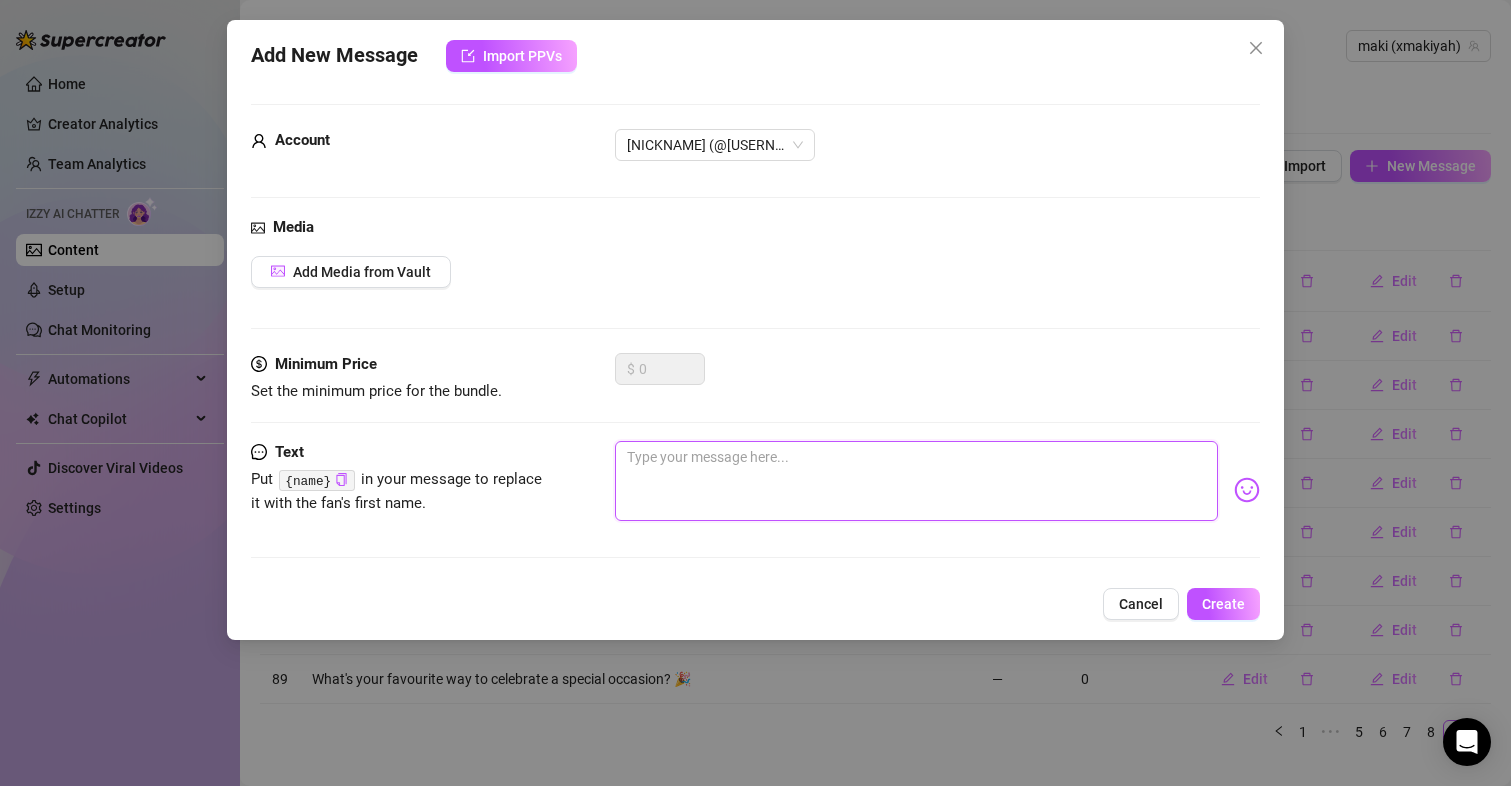 click at bounding box center (917, 481) 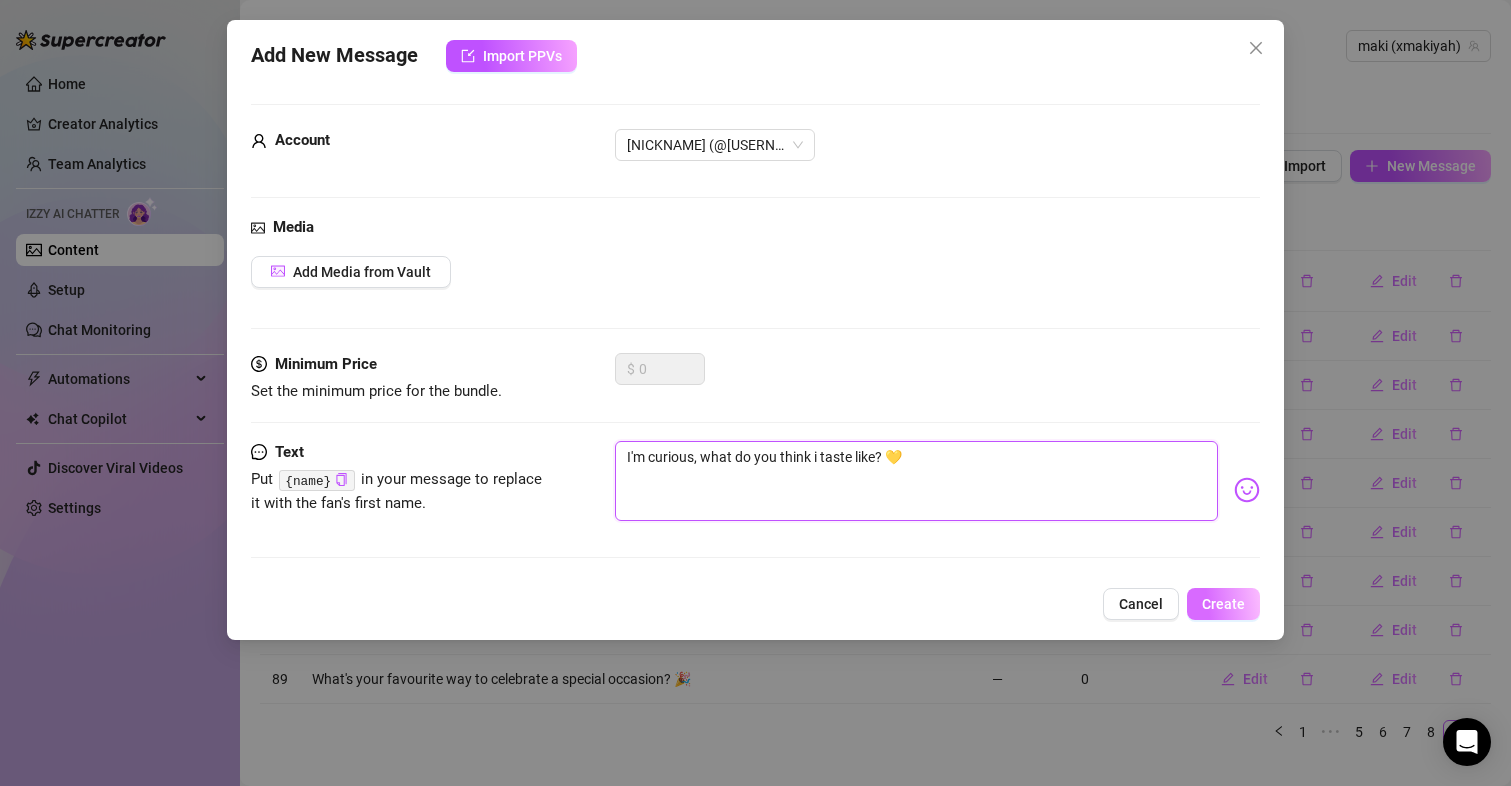 type on "I'm curious, what do you think i taste like? 💛" 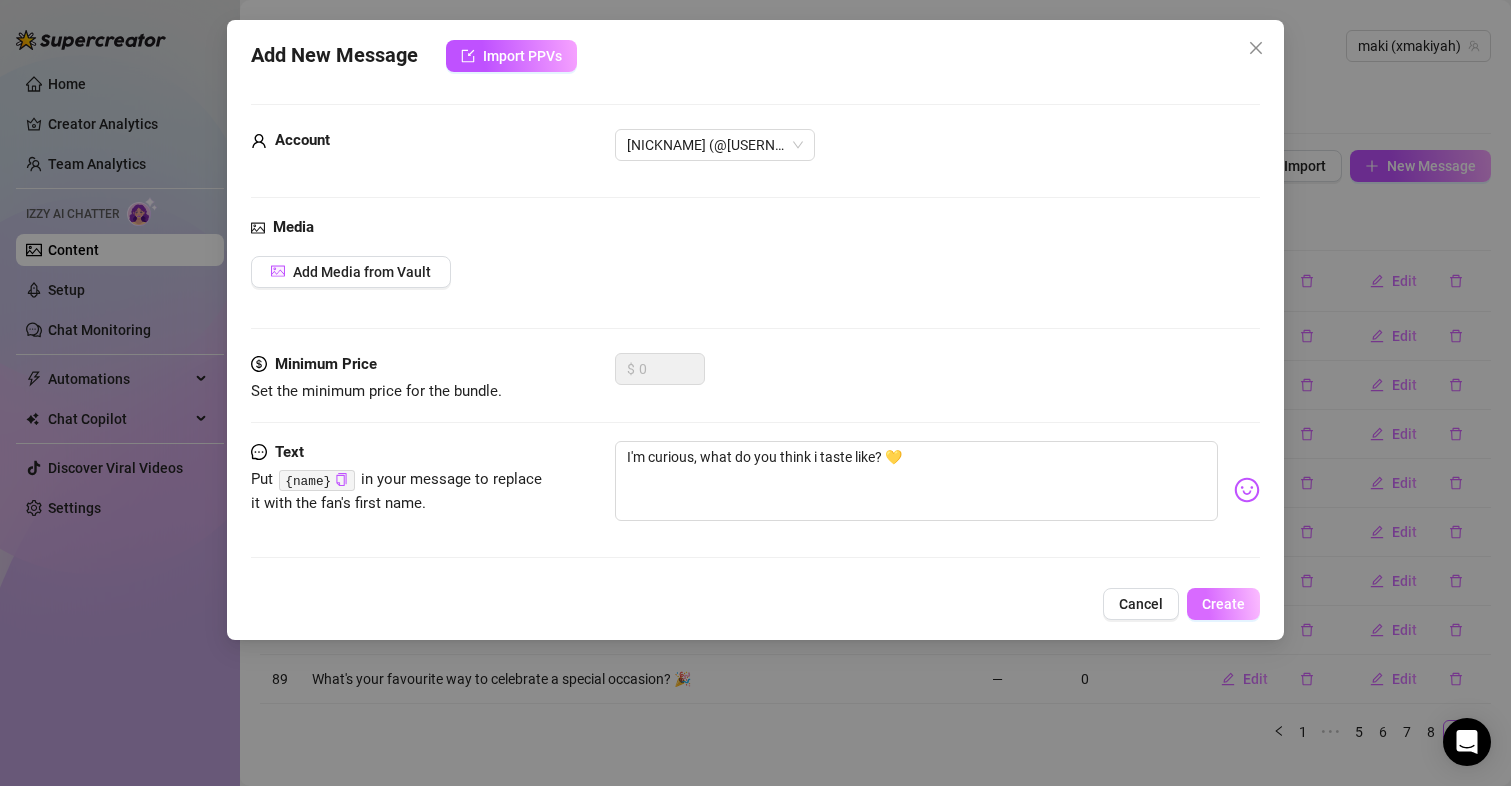 click on "Create" at bounding box center [1223, 604] 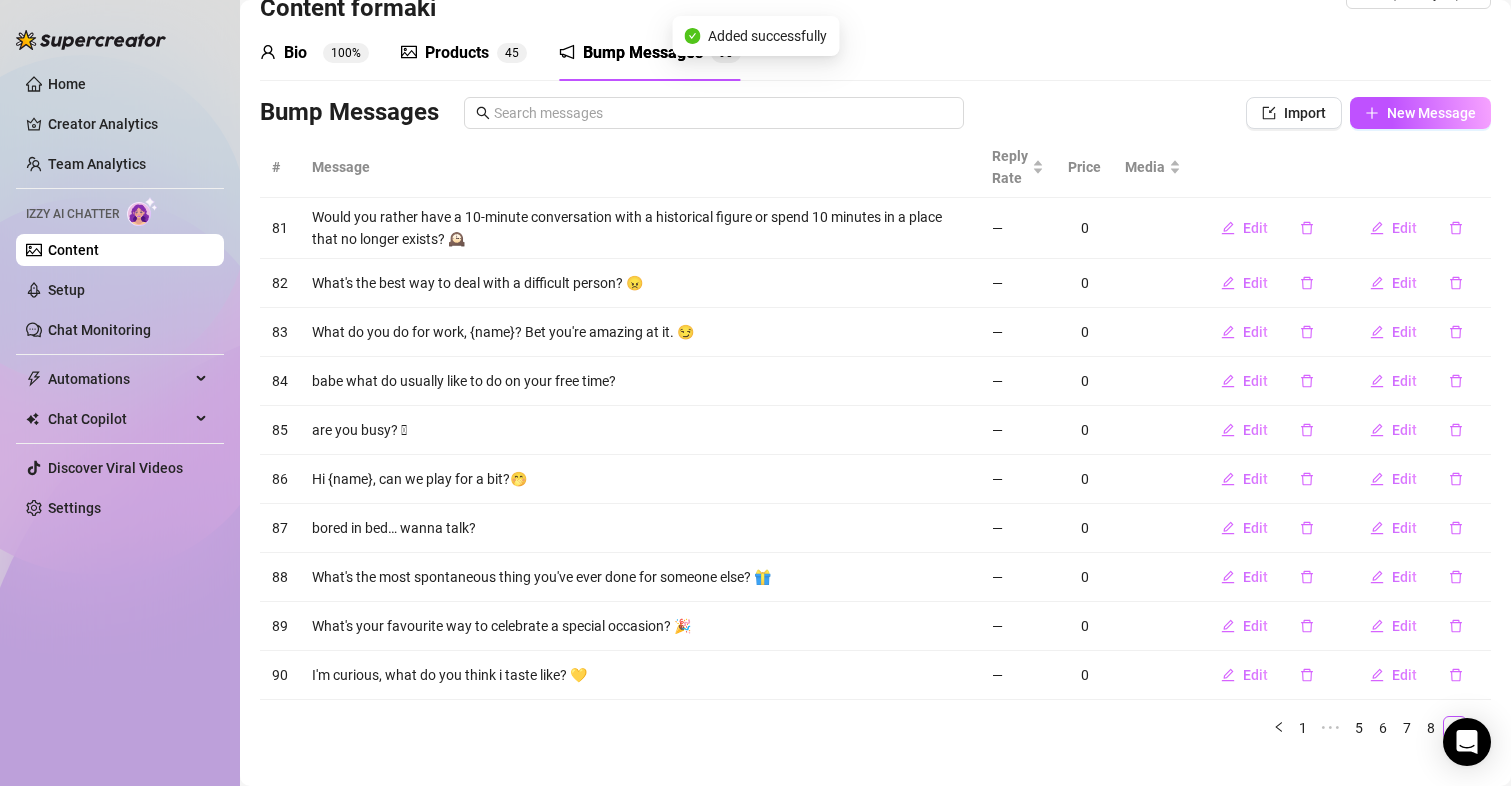scroll, scrollTop: 83, scrollLeft: 0, axis: vertical 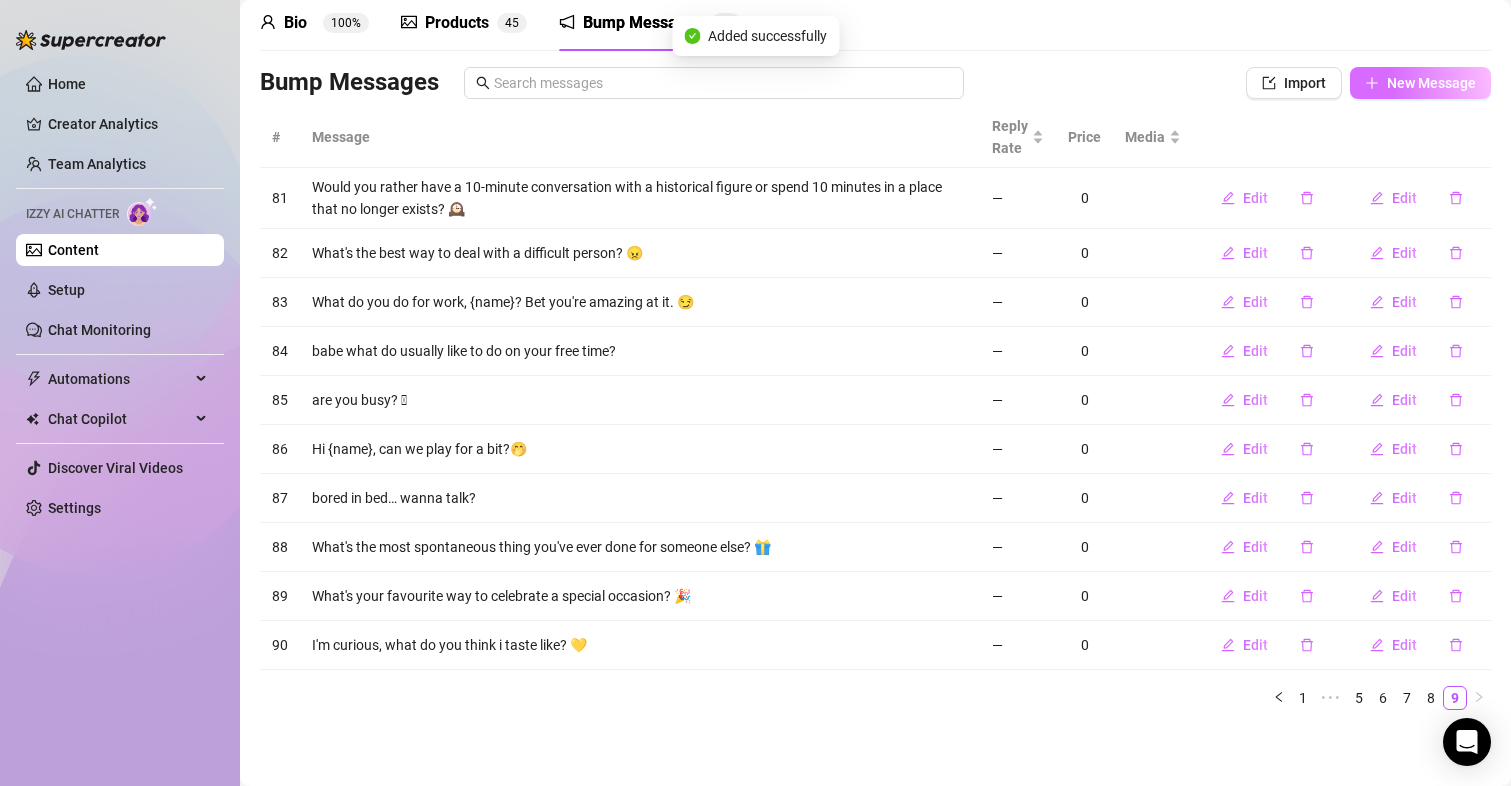 click on "New Message" at bounding box center [1420, 83] 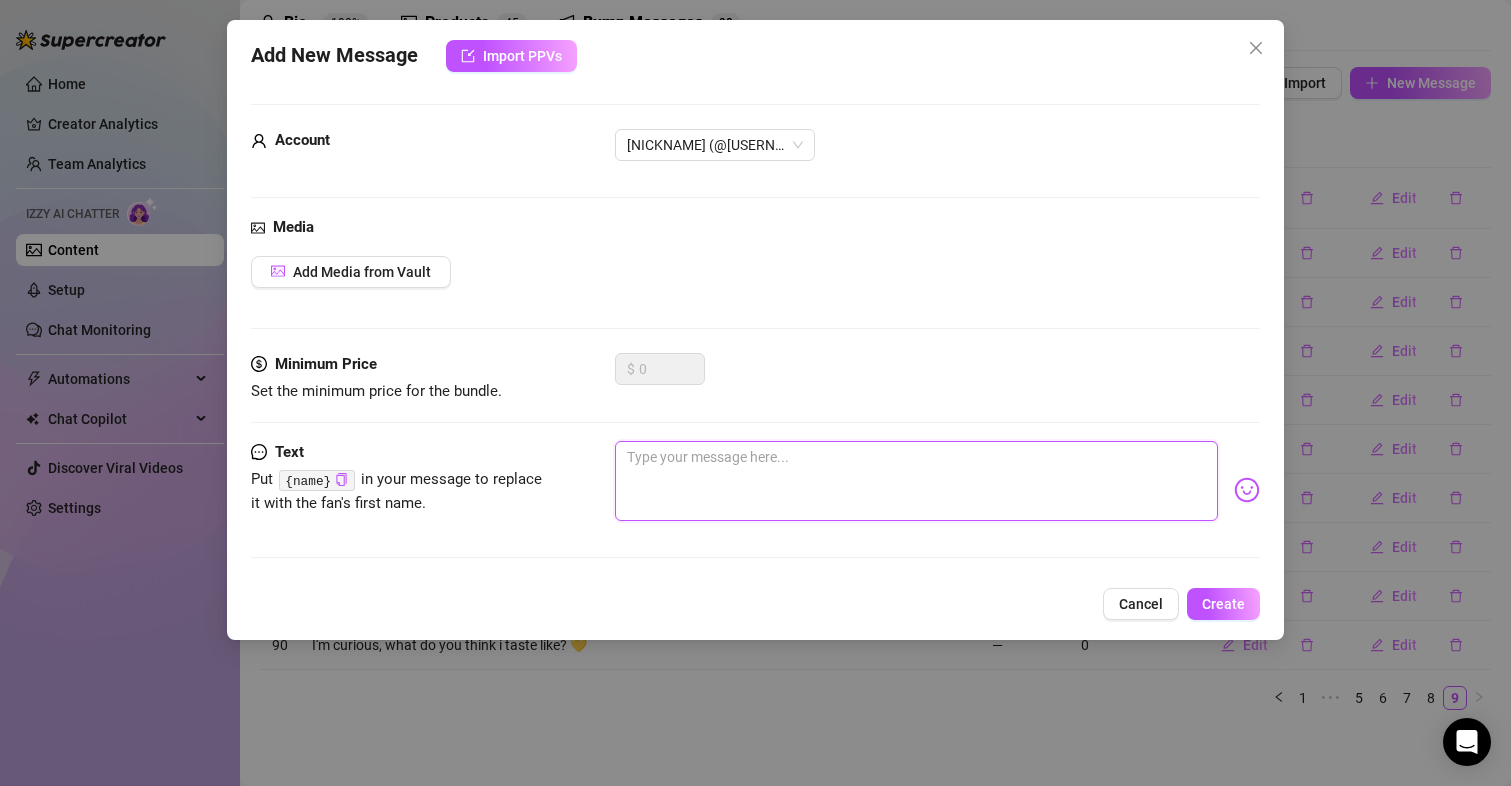 click at bounding box center (917, 481) 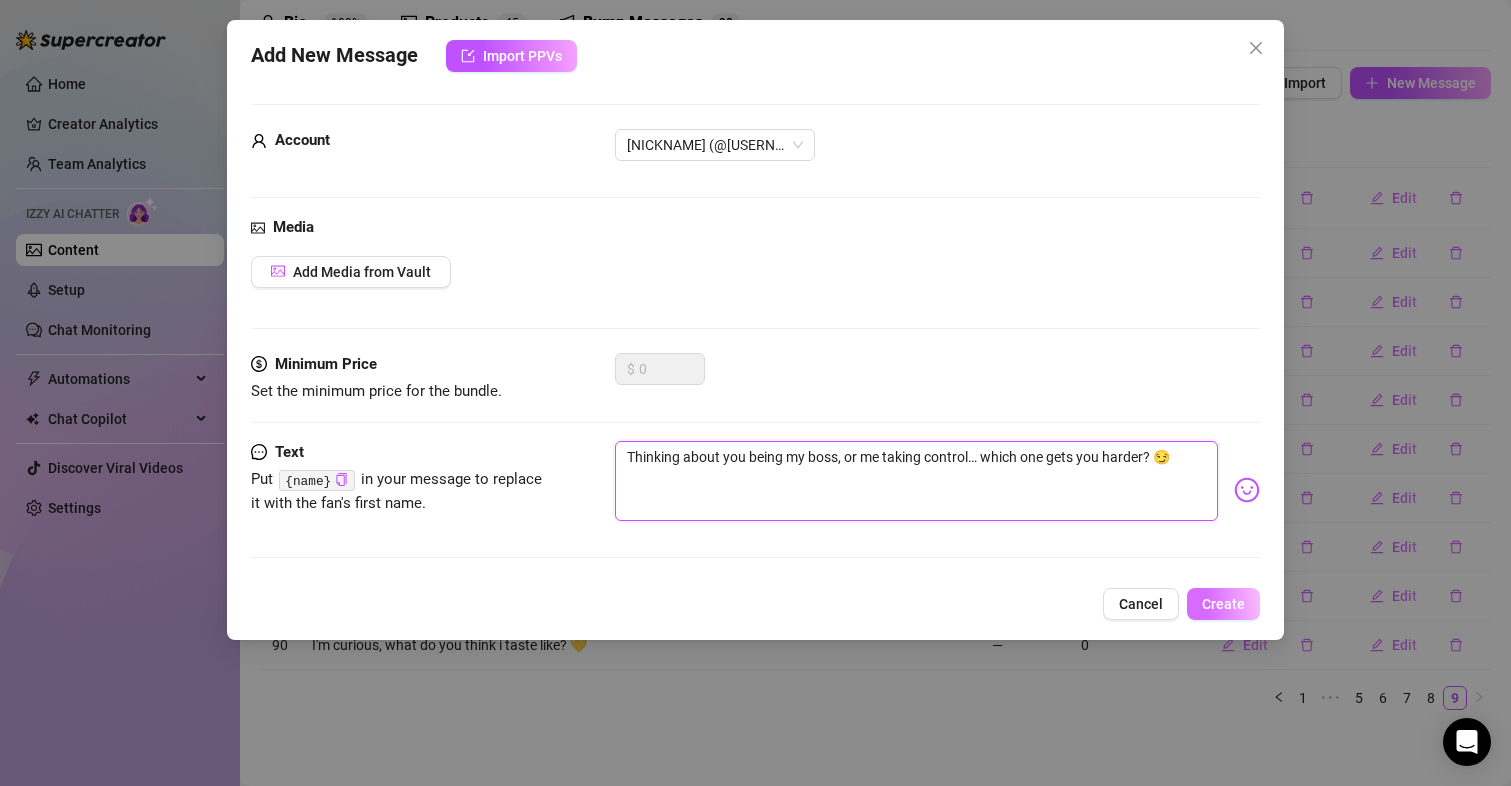 type on "Thinking about you being my boss, or me taking control… which one gets you harder? 😏" 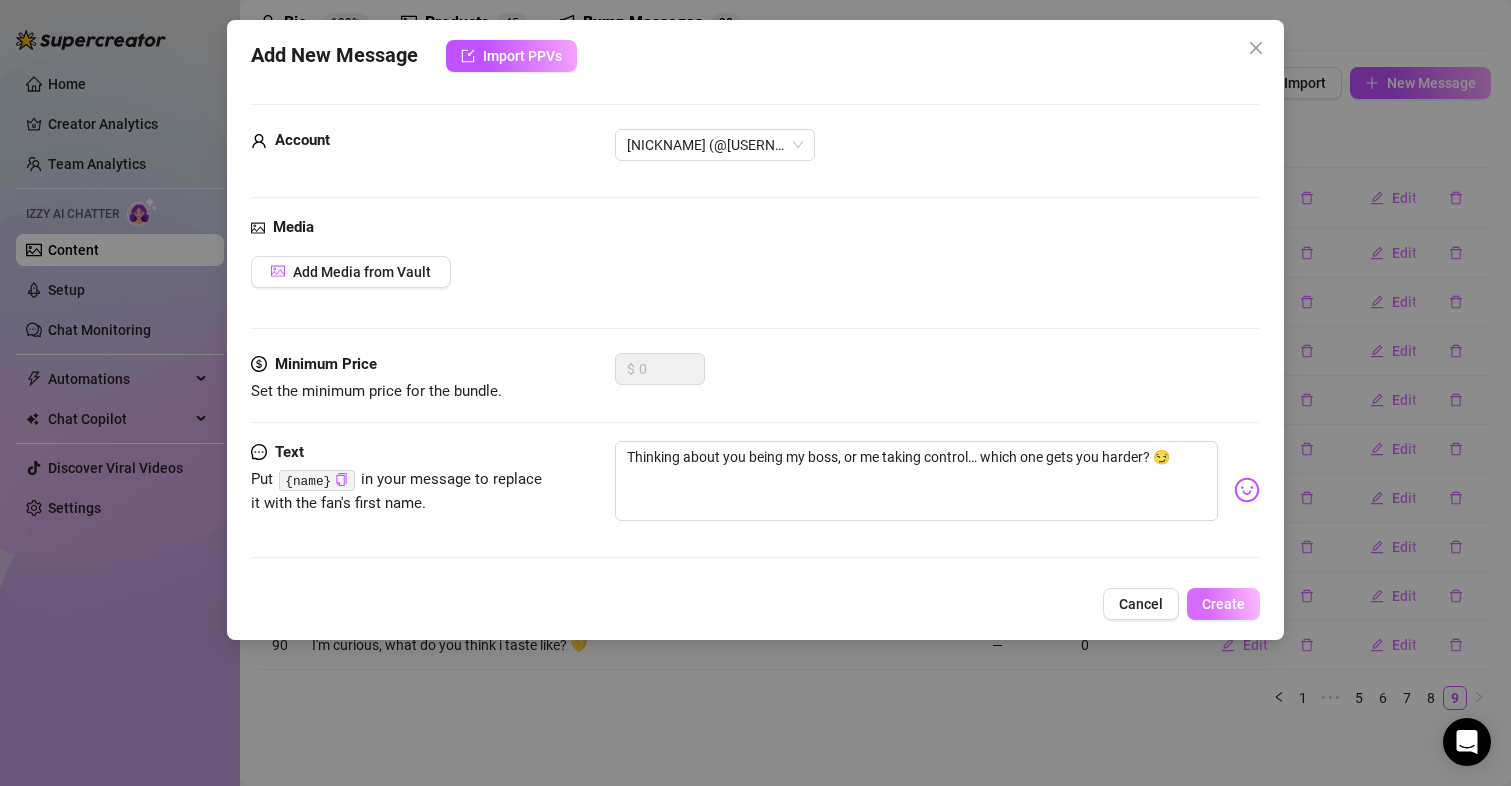 click on "Create" at bounding box center (1223, 604) 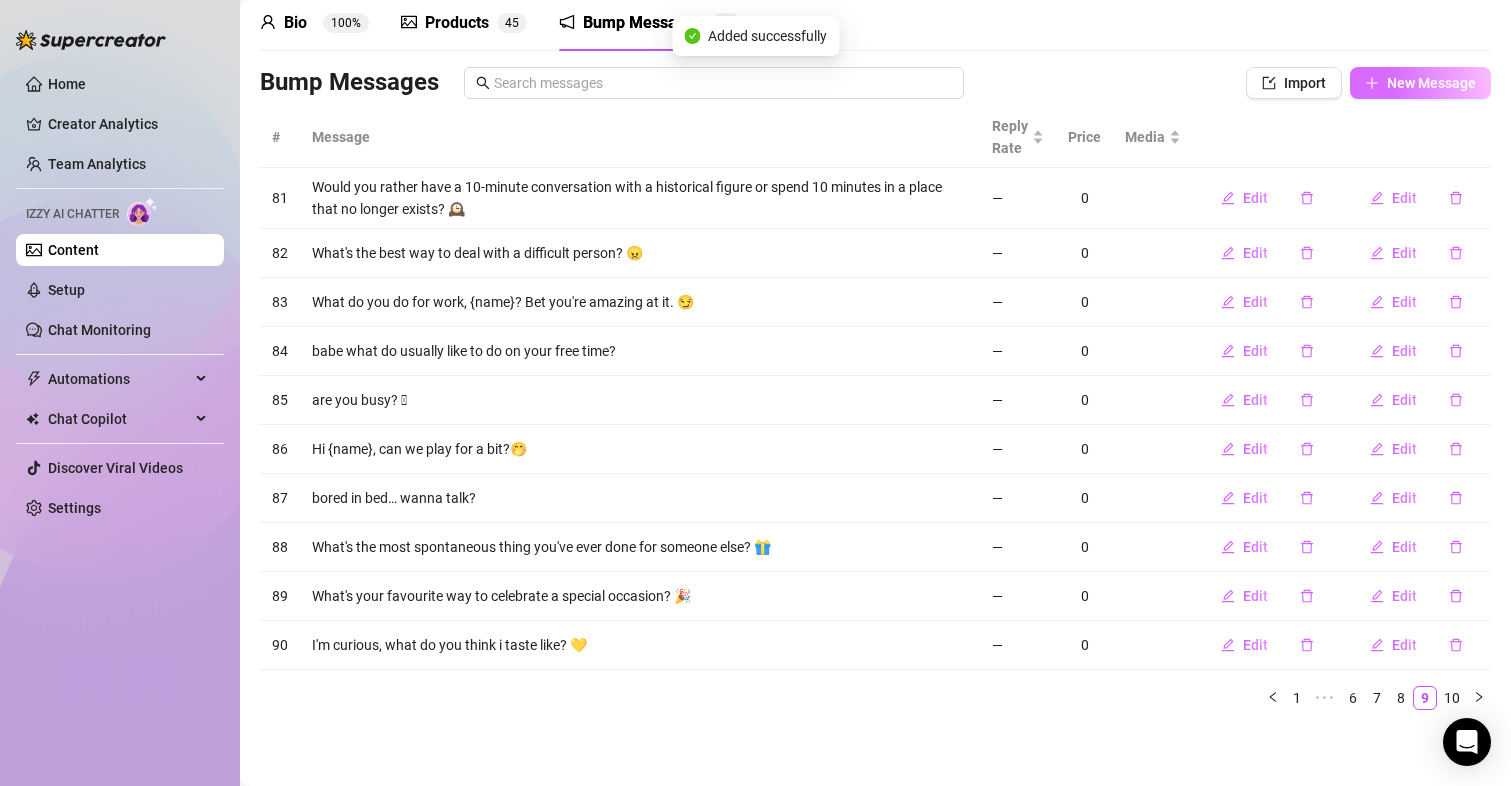 click on "New Message" at bounding box center [1431, 83] 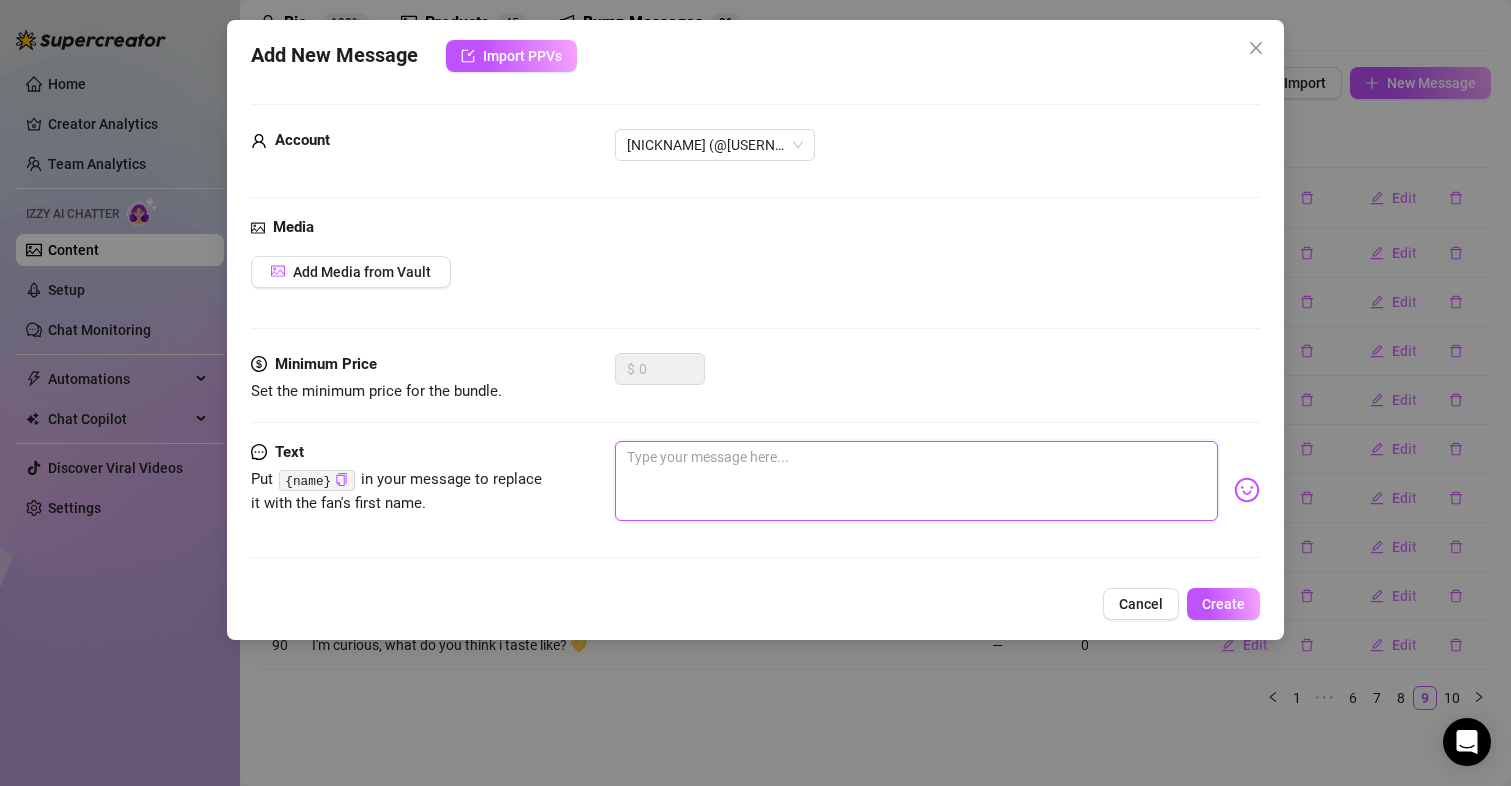 click at bounding box center [917, 481] 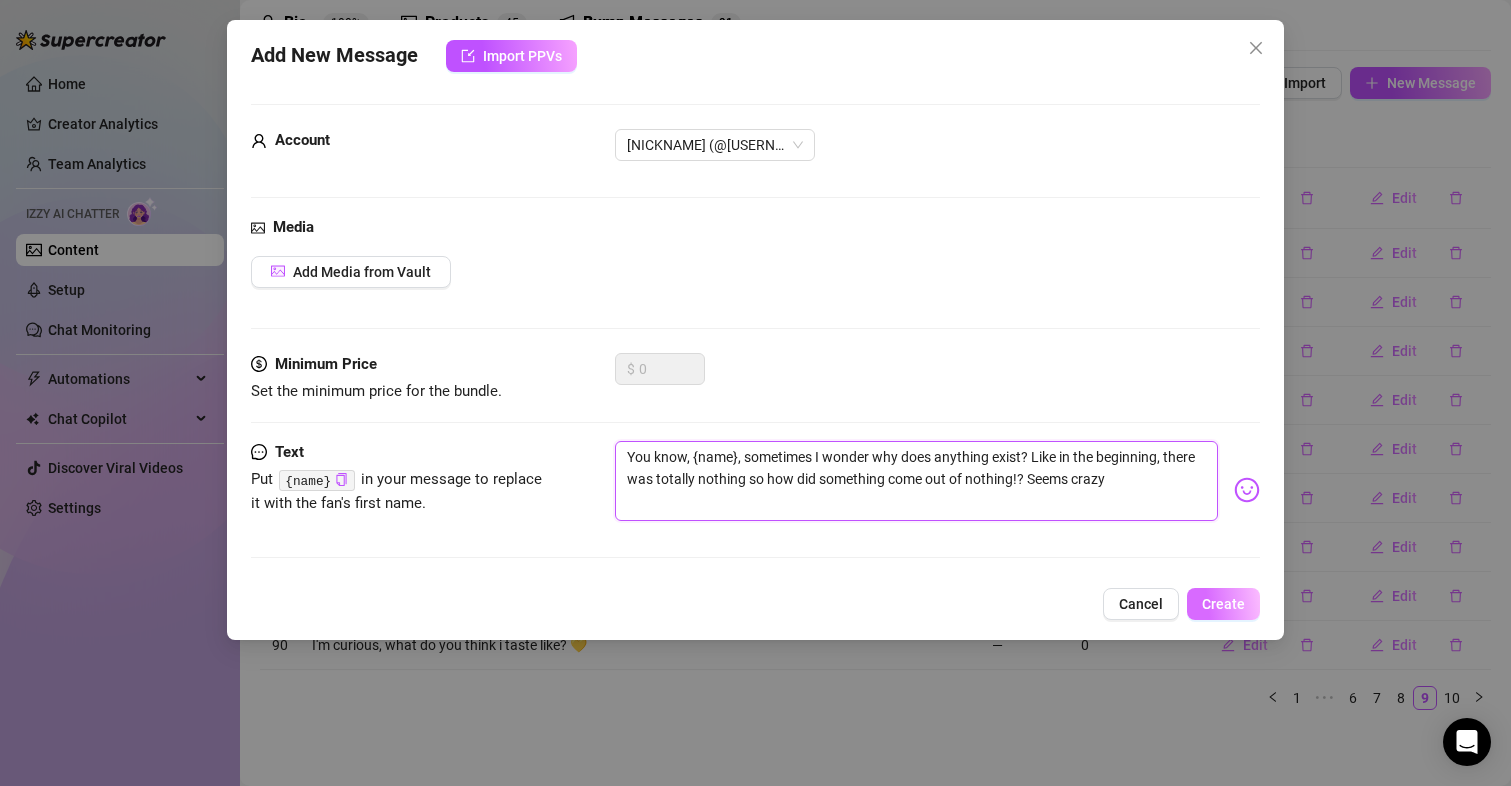 type on "You know, {name}, sometimes I wonder why does anything exist? Like in the beginning, there was totally nothing so how did something come out of nothing!? Seems crazy" 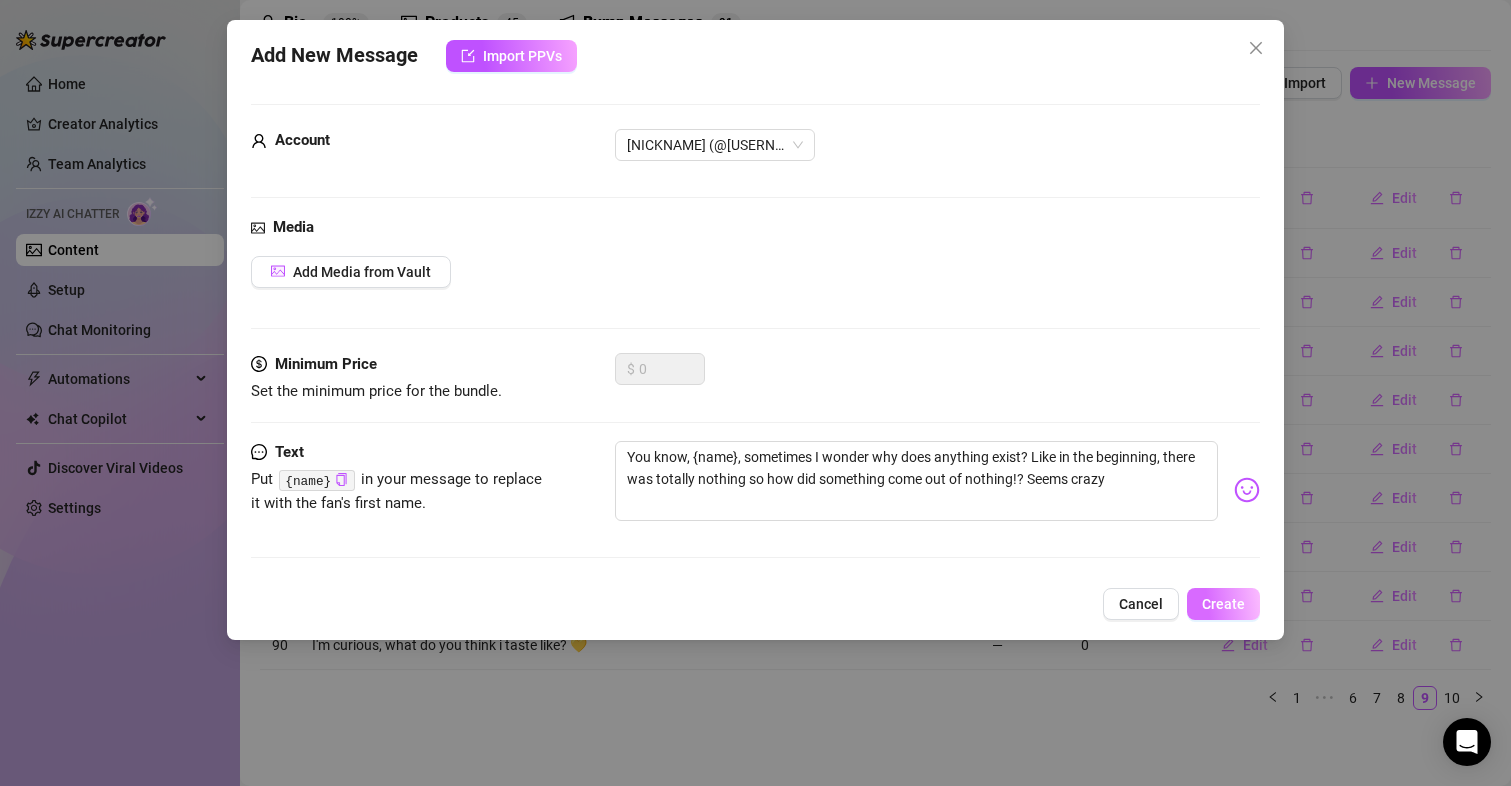 click on "Create" at bounding box center [1223, 604] 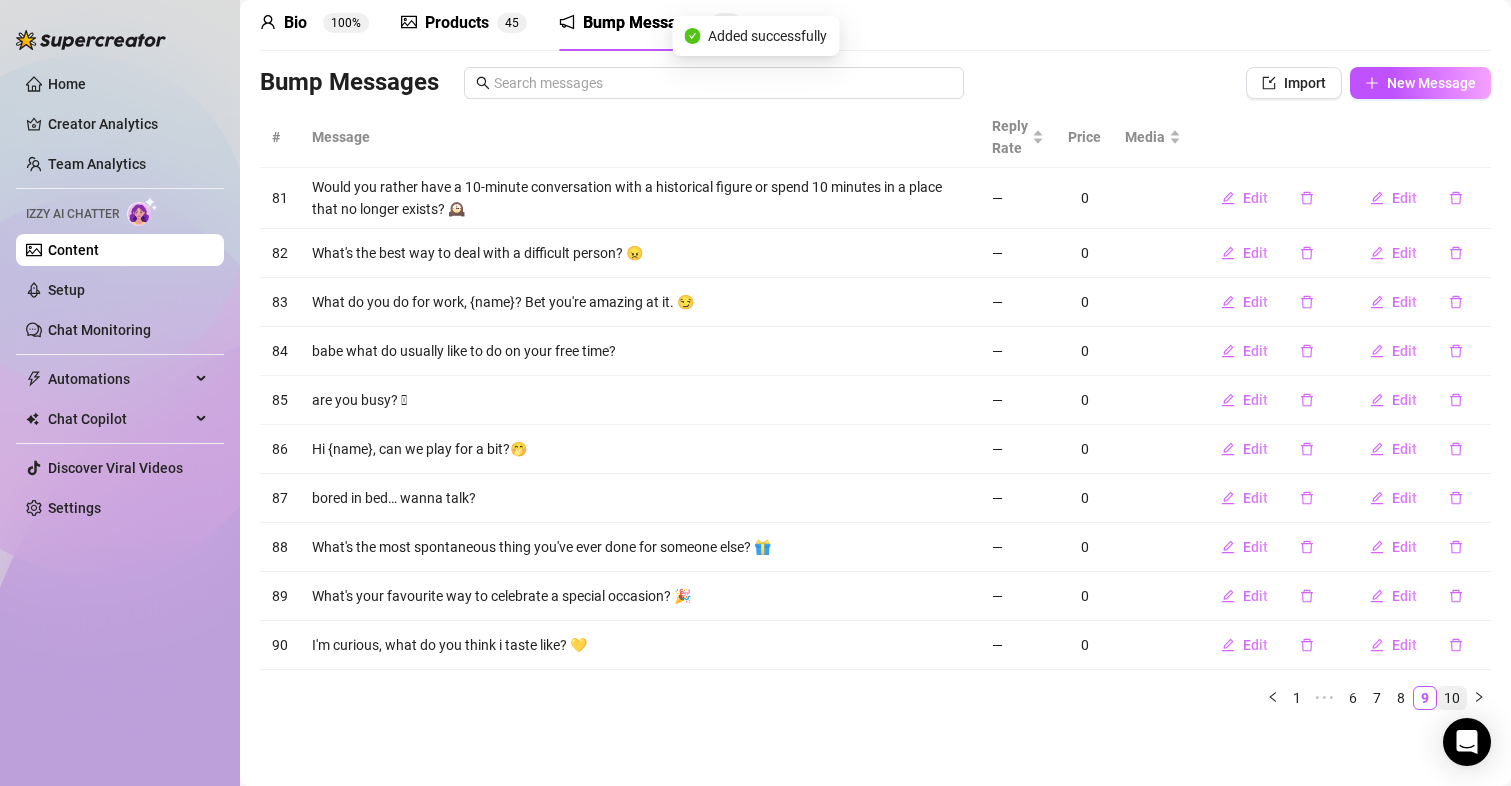 click on "10" at bounding box center [1452, 698] 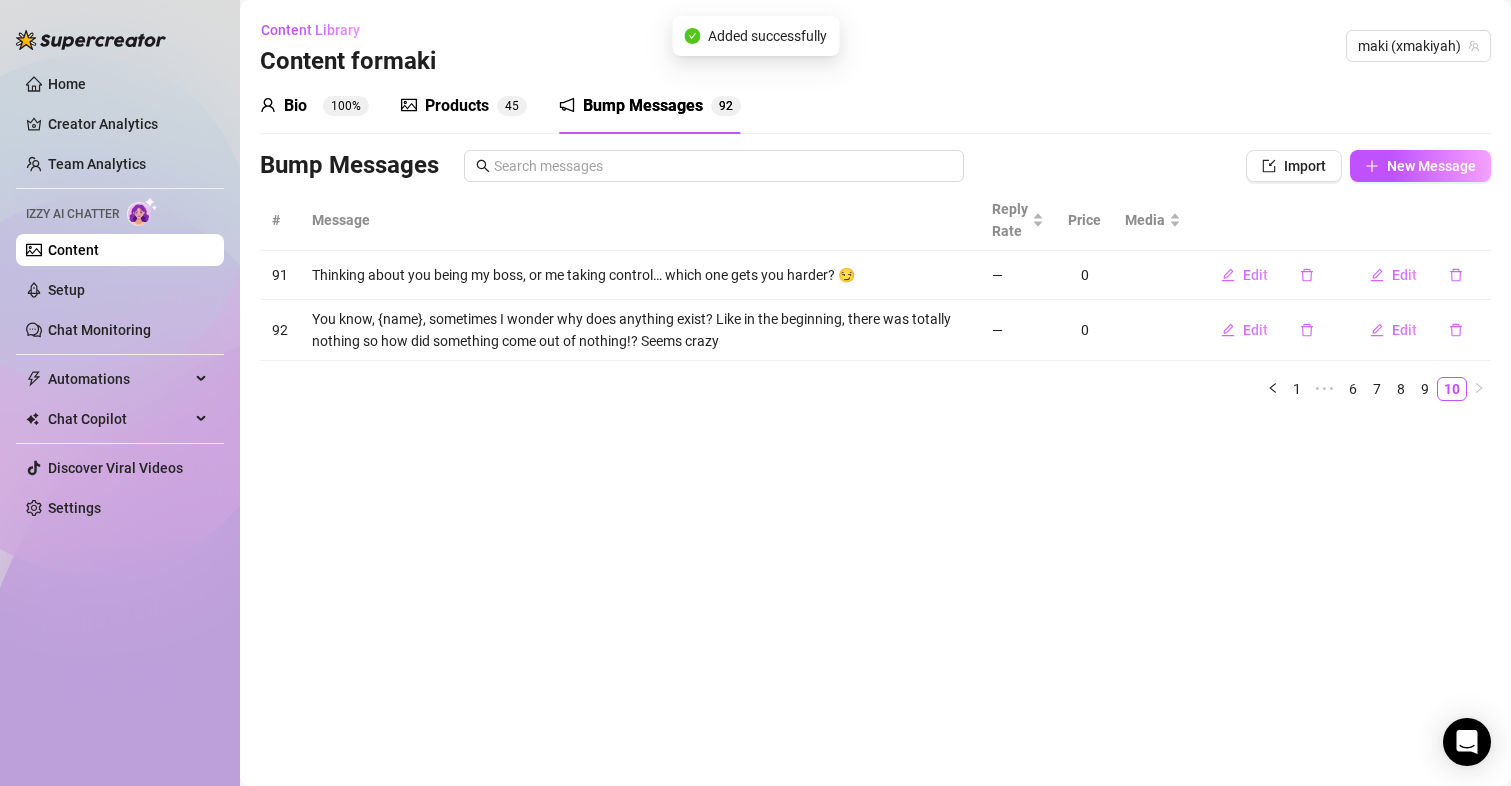 scroll, scrollTop: 0, scrollLeft: 0, axis: both 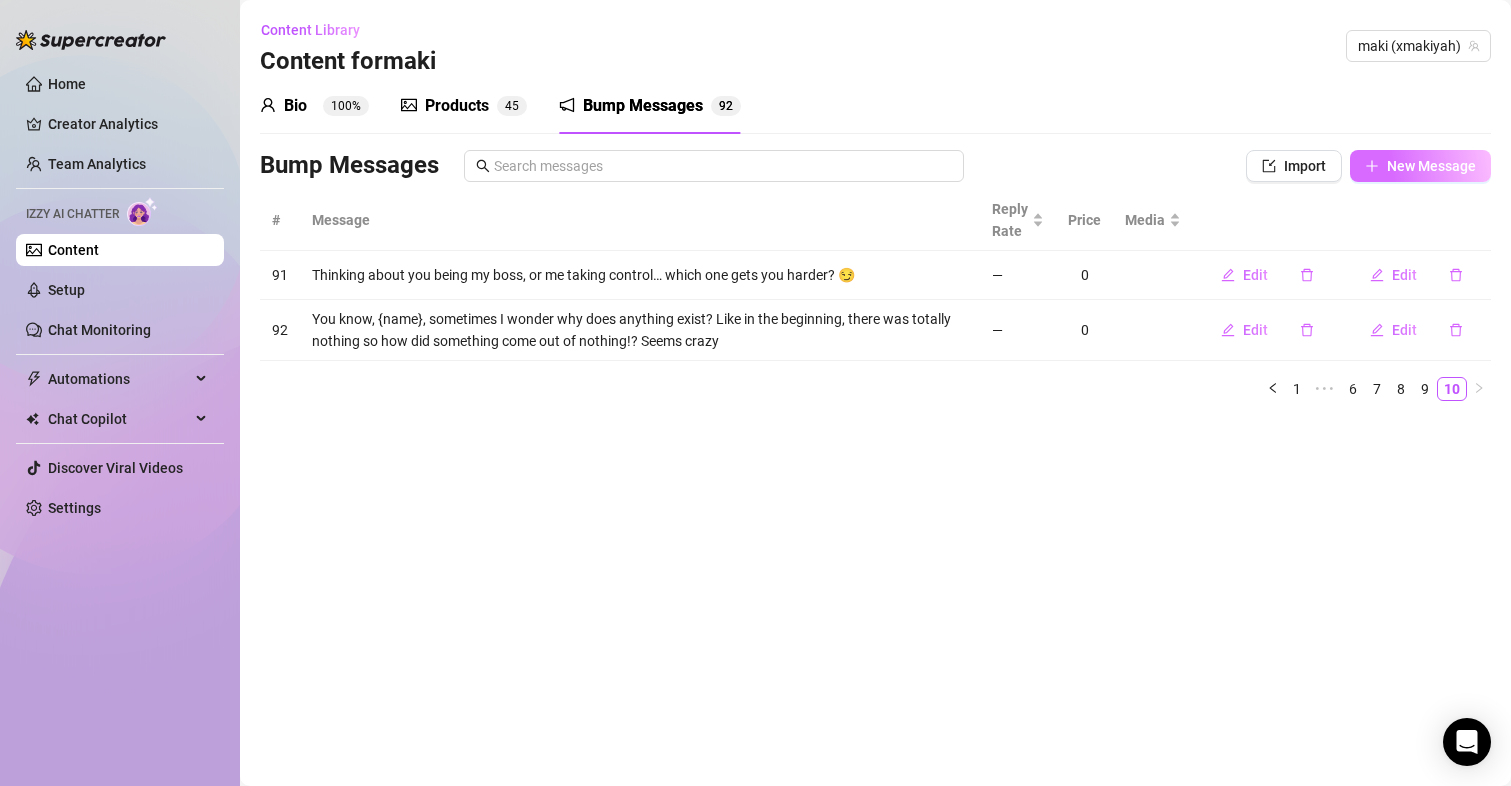 click on "New Message" at bounding box center (1420, 166) 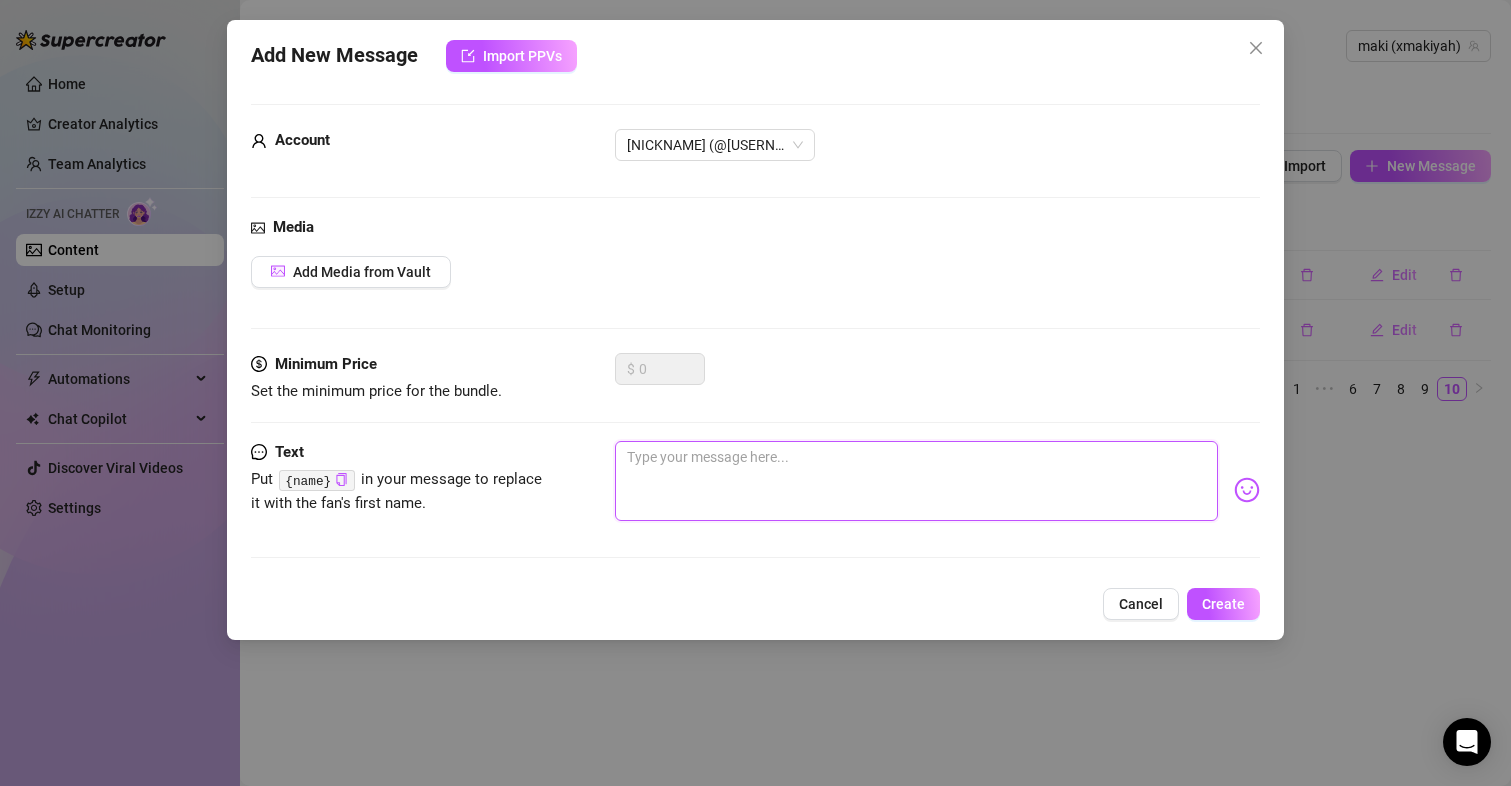 click at bounding box center [917, 481] 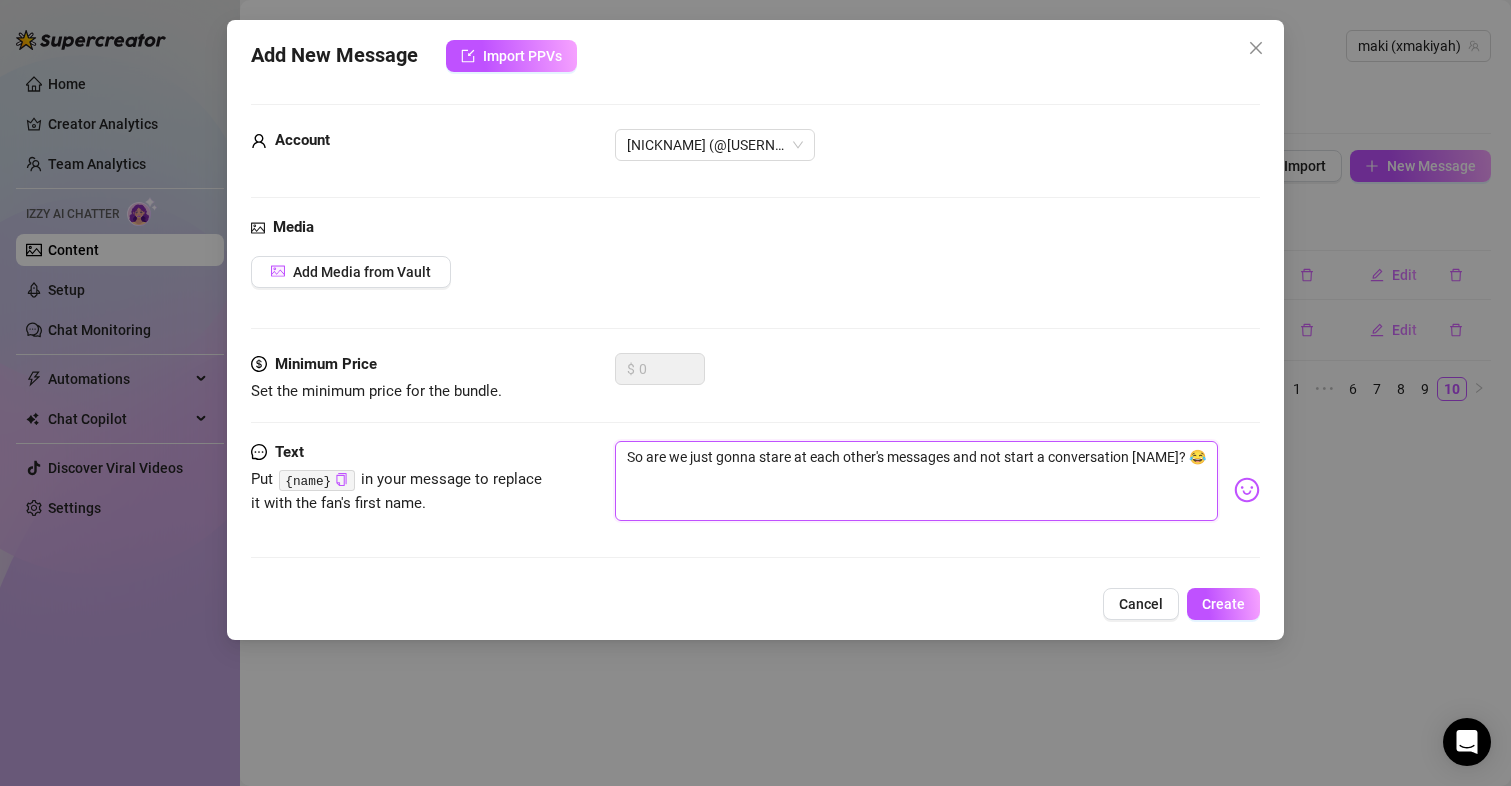 type on "So are we just gonna stare at each other's messages and not start a conversation [NAME]? 😂" 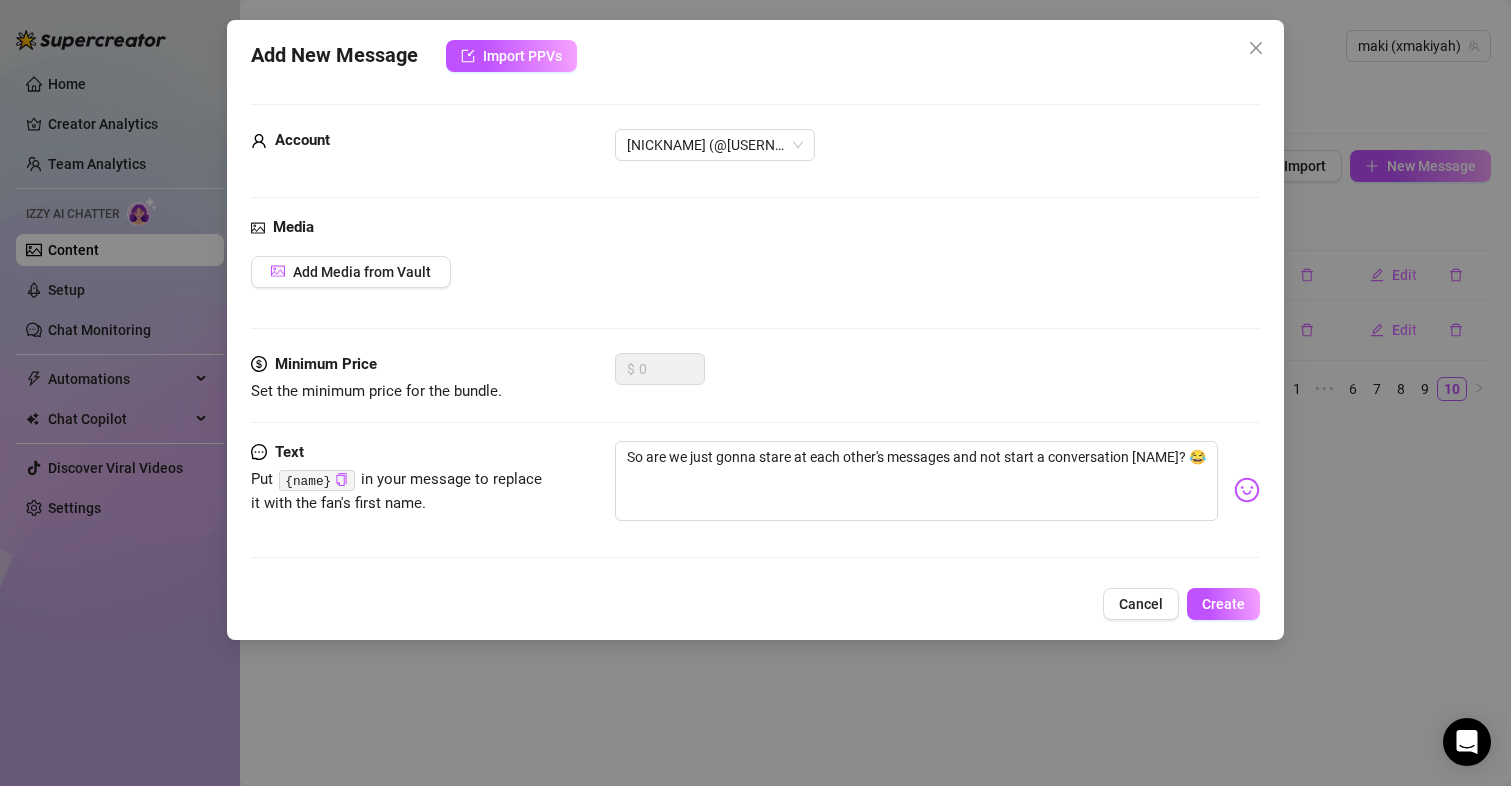 click on "Add New Message Import PPVs Account [NICKNAME] (@[USERNAME]) Media Add Media from Vault Minimum Price Set the minimum price for the bundle. $ 0 Text Put {name} in your message to replace it with the fan's first name. So are we just gonna stare at each other's messages and not start a conversation {name}? 😂 Cancel Create" at bounding box center (756, 330) 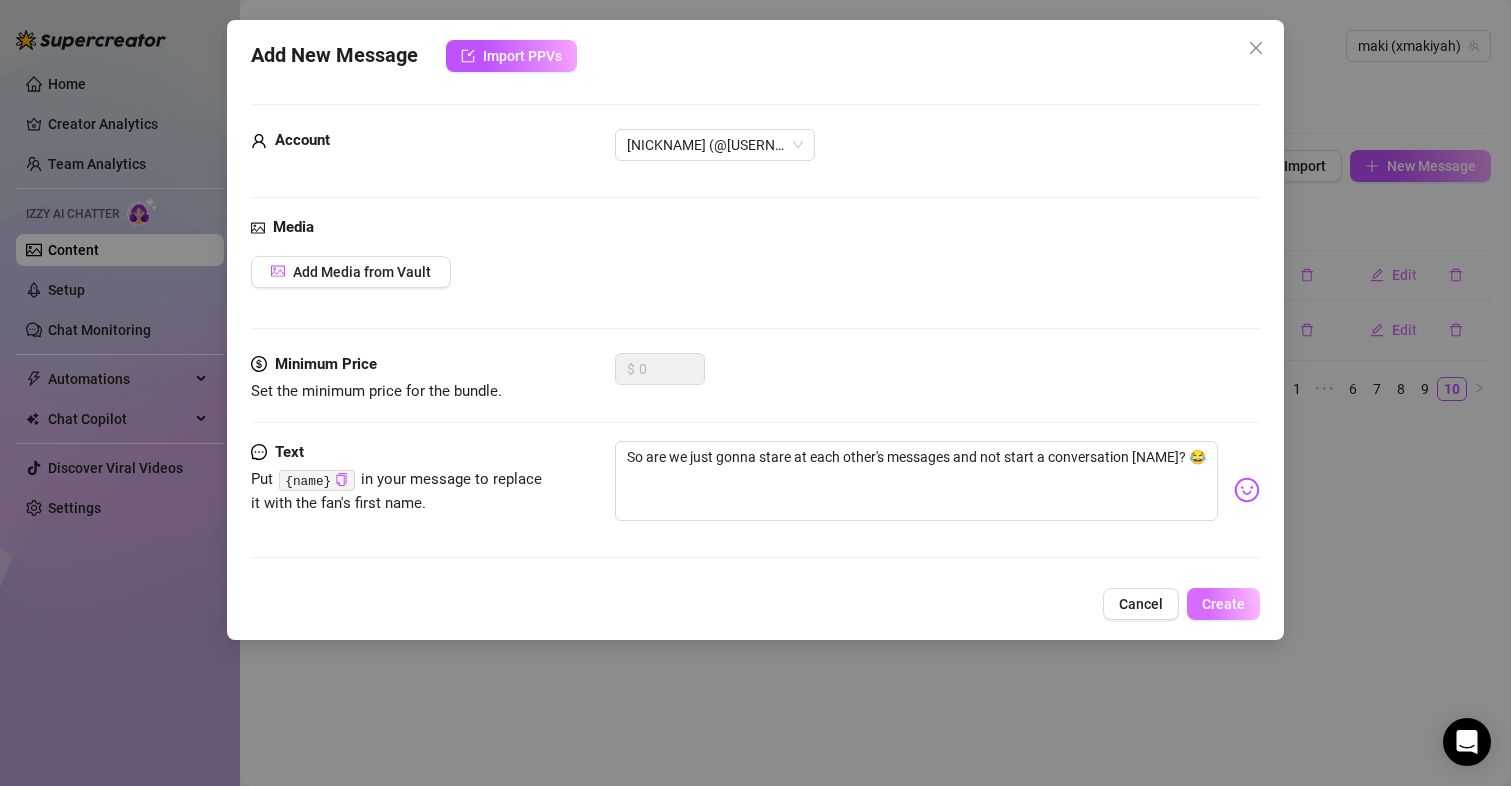 click on "Create" at bounding box center [1223, 604] 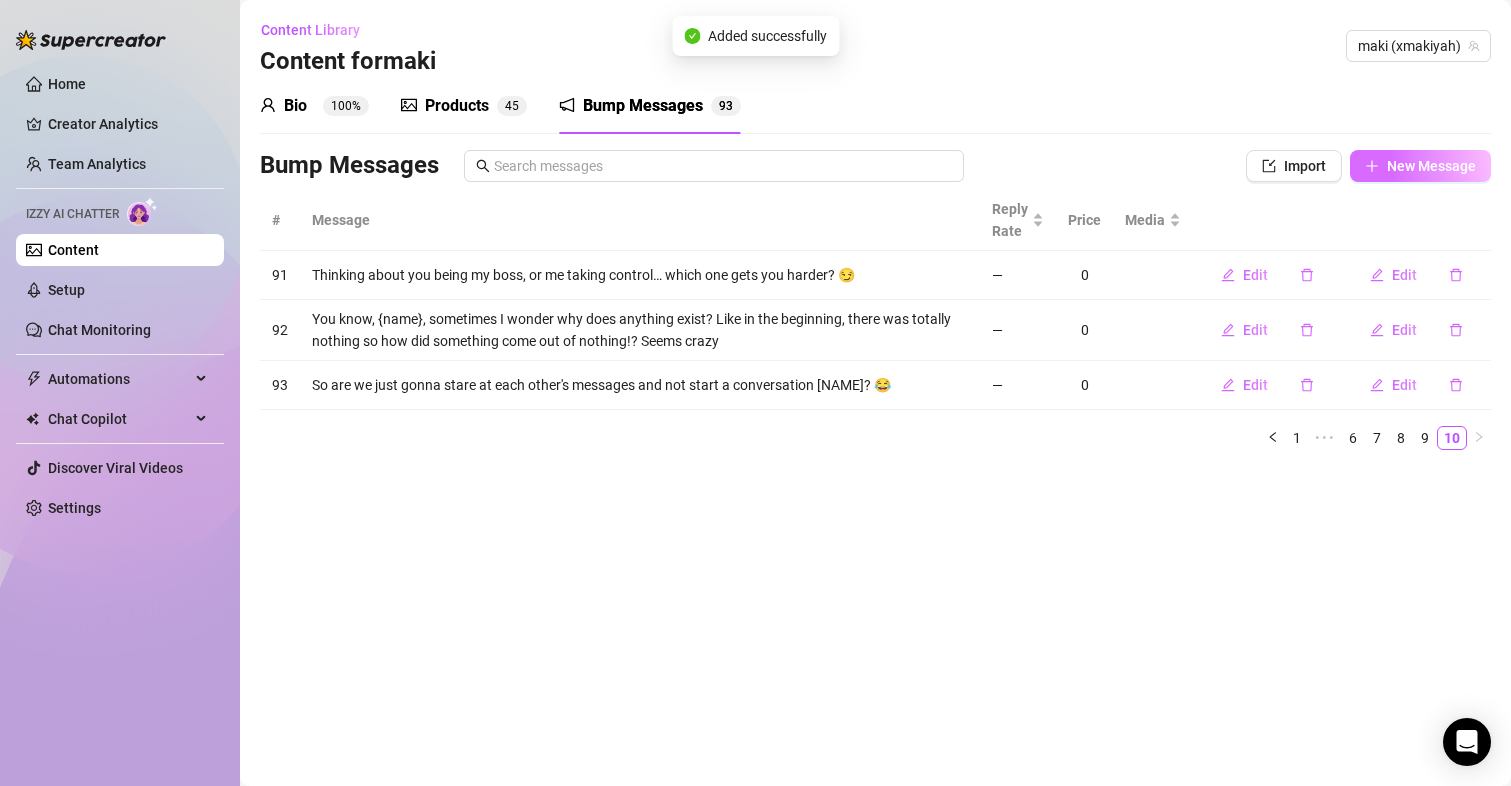 click on "New Message" at bounding box center [1431, 166] 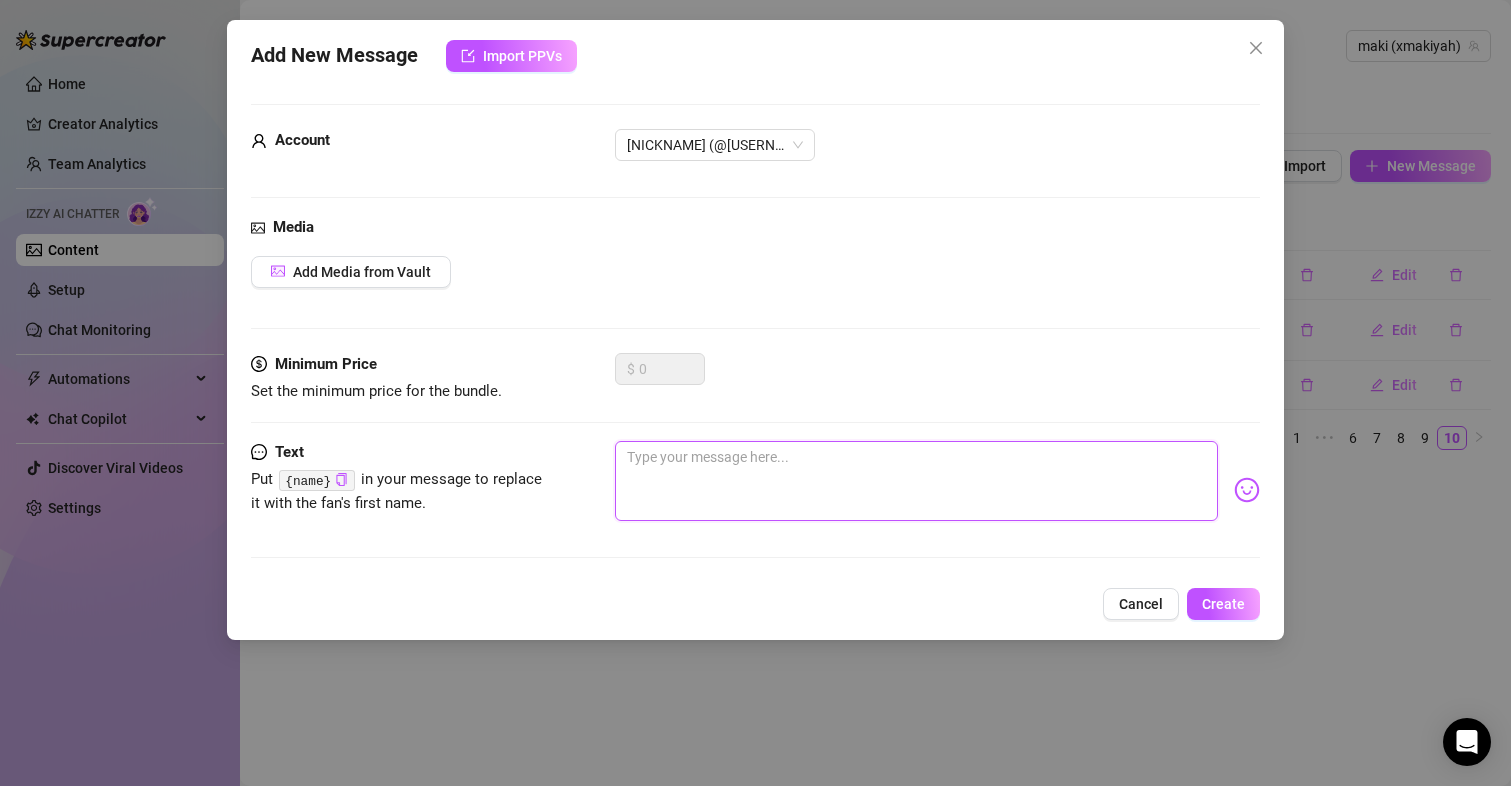 click at bounding box center (917, 481) 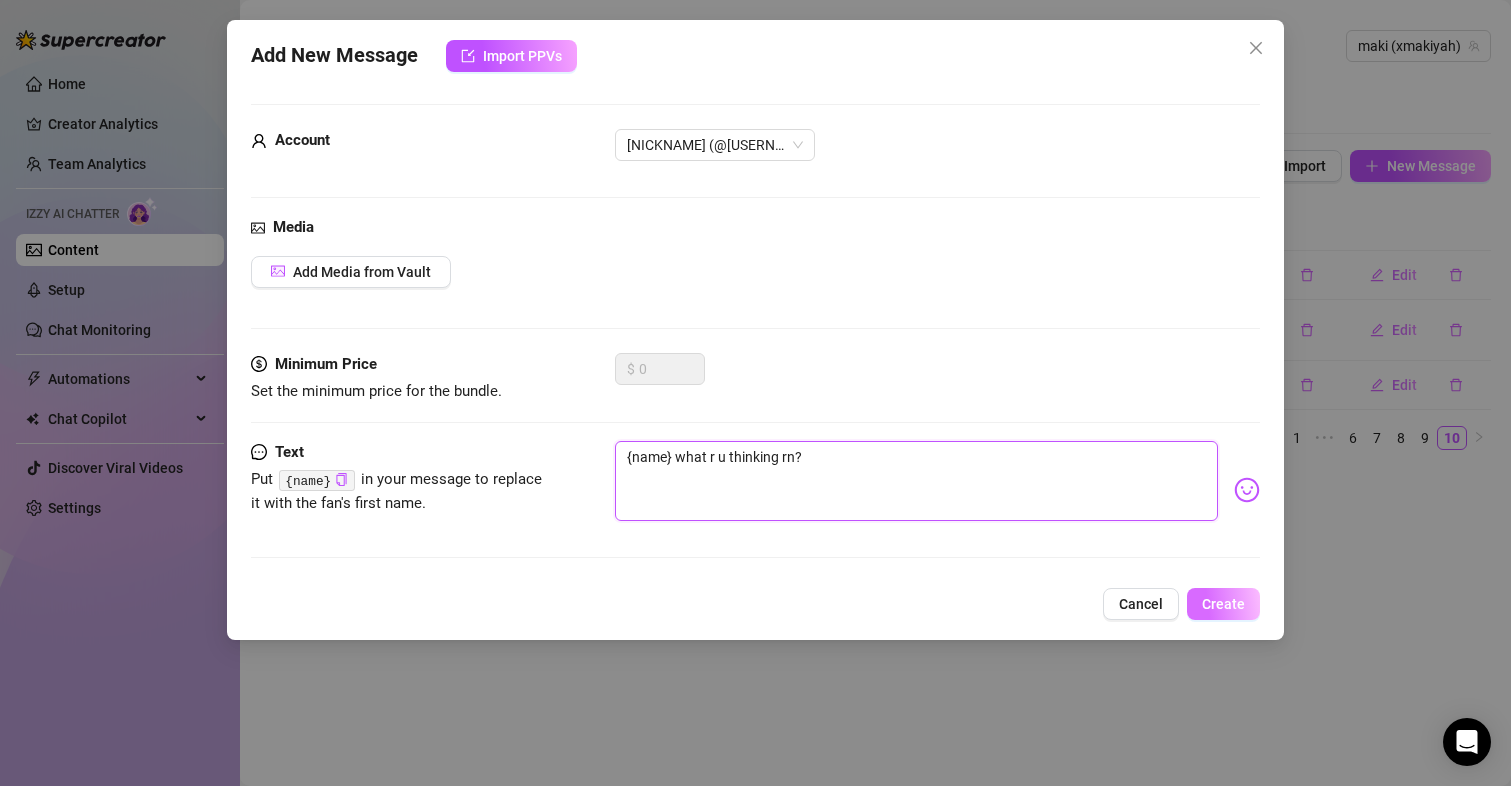 type on "{name} what r u thinking rn?" 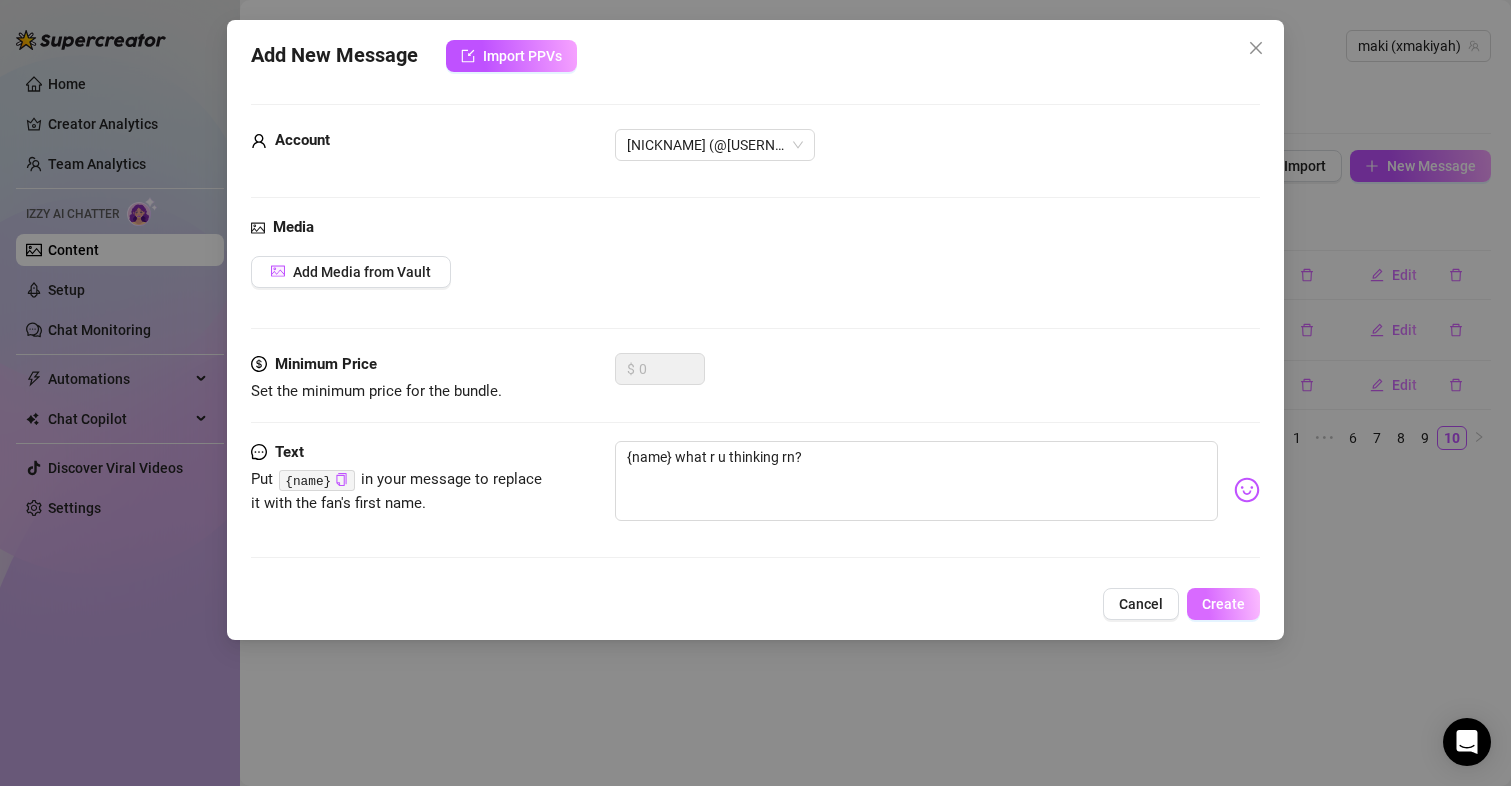 click on "Create" at bounding box center [1223, 604] 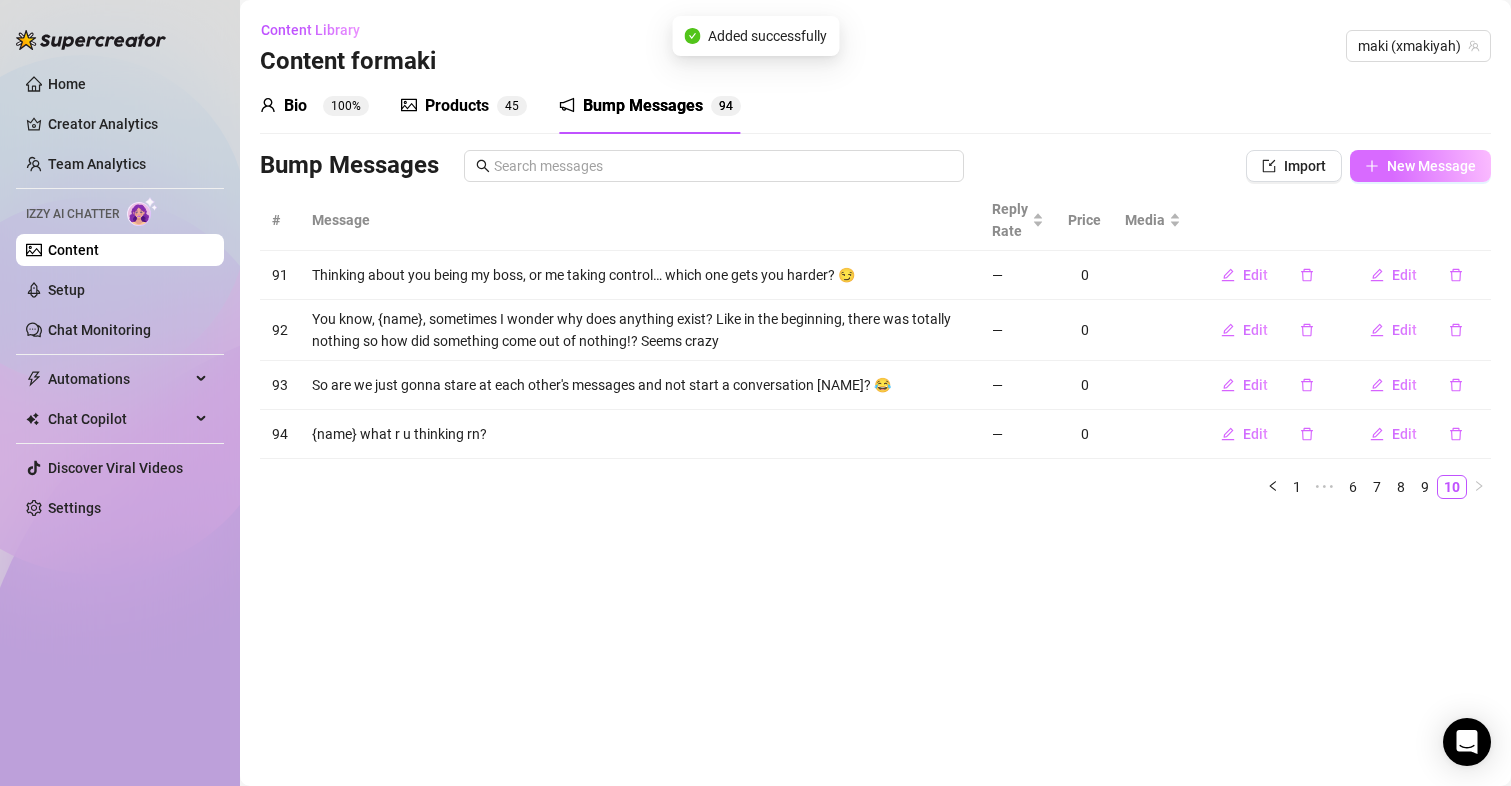 click on "New Message" at bounding box center (1431, 166) 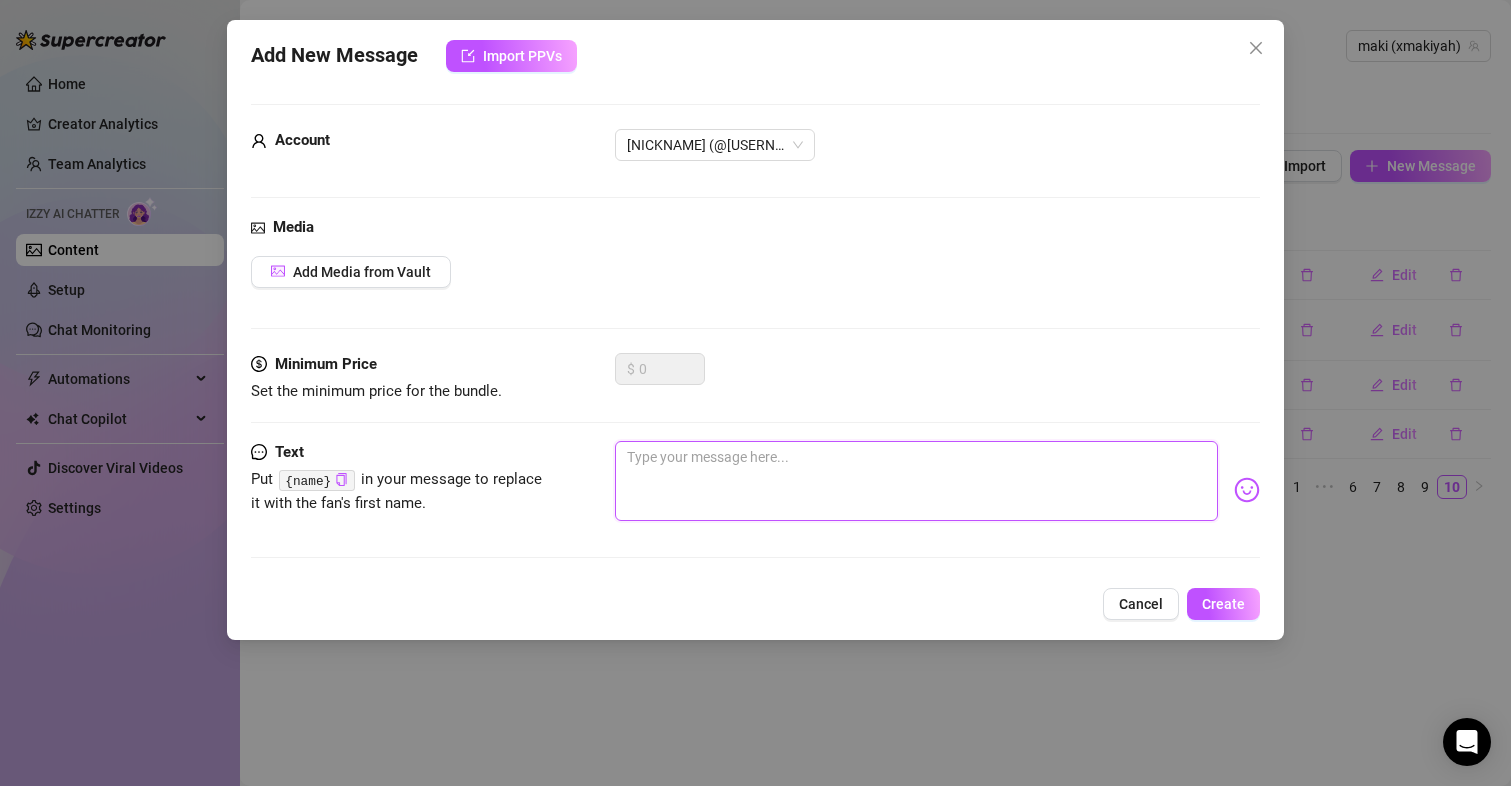 click at bounding box center (917, 481) 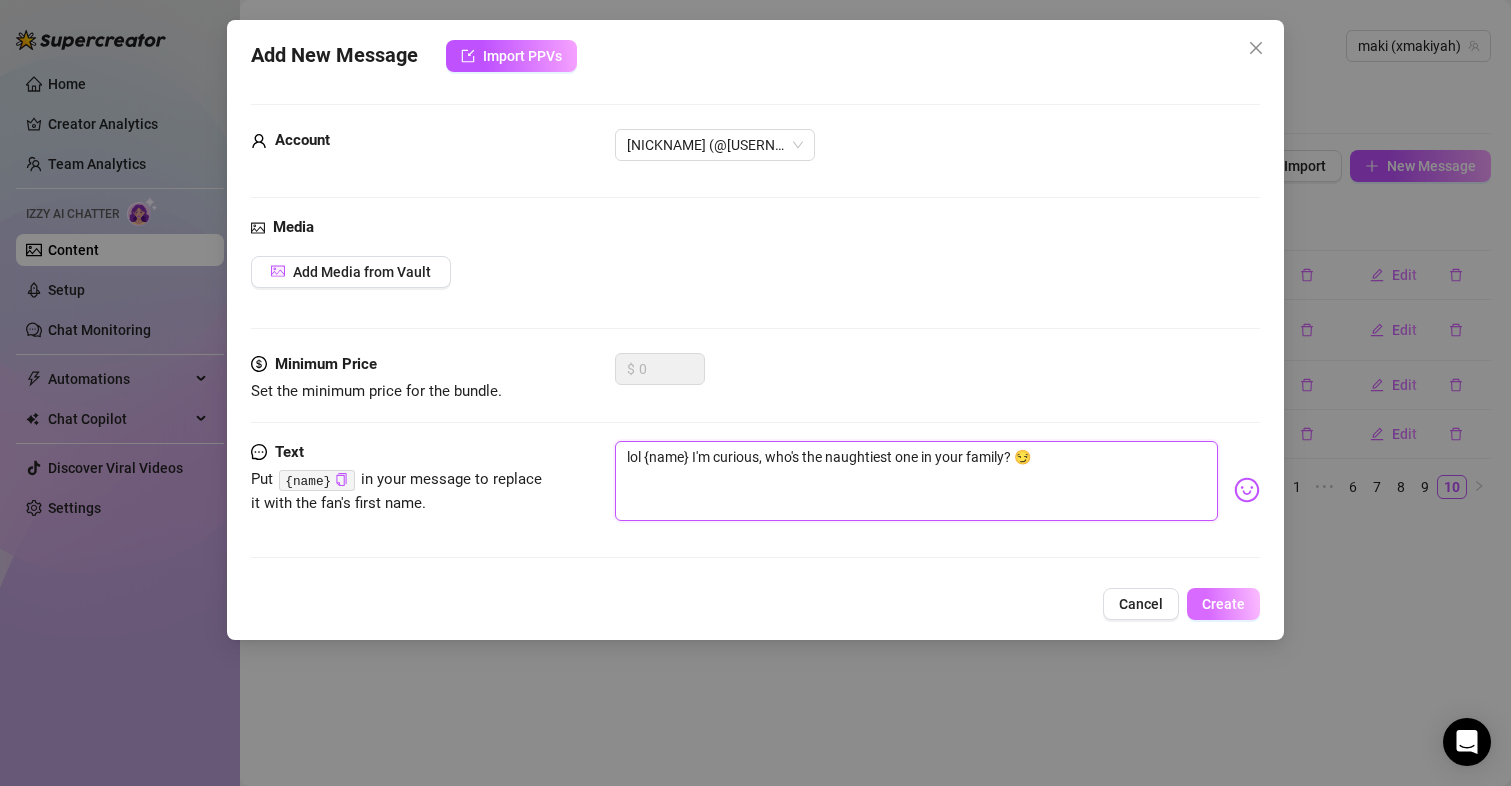 type on "lol {name} I'm curious, who's the naughtiest one in your family? 😏" 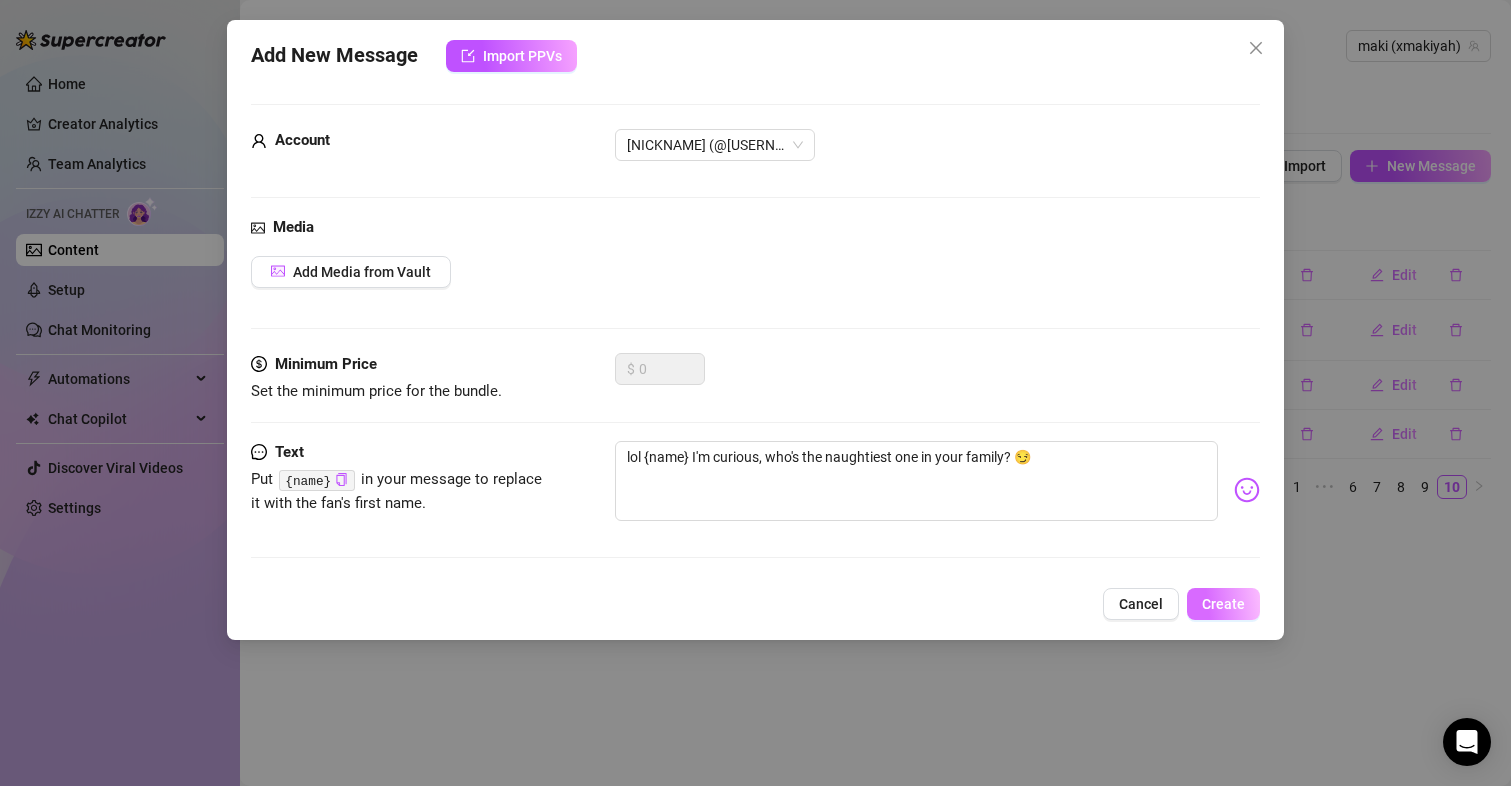 click on "Create" at bounding box center (1223, 604) 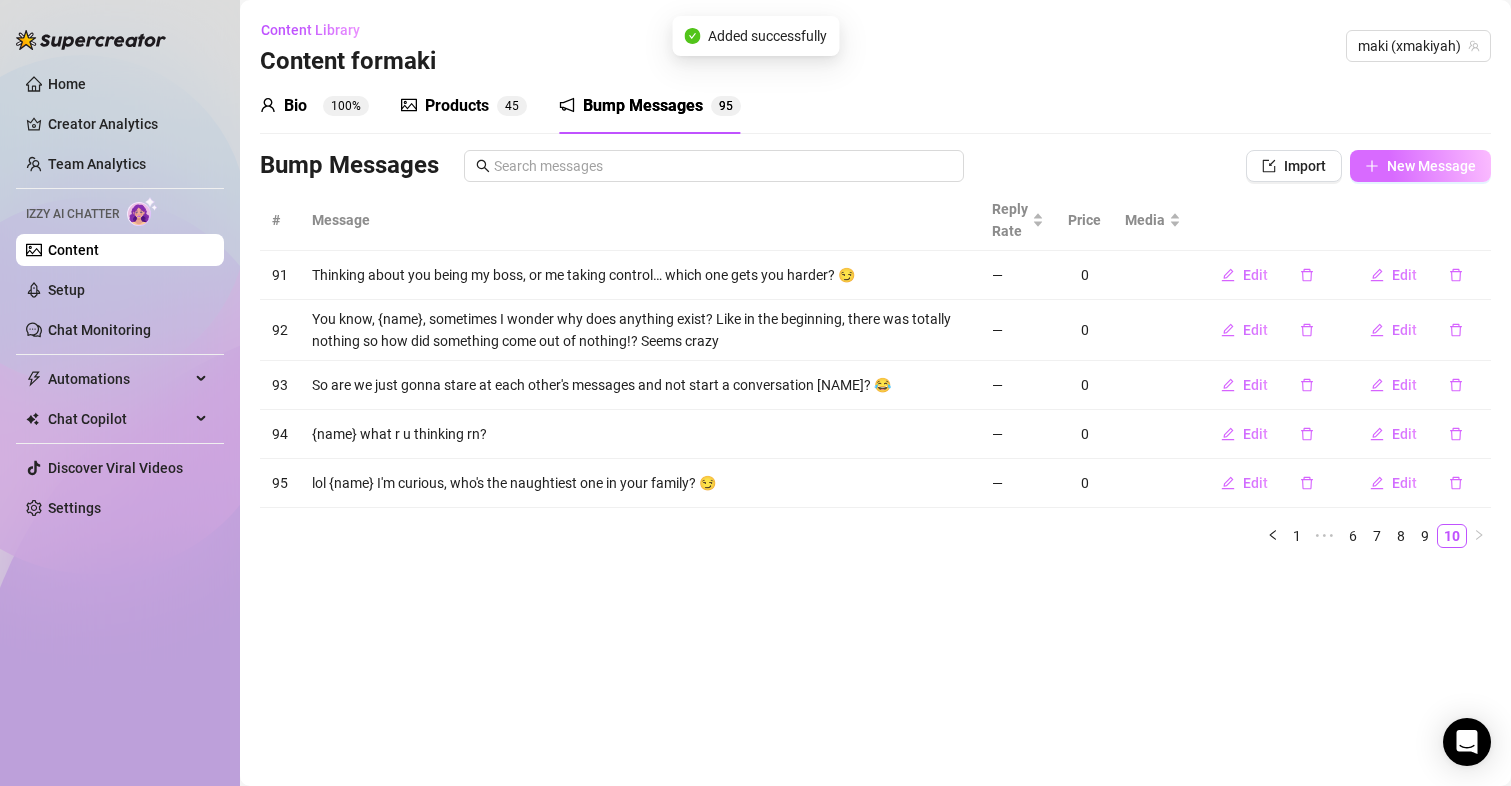 click on "New Message" at bounding box center [1431, 166] 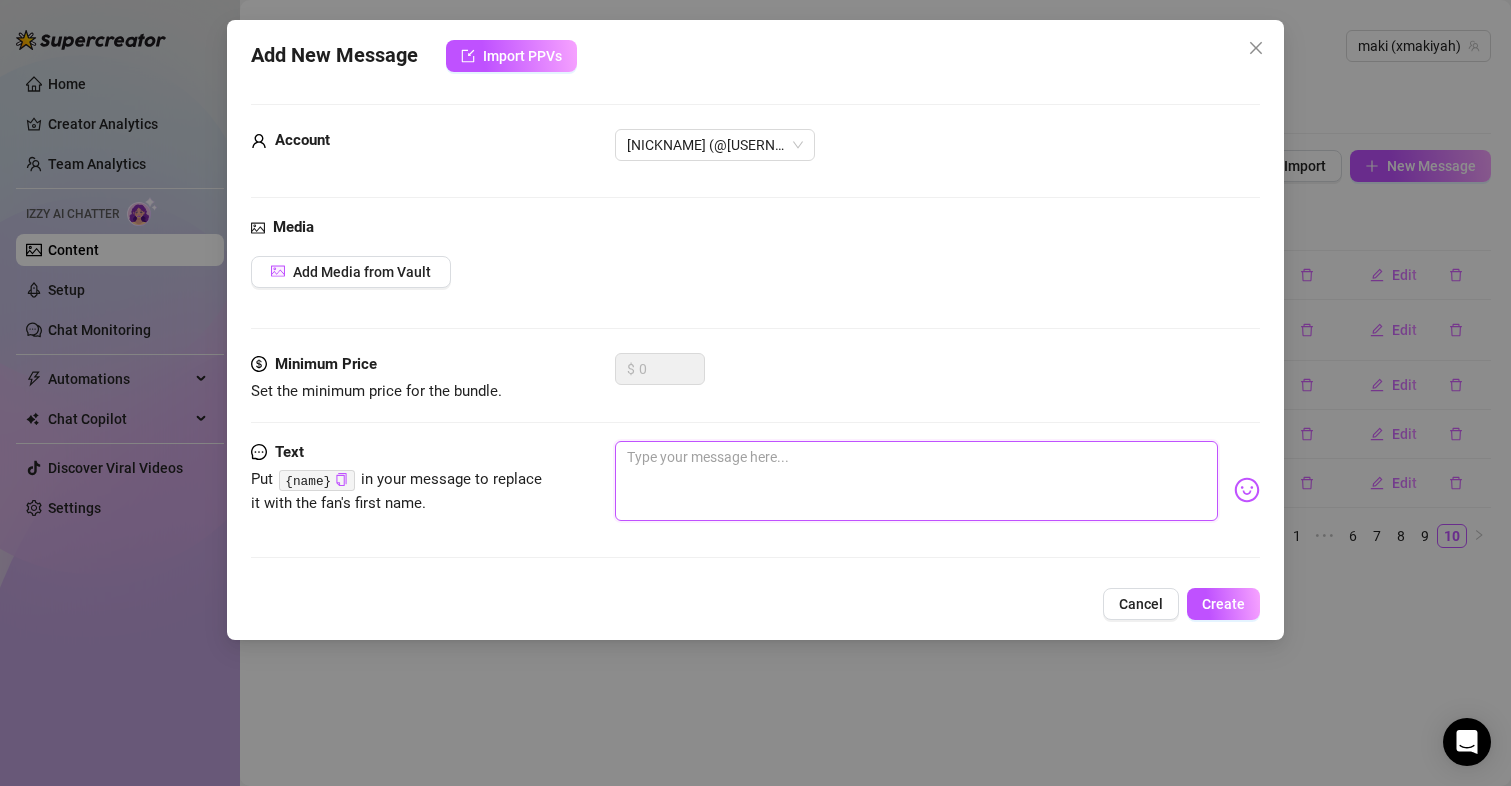 click at bounding box center [917, 481] 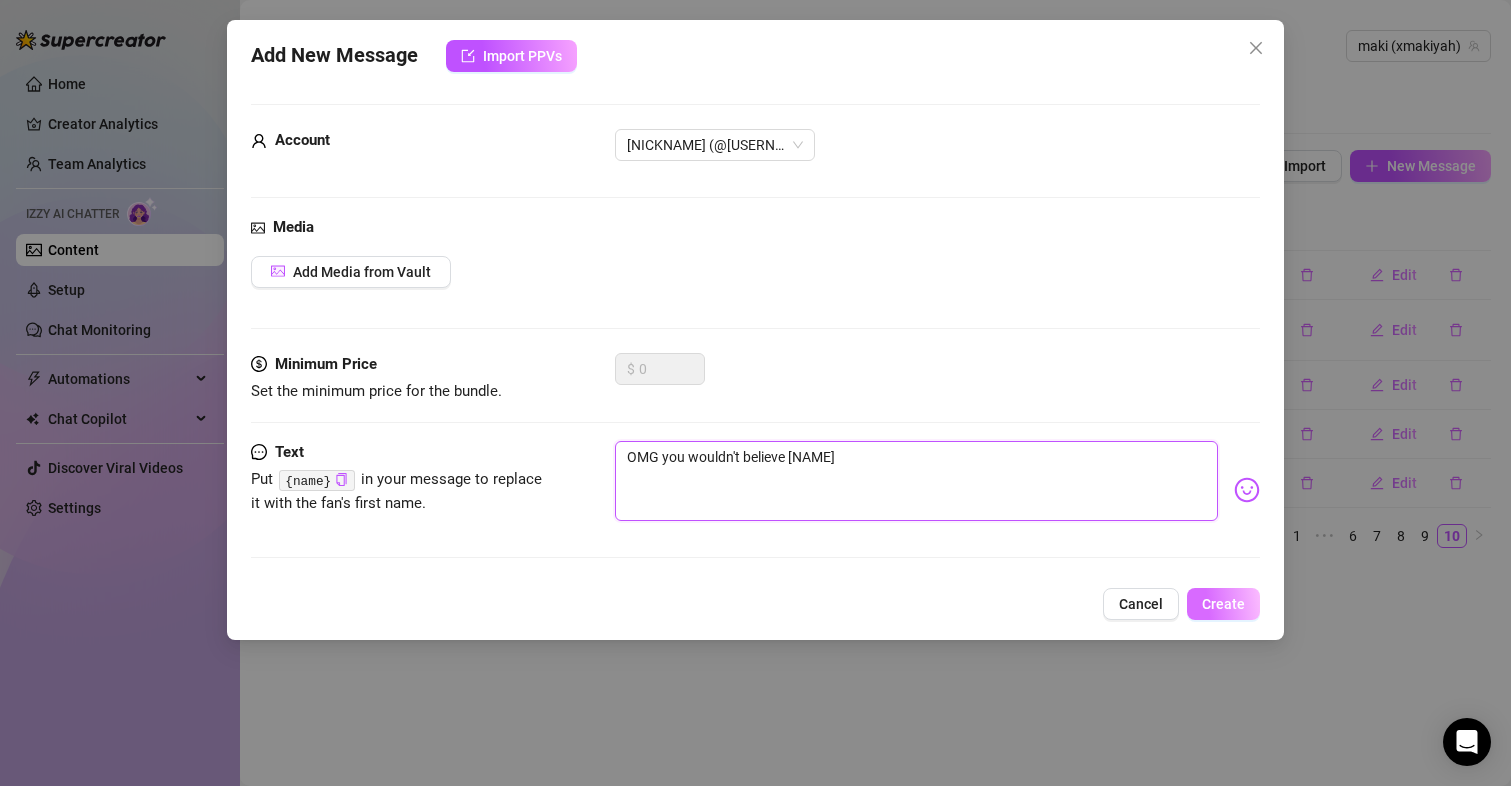 type on "OMG you wouldn't believe [NAME]" 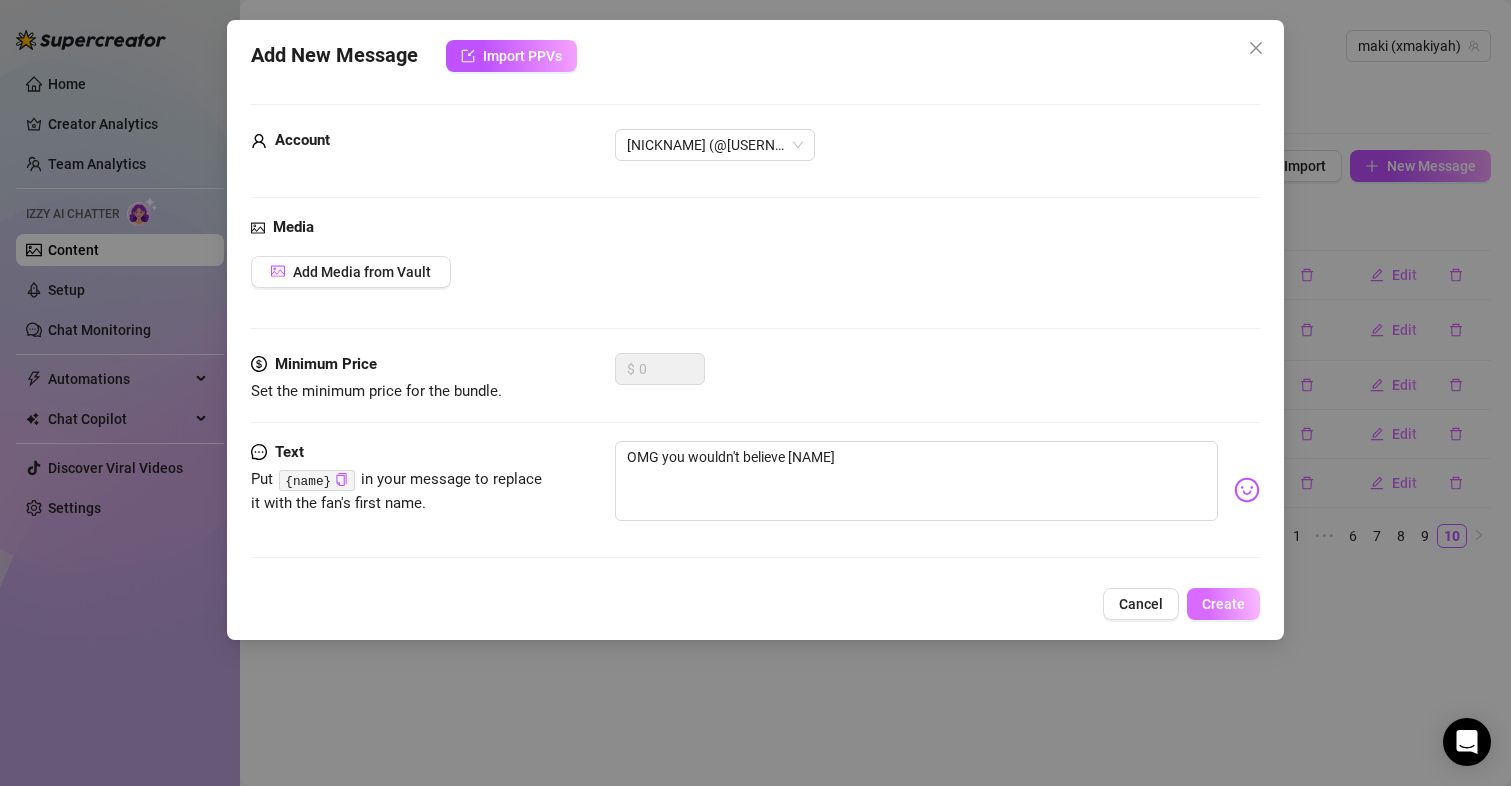 click on "Create" at bounding box center (1223, 604) 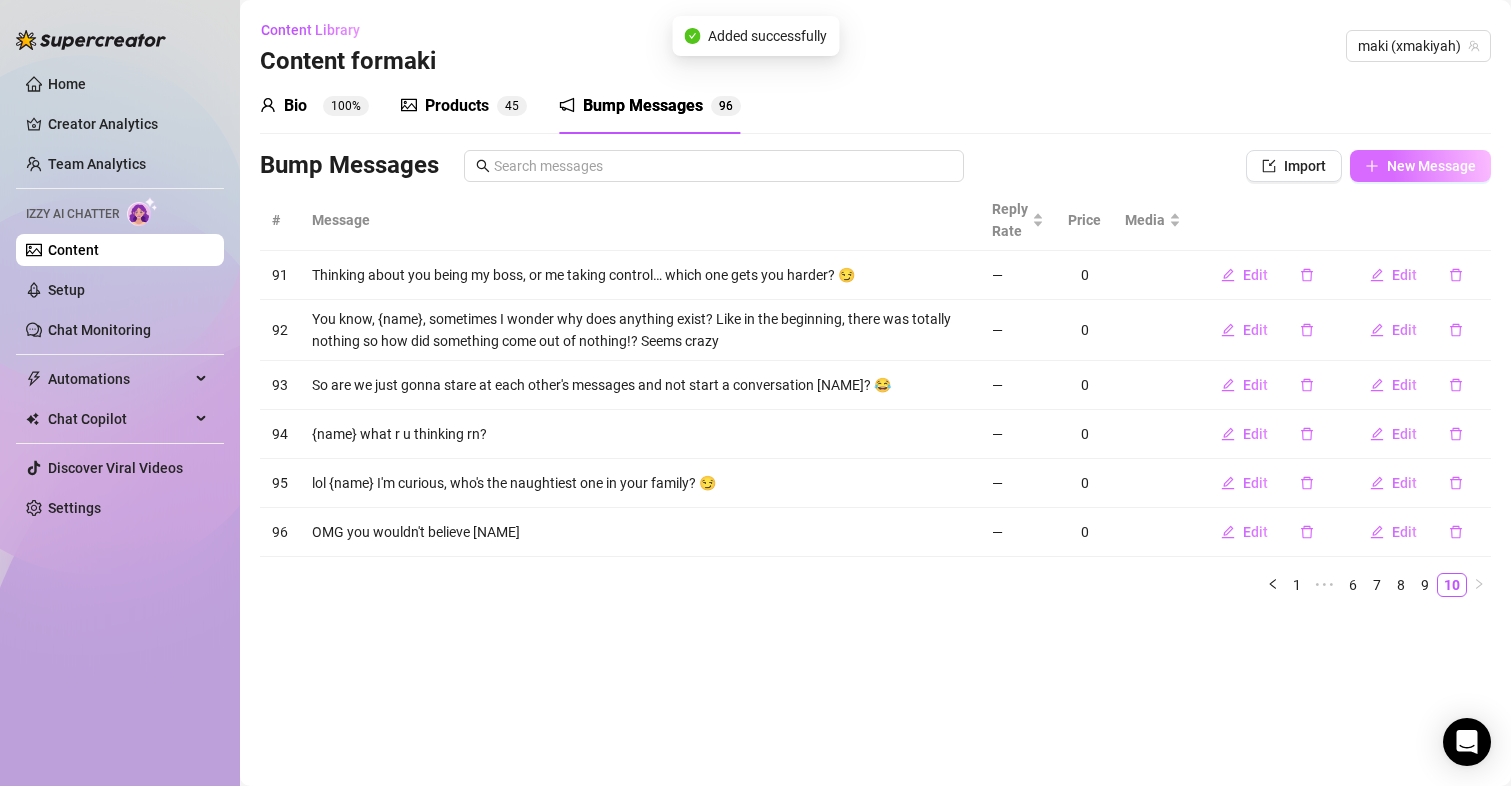 click on "New Message" at bounding box center (1431, 166) 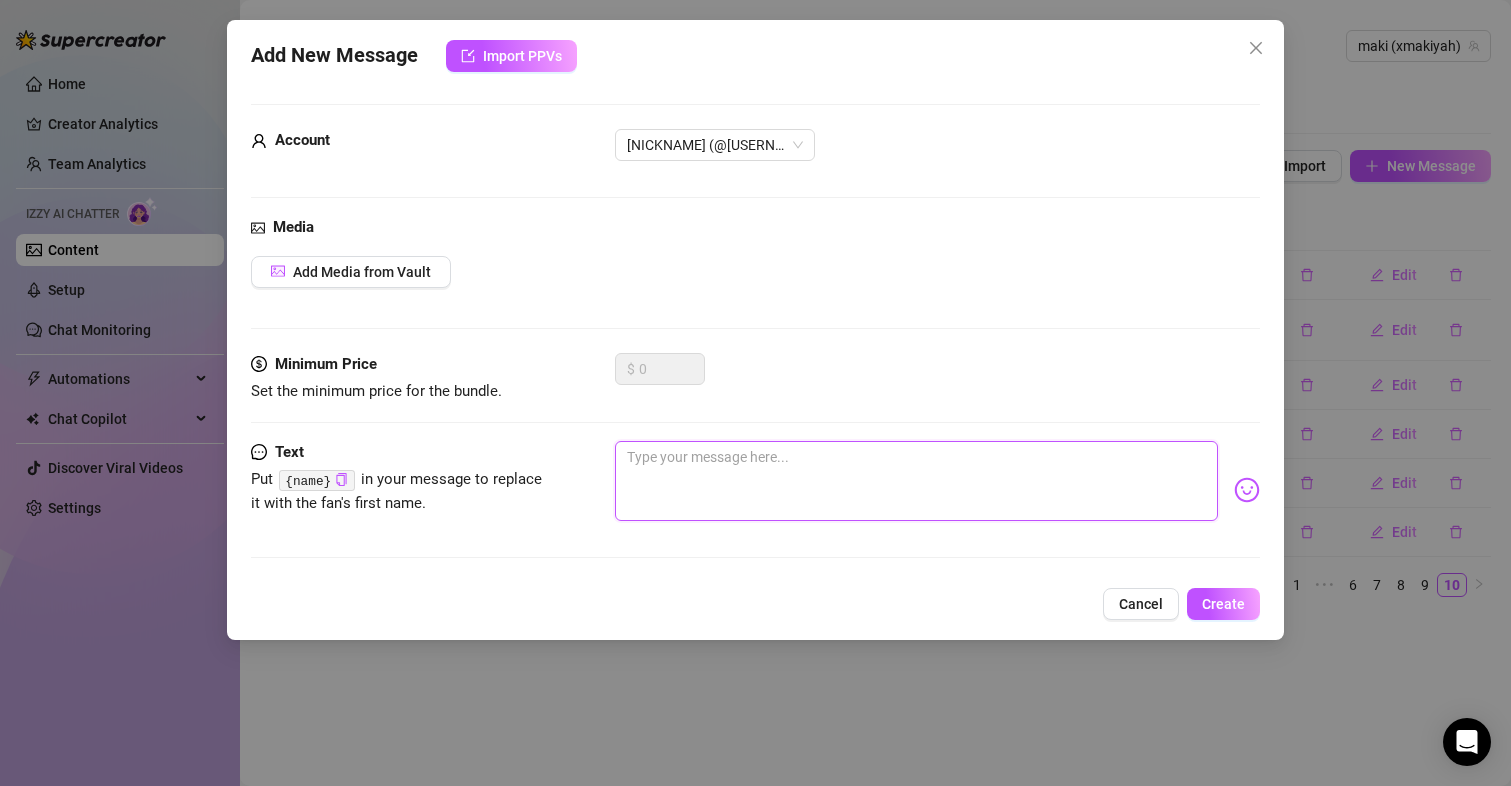 click at bounding box center (917, 481) 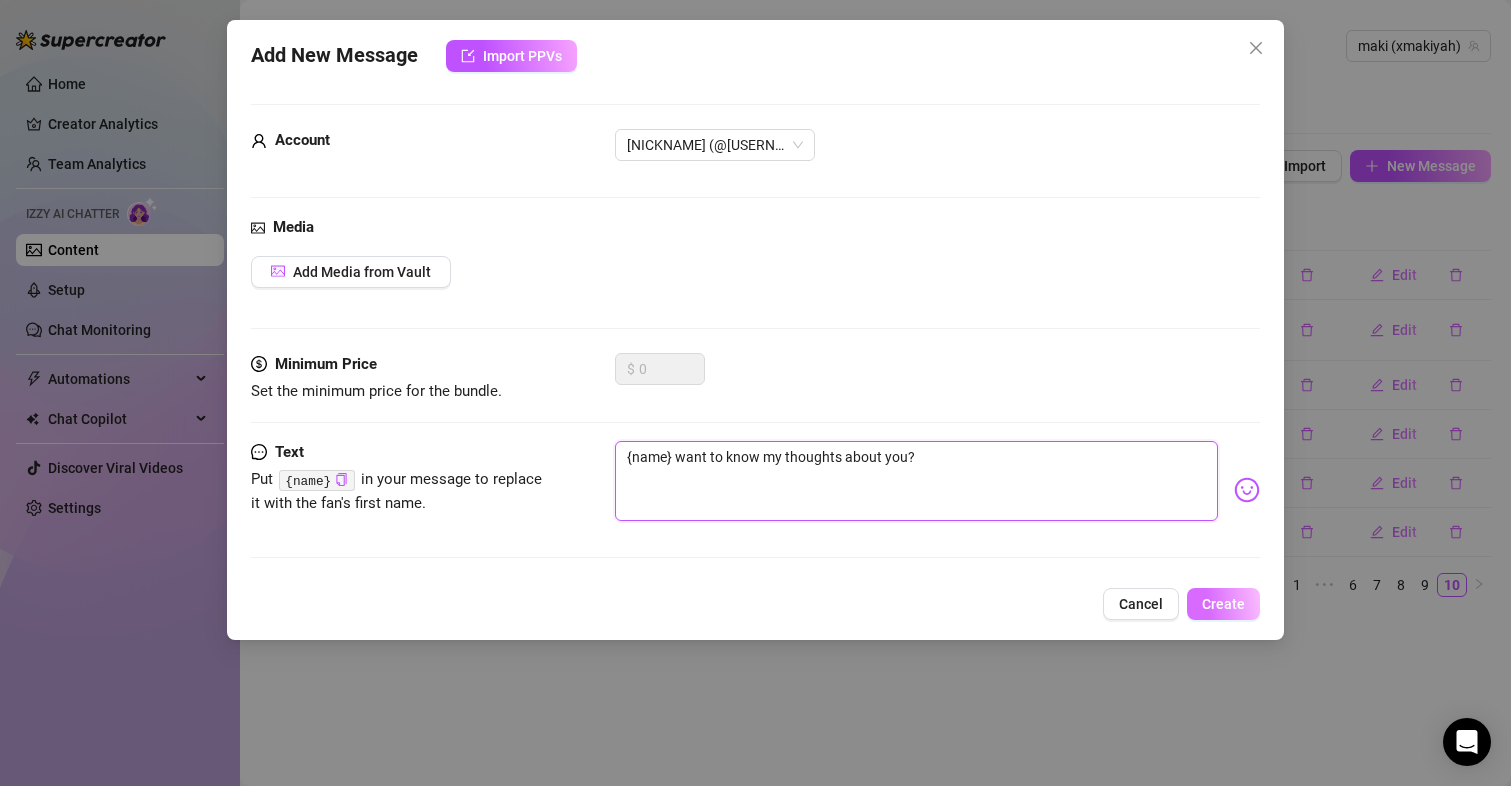 type on "{name} want to know my thoughts about you?" 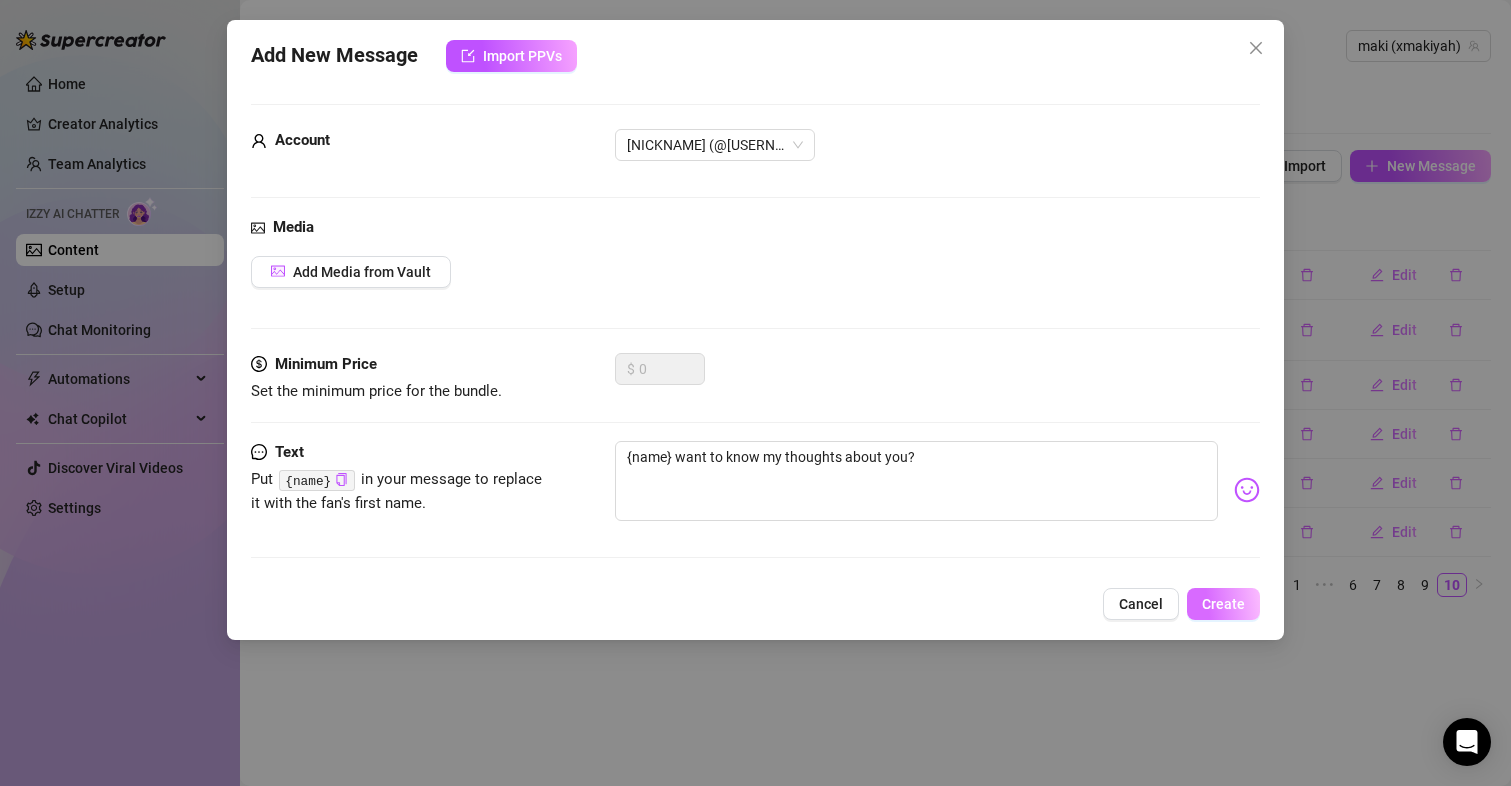click on "Create" at bounding box center [1223, 604] 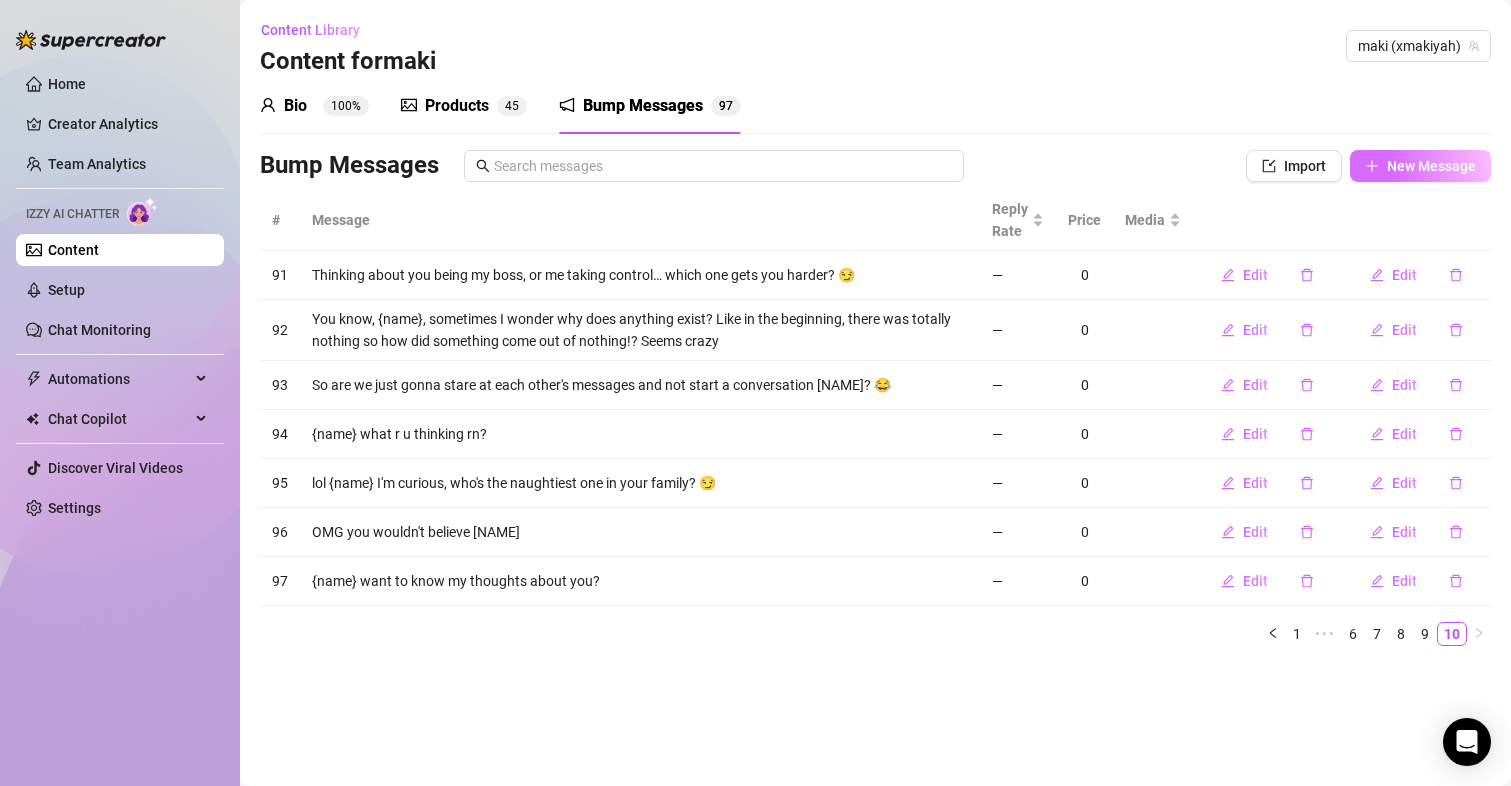 click on "New Message" at bounding box center (1420, 166) 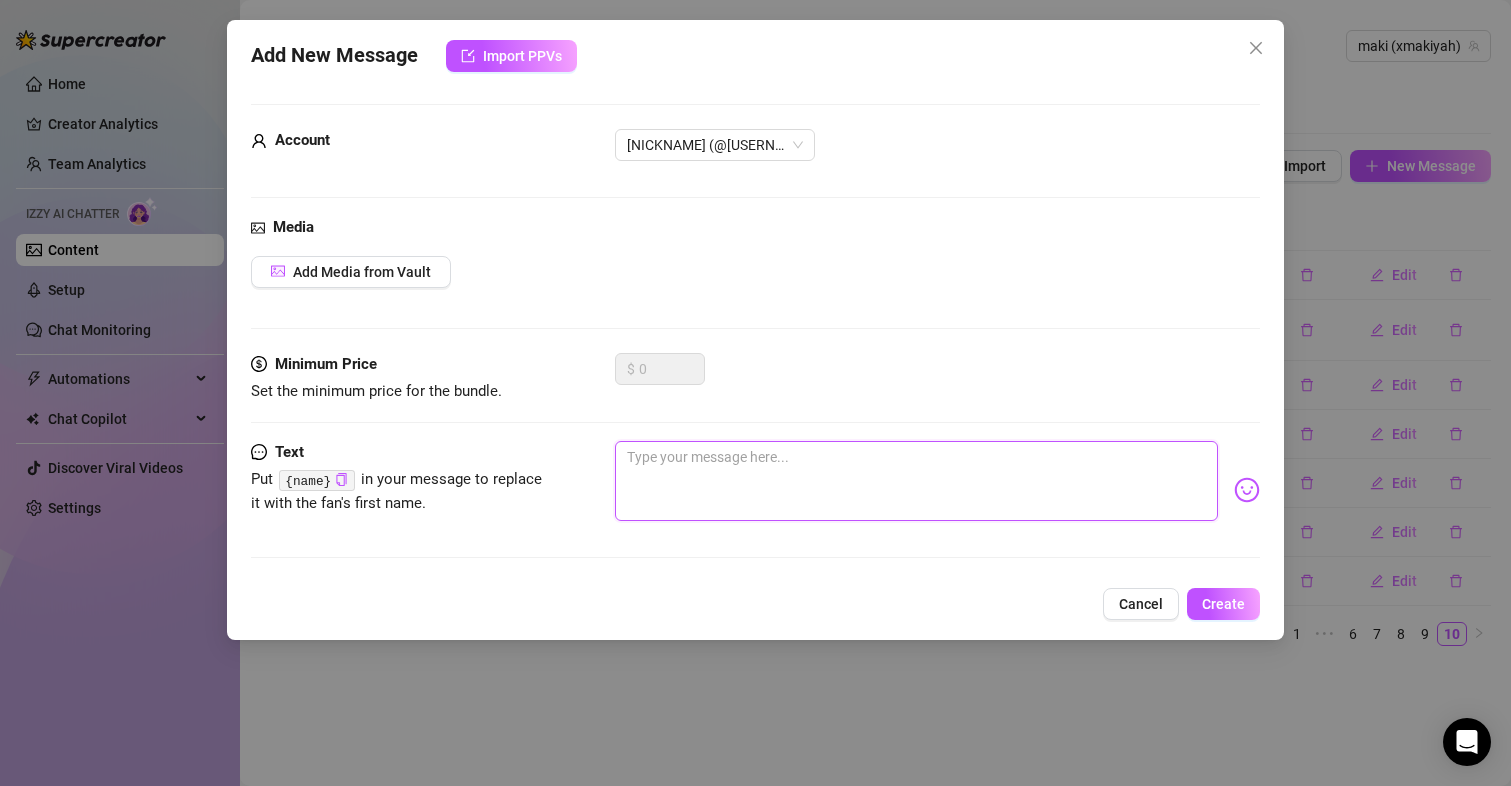 click at bounding box center (917, 481) 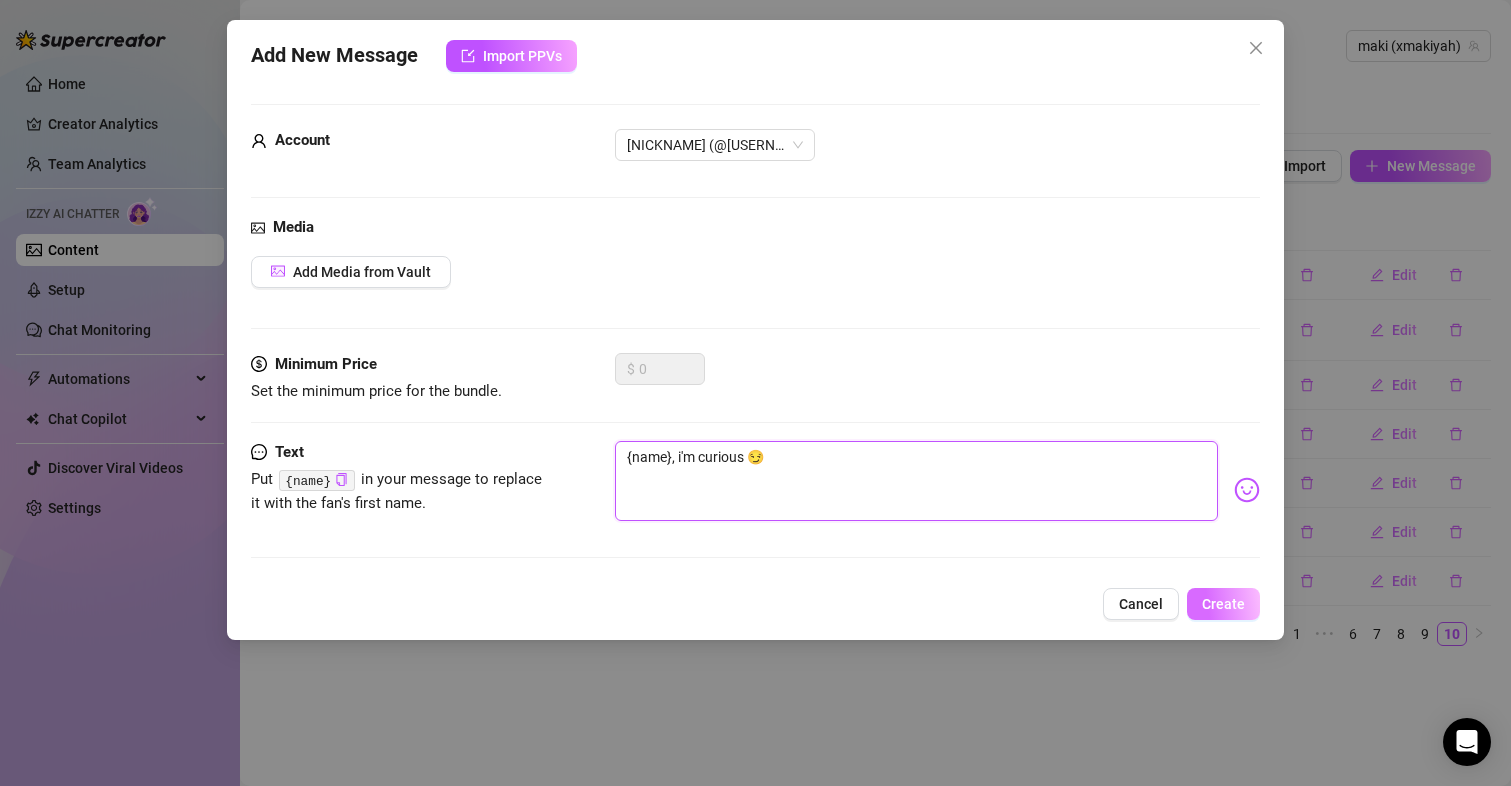 type on "{name}, i'm curious 😏" 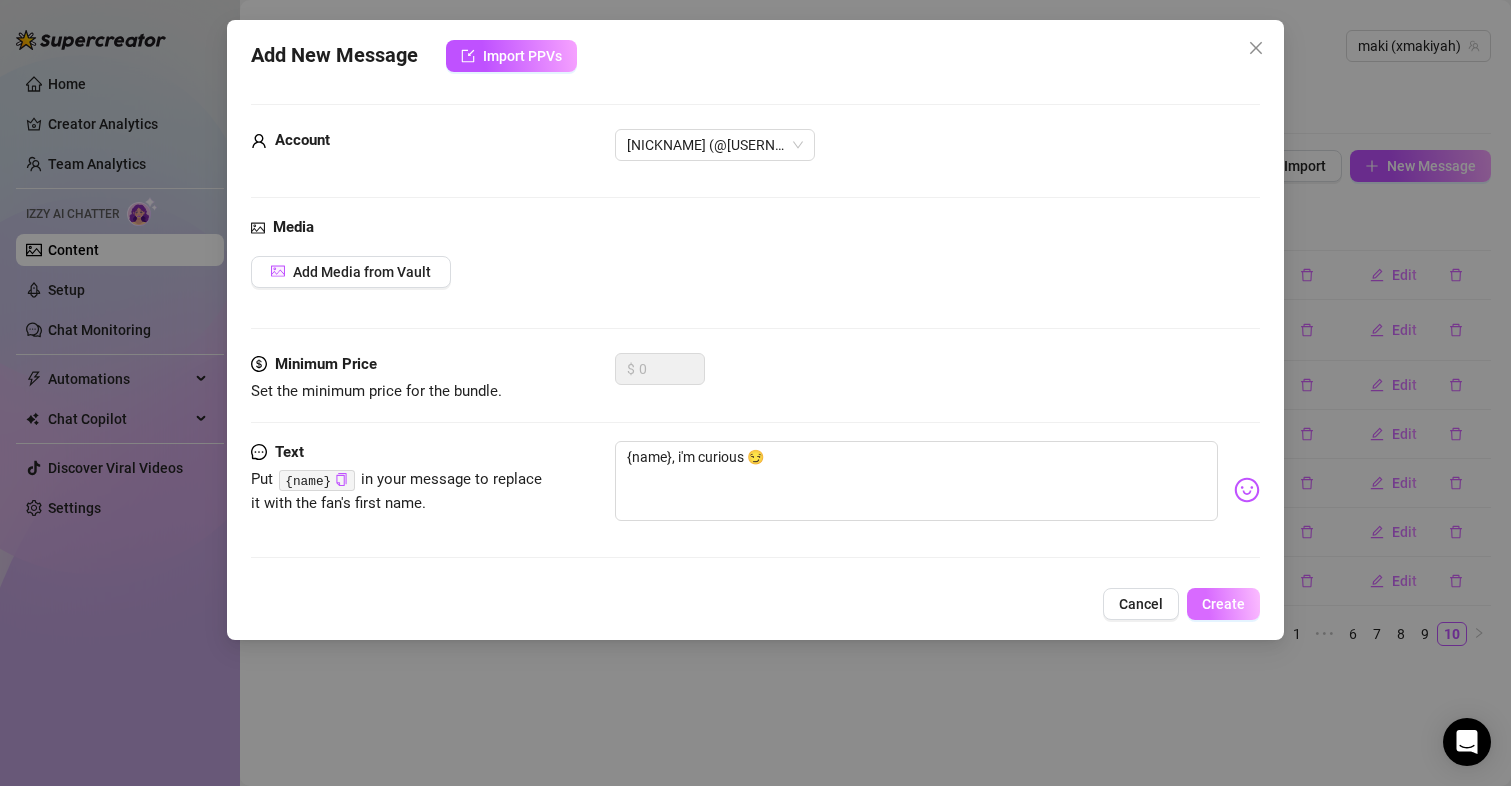 click on "Create" at bounding box center (1223, 604) 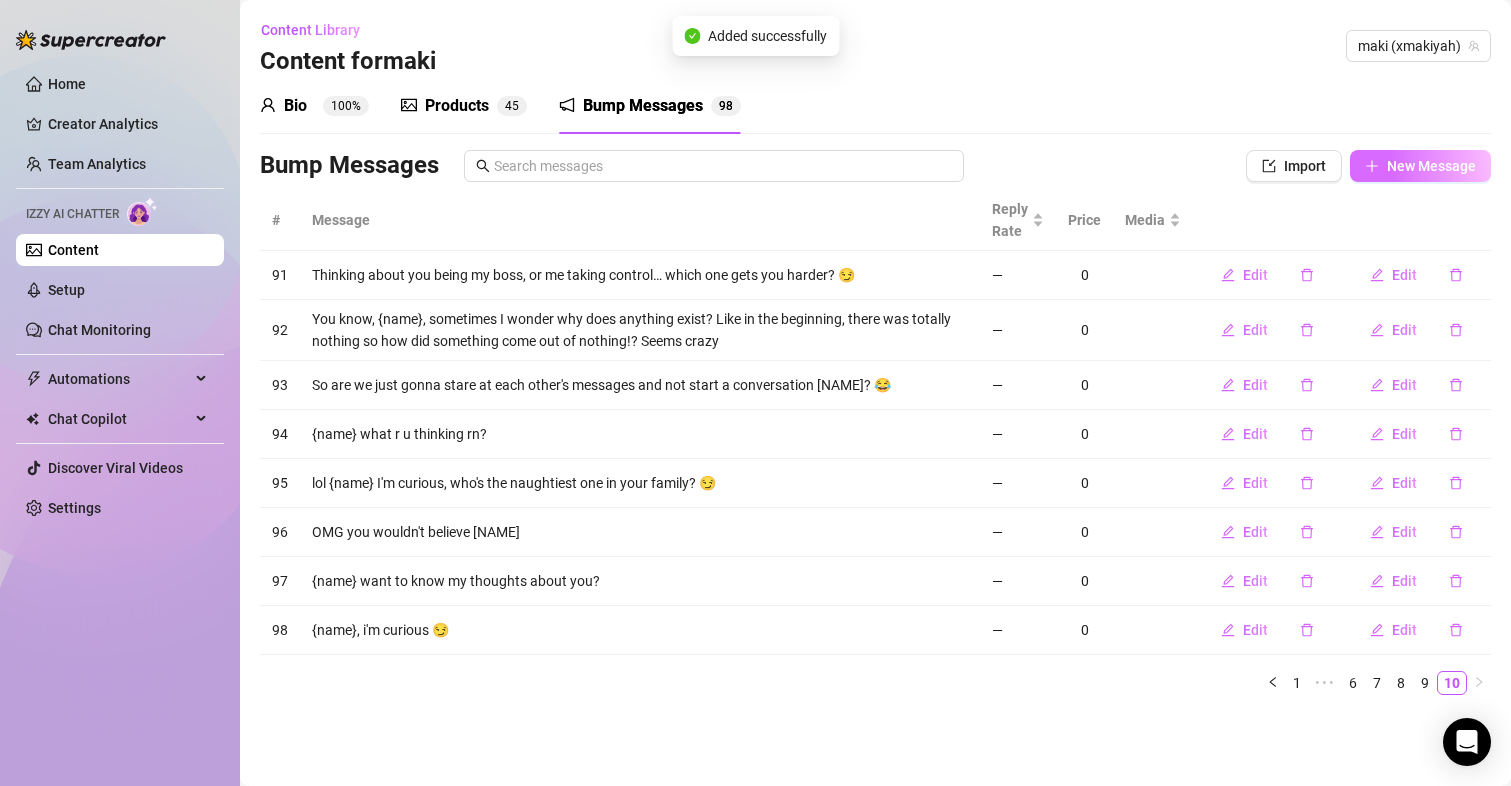 click on "New Message" at bounding box center (1431, 166) 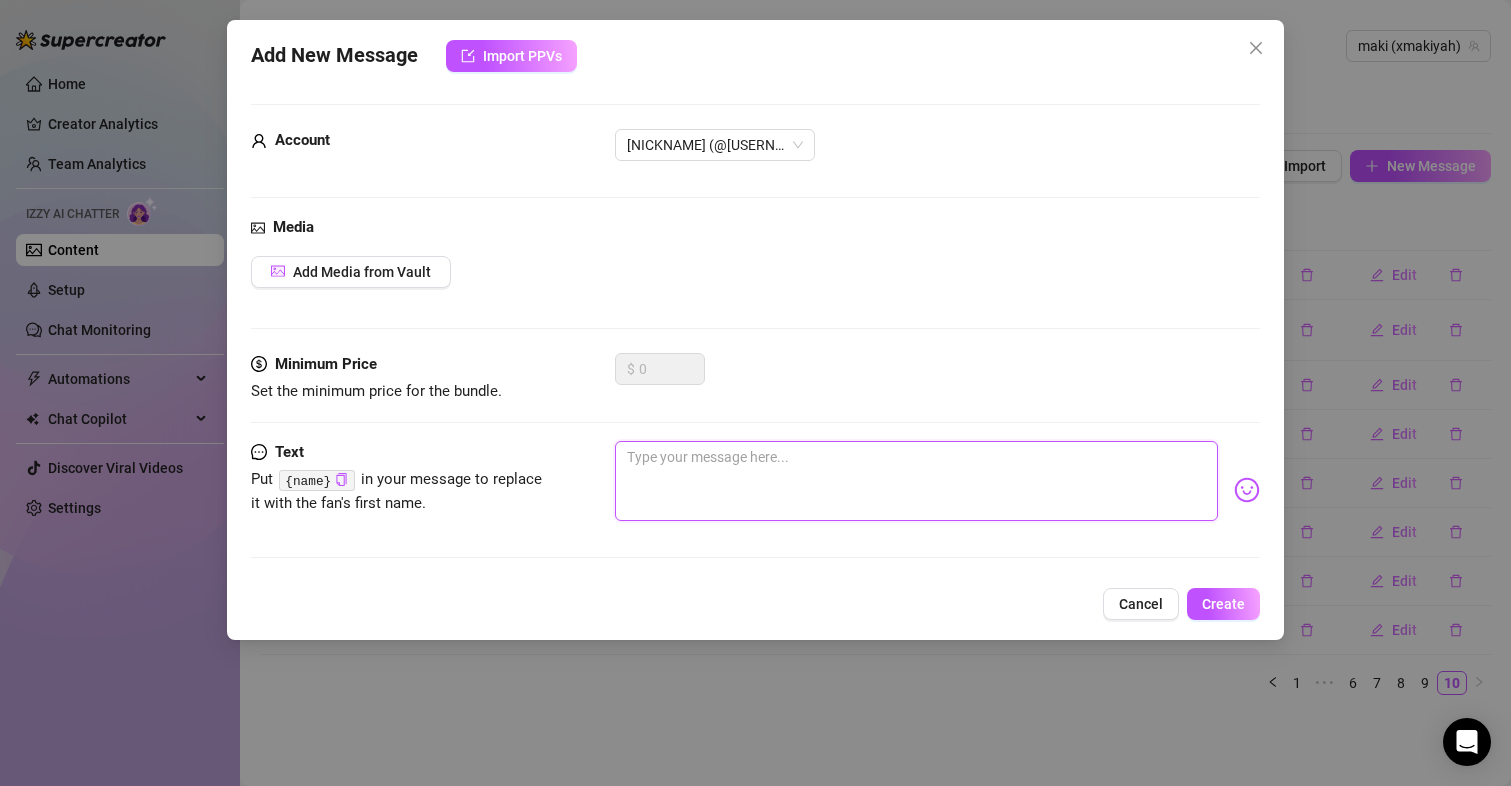 click at bounding box center (917, 481) 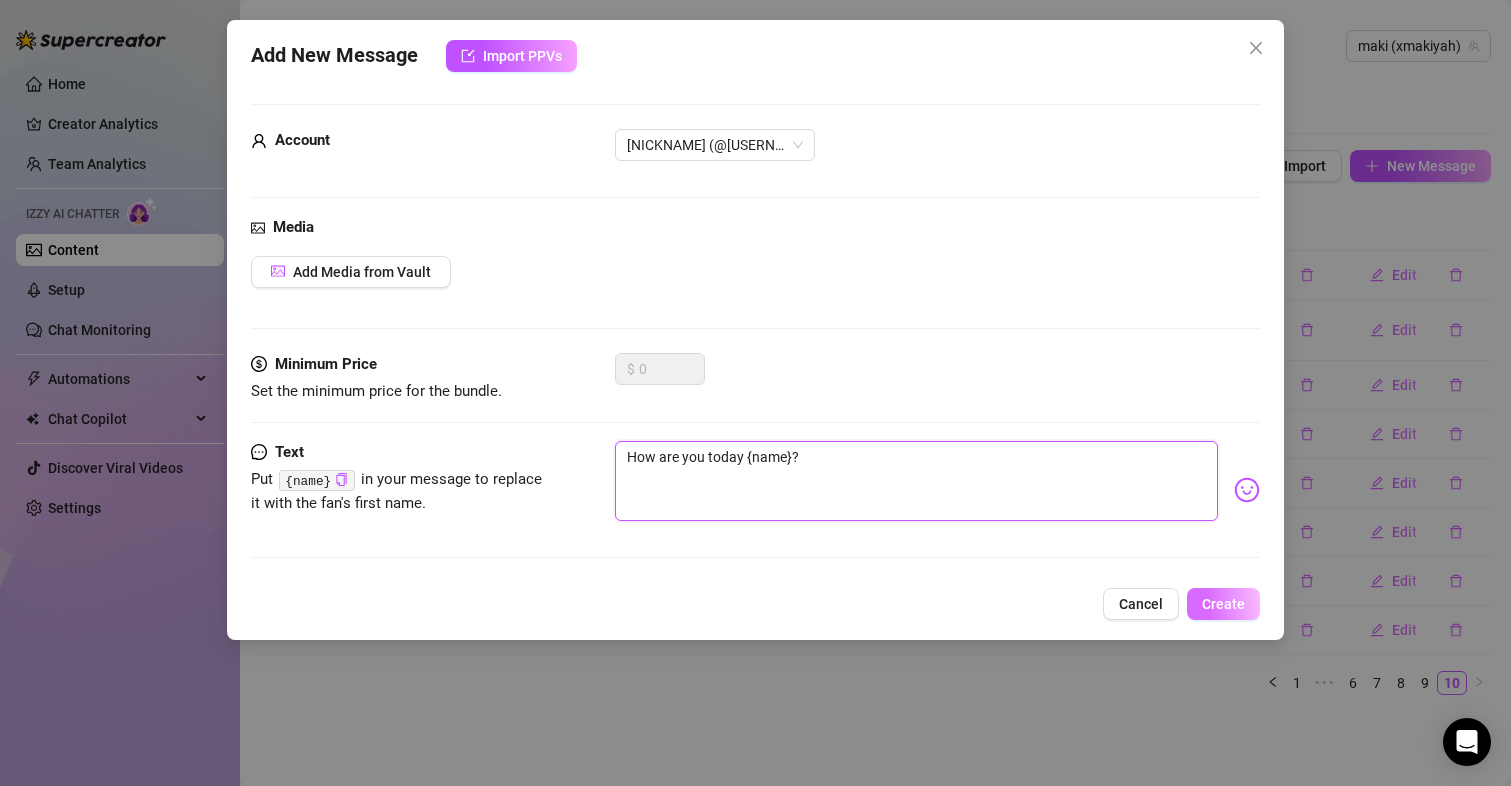 type on "How are you today {name}?" 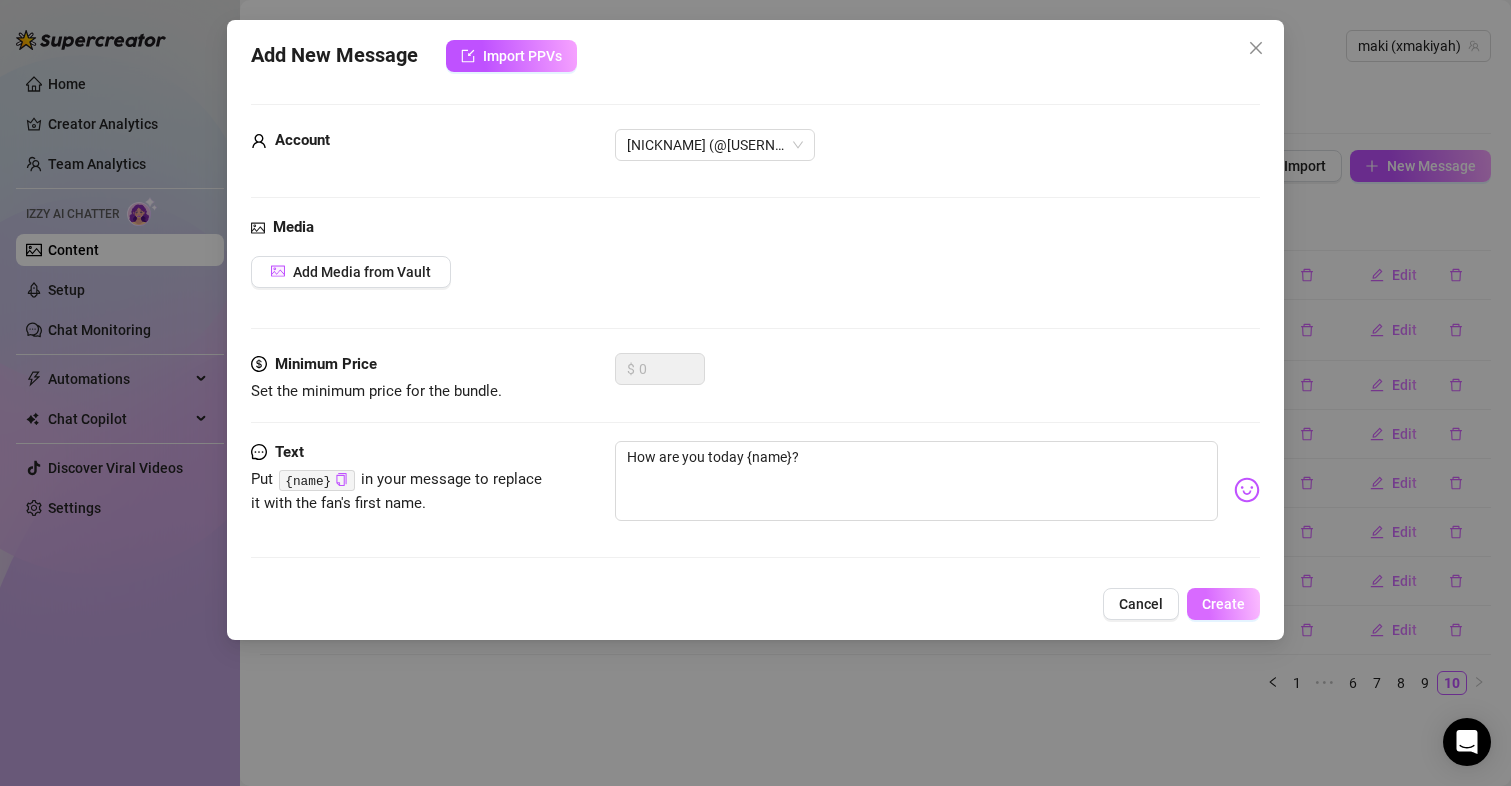 click on "Create" at bounding box center (1223, 604) 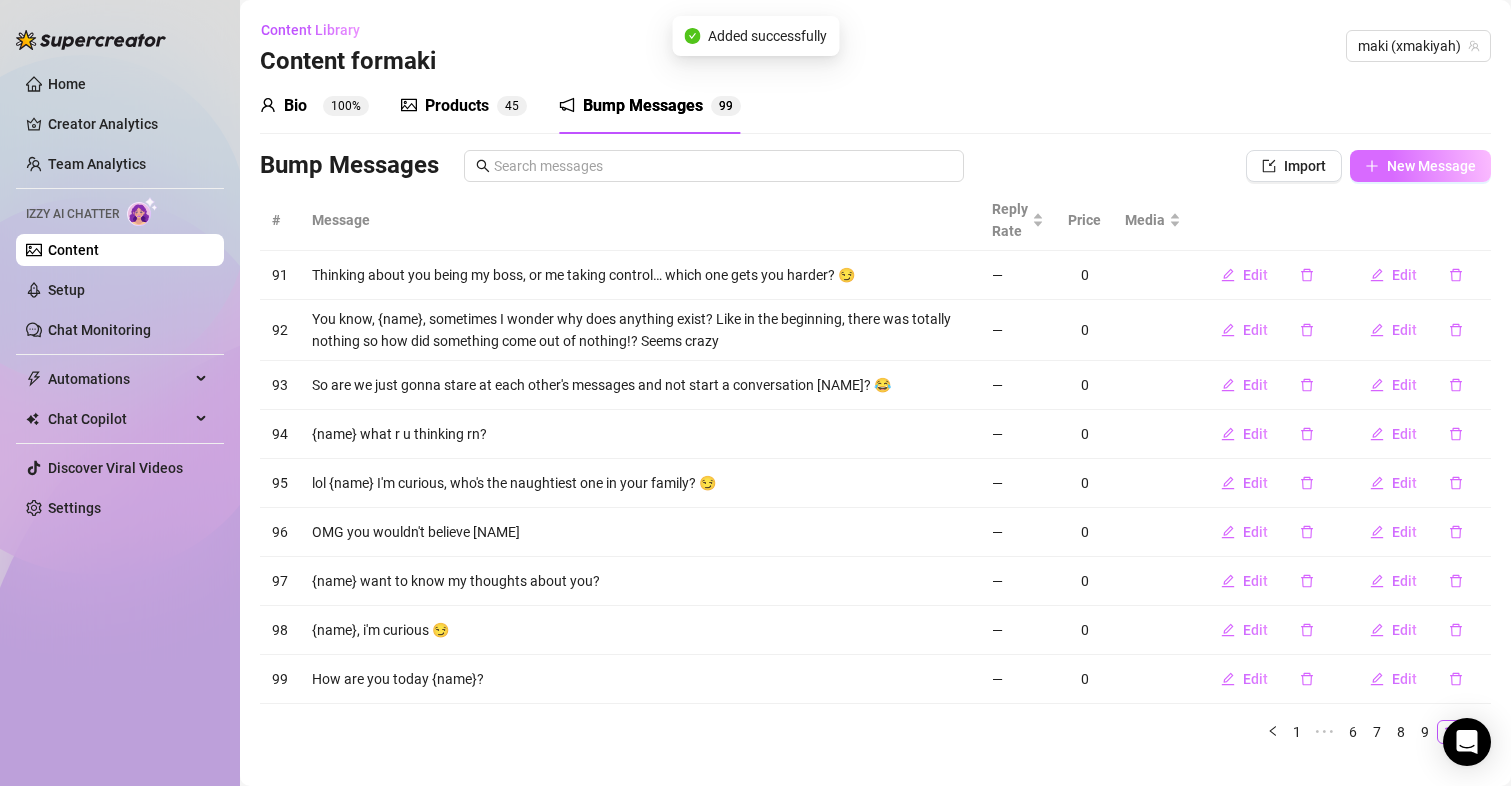 click on "New Message" at bounding box center (1420, 166) 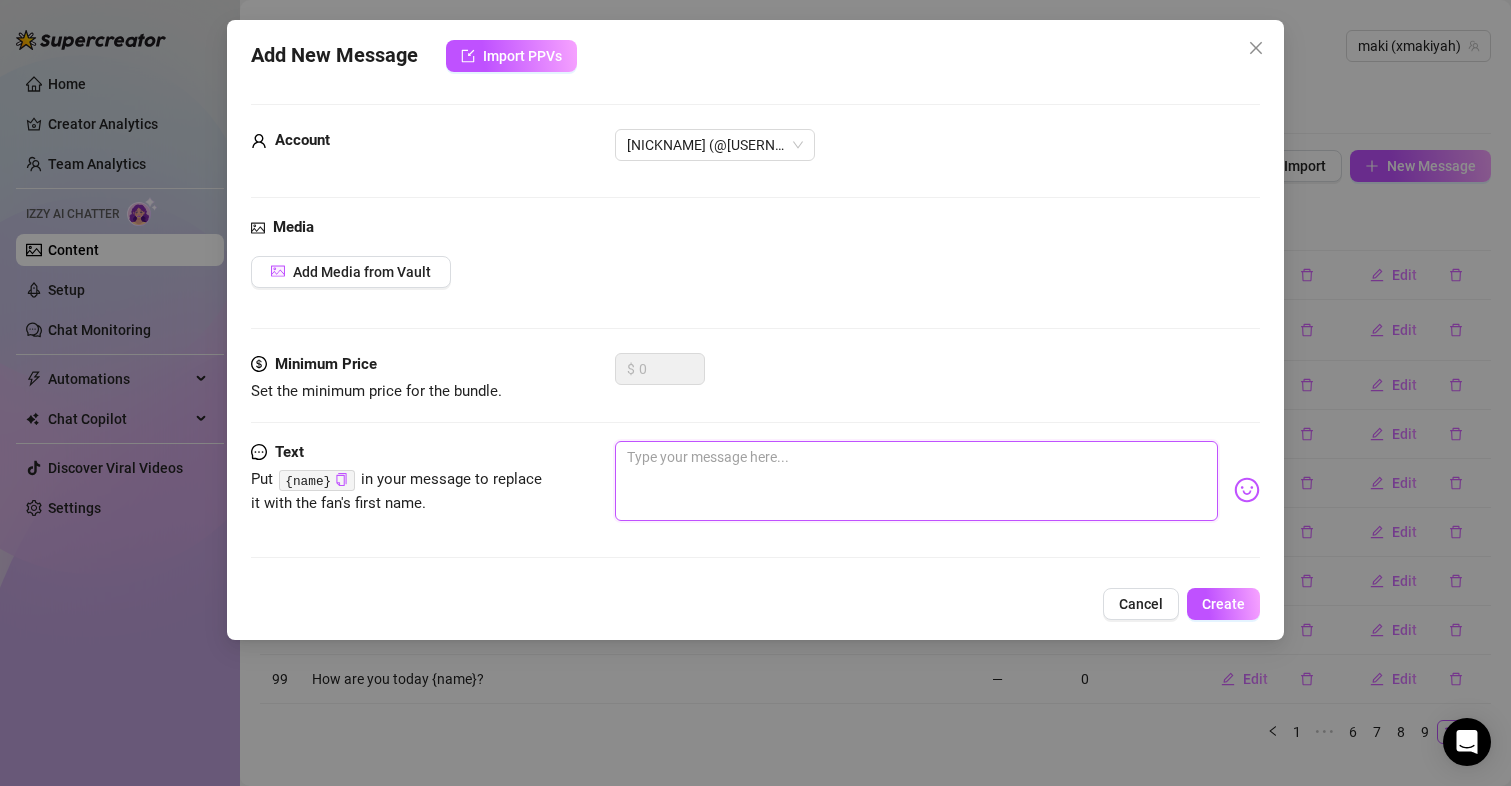 click at bounding box center [917, 481] 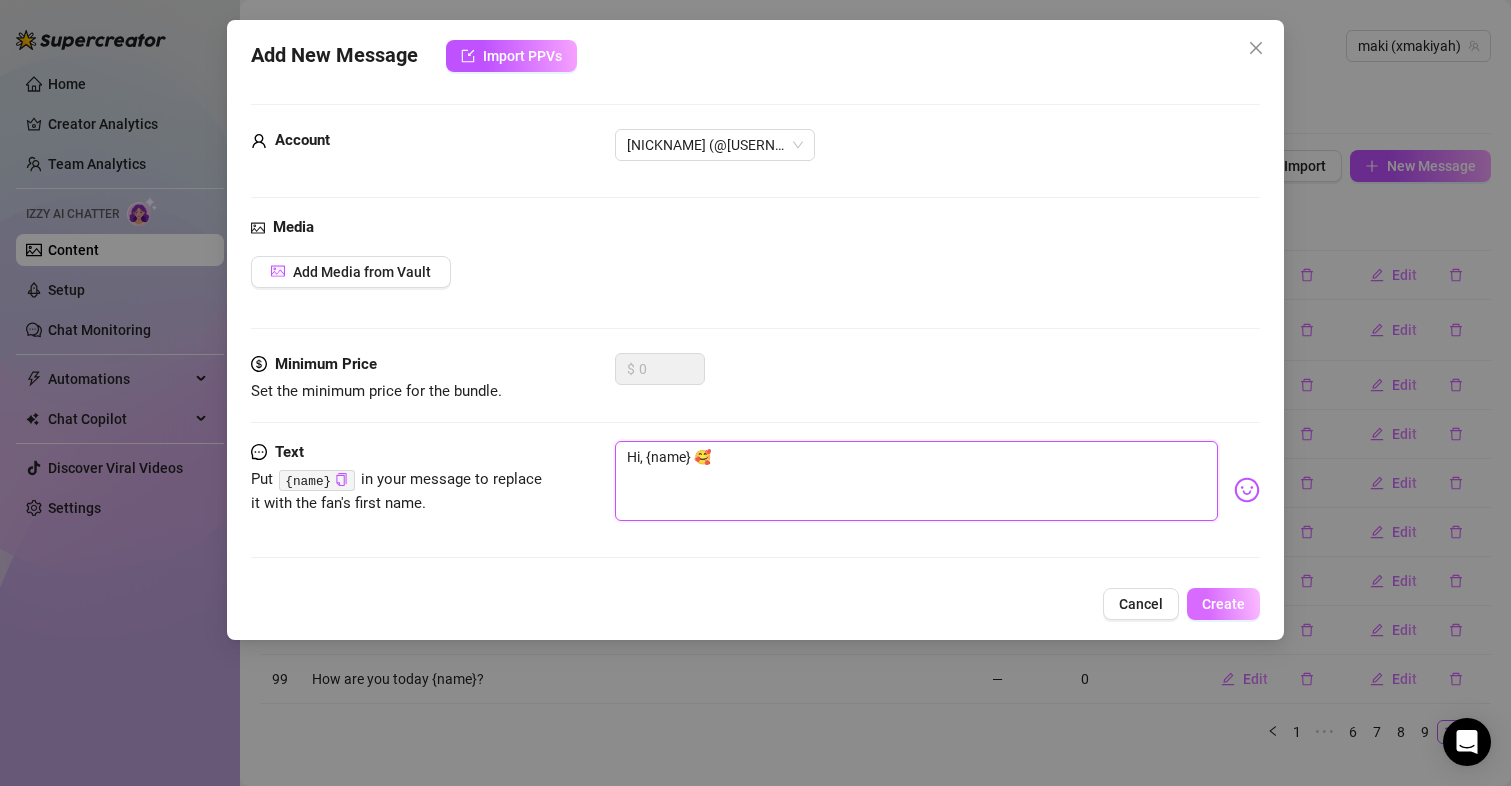 type on "Hi, {name} 🥰" 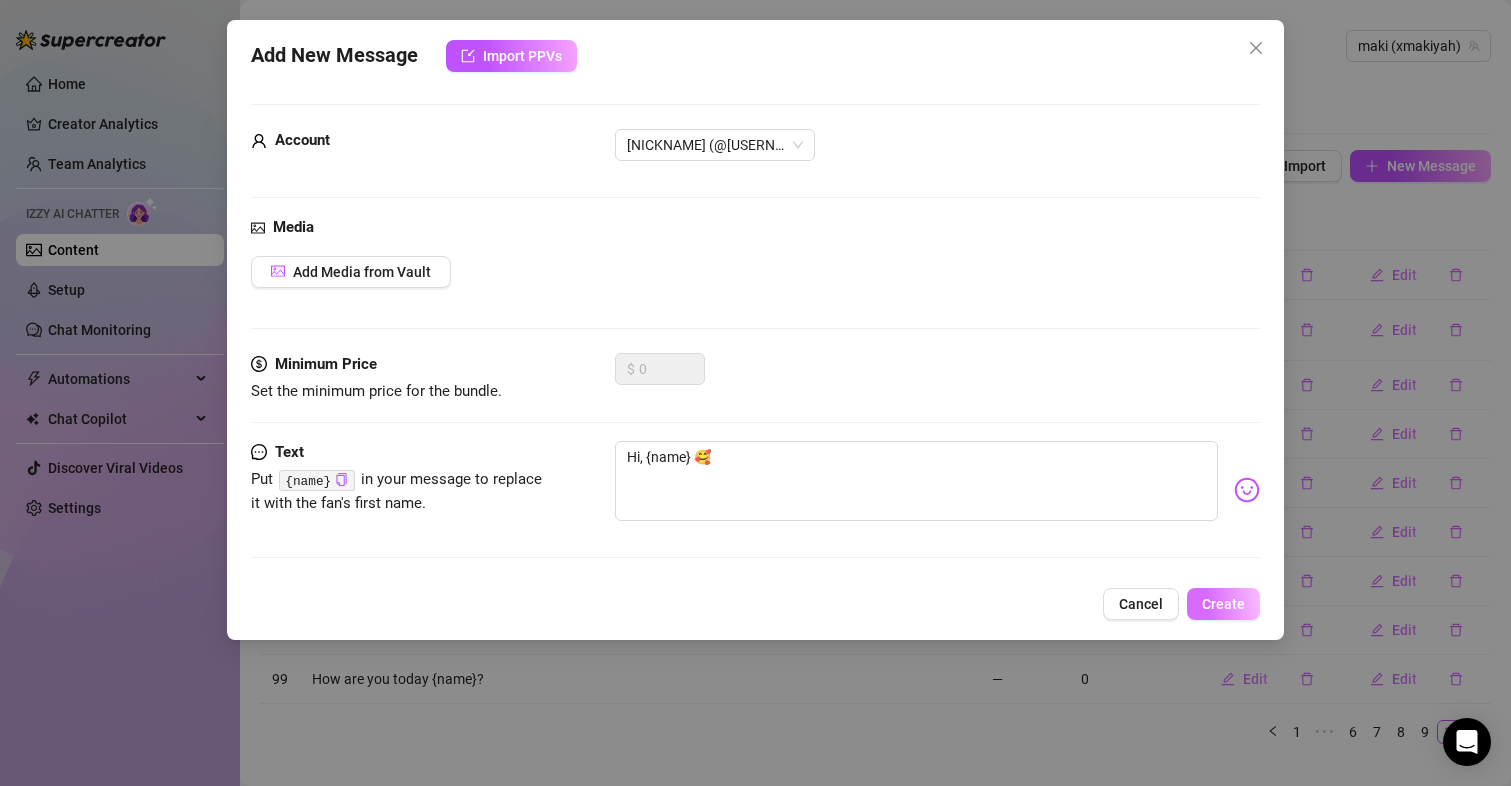 click on "Create" at bounding box center (1223, 604) 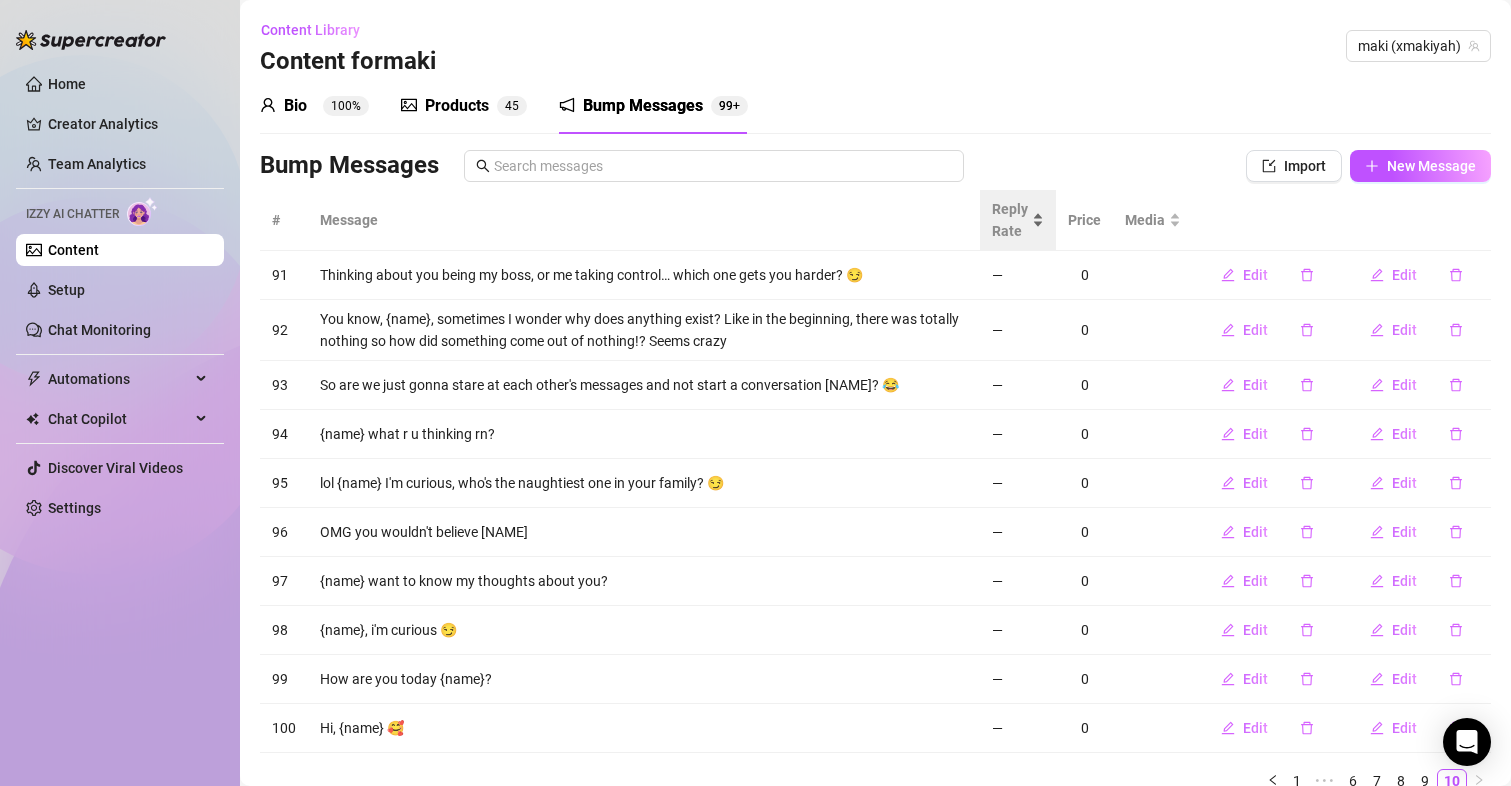 click on "Reply Rate" at bounding box center (1018, 220) 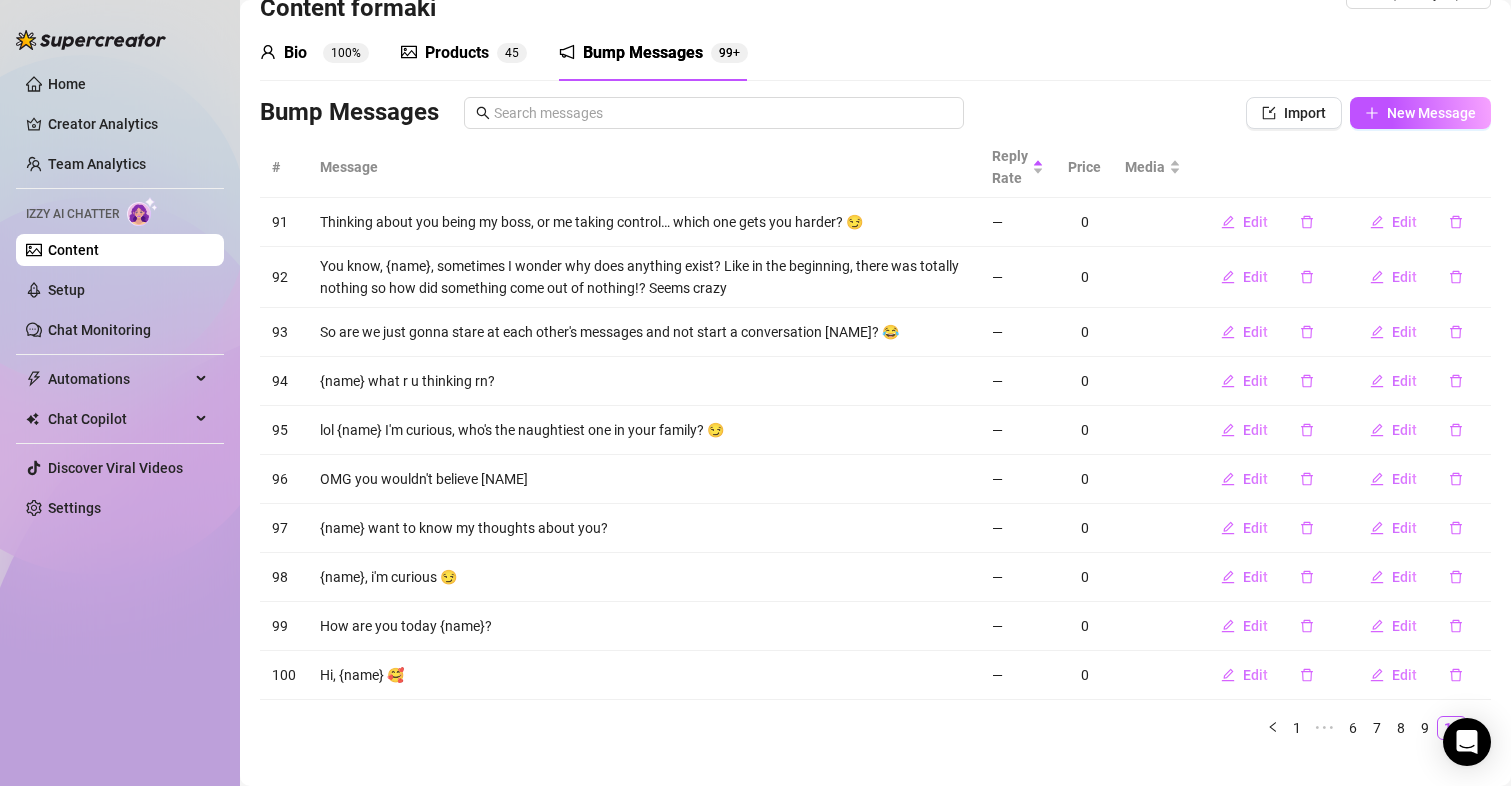 scroll, scrollTop: 83, scrollLeft: 0, axis: vertical 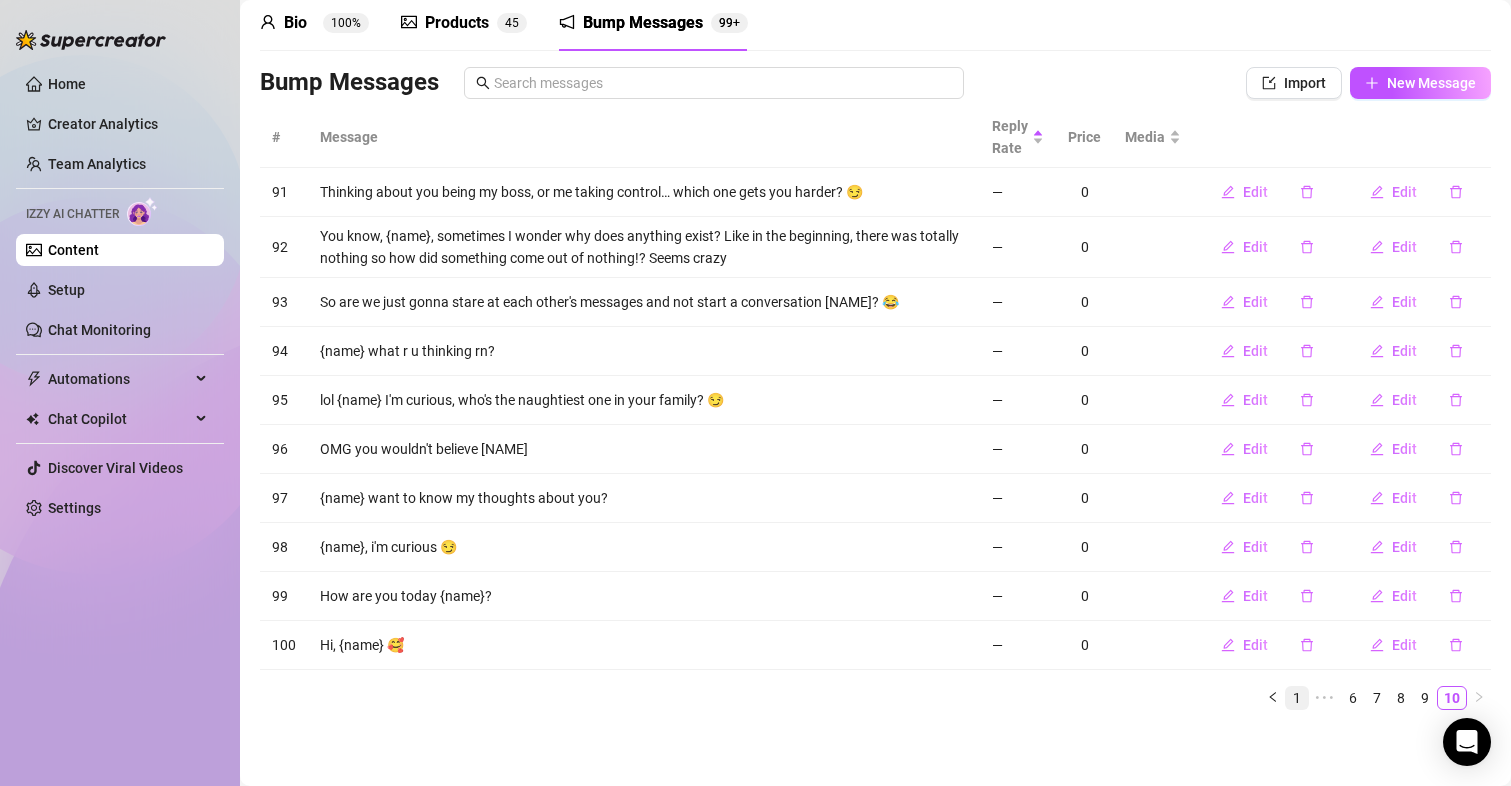 click on "1" at bounding box center (1297, 698) 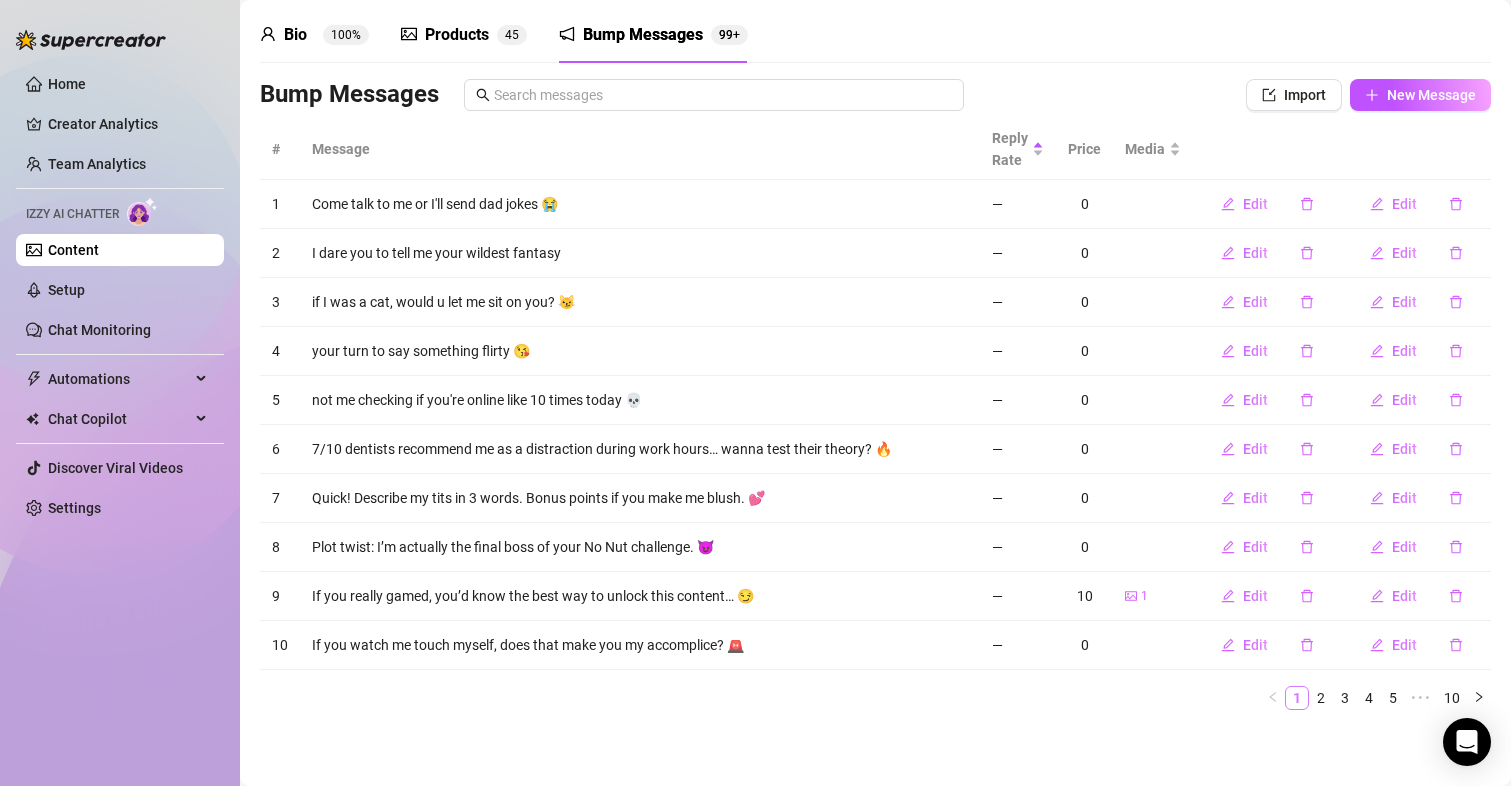 scroll, scrollTop: 71, scrollLeft: 0, axis: vertical 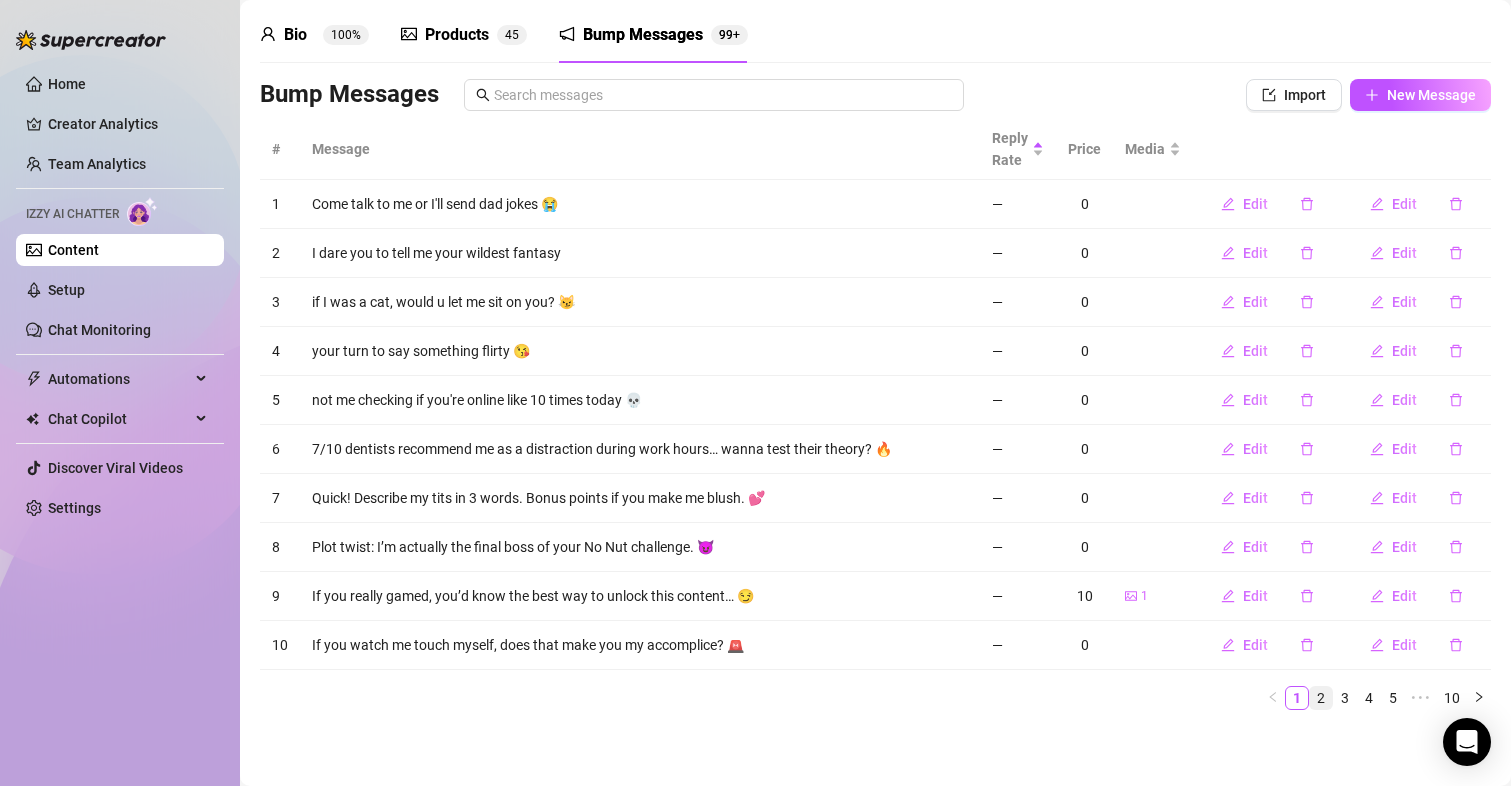 click on "2" at bounding box center [1321, 698] 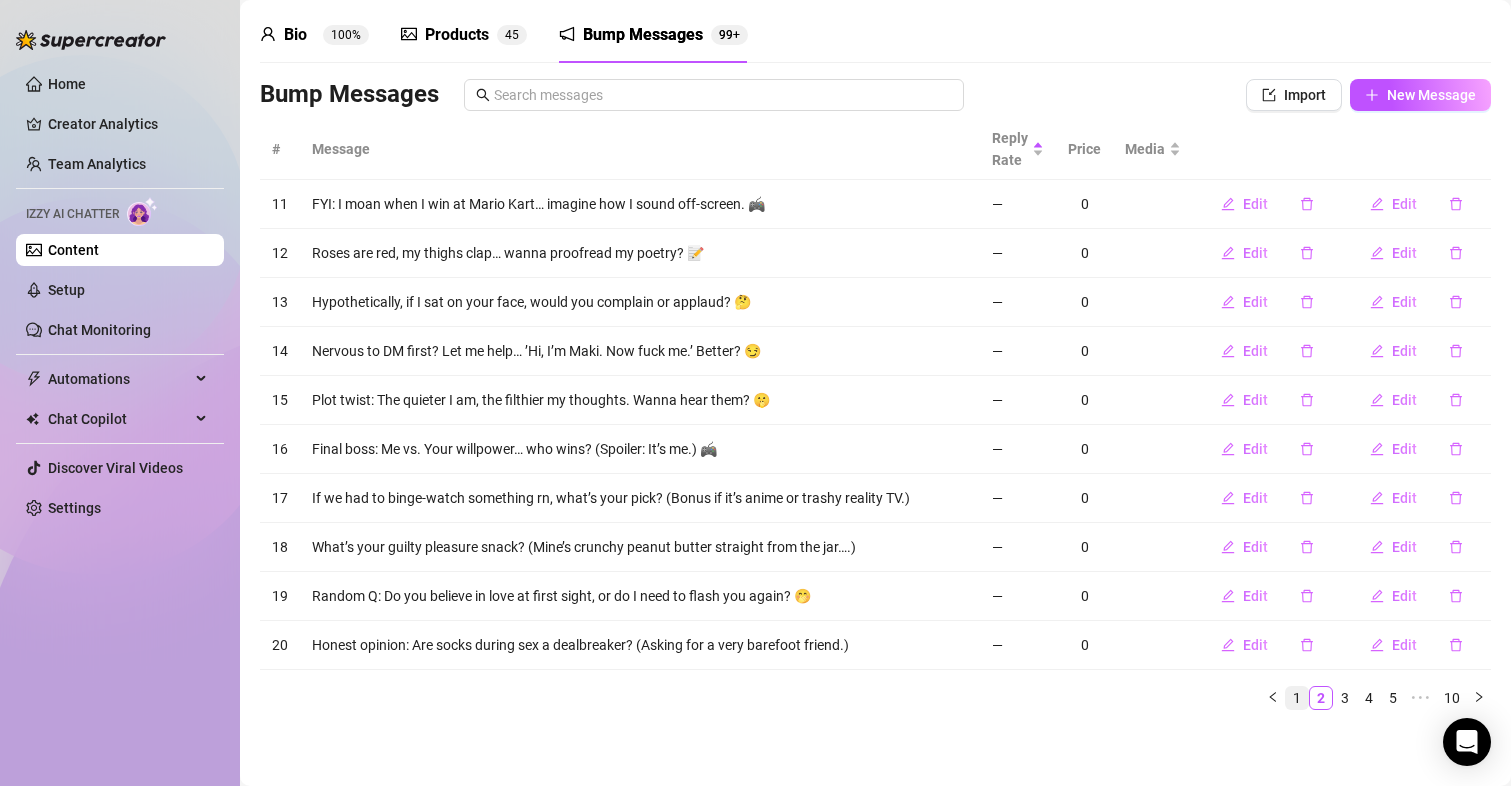 click on "1" at bounding box center (1297, 698) 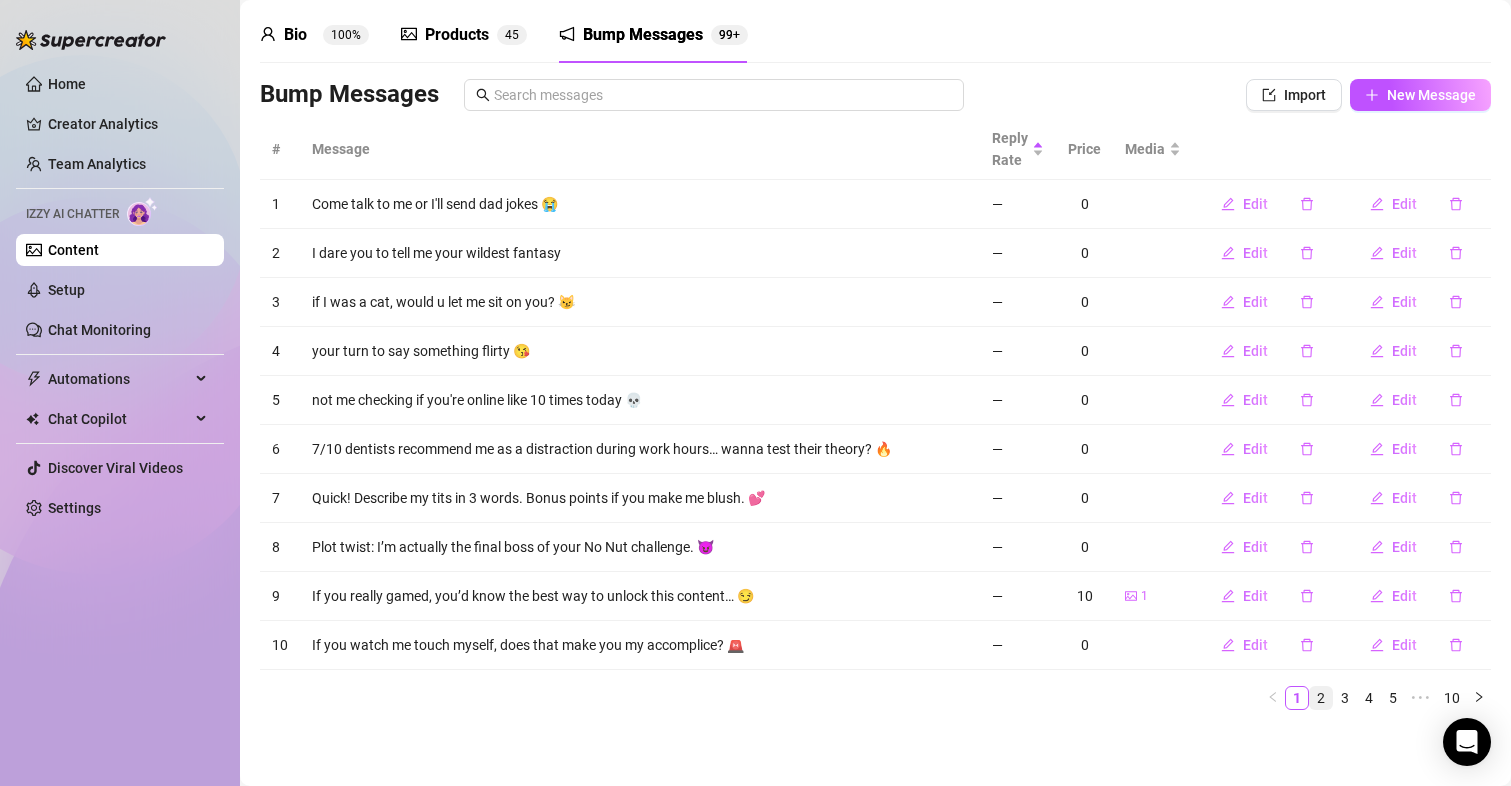 click on "2" at bounding box center (1321, 698) 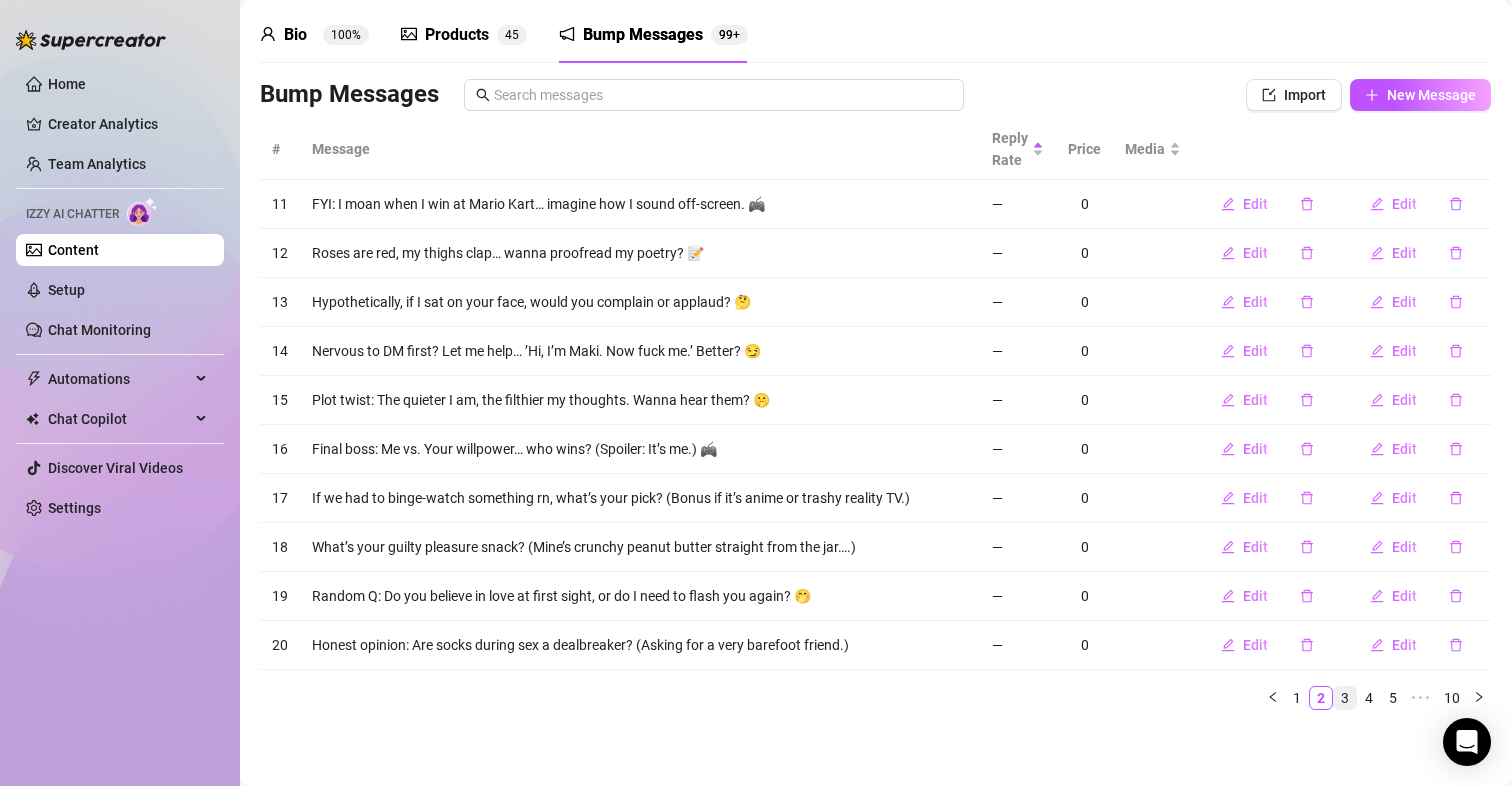 click on "3" at bounding box center [1345, 698] 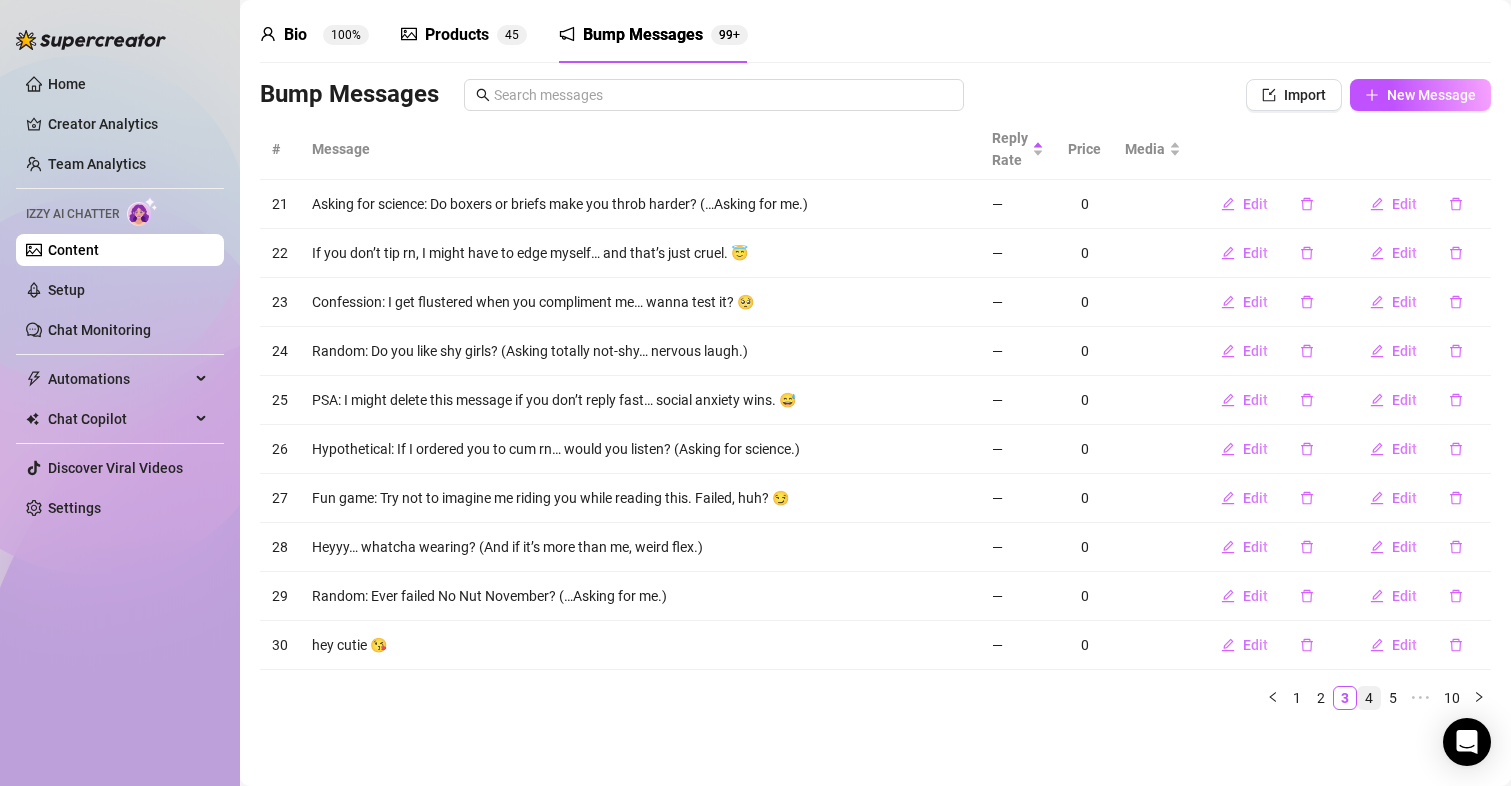 click on "4" at bounding box center (1369, 698) 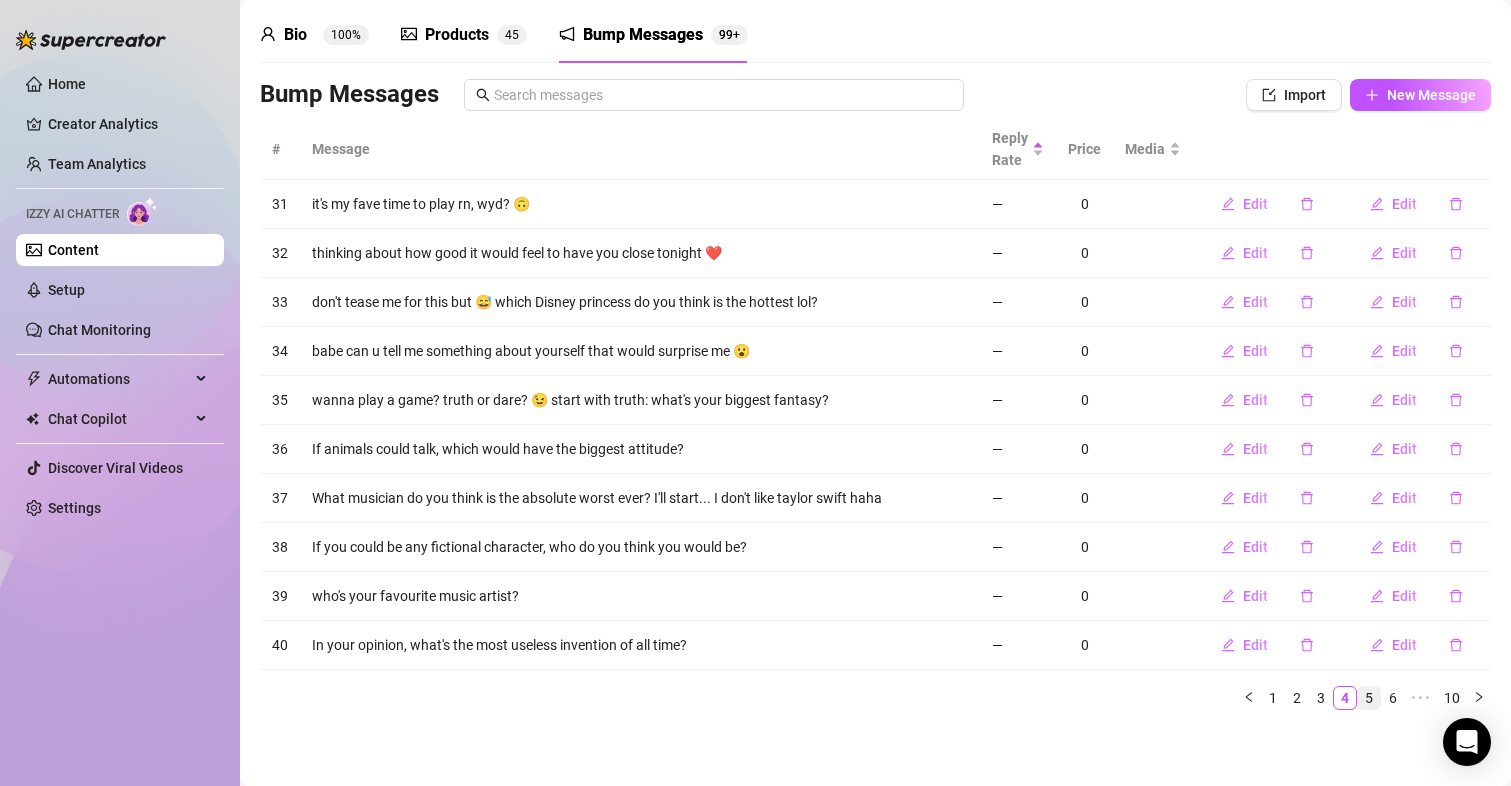 click on "5" at bounding box center (1369, 698) 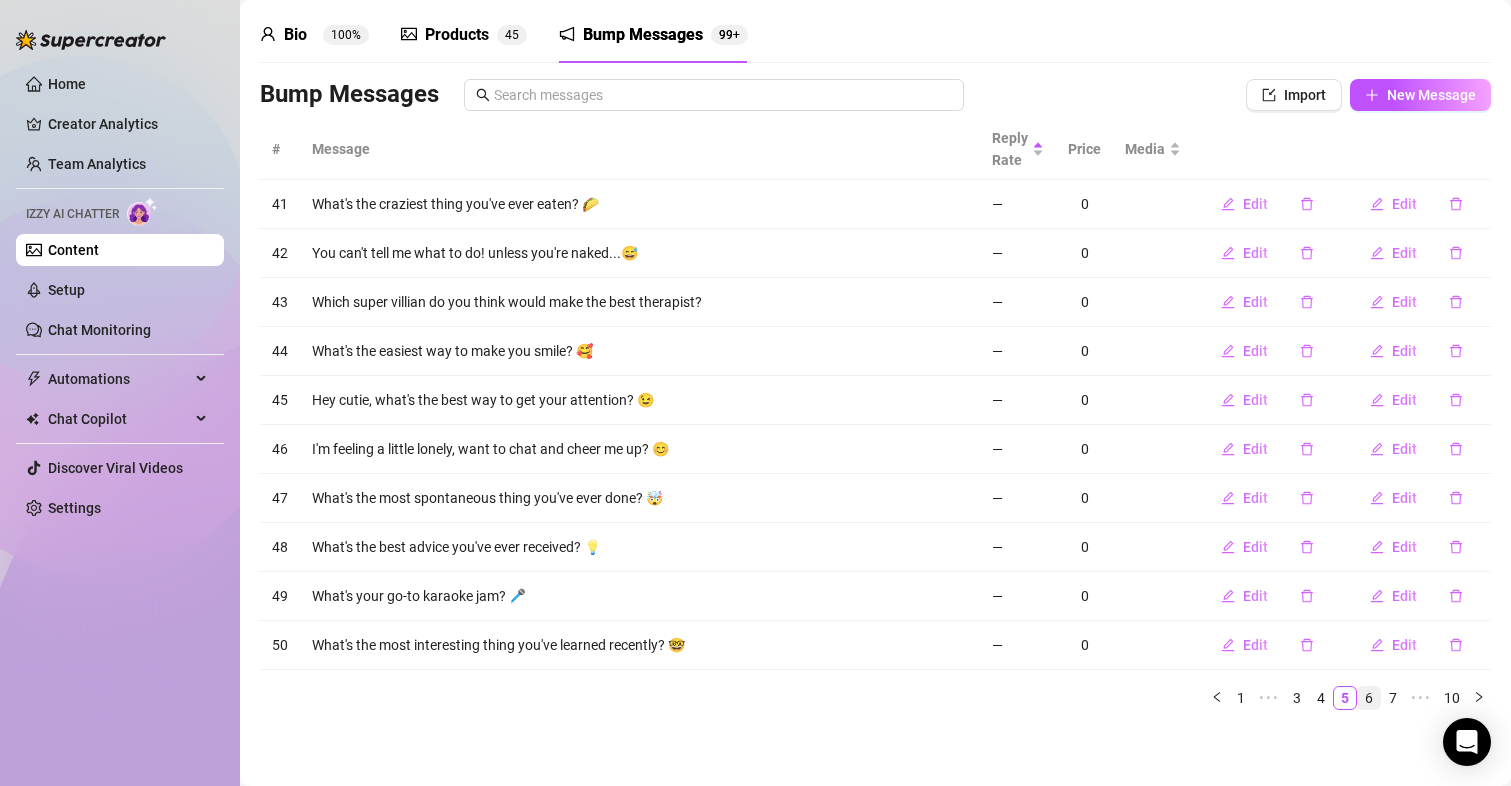 click on "6" at bounding box center (1369, 698) 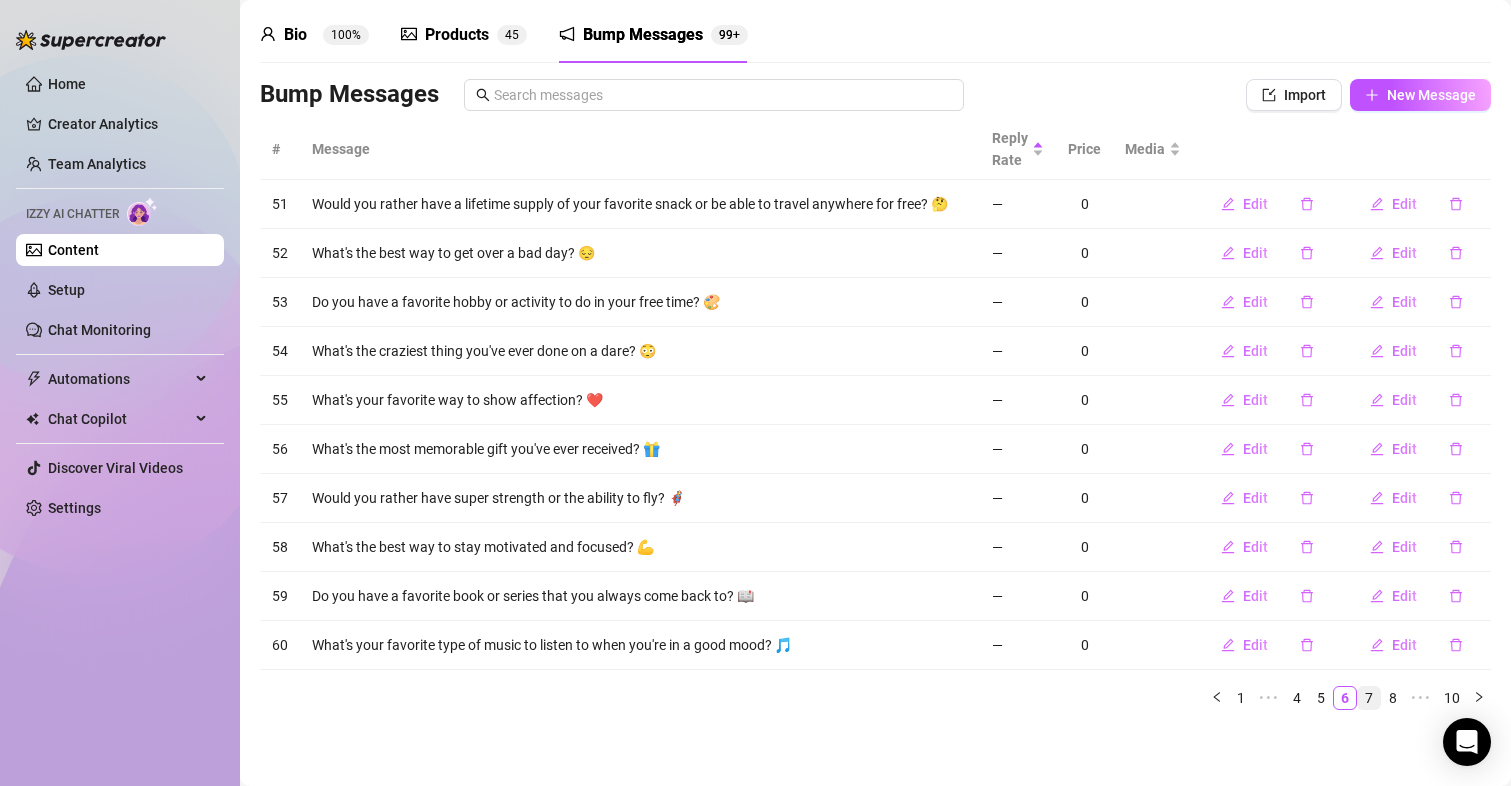 click on "7" at bounding box center (1369, 698) 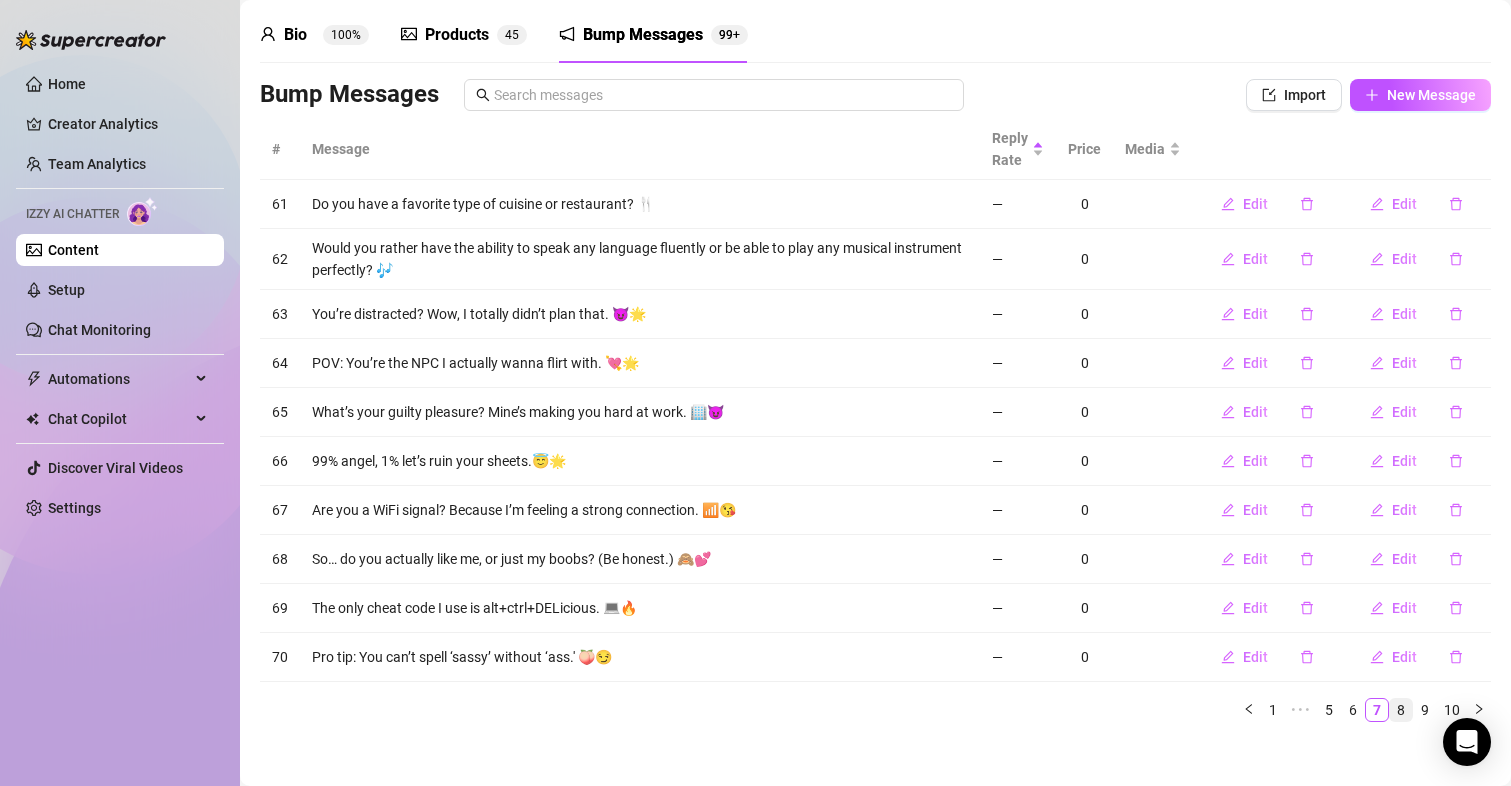 click on "8" at bounding box center (1401, 710) 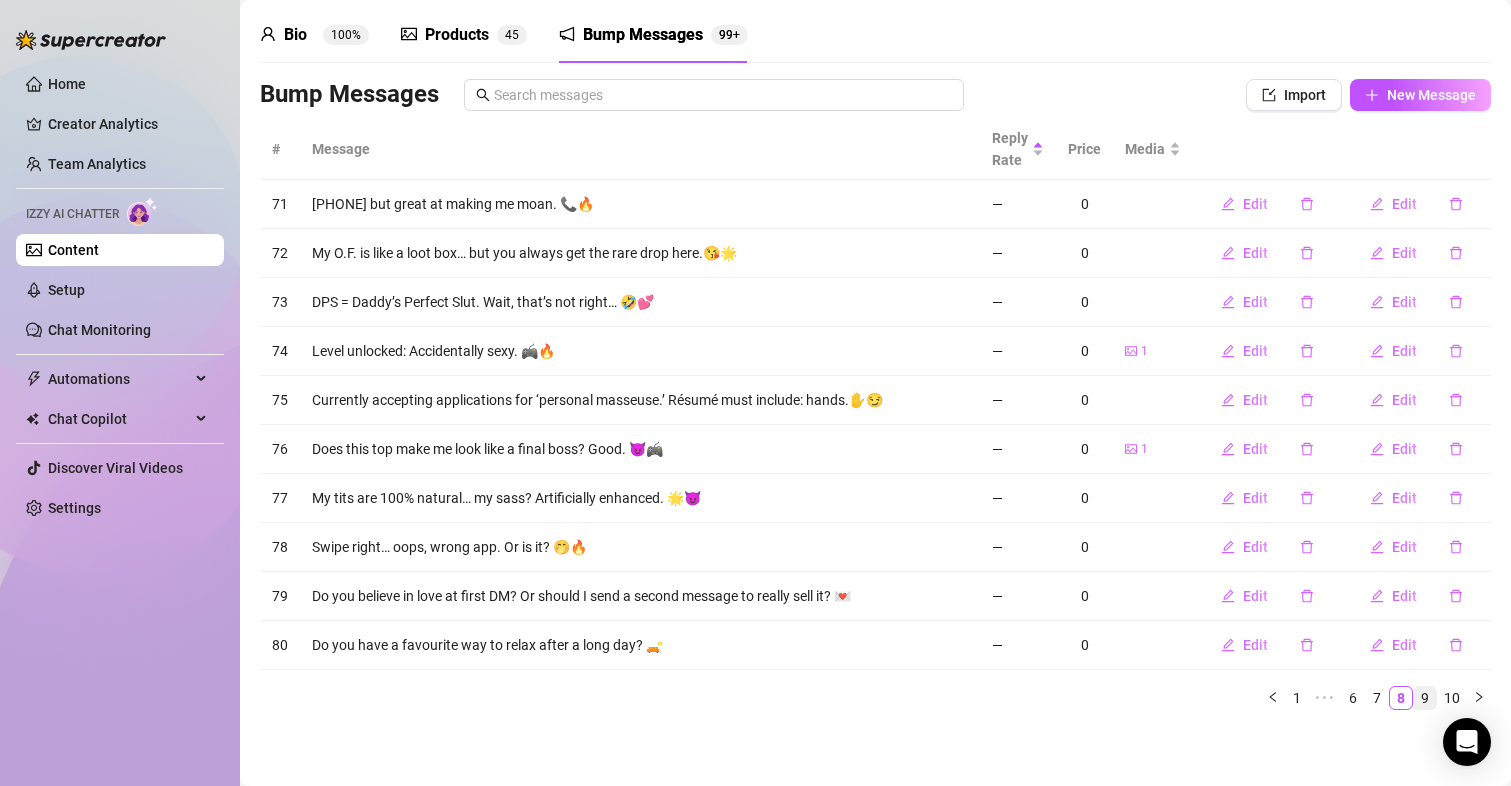 click on "9" at bounding box center [1425, 698] 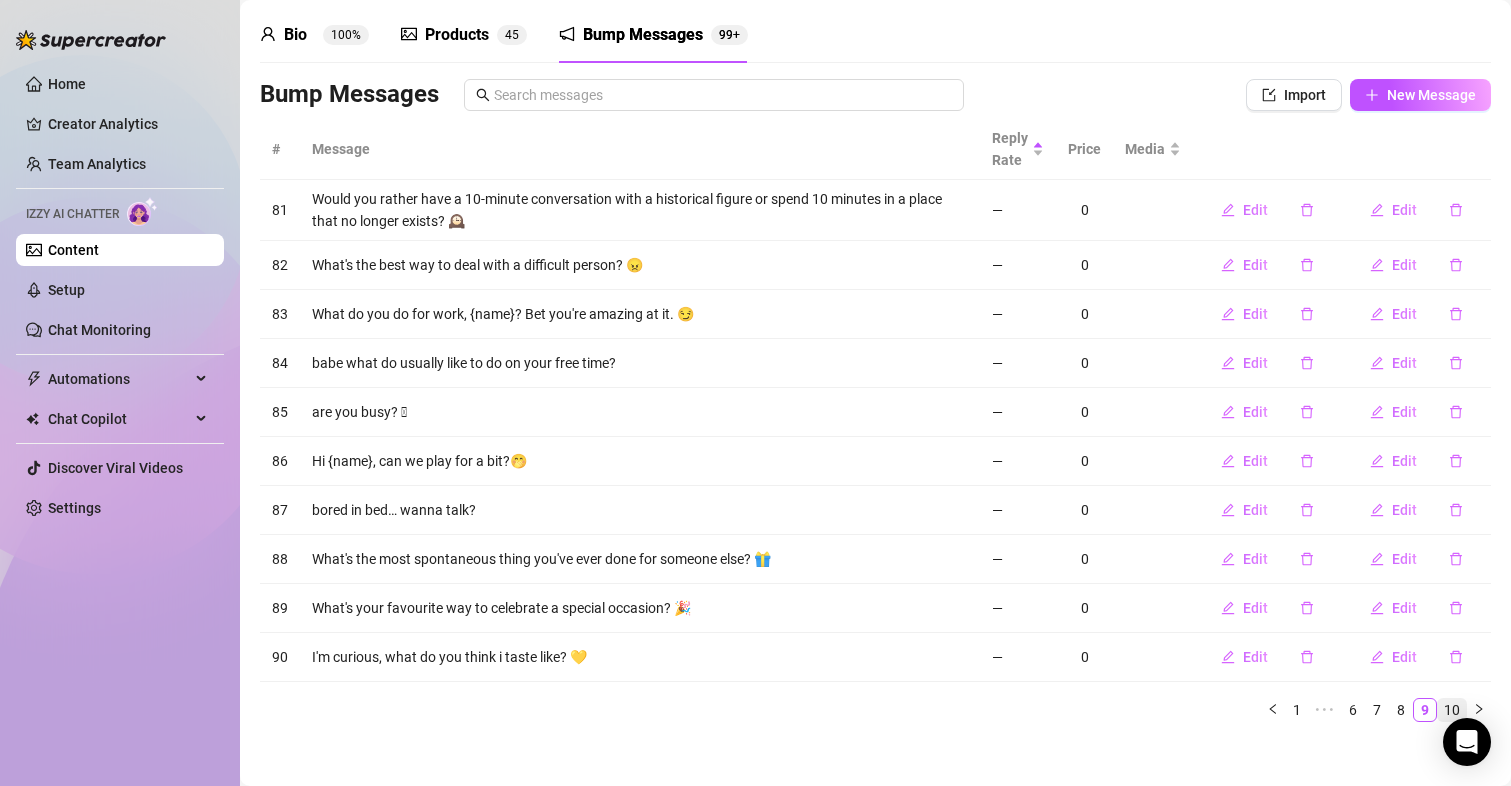 click on "10" at bounding box center (1452, 710) 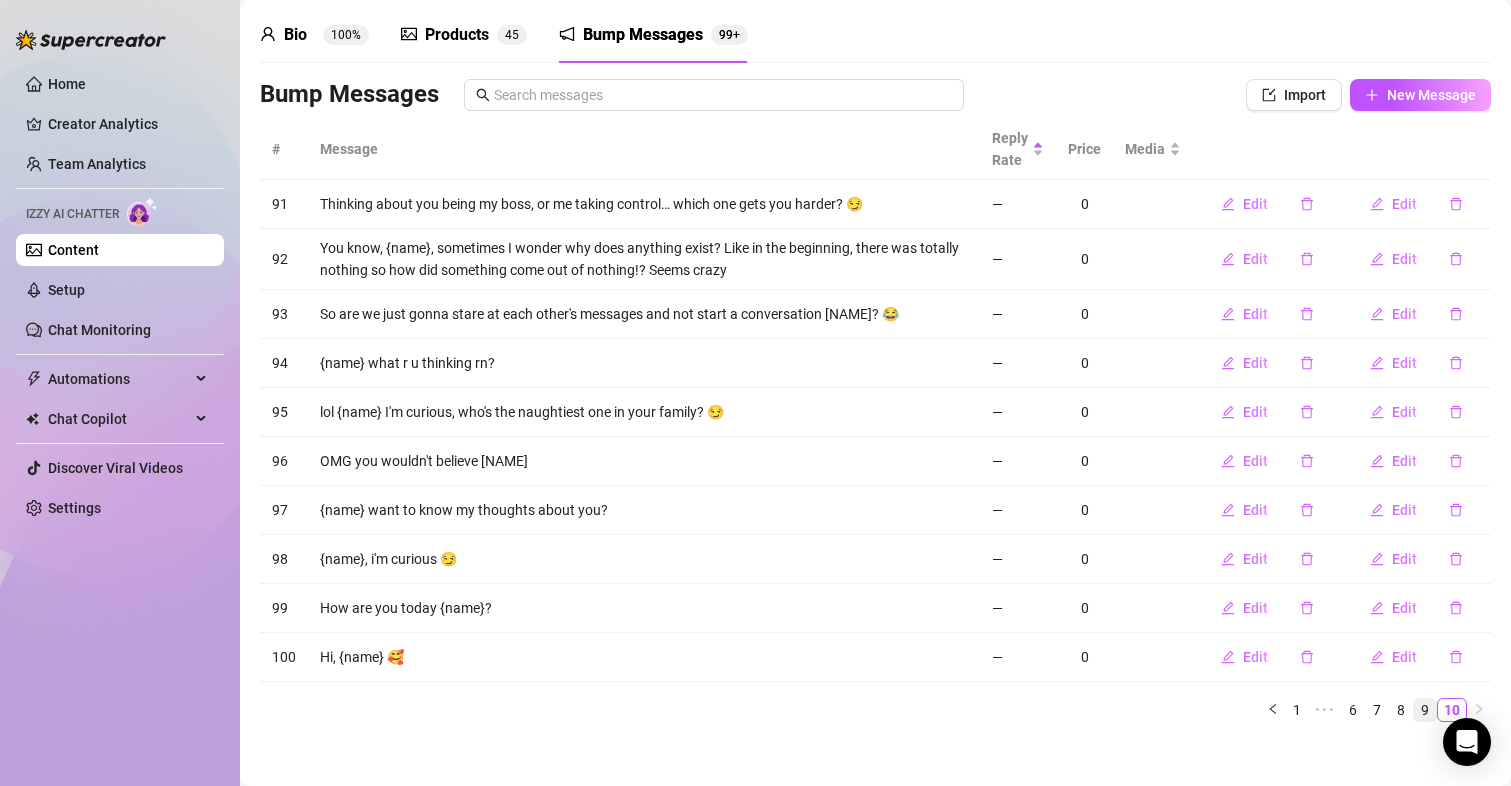 click on "9" at bounding box center (1425, 710) 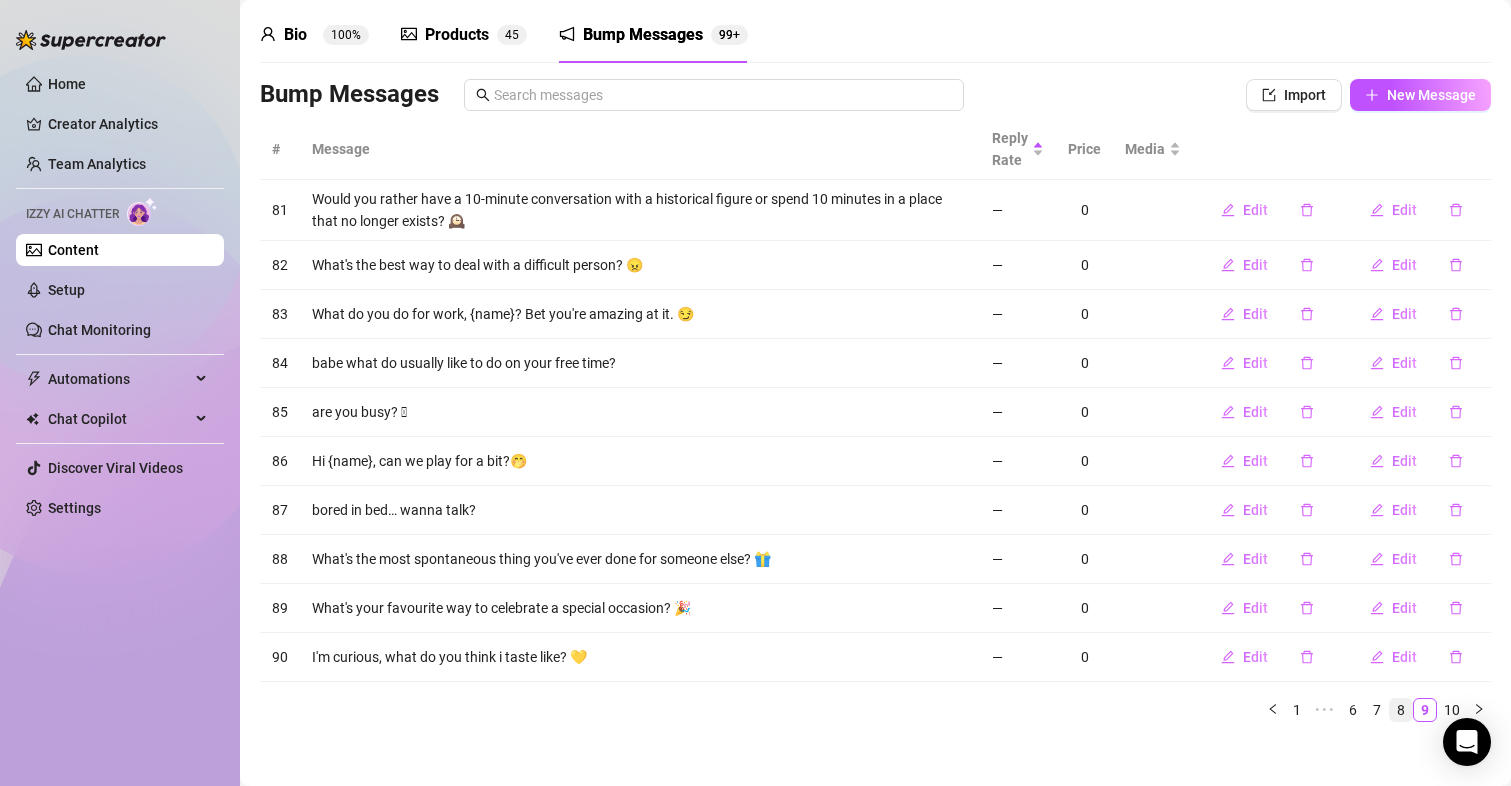 click on "8" at bounding box center (1401, 710) 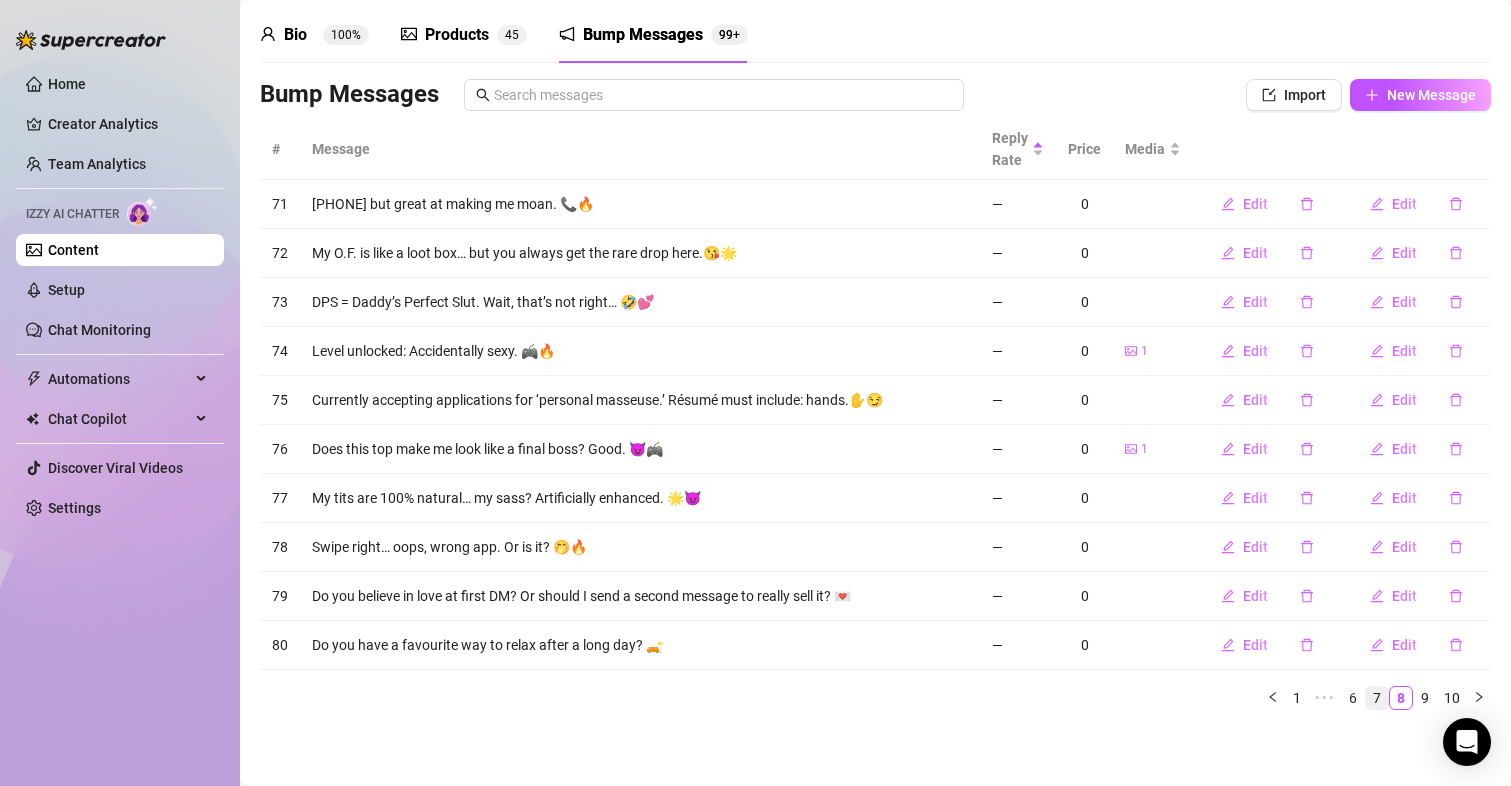 click on "7" at bounding box center (1377, 698) 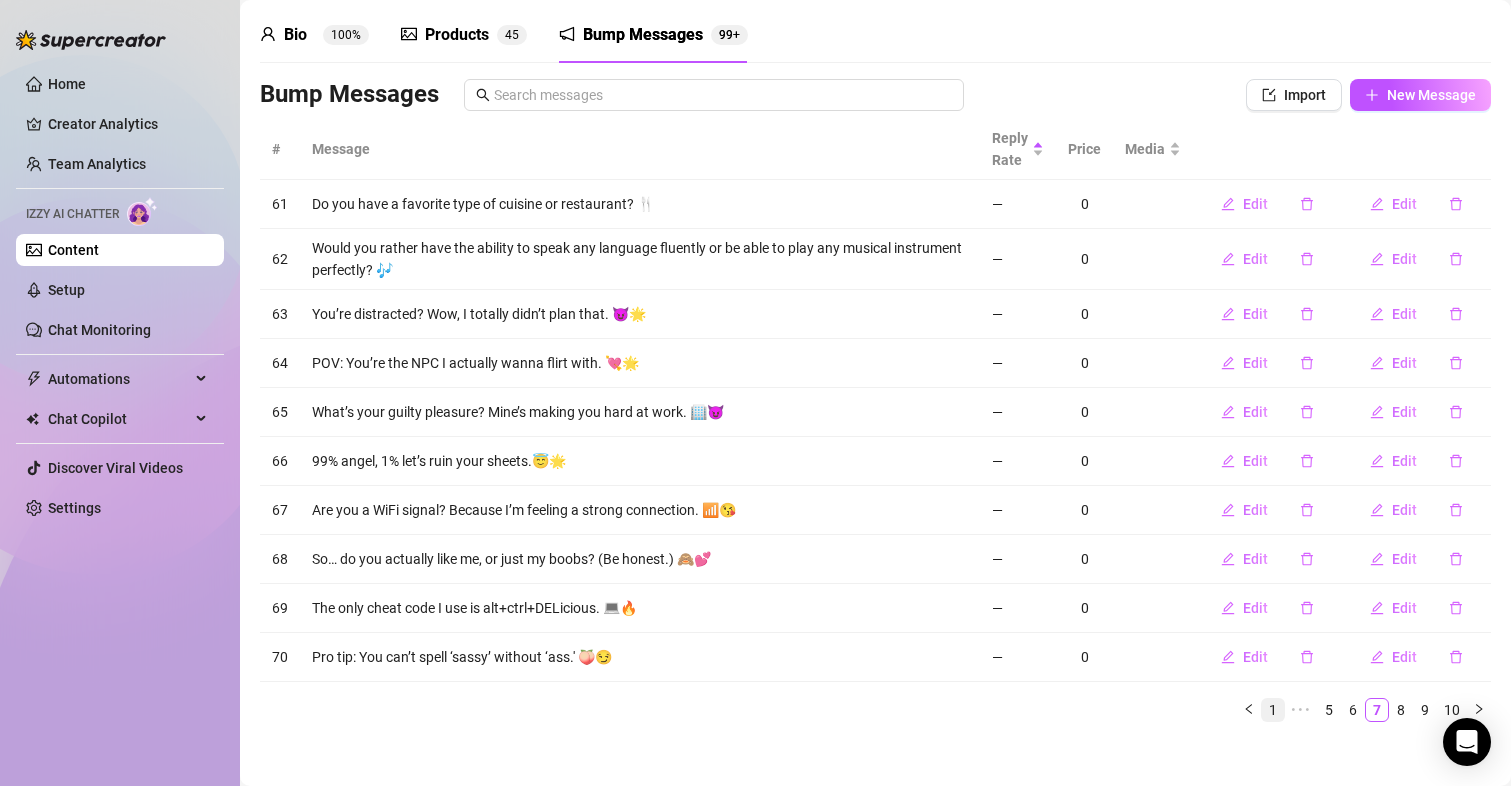 click on "1" at bounding box center (1273, 710) 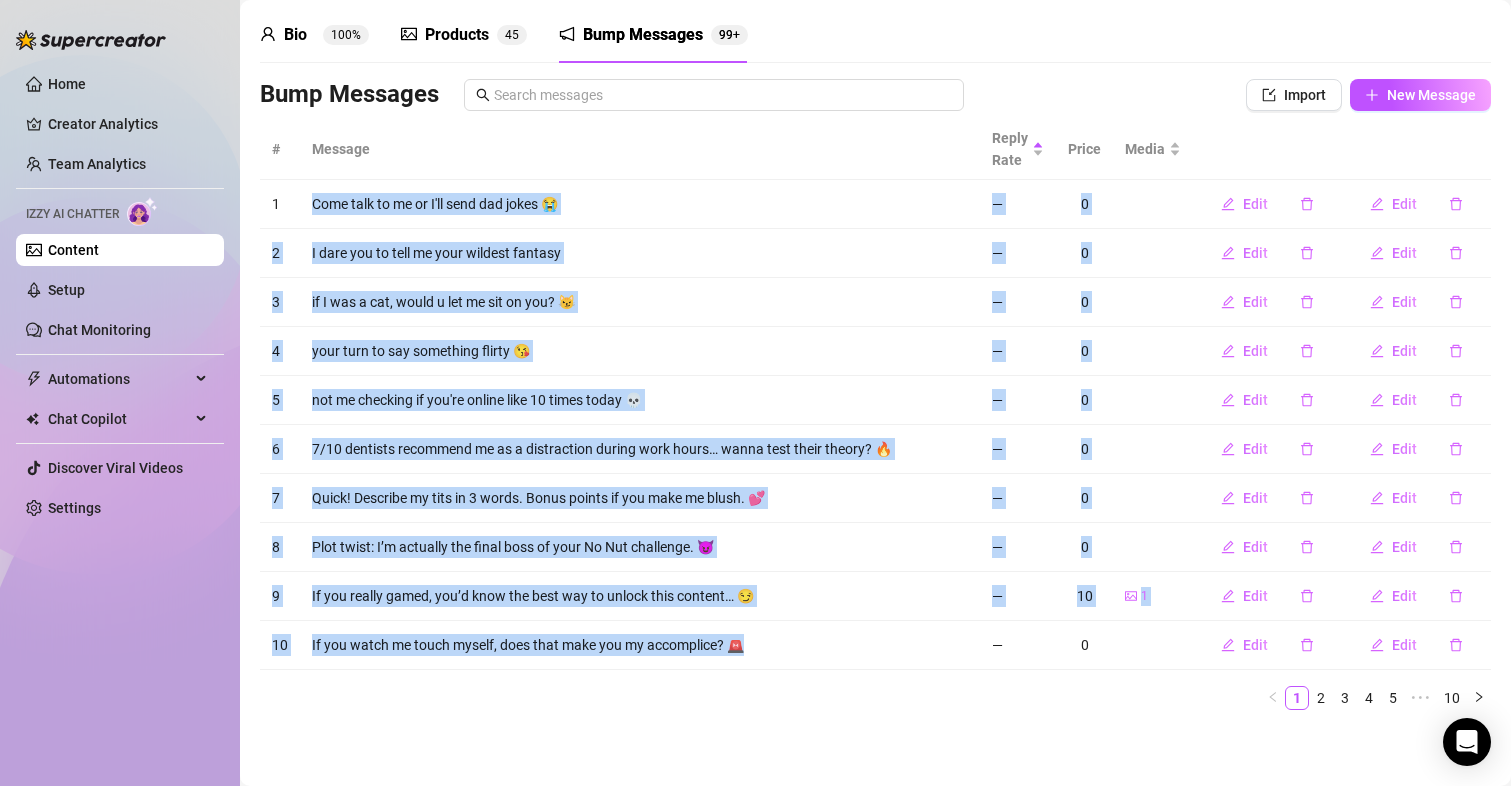 drag, startPoint x: 311, startPoint y: 199, endPoint x: 745, endPoint y: 664, distance: 636.06683 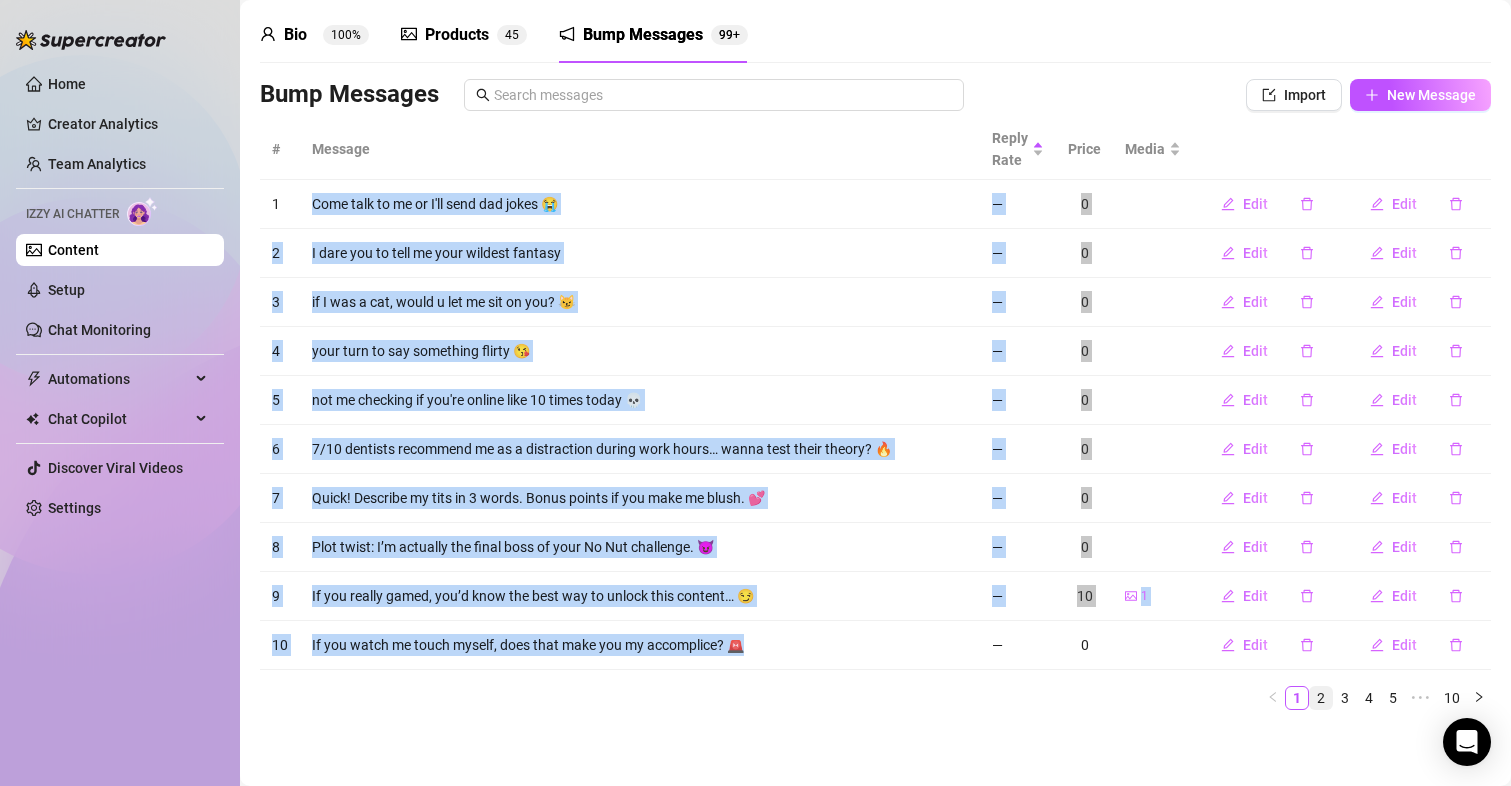 click on "2" at bounding box center [1321, 698] 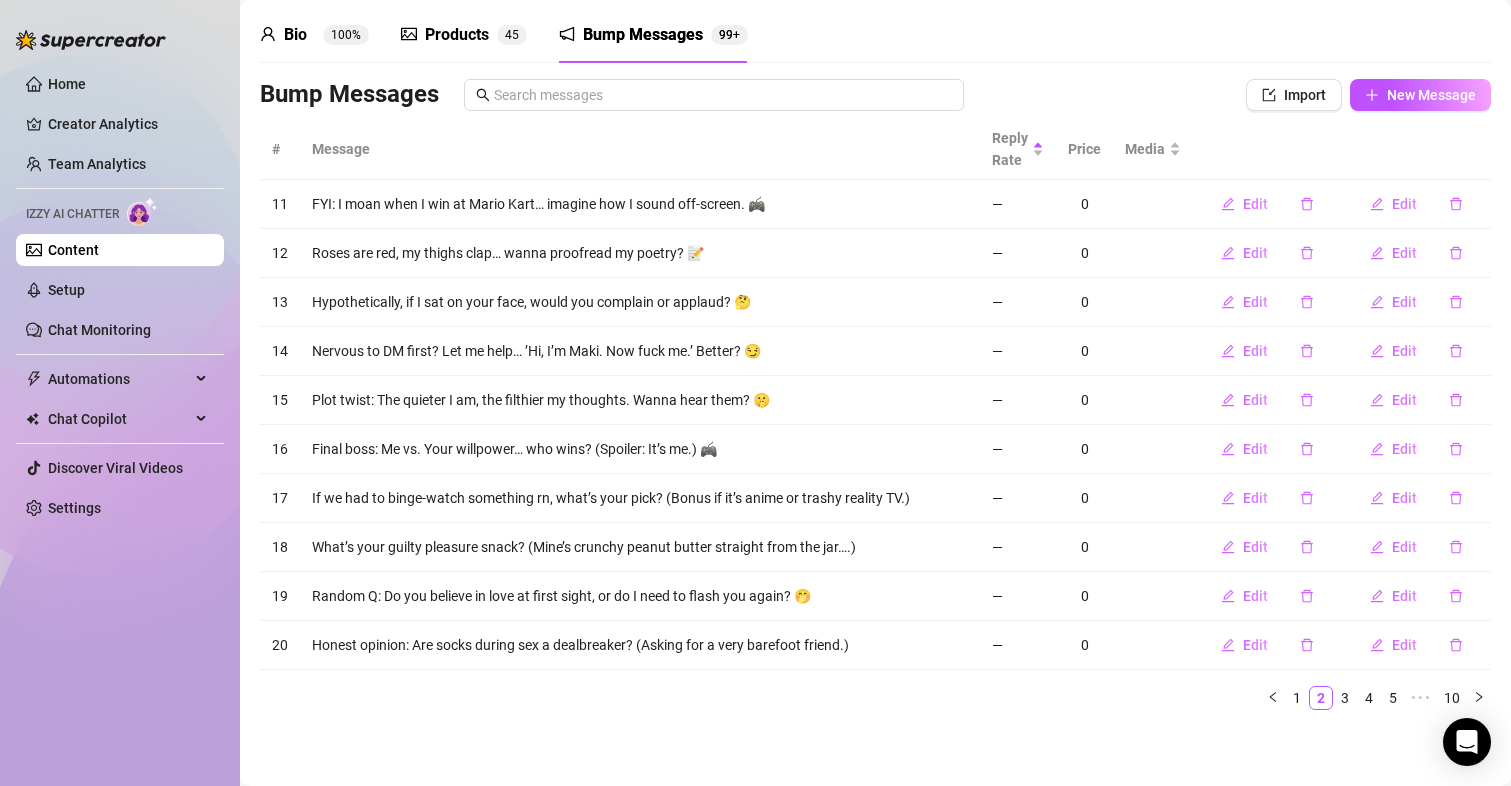 click on "# Message Reply Rate Price Media 11 FYI: I moan when I win at Mario Kart… imagine how I sound off-screen. 🎮 — 0 Edit Edit 12 Roses are red, my thighs clap… wanna proofread my poetry? 📝 — 0 Edit Edit 13 Hypothetically, if I sat on your face, would you complain or applaud? 🤔 — 0 Edit Edit 14 Nervous to DM first? Let me help… ’Hi, I’m Maki. Now fuck me.’ Better? 😏 — 0 Edit Edit 15 Plot twist: The quieter I am, the filthier my thoughts. Wanna hear them? 🤫 — 0 Edit Edit 16 Final boss: Me vs. Your willpower… who wins? (Spoiler: It’s me.) 🎮 — 0 Edit Edit 17 If we had to binge-watch something rn, what’s your pick? (Bonus if it’s anime or trashy reality TV.) — 0 Edit Edit 18 What’s your guilty pleasure snack? (Mine’s crunchy peanut butter straight from the jar….) — 0 Edit Edit 19 Random Q: Do you believe in love at first sight, or do I need to flash you again? 🤭 — 0 Edit Edit 20 — 0 Edit Edit 1 2 3 4 5 ••• 10" at bounding box center (875, 422) 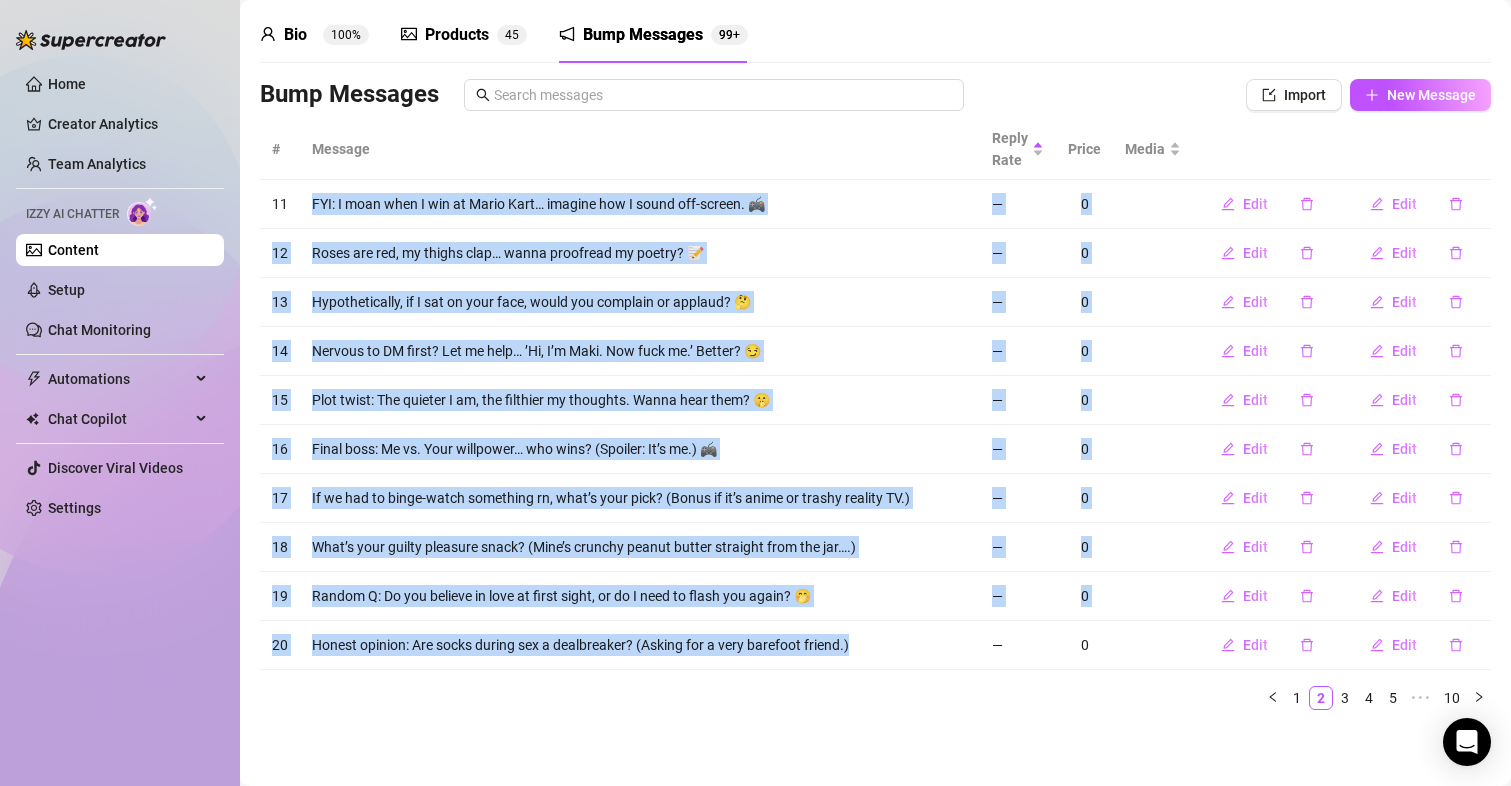 drag, startPoint x: 887, startPoint y: 645, endPoint x: 313, endPoint y: 200, distance: 726.29266 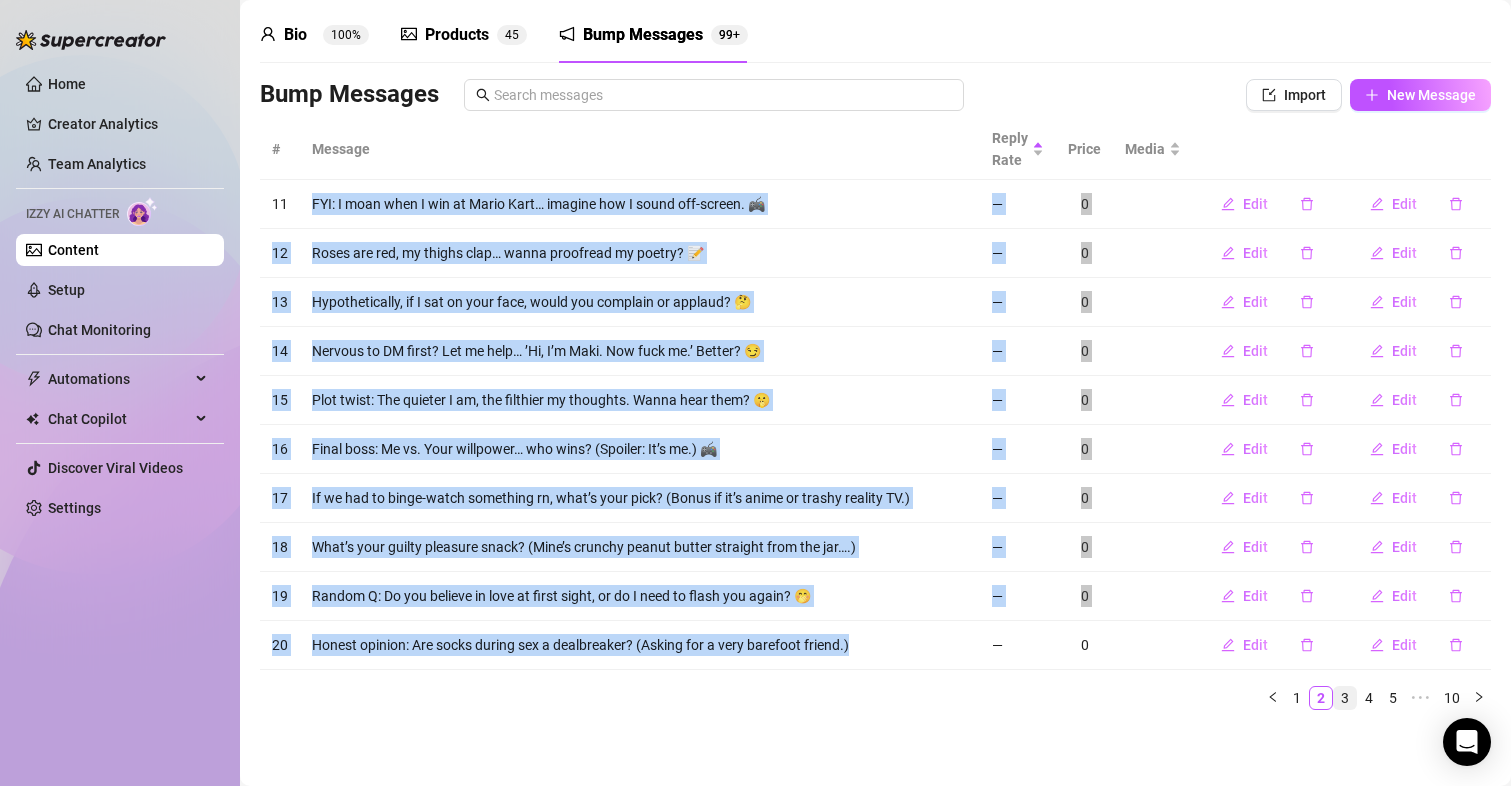 click on "3" at bounding box center [1345, 698] 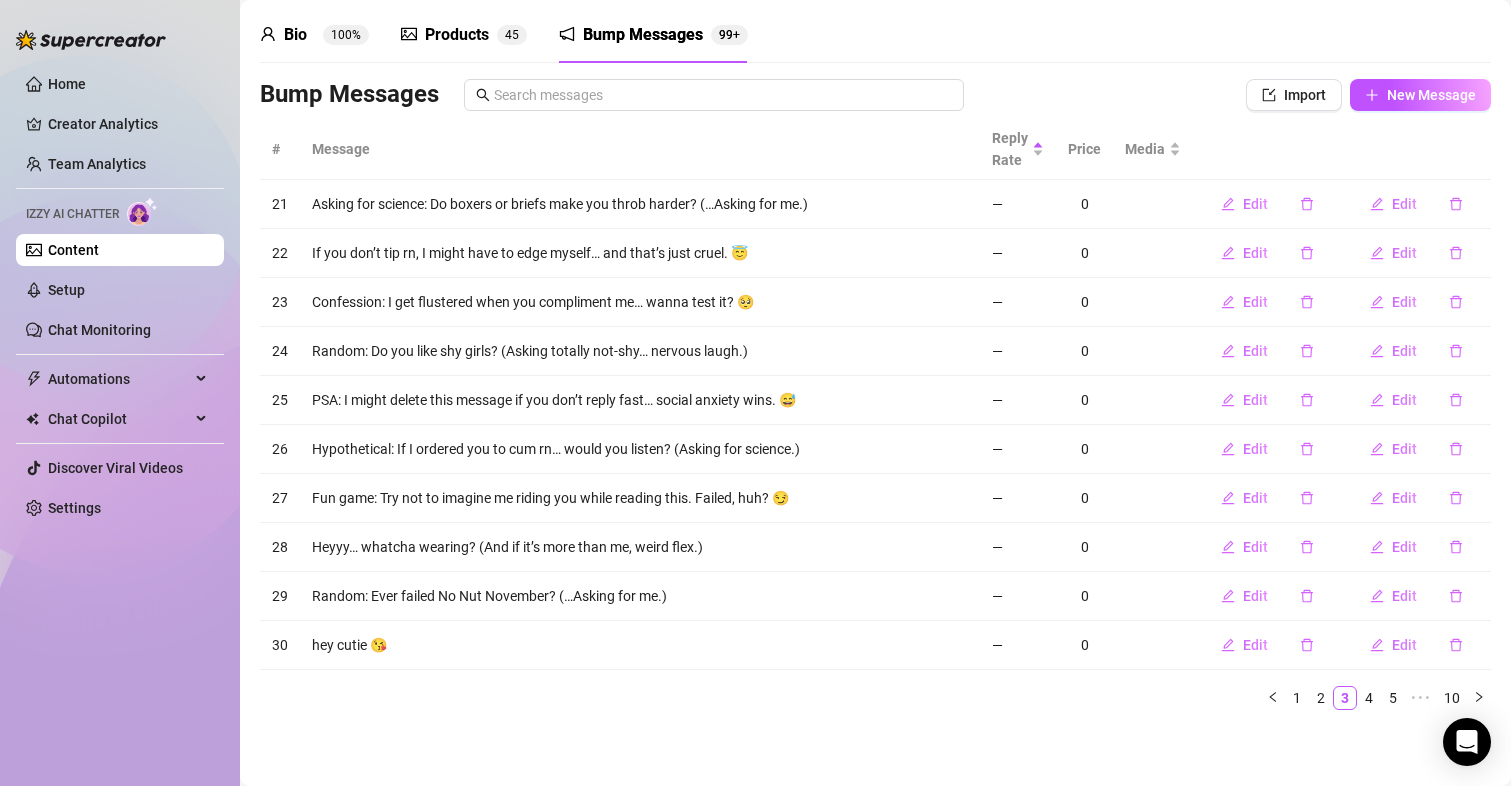 click on "1 2 3 4 5 ••• 10" at bounding box center [875, 698] 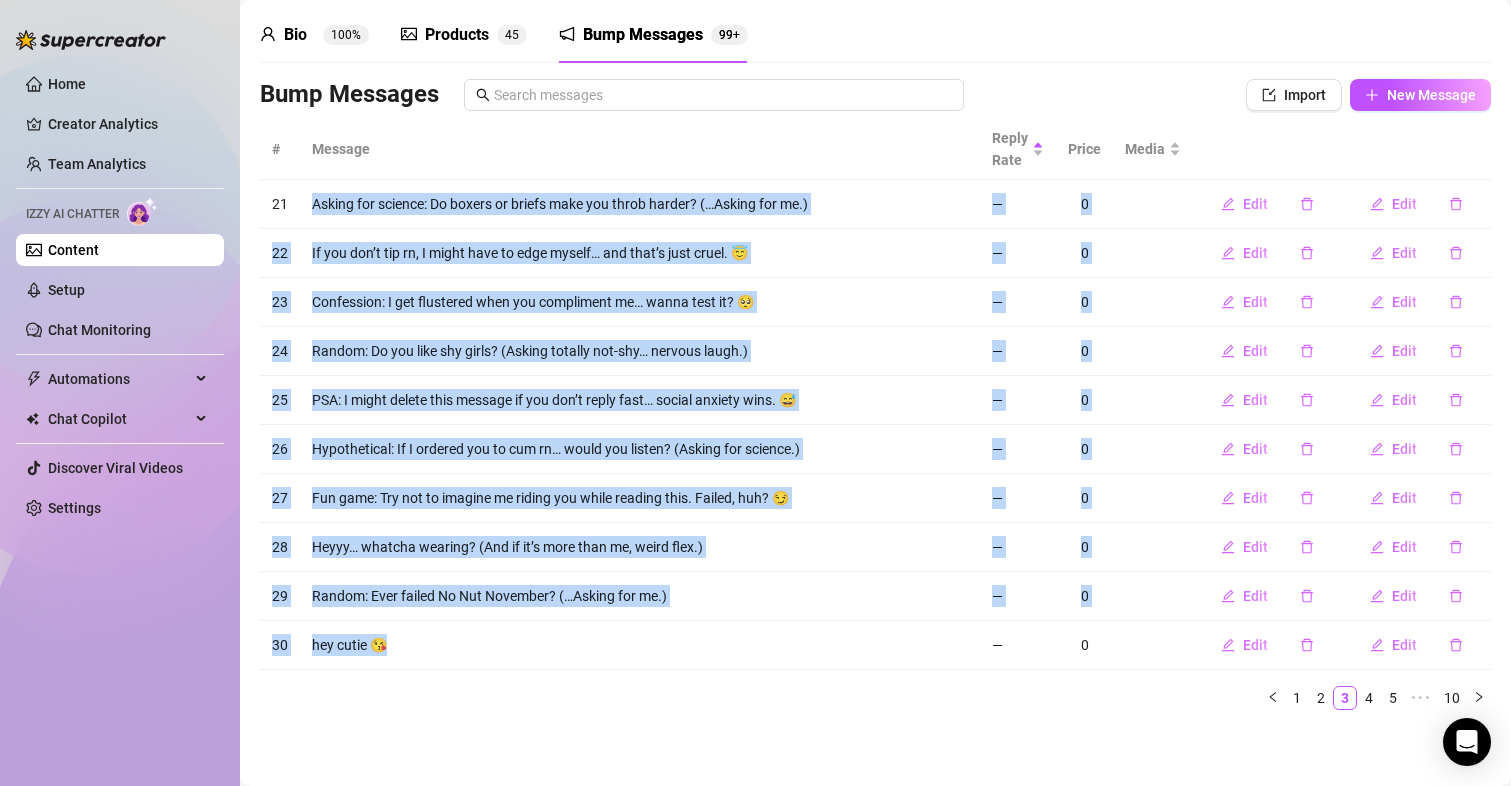 drag, startPoint x: 397, startPoint y: 641, endPoint x: 288, endPoint y: 209, distance: 445.539 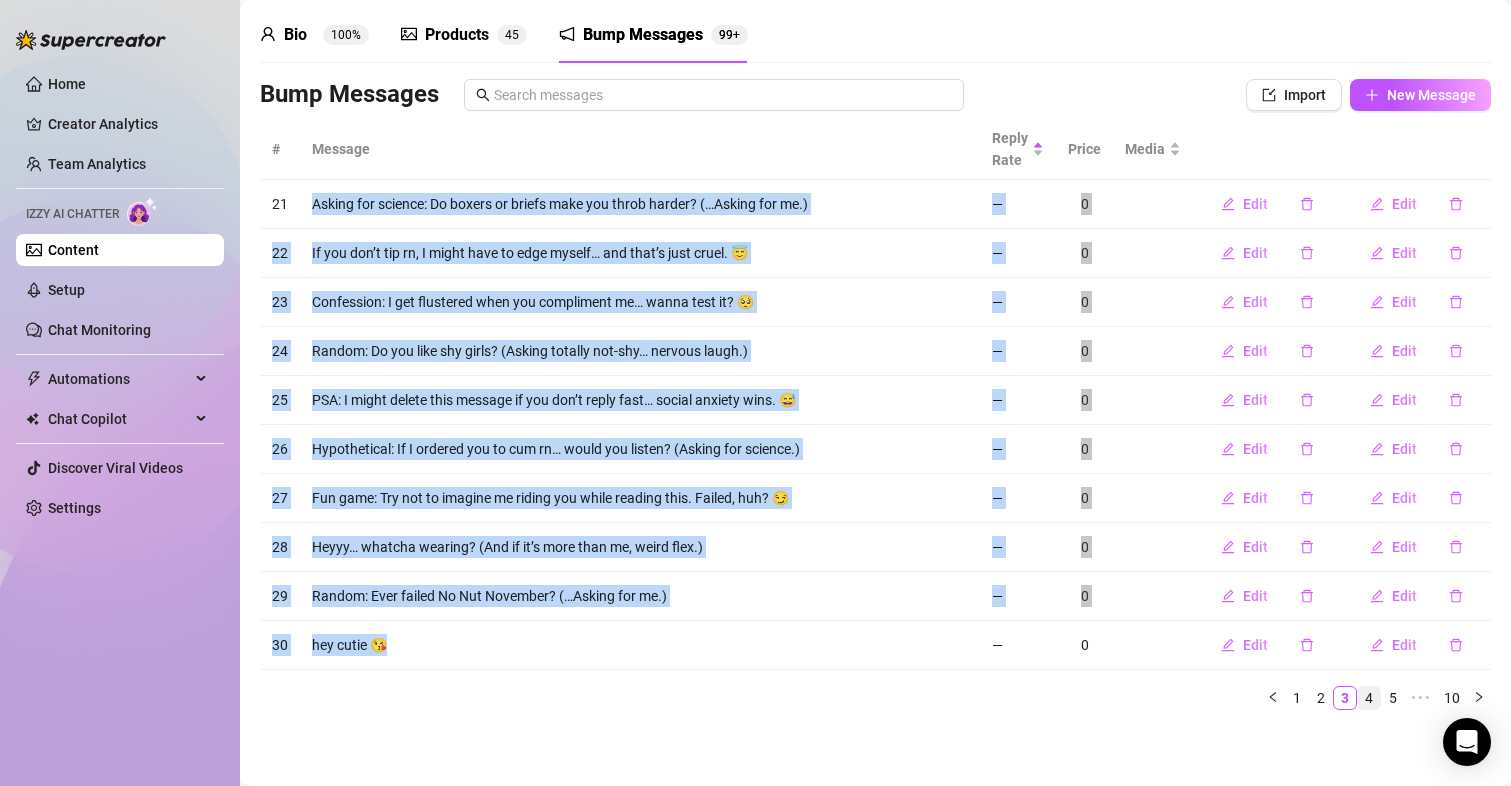 click on "4" at bounding box center [1369, 698] 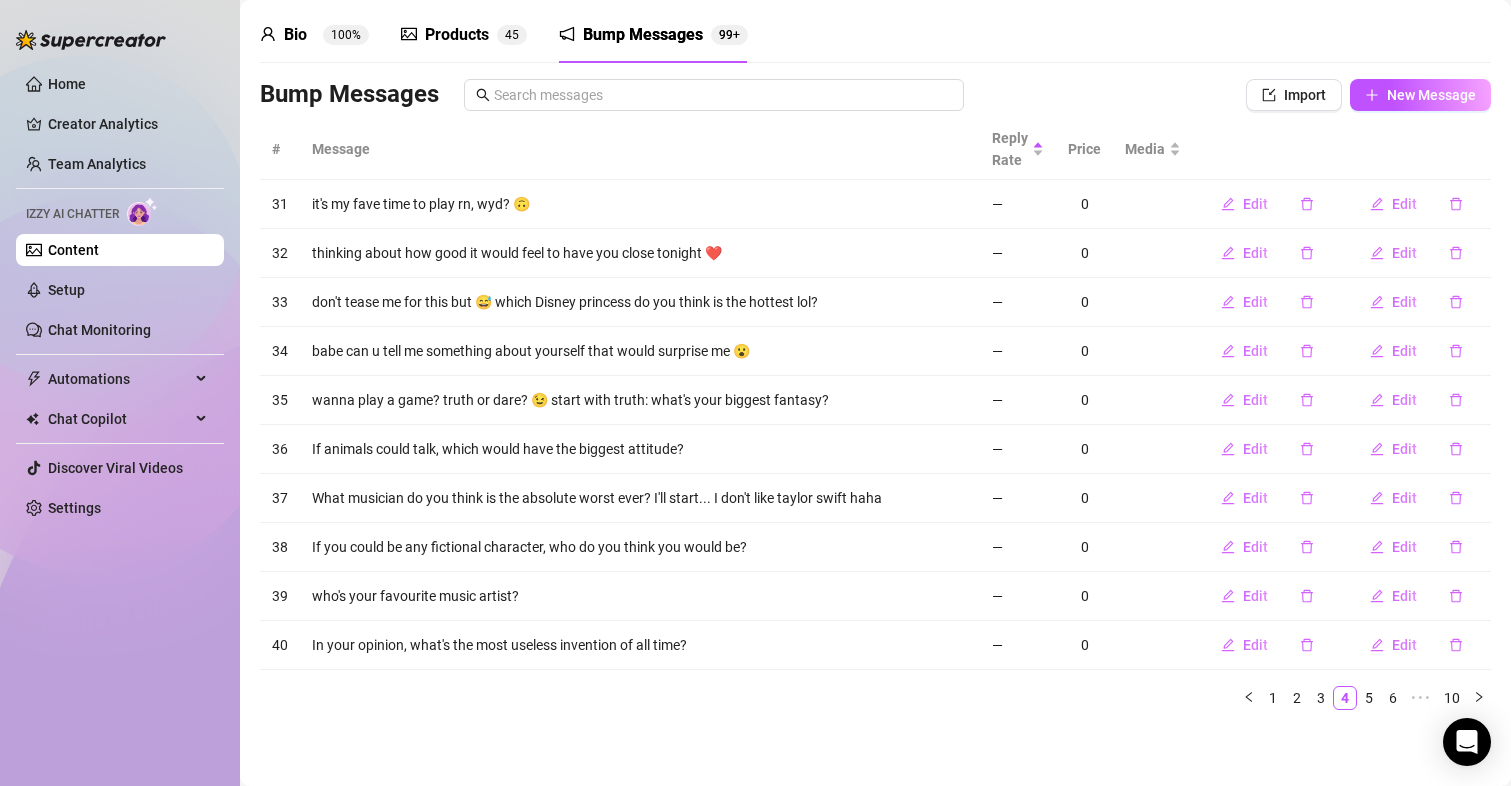 click on "1 2 3 4 5 6 ••• 10" at bounding box center [875, 698] 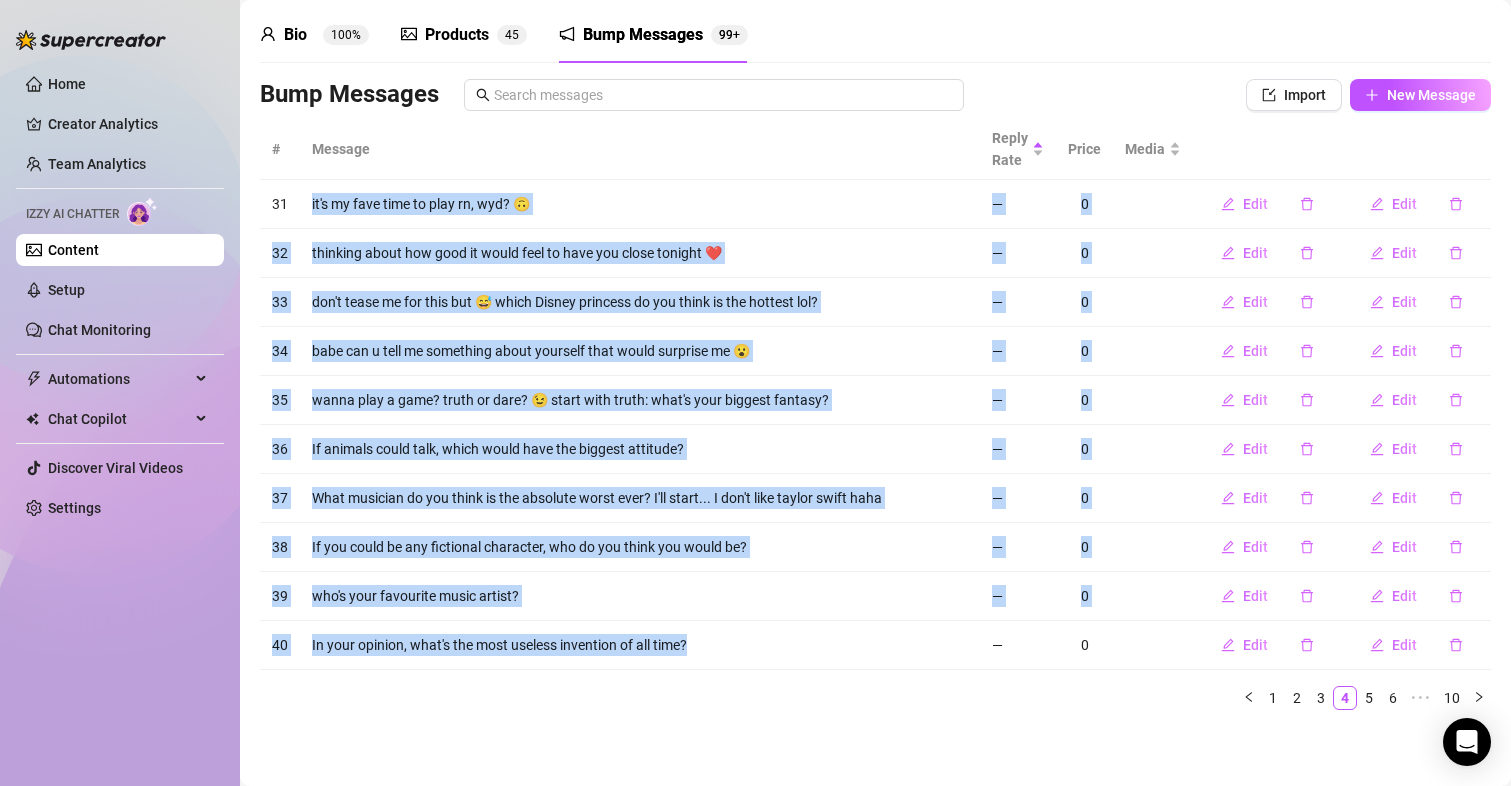 drag, startPoint x: 709, startPoint y: 657, endPoint x: 304, endPoint y: 200, distance: 610.6341 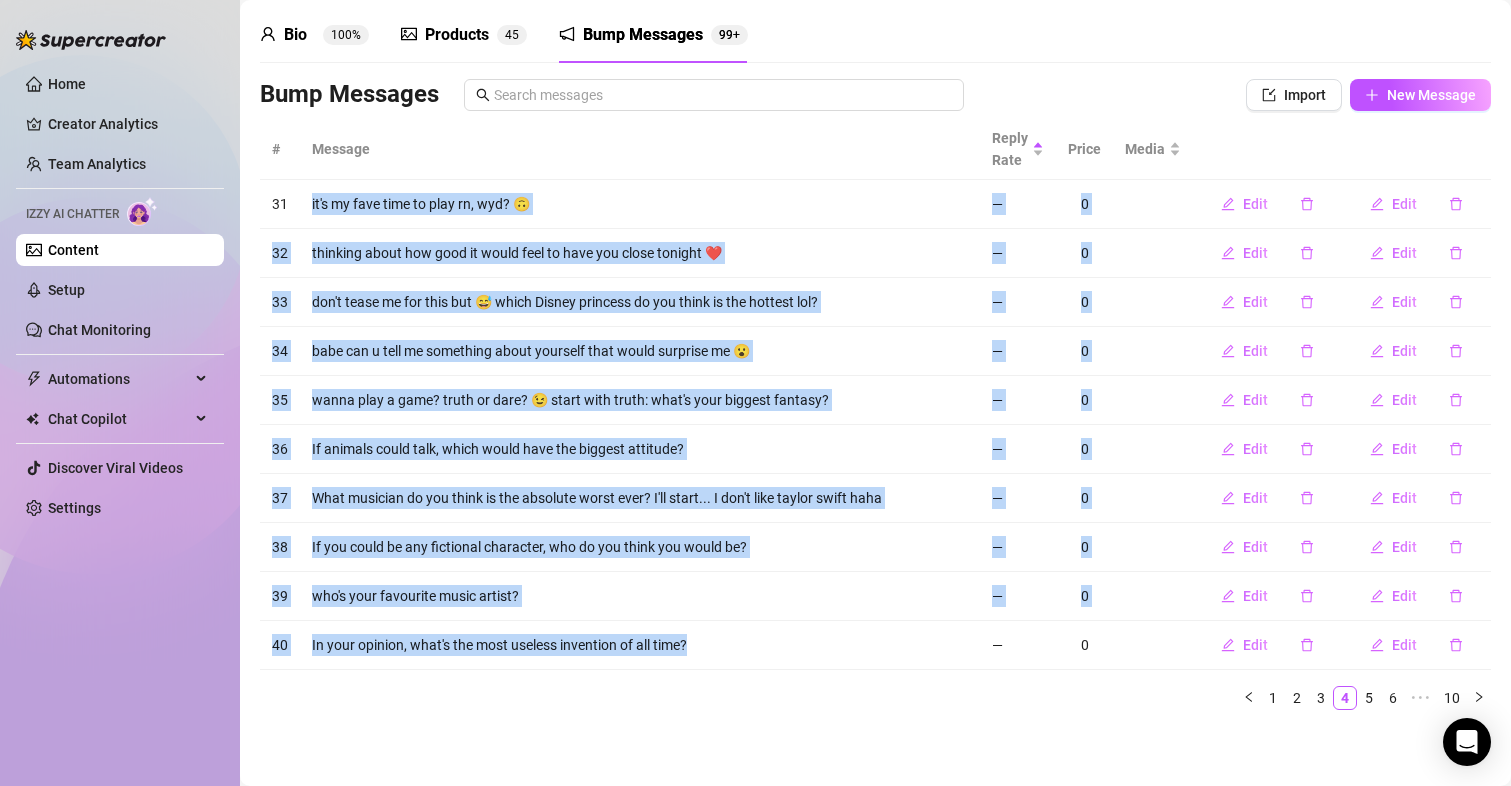 copy on "it's my fave time to play rn, wyd? 🙃 — 0 Edit Edit 32 thinking about how good it would feel to have you close tonight ❤️ — 0 Edit Edit 33 don't tease me for this but 😅 which Disney princess do you think is the hottest lol? — 0 Edit Edit 34 babe can u tell me something about yourself that would surprise me 😮 — 0 Edit Edit 35 wanna play a game? truth or dare? 😉 start with truth: what's your biggest fantasy? — 0 Edit Edit 36 If animals could talk, which would have the biggest attitude? — 0 Edit Edit 37 What musician do you think is the absolute worst ever? I'll start... I don't like taylor swift haha  — 0 Edit Edit 38 If you could be any fictional character, who do you think you would be? — 0 Edit Edit 39 who's your favourite music artist? — 0 Edit Edit 40 In your opinion, what's the most useless invention of all time?" 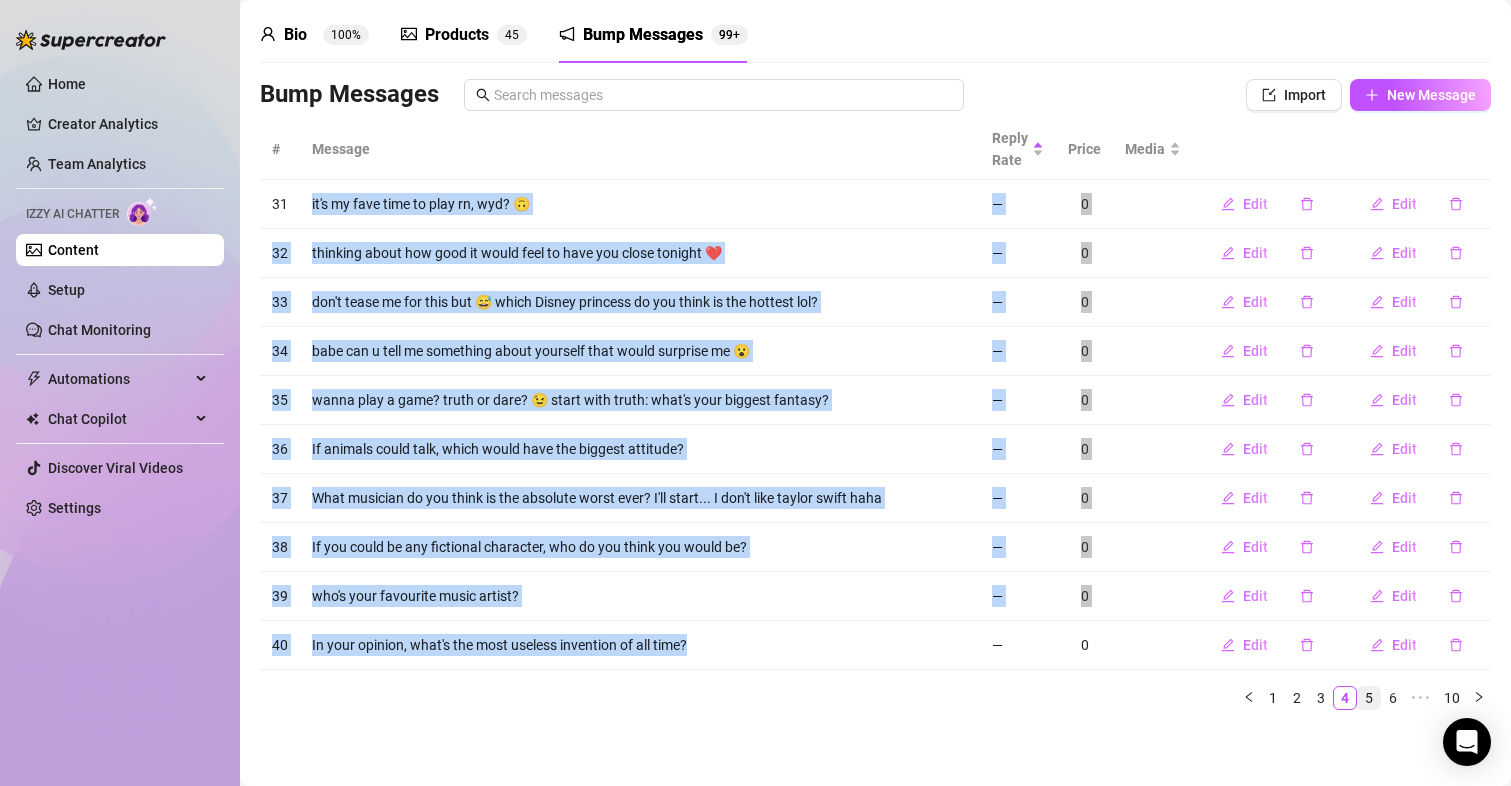 click on "5" at bounding box center [1369, 698] 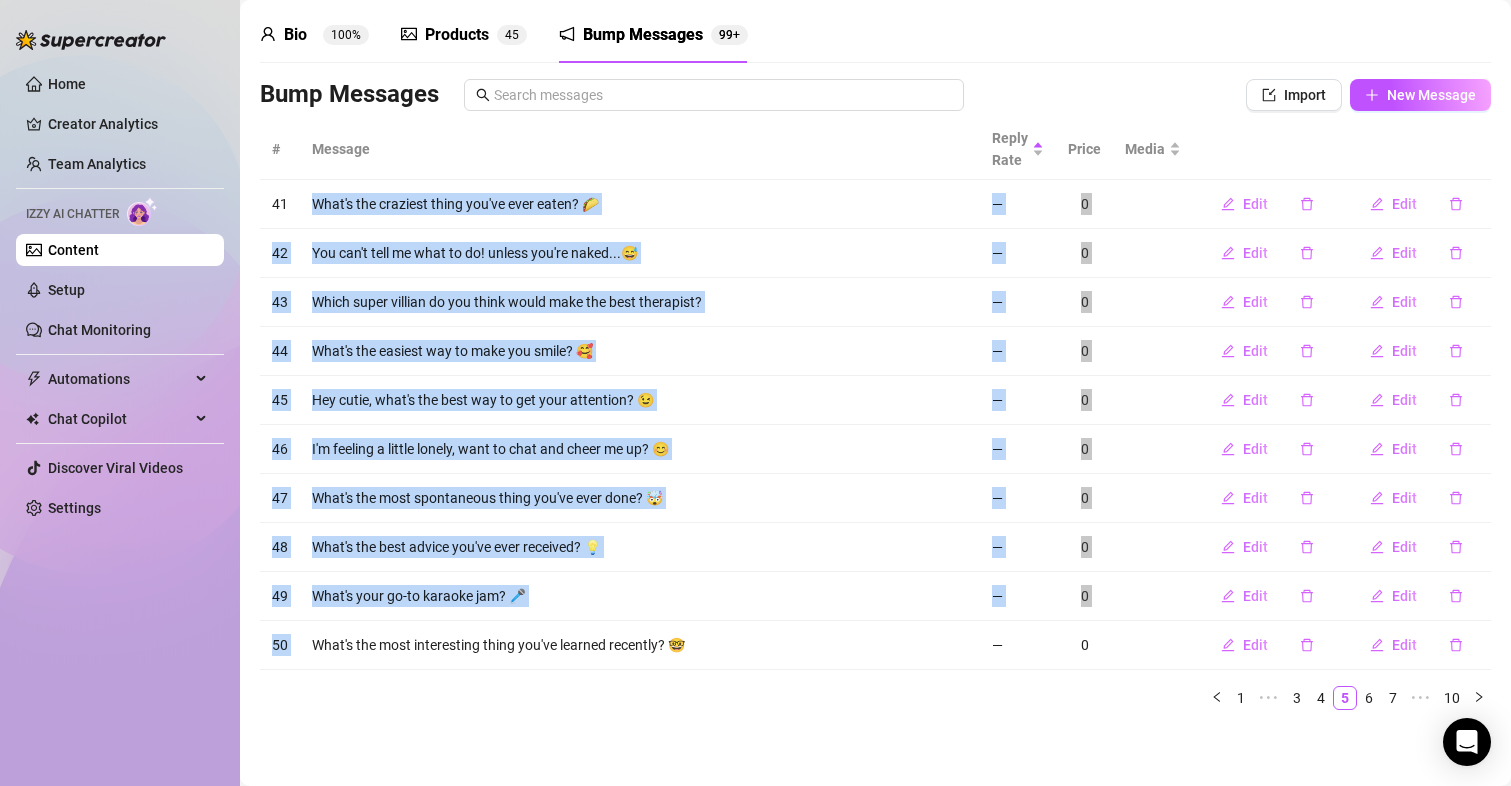click on "What's the most spontaneous thing you've ever done? 🤯" at bounding box center (640, 498) 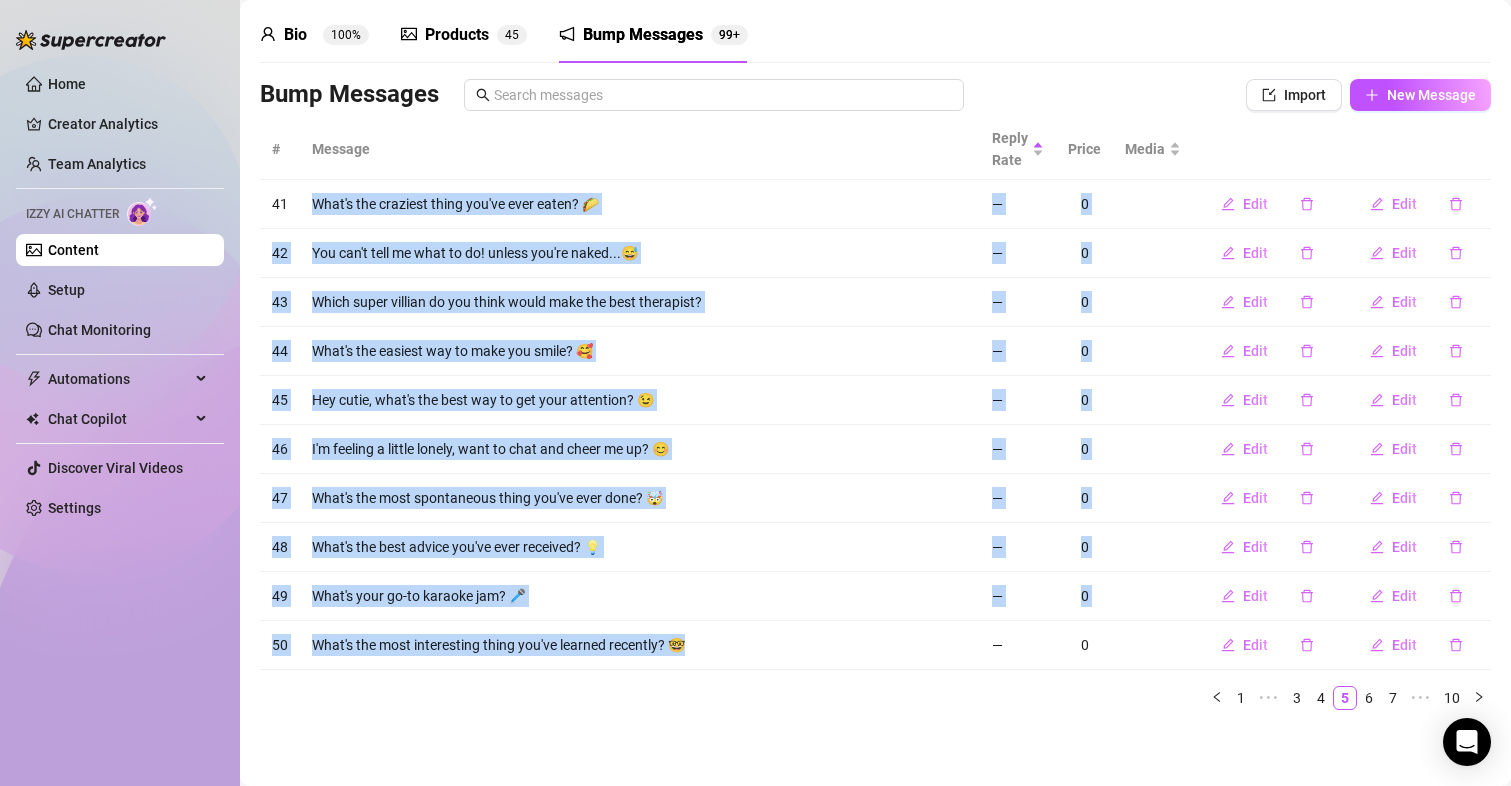 drag, startPoint x: 725, startPoint y: 640, endPoint x: 295, endPoint y: 193, distance: 620.24915 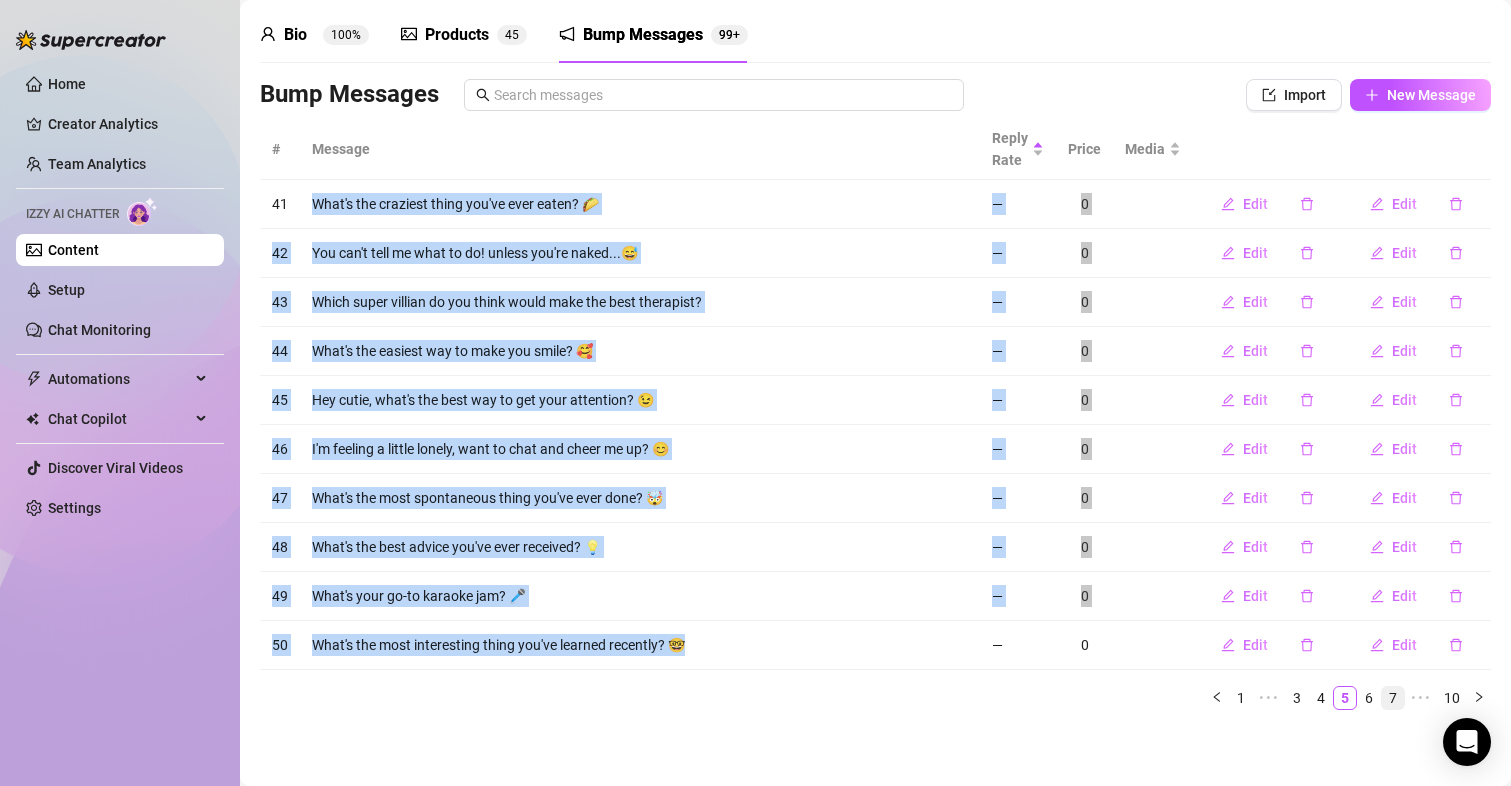 click on "6" at bounding box center (1369, 698) 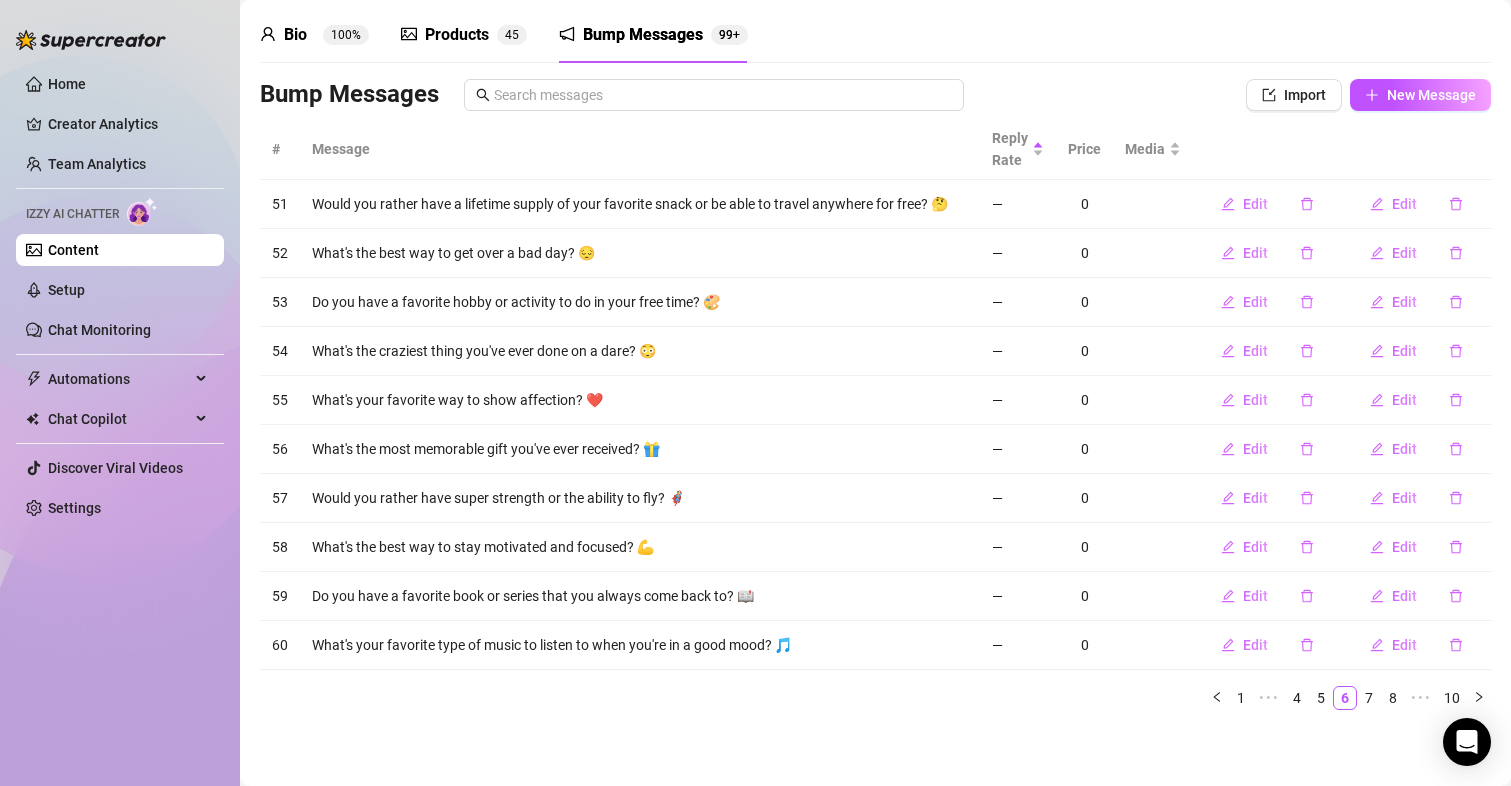 click on "# Message Reply Rate Price Media 51 Would you rather have a lifetime supply of your favorite snack or be able to travel anywhere for free? 🤔 — 0 Edit Edit 52 What's the best way to get over a bad day? 😔 — 0 Edit Edit 53 Do you have a favorite hobby or activity to do in your free time? 🎨 — 0 Edit Edit 54 What's the craziest thing you've ever done on a dare? 😳 — 0 Edit Edit 55 What's your favorite way to show affection? ❤️ — 0 Edit Edit 56 What's the most memorable gift you've ever received? 🎁 — 0 Edit Edit 57 Would you rather have super strength or the ability to fly? 🦸‍♂️ — 0 Edit Edit 58 What's the best way to stay motivated and focused? 💪 — 0 Edit Edit 59 Do you have a favorite book or series that you always come back to? 📖 — 0 Edit Edit 60 What's your favorite type of music to listen to when you're in a good mood? 🎵 — 0 Edit Edit 1 ••• 4 5 6 7 8 ••• 10" at bounding box center (875, 414) 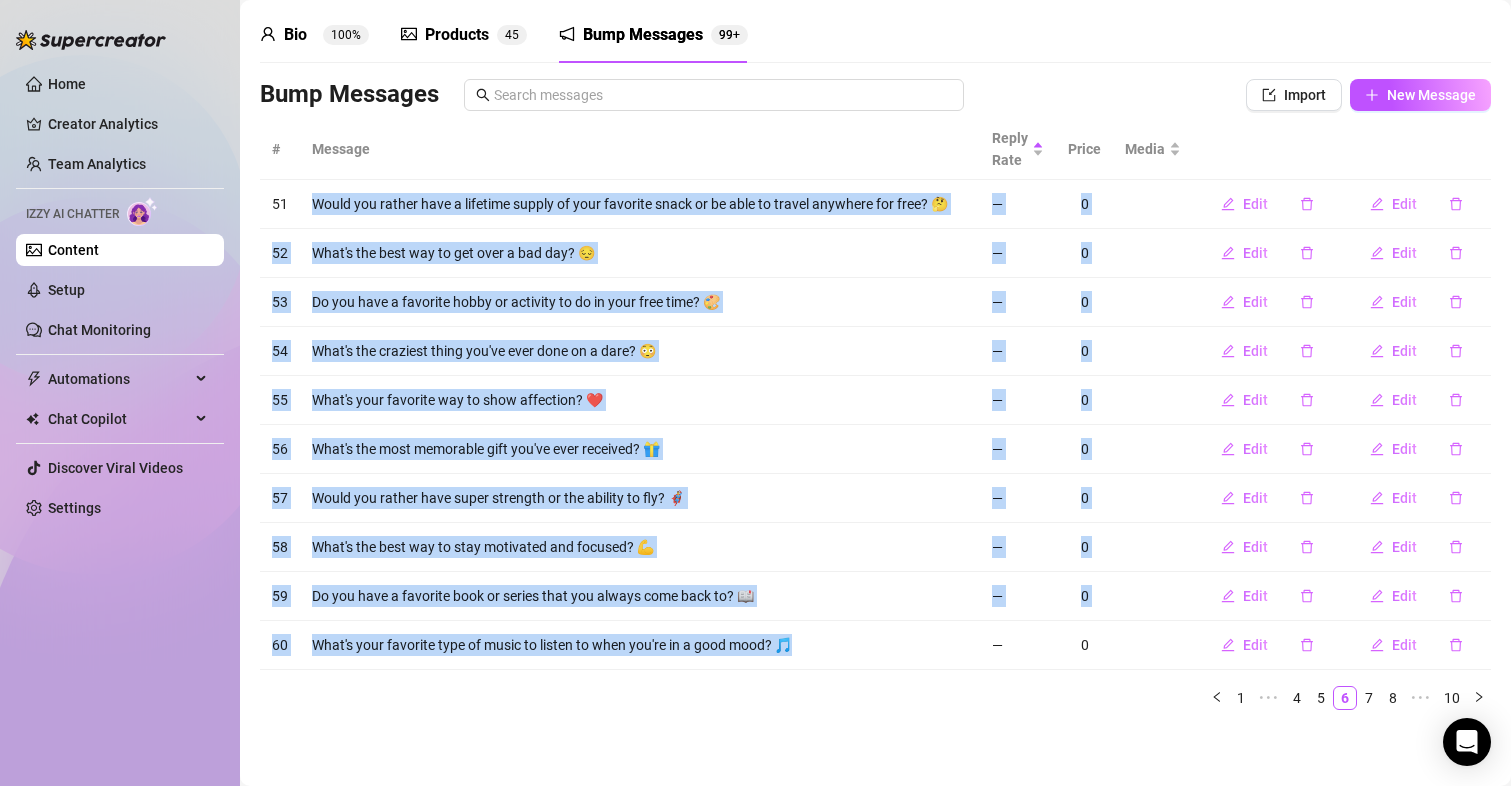 drag, startPoint x: 806, startPoint y: 650, endPoint x: 312, endPoint y: 206, distance: 664.2078 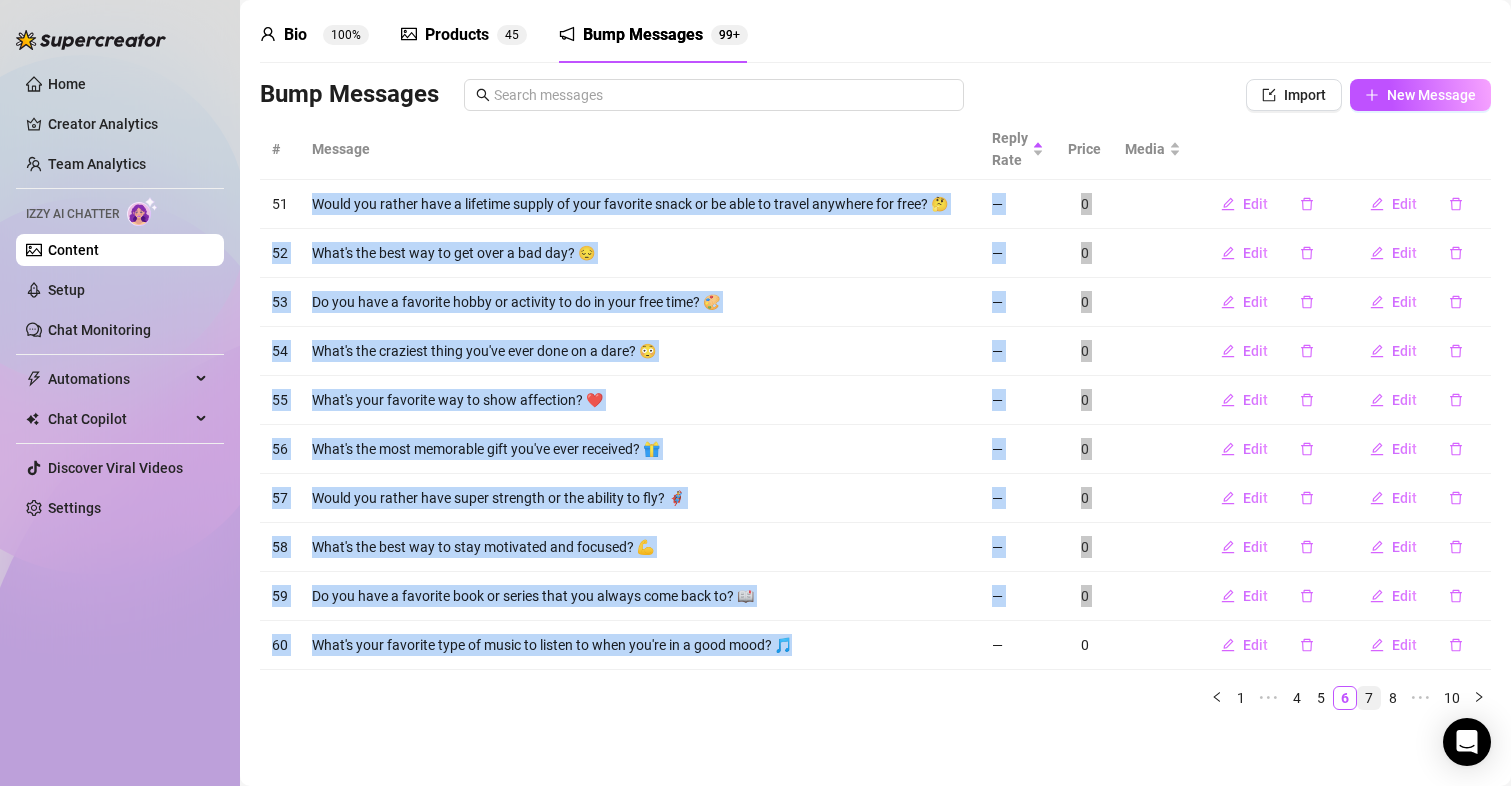 click on "7" at bounding box center [1369, 698] 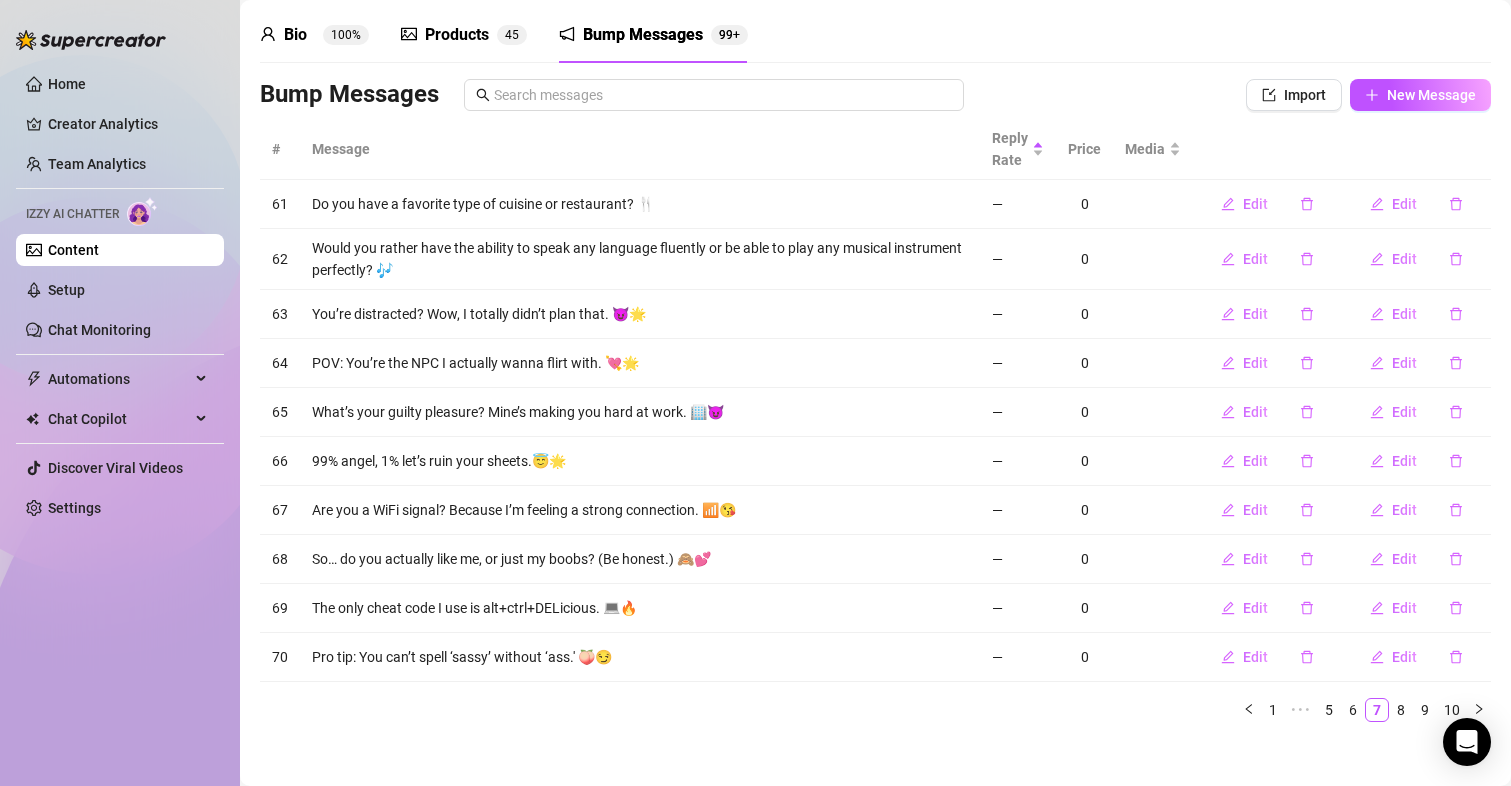 click on "Message" at bounding box center (640, 149) 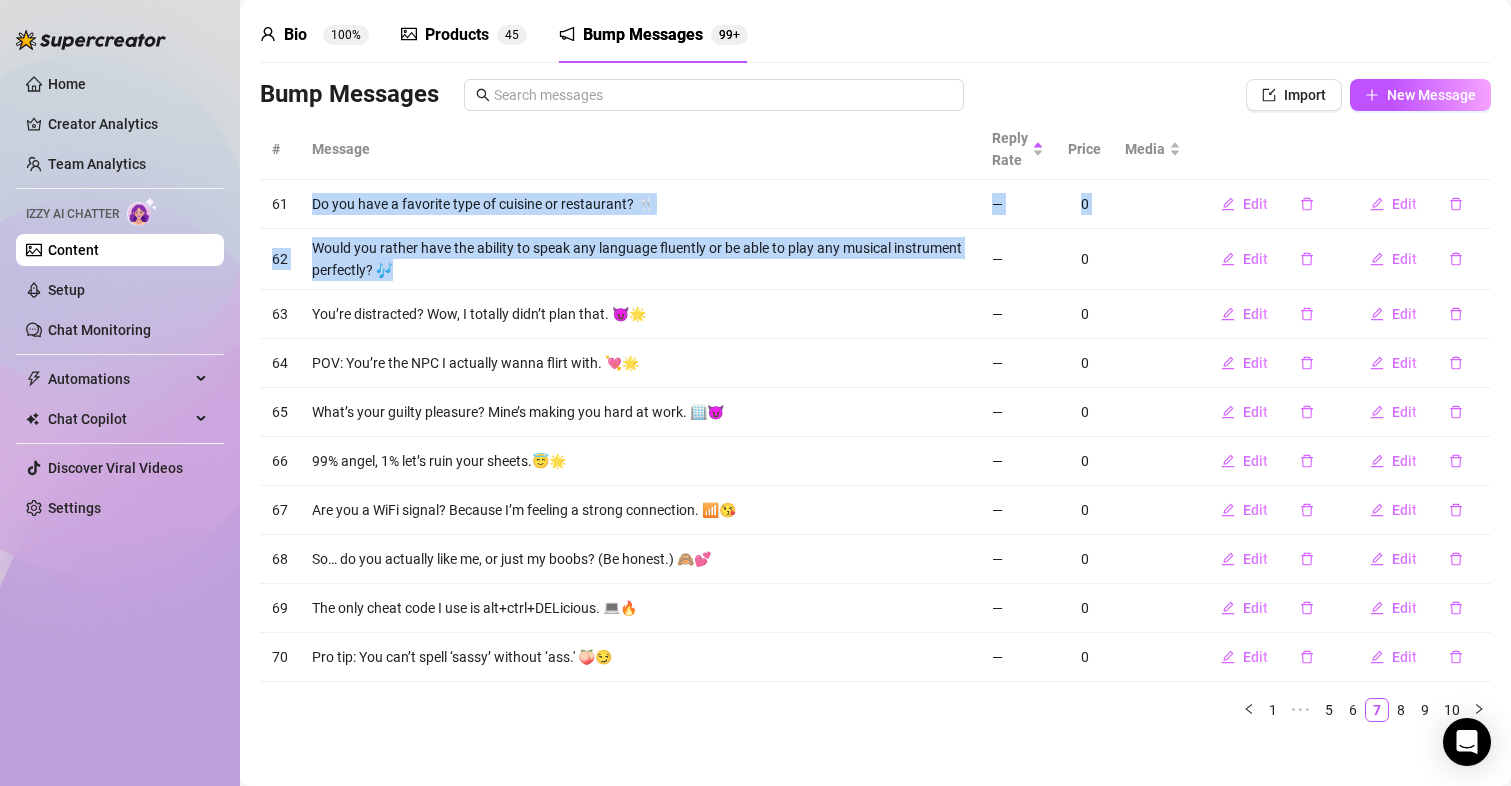 drag, startPoint x: 483, startPoint y: 266, endPoint x: 304, endPoint y: 187, distance: 195.65787 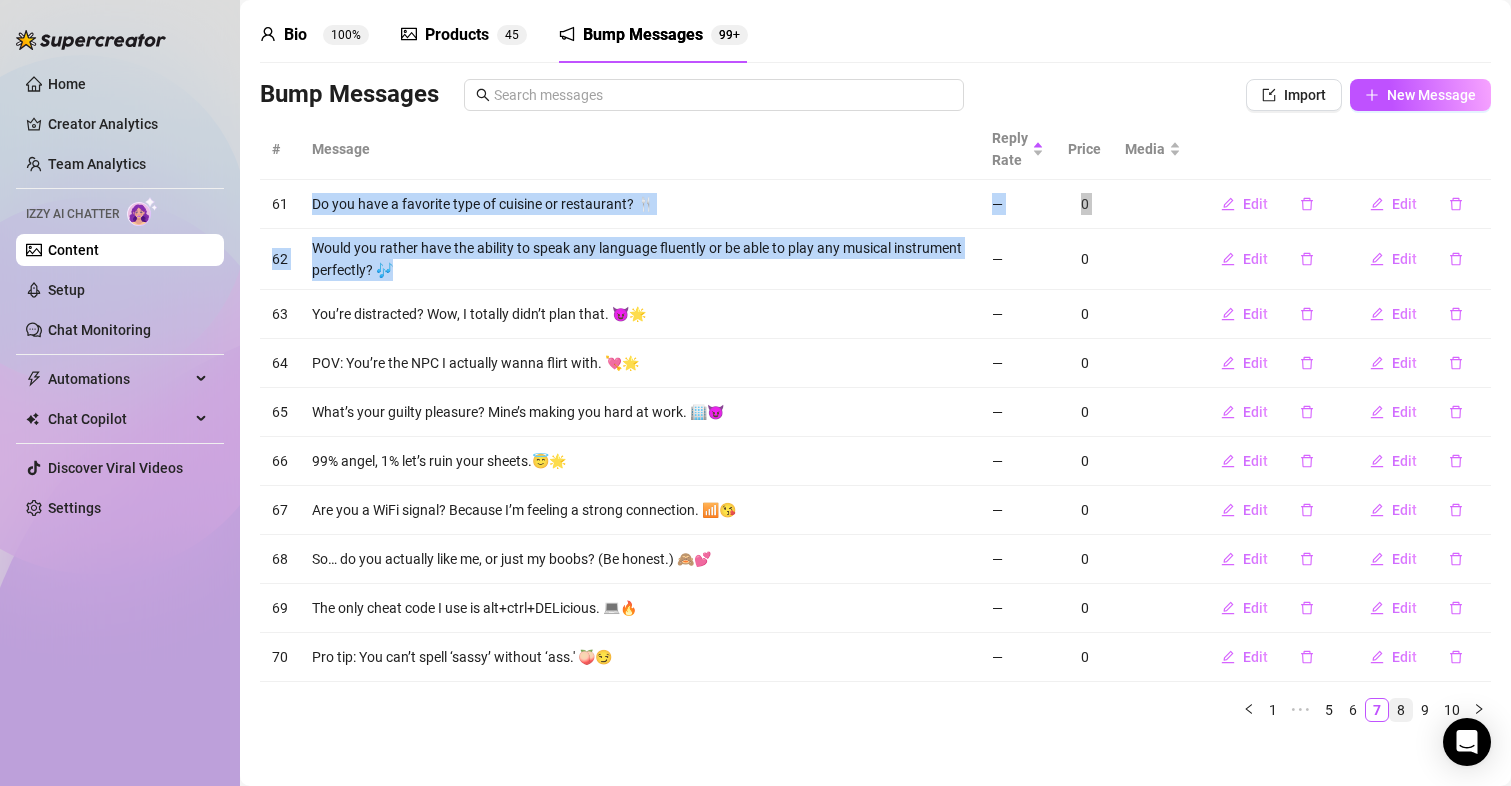 click on "8" at bounding box center (1401, 710) 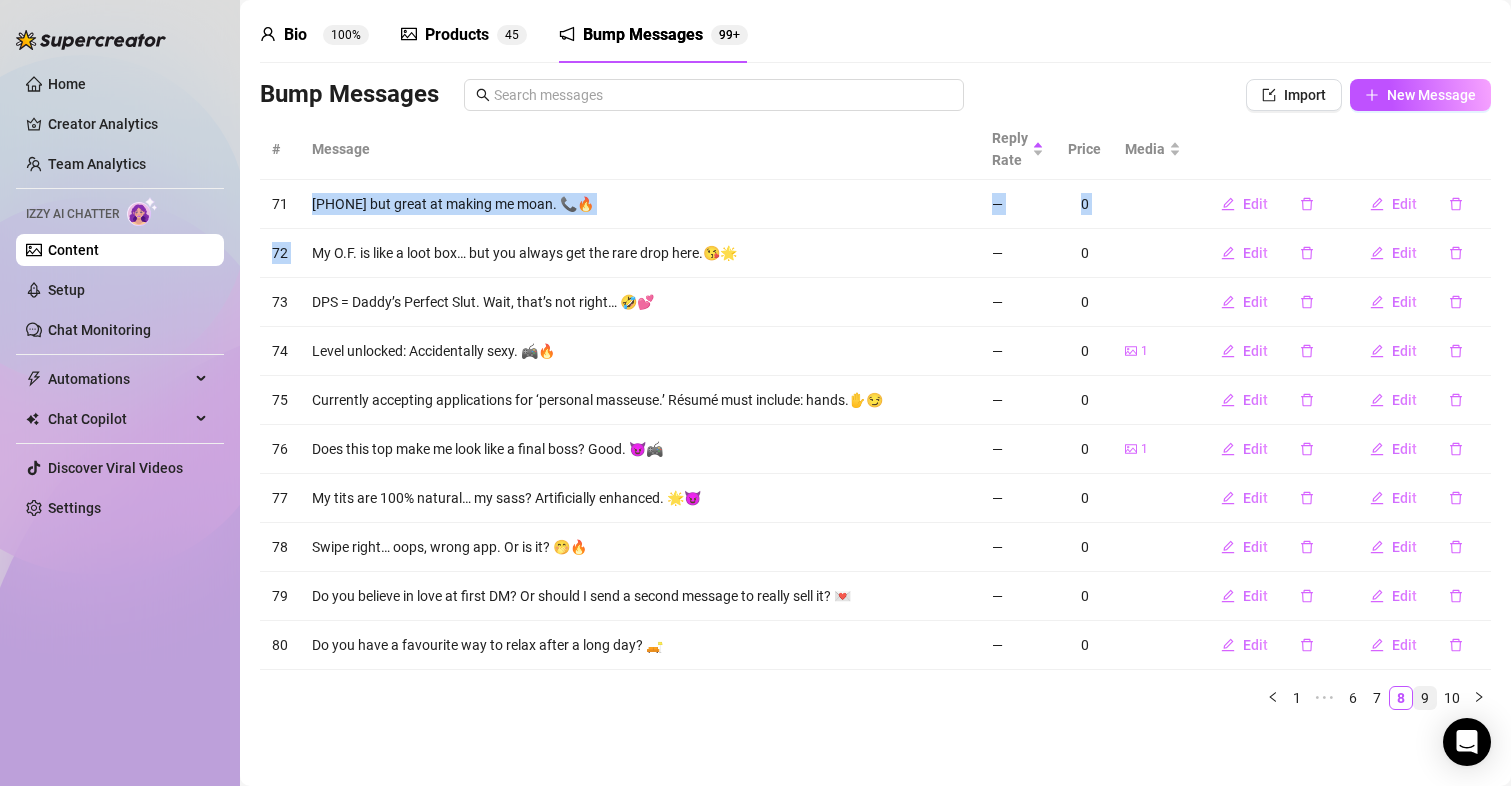 click on "9" at bounding box center [1425, 698] 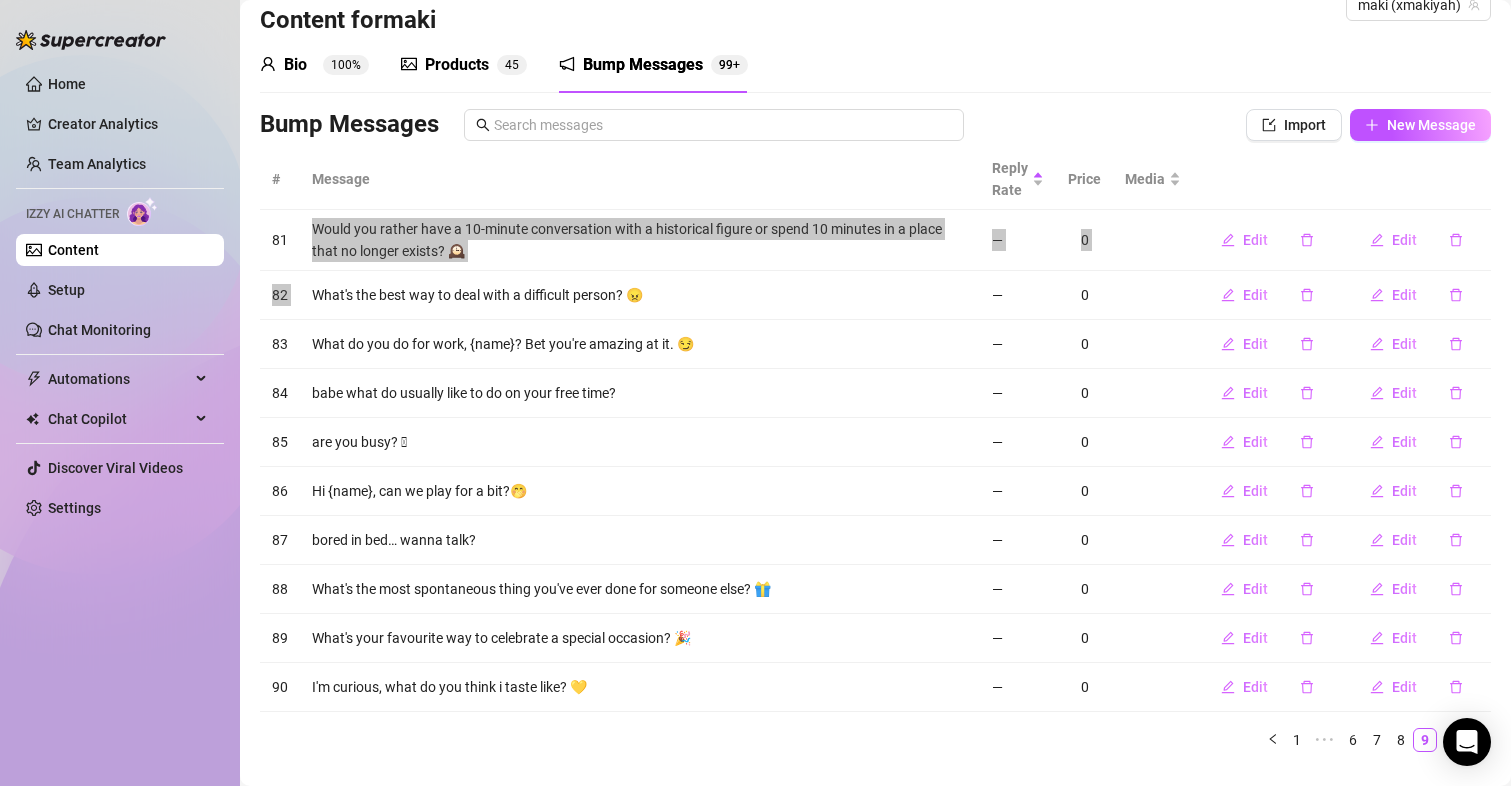 scroll, scrollTop: 0, scrollLeft: 0, axis: both 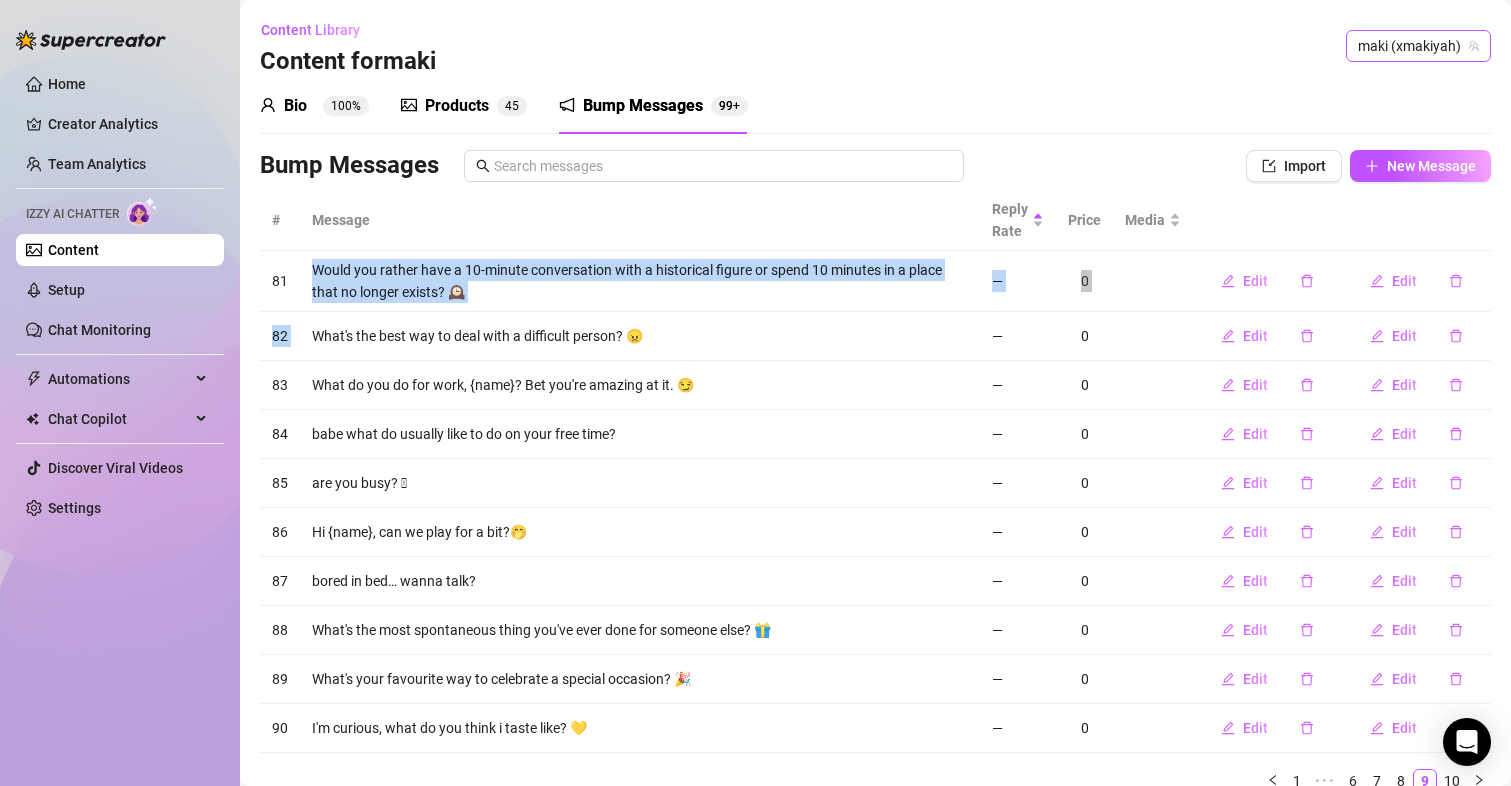 click on "maki (xmakiyah)" at bounding box center [1418, 46] 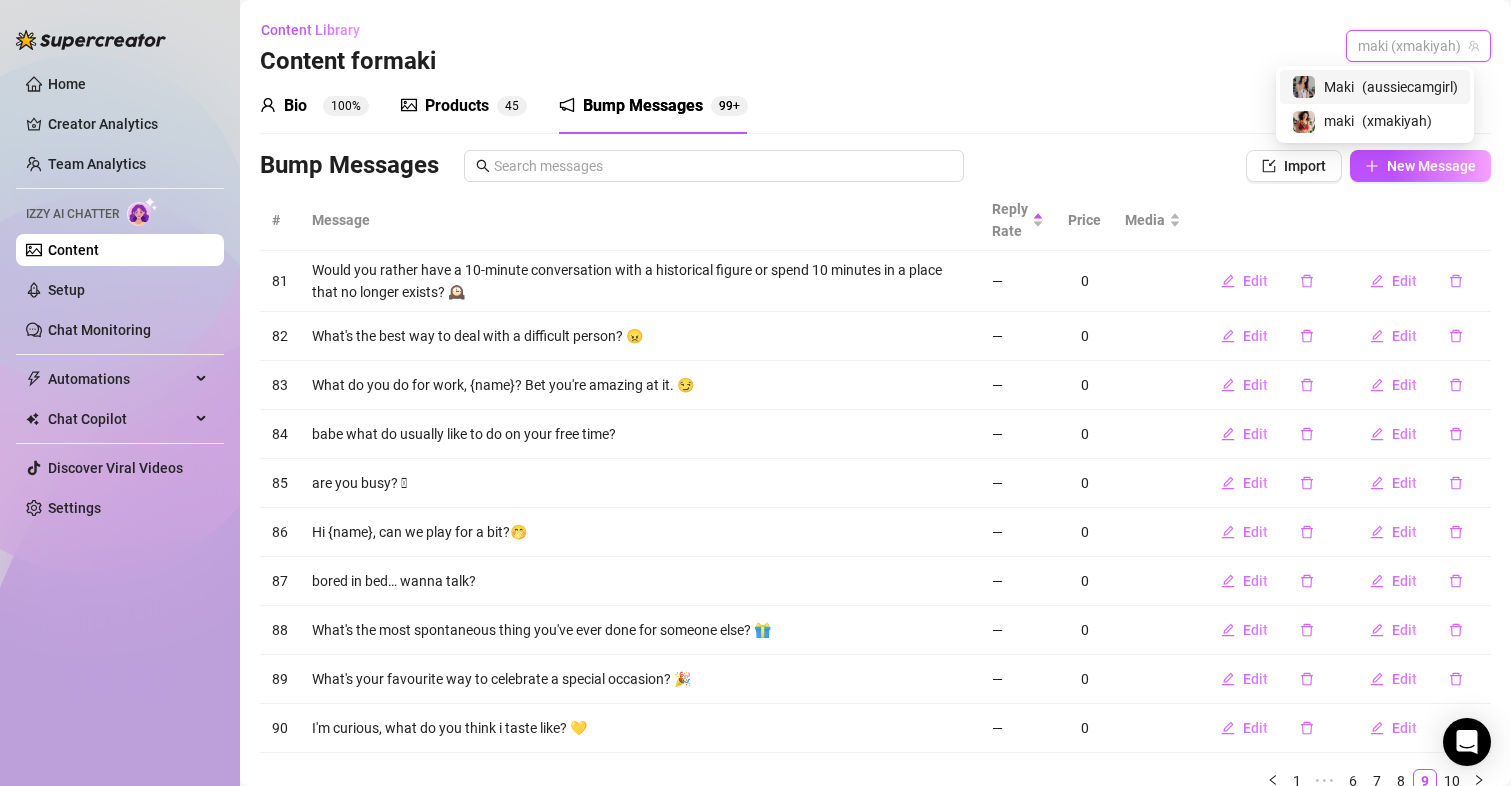 click on "( [USERNAME] )" at bounding box center [1410, 87] 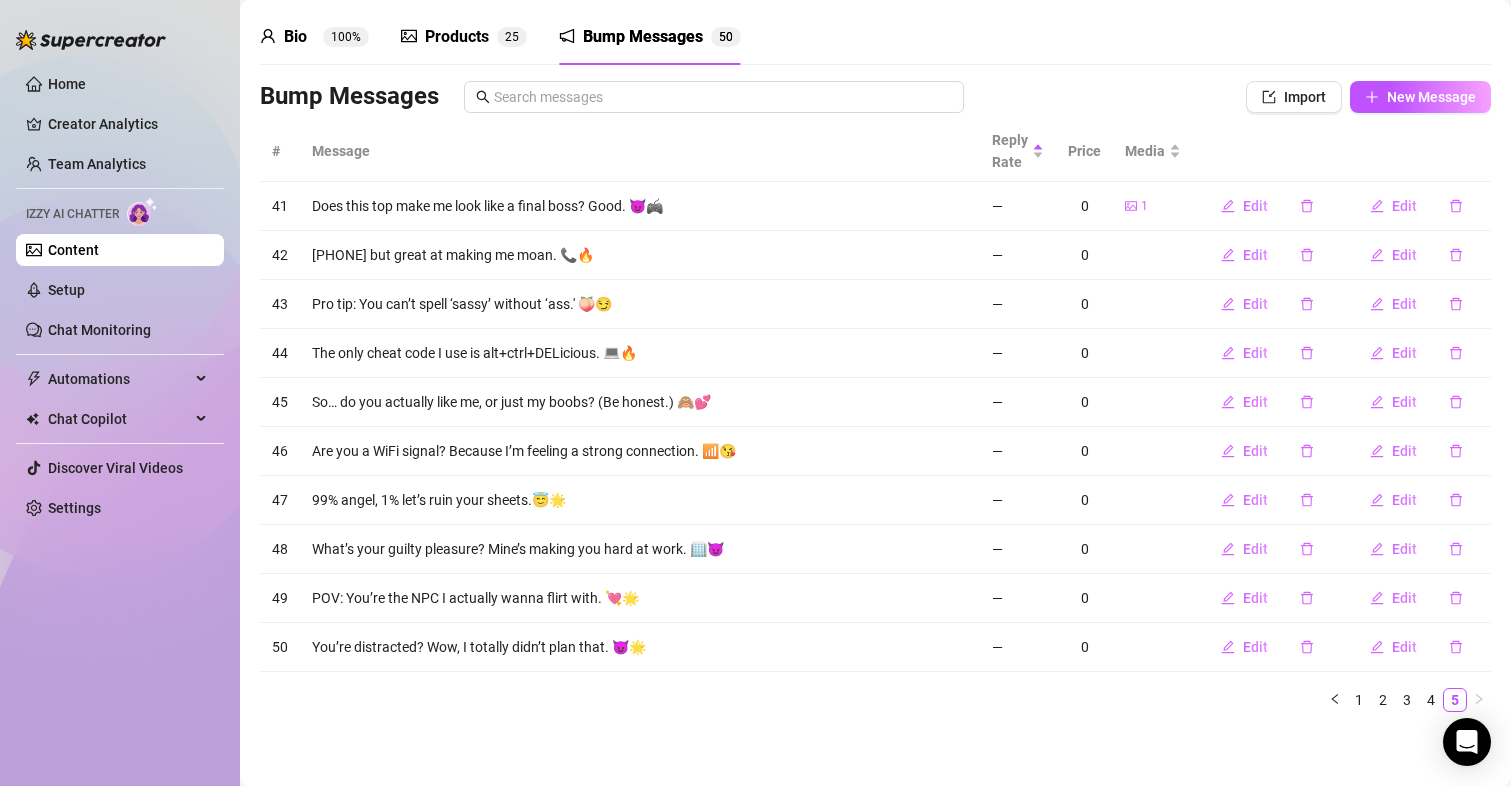 scroll, scrollTop: 71, scrollLeft: 0, axis: vertical 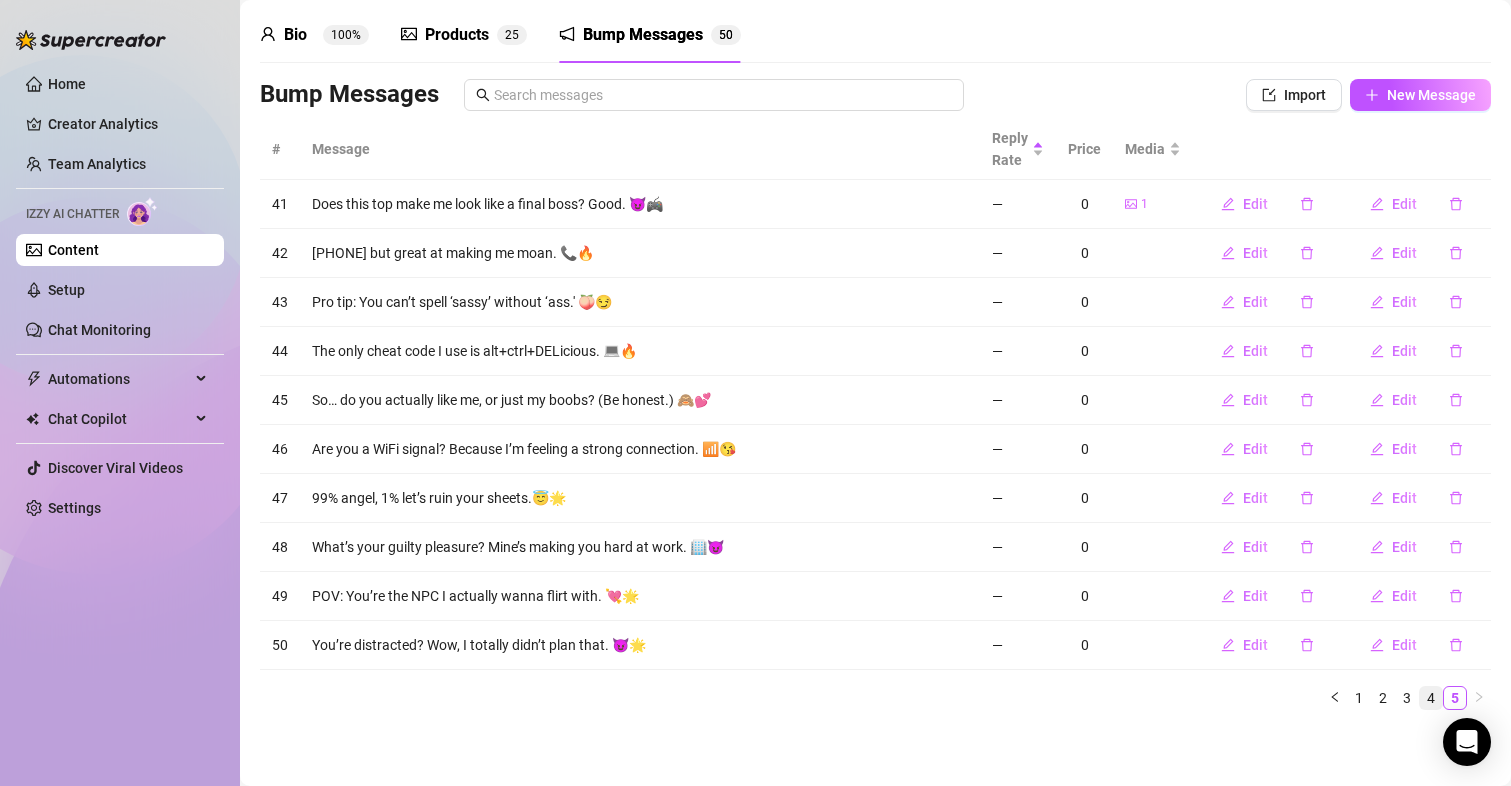 click on "4" at bounding box center [1431, 698] 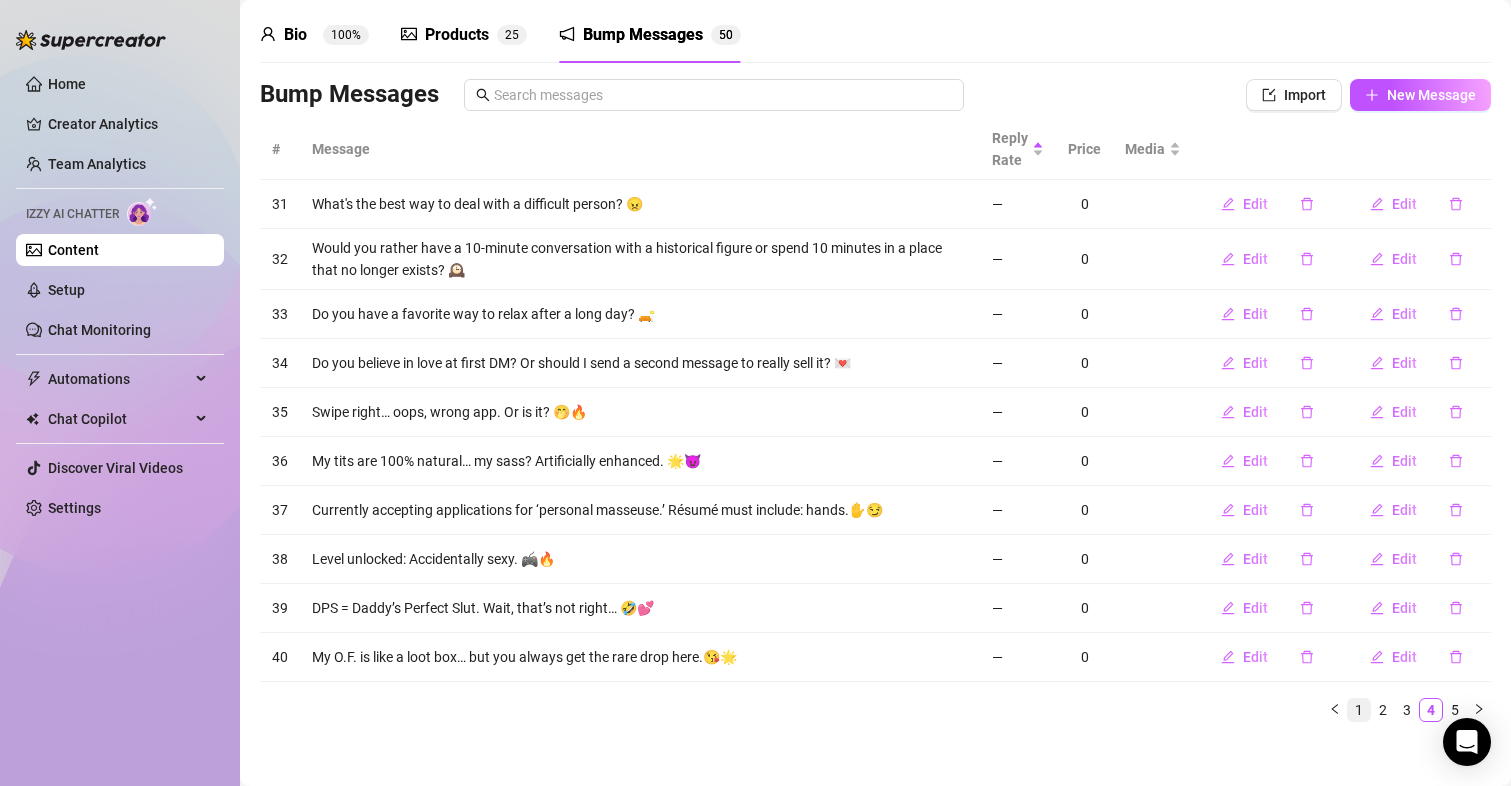 click on "1" at bounding box center [1359, 710] 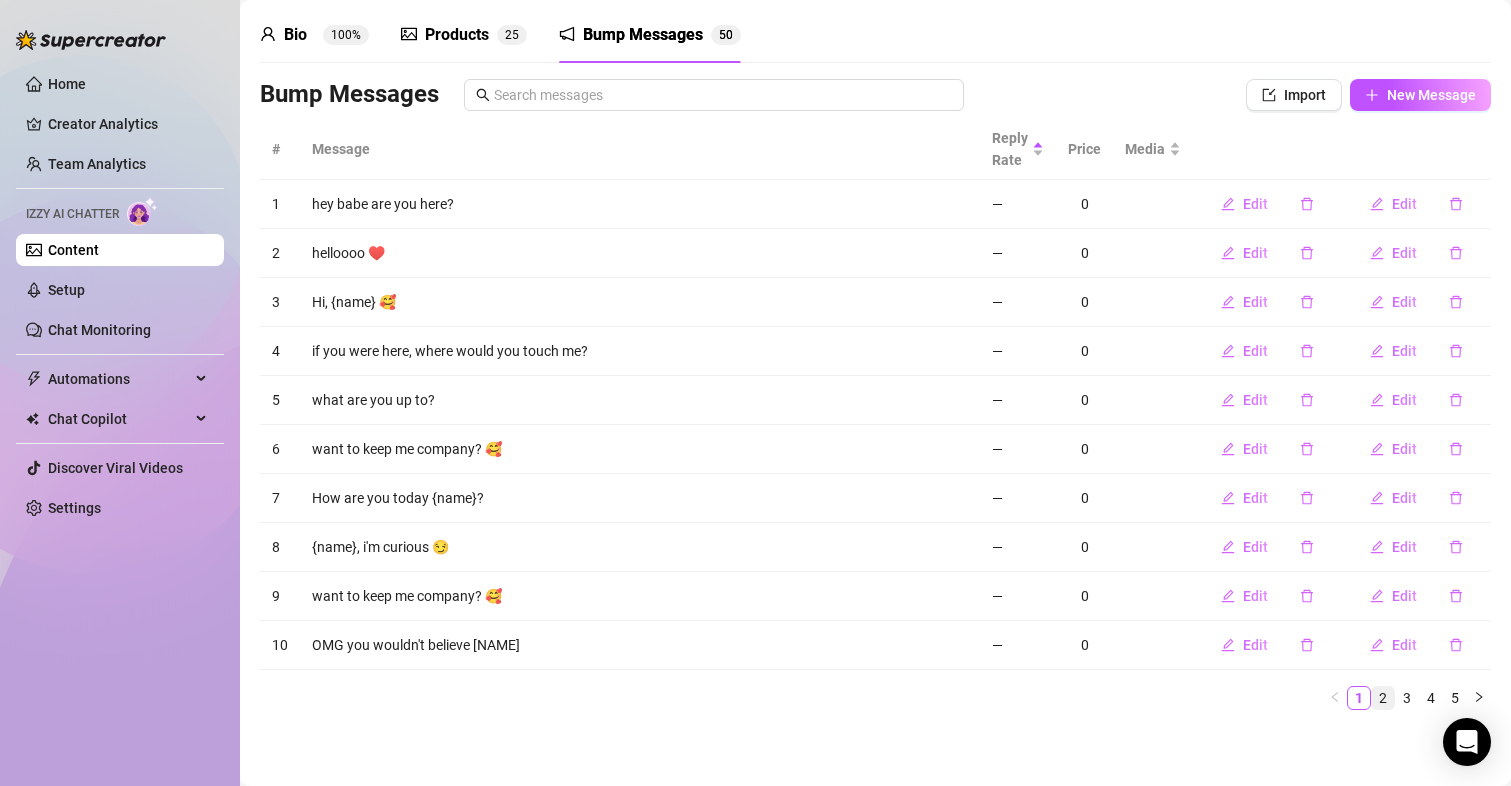 click on "2" at bounding box center (1383, 698) 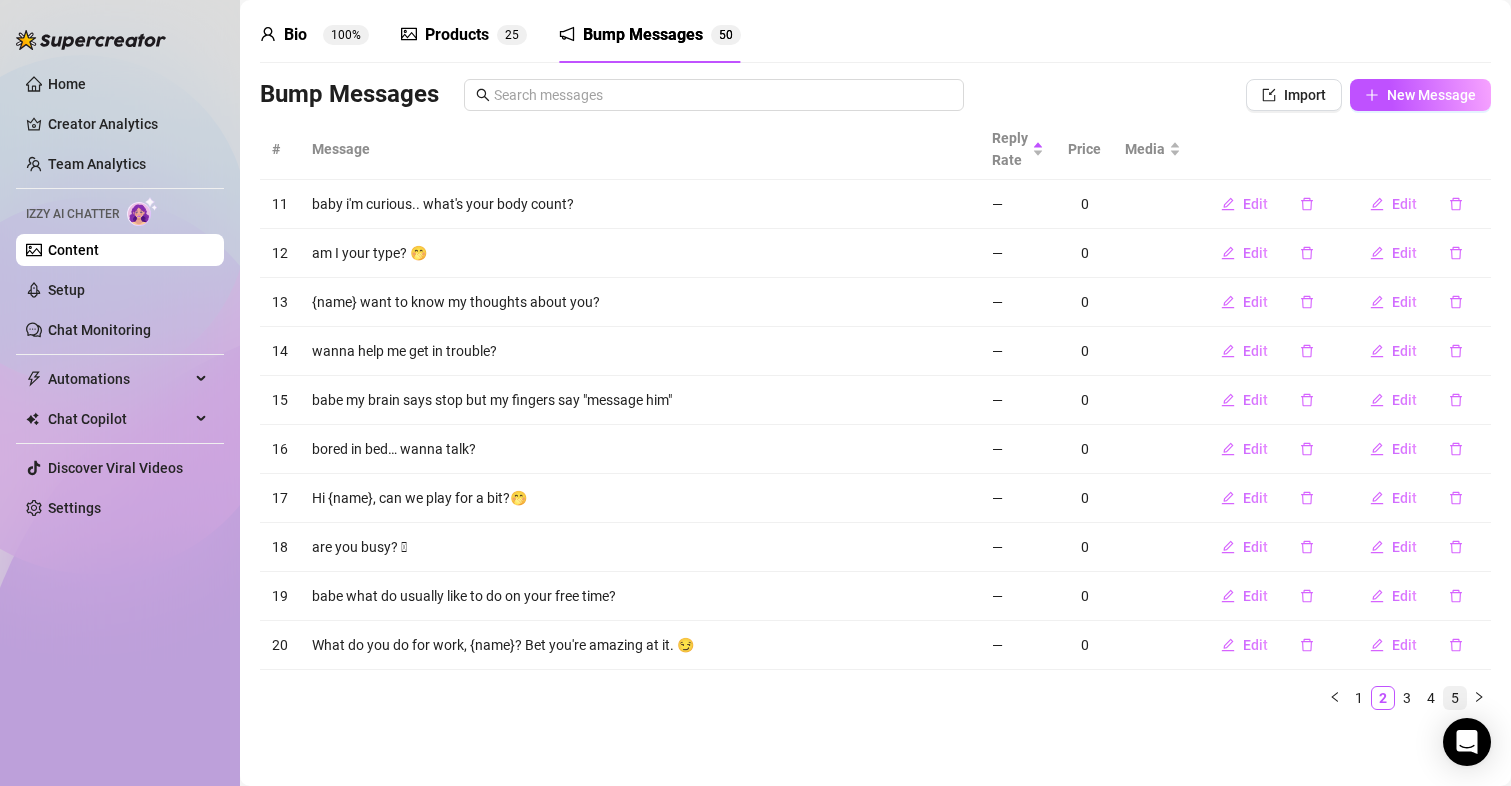 click on "5" at bounding box center [1455, 698] 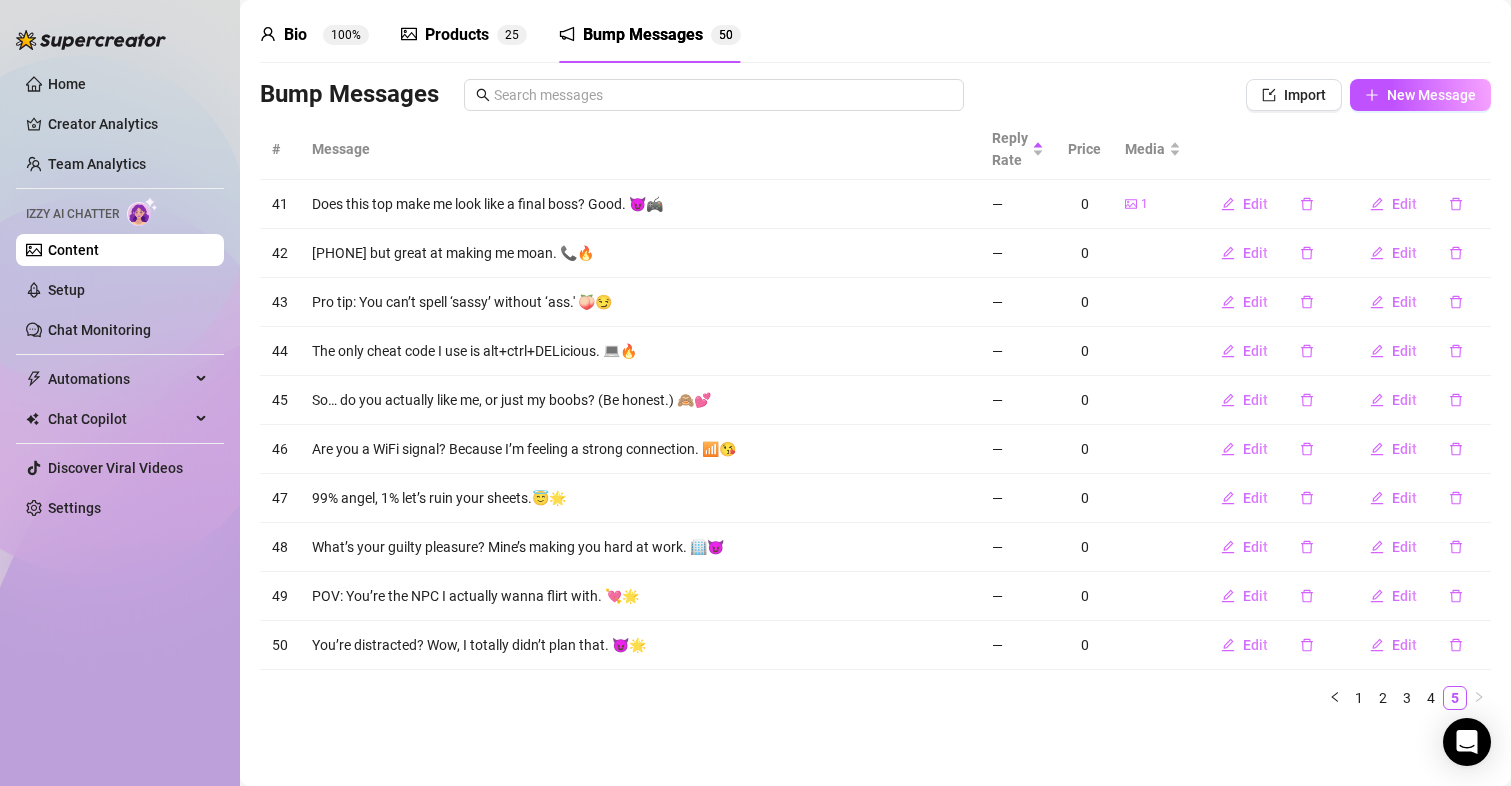 scroll, scrollTop: 71, scrollLeft: 0, axis: vertical 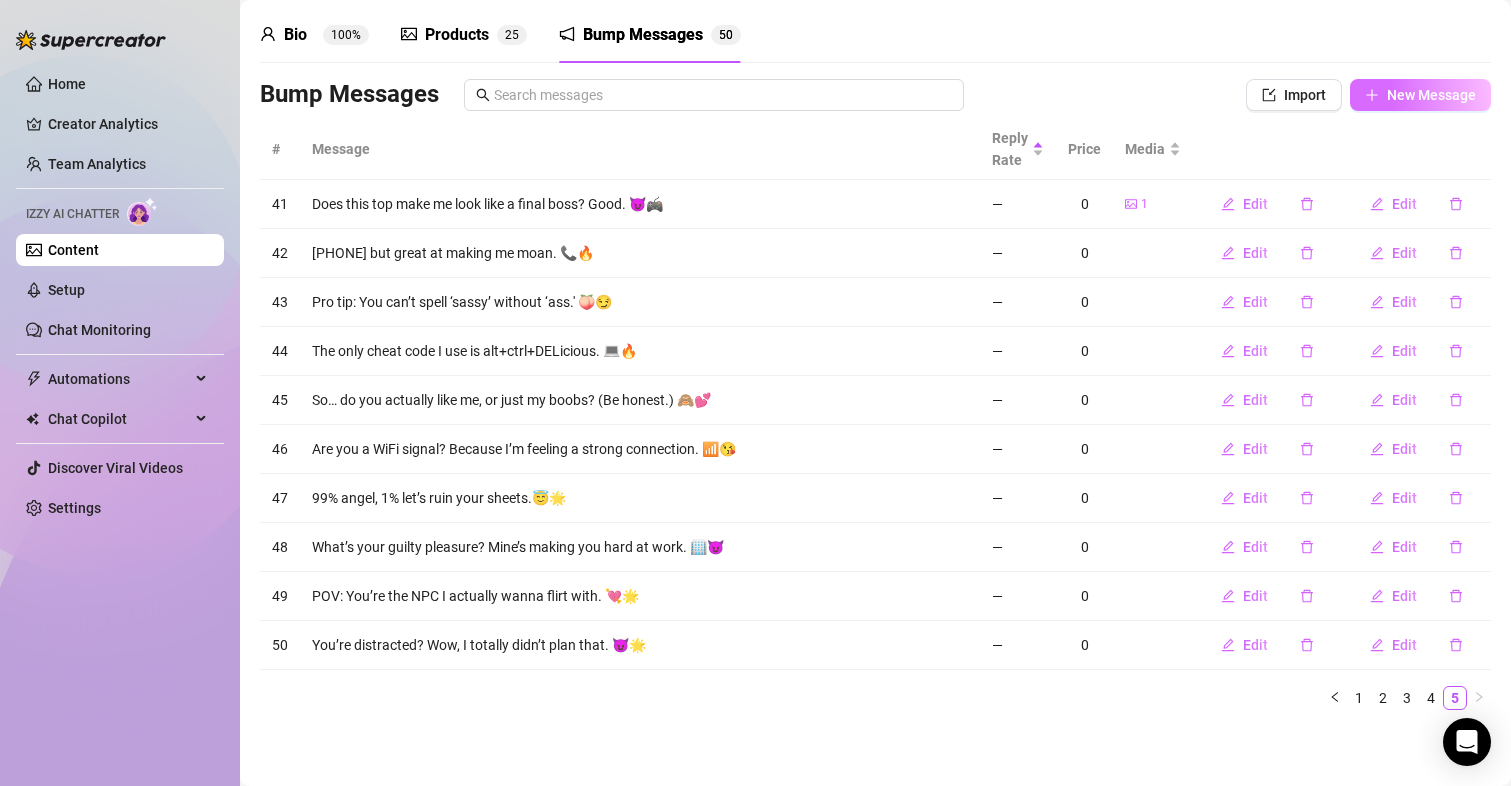 click on "New Message" at bounding box center [1431, 95] 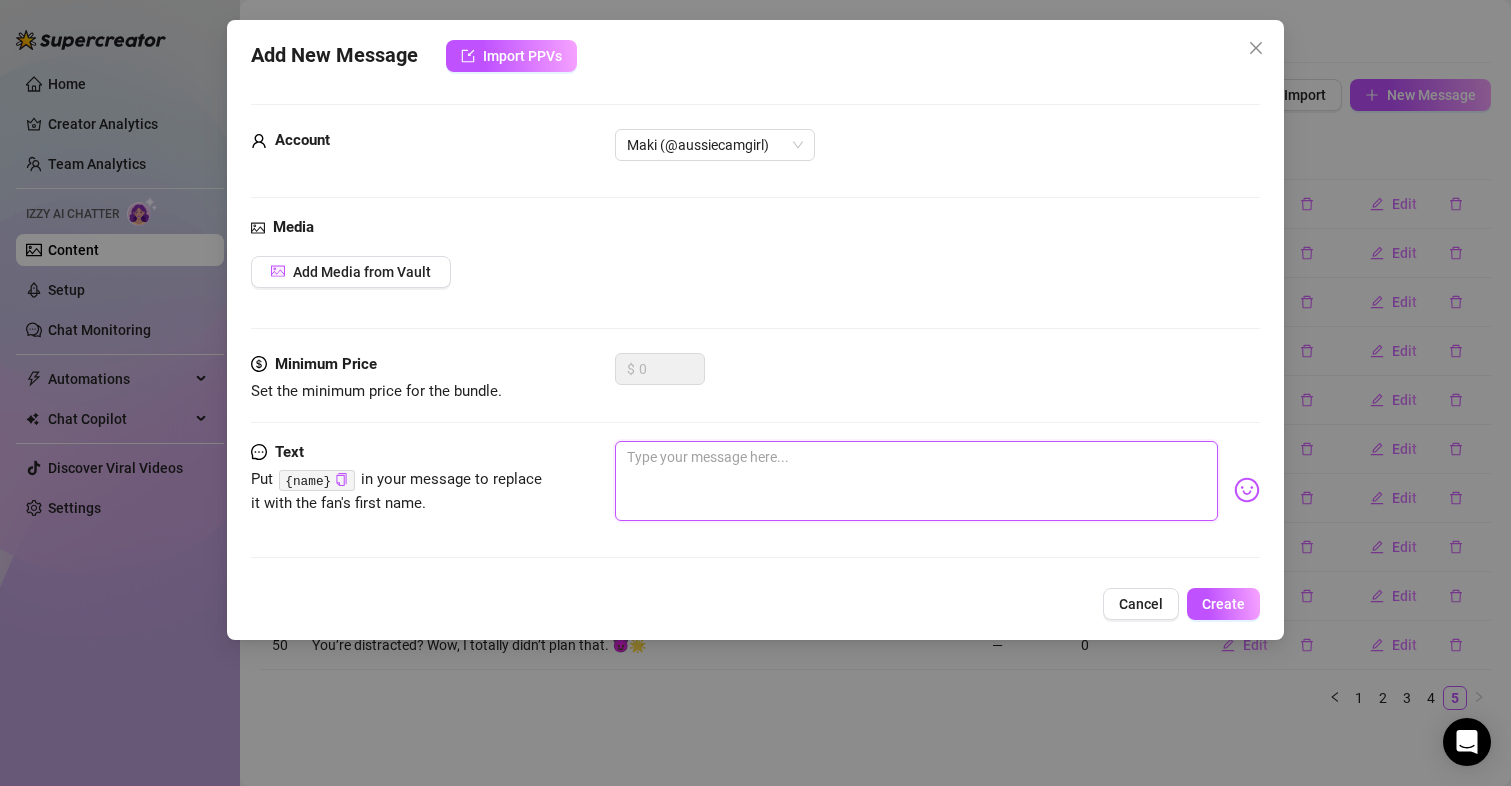 click at bounding box center (917, 481) 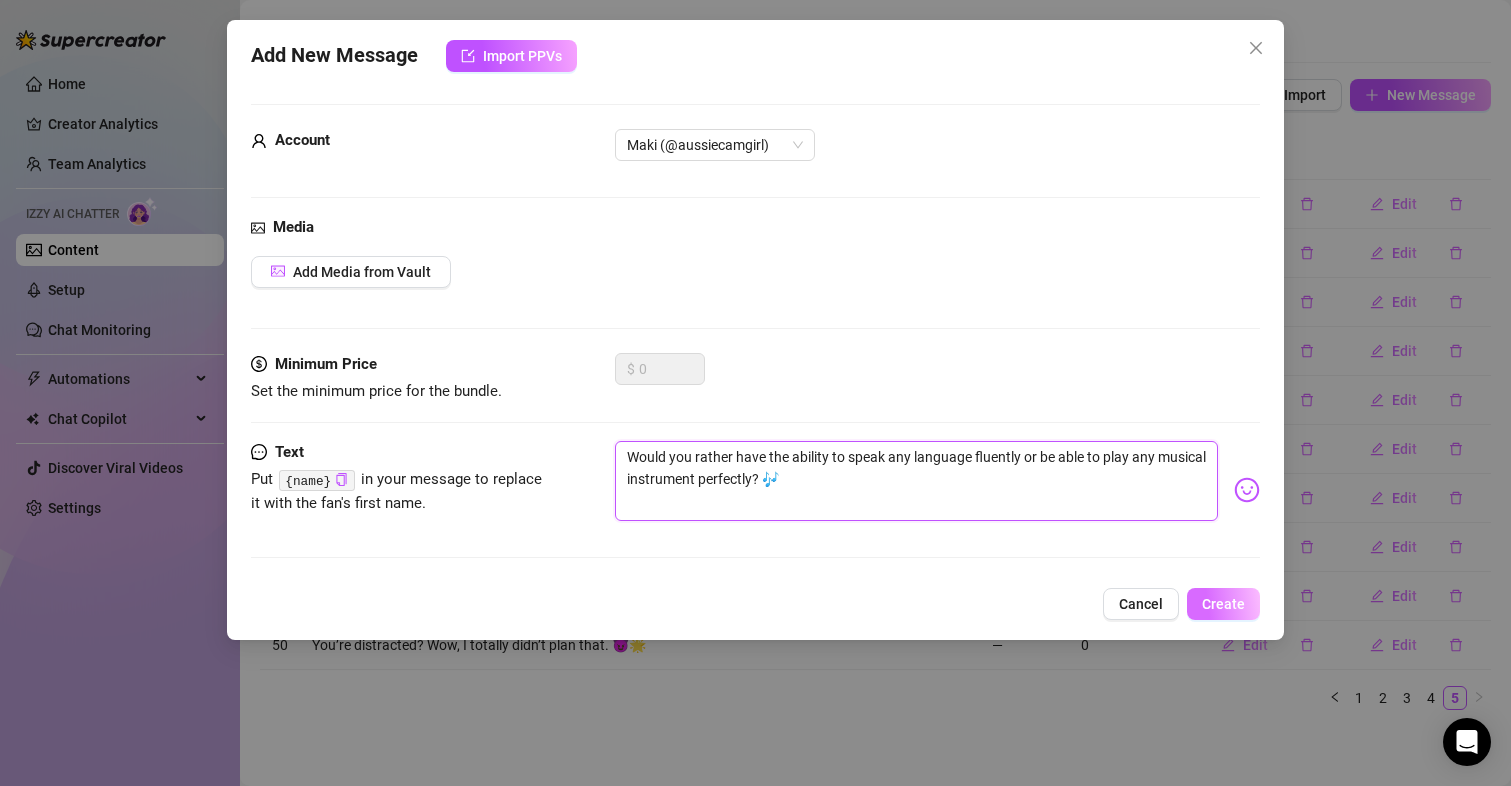 type on "Would you rather have the ability to speak any language fluently or be able to play any musical instrument perfectly? 🎶" 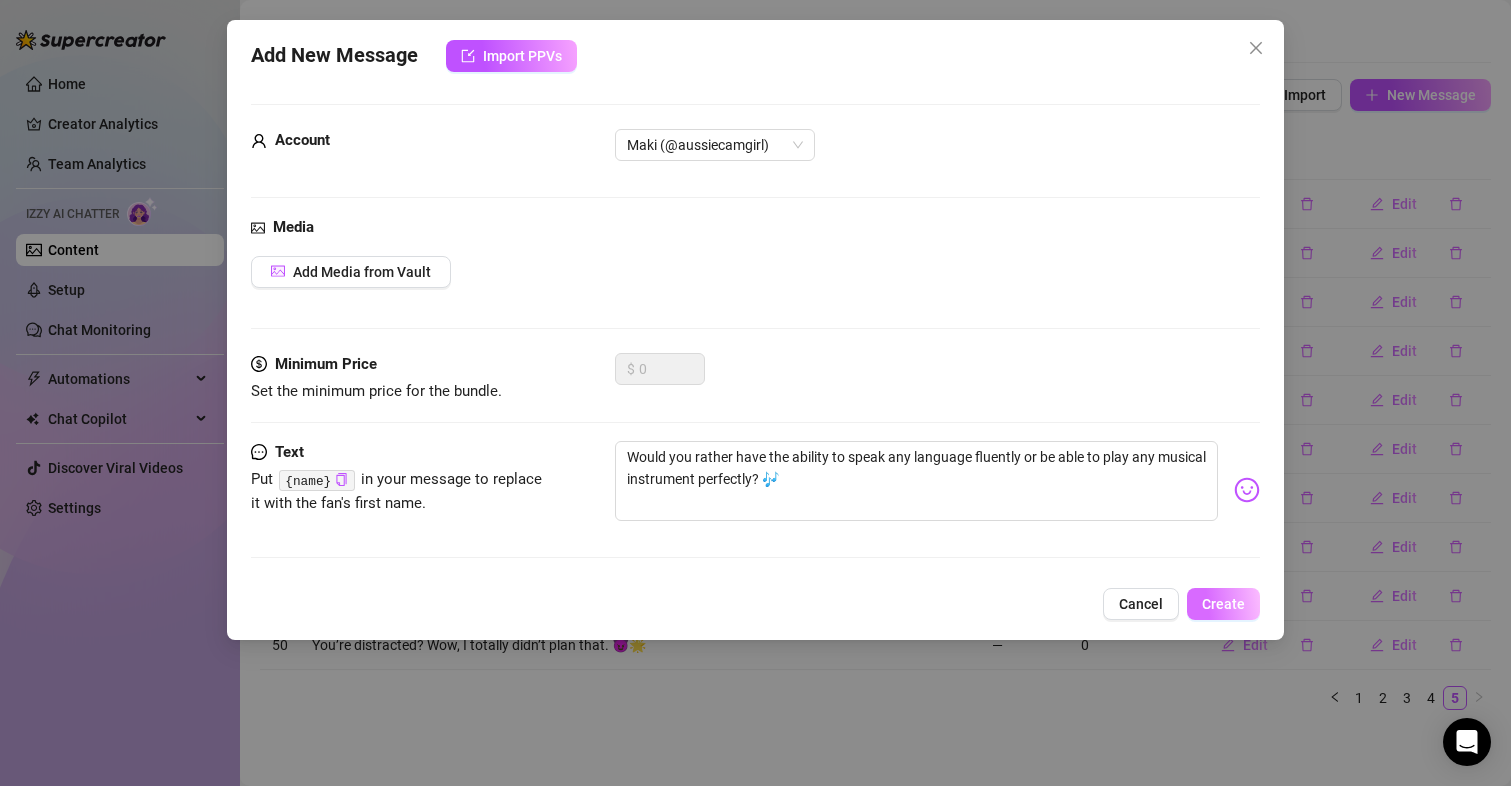 click on "Create" at bounding box center [1223, 604] 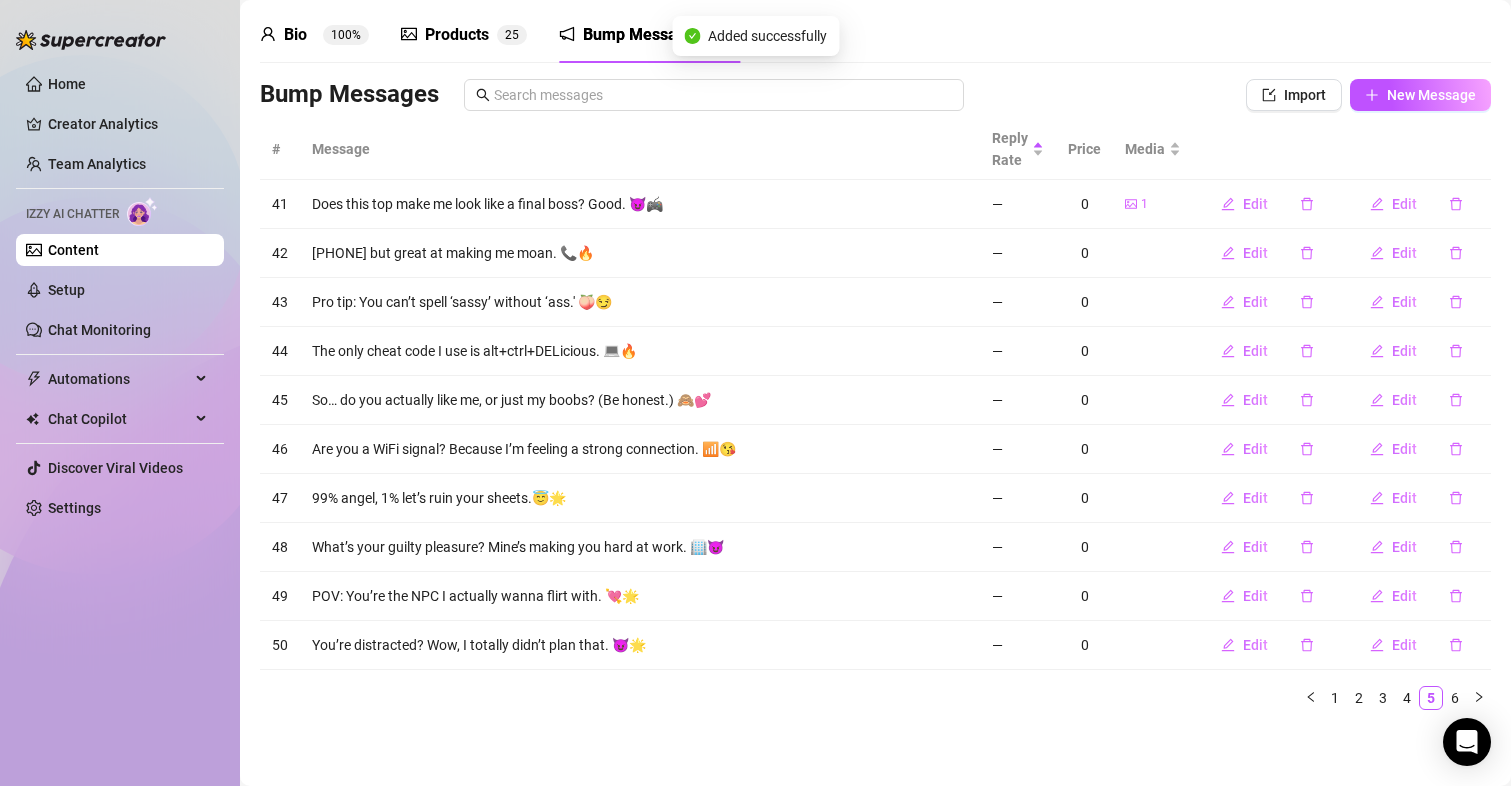 click on "6" at bounding box center (1455, 698) 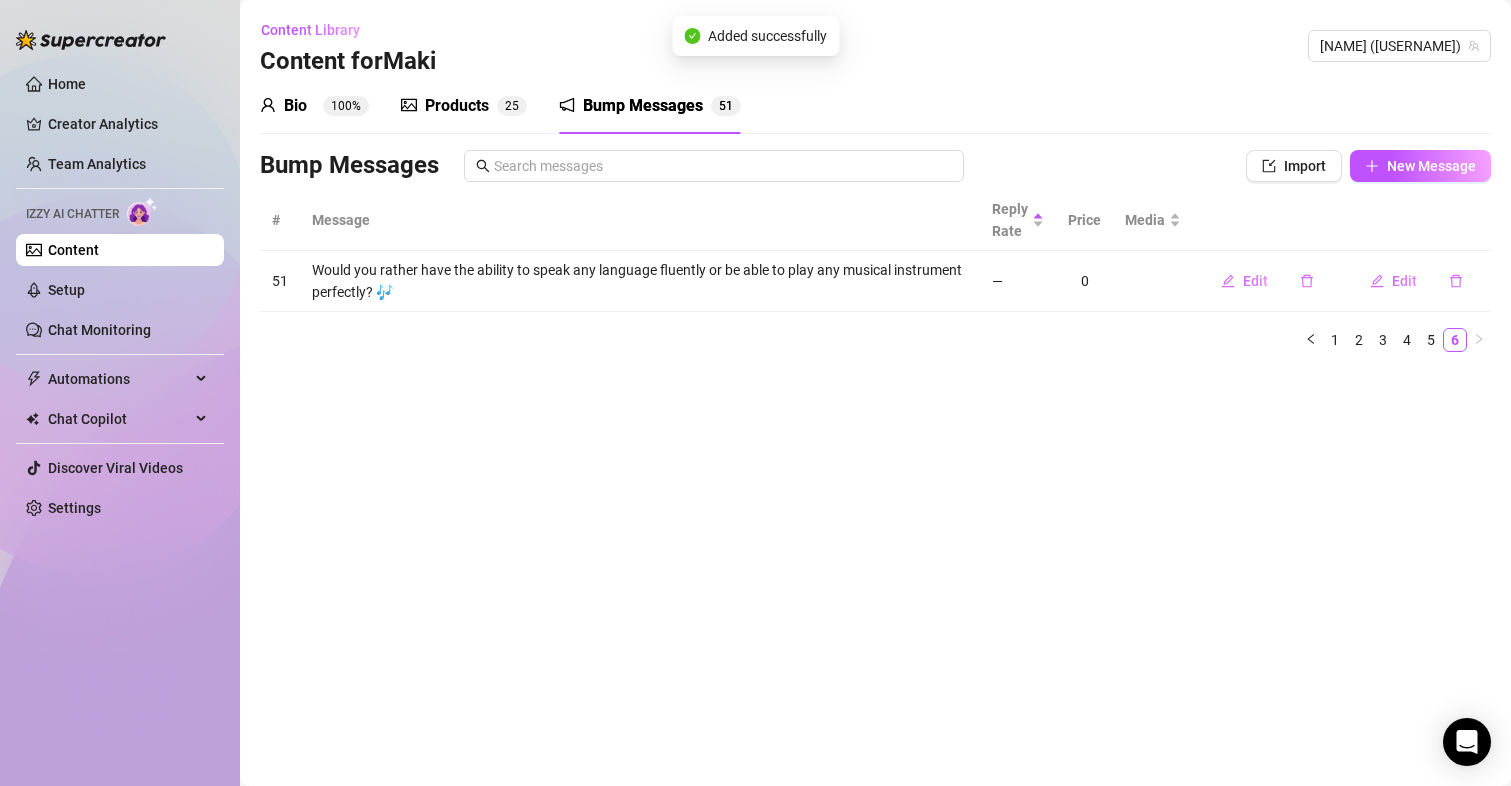 scroll, scrollTop: 0, scrollLeft: 0, axis: both 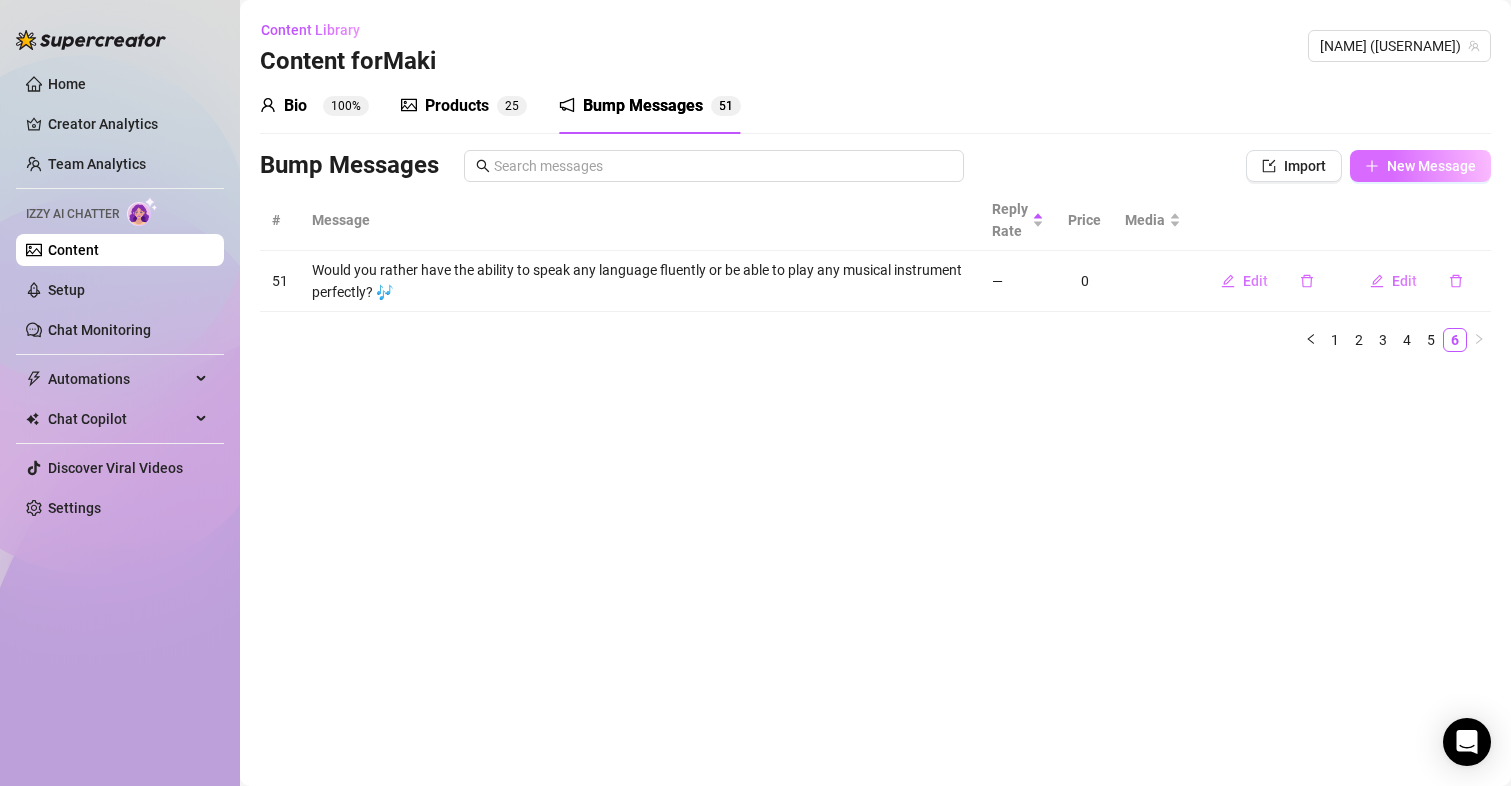 click on "New Message" at bounding box center (1431, 166) 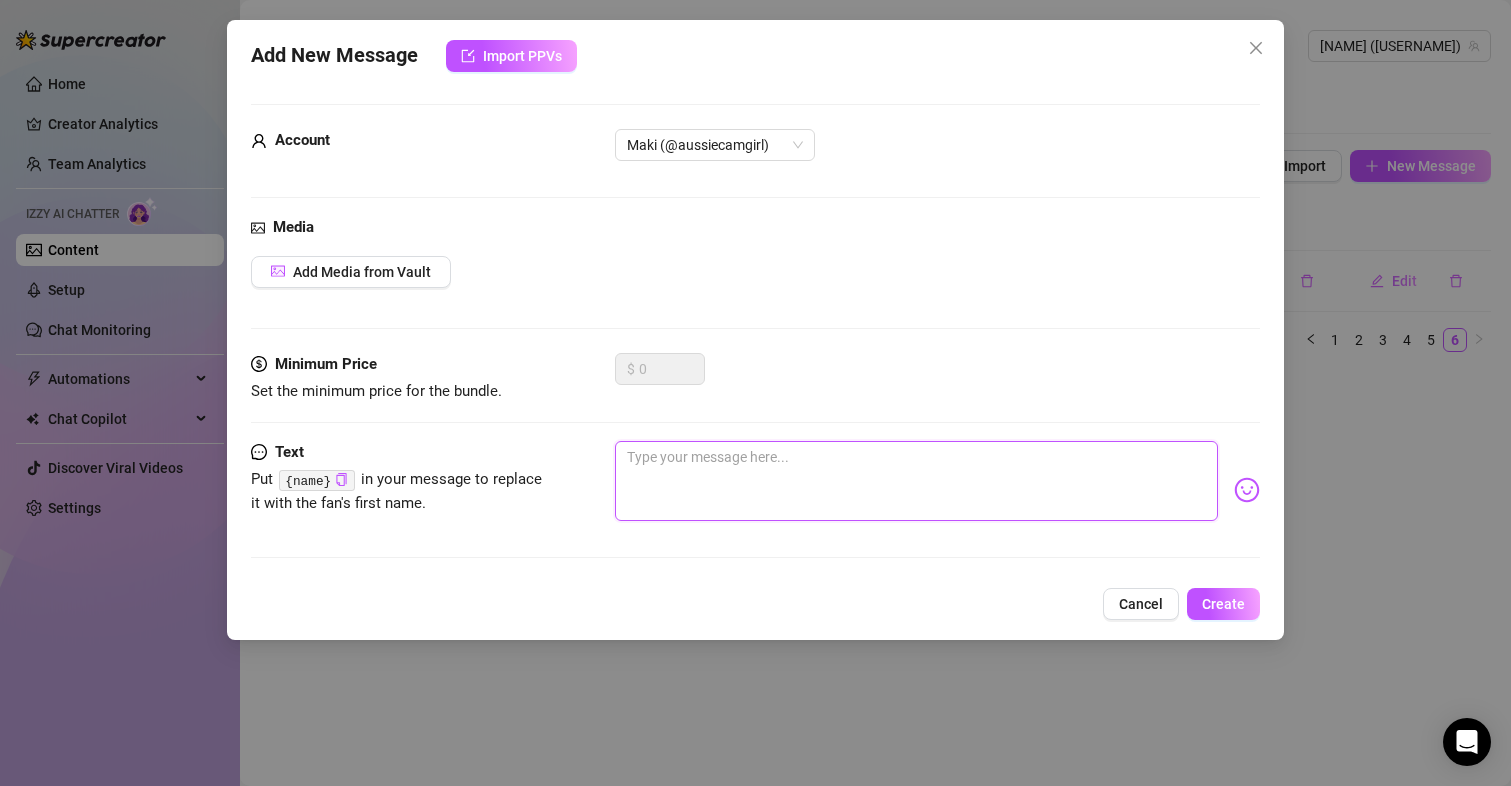 click at bounding box center [917, 481] 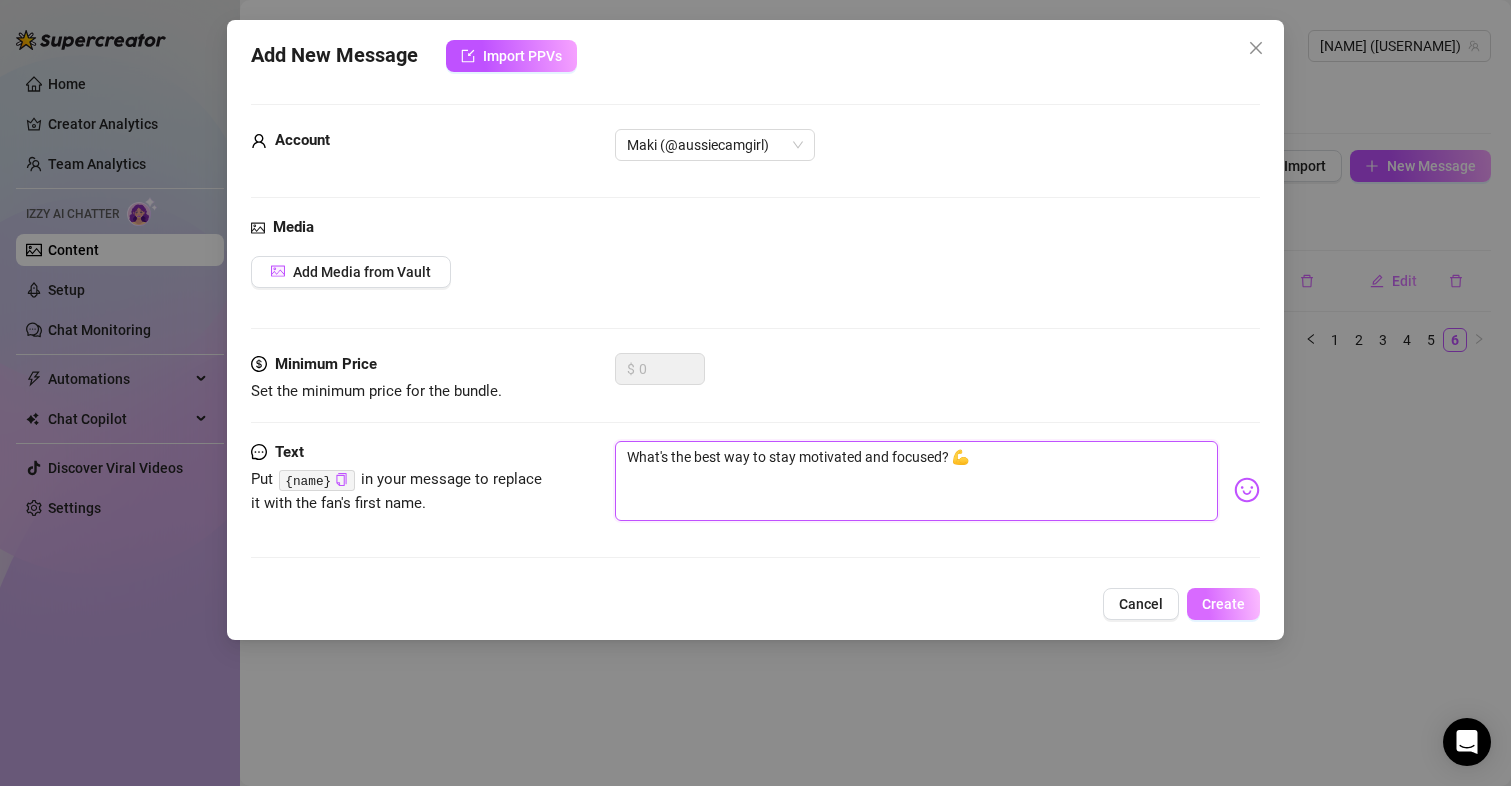 type on "What's the best way to stay motivated and focused? 💪" 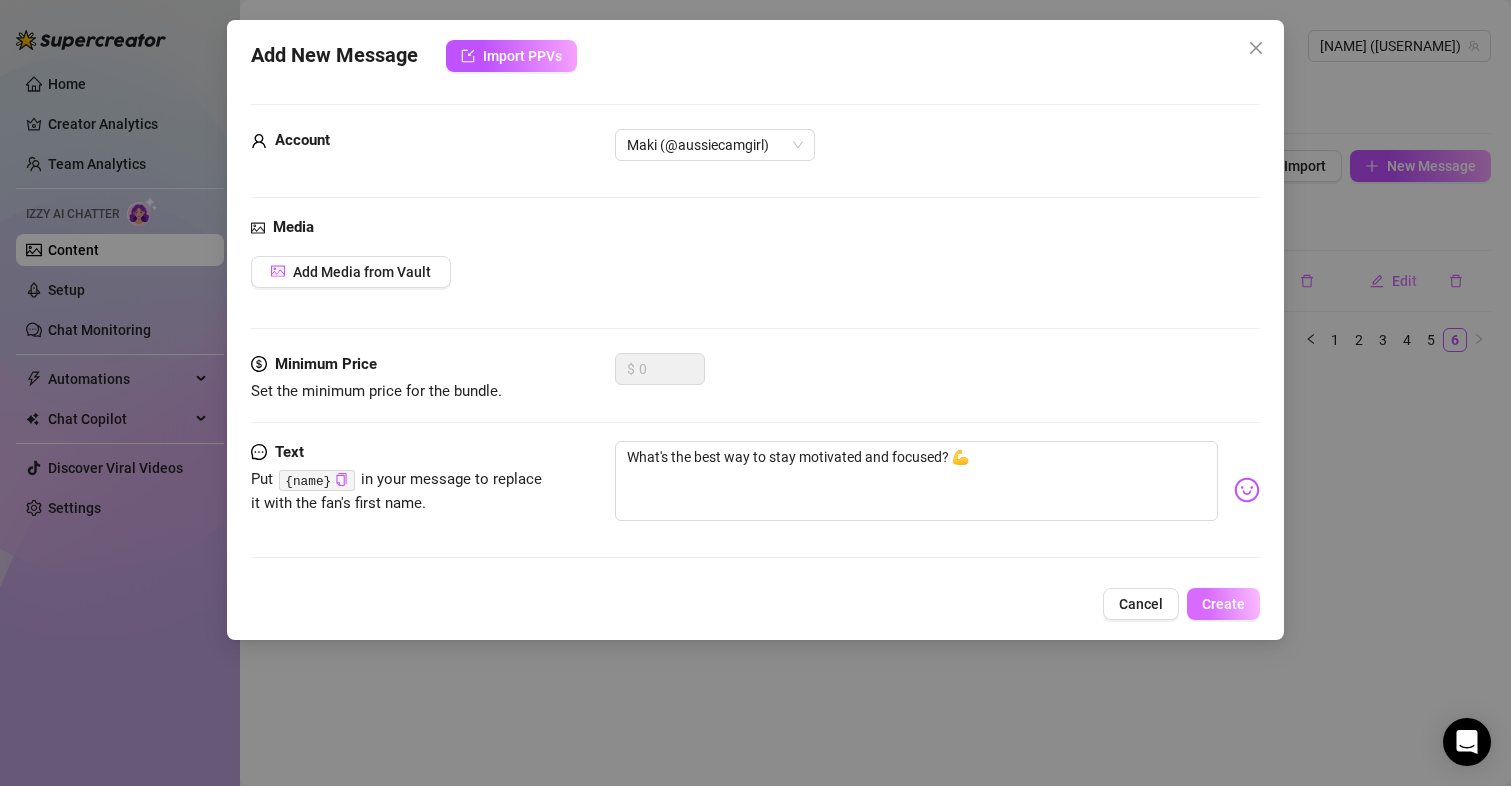 click on "Create" at bounding box center [1223, 604] 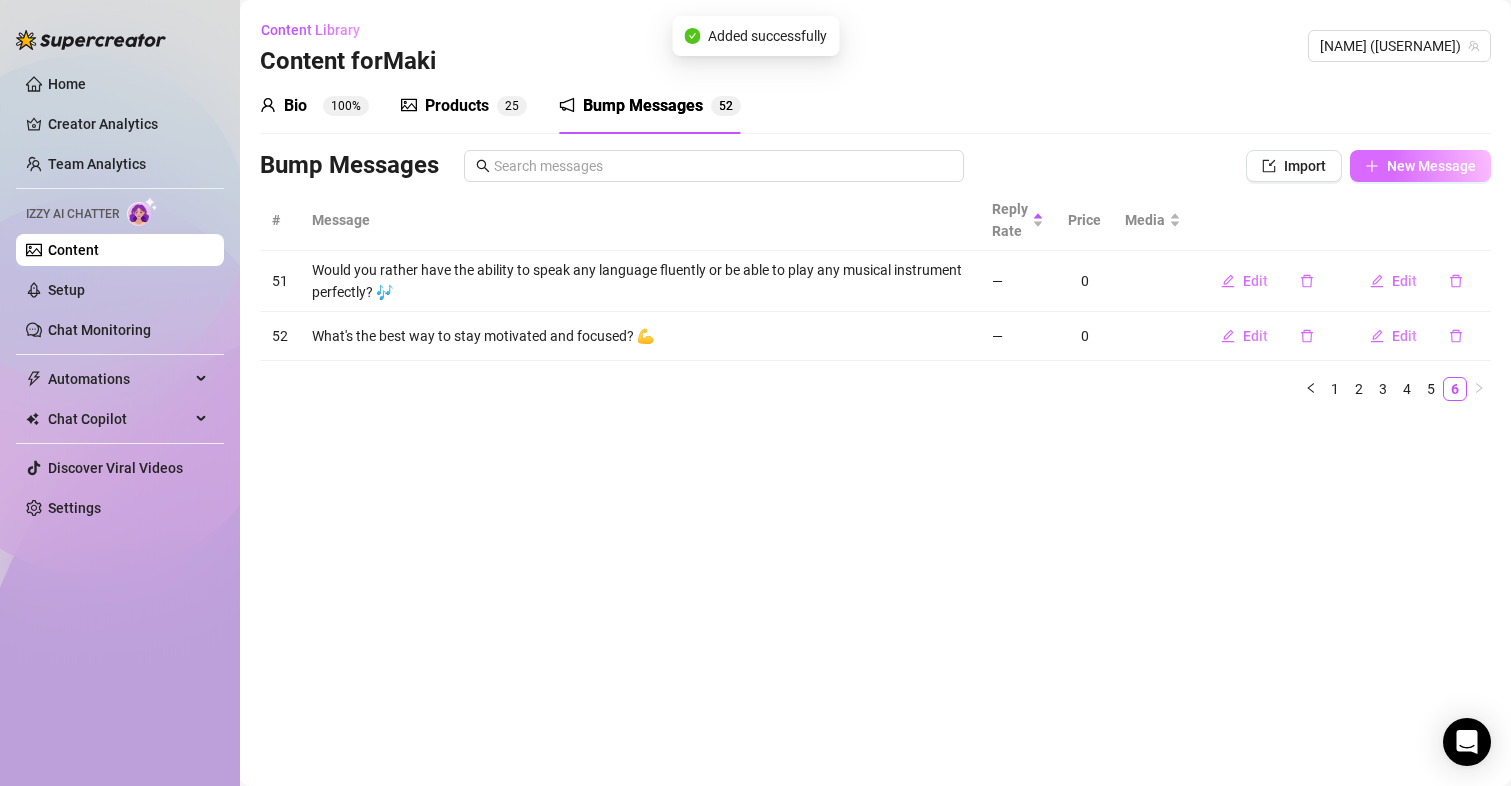 click on "New Message" at bounding box center [1431, 166] 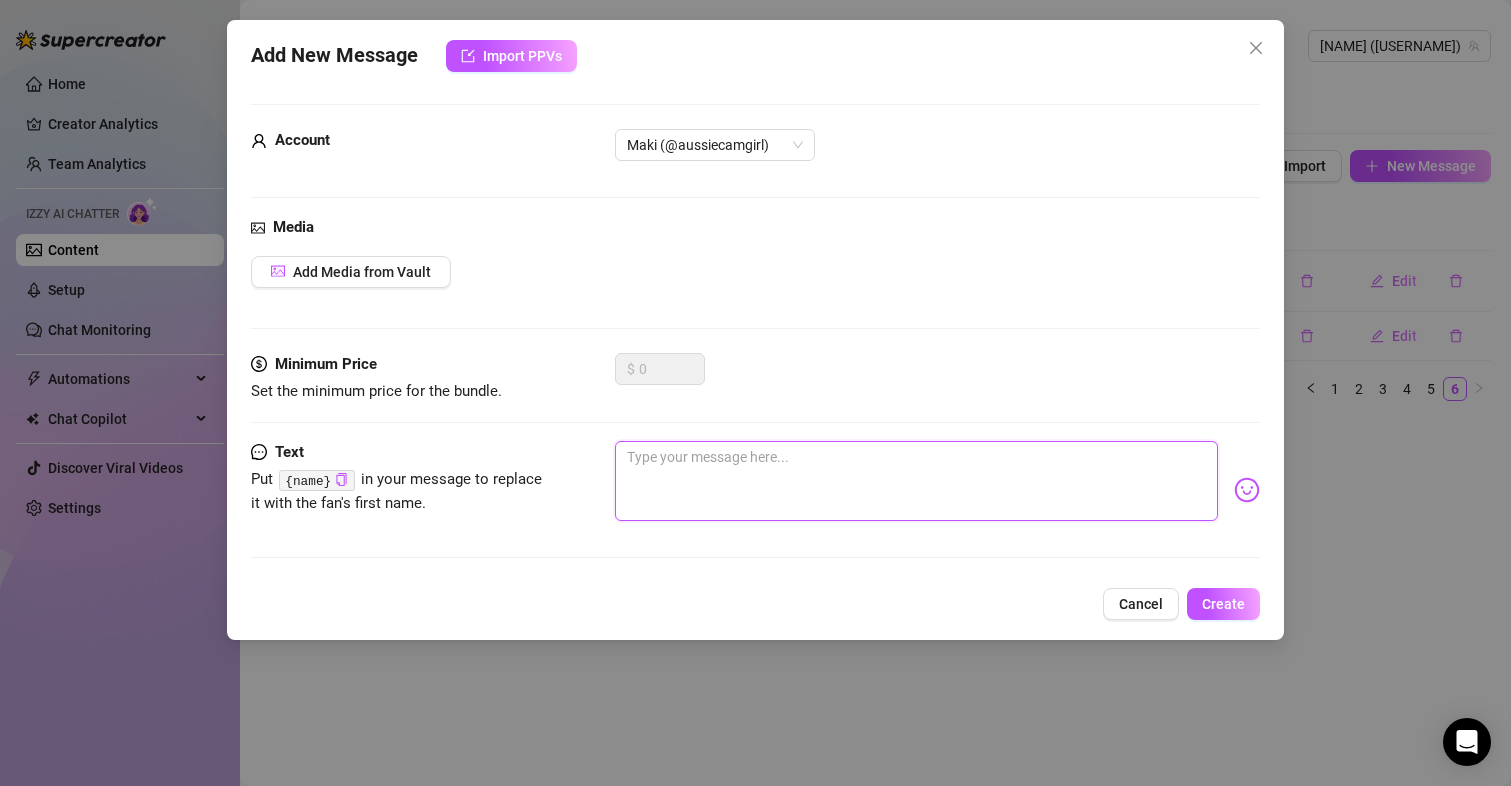 click at bounding box center (917, 481) 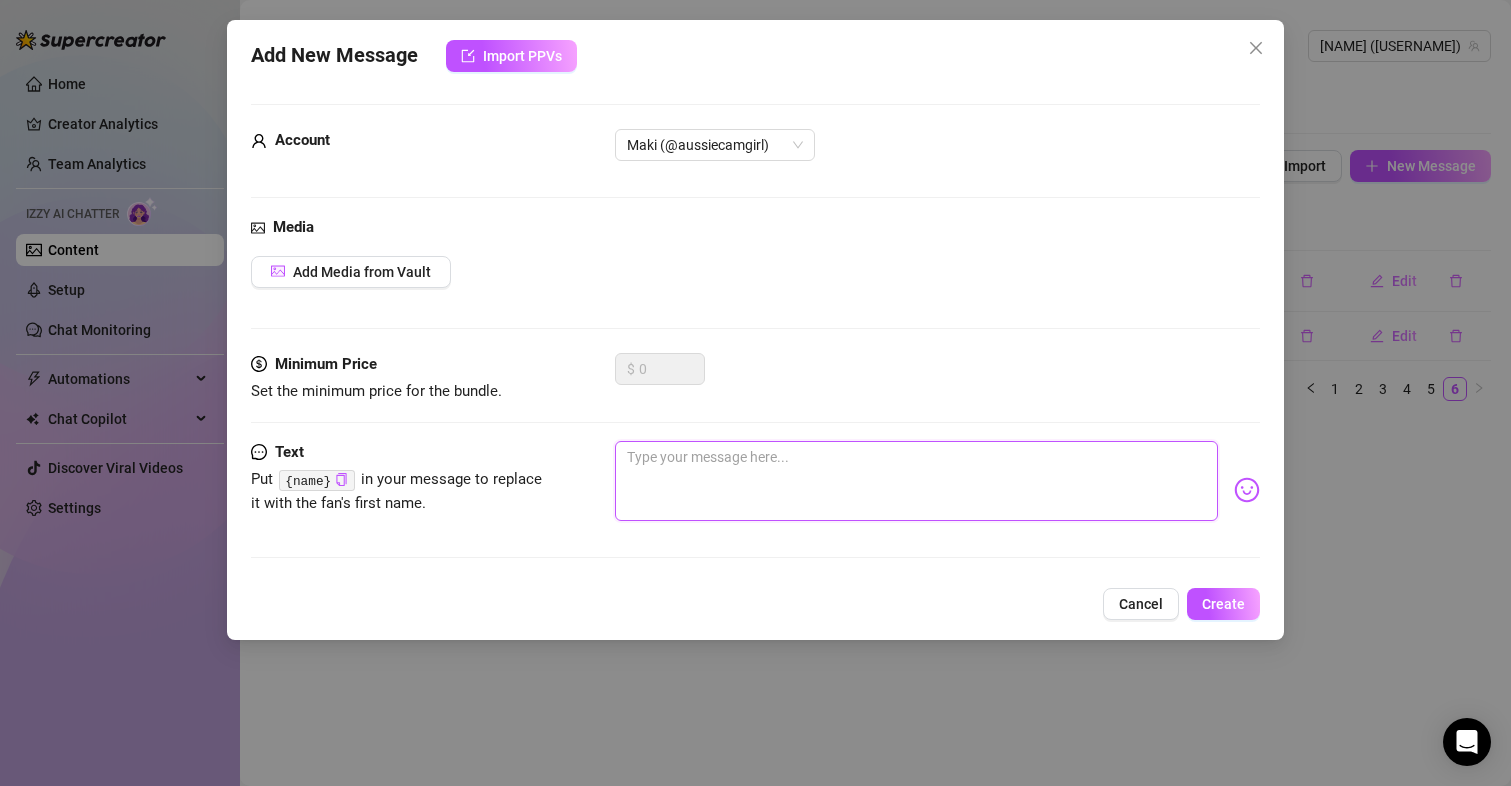 paste on "Would you rather have super strength or the ability to fly? 🦸‍♂️" 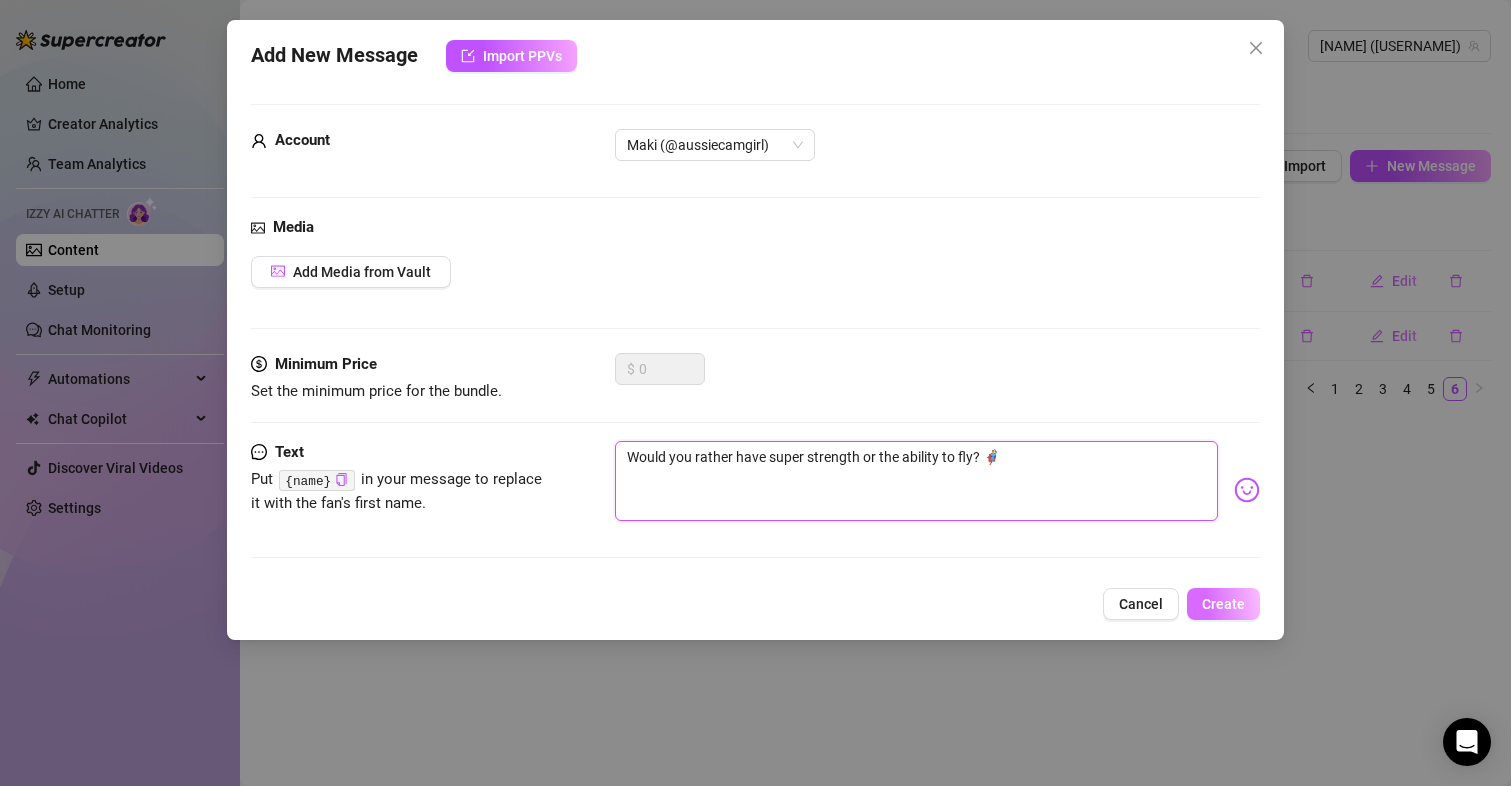 type on "Would you rather have super strength or the ability to fly? 🦸‍♂️" 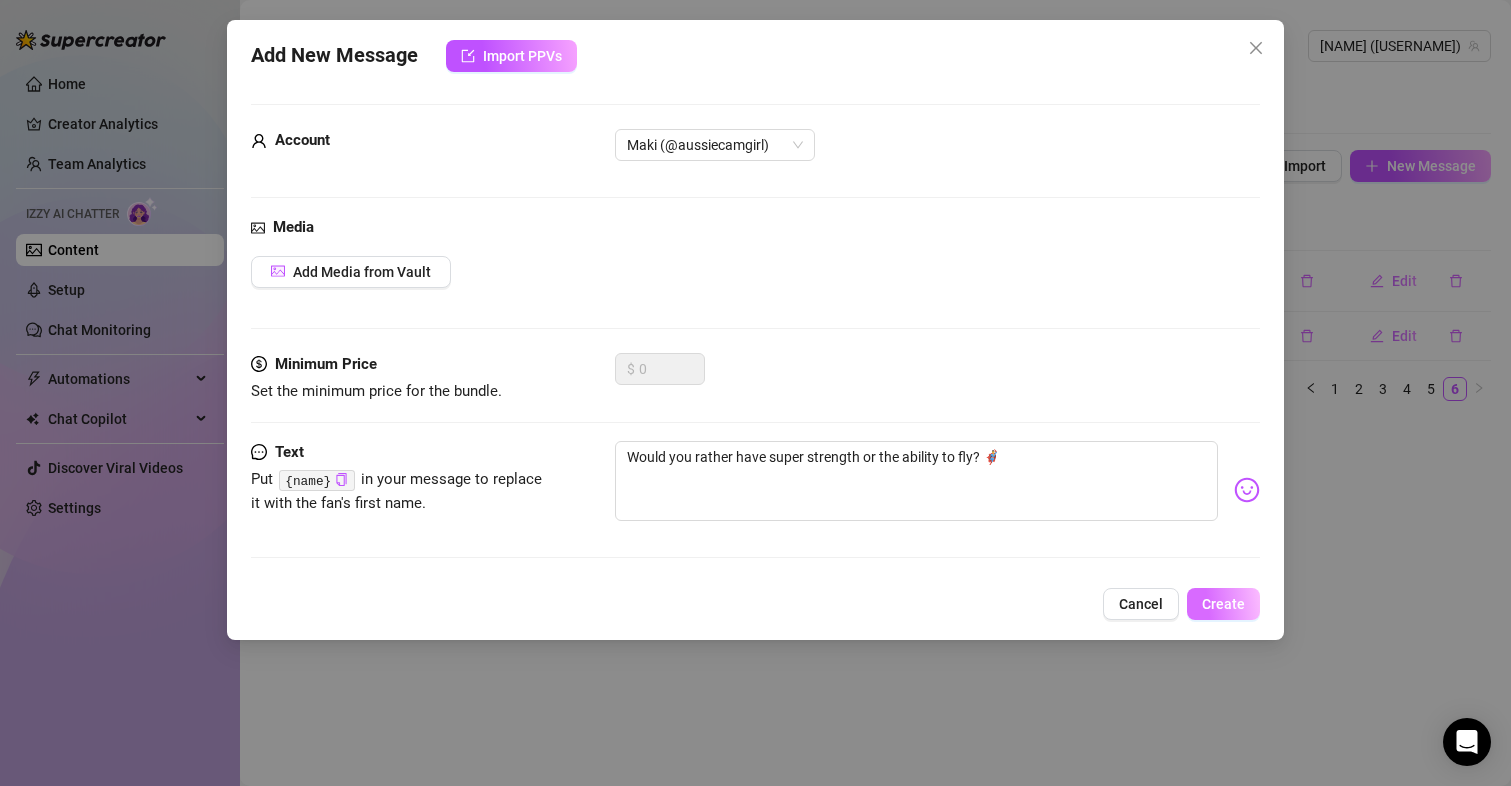 click on "Create" at bounding box center (1223, 604) 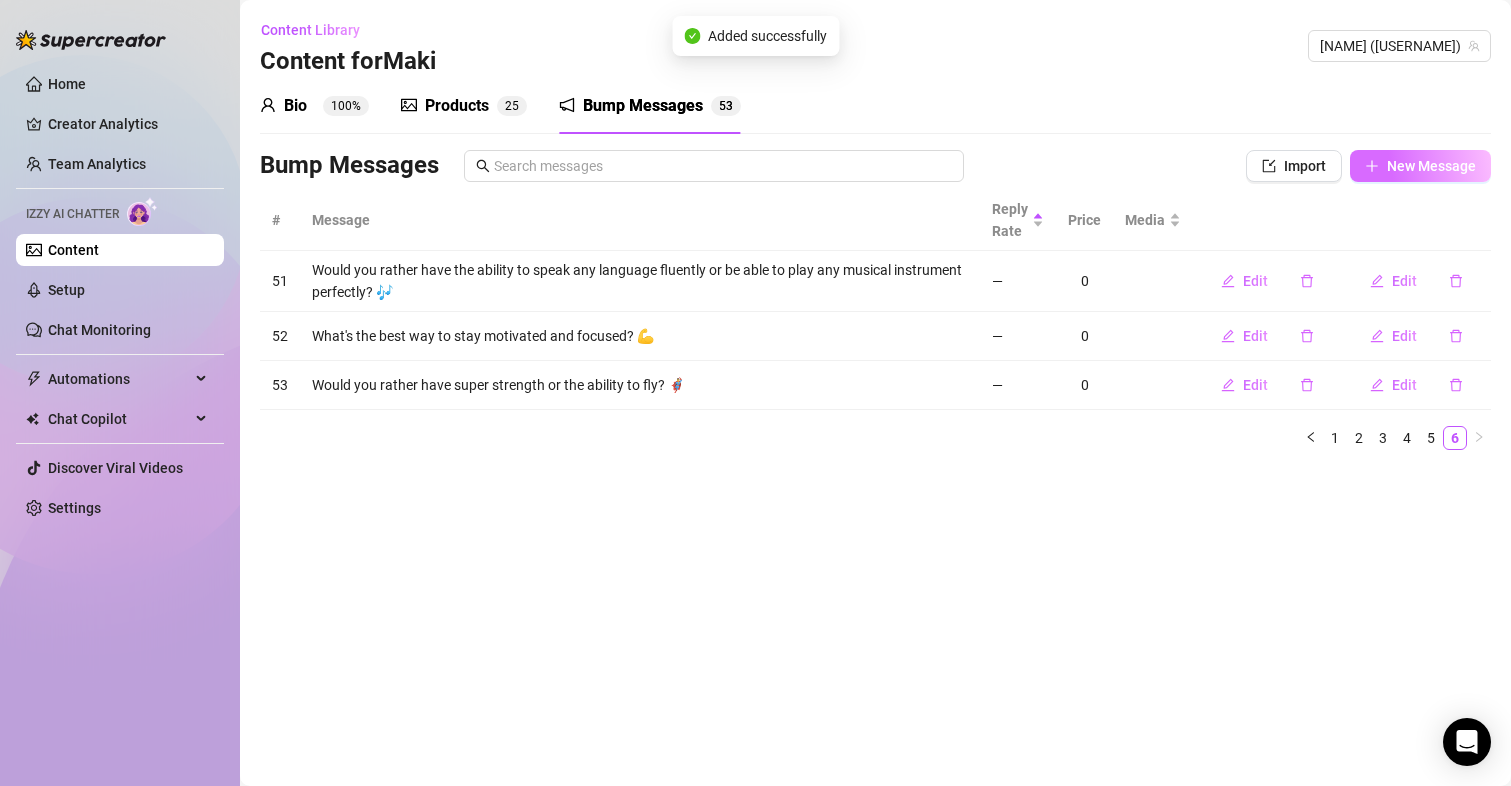 click on "New Message" at bounding box center (1431, 166) 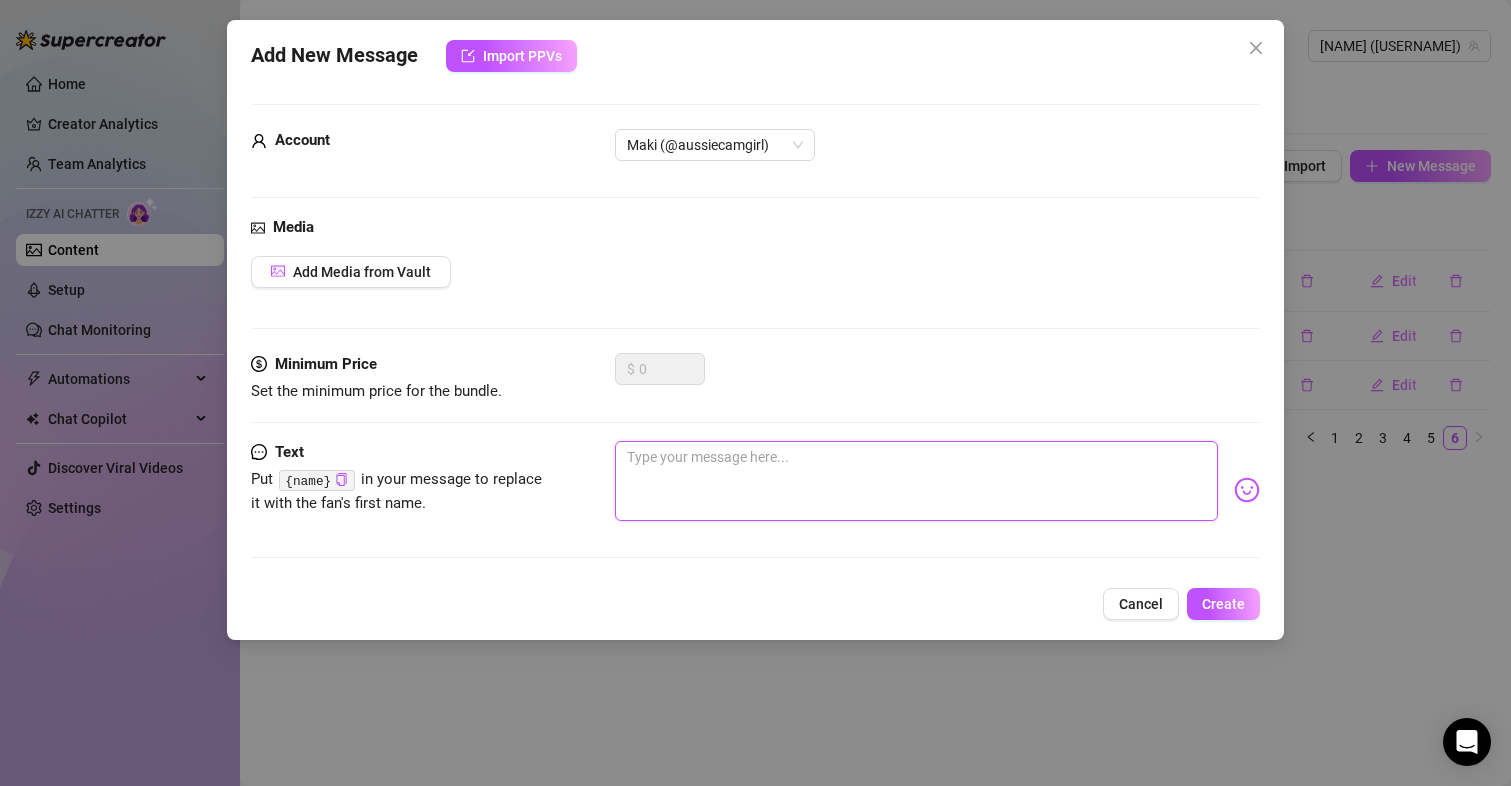 click at bounding box center [917, 481] 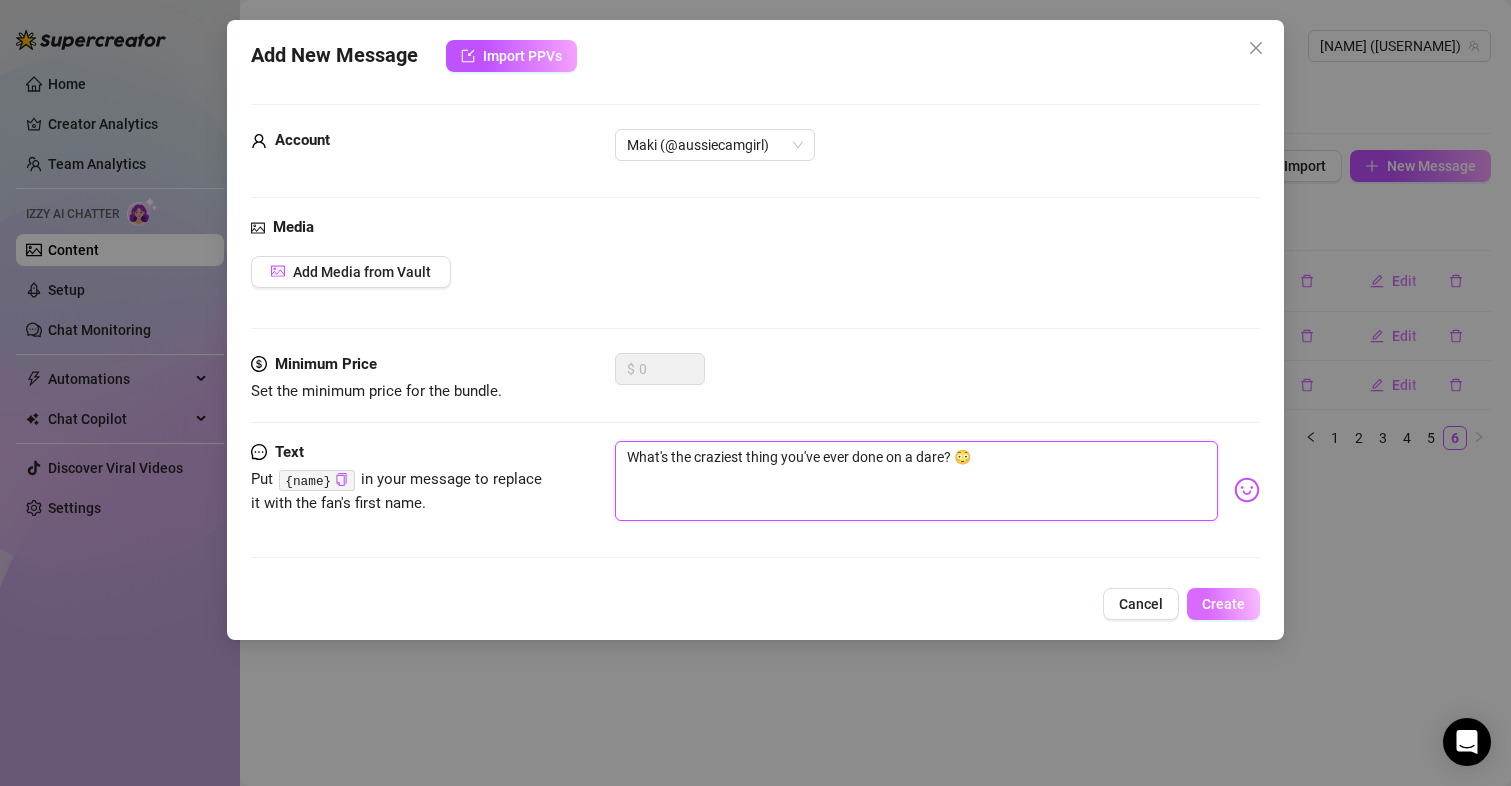 type on "What's the craziest thing you've ever done on a dare? 😳" 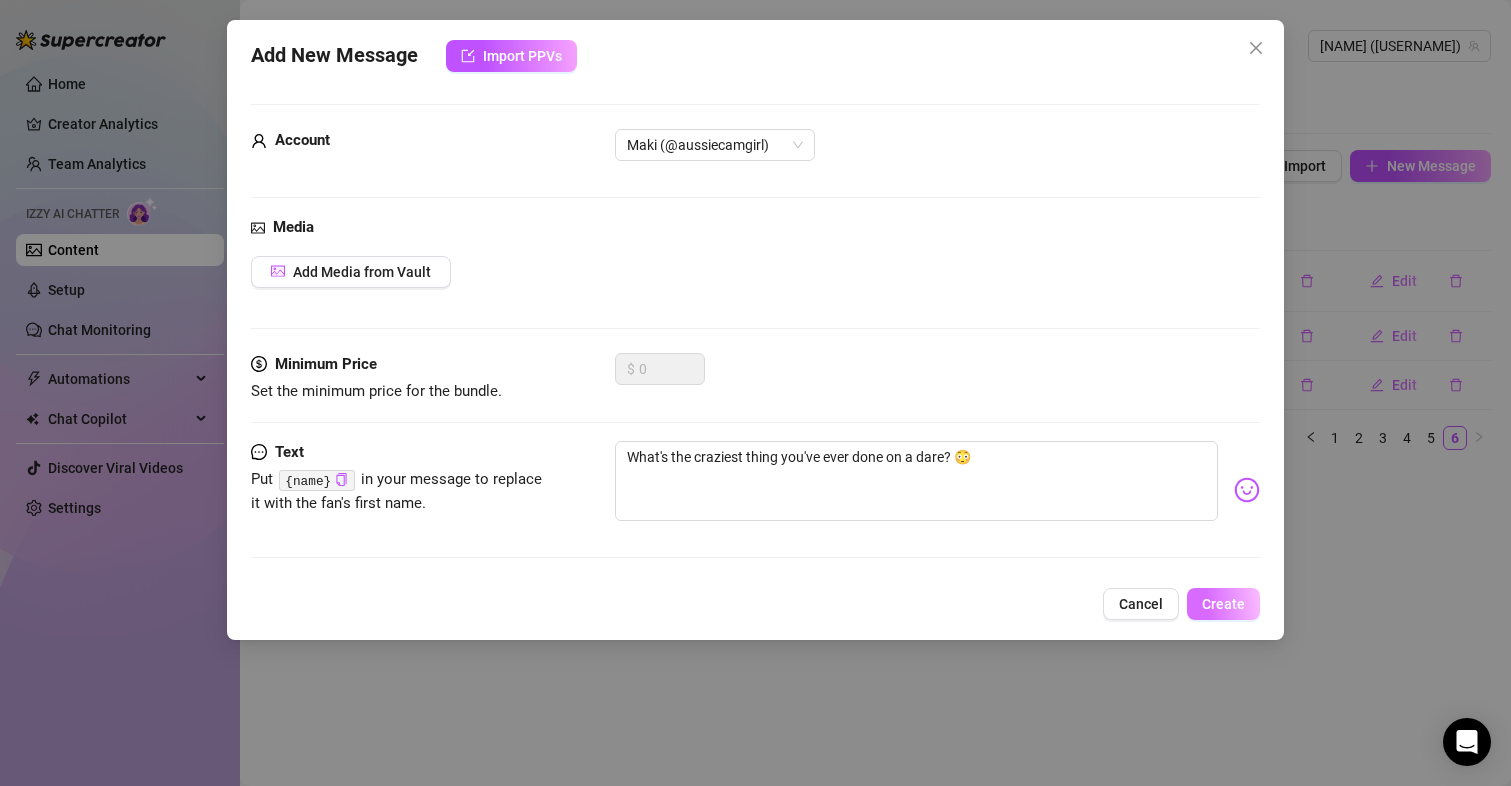 click on "Create" at bounding box center (1223, 604) 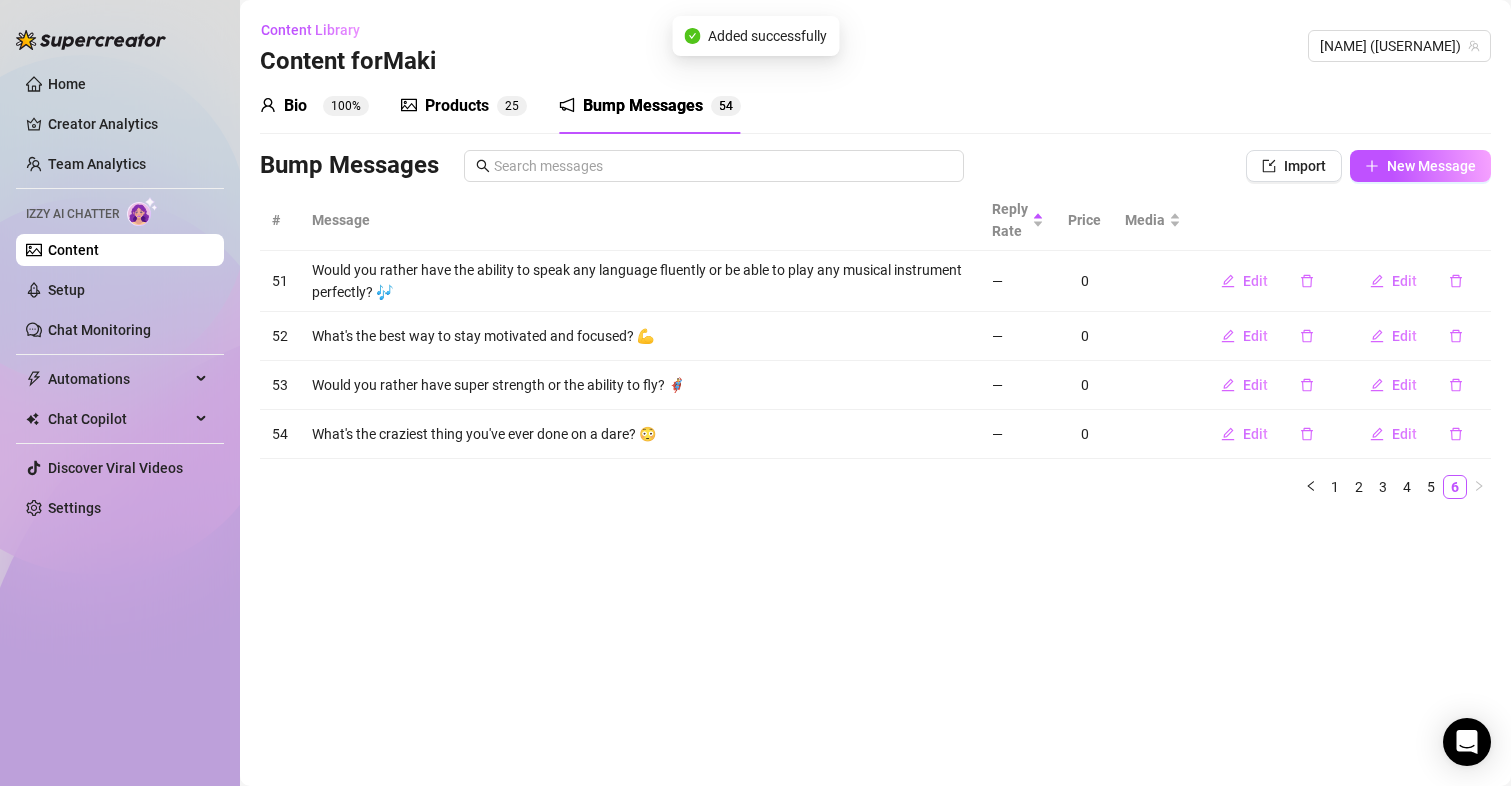 click on "Bump Messages Import New Message" at bounding box center [875, 170] 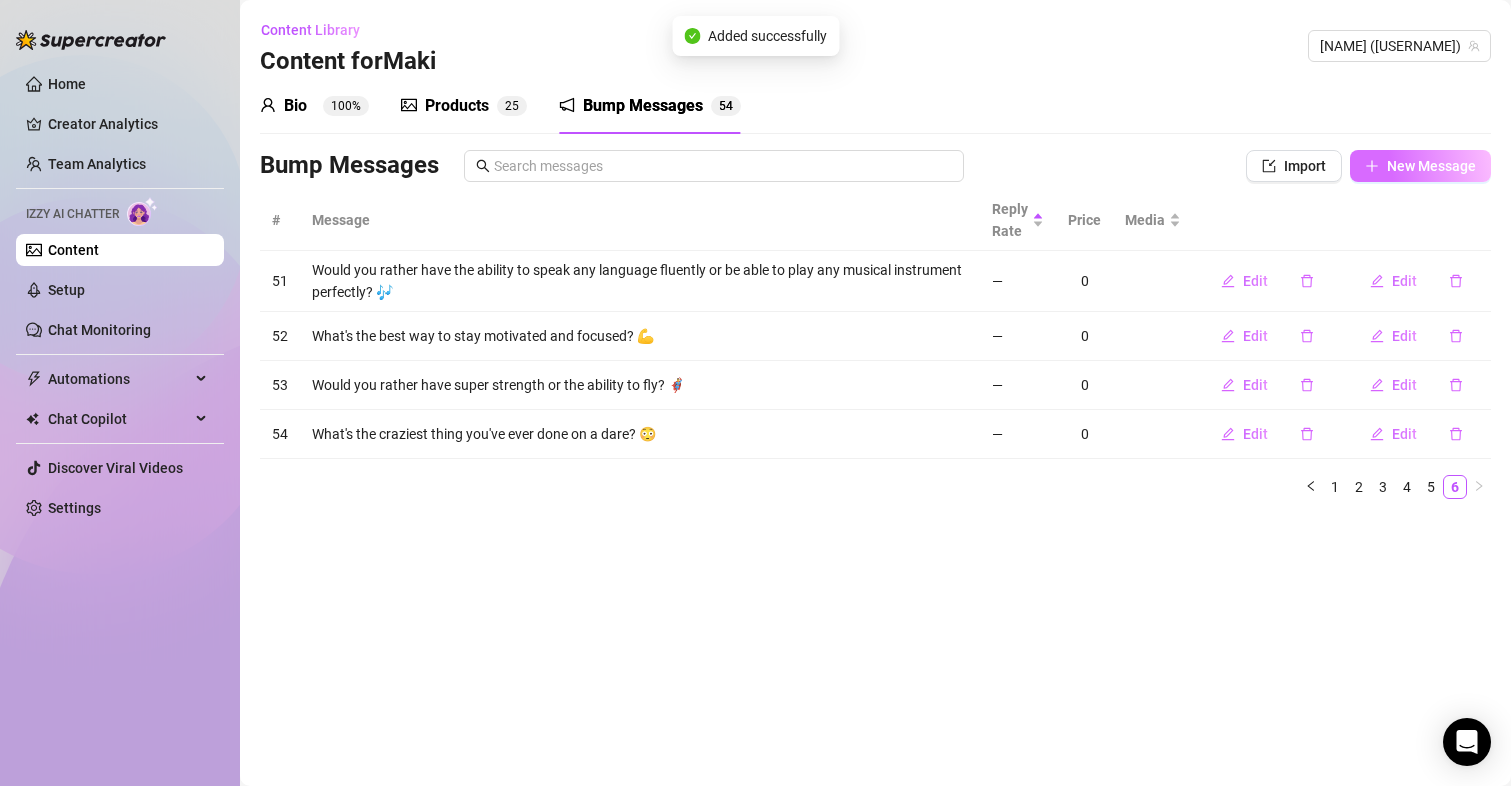 click on "New Message" at bounding box center (1431, 166) 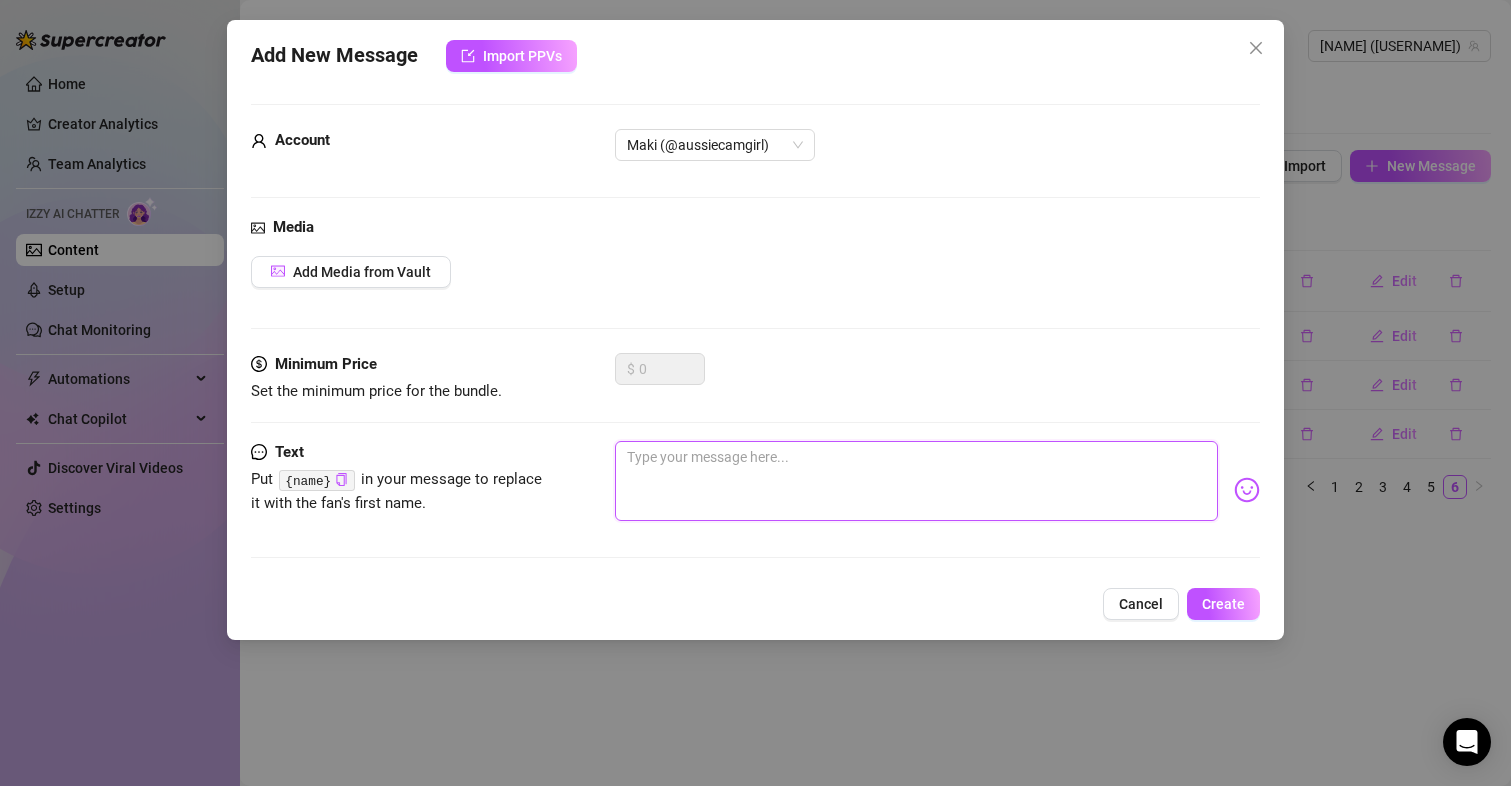 click at bounding box center (917, 481) 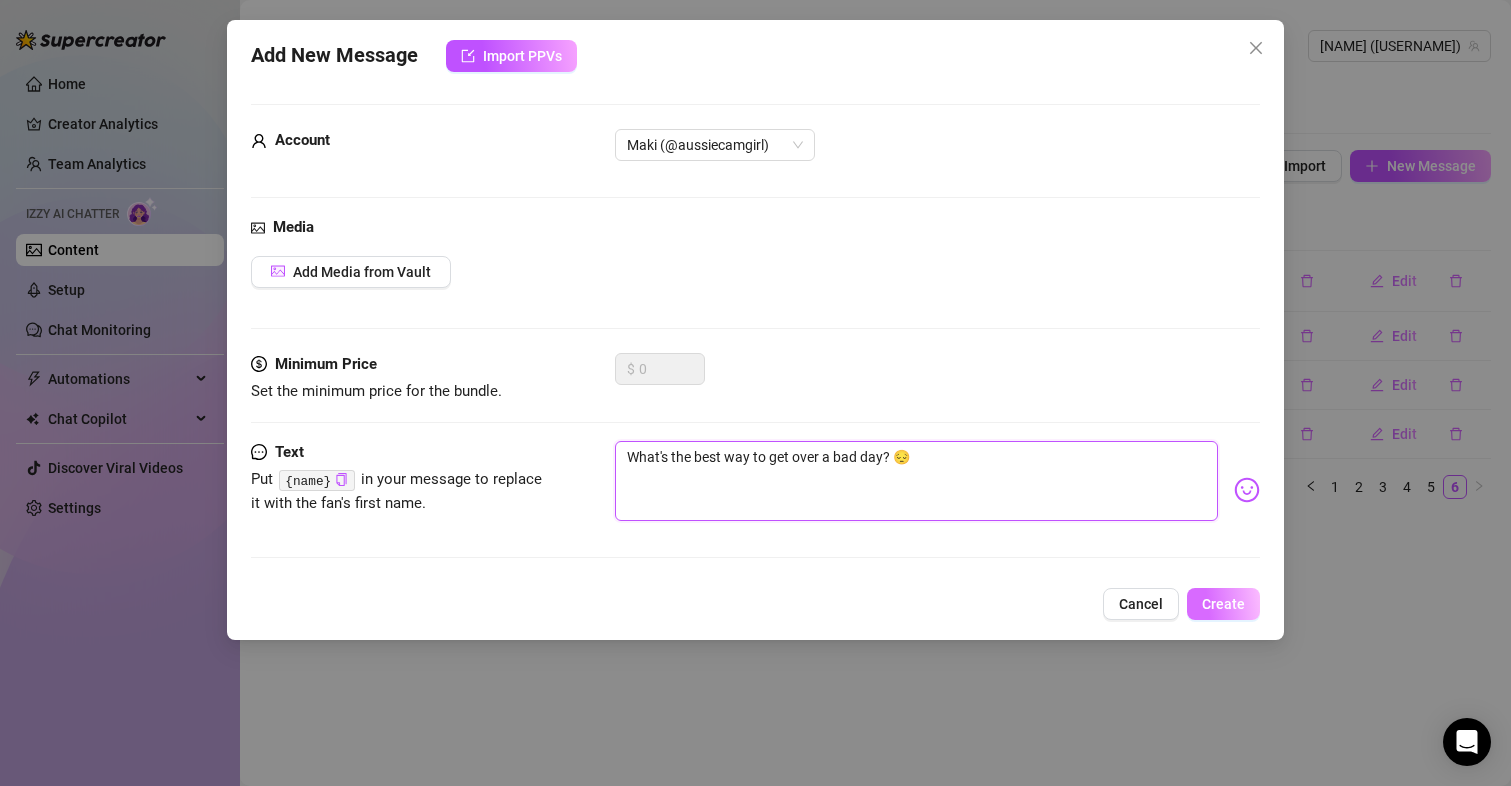 type on "What's the best way to get over a bad day? 😔" 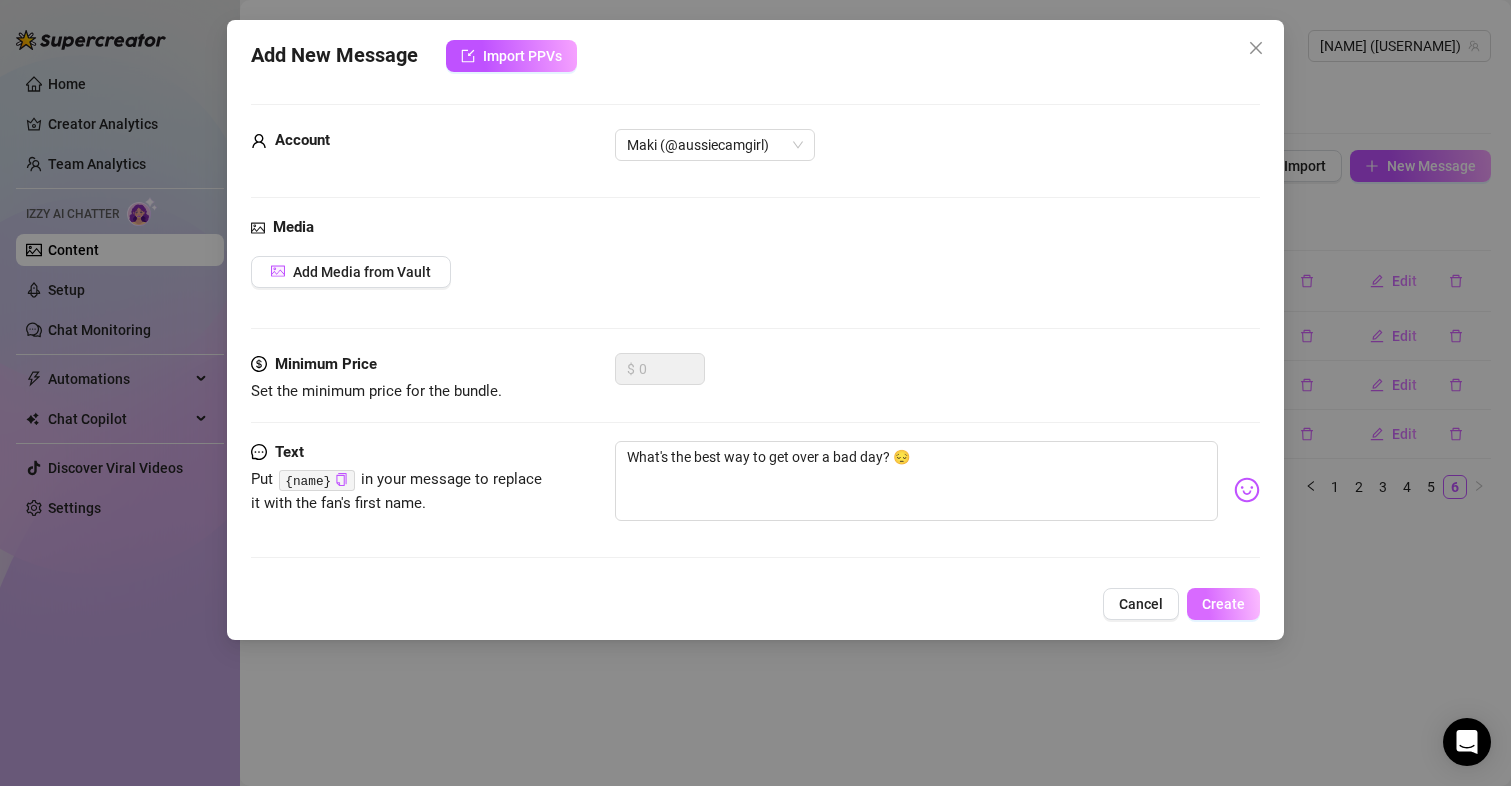 click on "Create" at bounding box center [1223, 604] 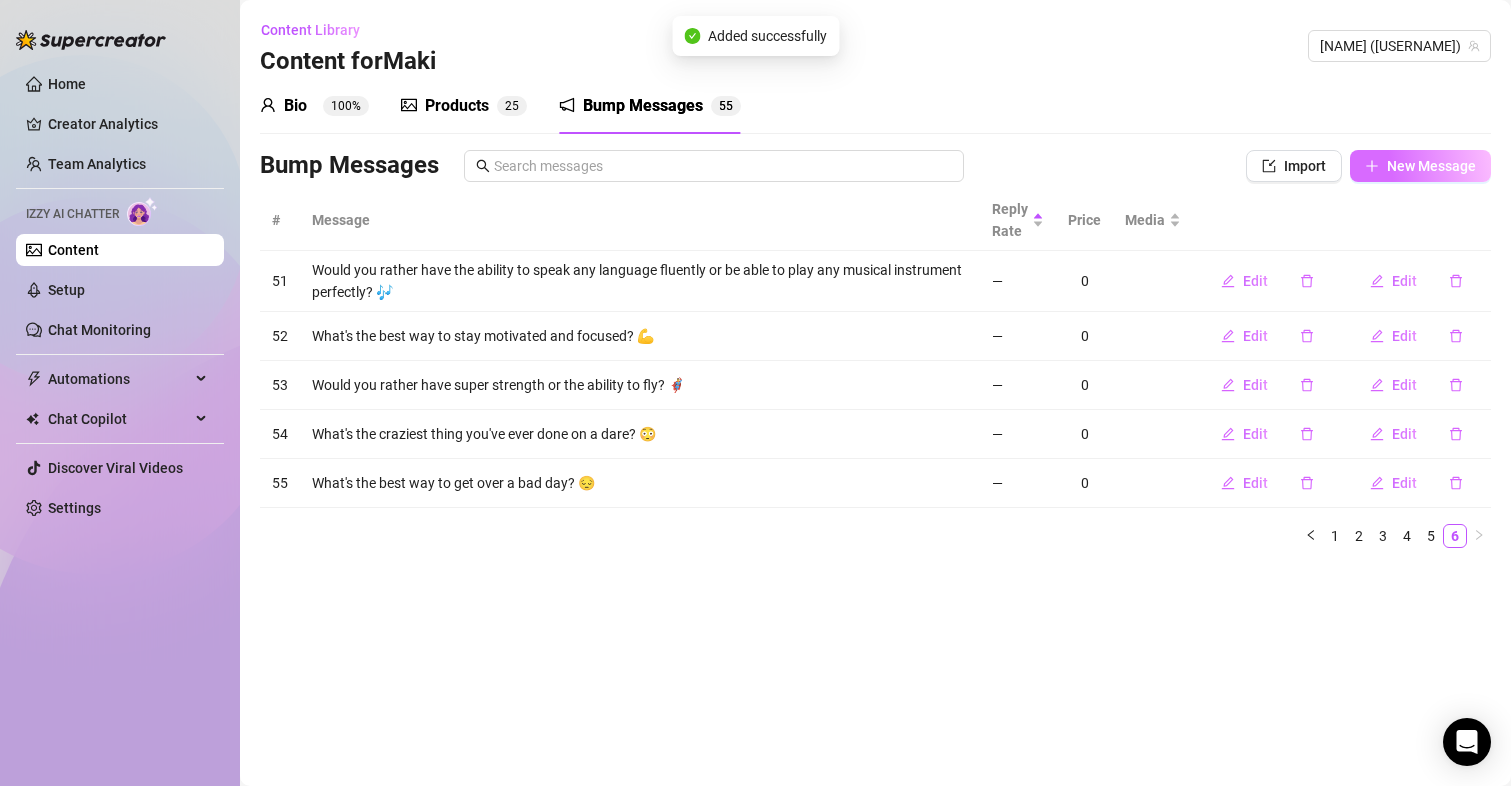 click on "New Message" at bounding box center (1431, 166) 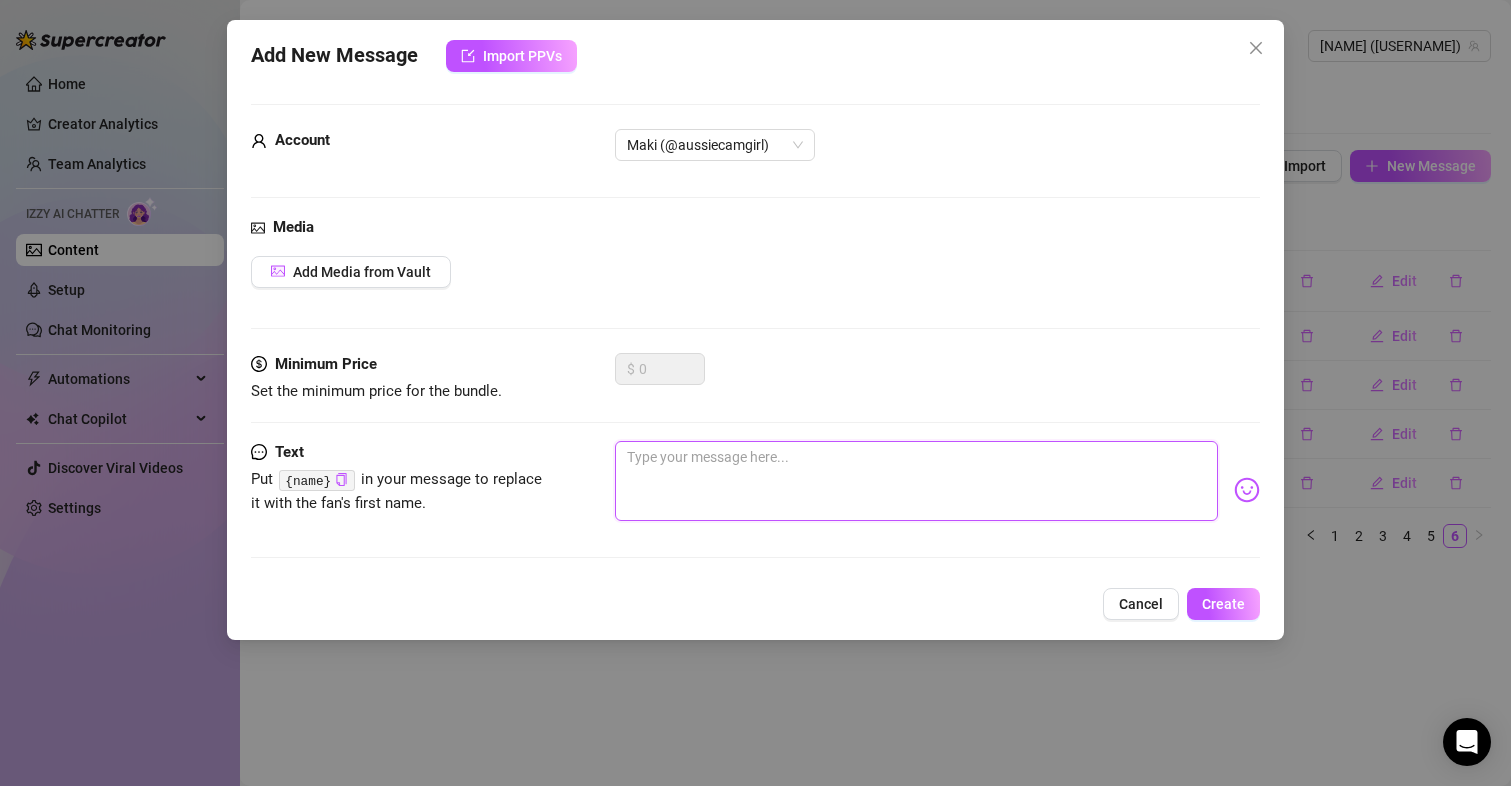 click at bounding box center (917, 481) 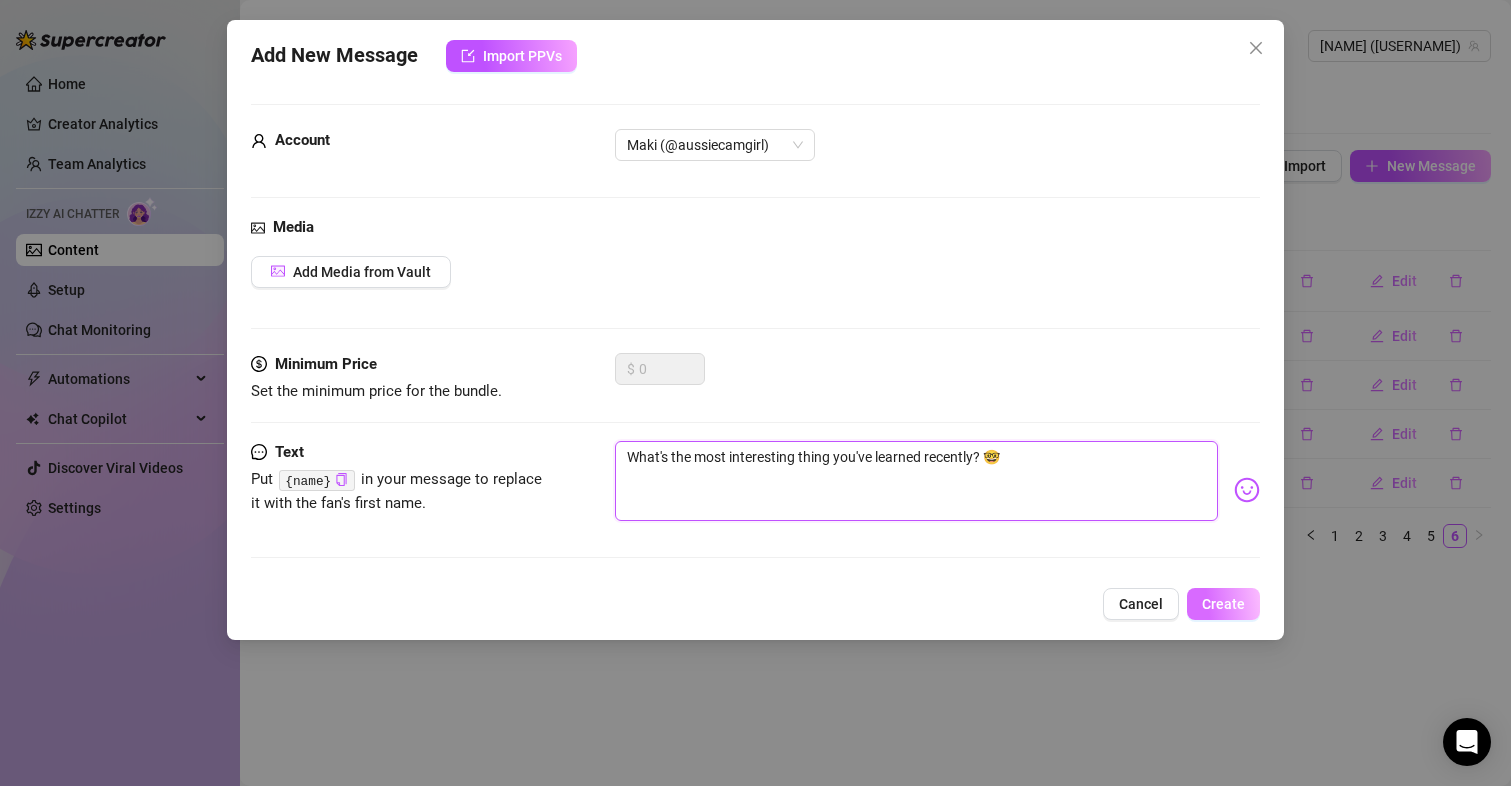 type on "What's the most interesting thing you've learned recently? 🤓" 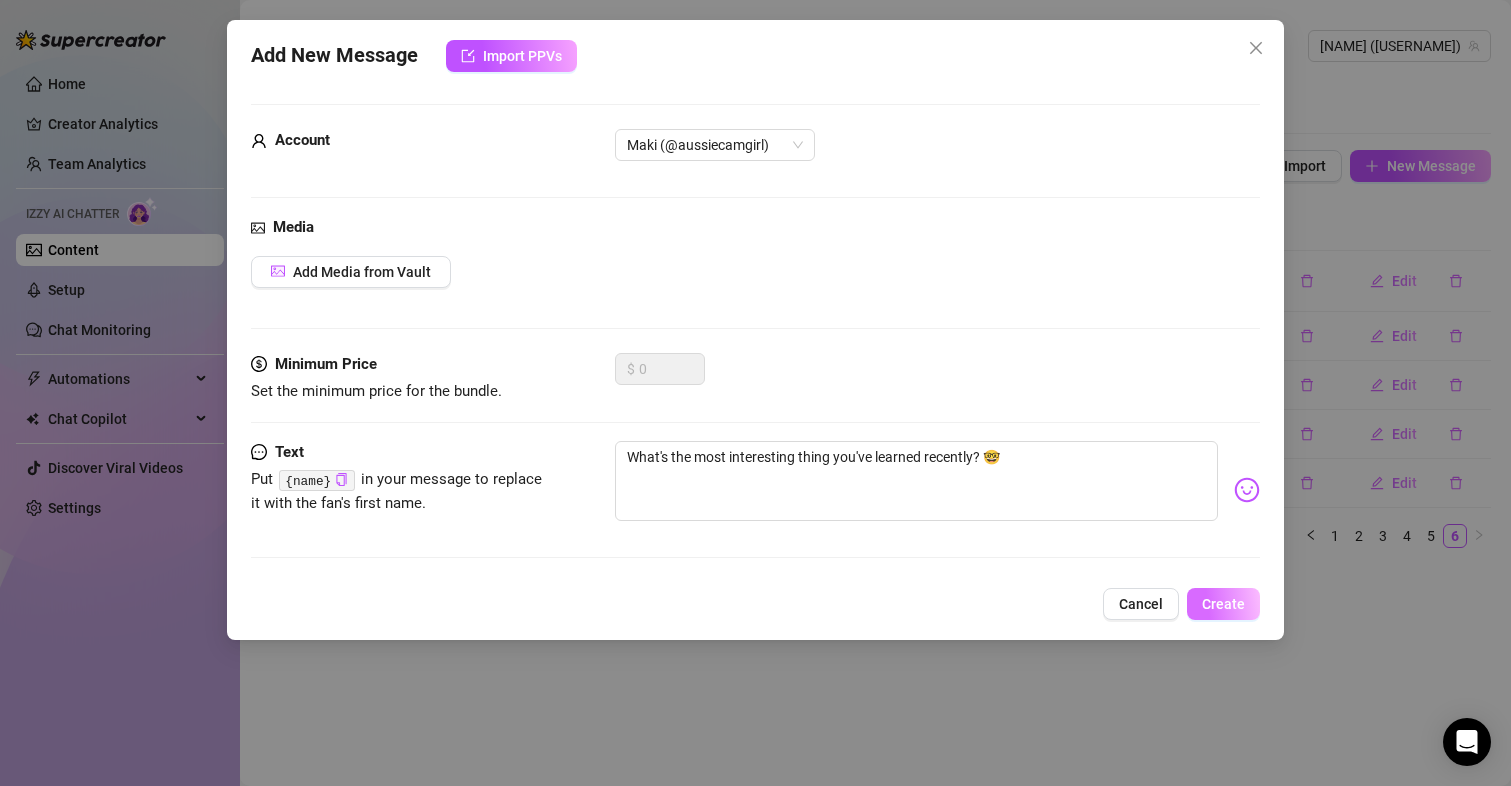 click on "Create" at bounding box center (1223, 604) 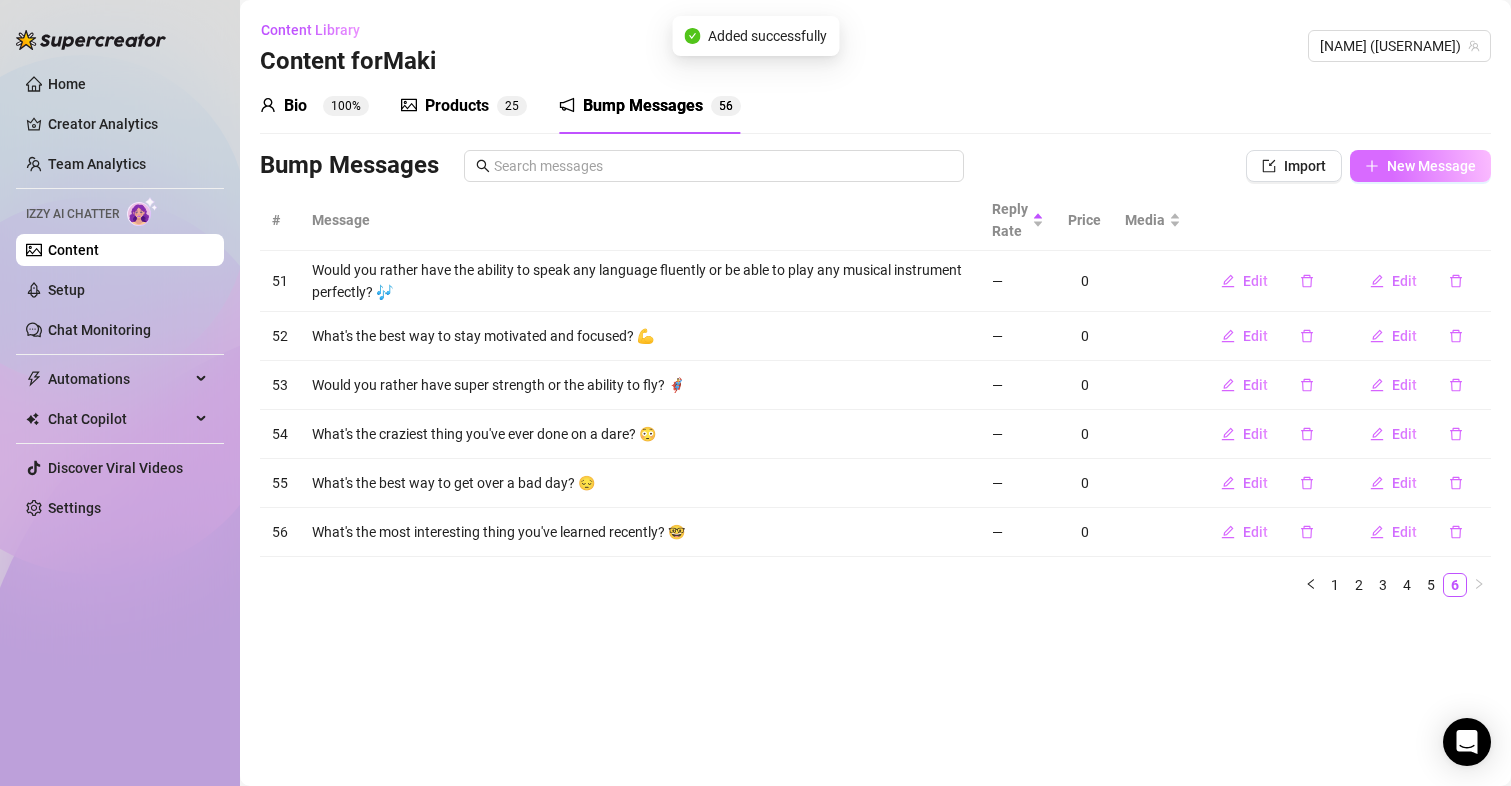 click on "New Message" at bounding box center (1431, 166) 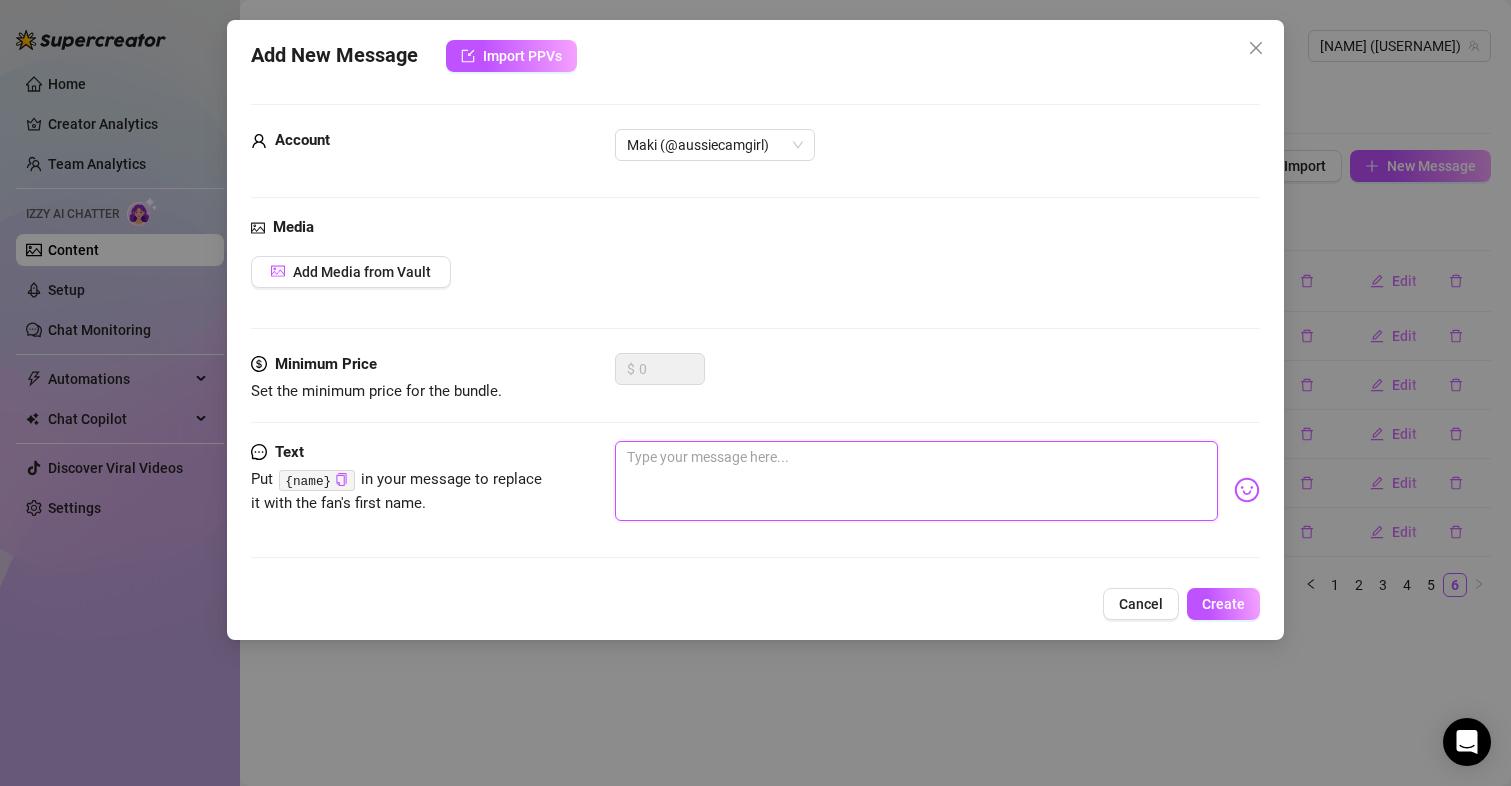 click at bounding box center (917, 481) 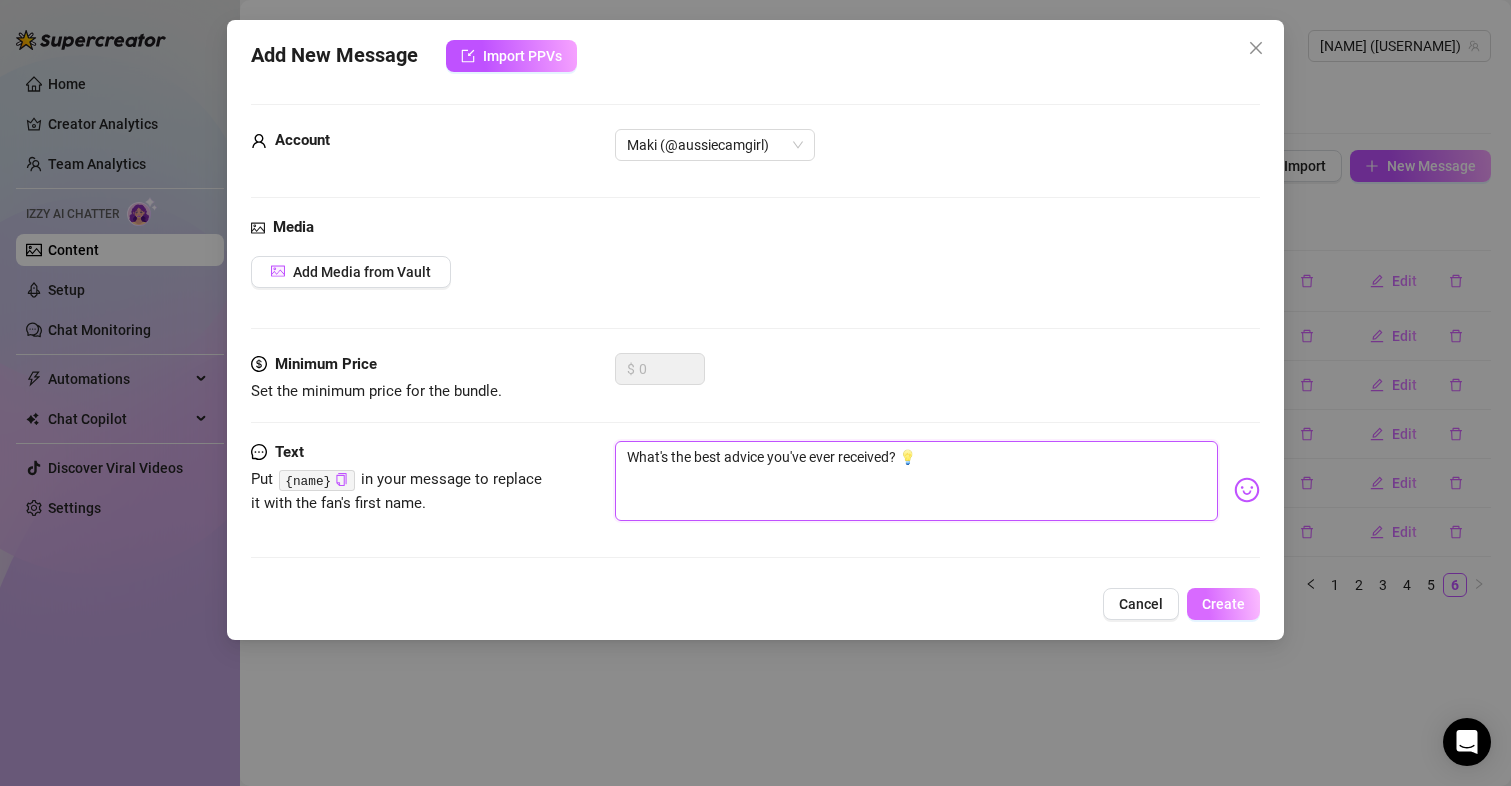 type on "What's the best advice you've ever received? 💡" 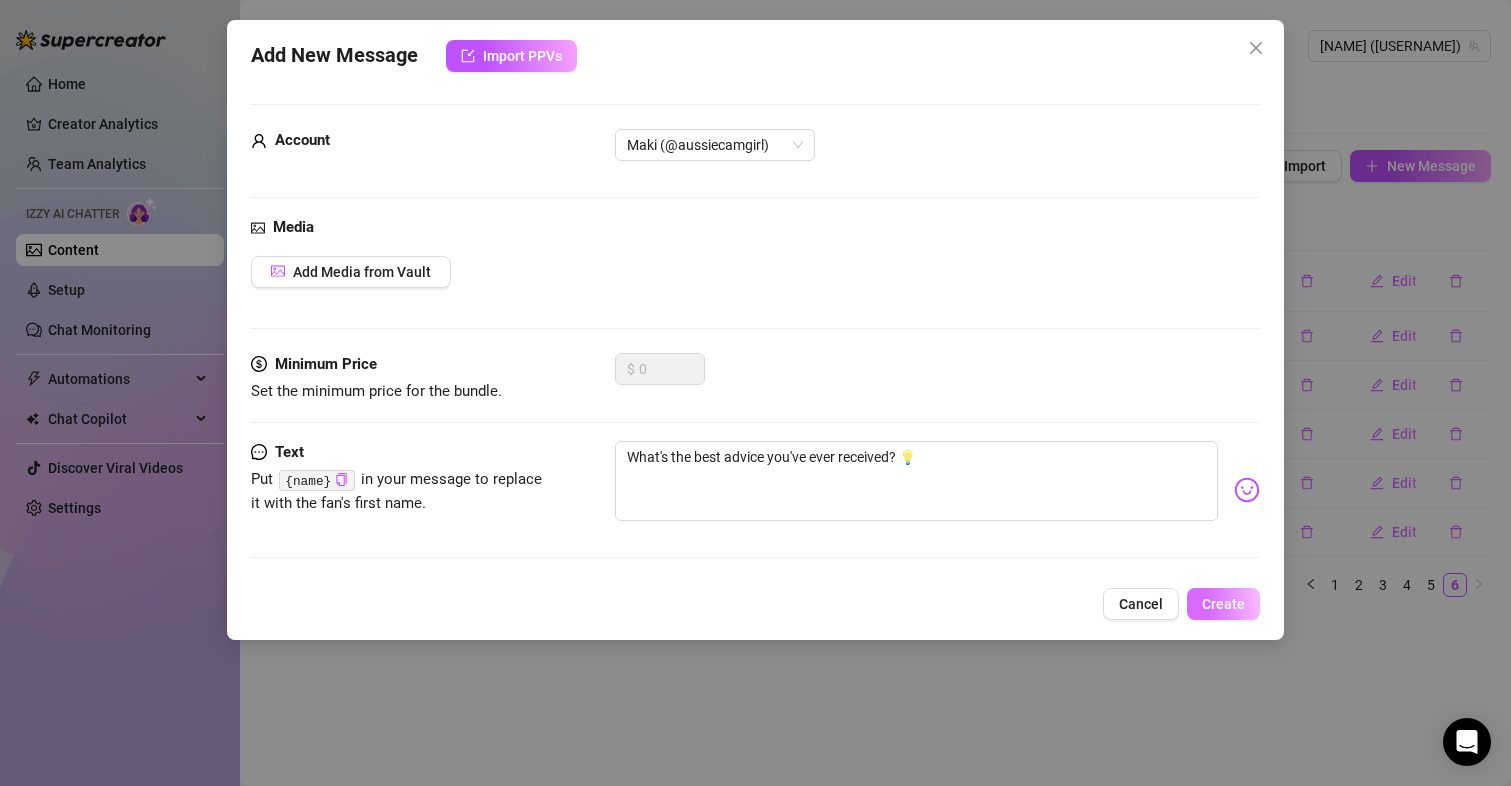 click on "Create" at bounding box center (1223, 604) 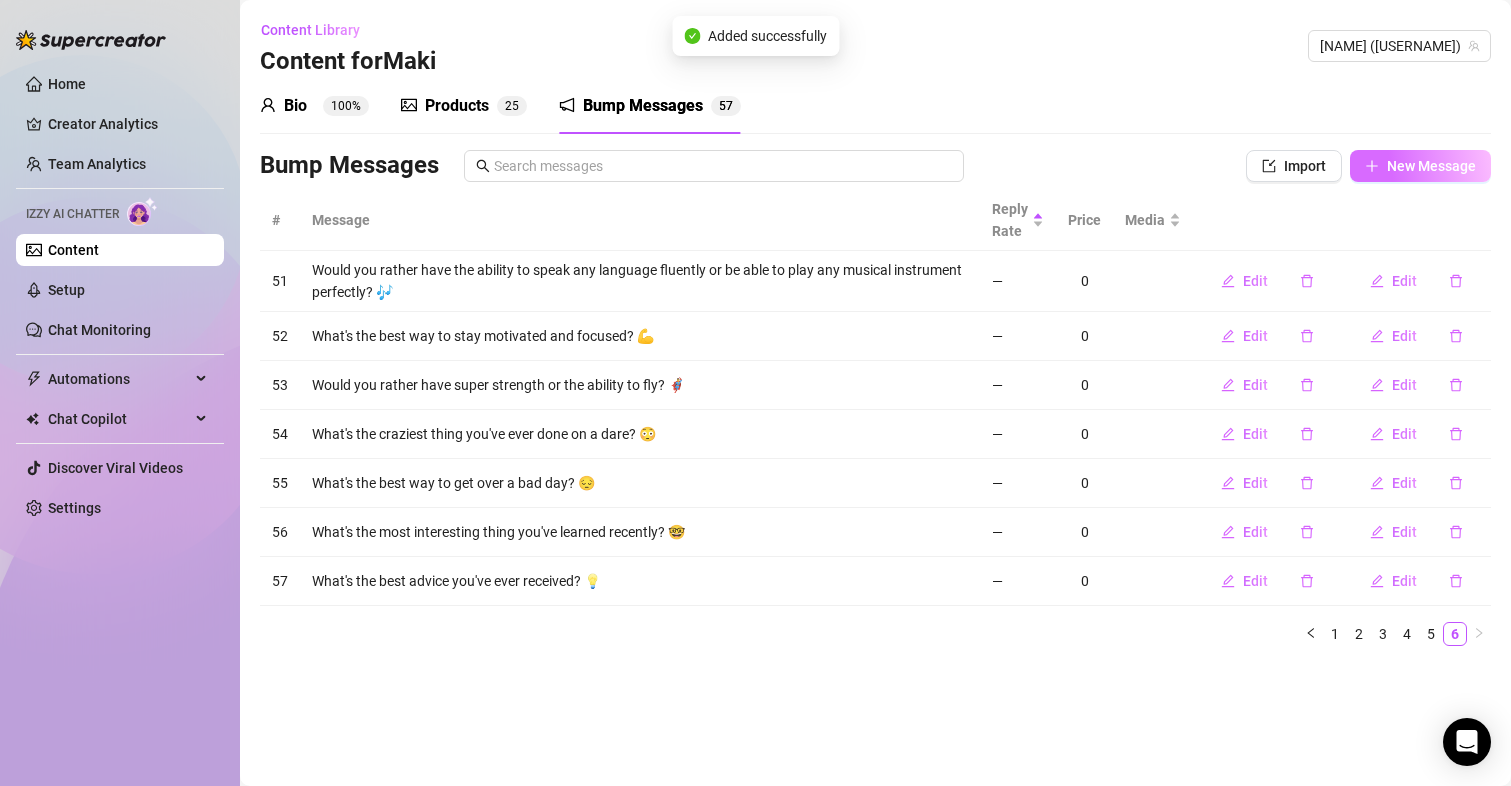 click on "New Message" at bounding box center [1431, 166] 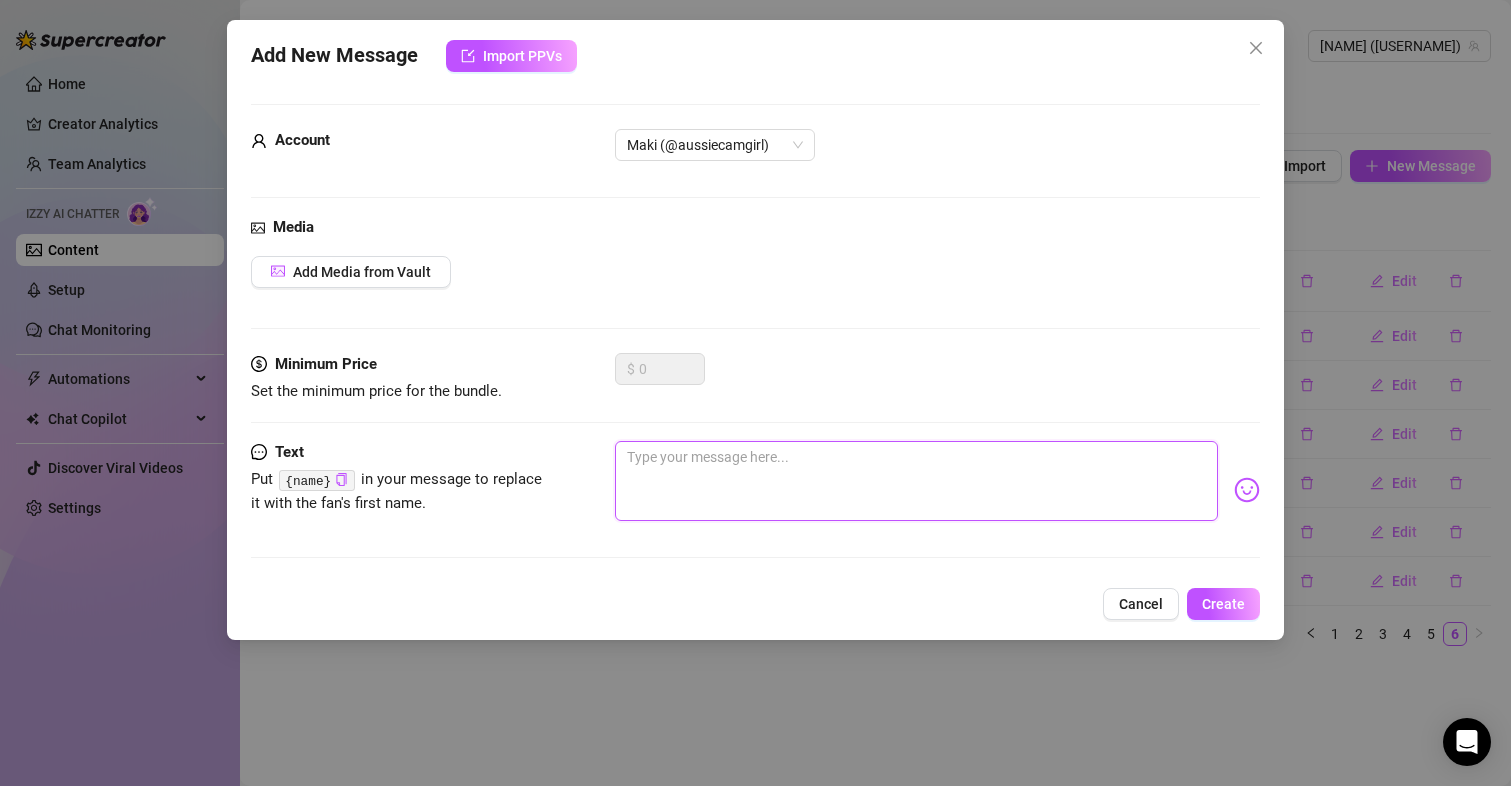 click at bounding box center [917, 481] 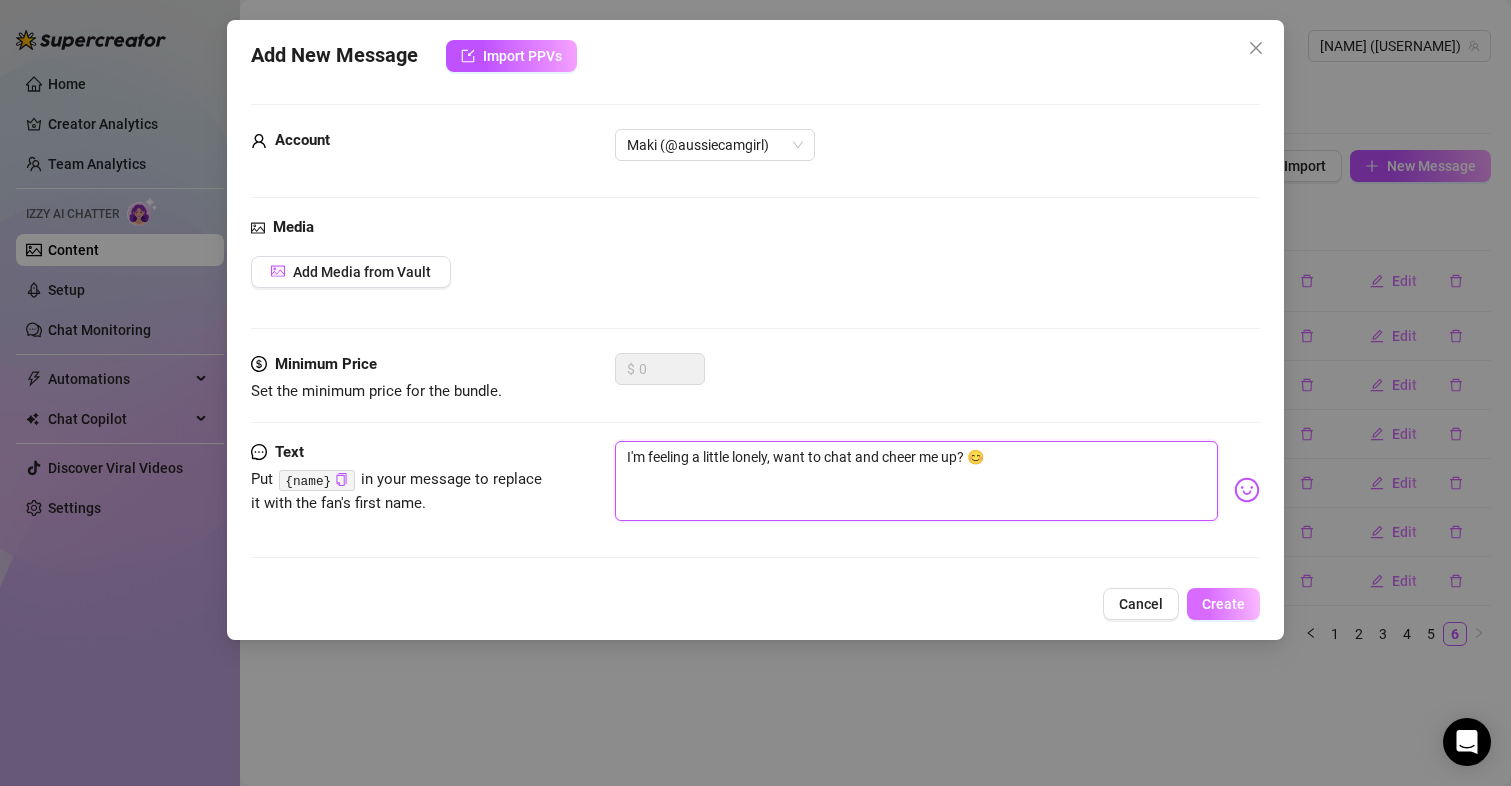type on "I'm feeling a little lonely, want to chat and cheer me up? 😊" 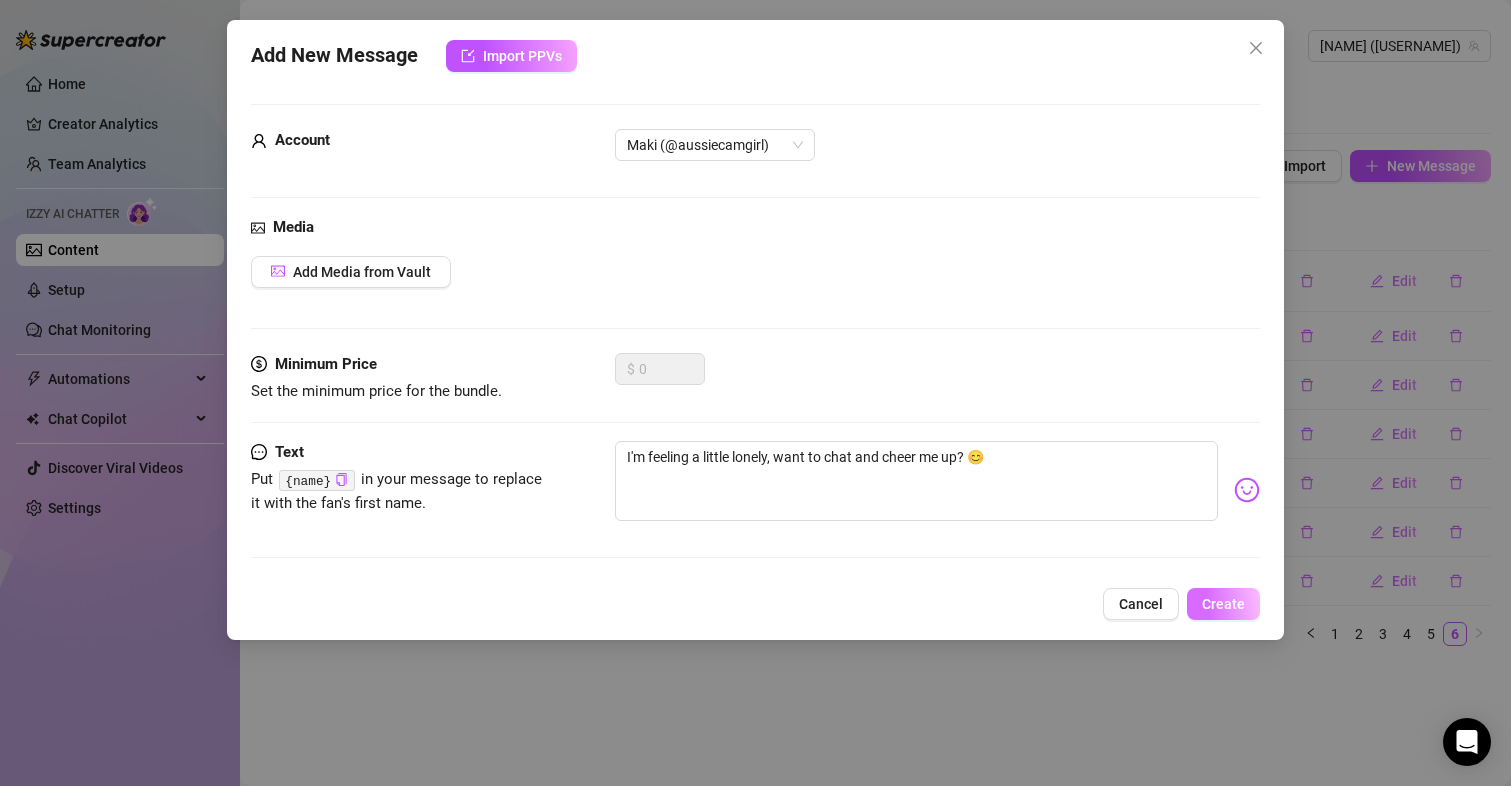 click on "Create" at bounding box center (1223, 604) 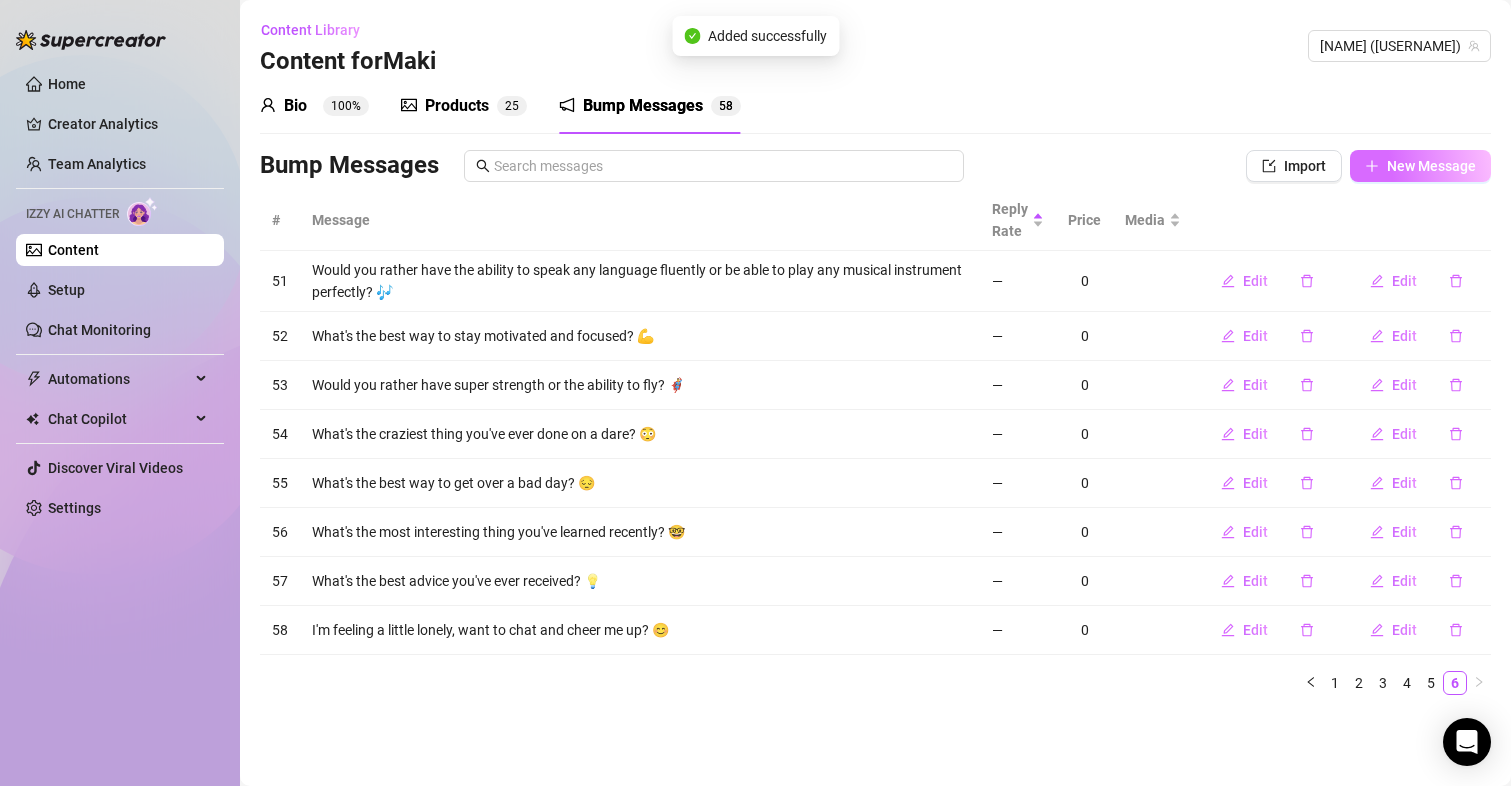 click on "New Message" at bounding box center (1431, 166) 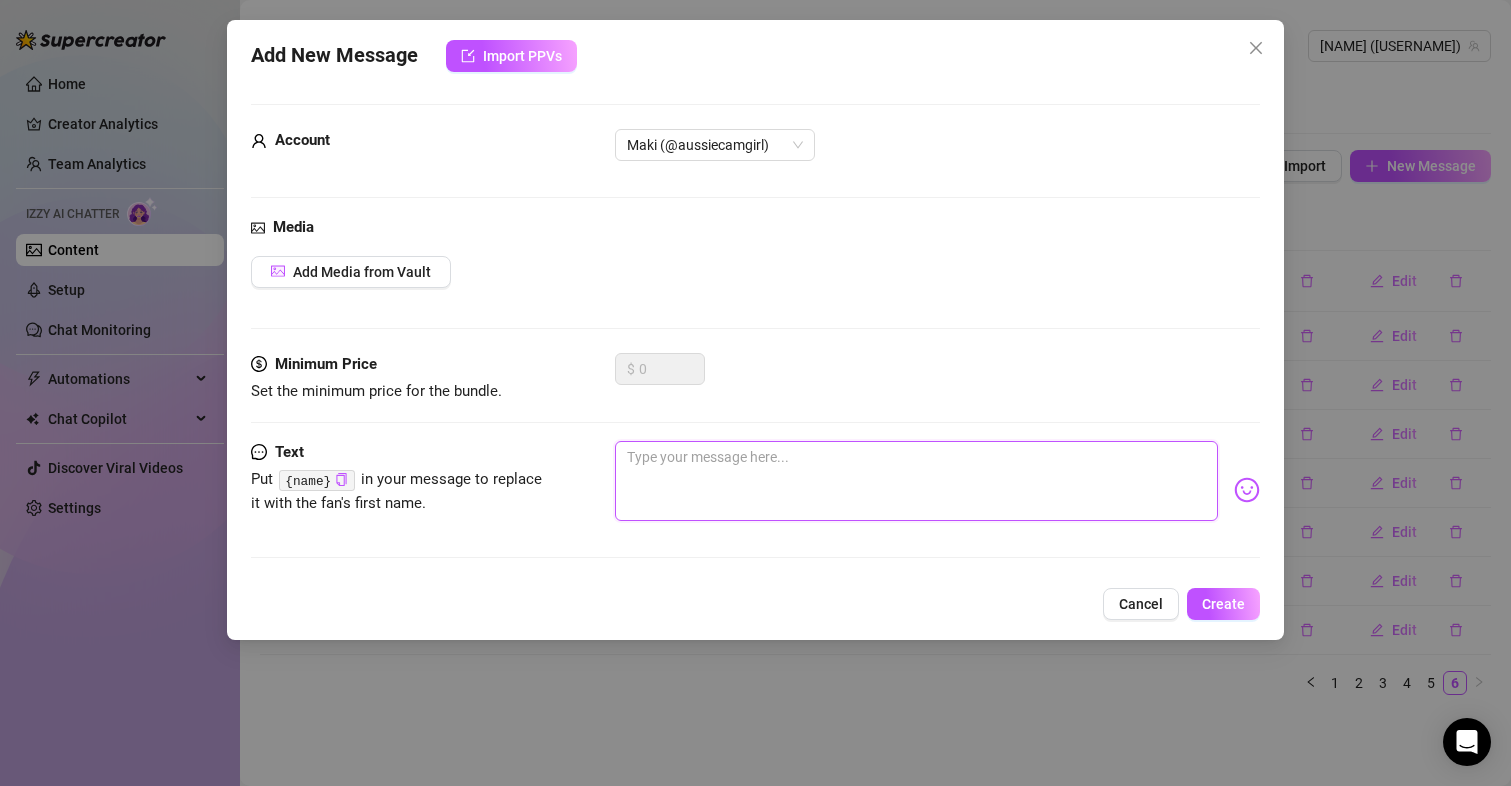 click at bounding box center [917, 481] 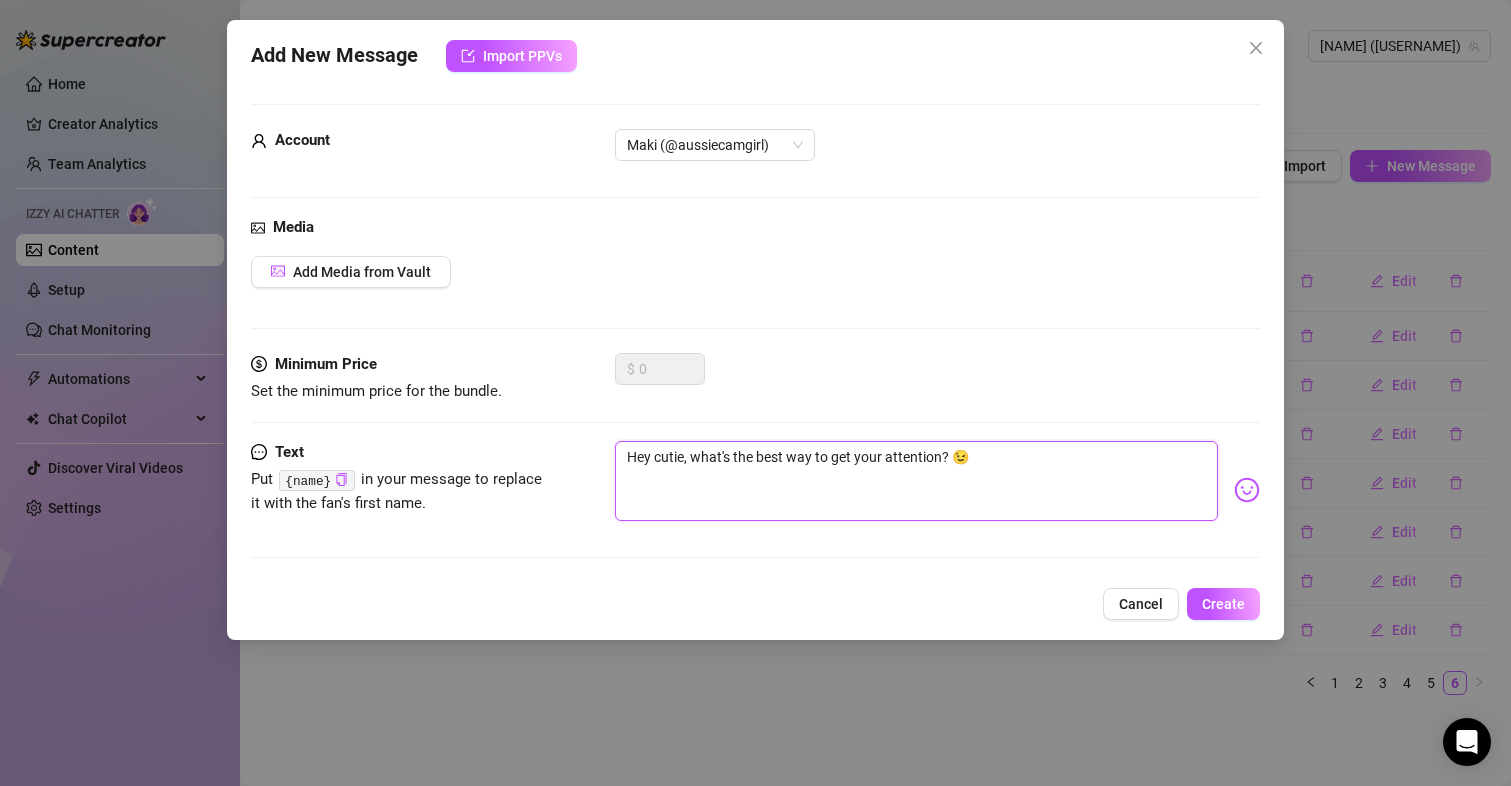 type on "Hey cutie, what's the best way to get your attention? 😉" 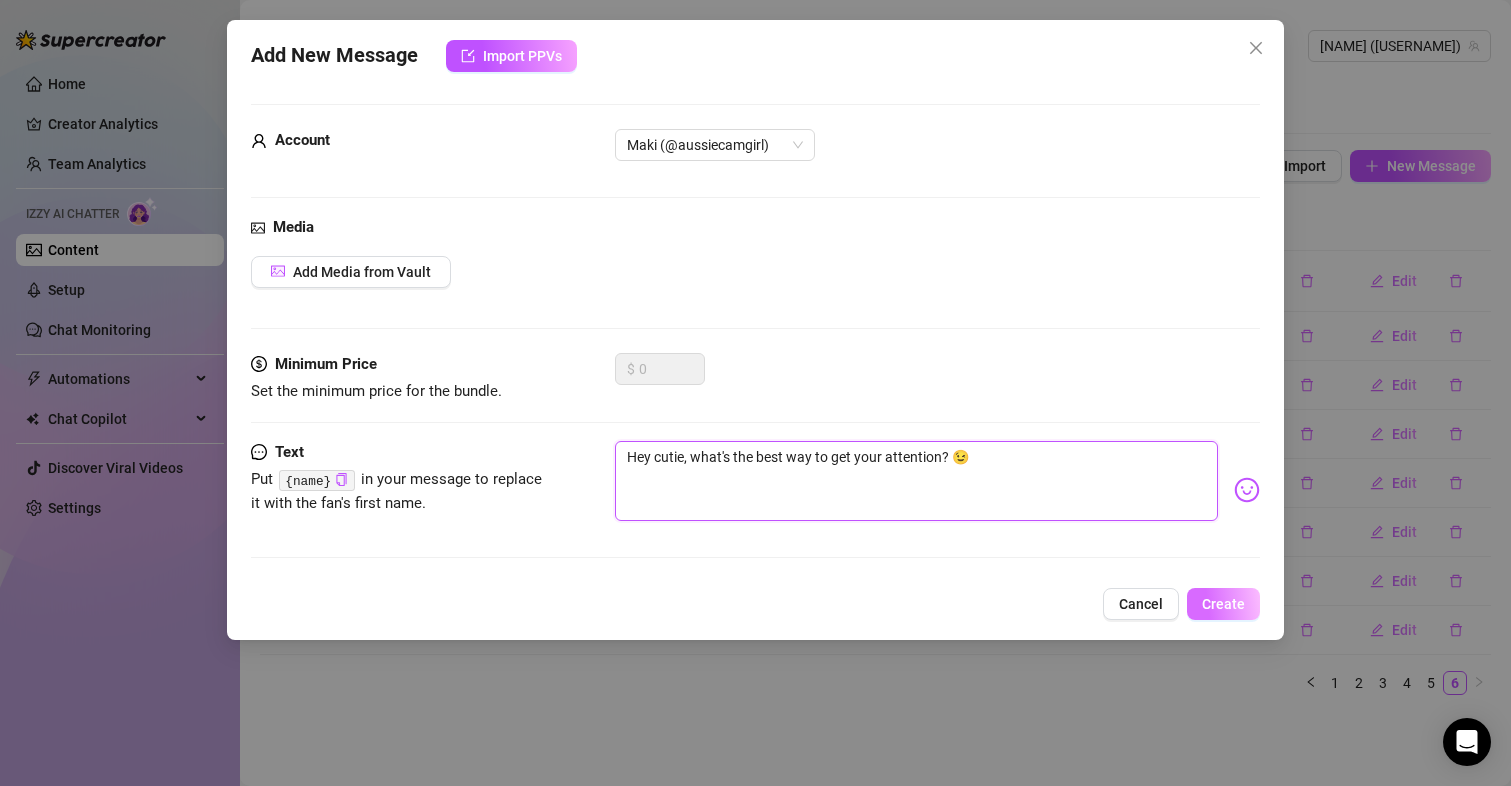 type on "Hey cutie, what's the best way to get your attention? 😉" 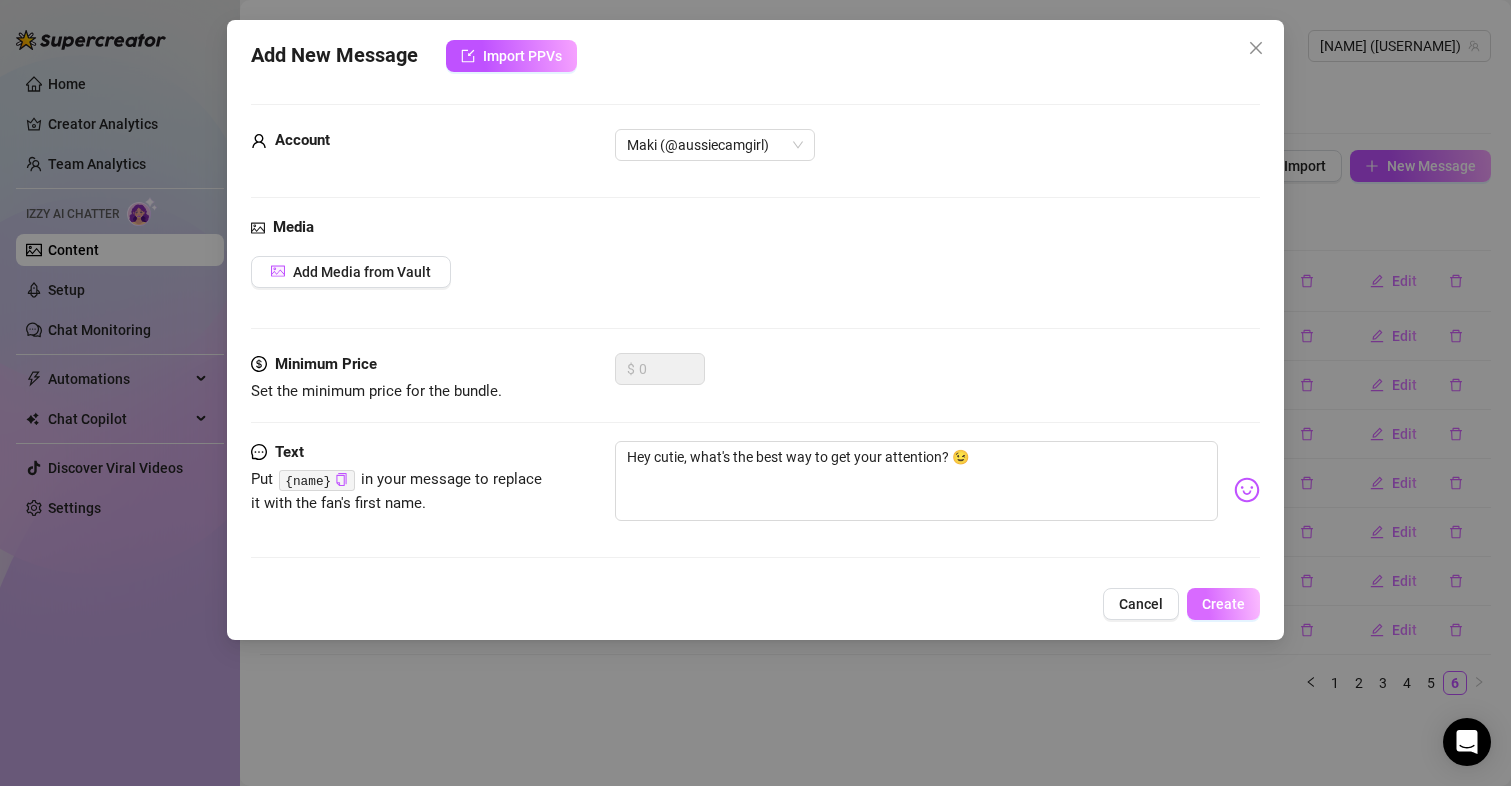 click on "Create" at bounding box center (1223, 604) 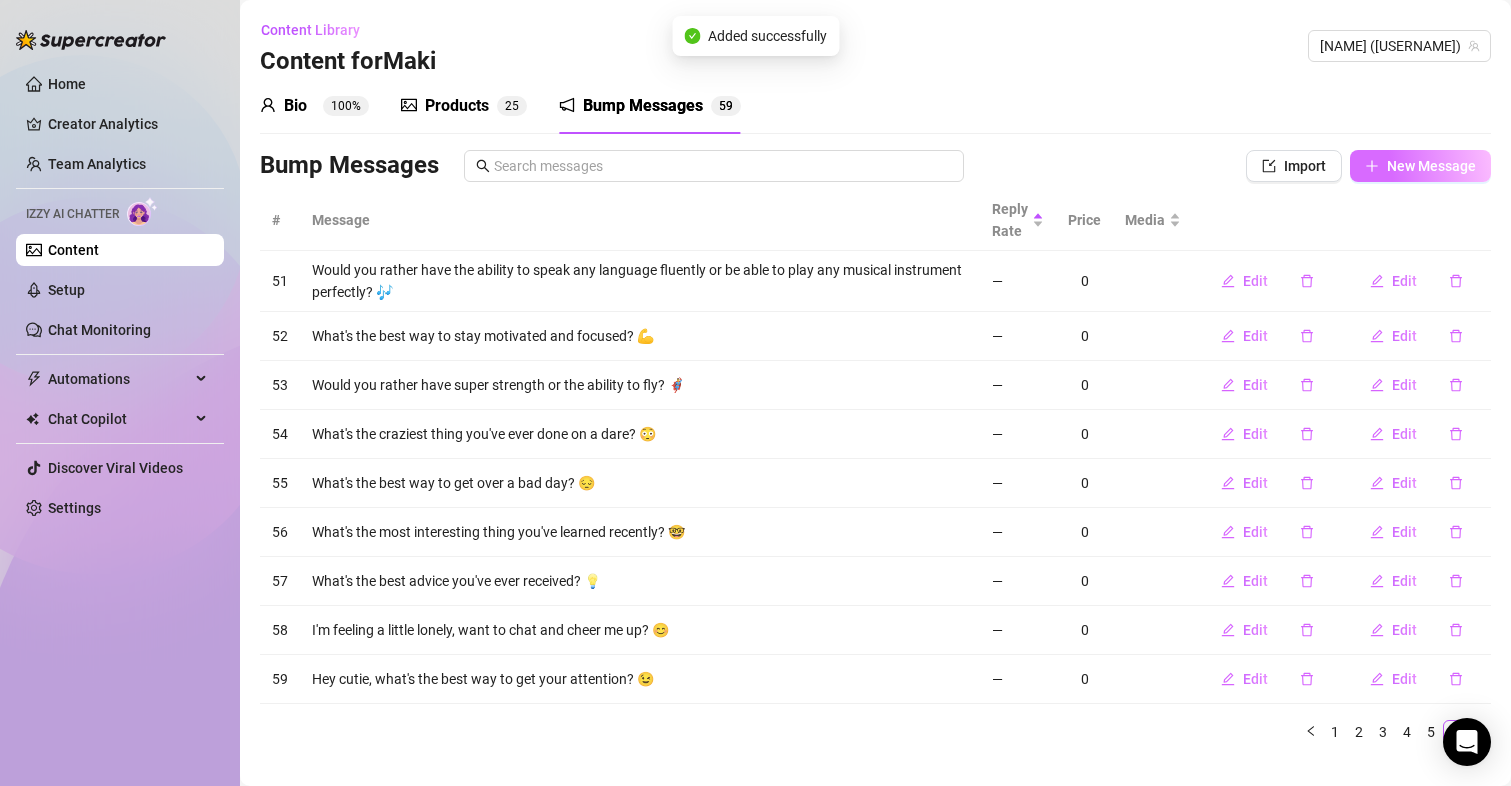 click on "New Message" at bounding box center [1431, 166] 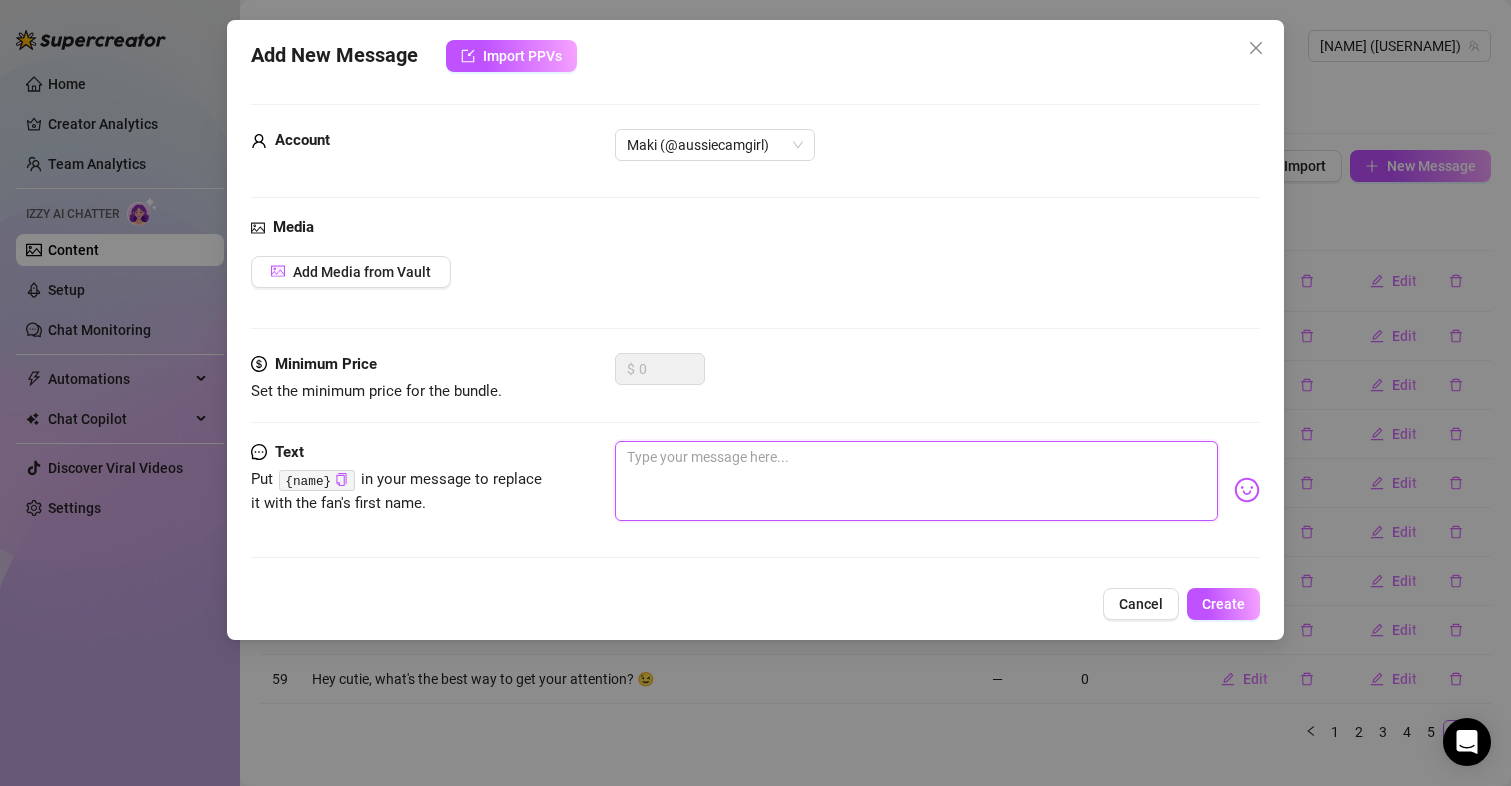 click at bounding box center (917, 481) 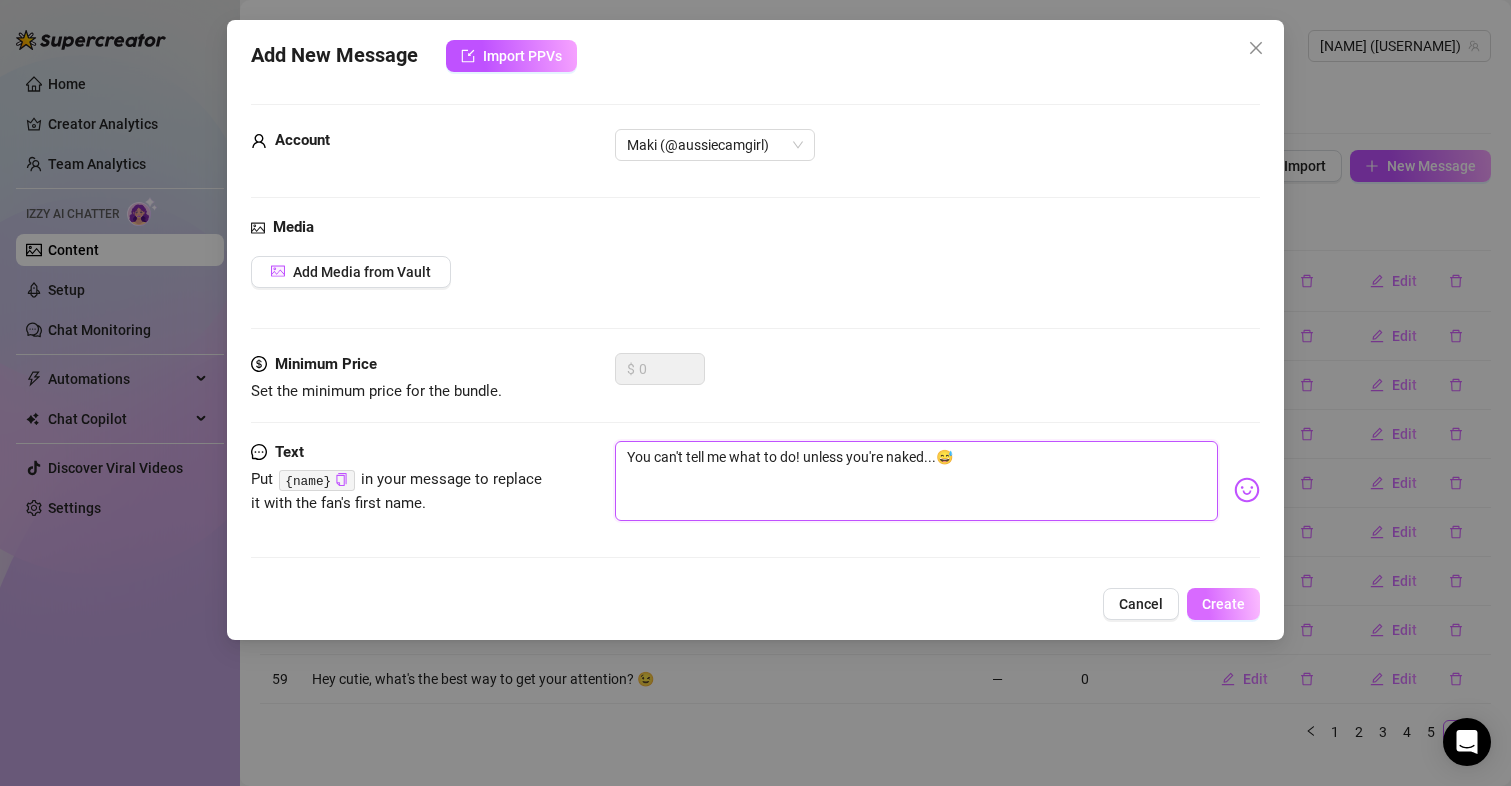 type on "You can't tell me what to do! unless you're naked...😅" 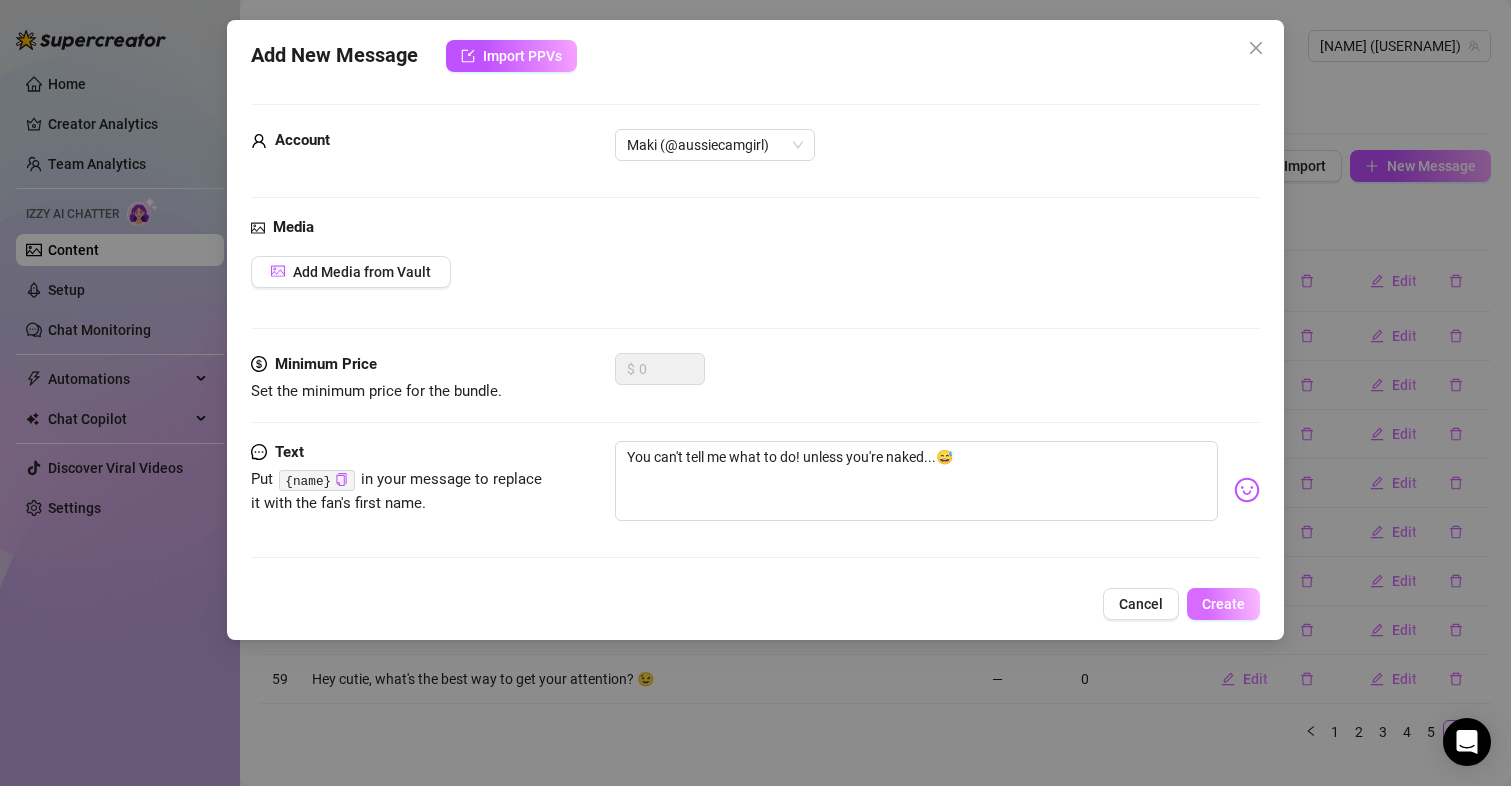 click on "Create" at bounding box center (1223, 604) 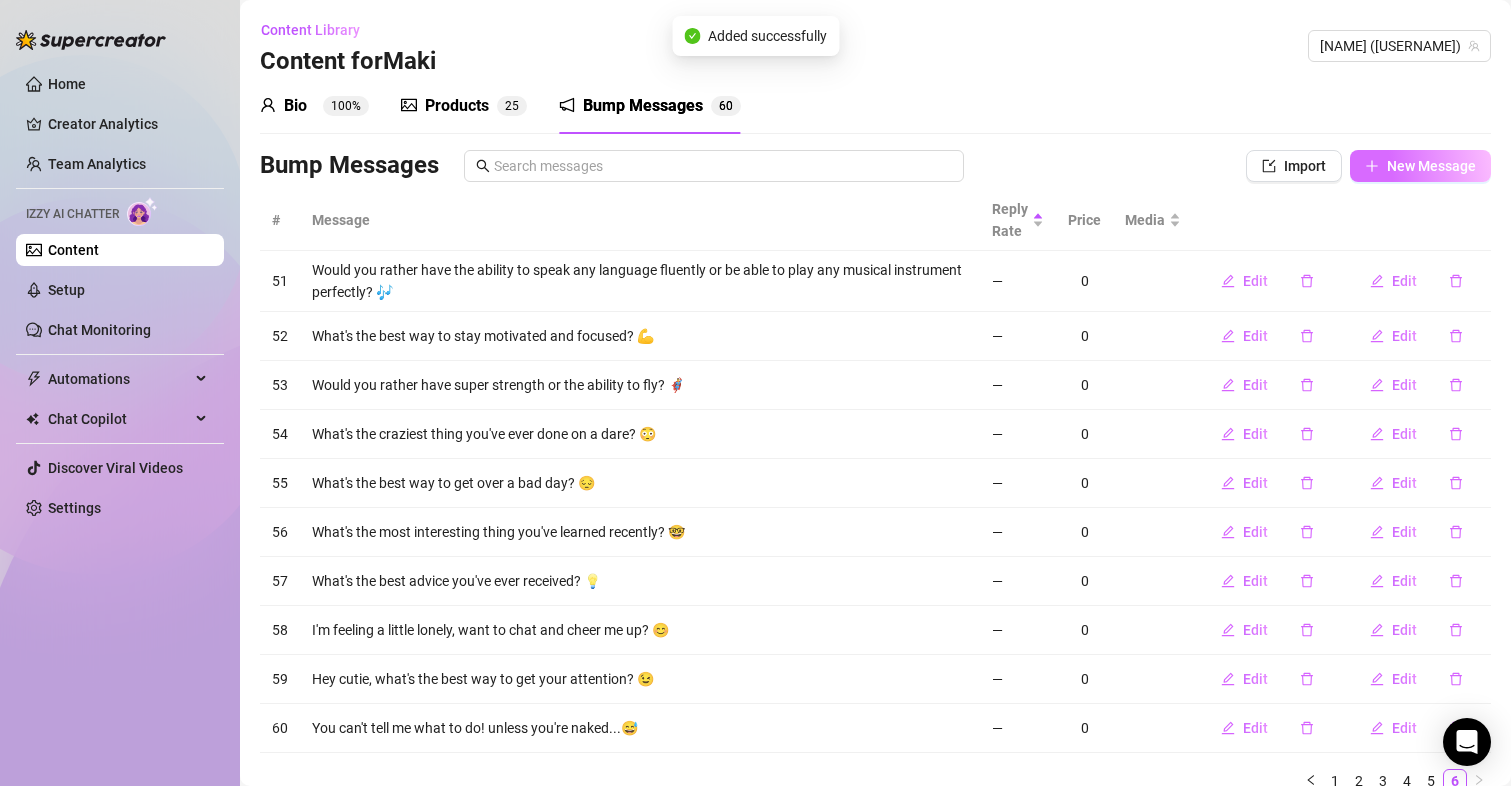 click on "New Message" at bounding box center [1431, 166] 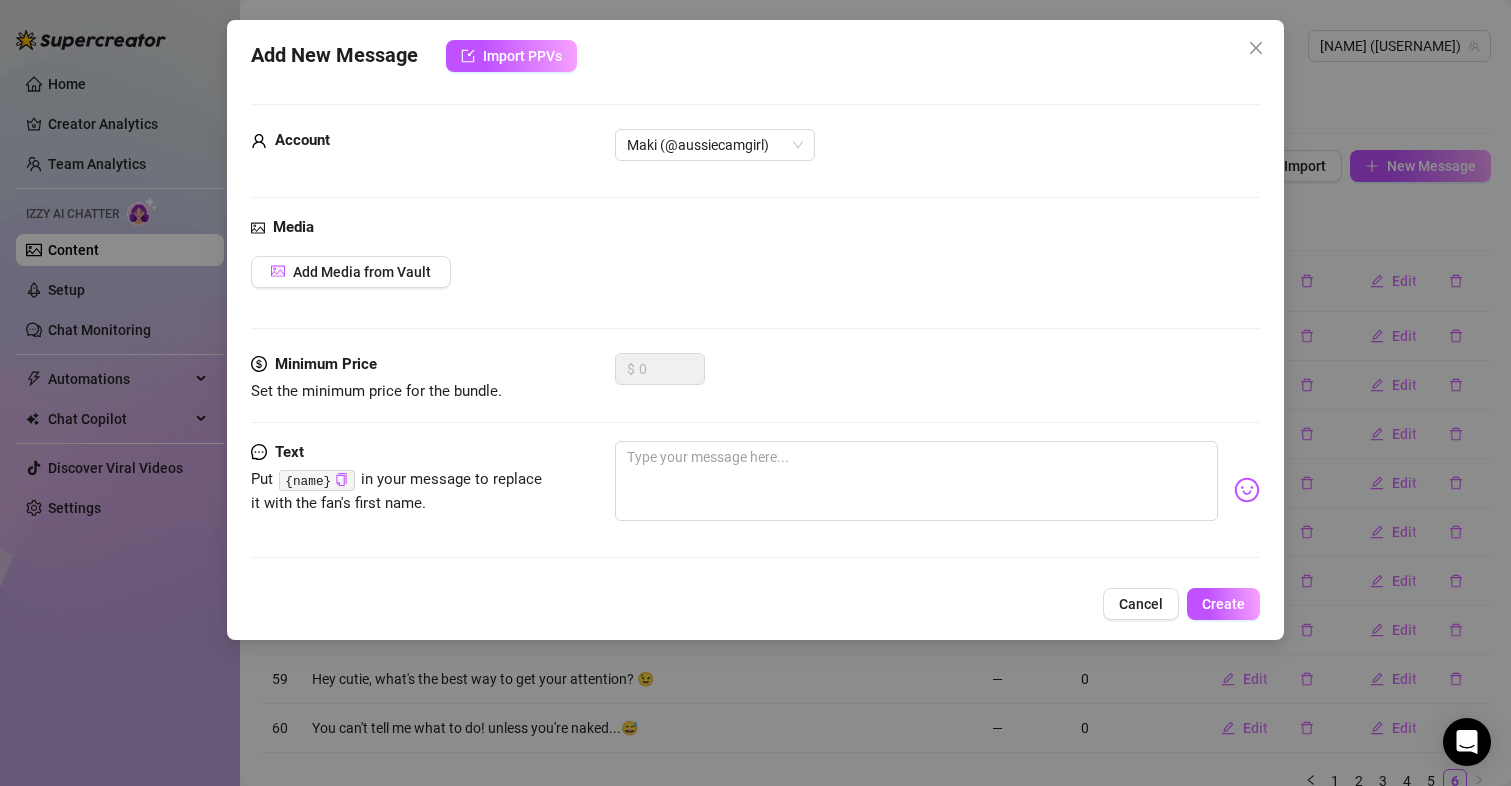 click on "Minimum Price Set the minimum price for the bundle. $ 0" at bounding box center (756, 397) 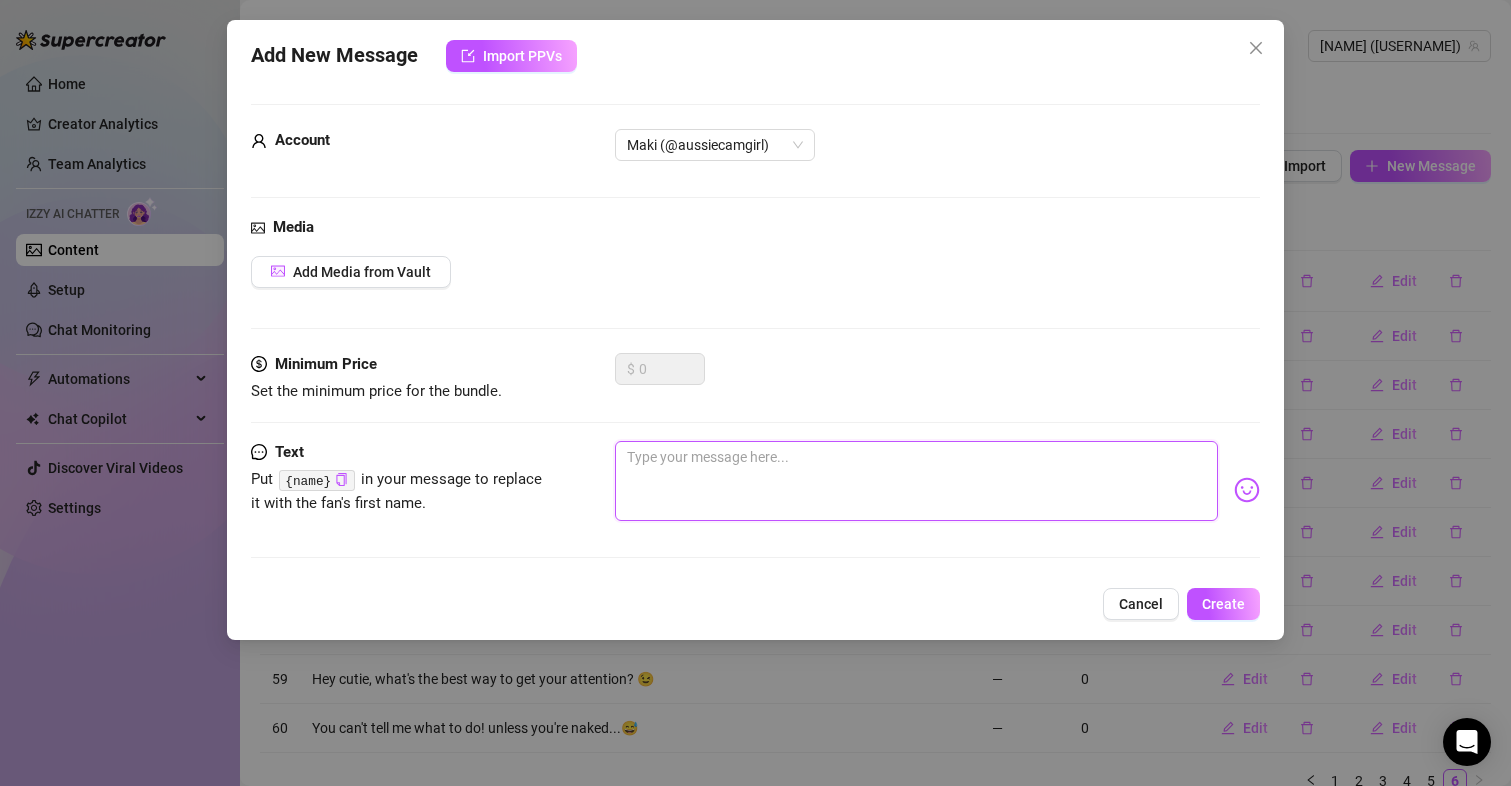 click at bounding box center [917, 481] 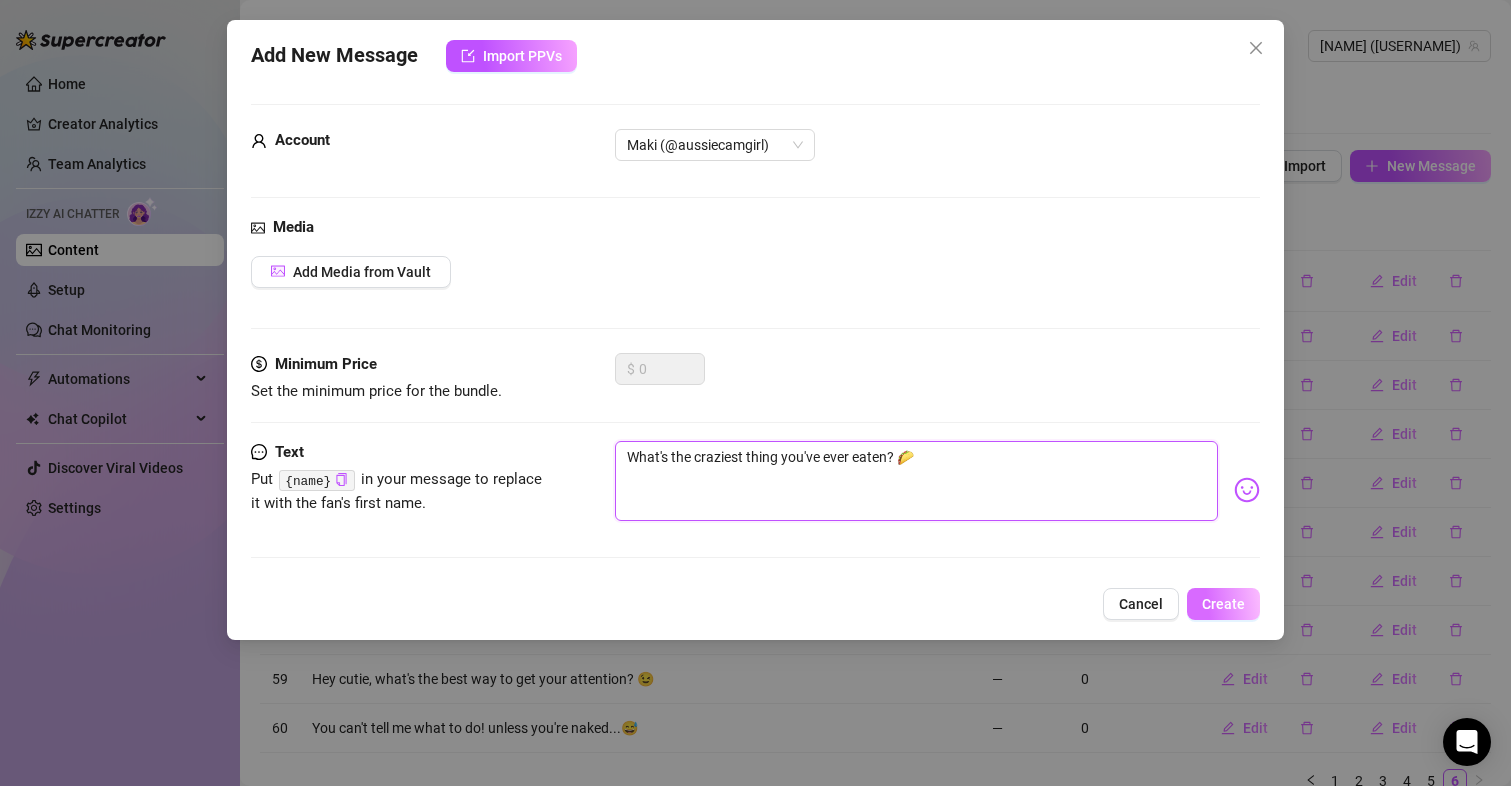 type on "What's the craziest thing you've ever eaten? 🌮" 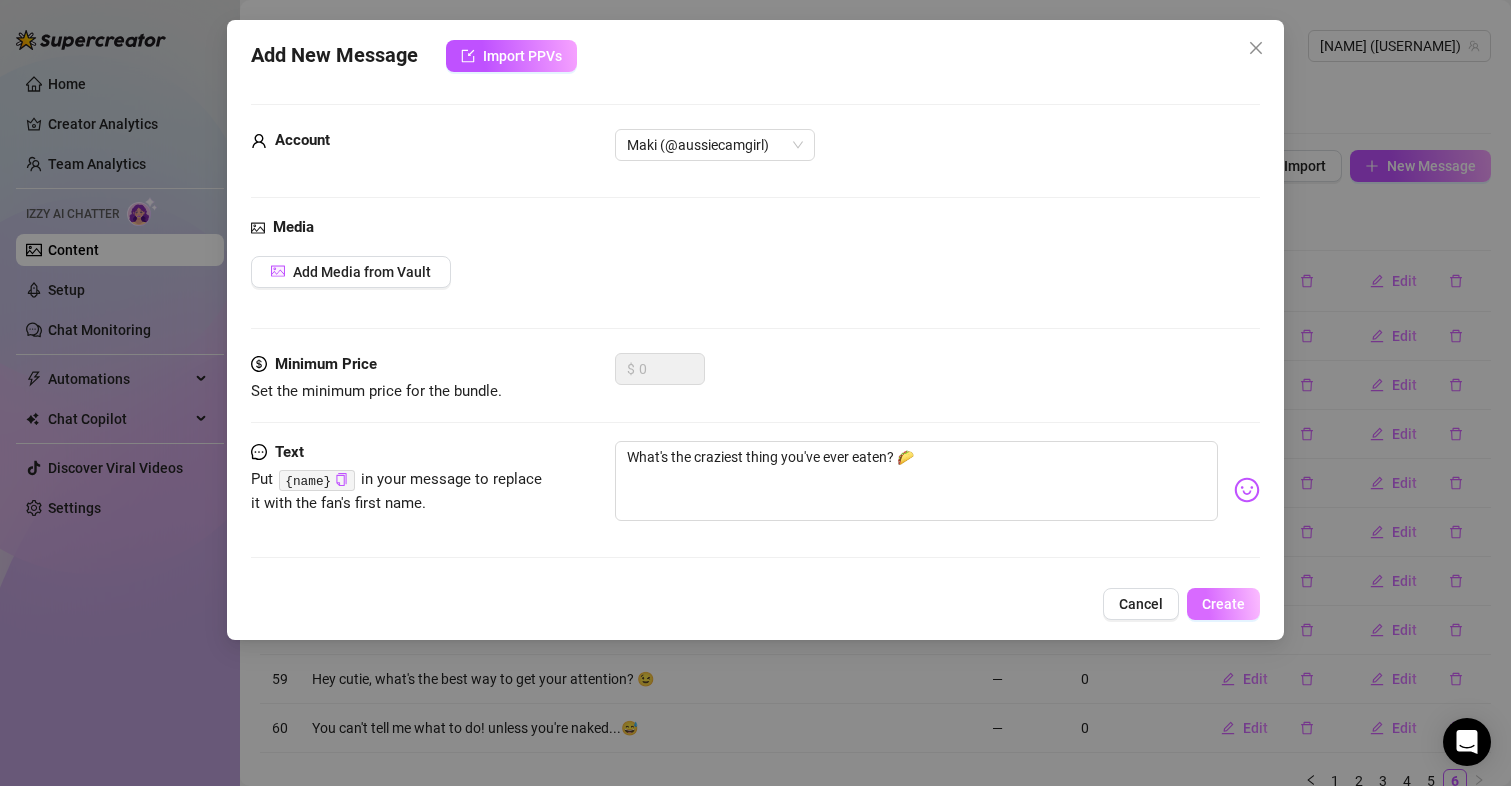 click on "Create" at bounding box center [1223, 604] 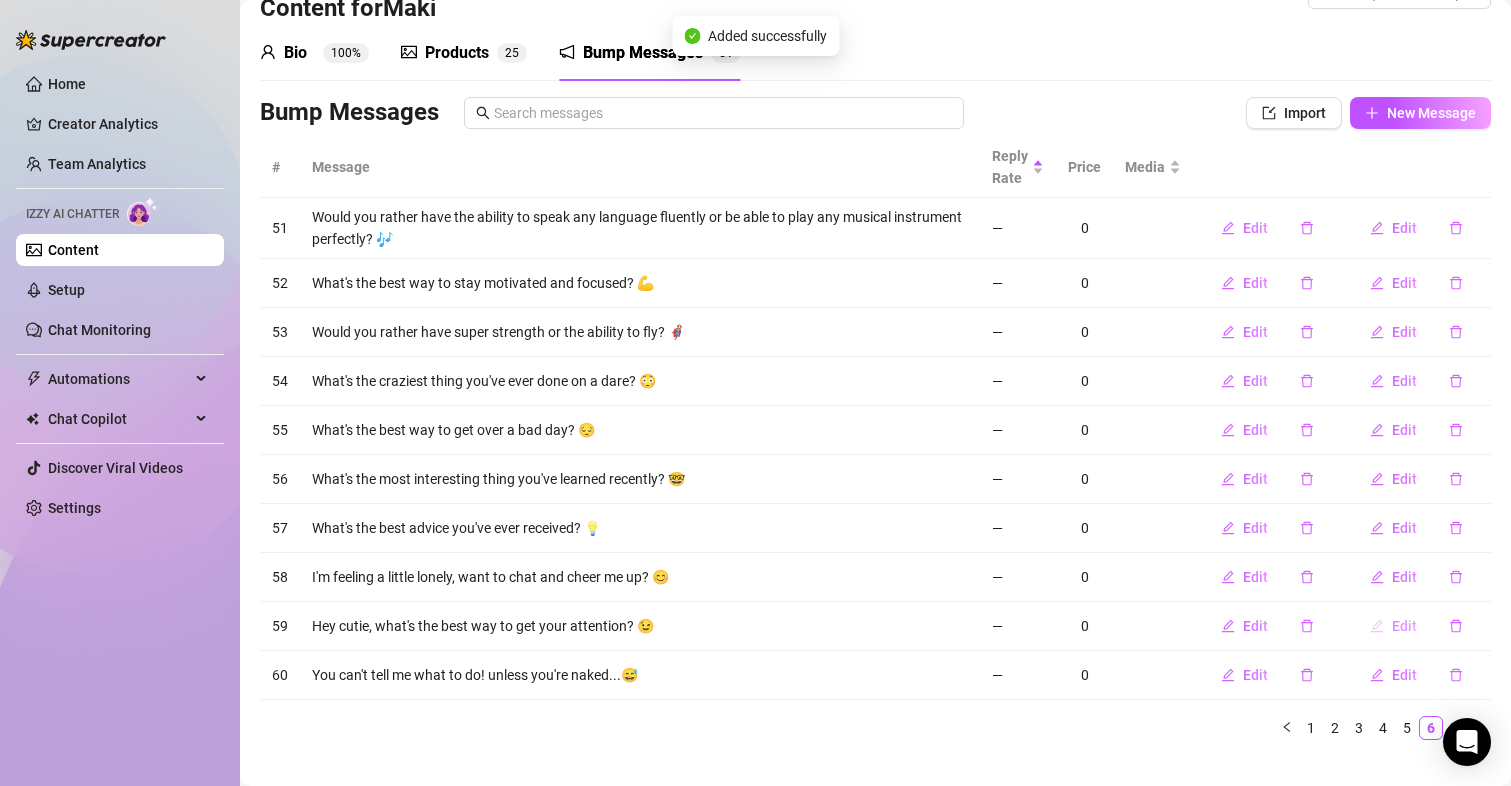 scroll, scrollTop: 83, scrollLeft: 0, axis: vertical 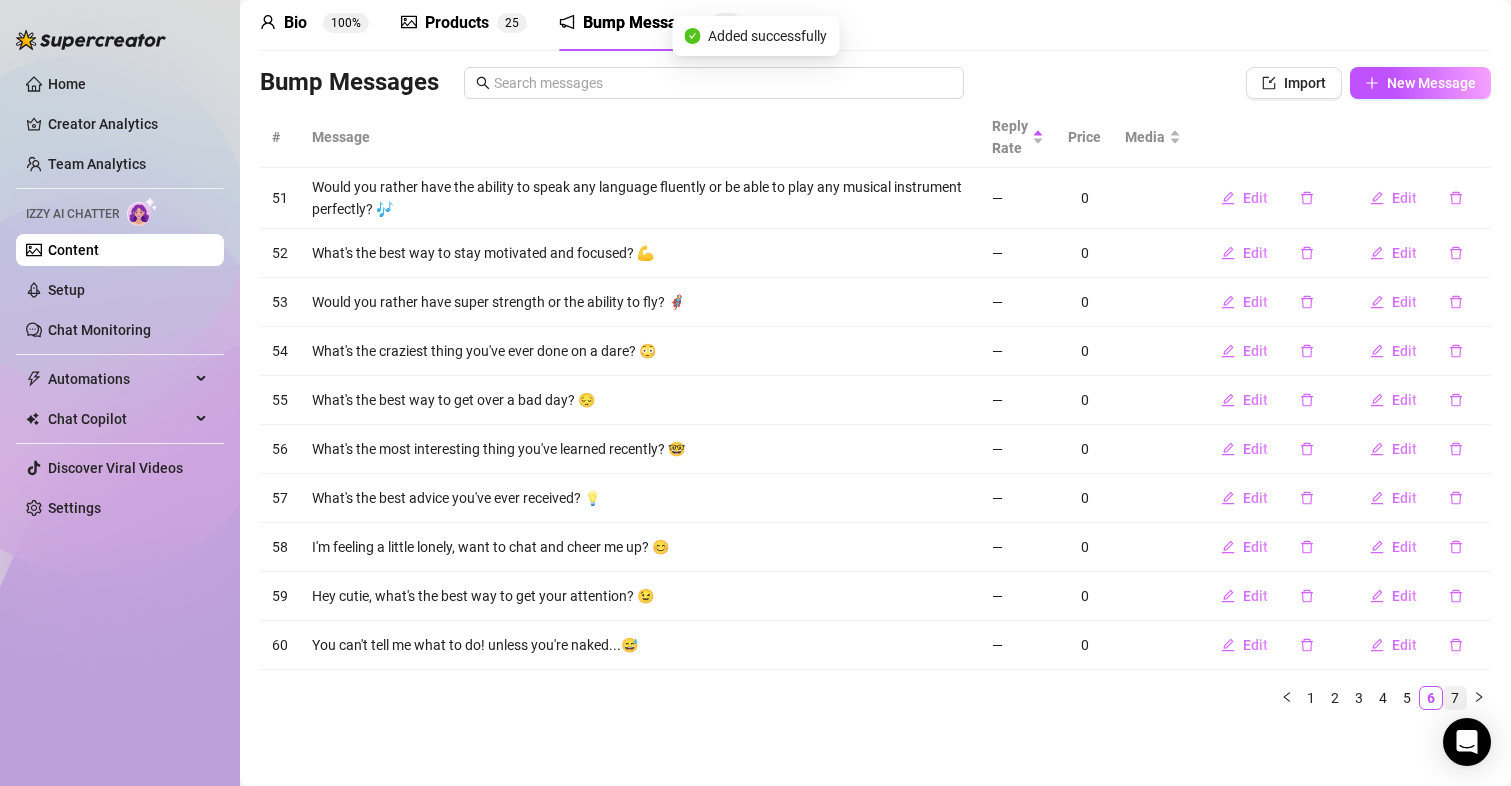 click on "7" at bounding box center [1455, 698] 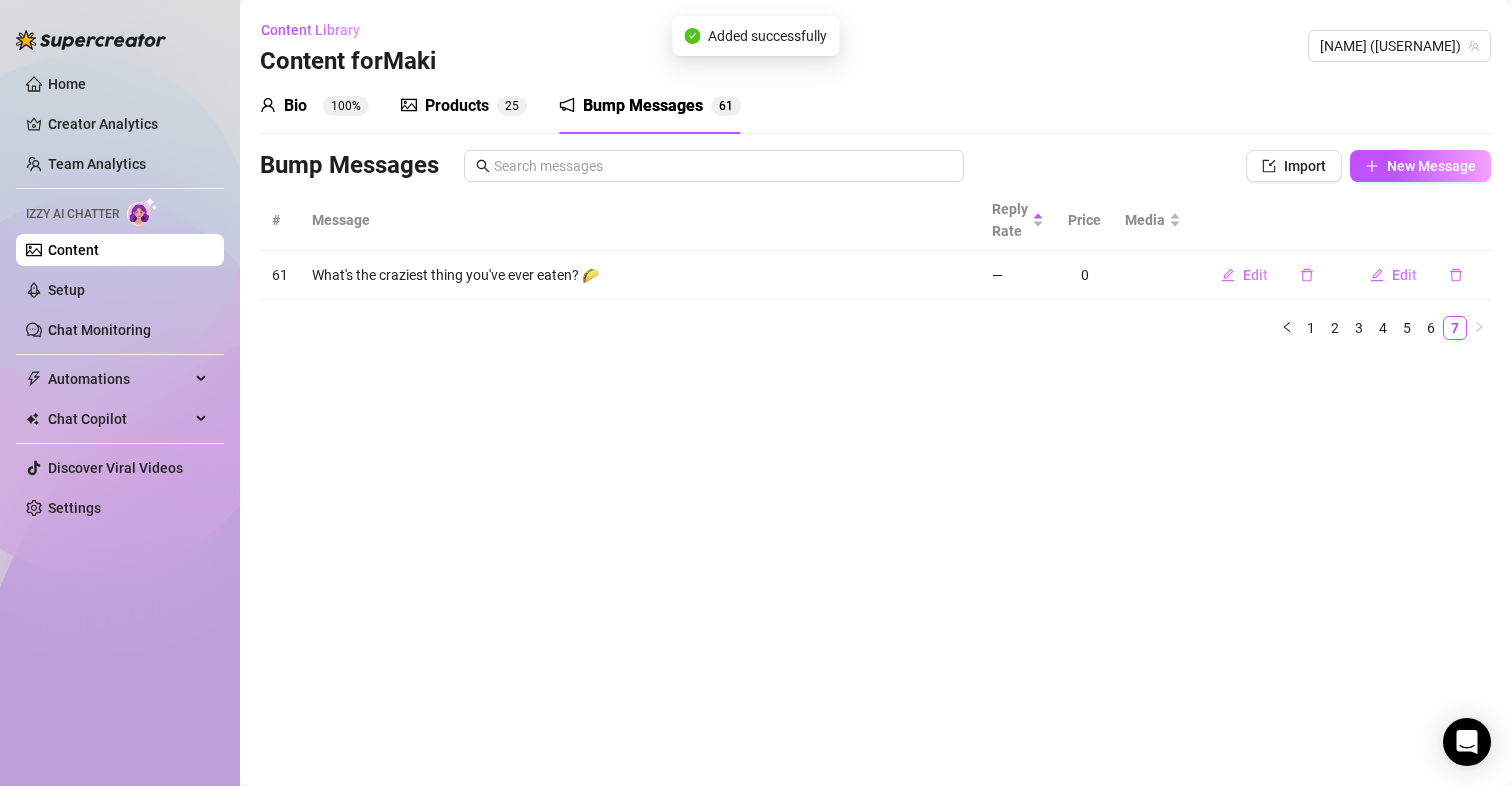 scroll, scrollTop: 0, scrollLeft: 0, axis: both 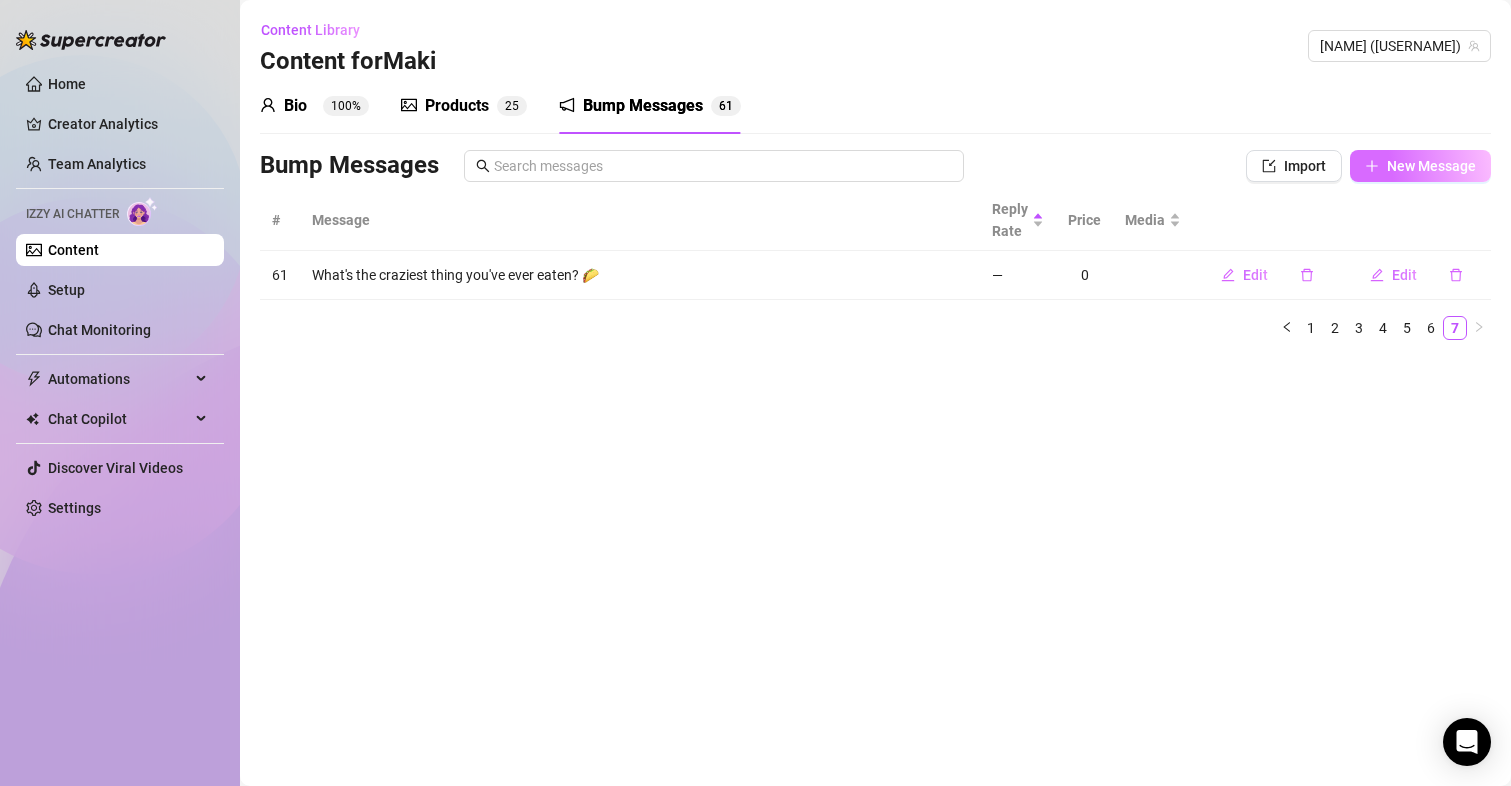 click on "New Message" at bounding box center [1431, 166] 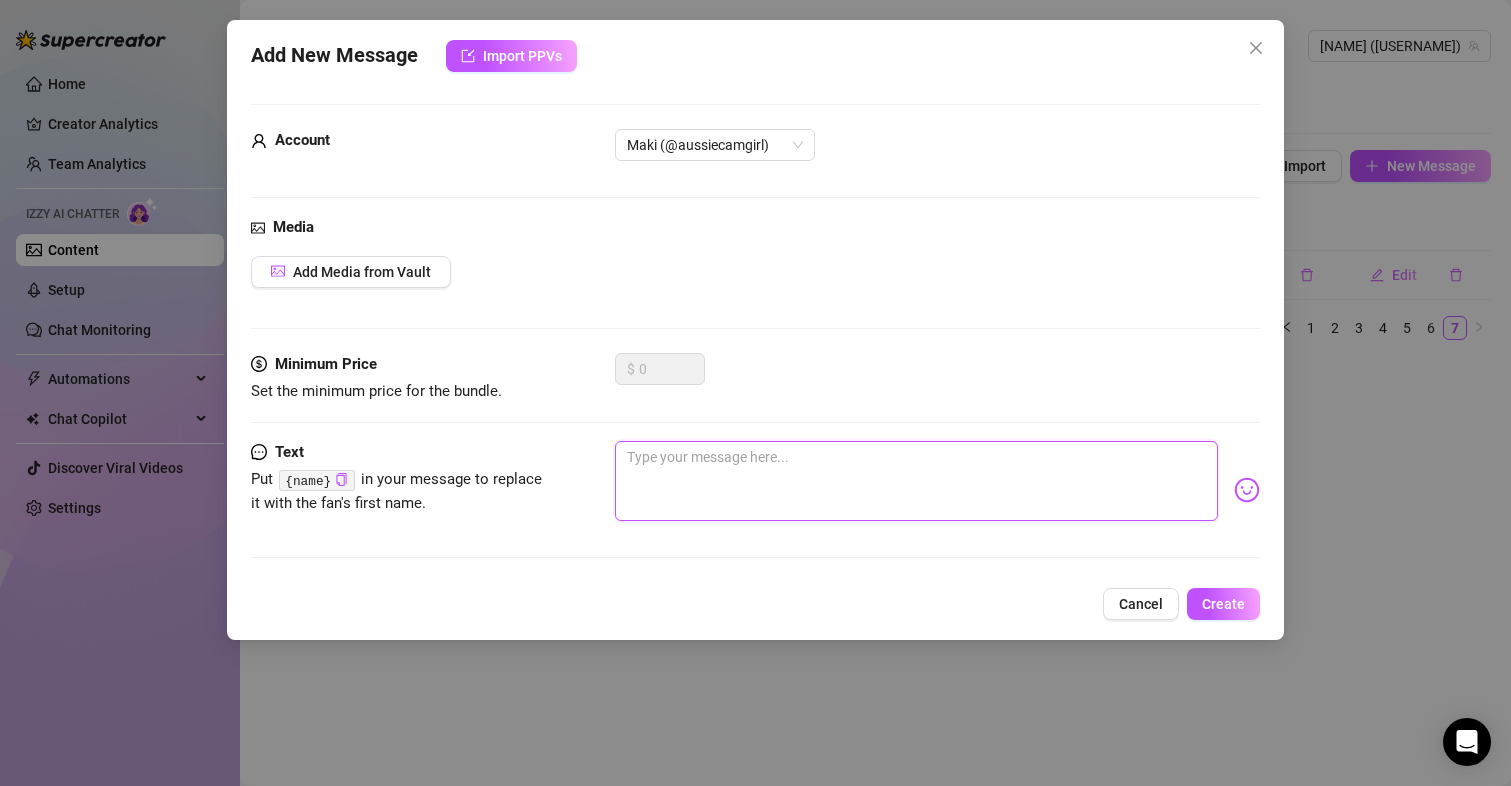click at bounding box center (917, 481) 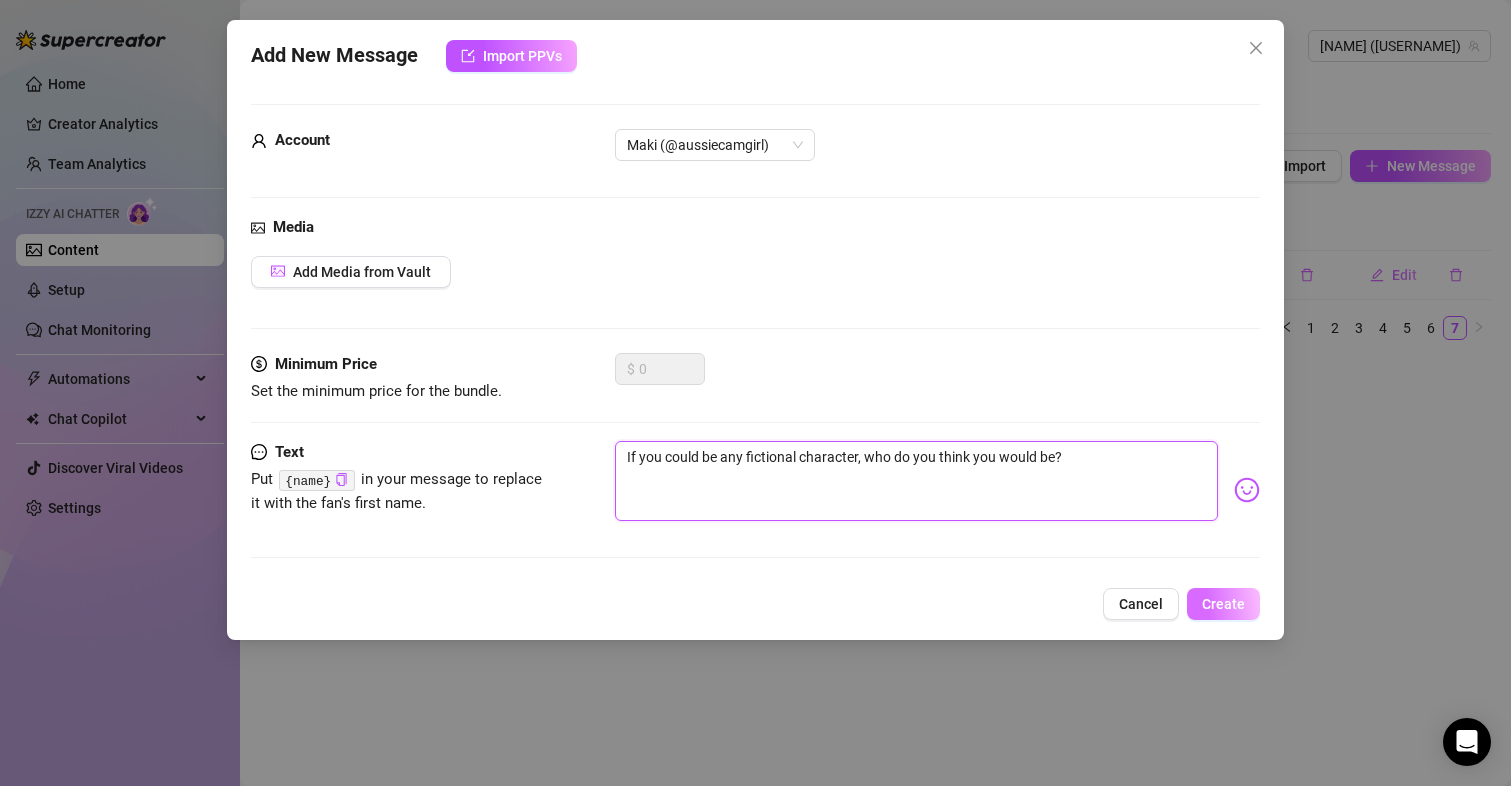 type on "If you could be any fictional character, who do you think you would be?" 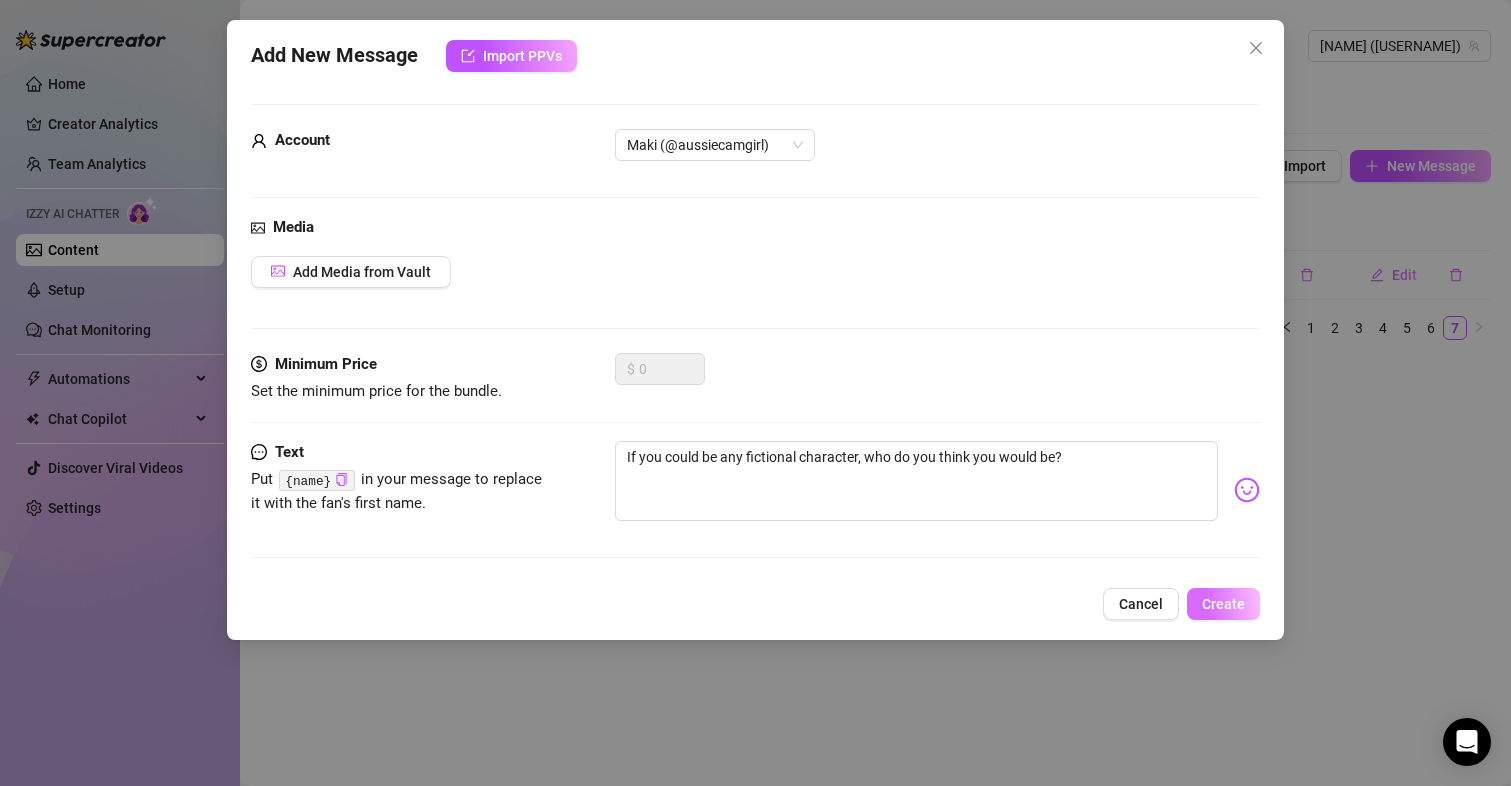 click on "Create" at bounding box center [1223, 604] 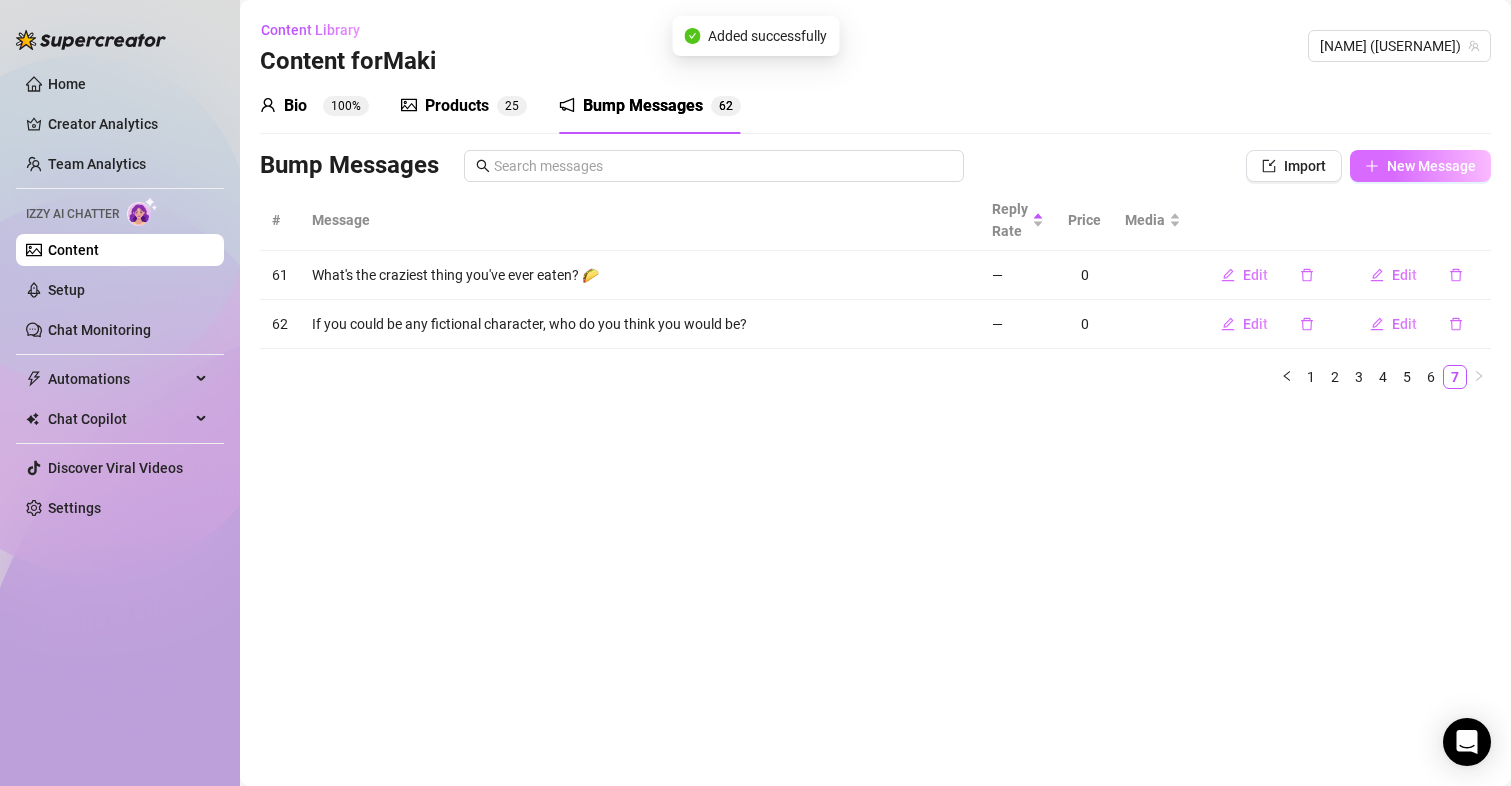 click on "New Message" at bounding box center [1431, 166] 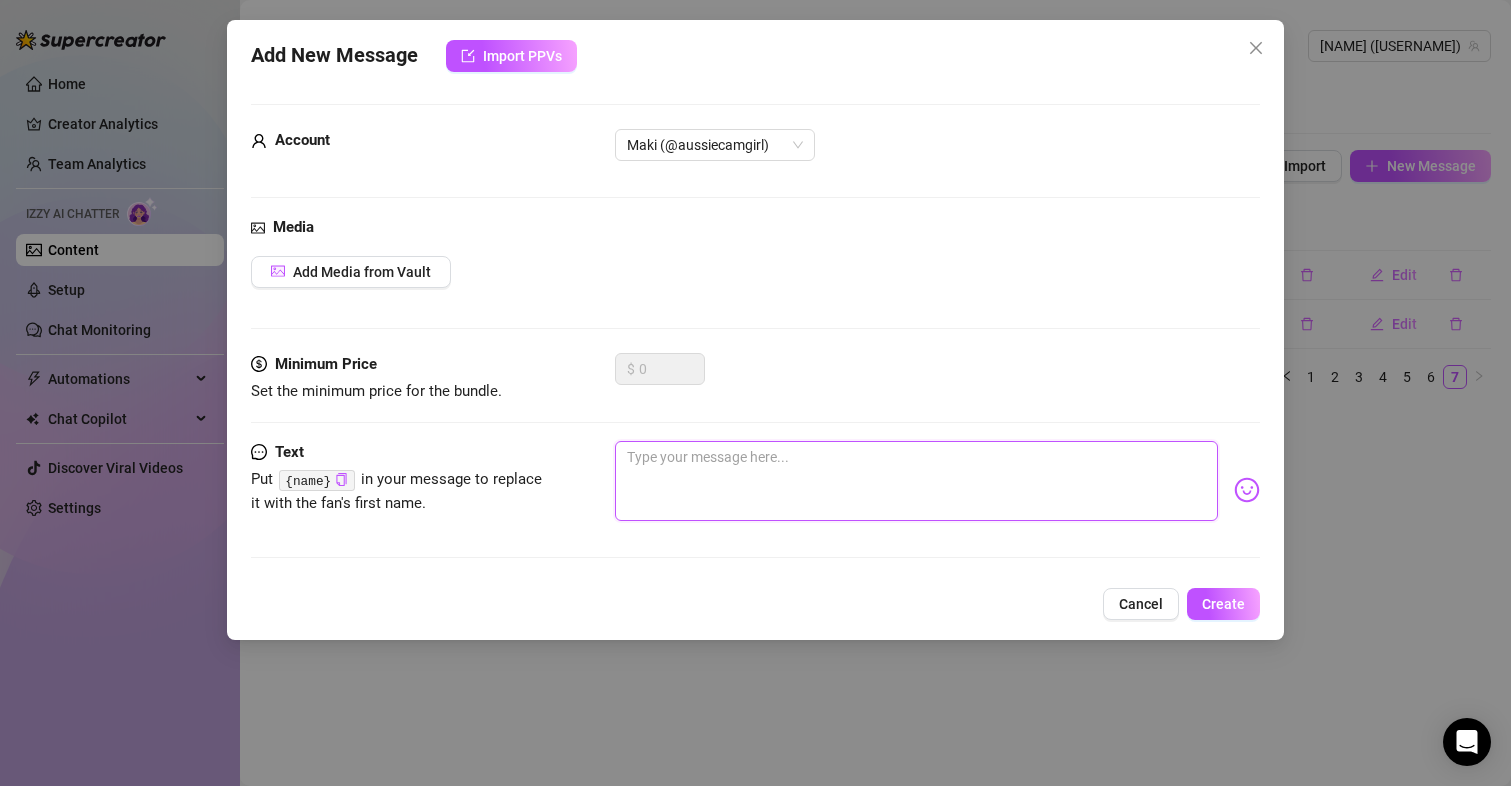 click at bounding box center [917, 481] 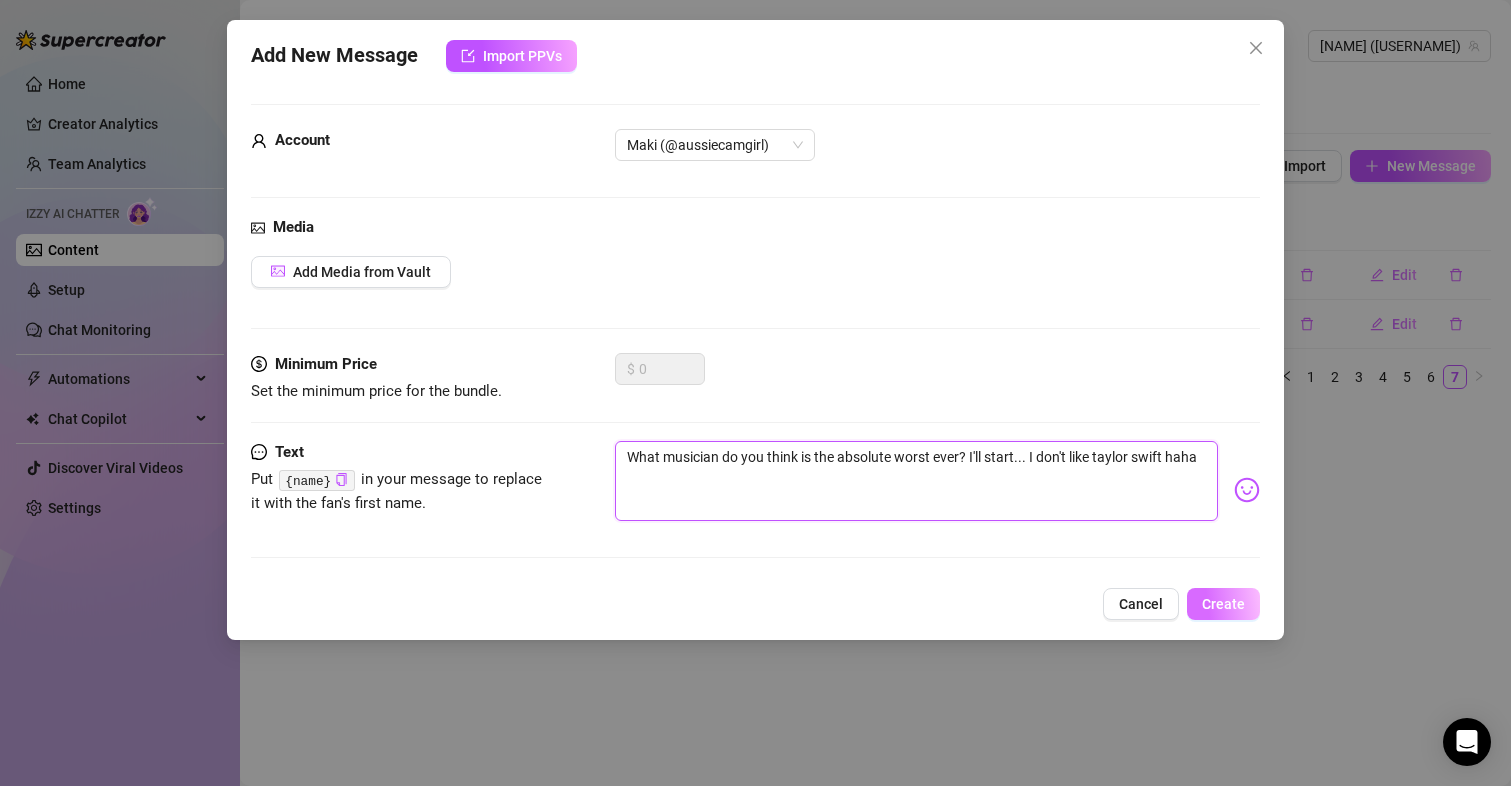 type on "What musician do you think is the absolute worst ever? I'll start... I don't like taylor swift haha" 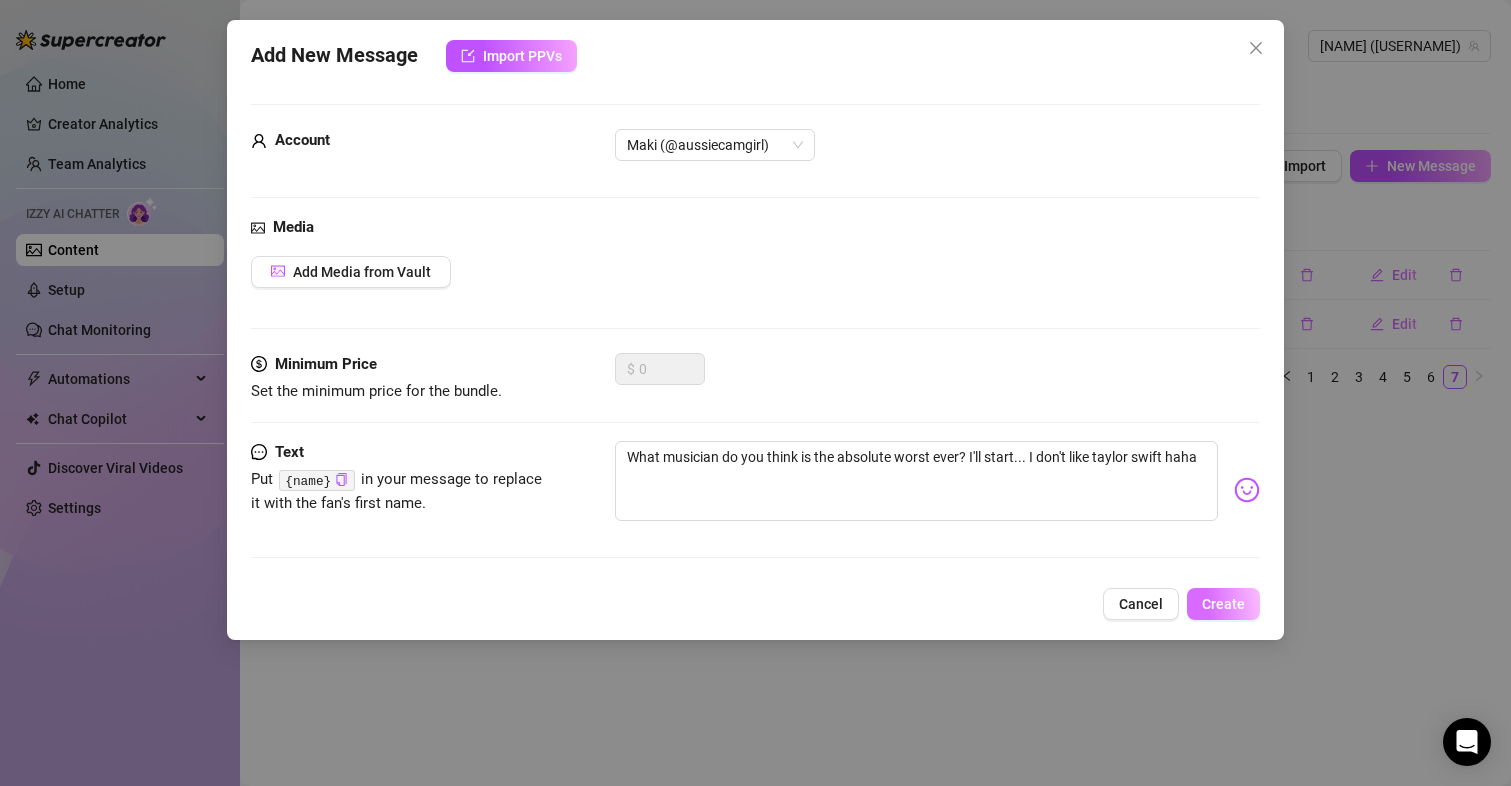 click on "Create" at bounding box center (1223, 604) 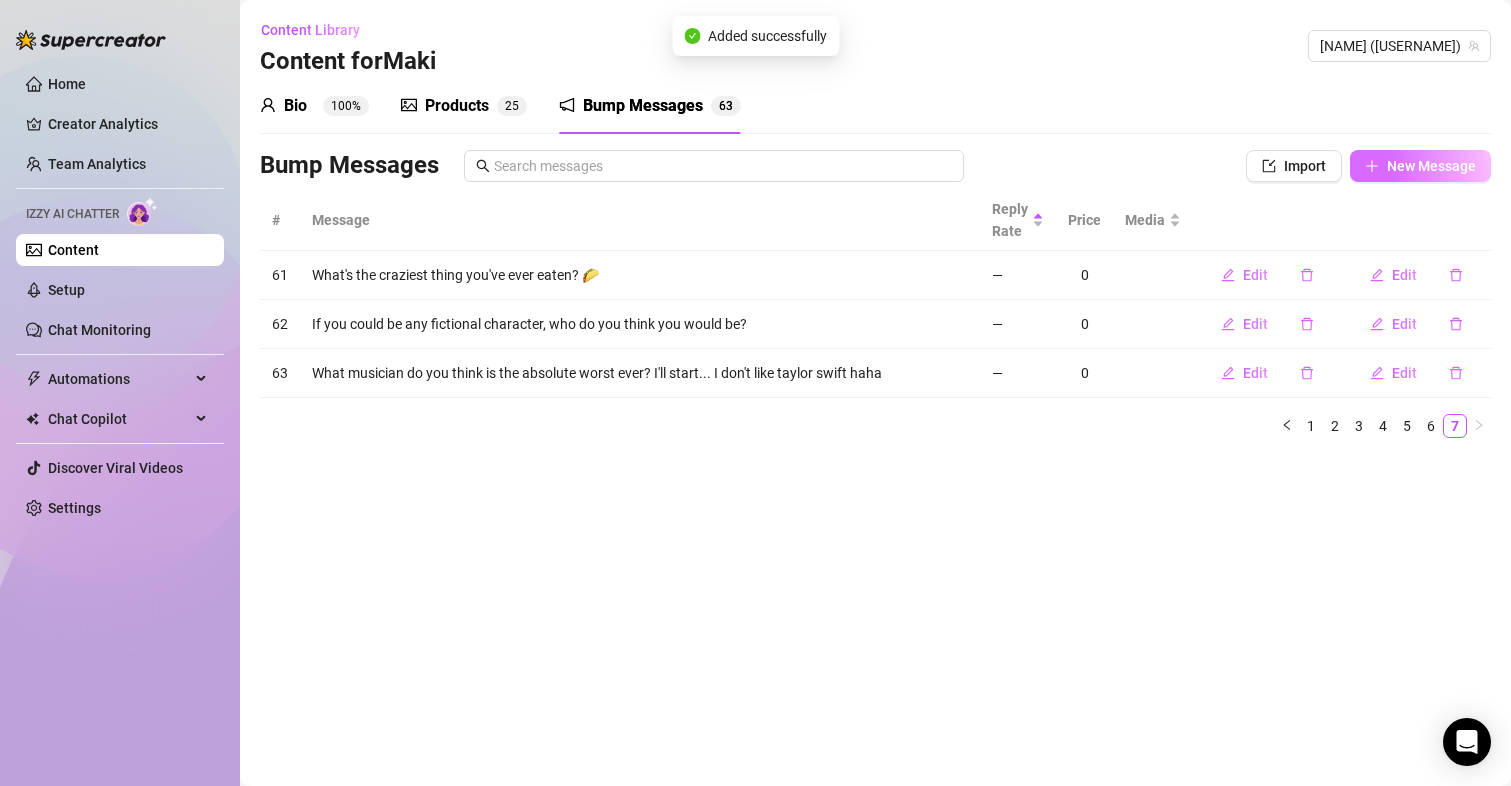click on "New Message" at bounding box center (1431, 166) 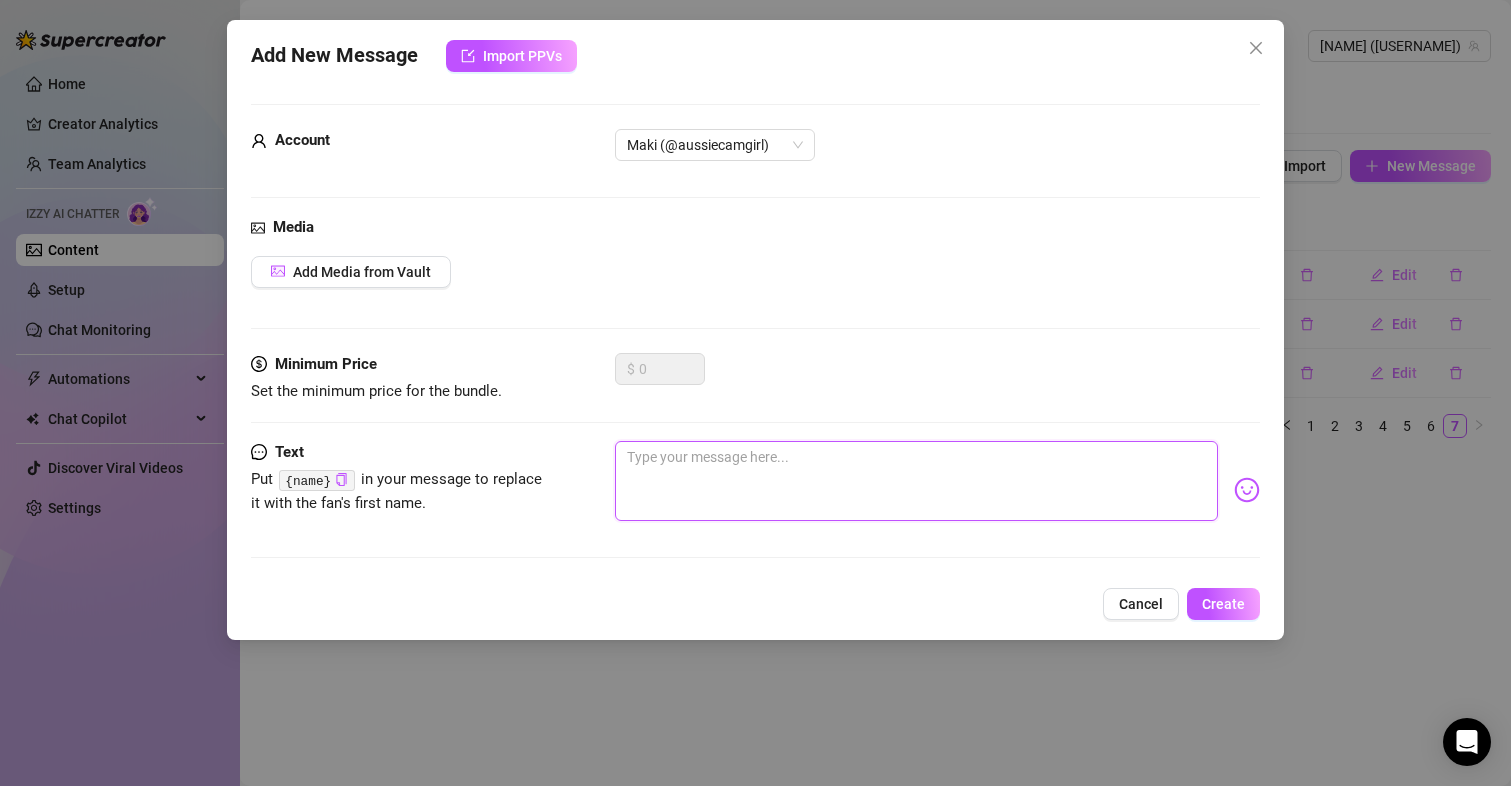 click at bounding box center [917, 481] 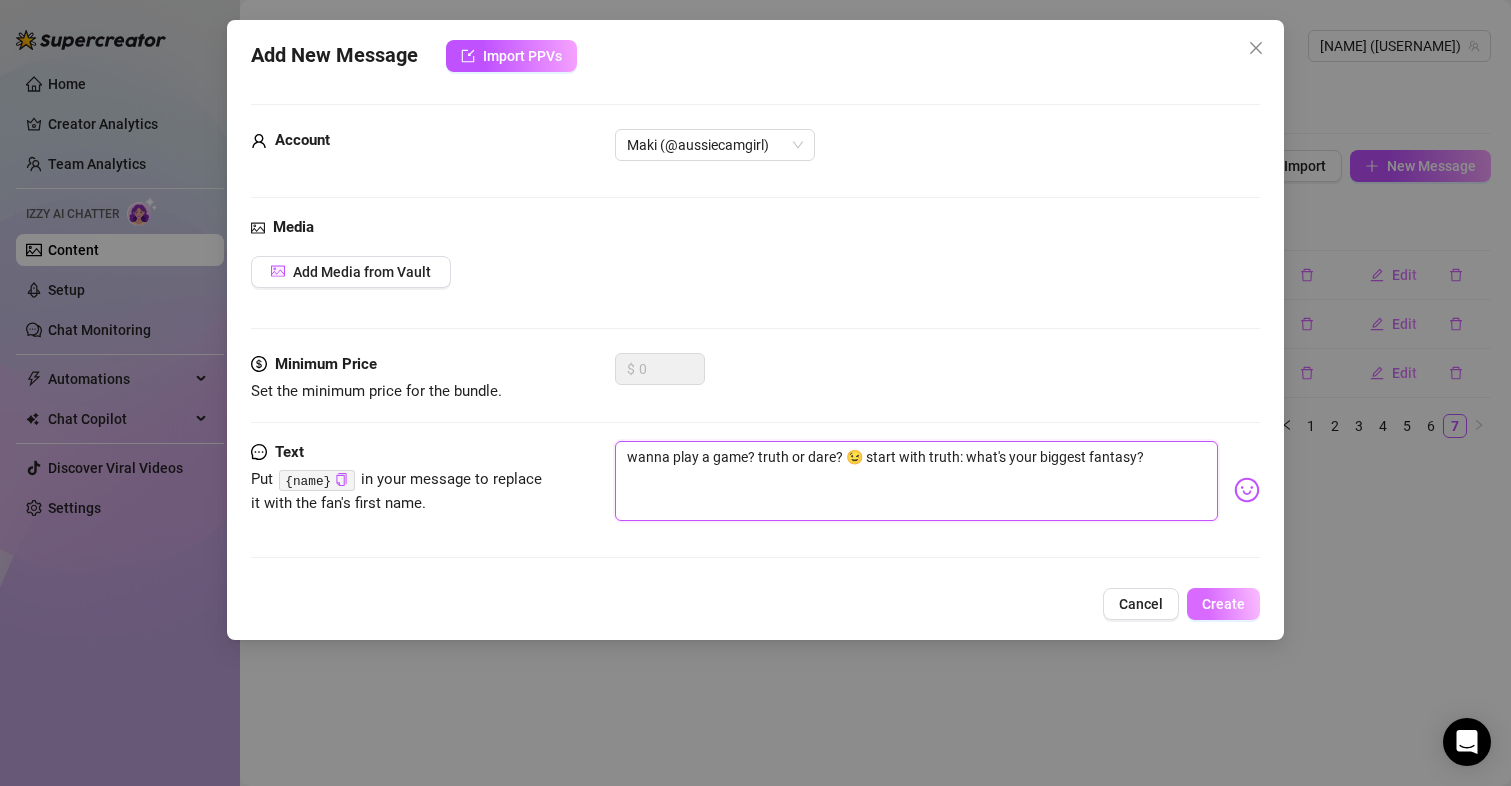 type on "wanna play a game? truth or dare? 😉 start with truth: what's your biggest fantasy?" 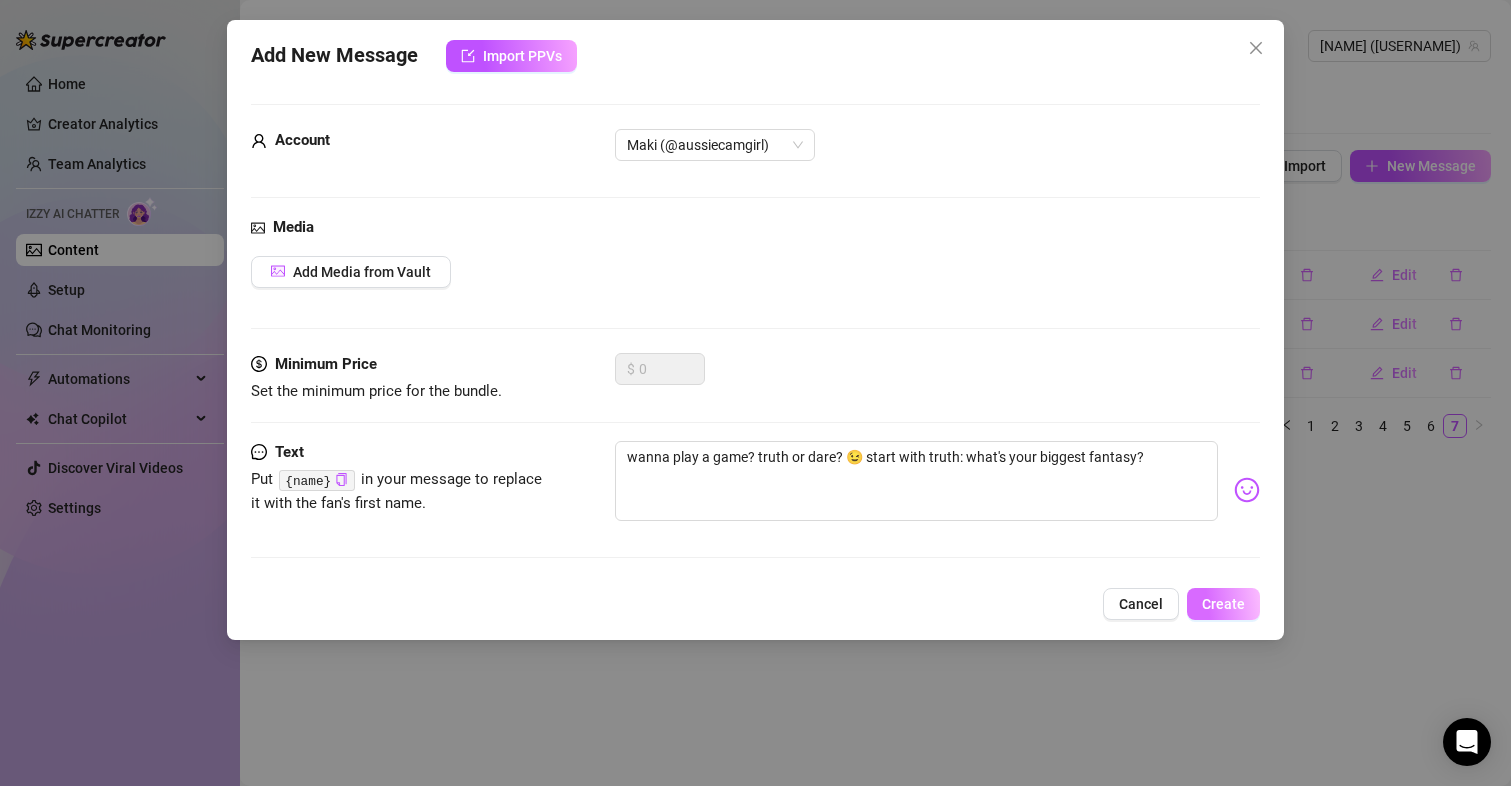 click on "Create" at bounding box center (1223, 604) 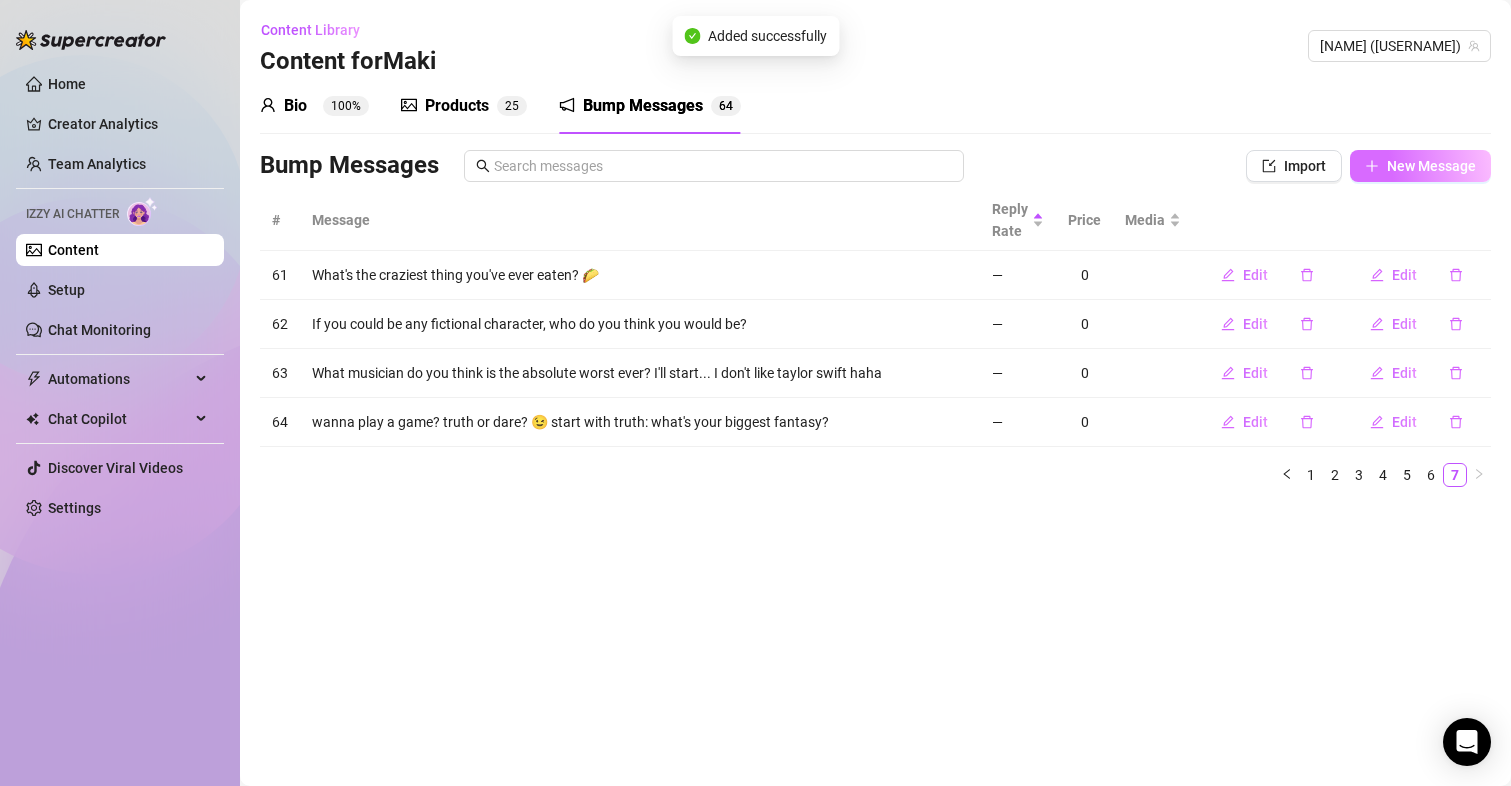 click on "New Message" at bounding box center (1431, 166) 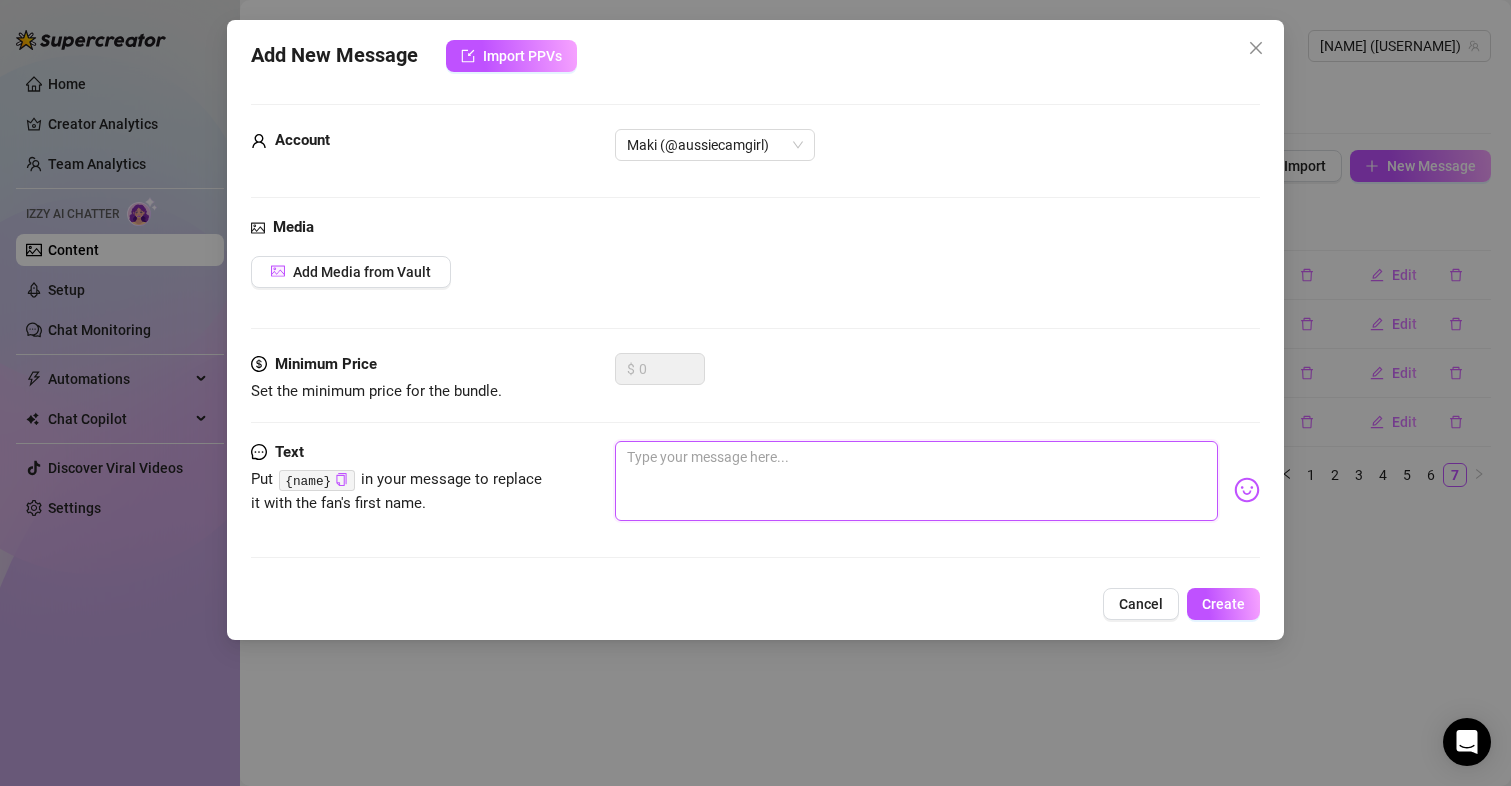 click at bounding box center (917, 481) 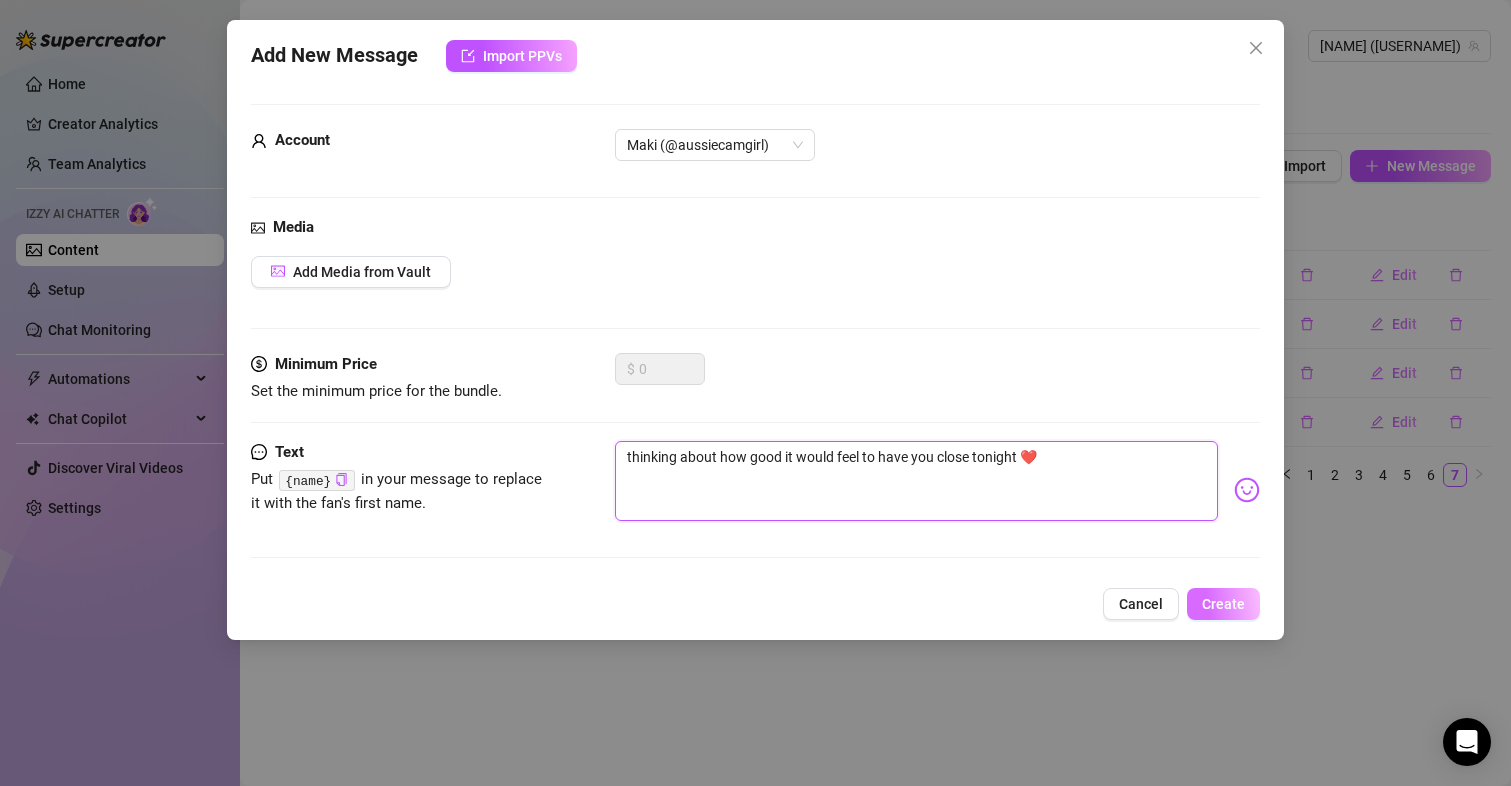 type on "thinking about how good it would feel to have you close tonight ❤️" 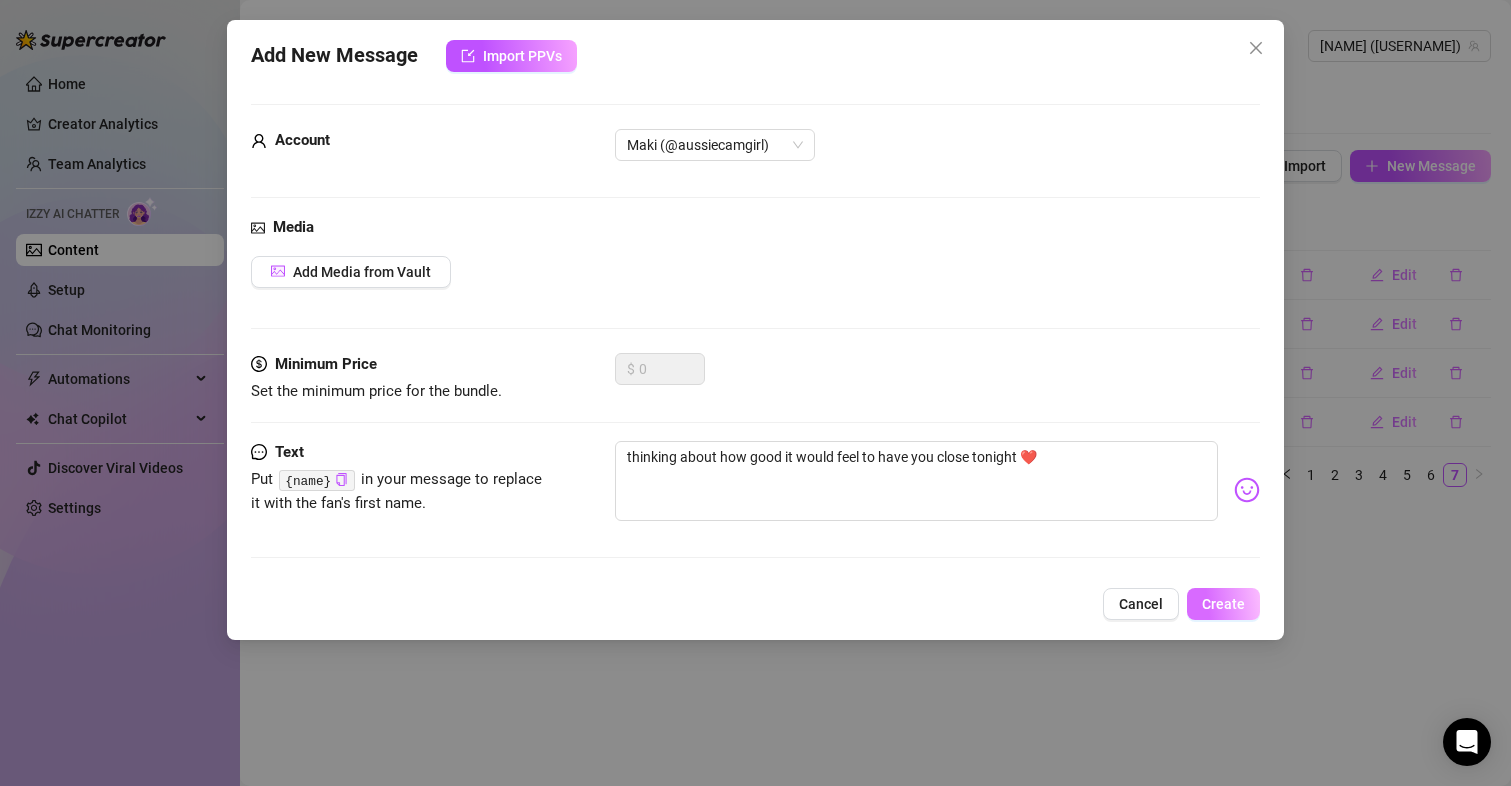 click on "Create" at bounding box center [1223, 604] 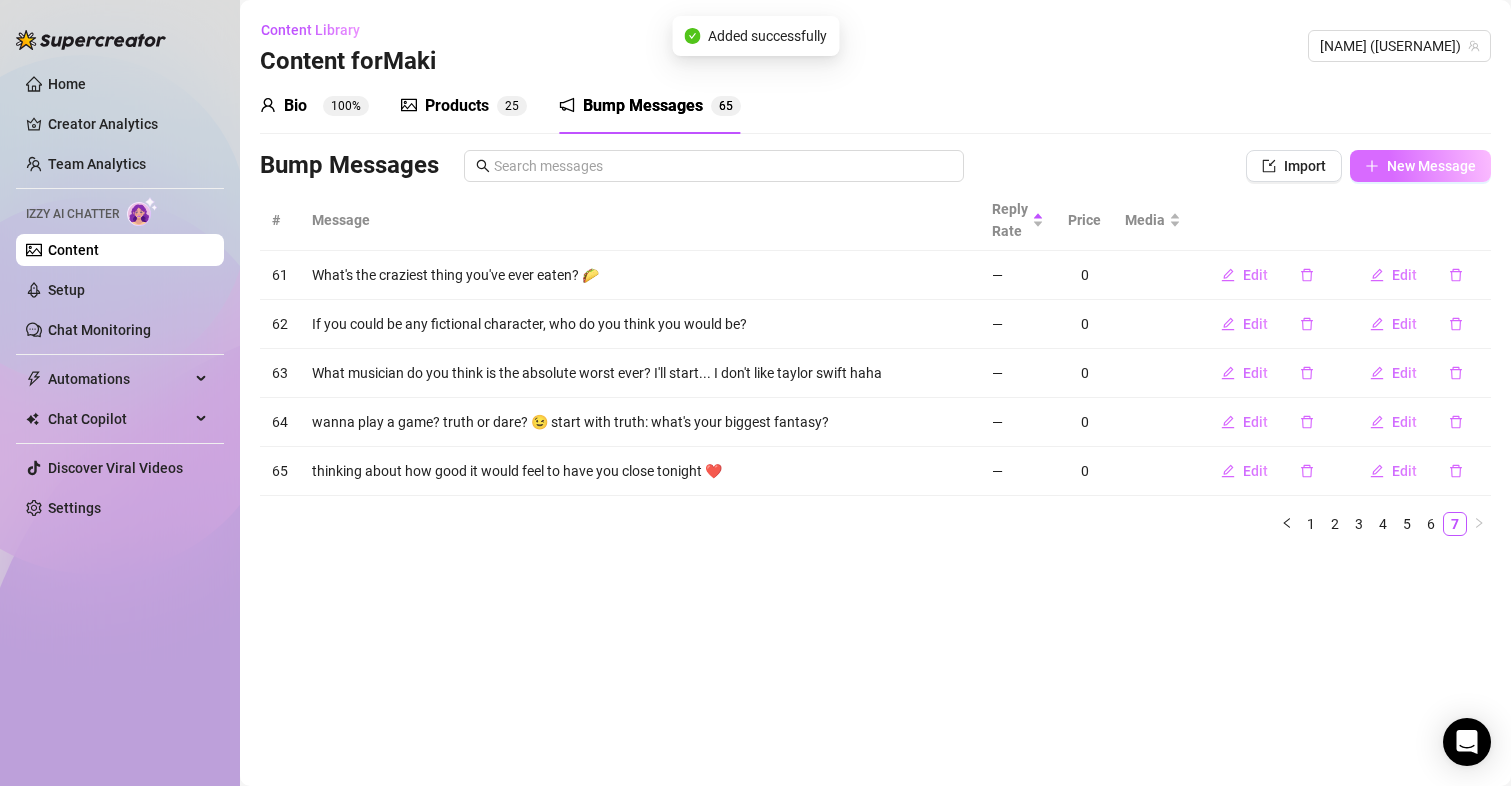 click on "New Message" at bounding box center [1431, 166] 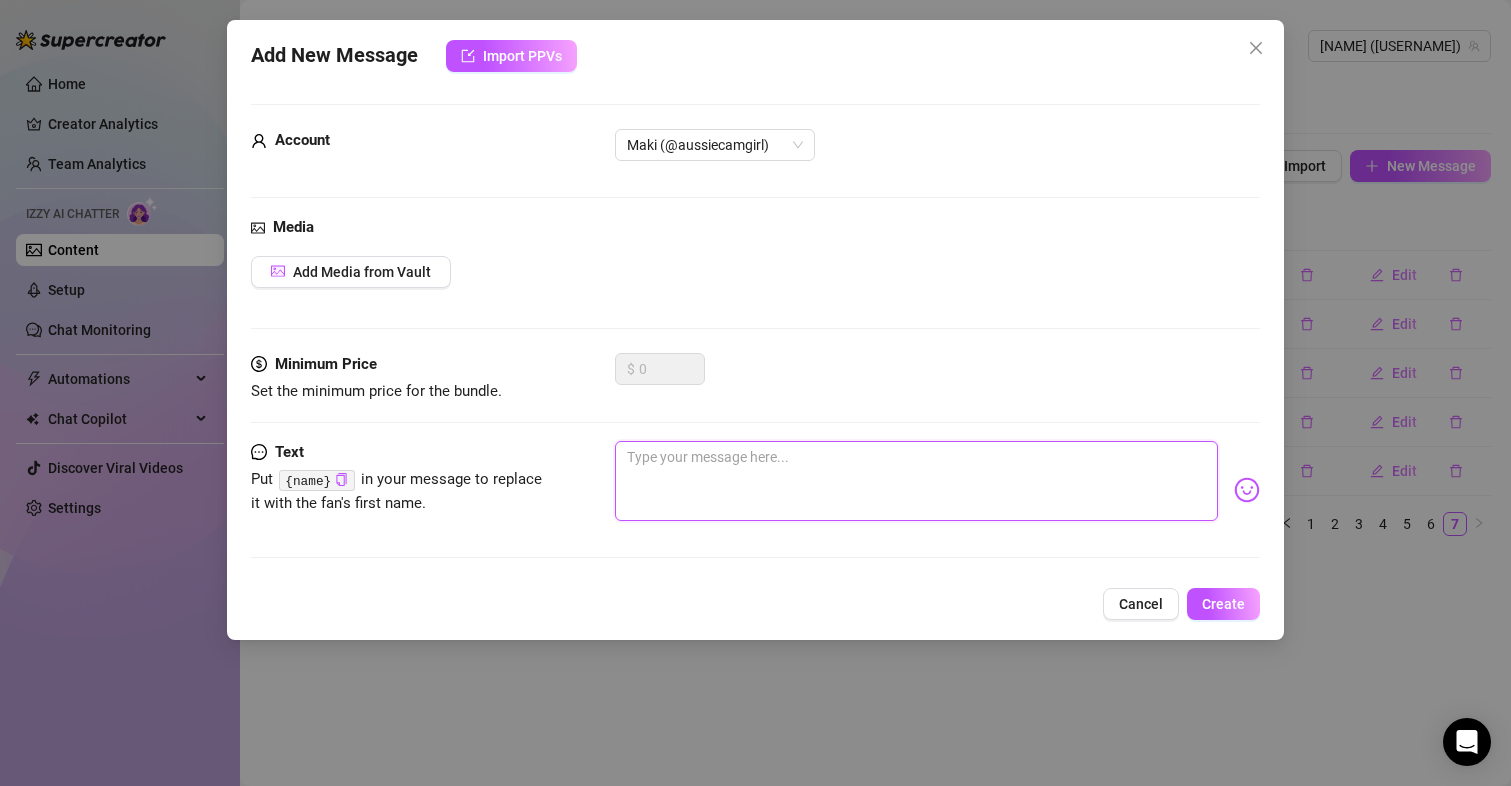 click at bounding box center [917, 481] 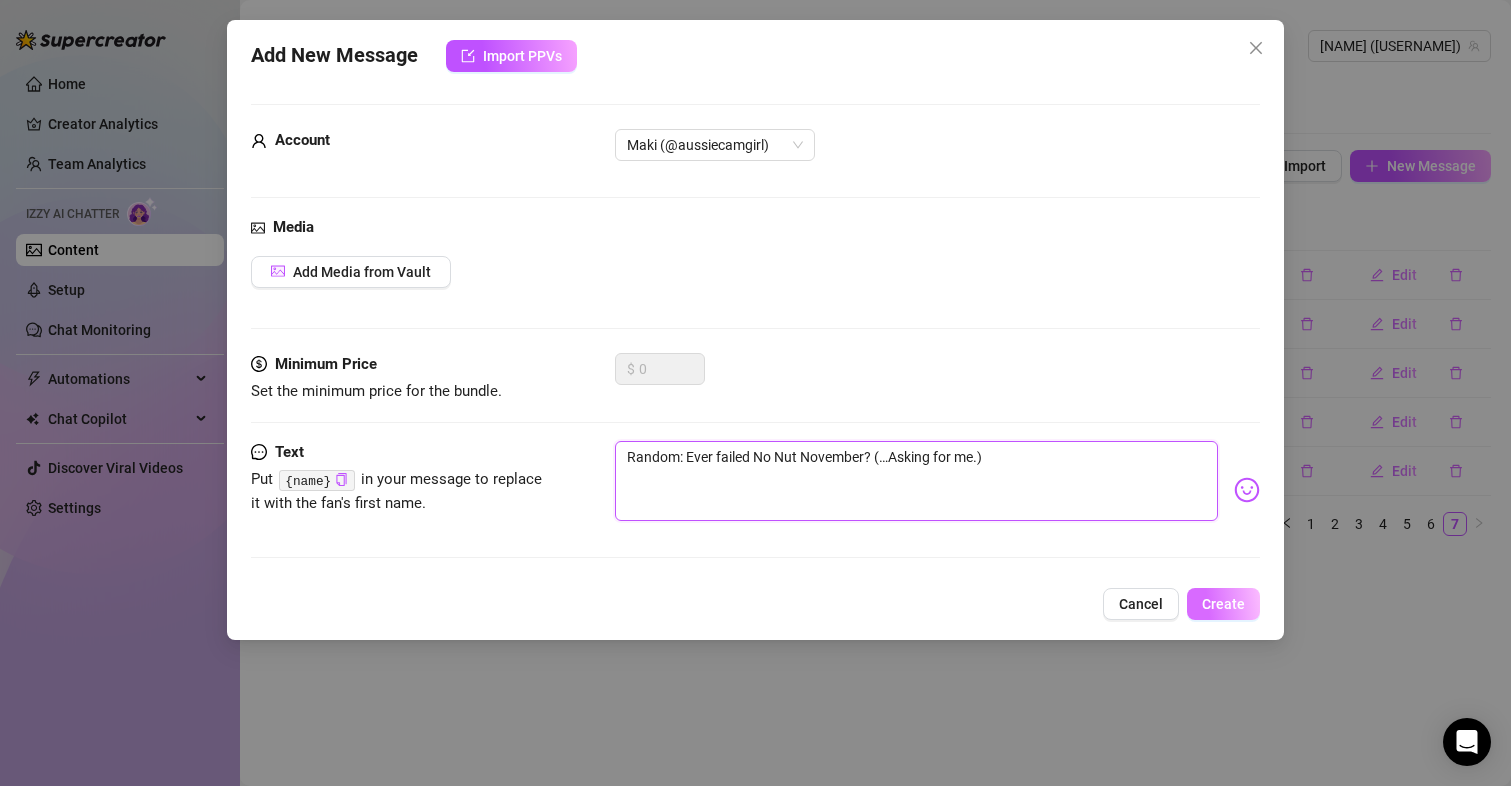 type on "Random: Ever failed No Nut November? (…Asking for me.)" 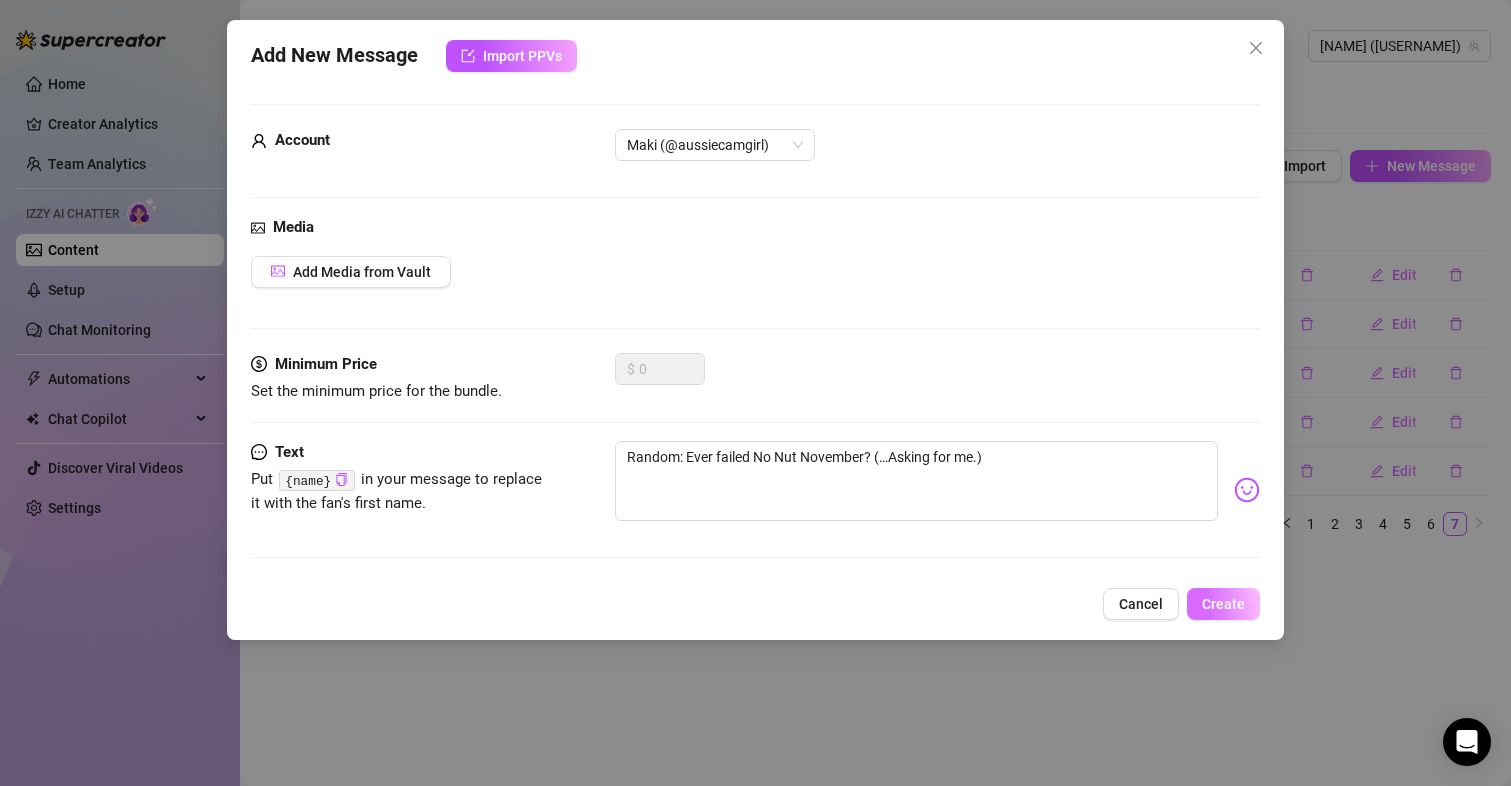 click on "Create" at bounding box center (1223, 604) 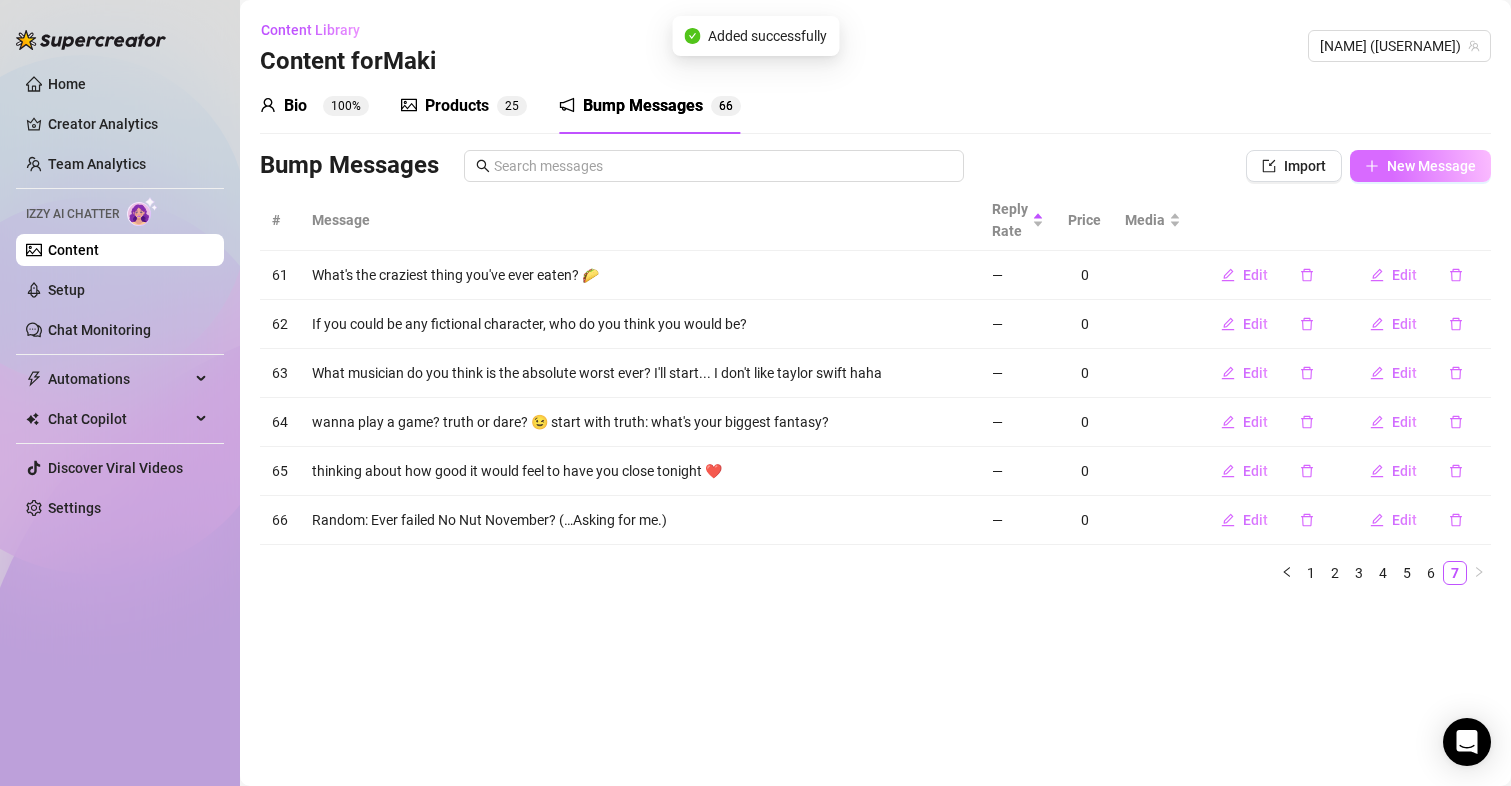 click on "New Message" at bounding box center (1431, 166) 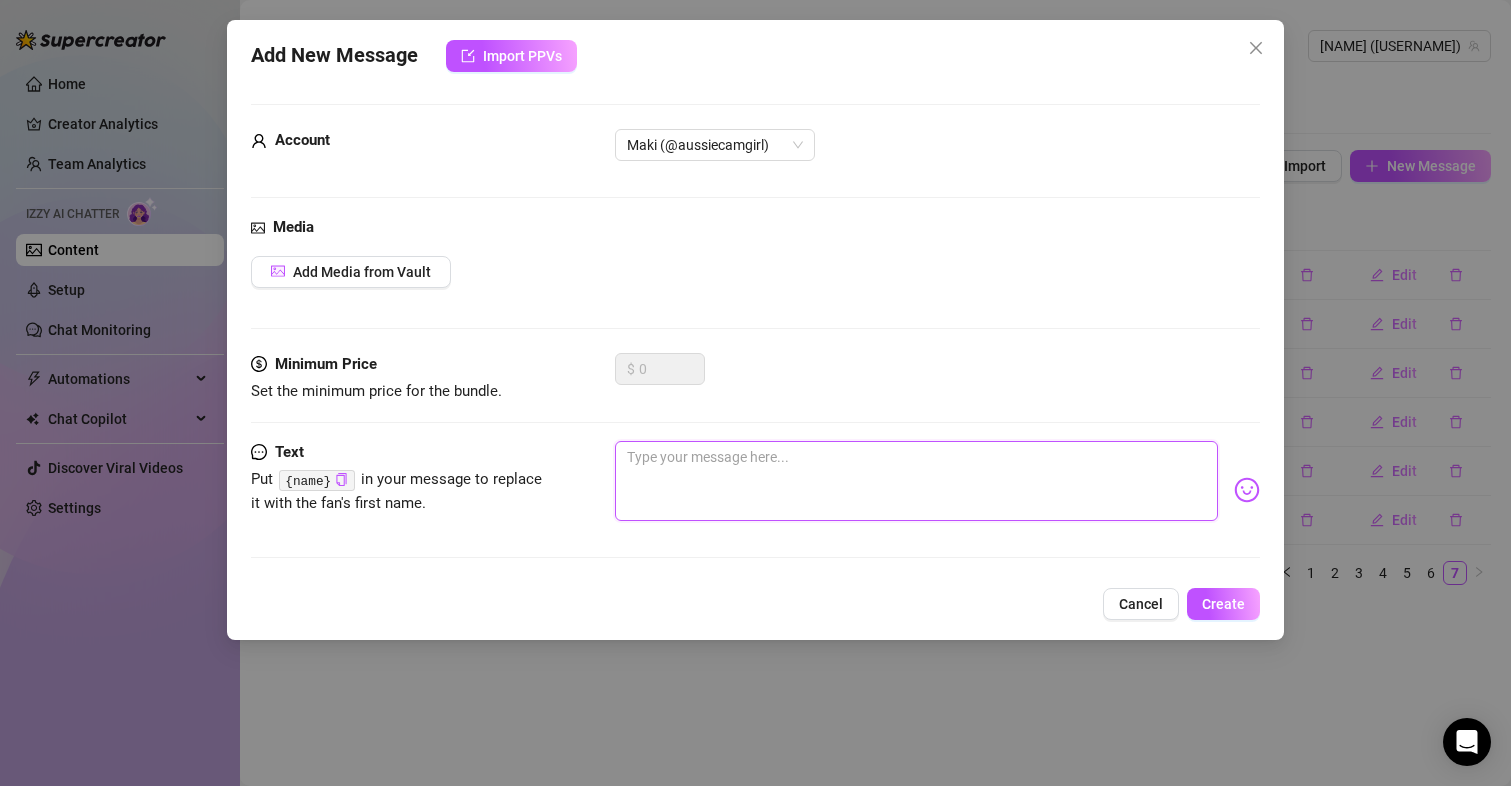 click at bounding box center [917, 481] 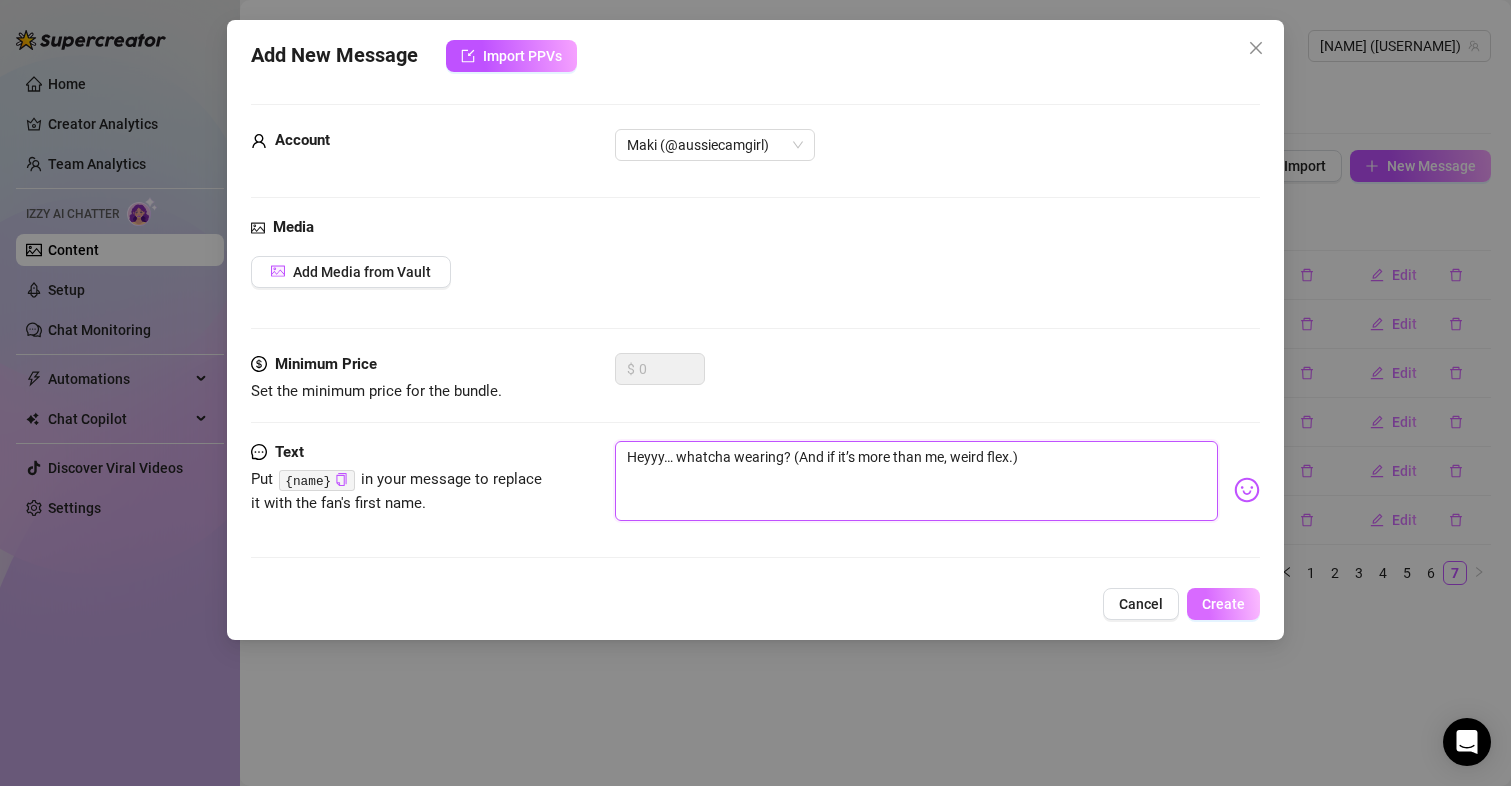 type on "Heyyy… whatcha wearing? (And if it’s more than me, weird flex.)" 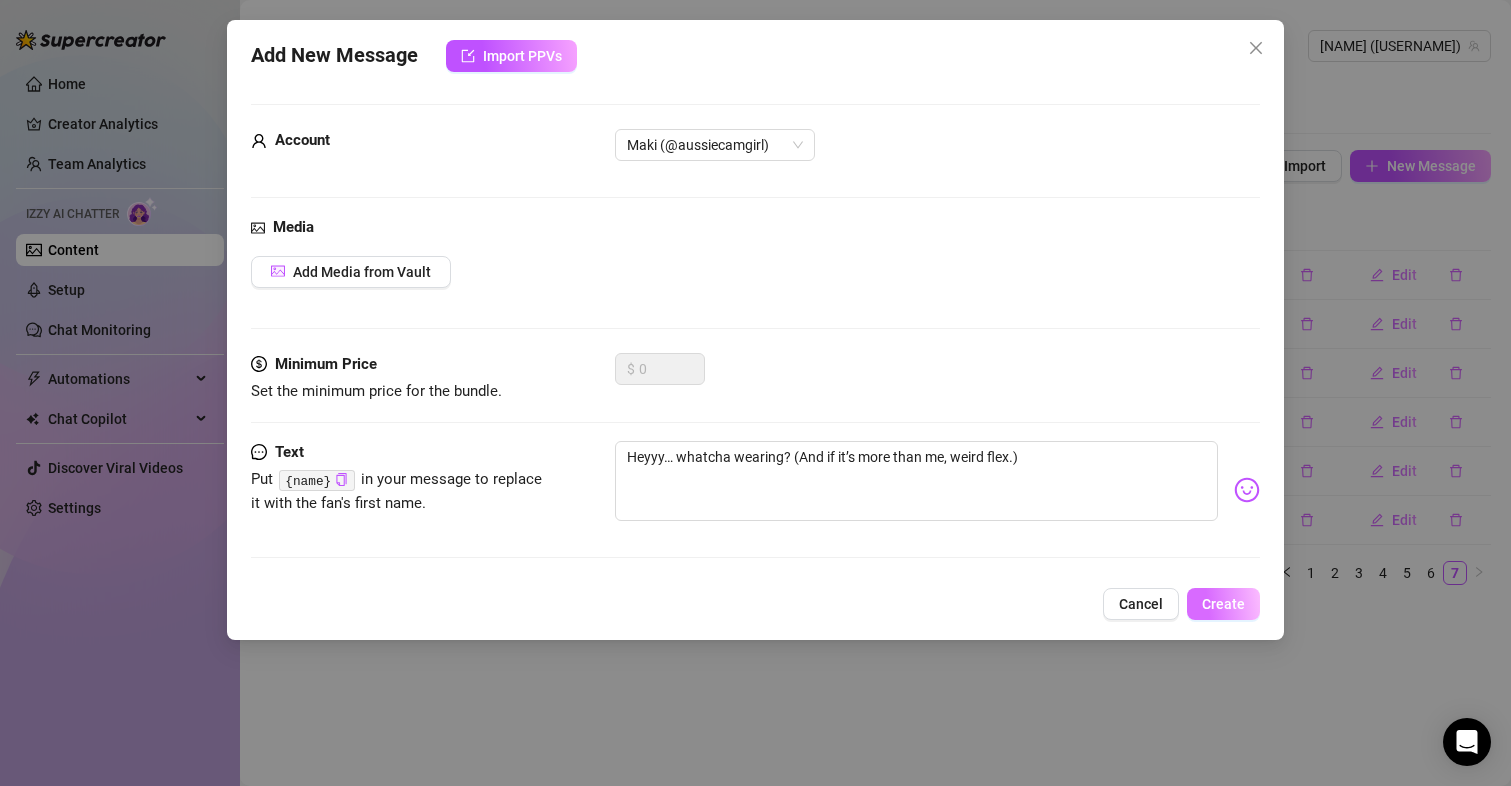 click on "Create" at bounding box center (1223, 604) 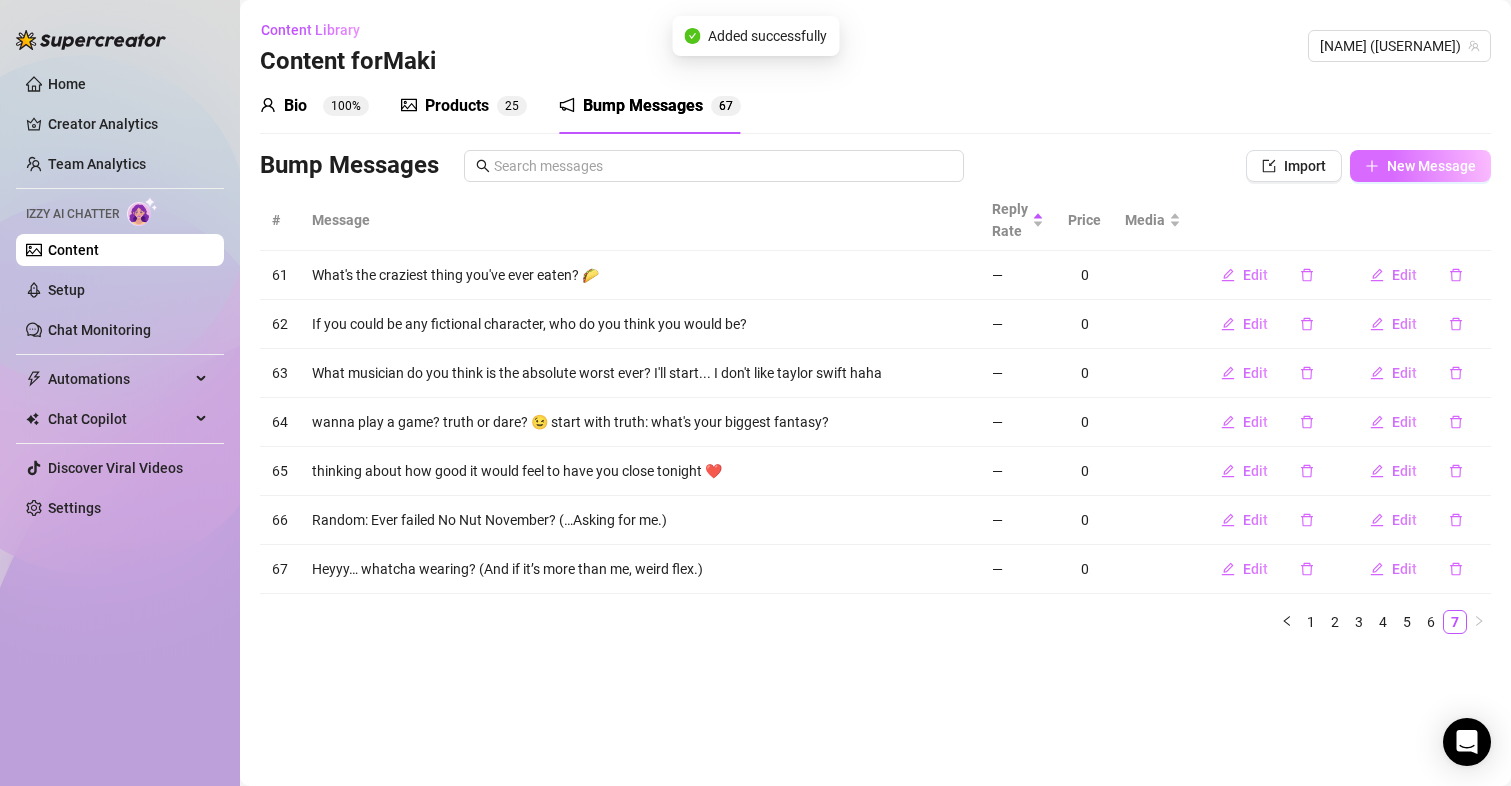 click on "New Message" at bounding box center [1431, 166] 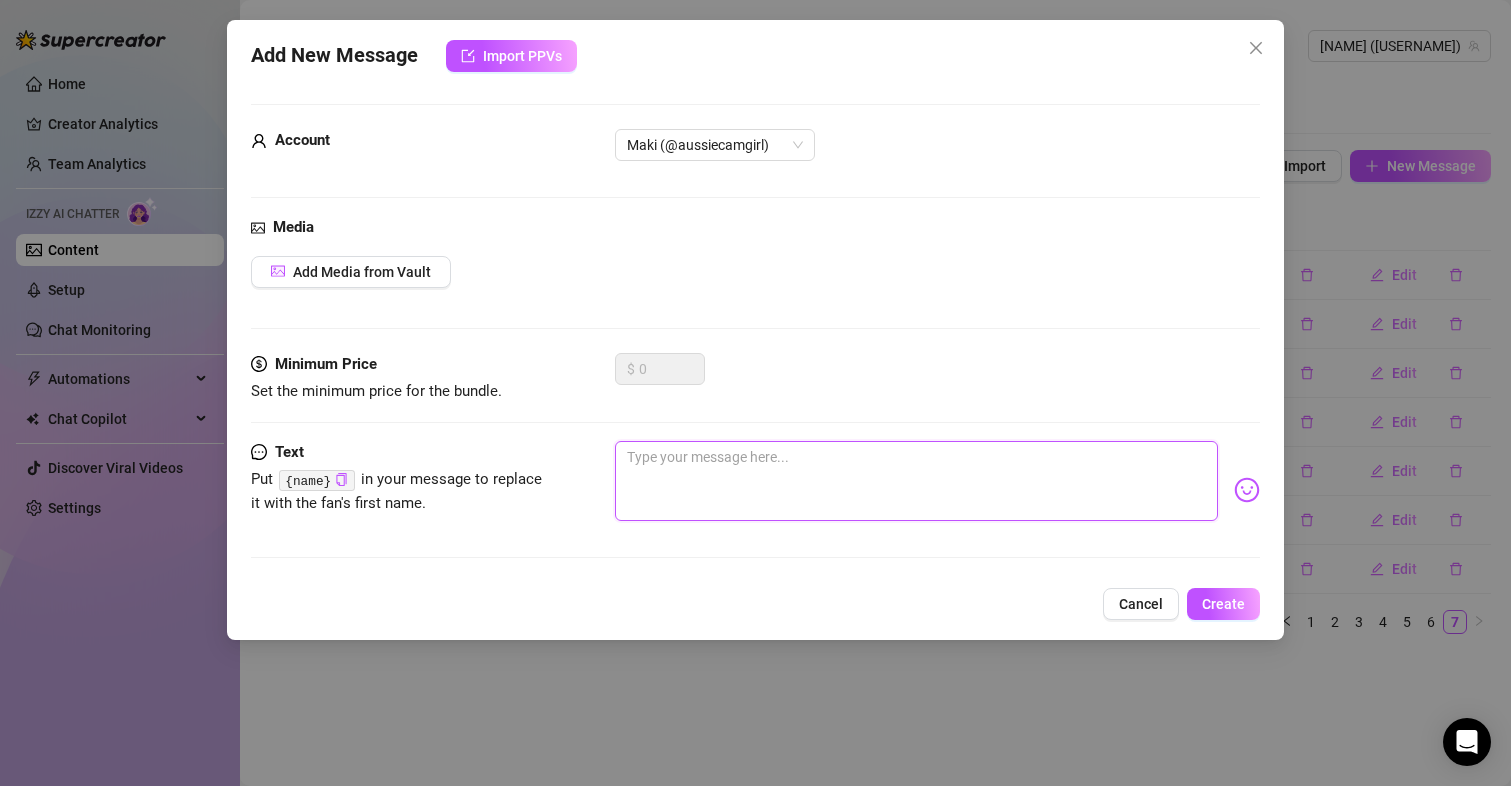 click at bounding box center [917, 481] 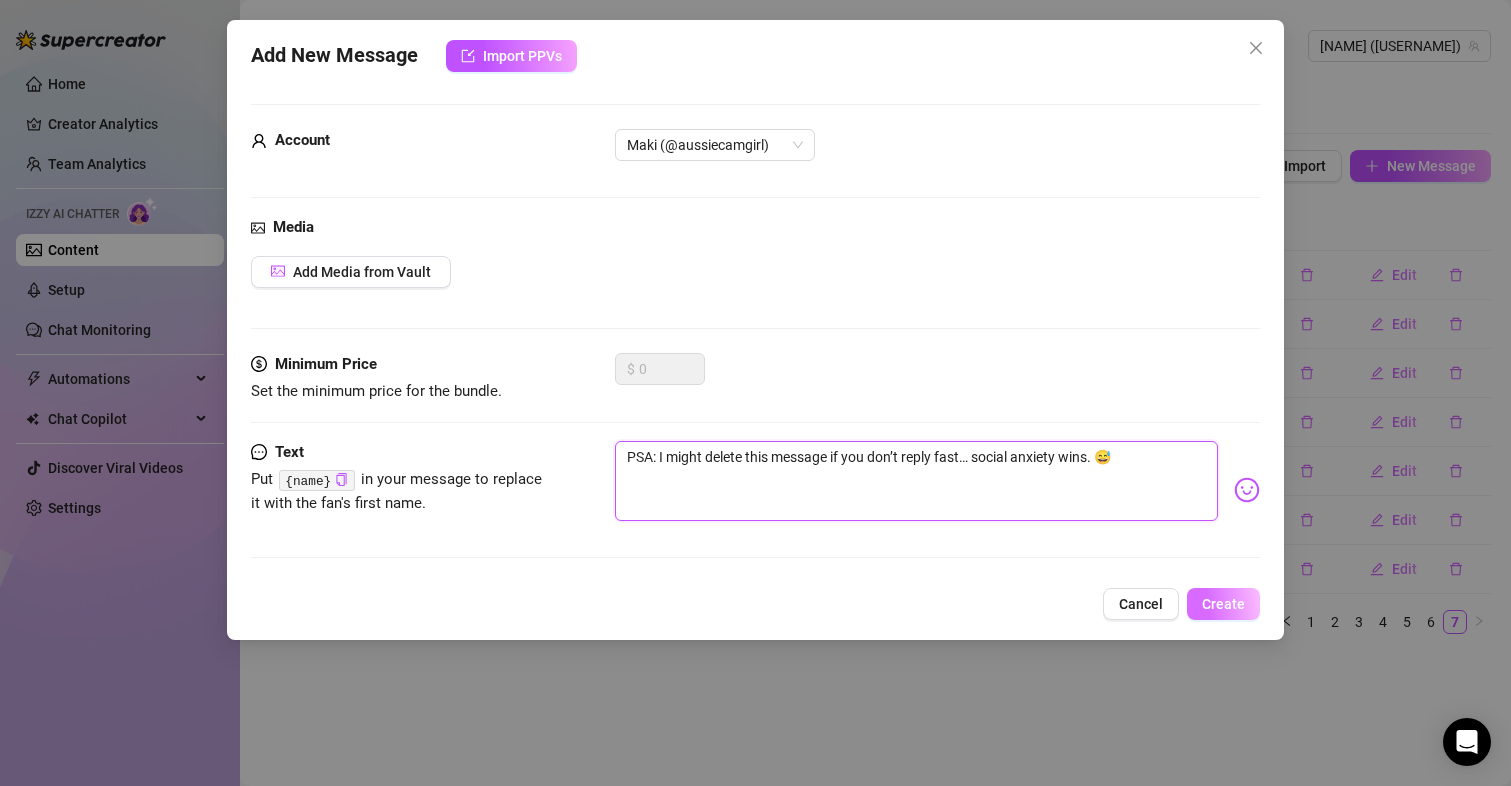 type on "PSA: I might delete this message if you don’t reply fast… social anxiety wins. 😅" 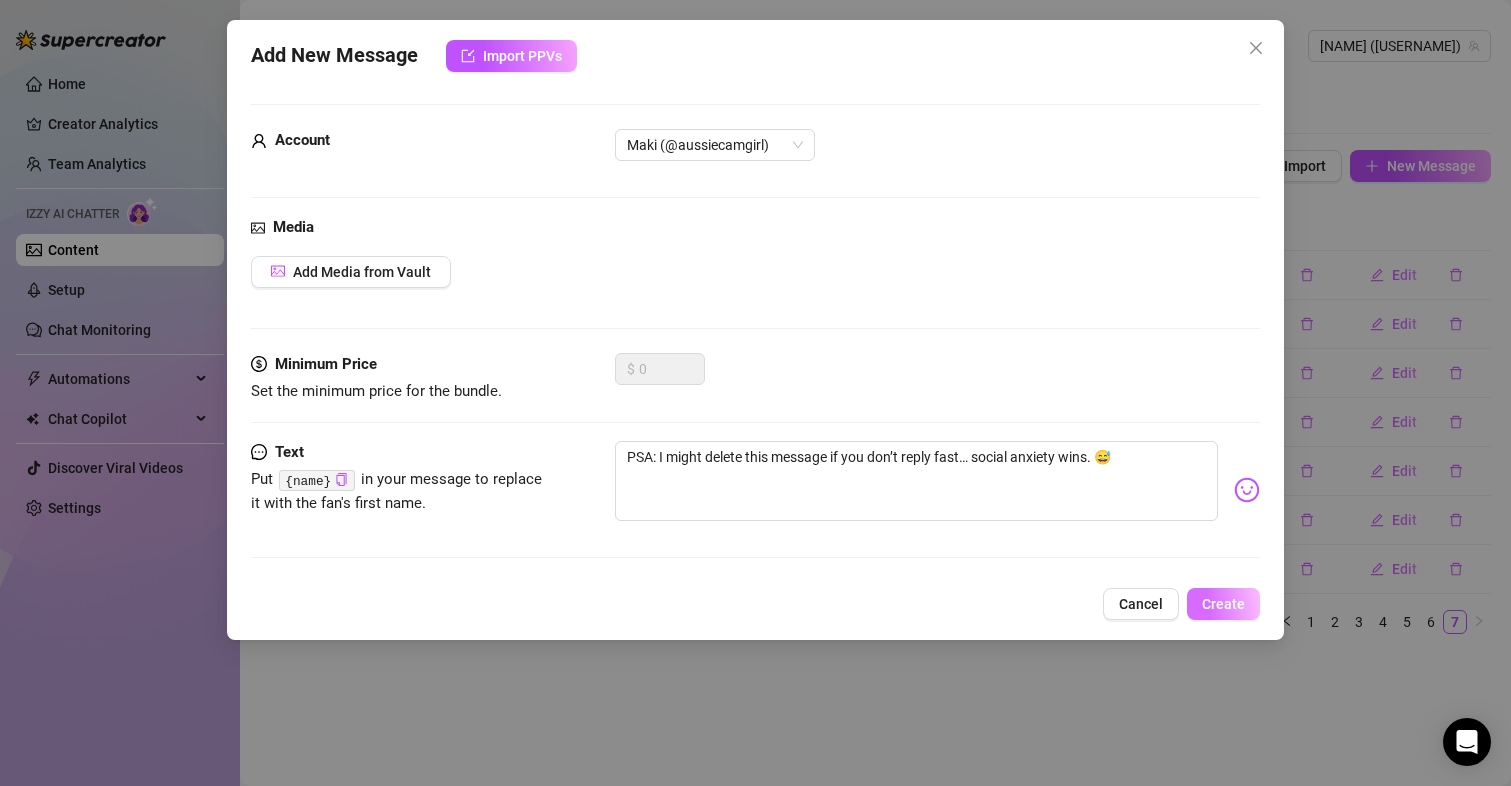 click on "Create" at bounding box center (1223, 604) 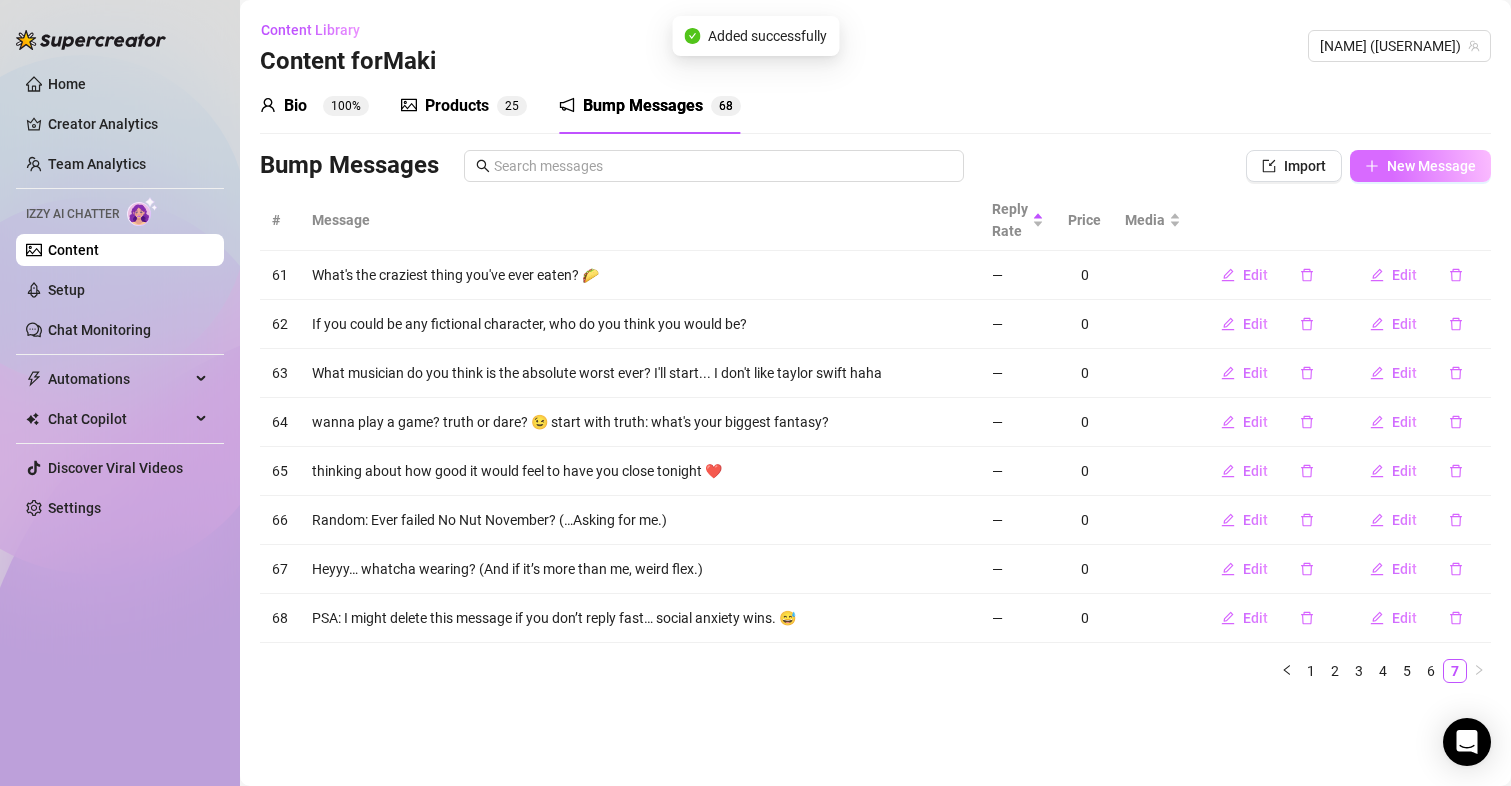 click on "New Message" at bounding box center (1431, 166) 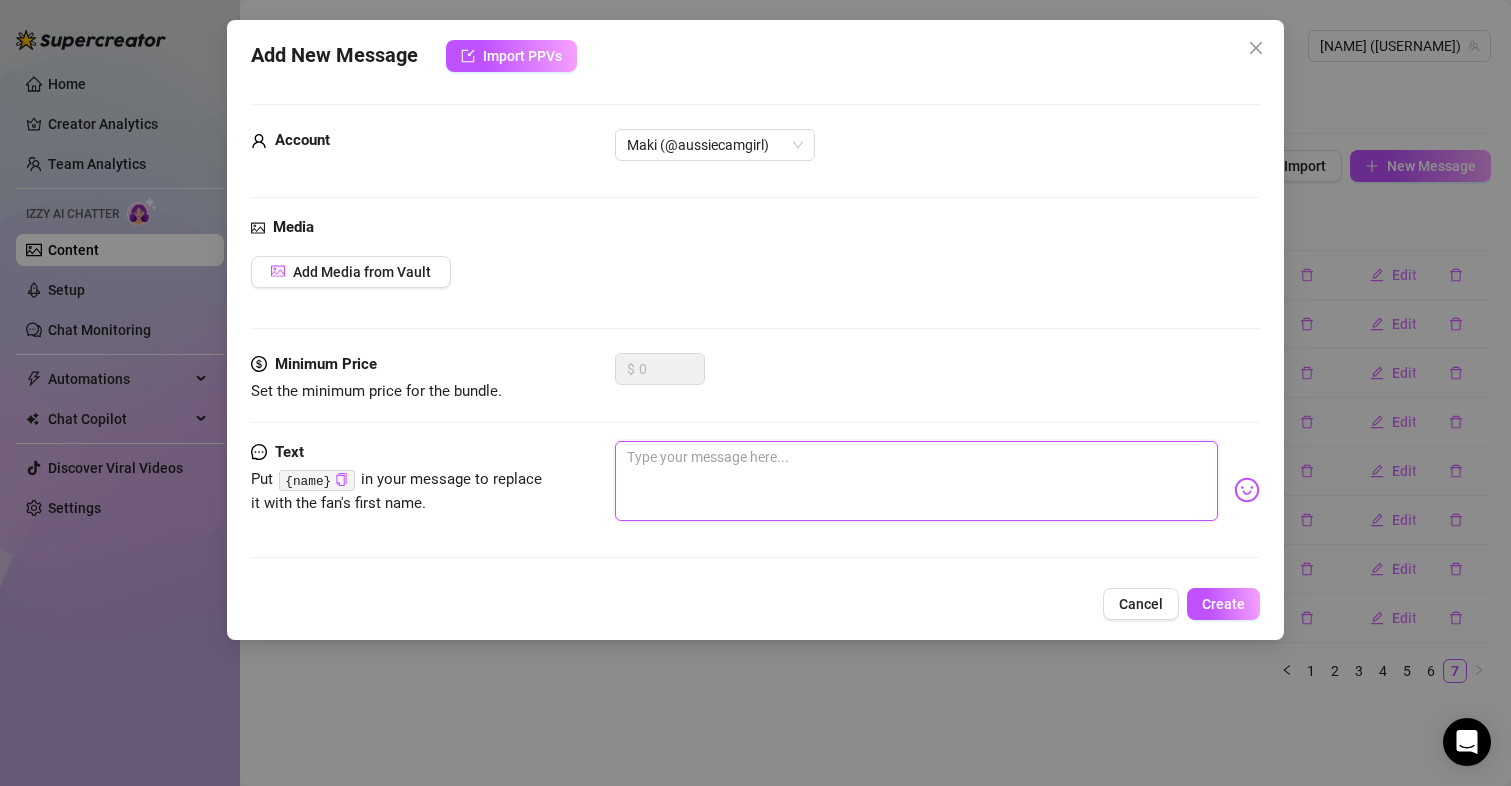 click at bounding box center (917, 481) 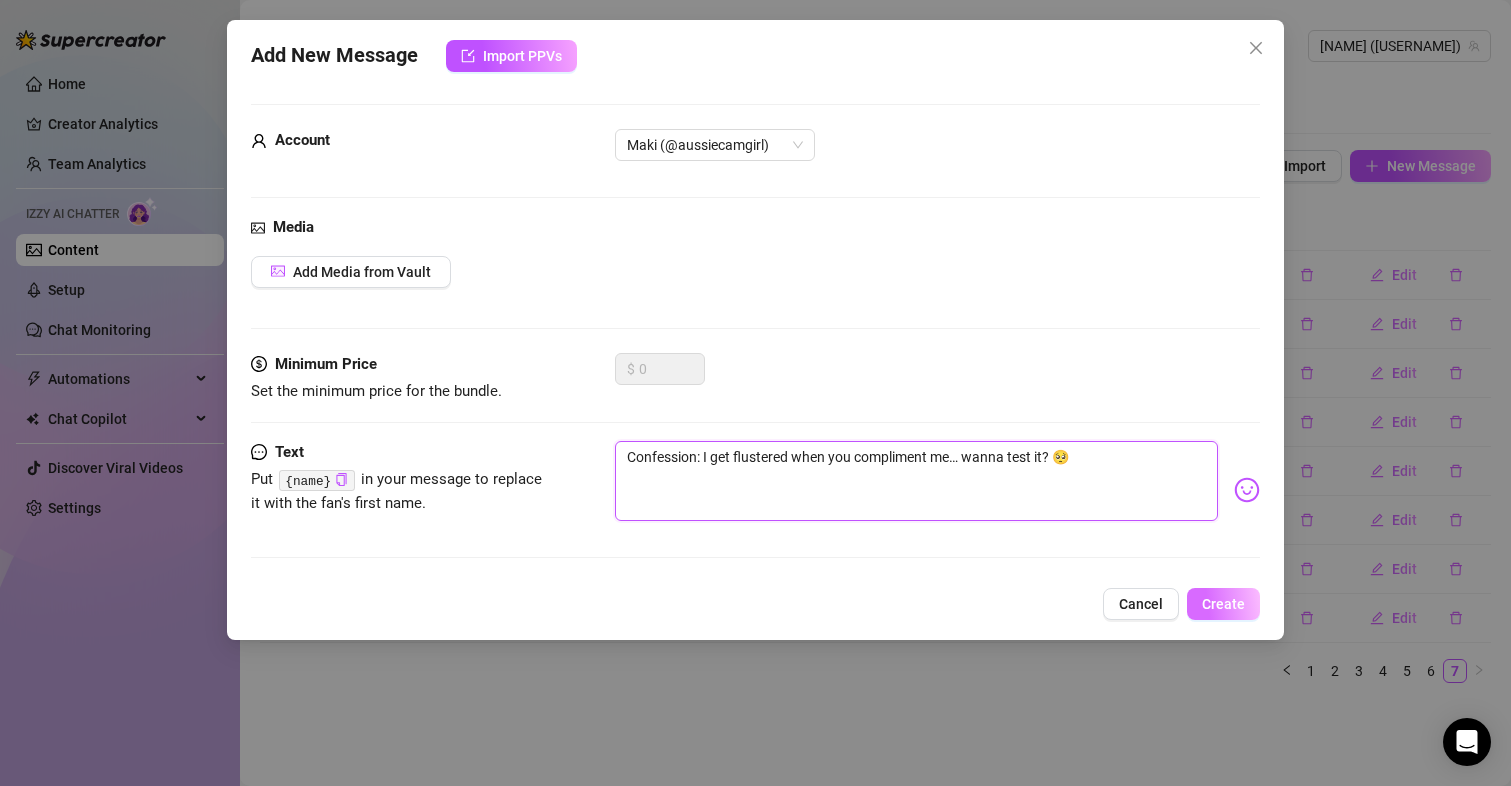 type on "Confession: I get flustered when you compliment me… wanna test it? 🥺" 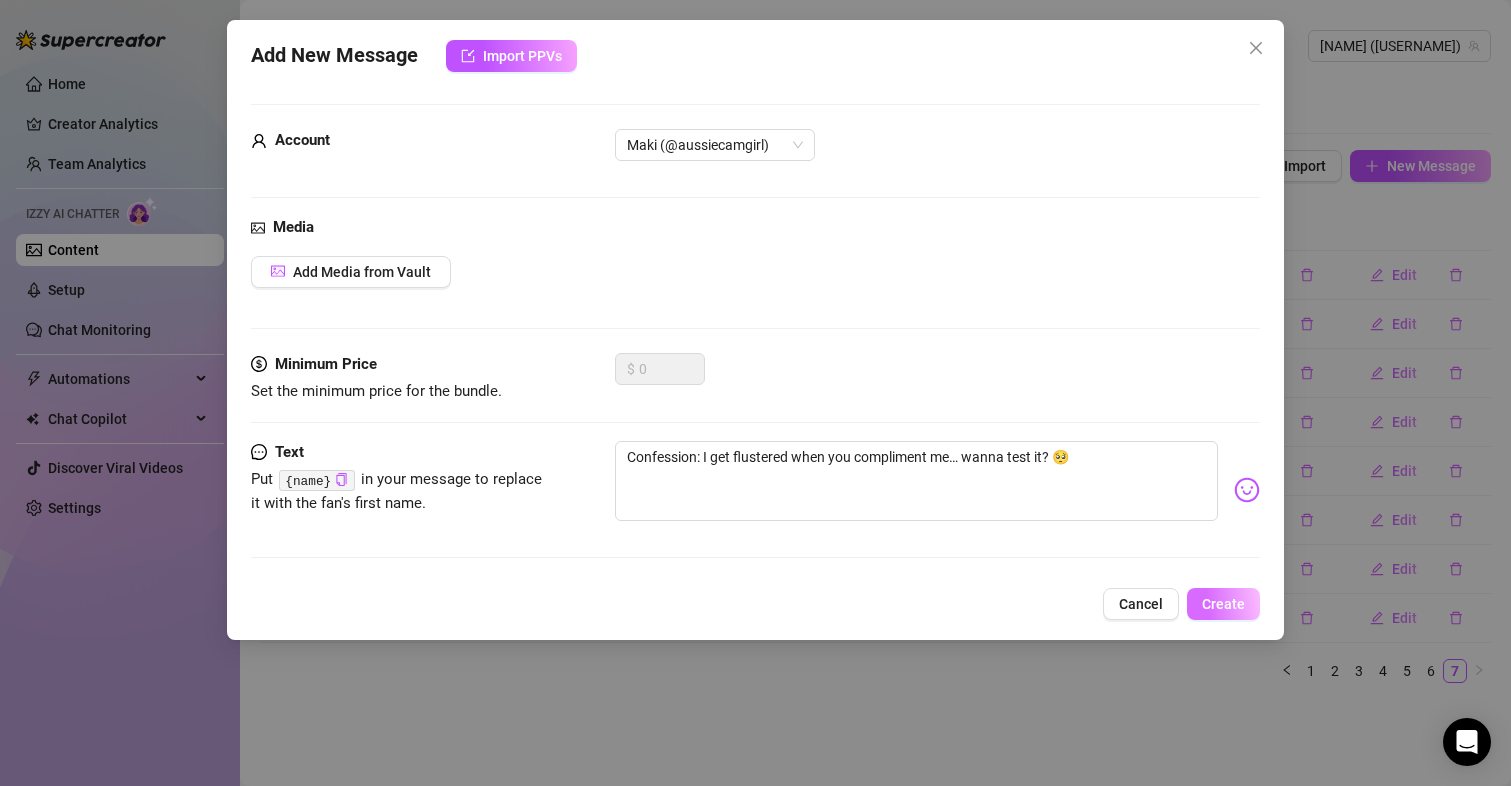 click on "Create" at bounding box center (1223, 604) 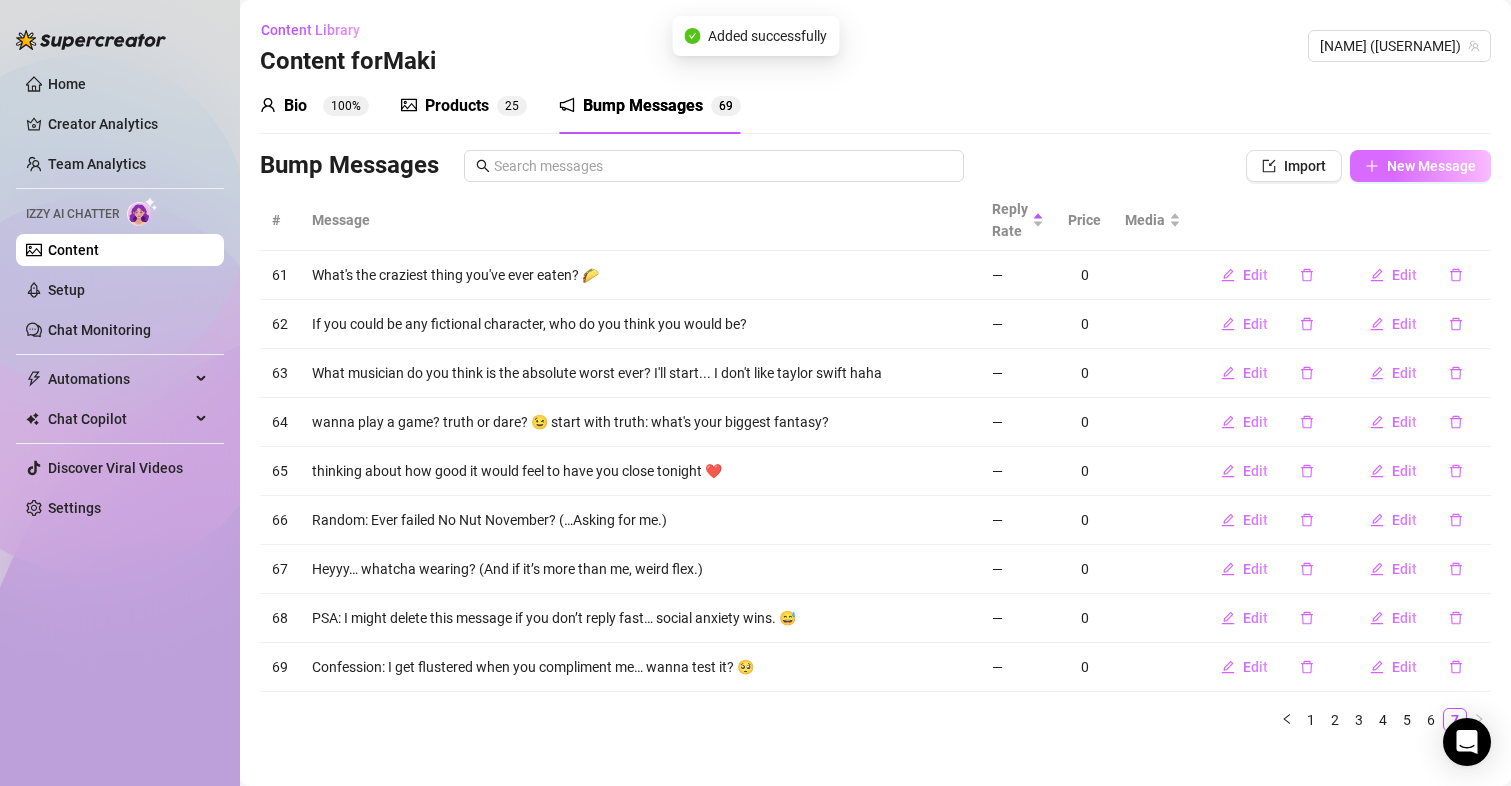 click on "New Message" at bounding box center [1431, 166] 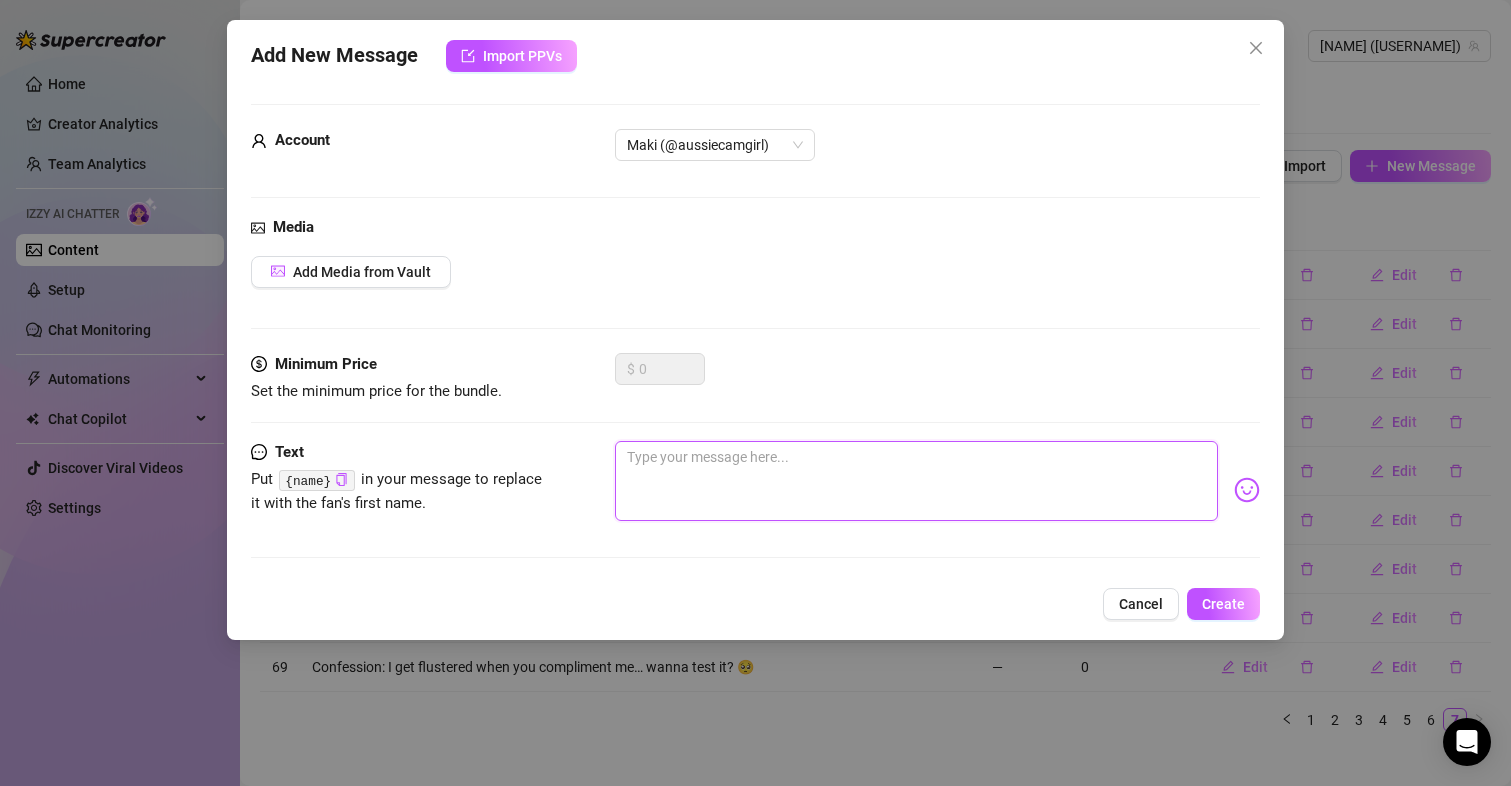 click at bounding box center [917, 481] 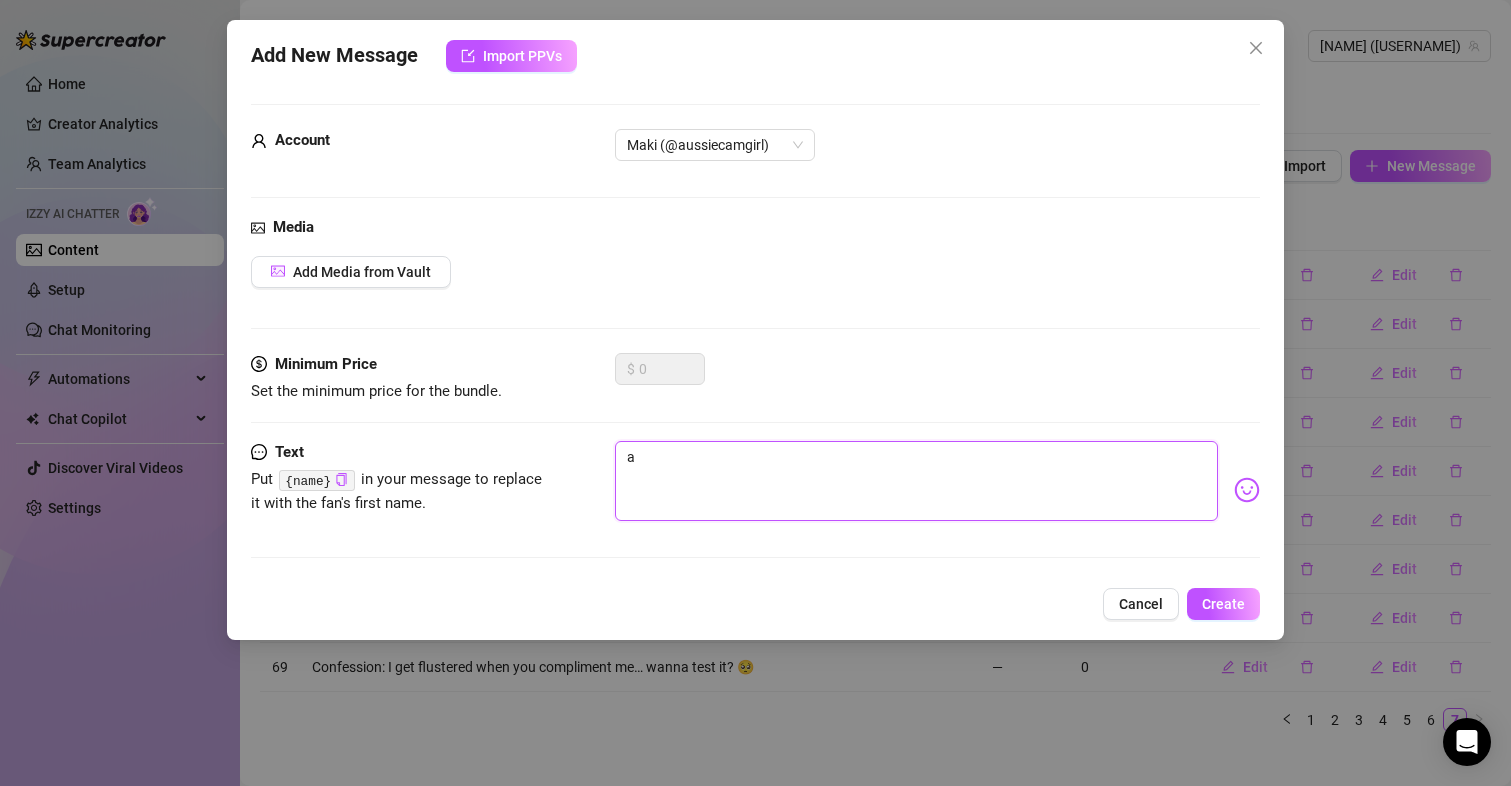 paste on "sking for science: Do boxers or briefs make you throb harder? (…Asking for me.)" 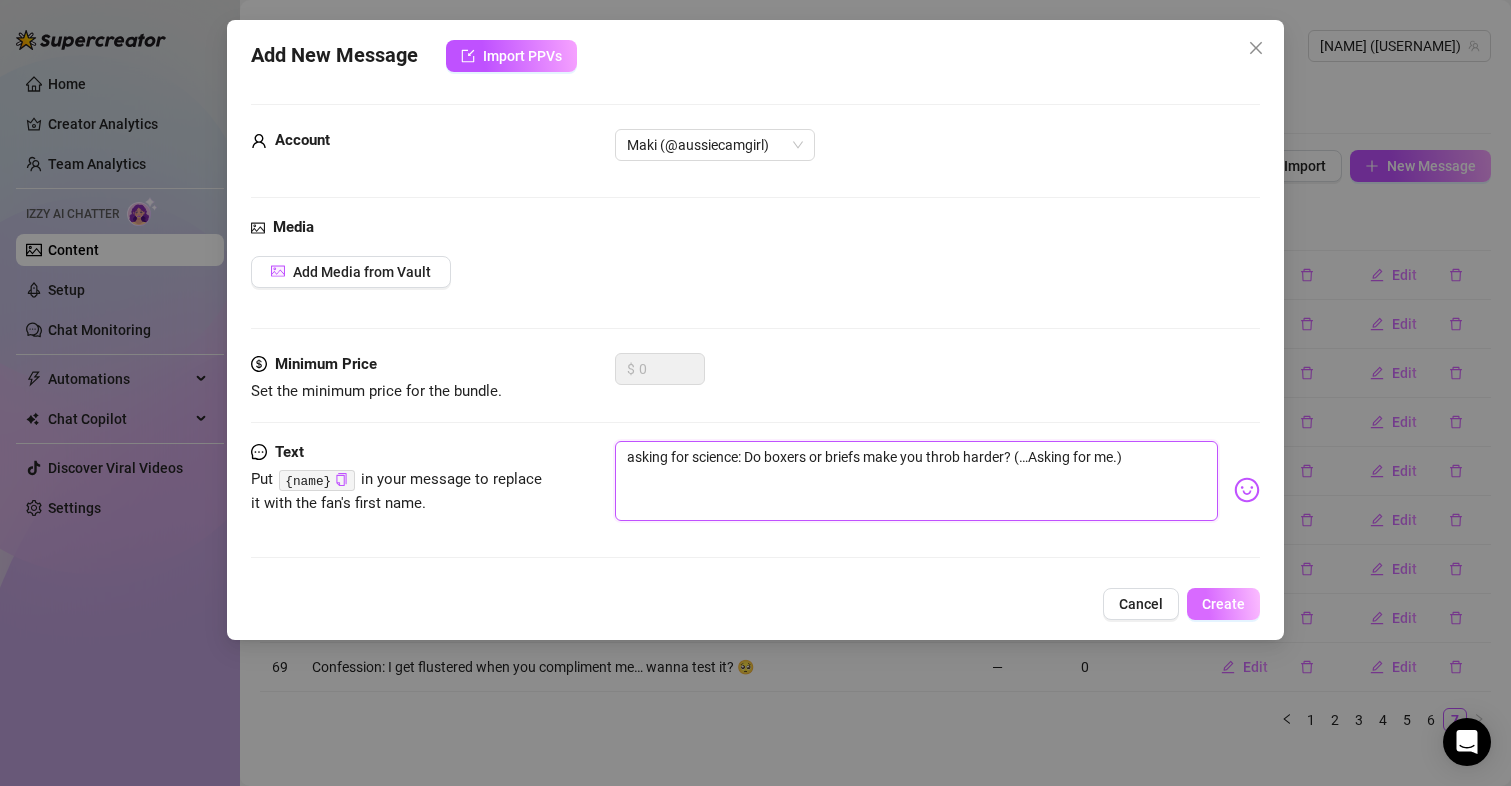 type on "asking for science: Do boxers or briefs make you throb harder? (…Asking for me.)" 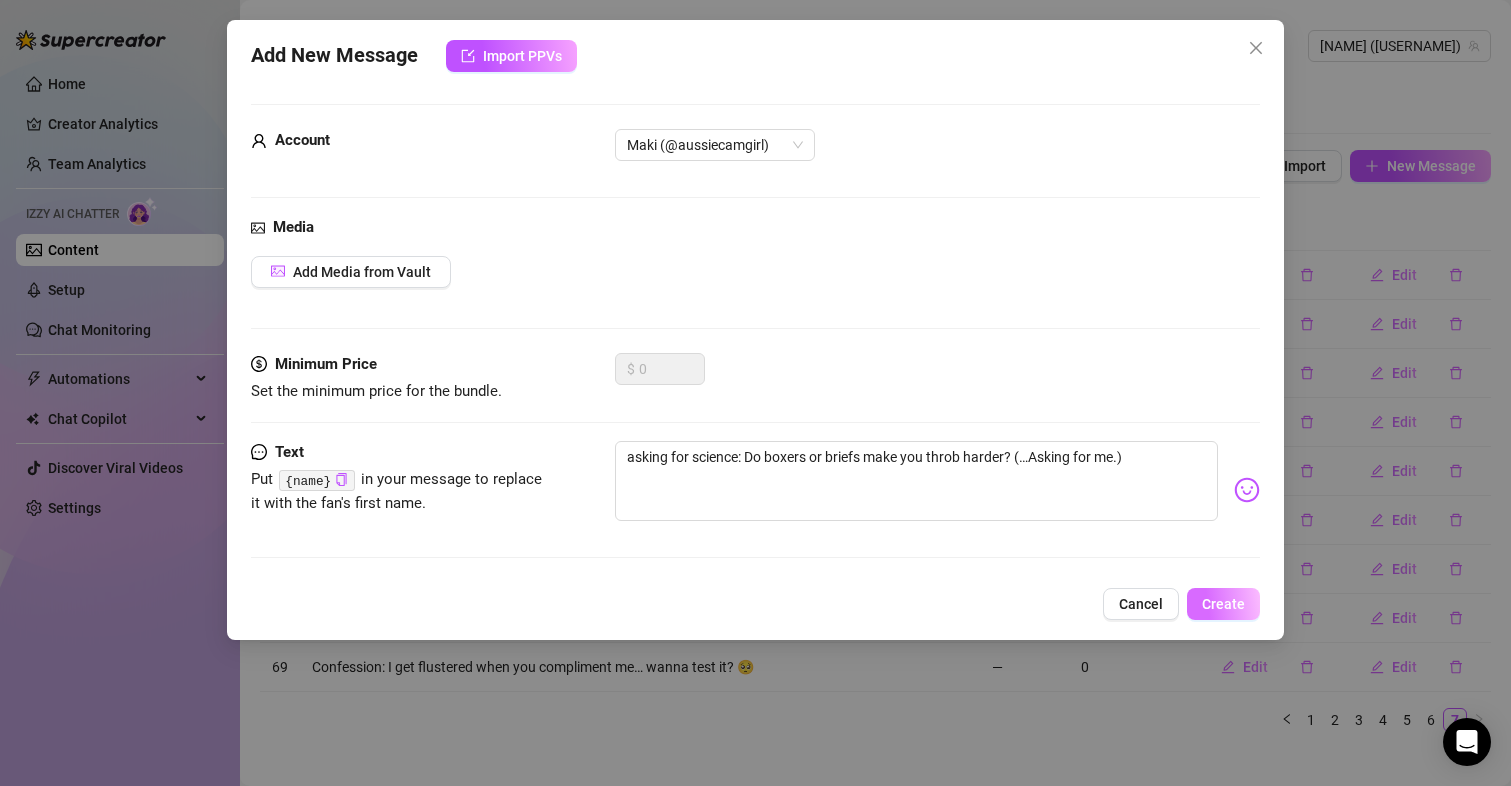 click on "Create" at bounding box center (1223, 604) 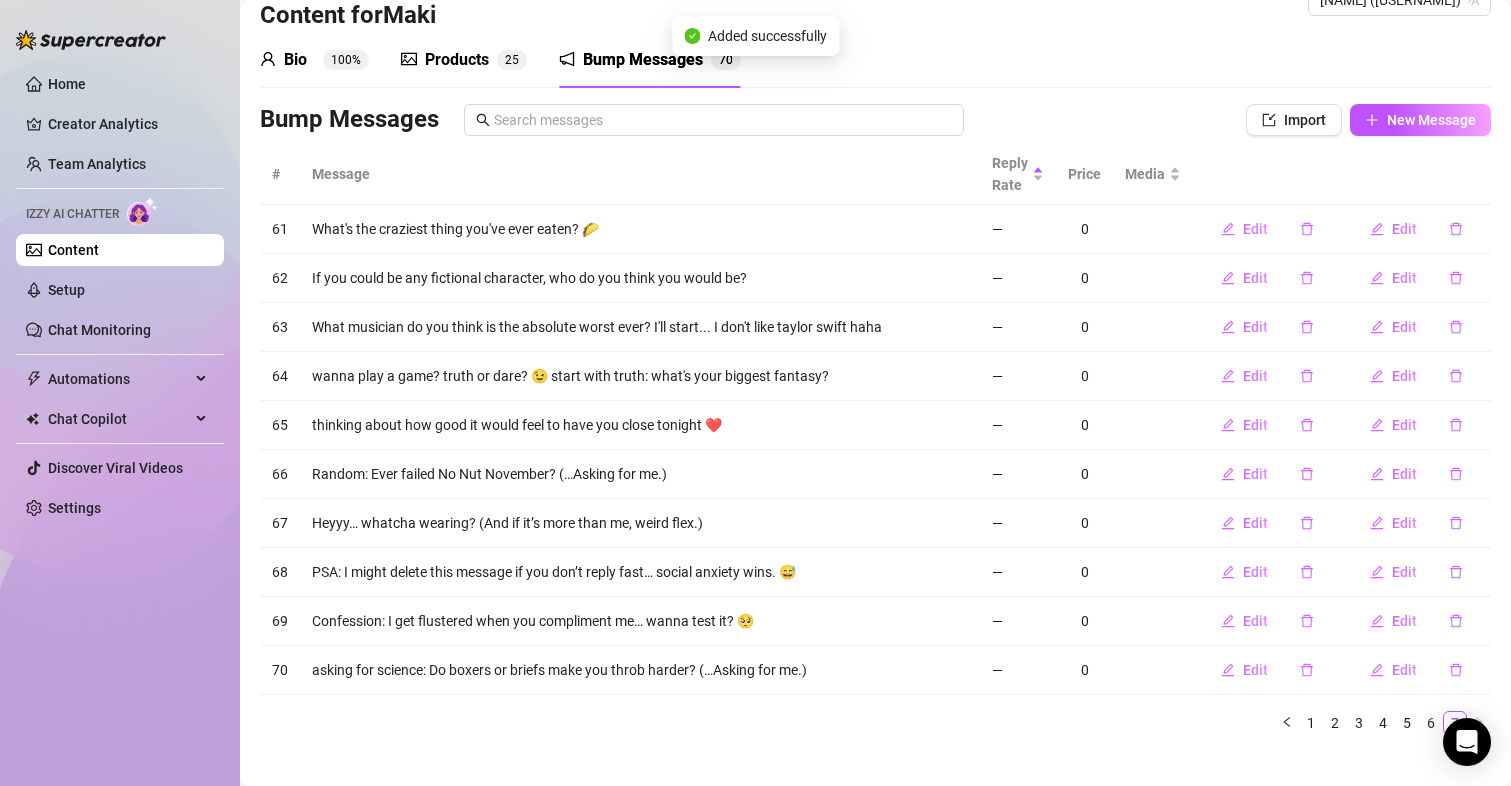 scroll, scrollTop: 71, scrollLeft: 0, axis: vertical 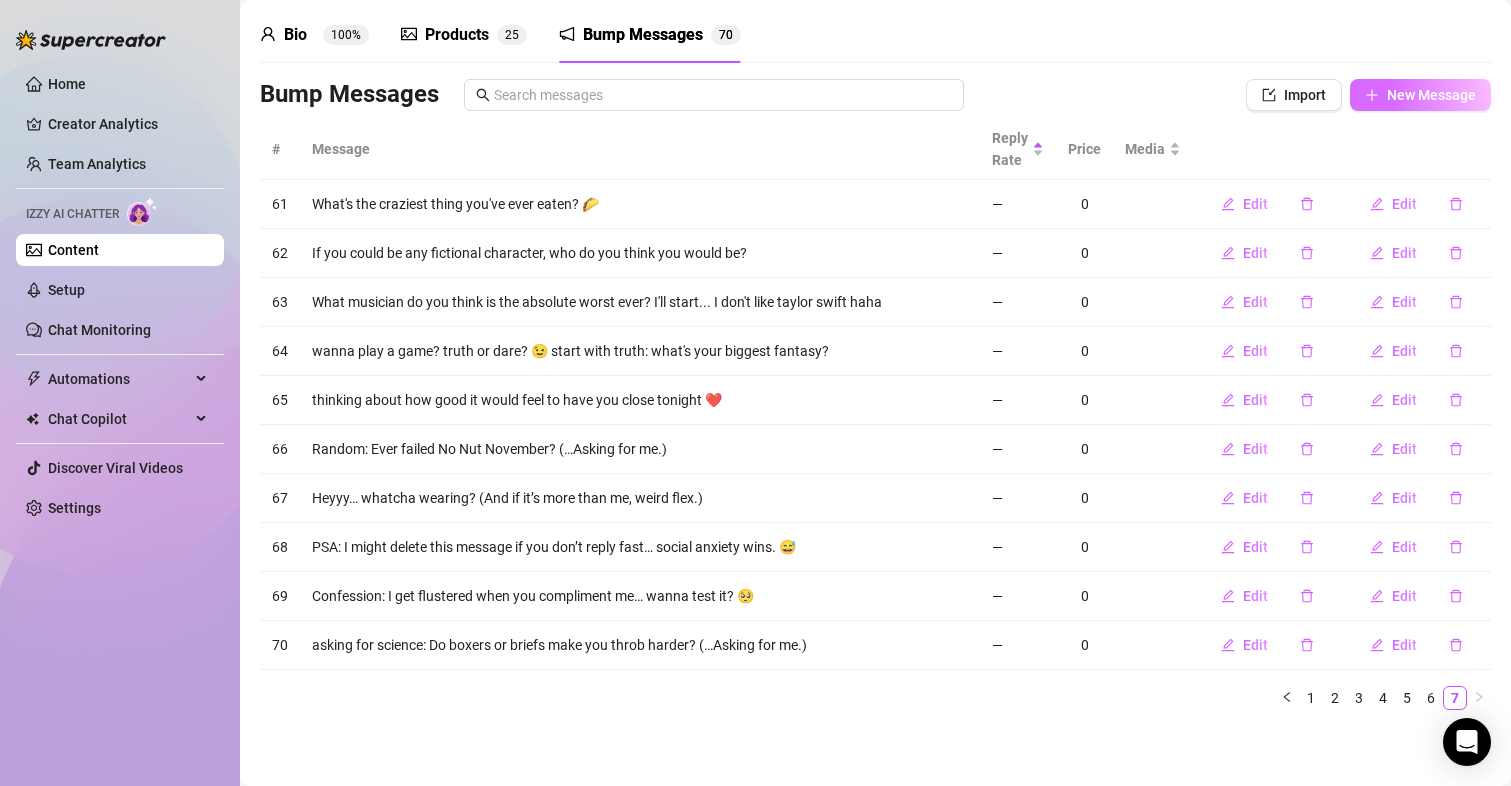 click on "New Message" at bounding box center [1431, 95] 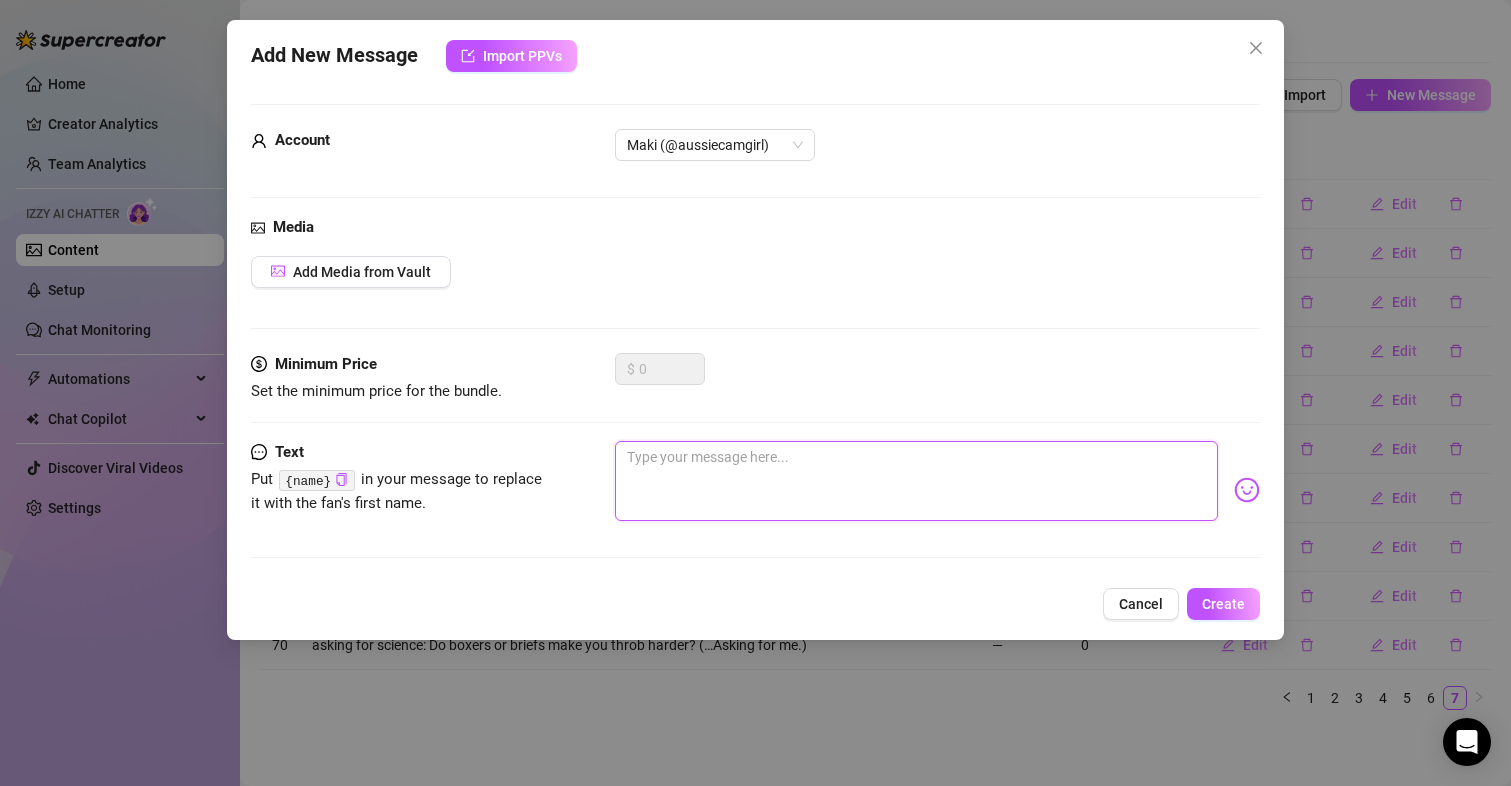 click at bounding box center [917, 481] 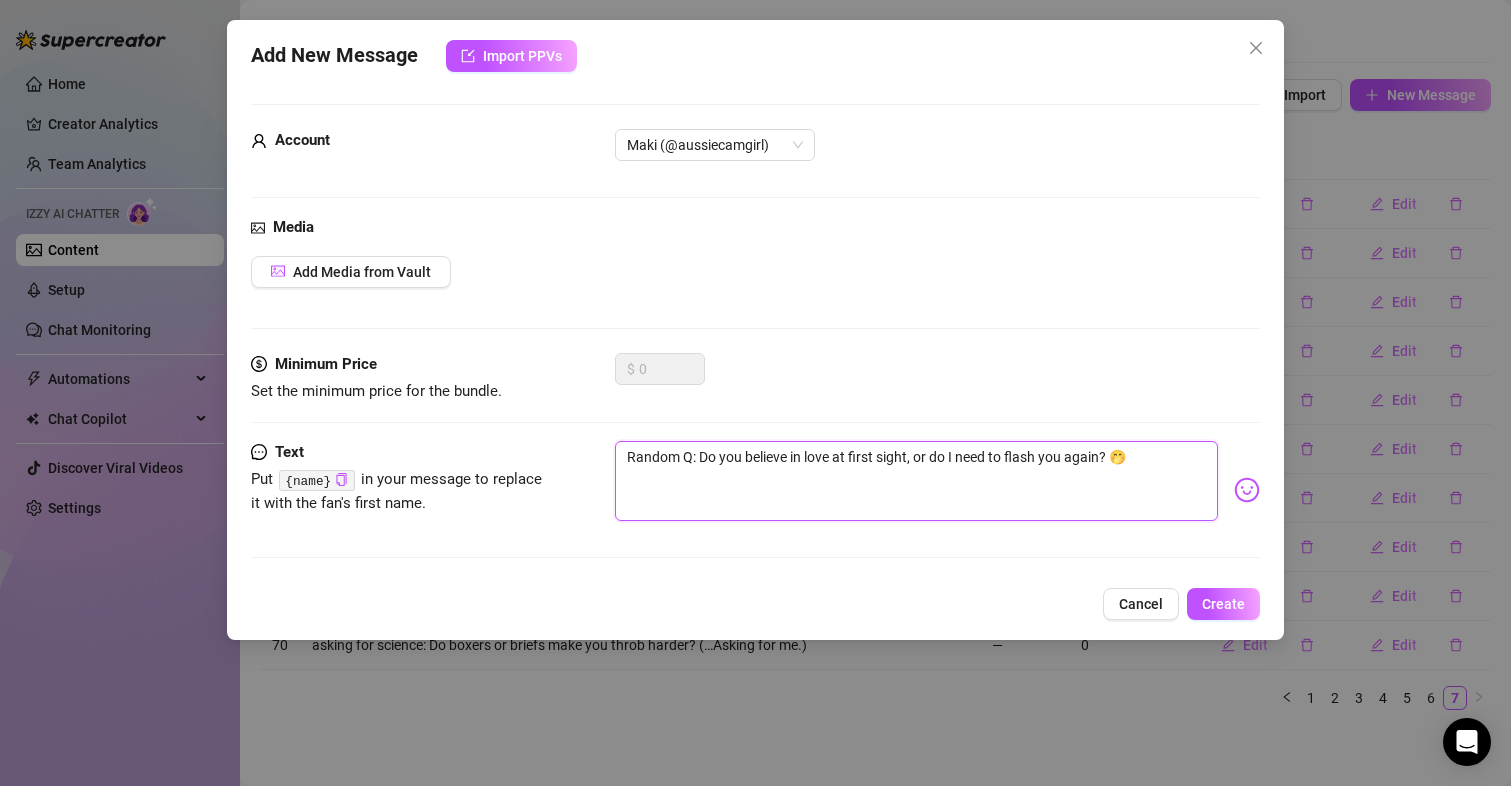 click on "Random Q: Do you believe in love at first sight, or do I need to flash you again? 🤭" at bounding box center [917, 481] 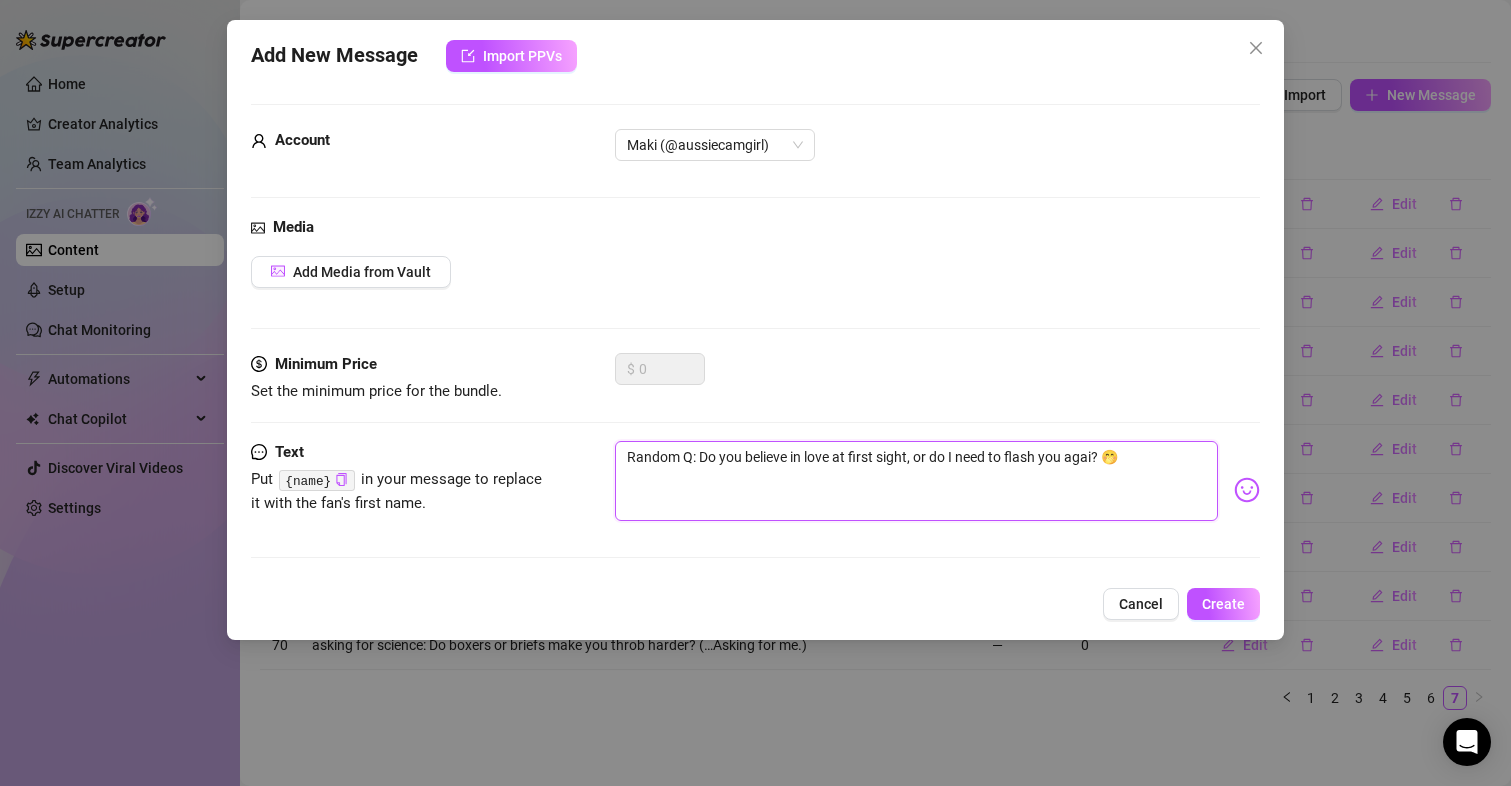 type on "Random Q: Do you believe in love at first sight, or do I need to flash you aga? 🤭" 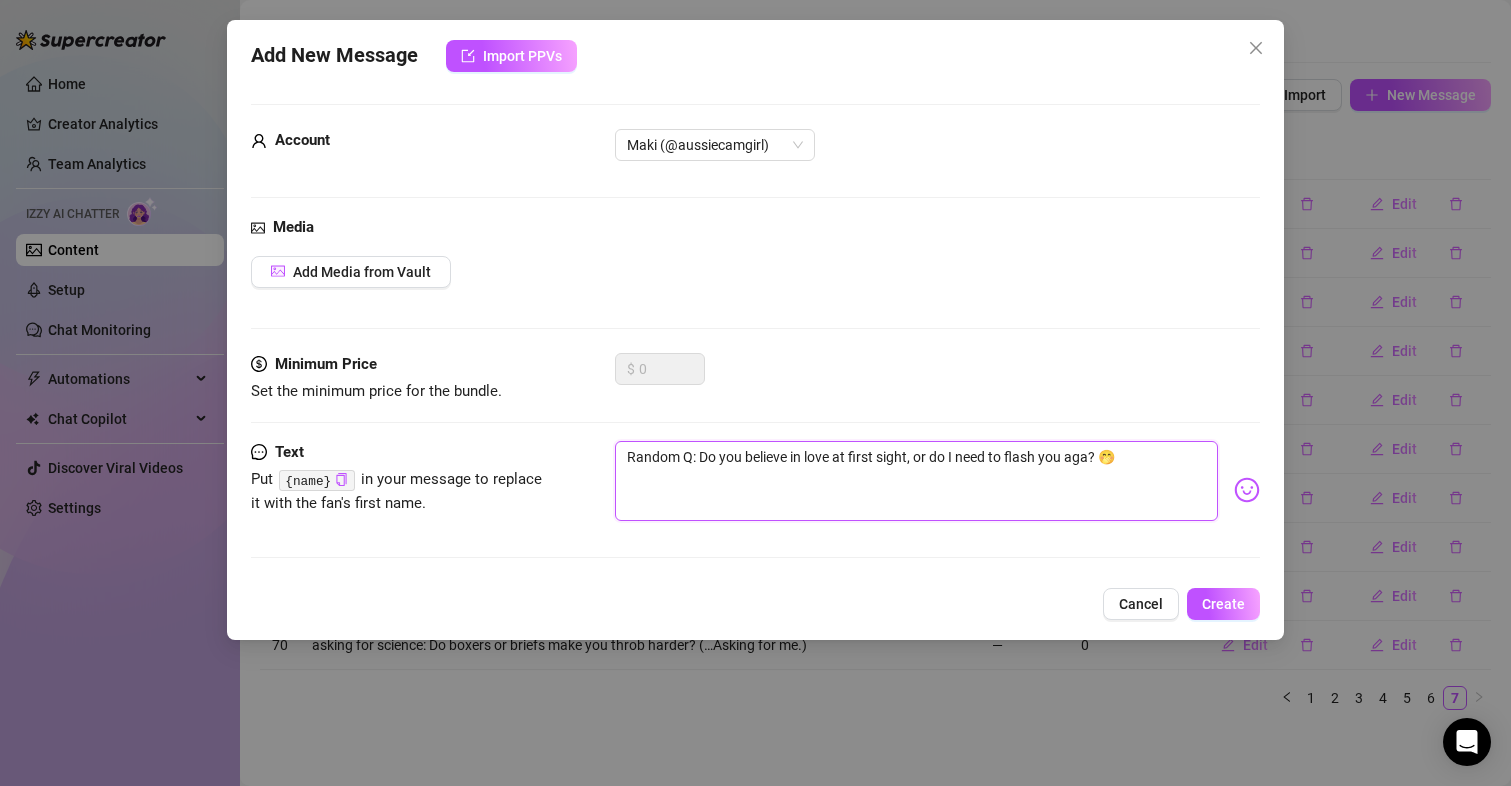 type on "Random Q: Do you believe in love at first sight, or do I need to flash you ag? 🤭" 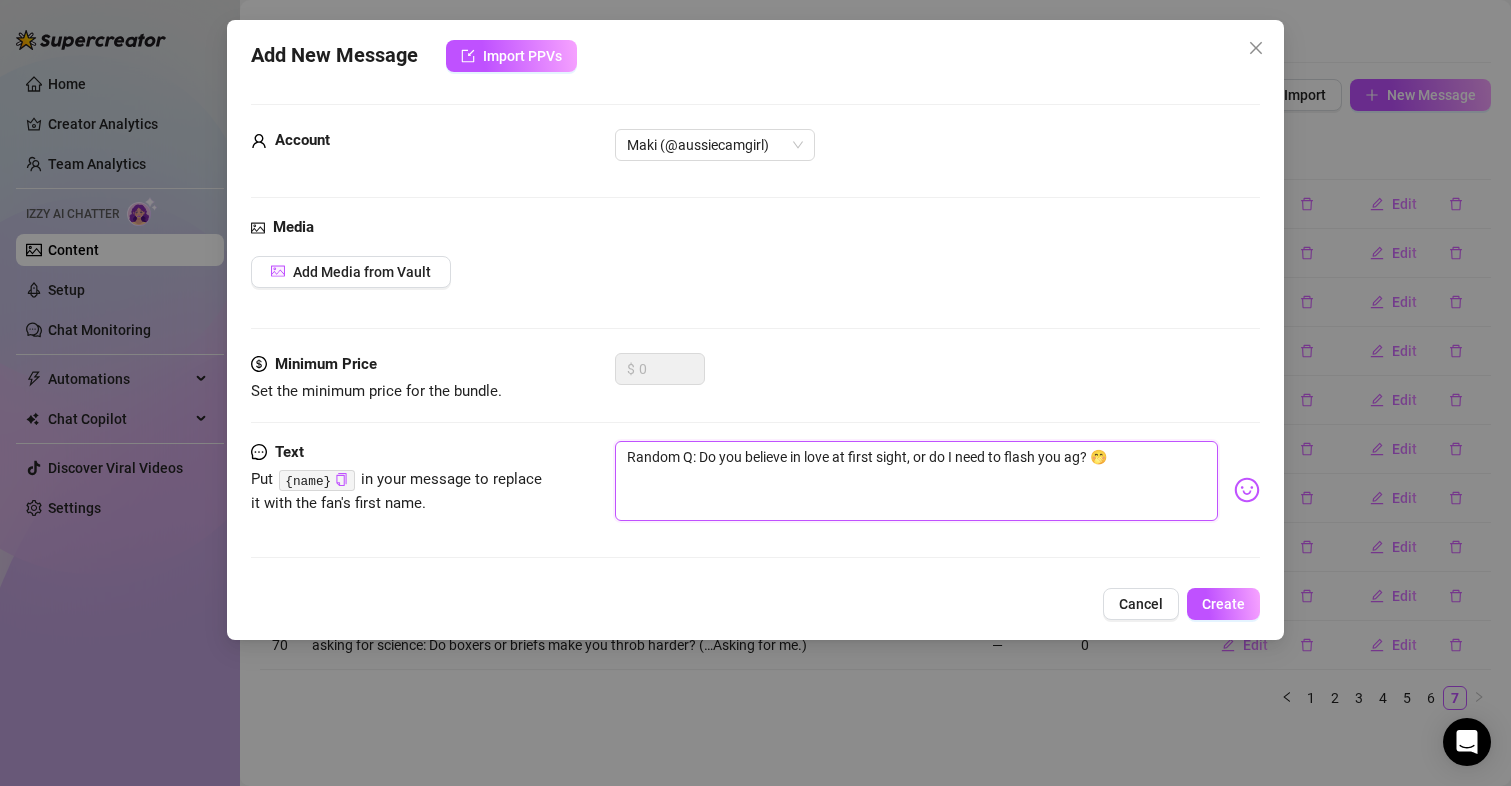 type on "Random Q: Do you believe in love at first sight, or do I need to flash you a? 🤭" 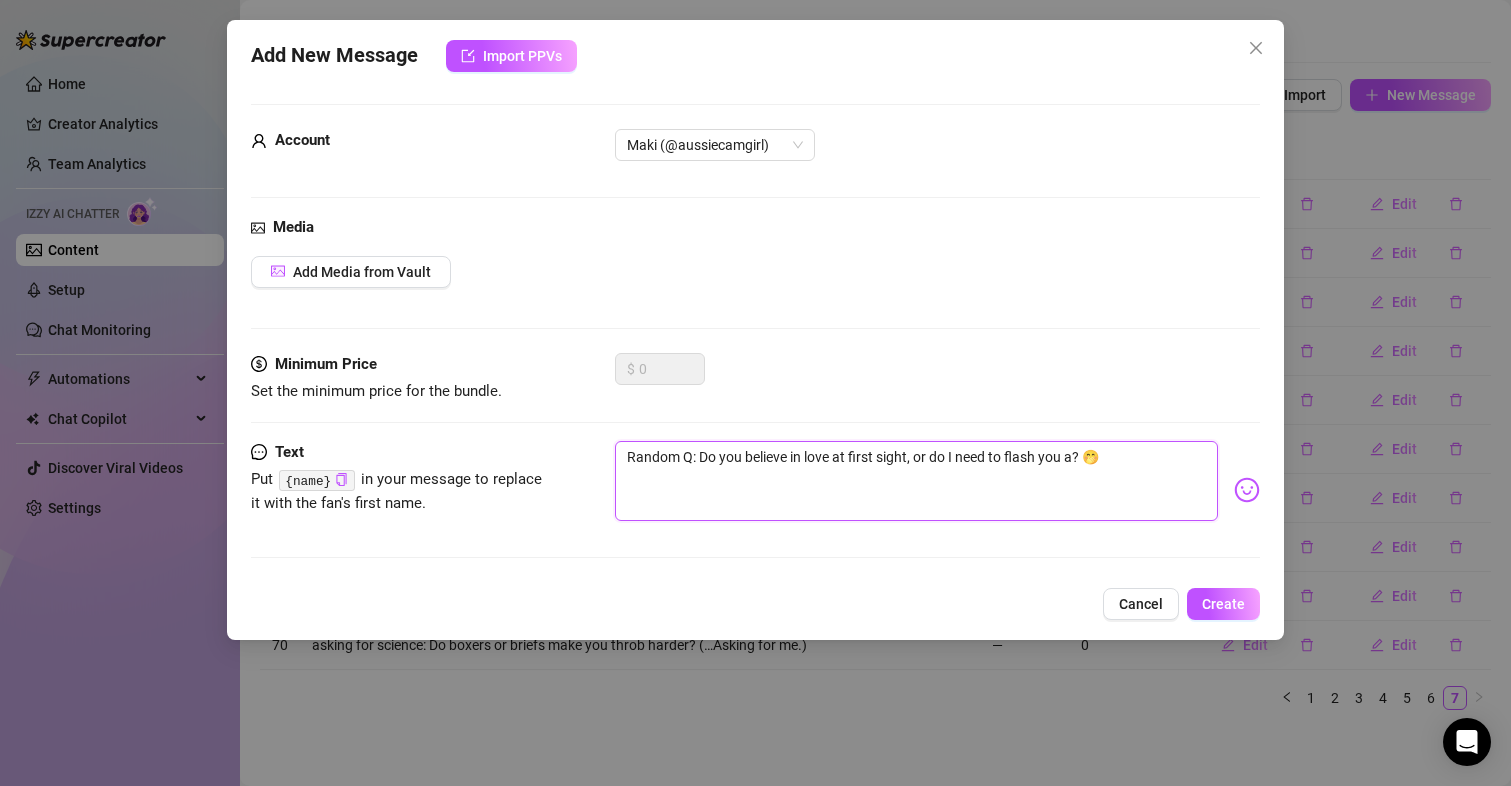 type on "Random Q: Do you believe in love at first sight, or do I need to flash you ? 🤭" 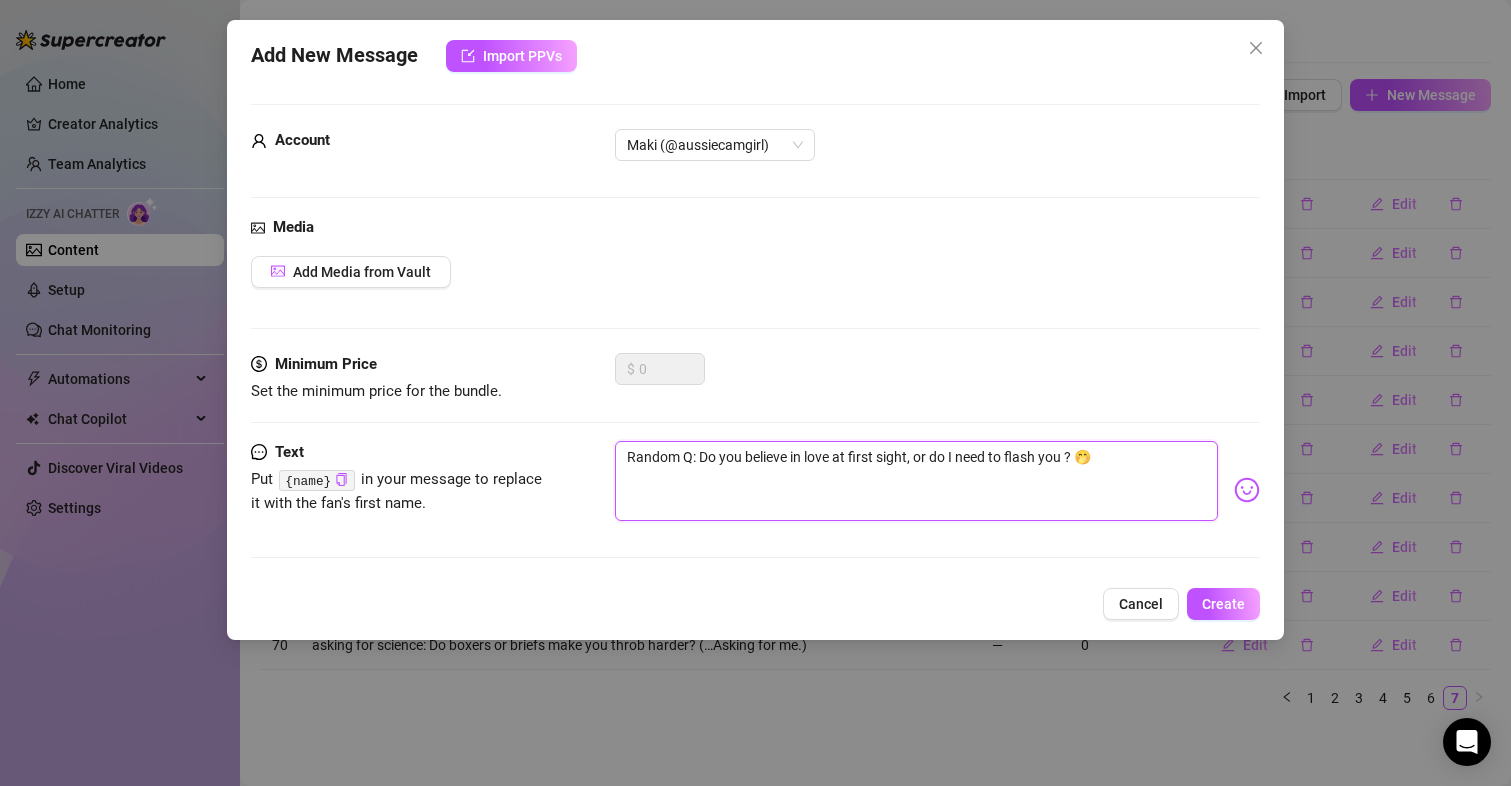 type on "Random Q: Do you believe in love at first sight, or do I need to flash you? 🤭" 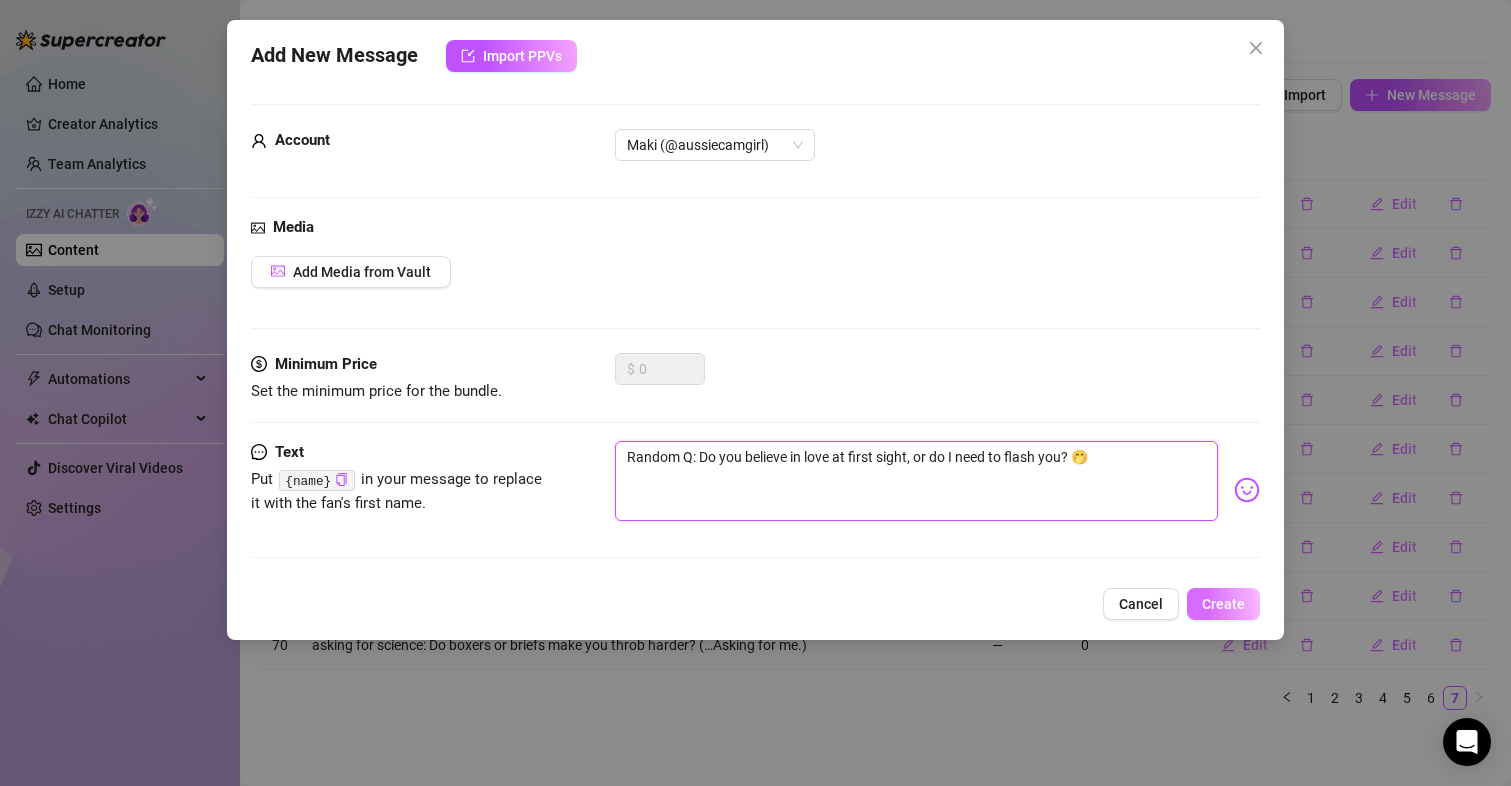 type on "Random Q: Do you believe in love at first sight, or do I need to flash you? 🤭" 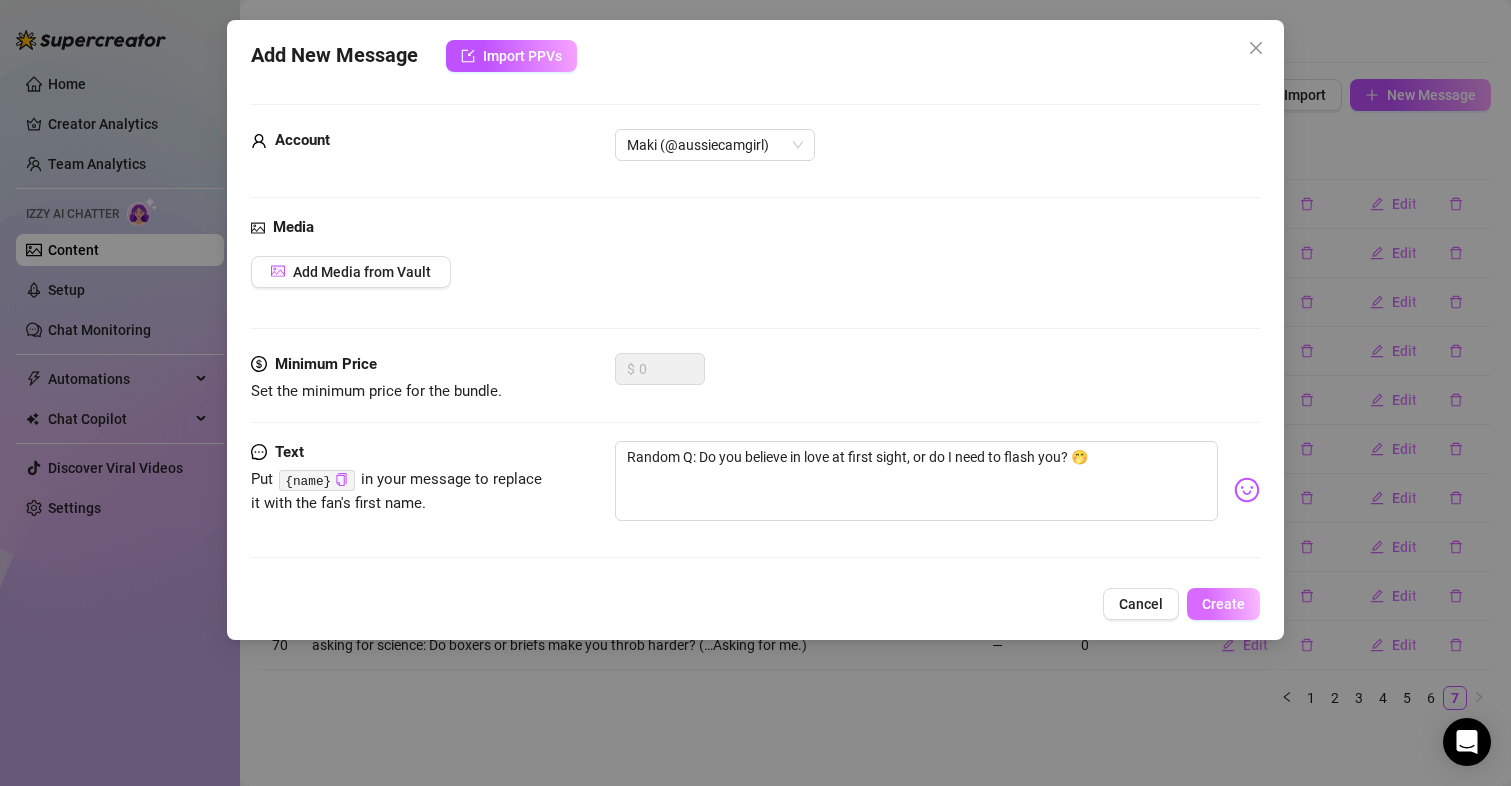 click on "Create" at bounding box center [1223, 604] 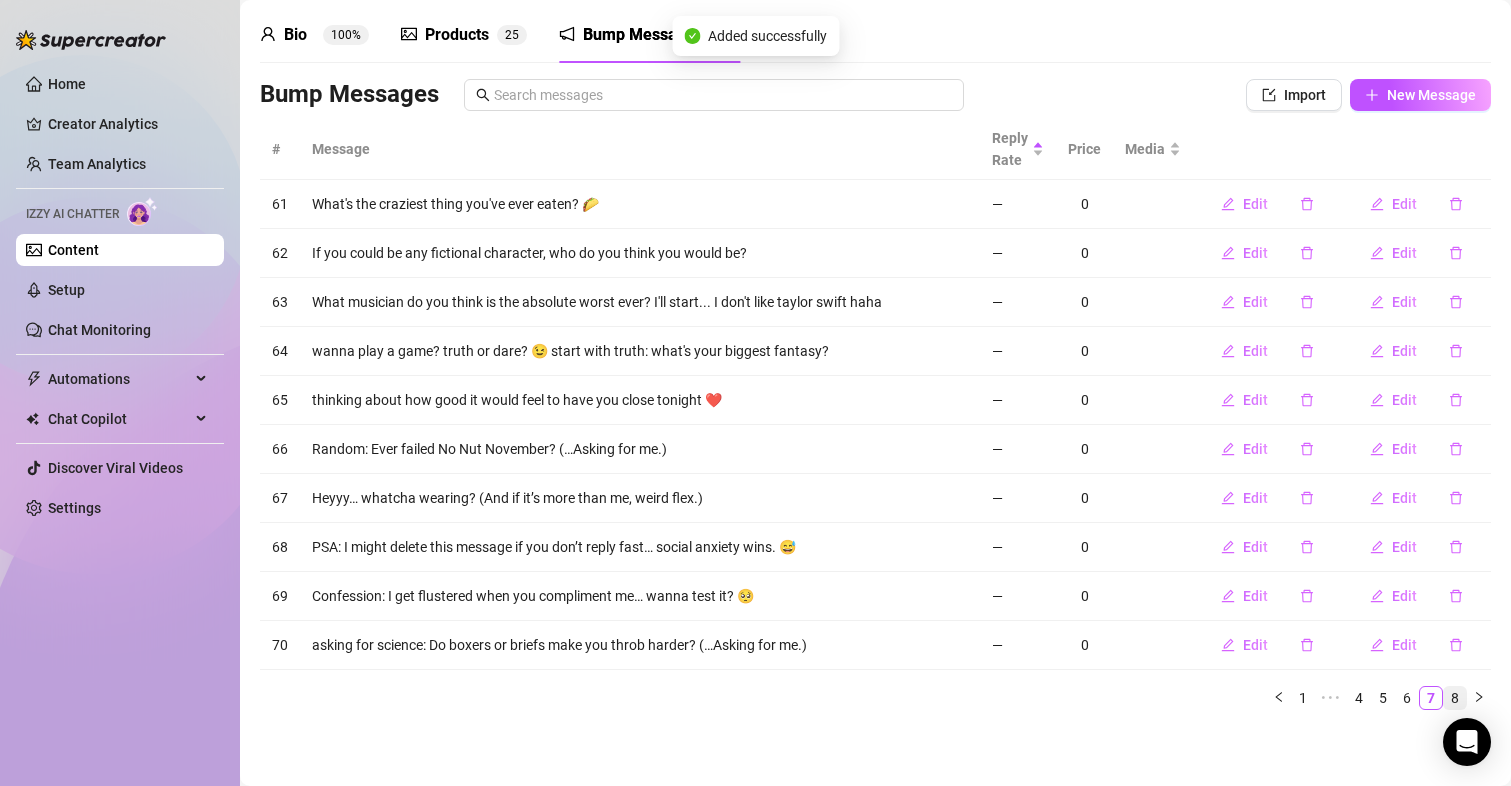 click on "8" at bounding box center [1455, 698] 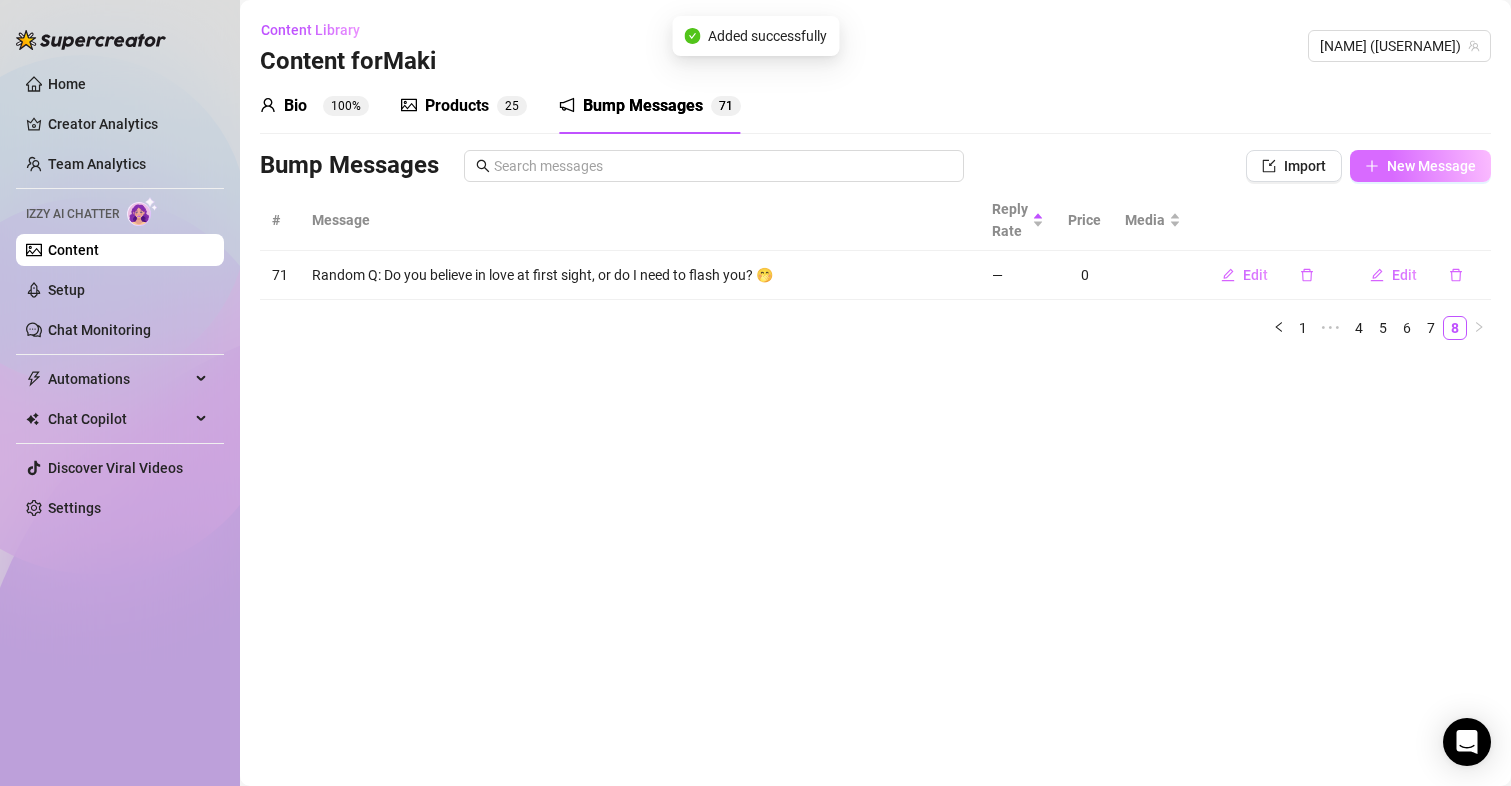 click on "New Message" at bounding box center [1431, 166] 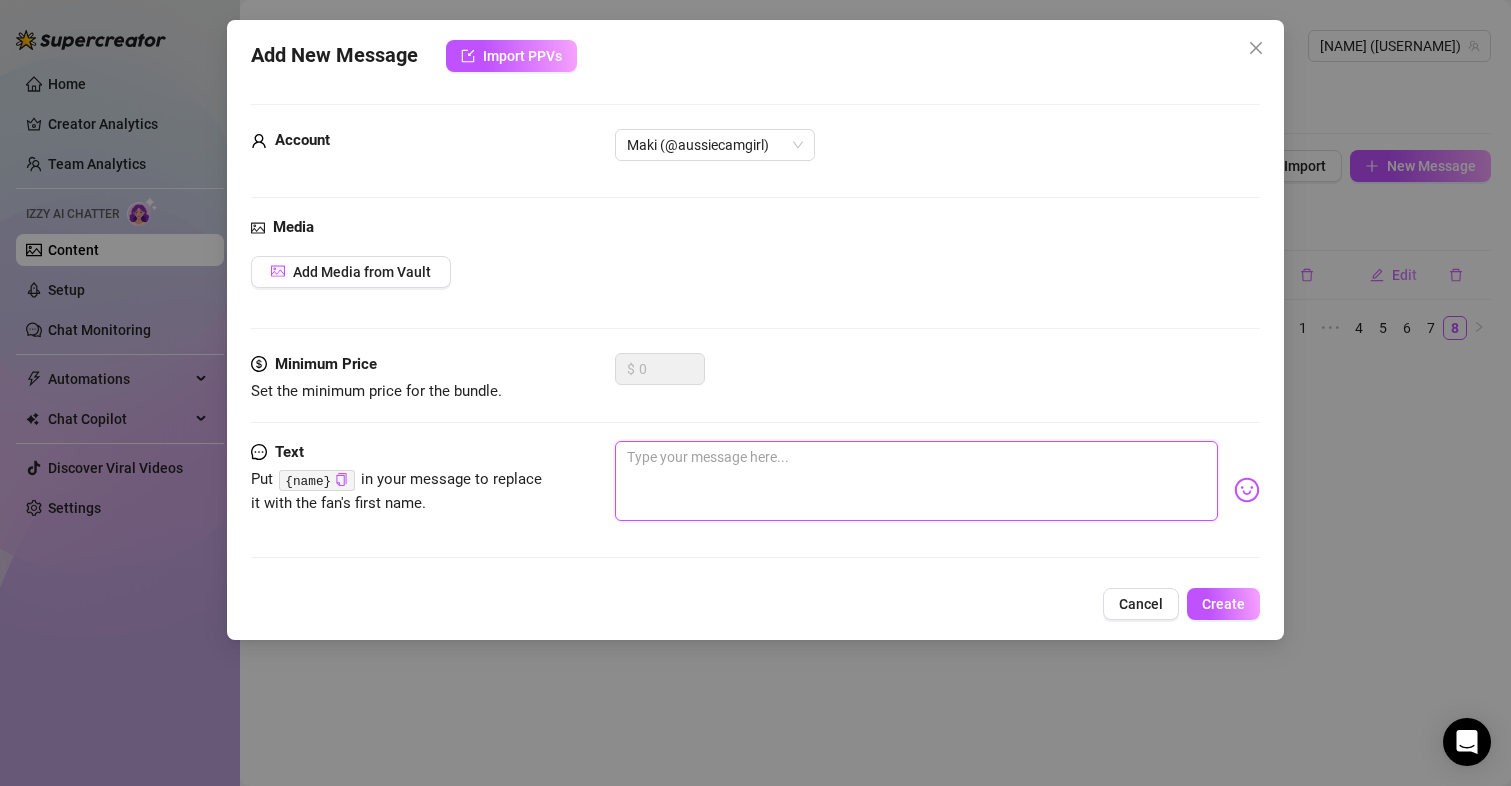 click at bounding box center (917, 481) 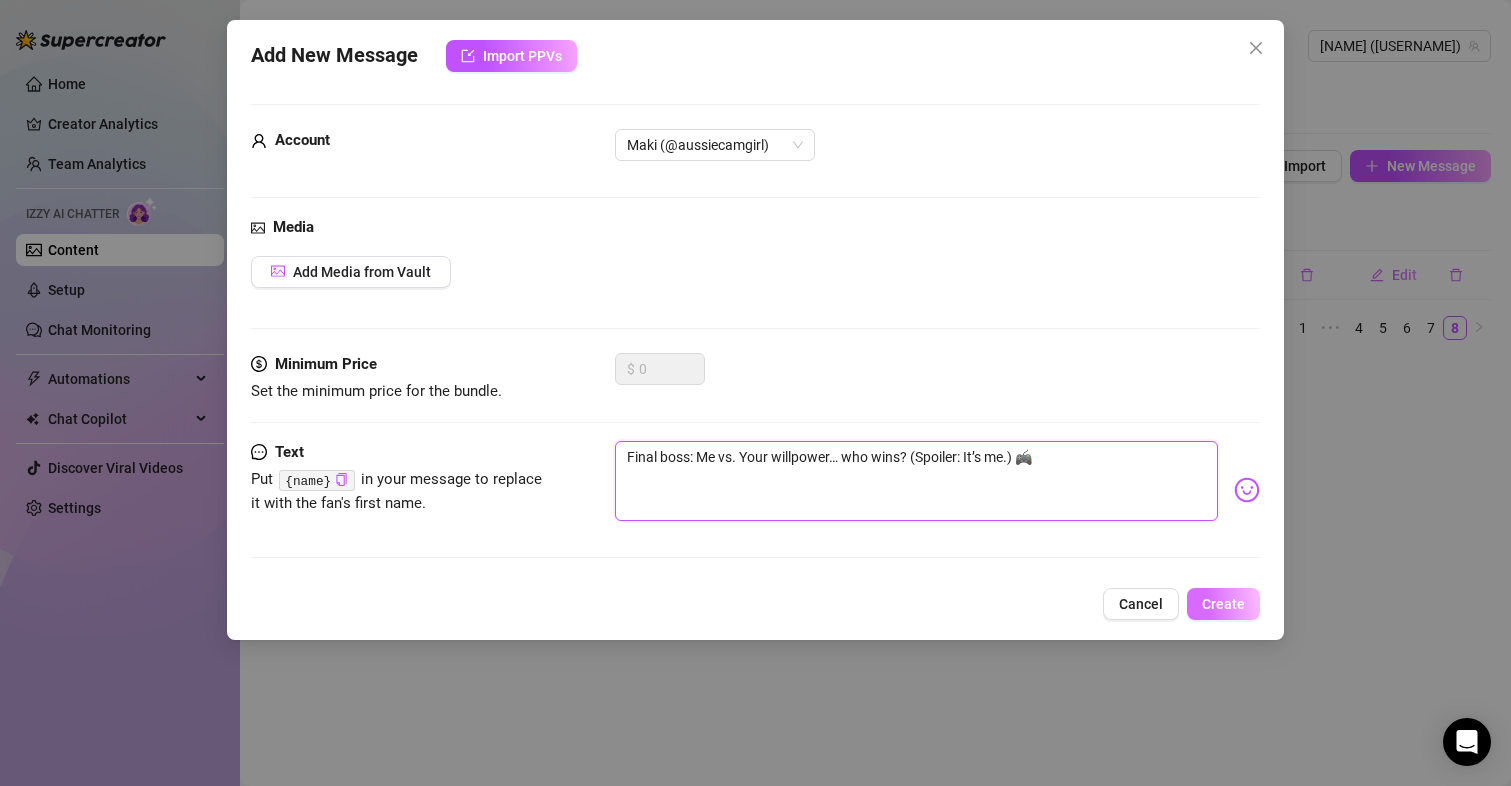 type on "Final boss: Me vs. Your willpower… who wins? (Spoiler: It’s me.) 🎮" 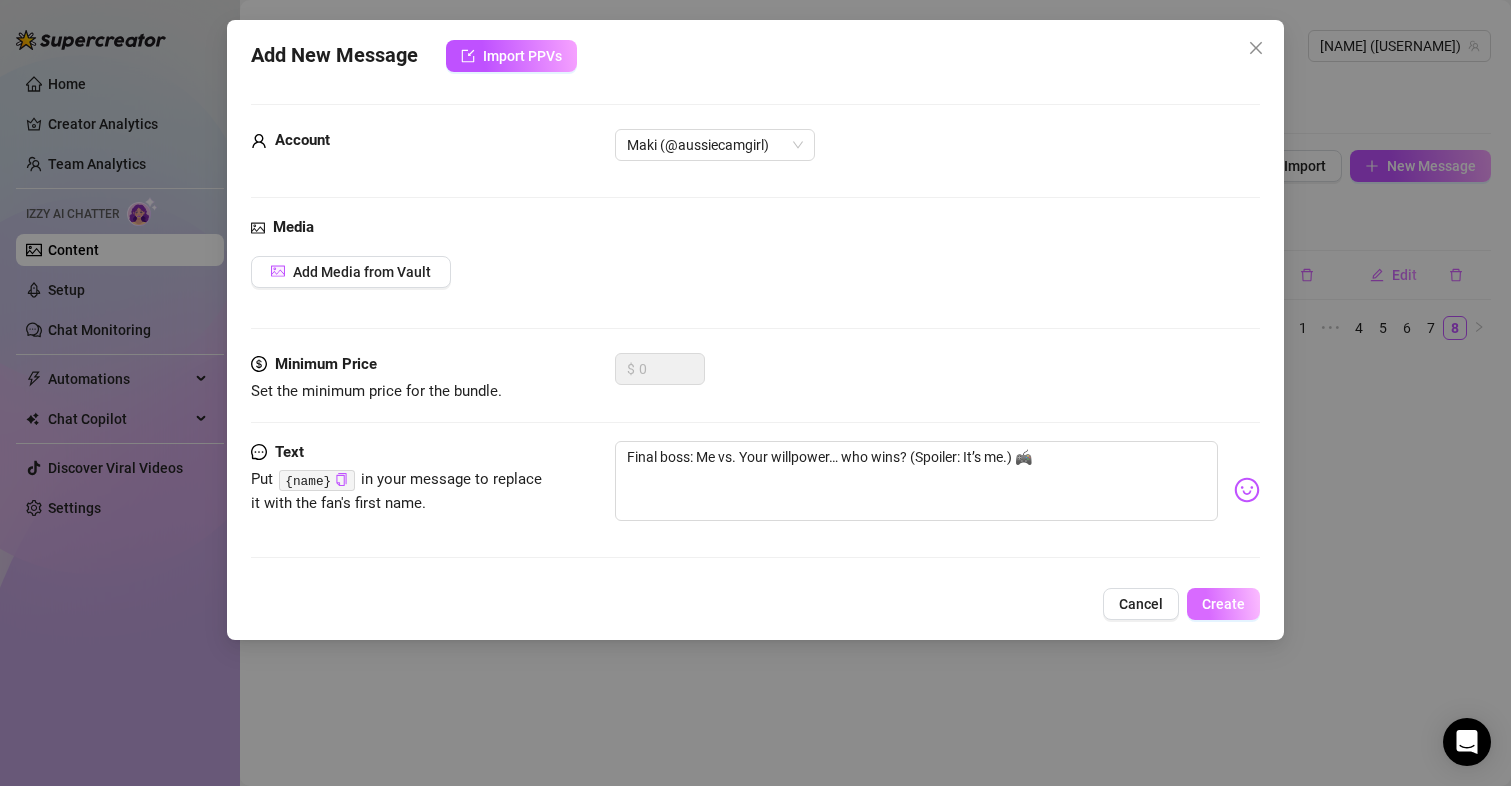 click on "Create" at bounding box center [1223, 604] 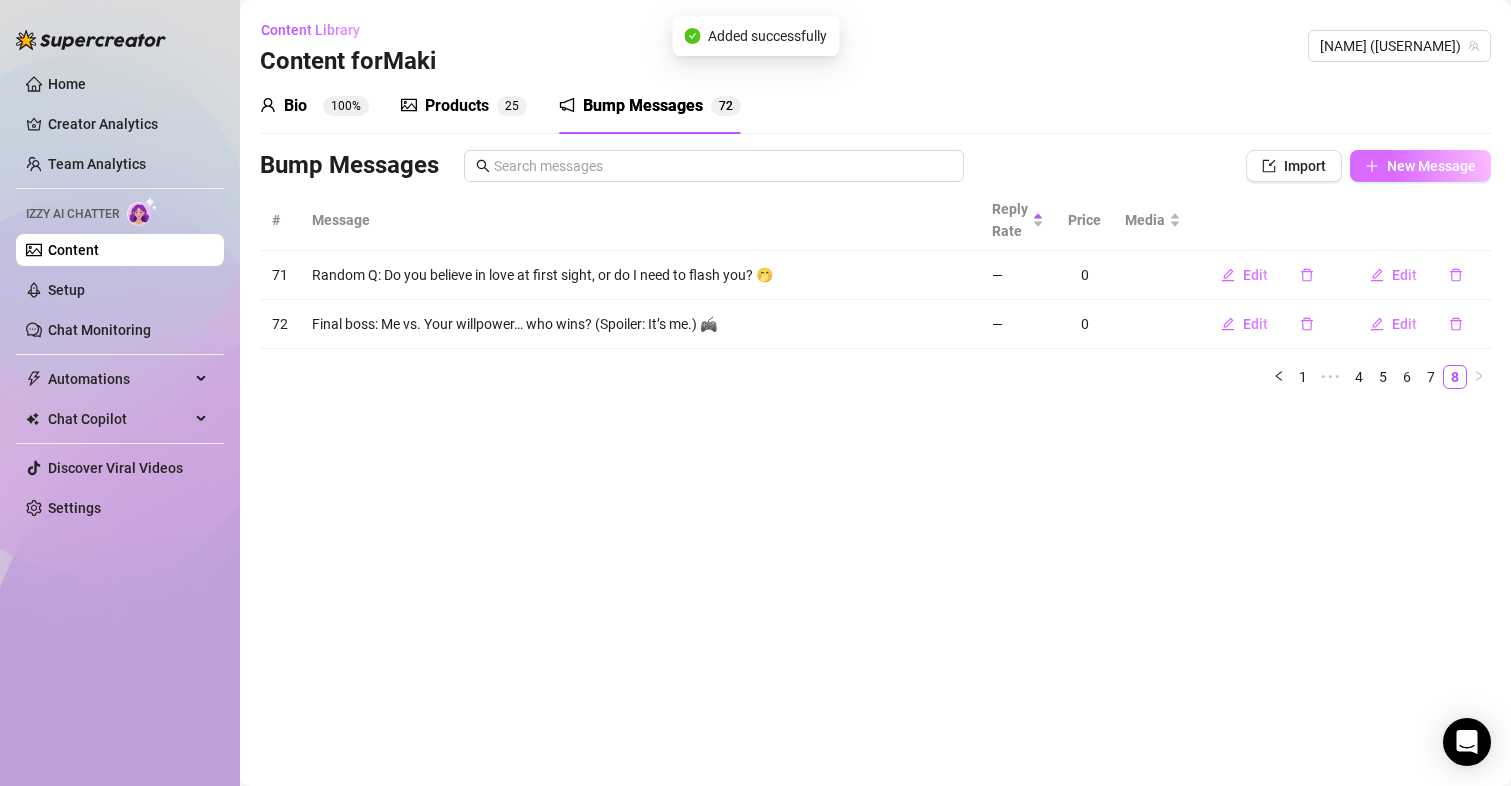 click on "New Message" at bounding box center (1420, 166) 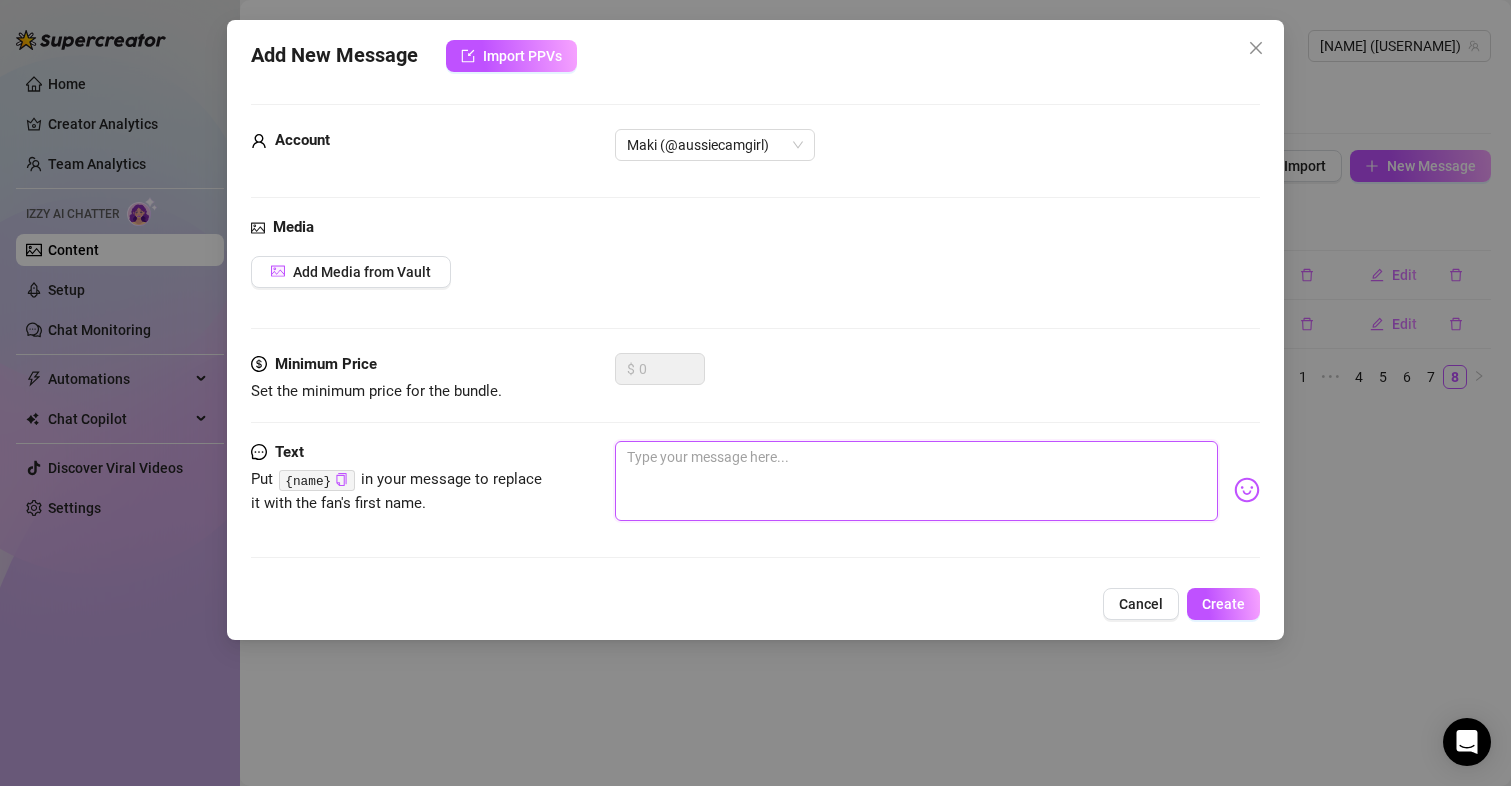 click at bounding box center (917, 481) 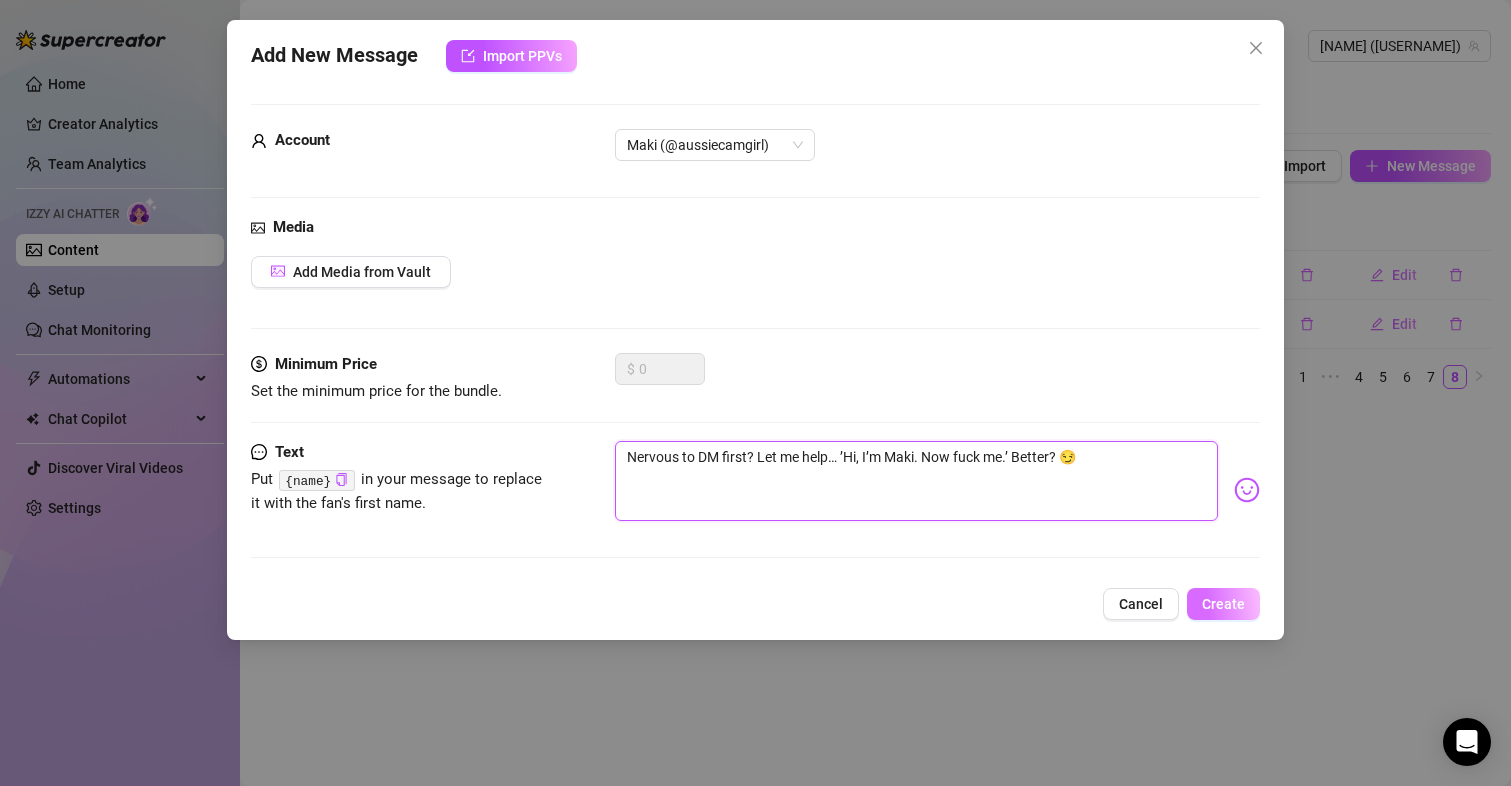 type on "Nervous to DM first? Let me help… ’Hi, I’m Maki. Now fuck me.’ Better? 😏" 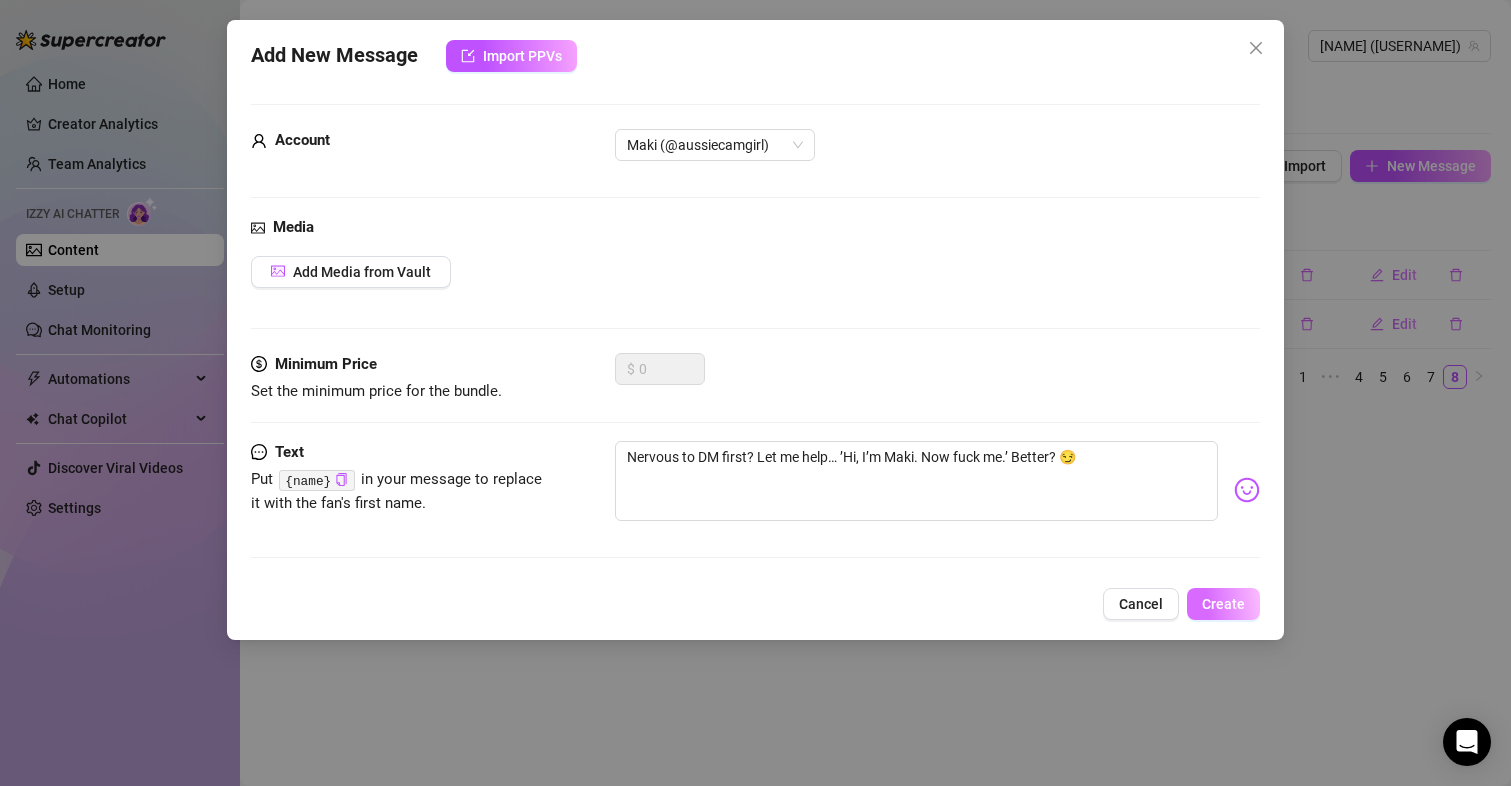 click on "Create" at bounding box center (1223, 604) 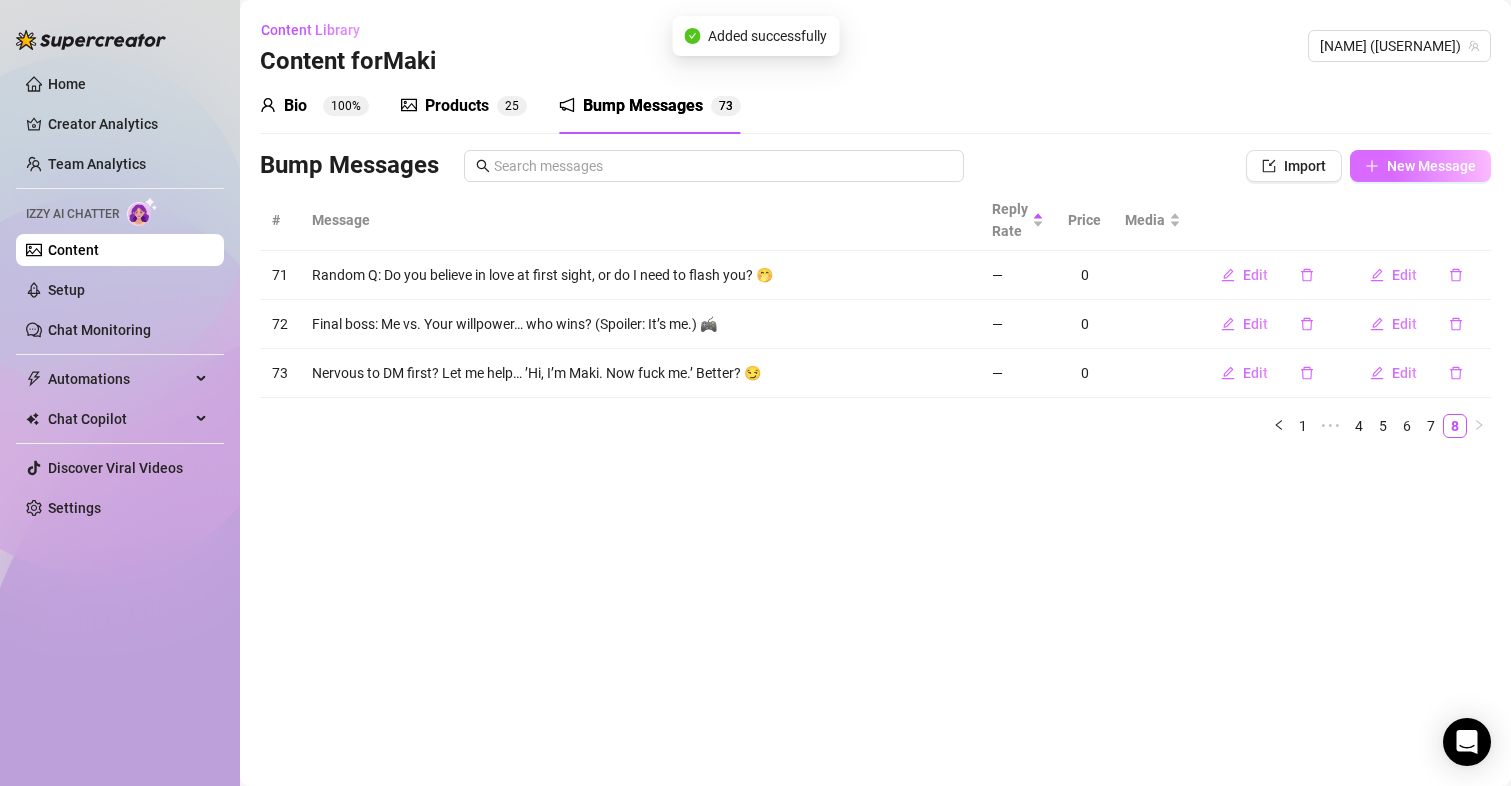 click on "New Message" at bounding box center [1431, 166] 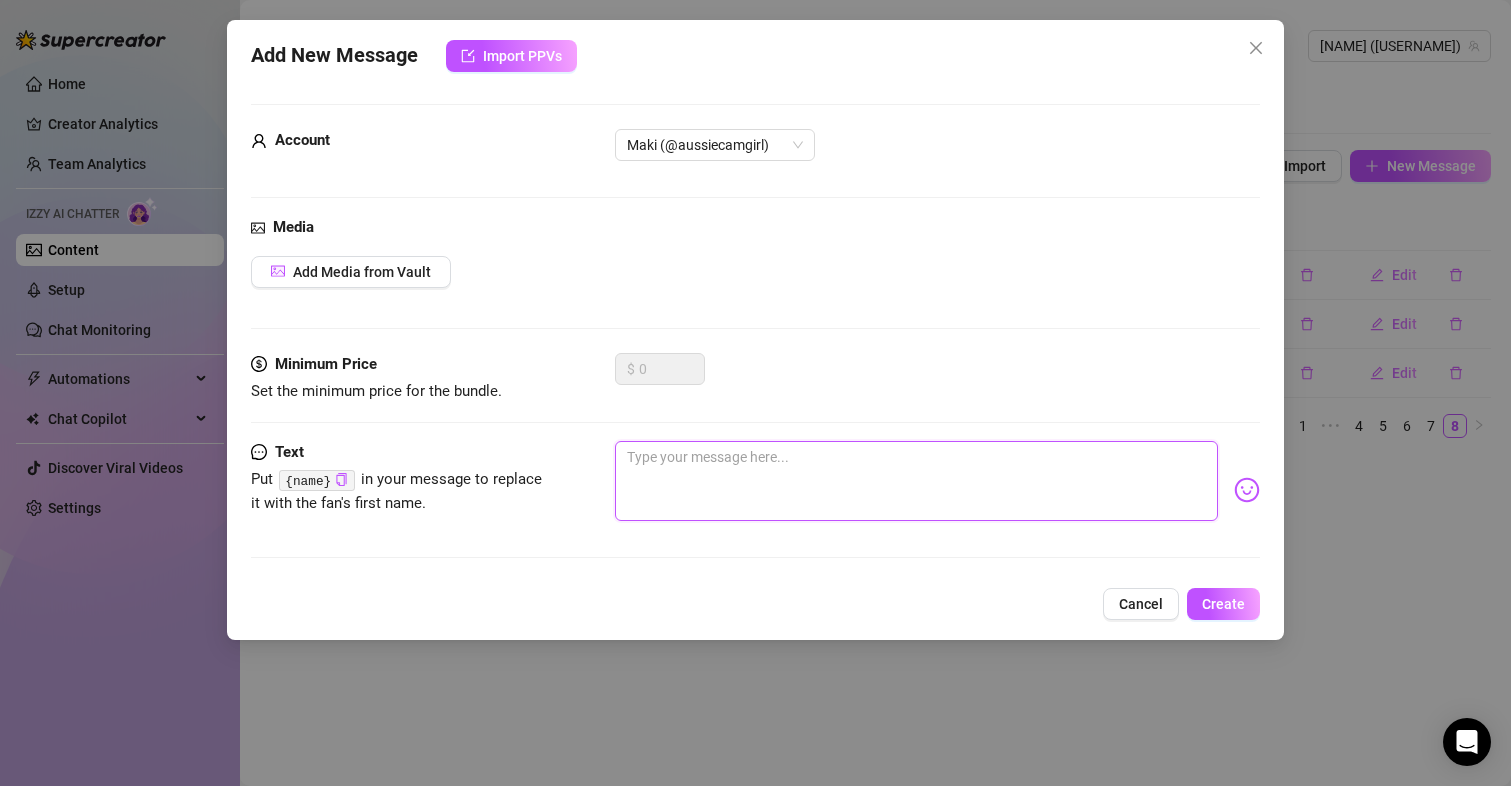 click at bounding box center [917, 481] 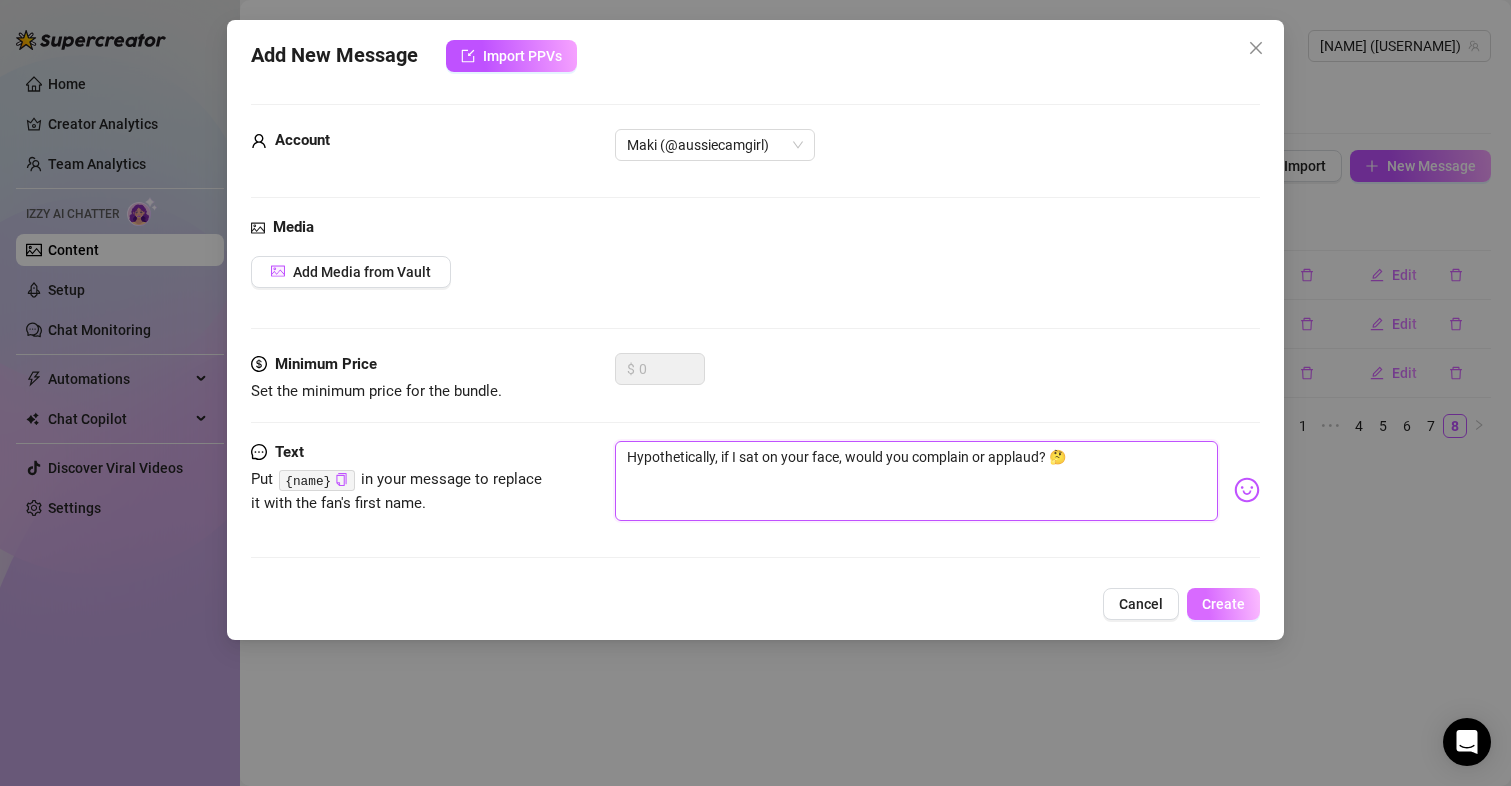 type on "Hypothetically, if I sat on your face, would you complain or applaud? 🤔" 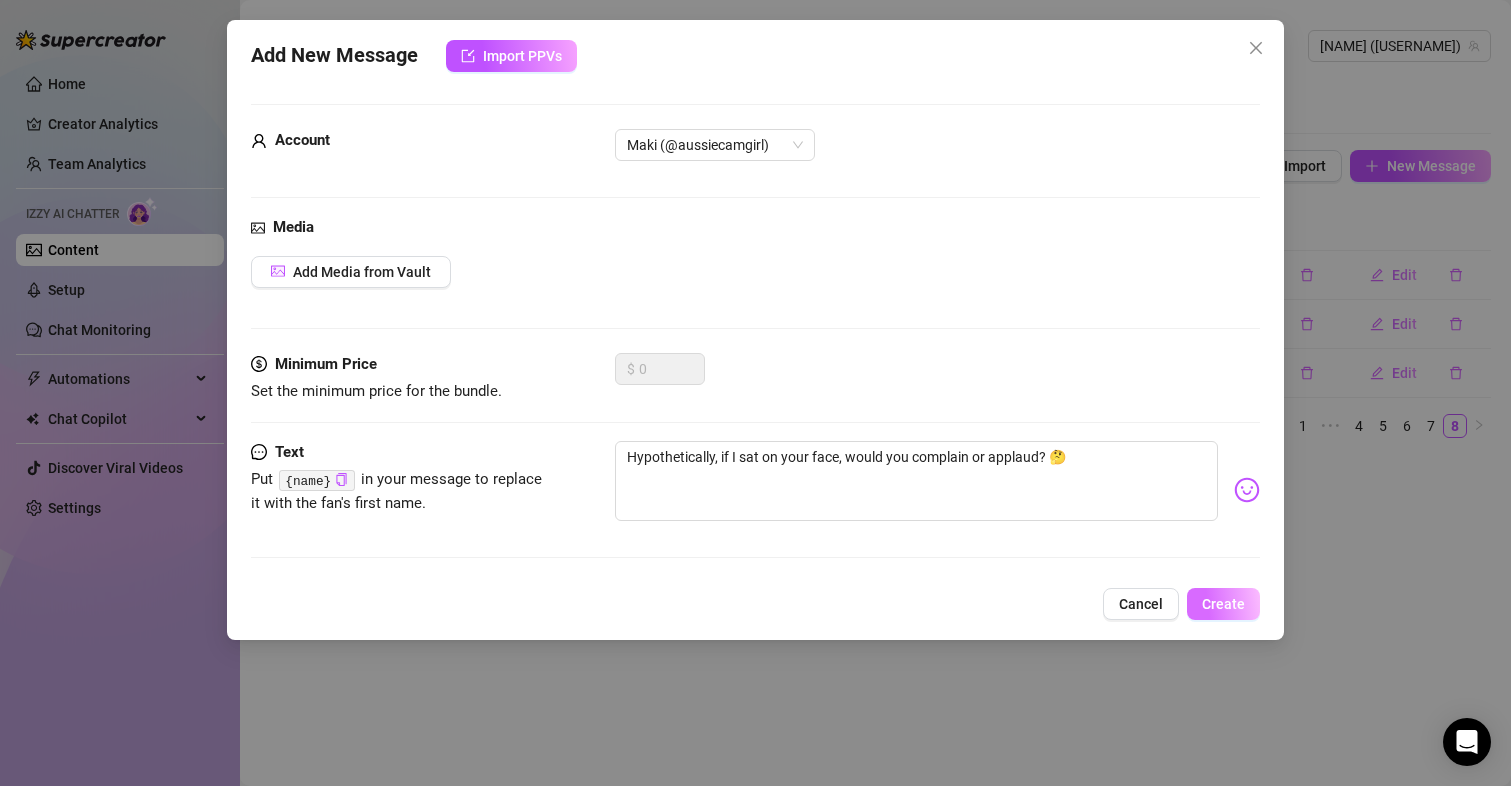 click on "Create" at bounding box center (1223, 604) 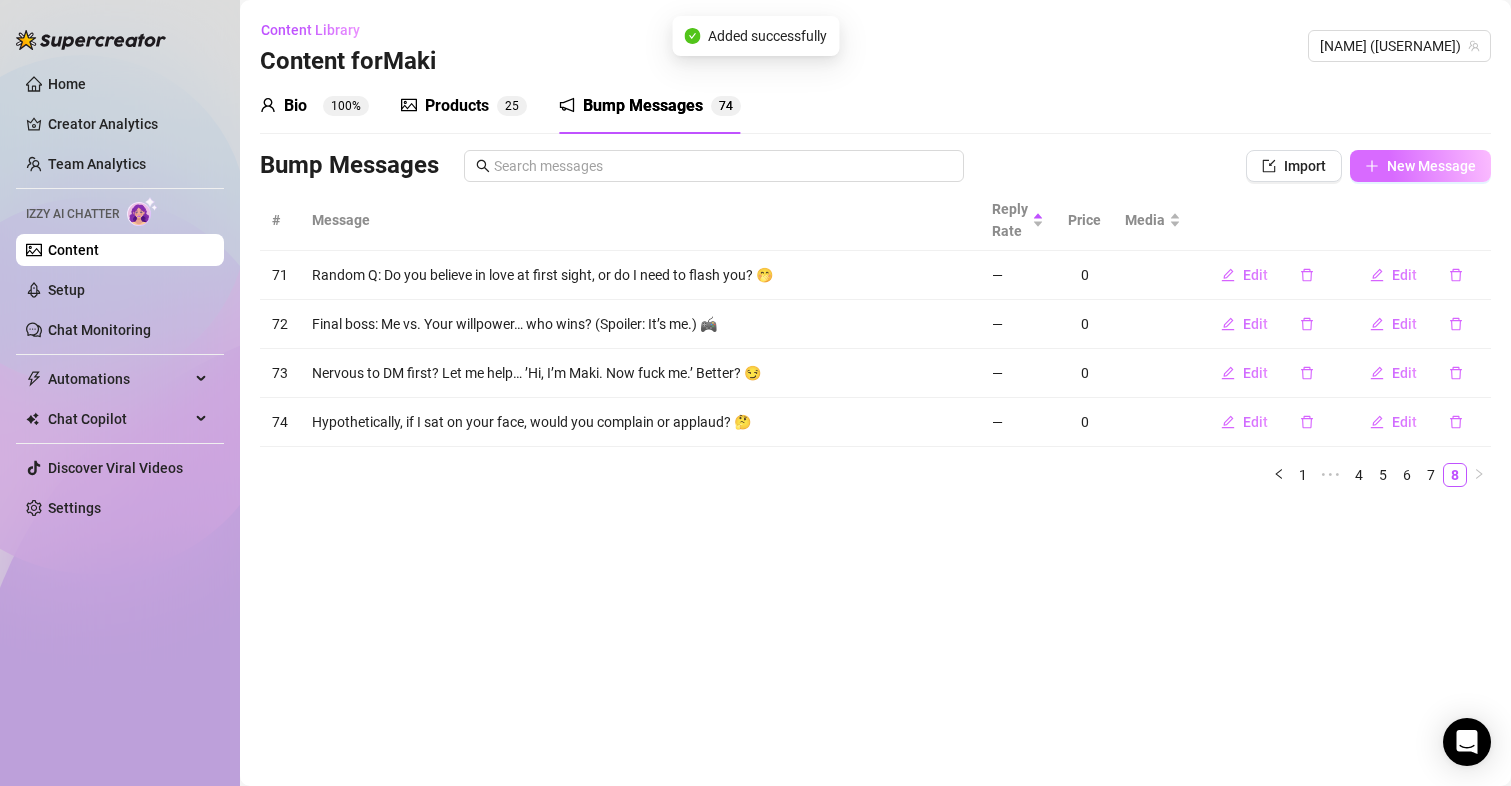 click on "New Message" at bounding box center [1431, 166] 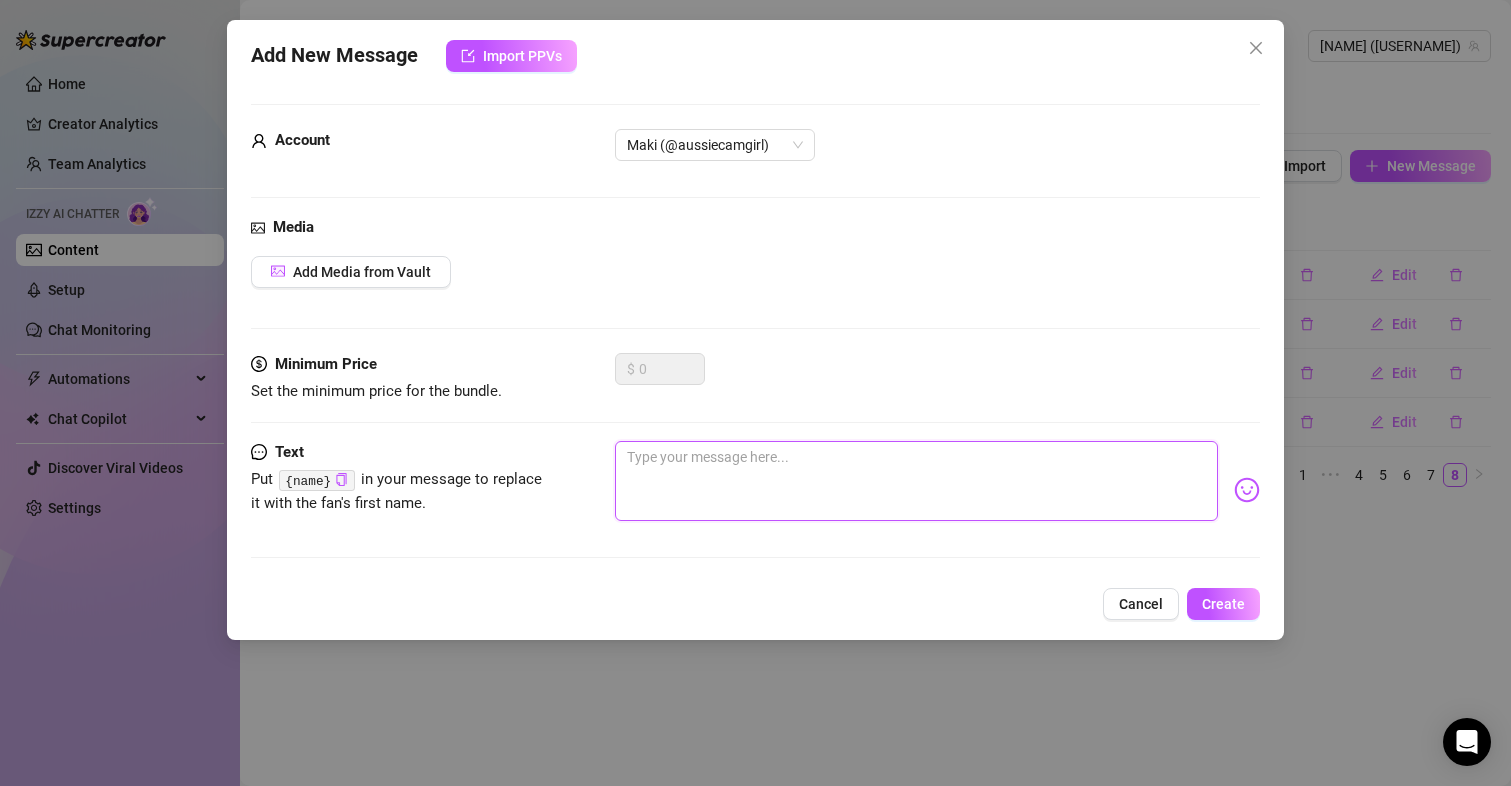 click at bounding box center (917, 481) 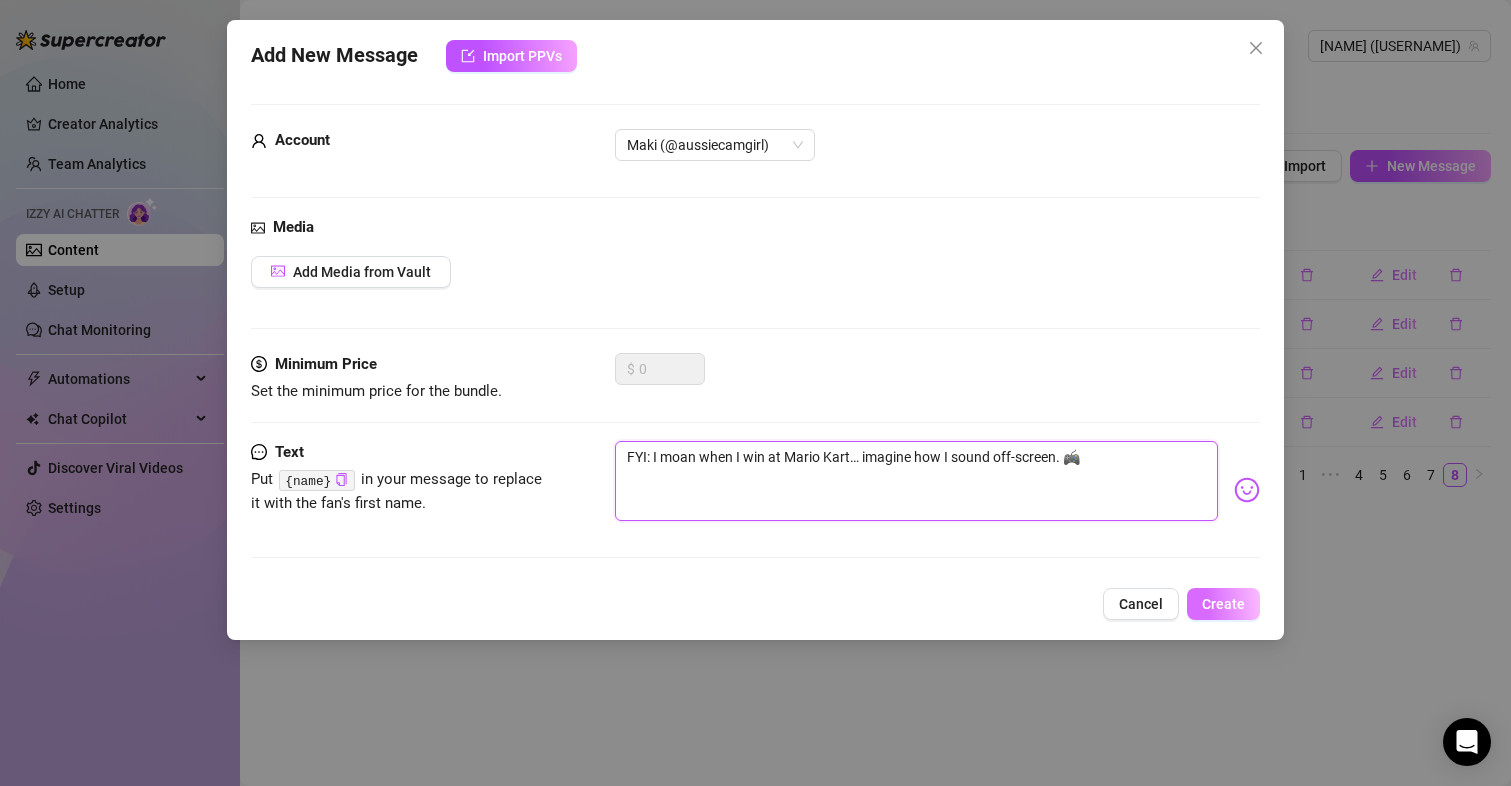 type on "FYI: I moan when I win at Mario Kart… imagine how I sound off-screen. 🎮" 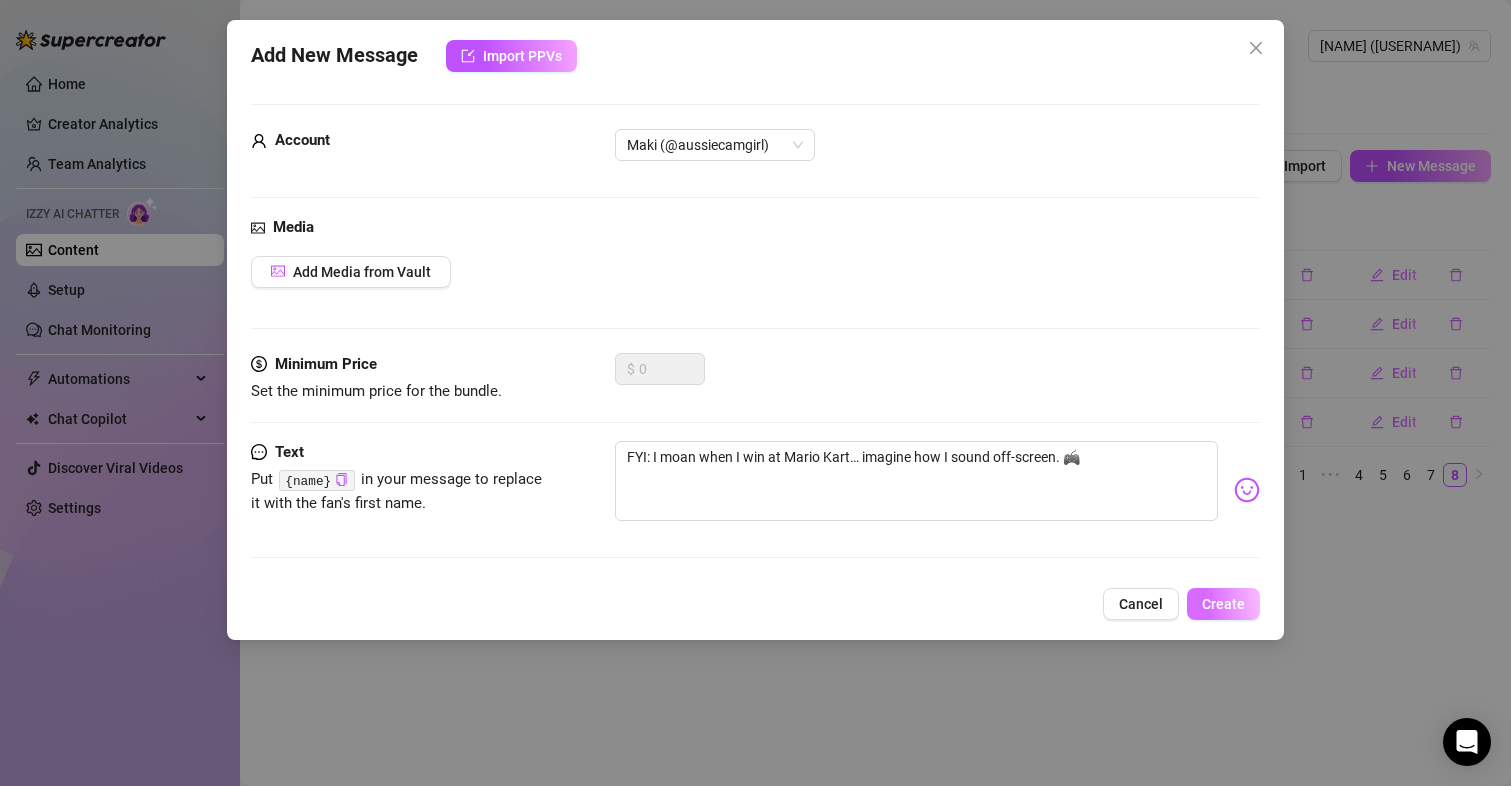 click on "Create" at bounding box center [1223, 604] 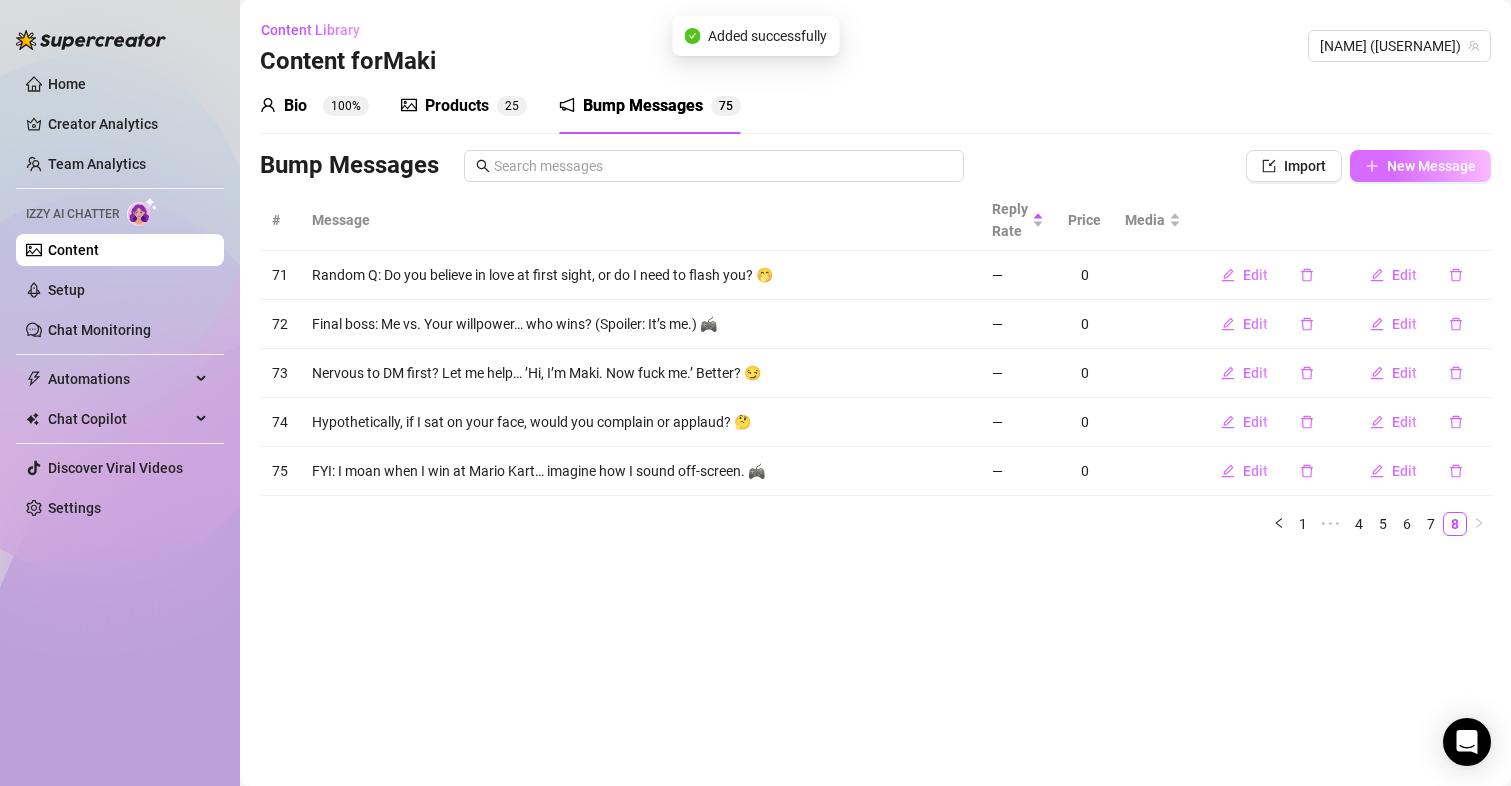 click on "New Message" at bounding box center [1420, 166] 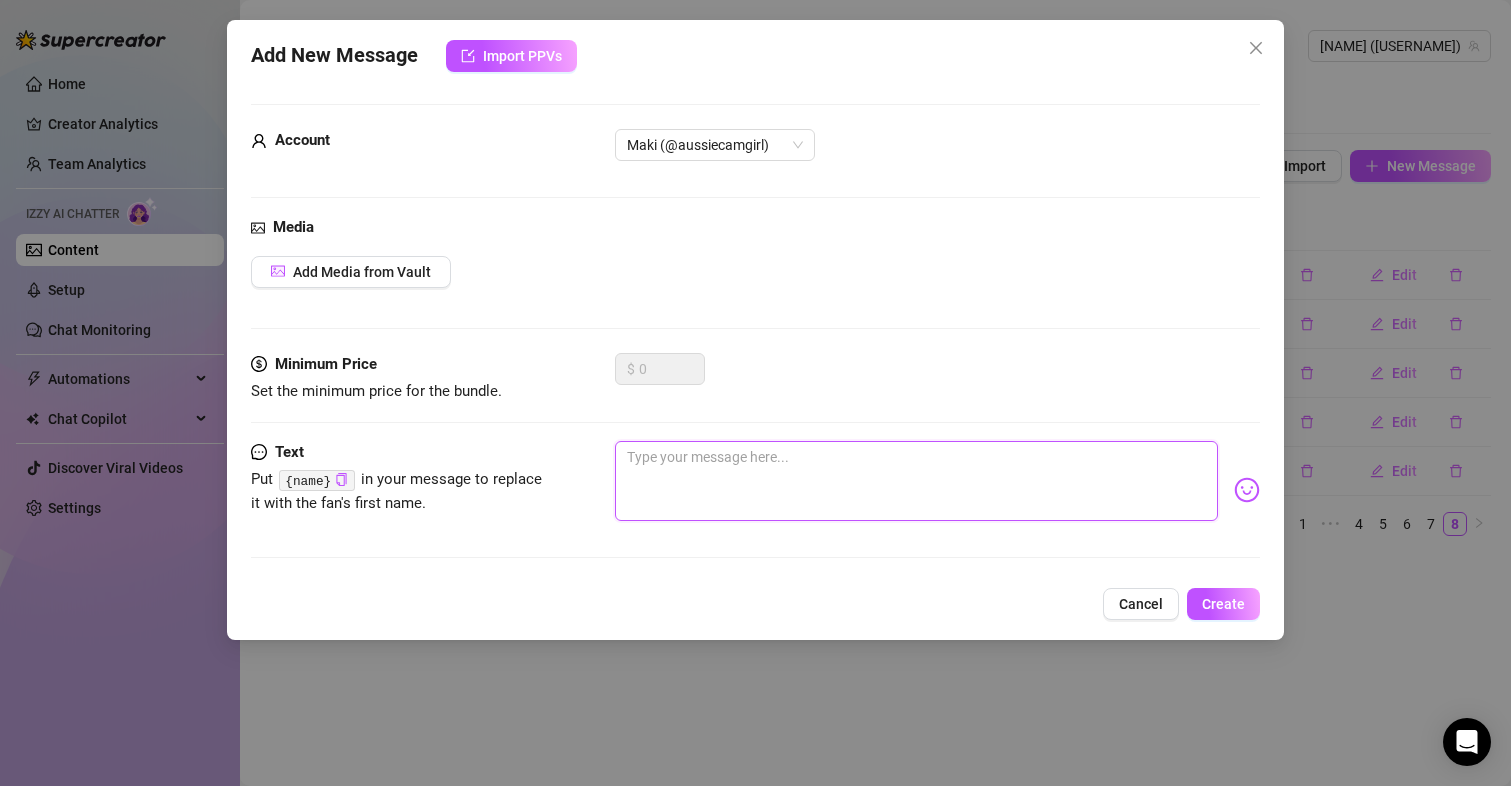 click at bounding box center [917, 481] 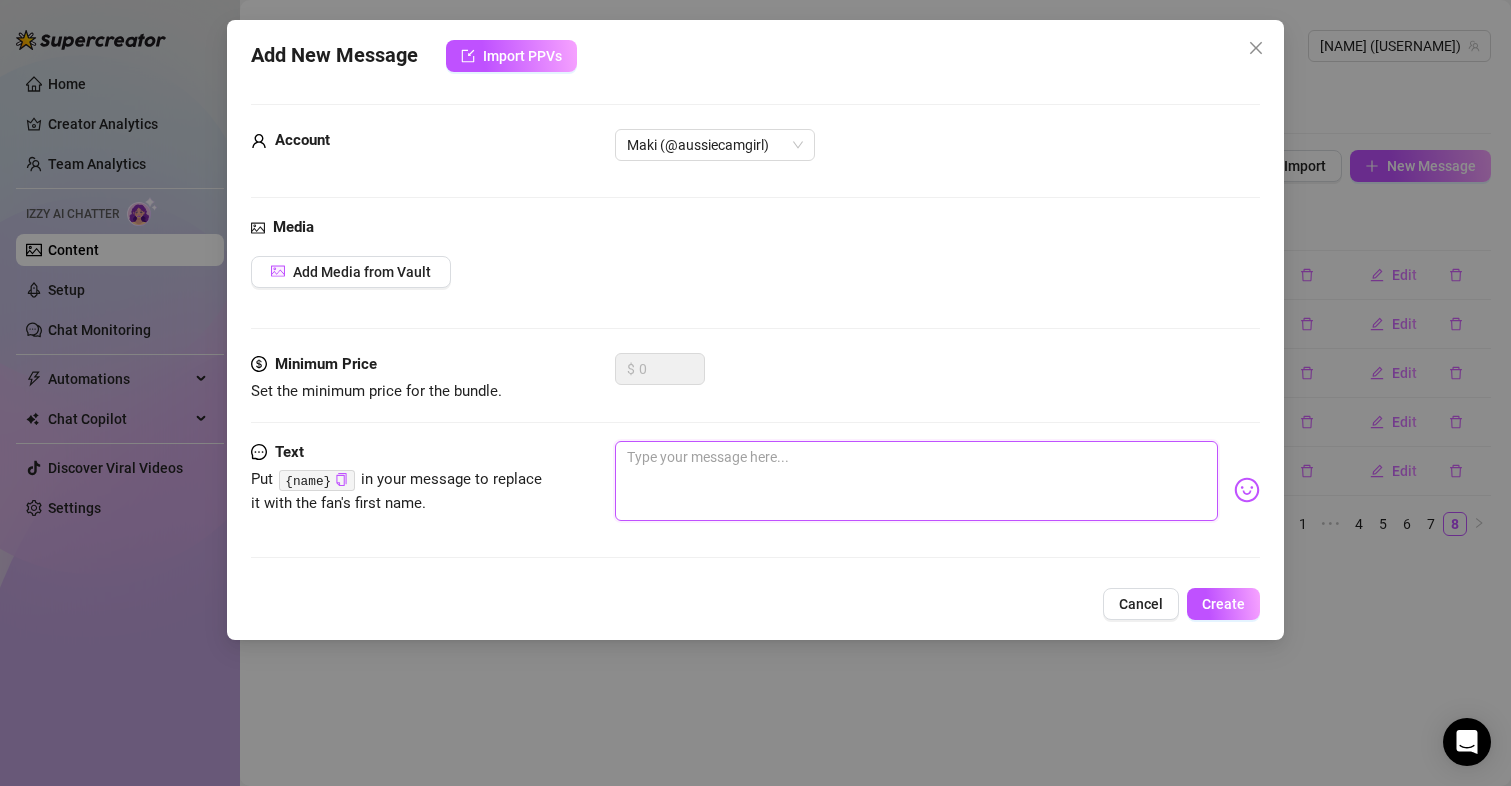paste on "Plot twist: I’m actually the final boss of your No Nut challenge. 😈" 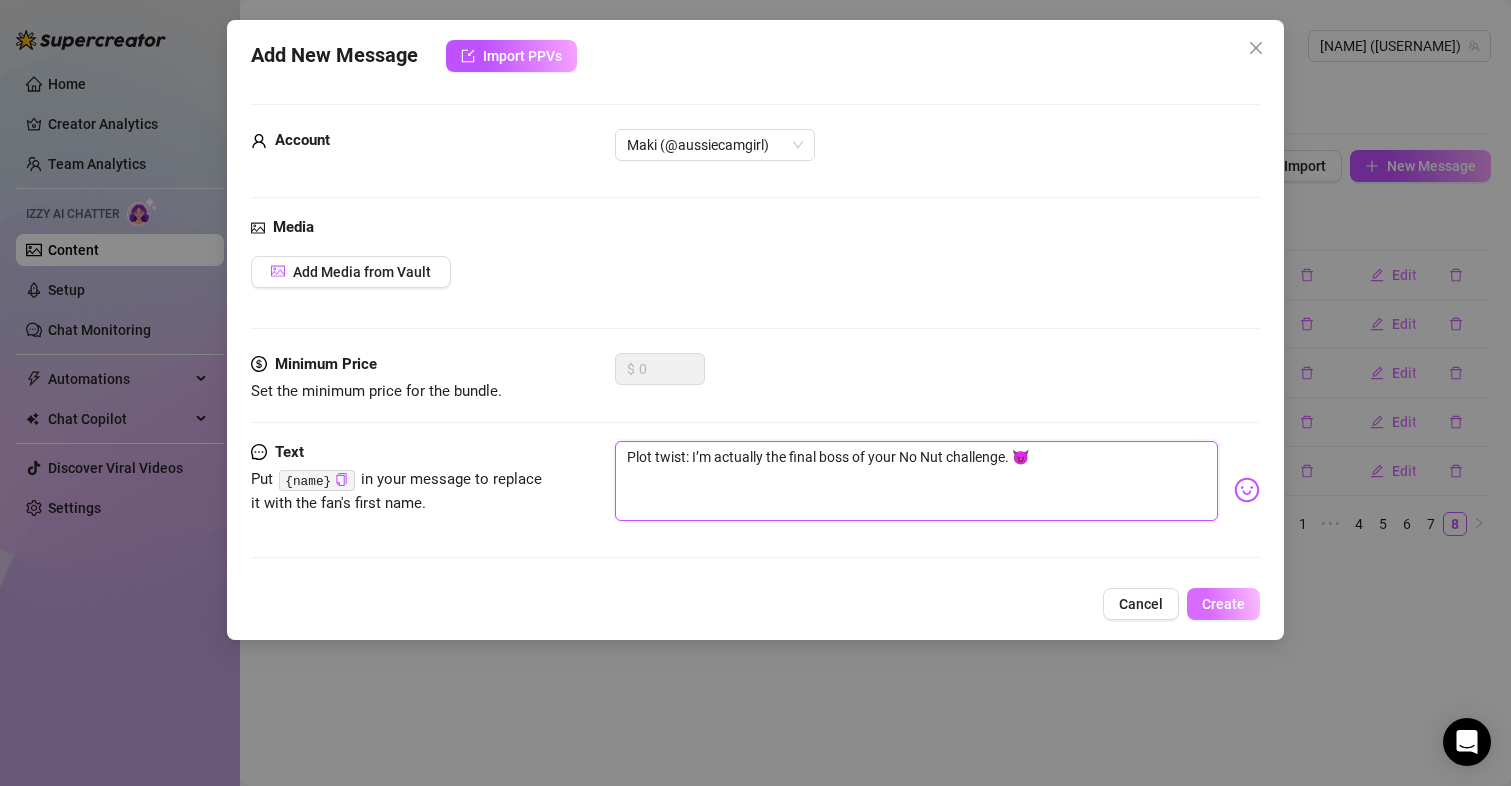 type on "Plot twist: I’m actually the final boss of your No Nut challenge. 😈" 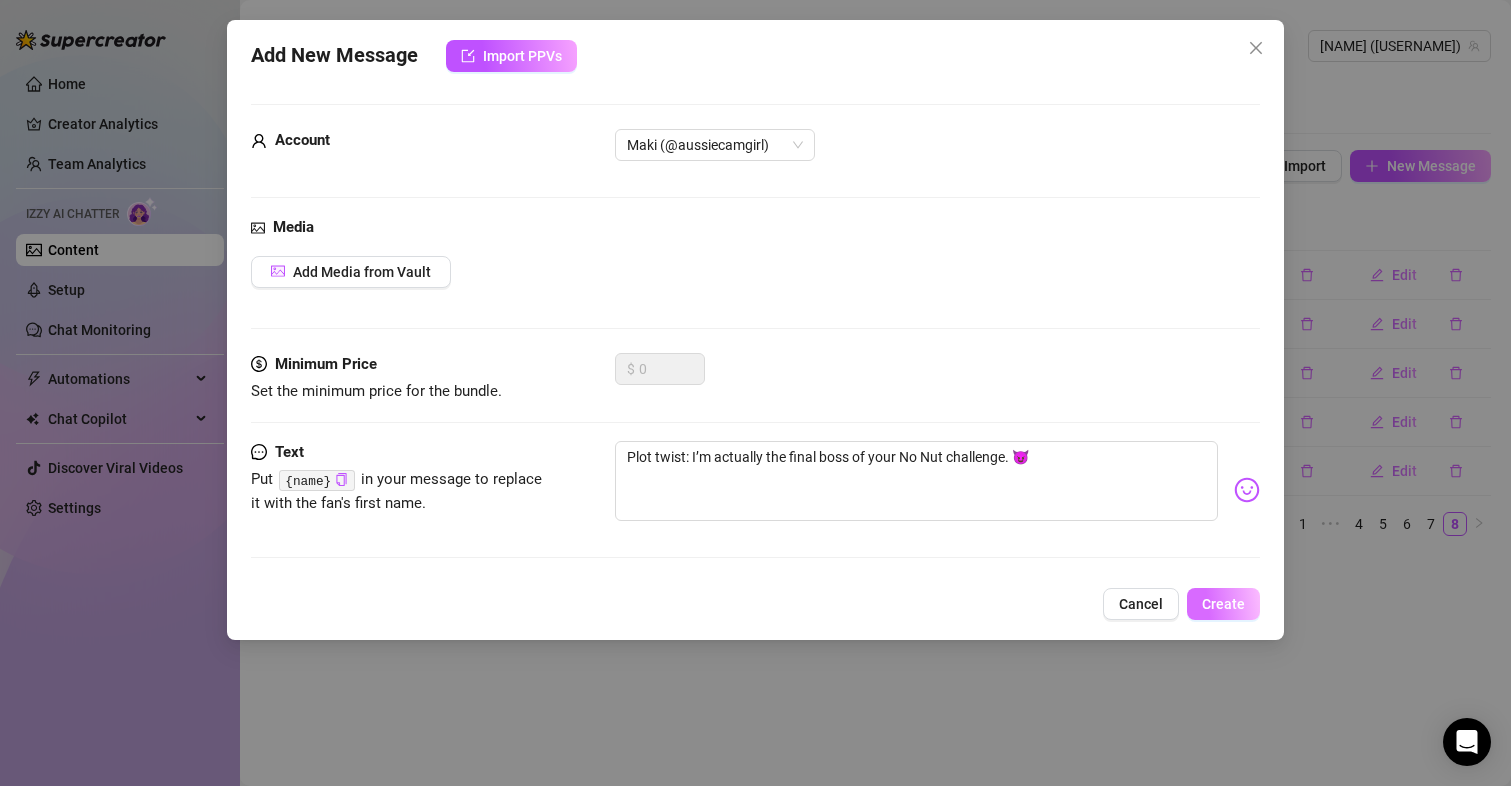 click on "Create" at bounding box center [1223, 604] 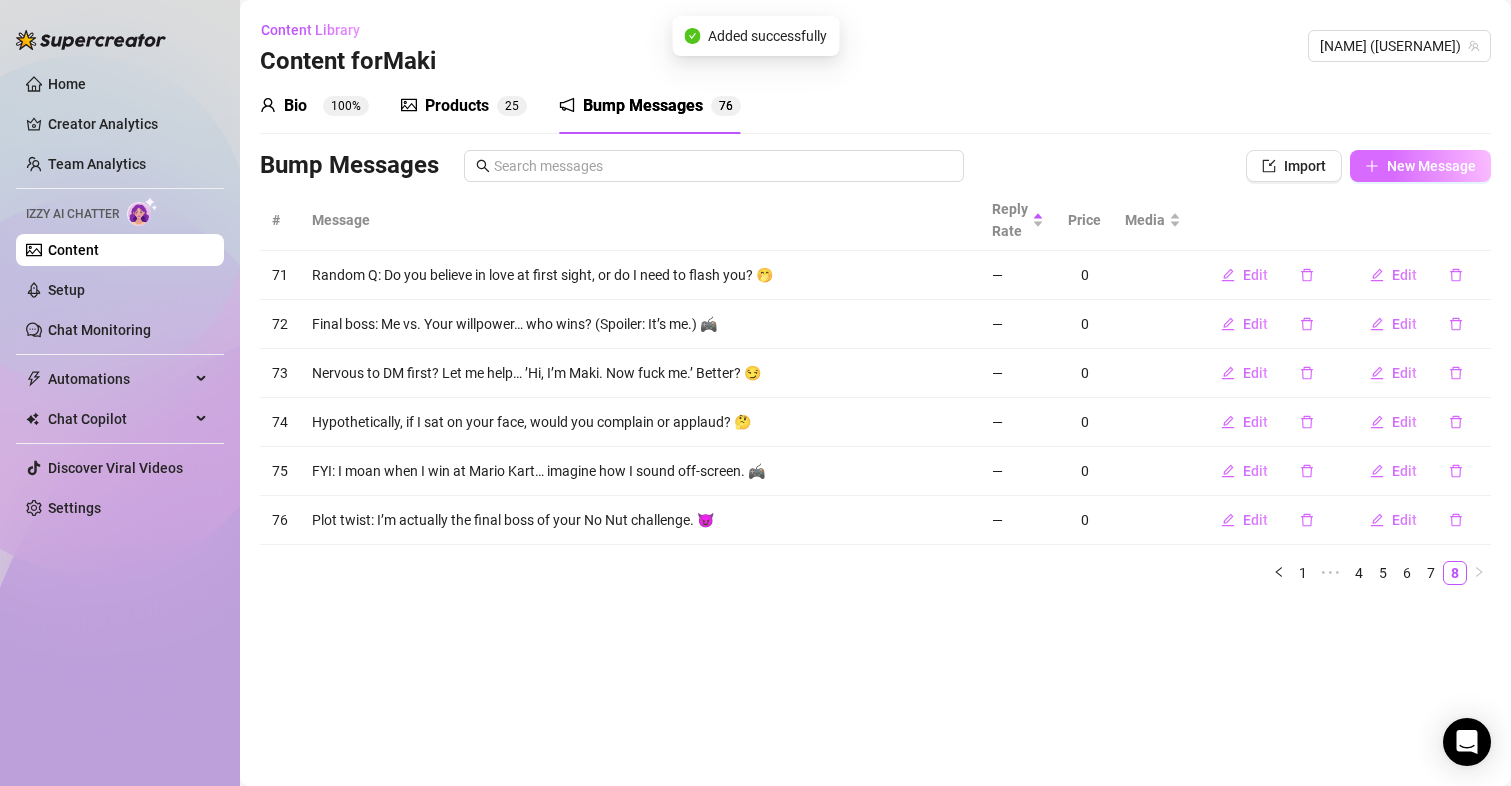 click on "New Message" at bounding box center (1431, 166) 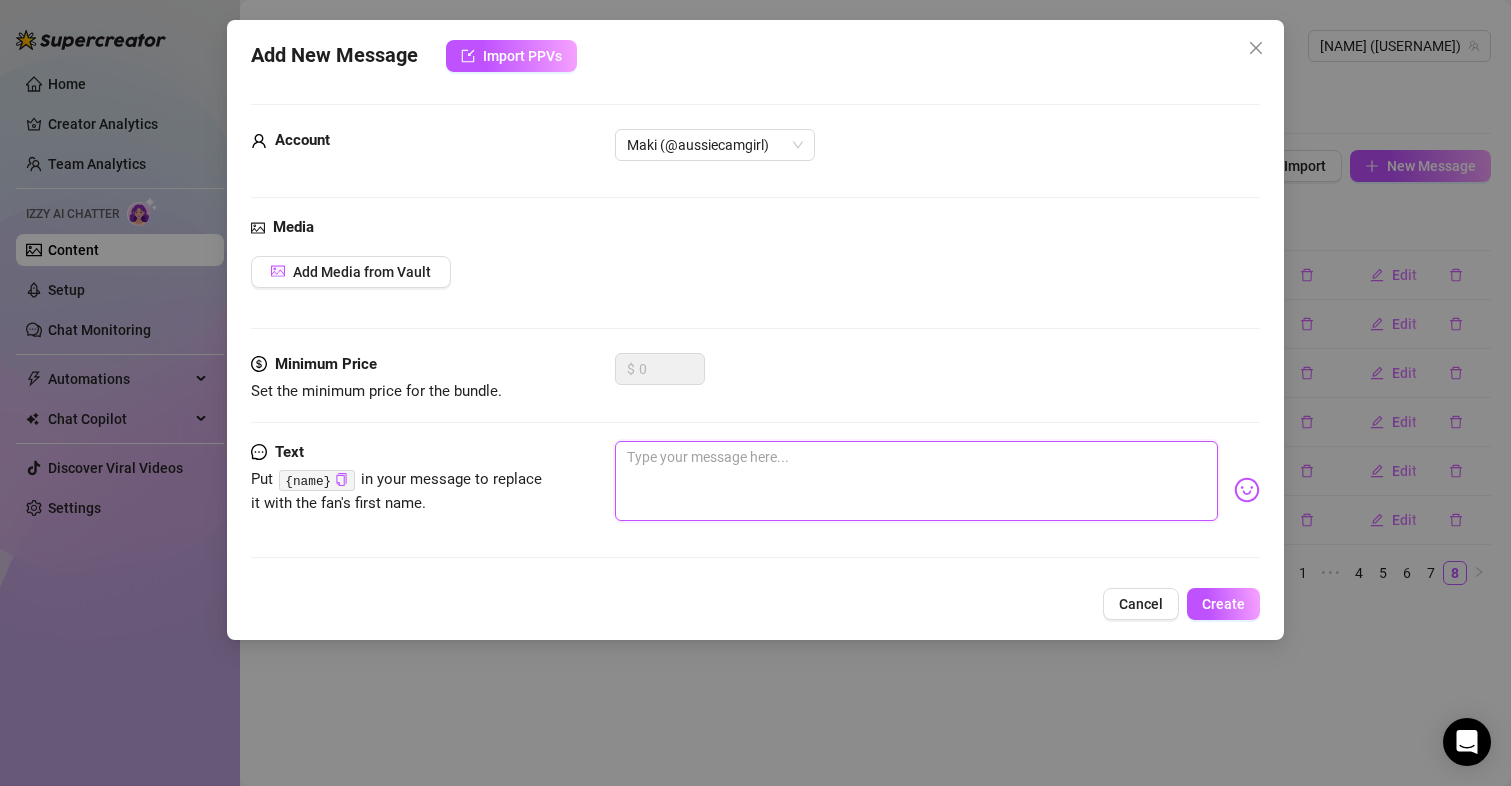 click at bounding box center [917, 481] 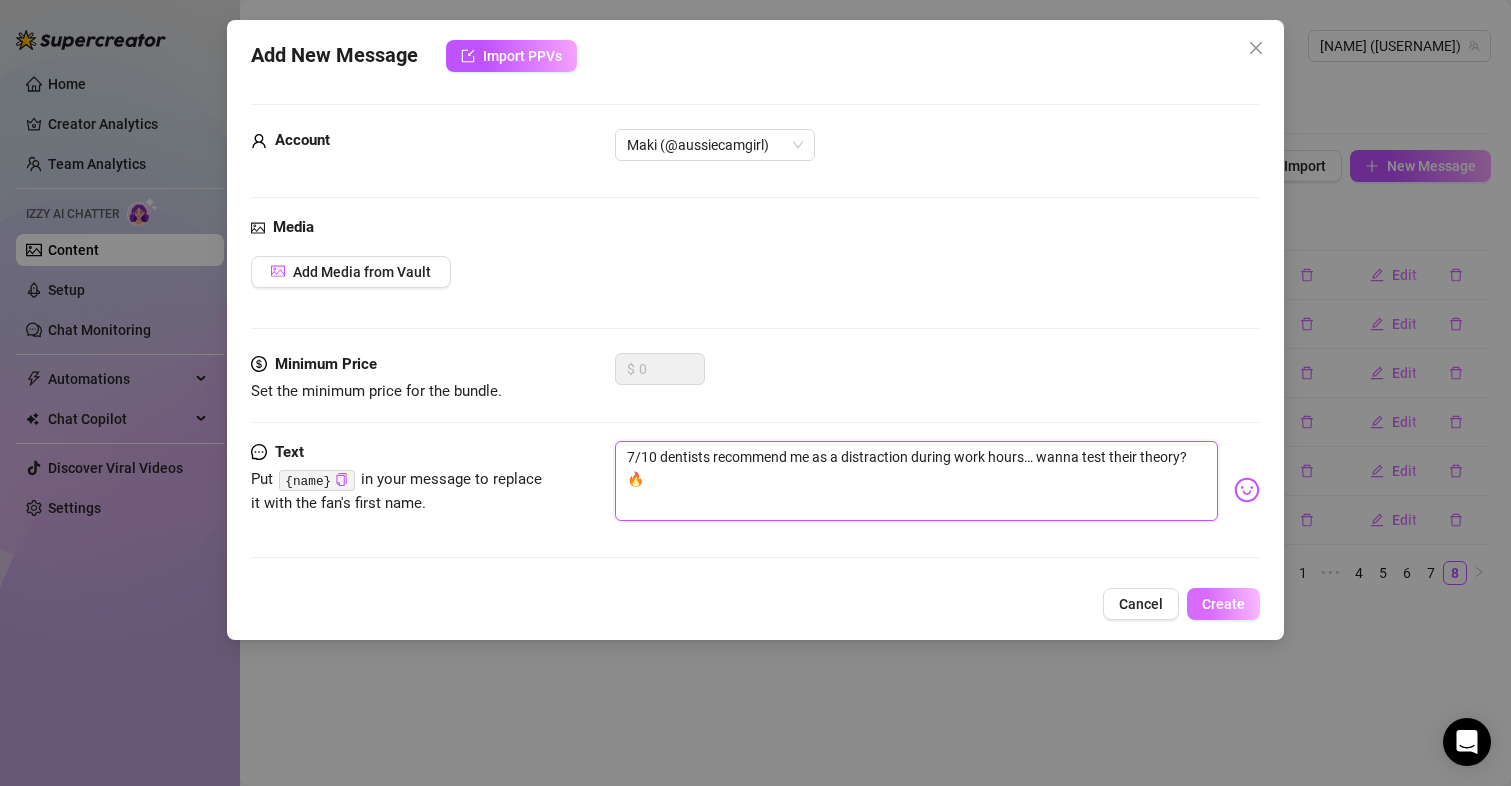 type on "7/10 dentists recommend me as a distraction during work hours… wanna test their theory? 🔥" 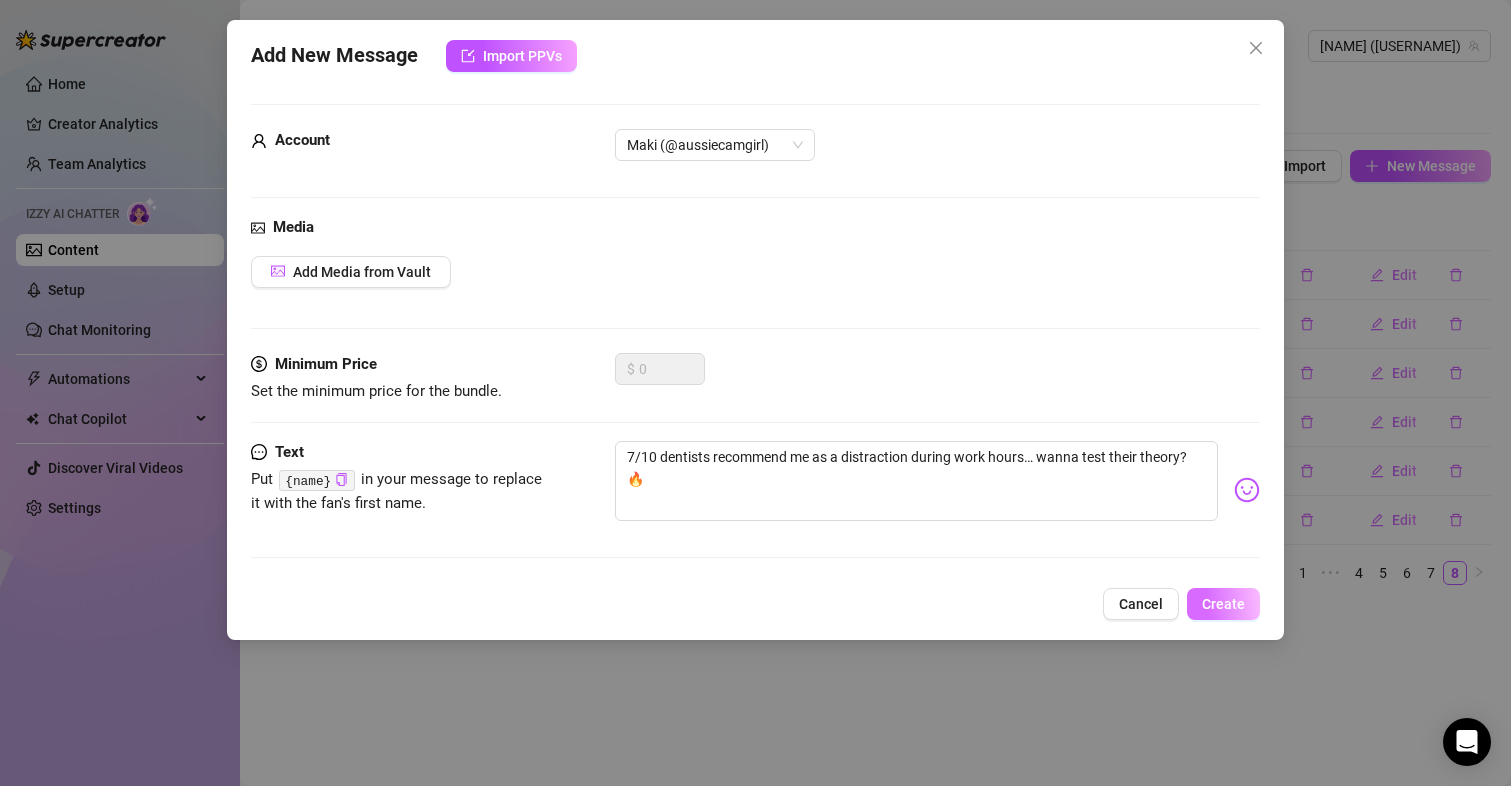 click on "Create" at bounding box center [1223, 604] 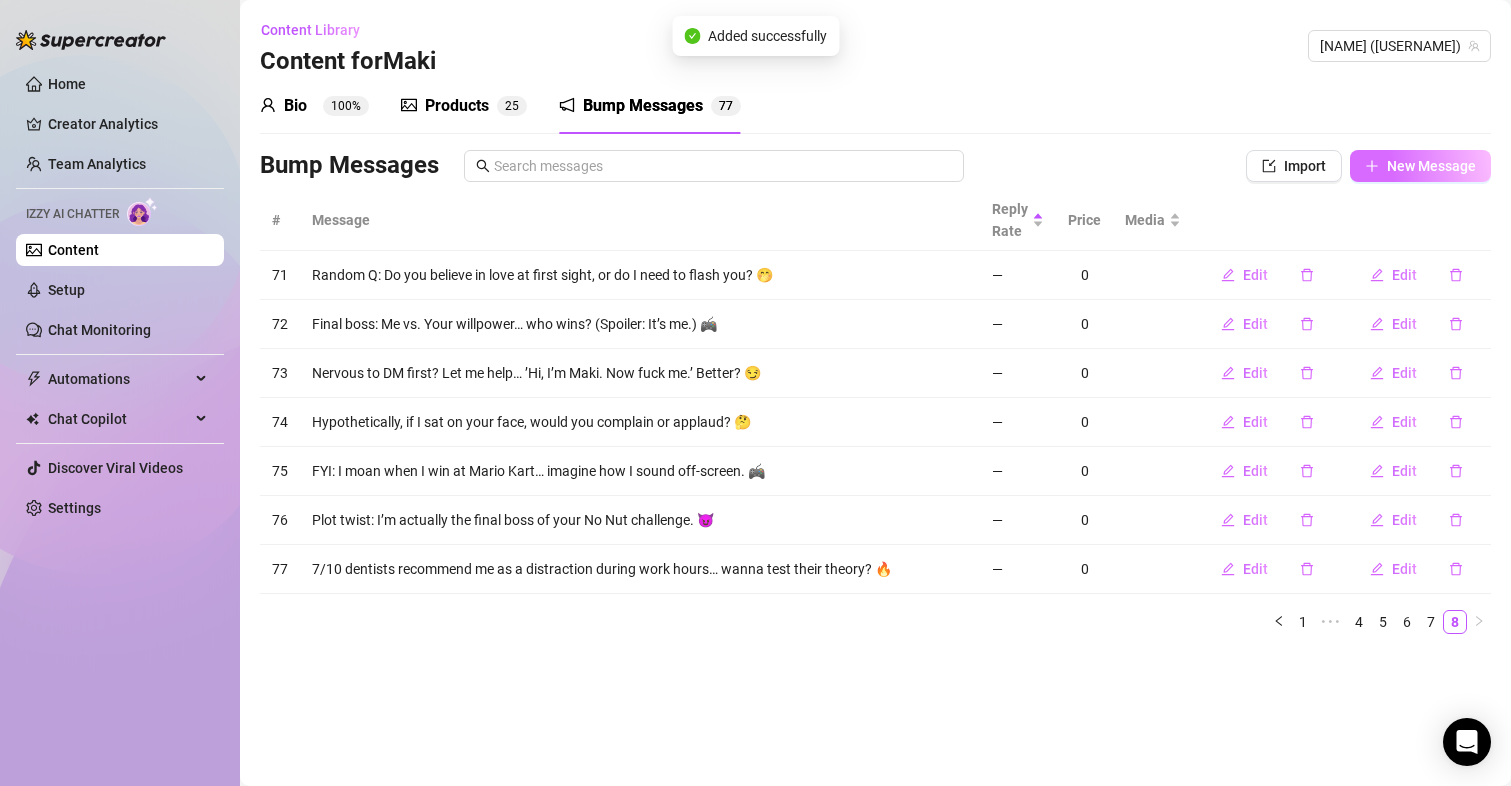 click on "New Message" at bounding box center (1431, 166) 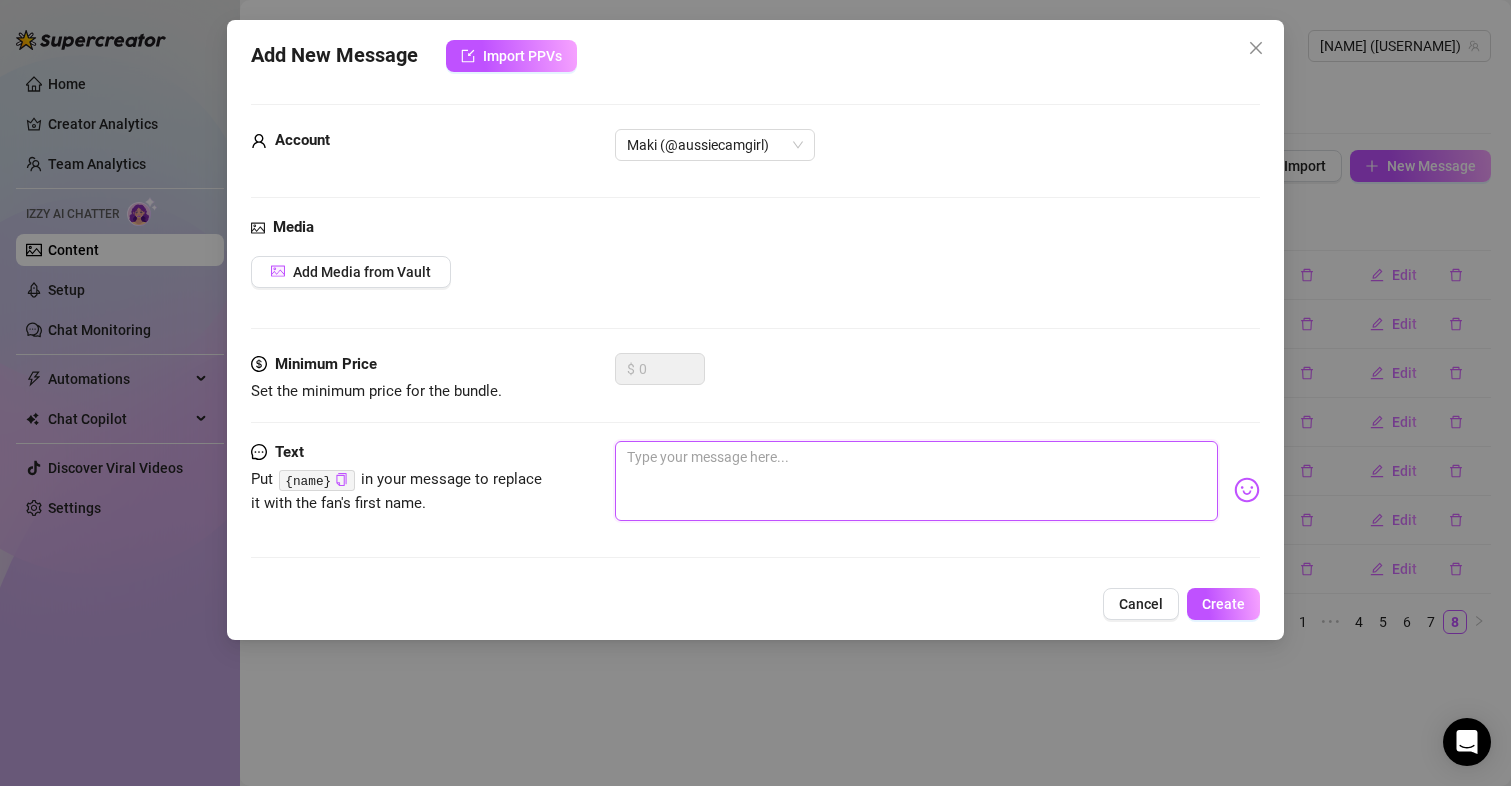 click at bounding box center (917, 481) 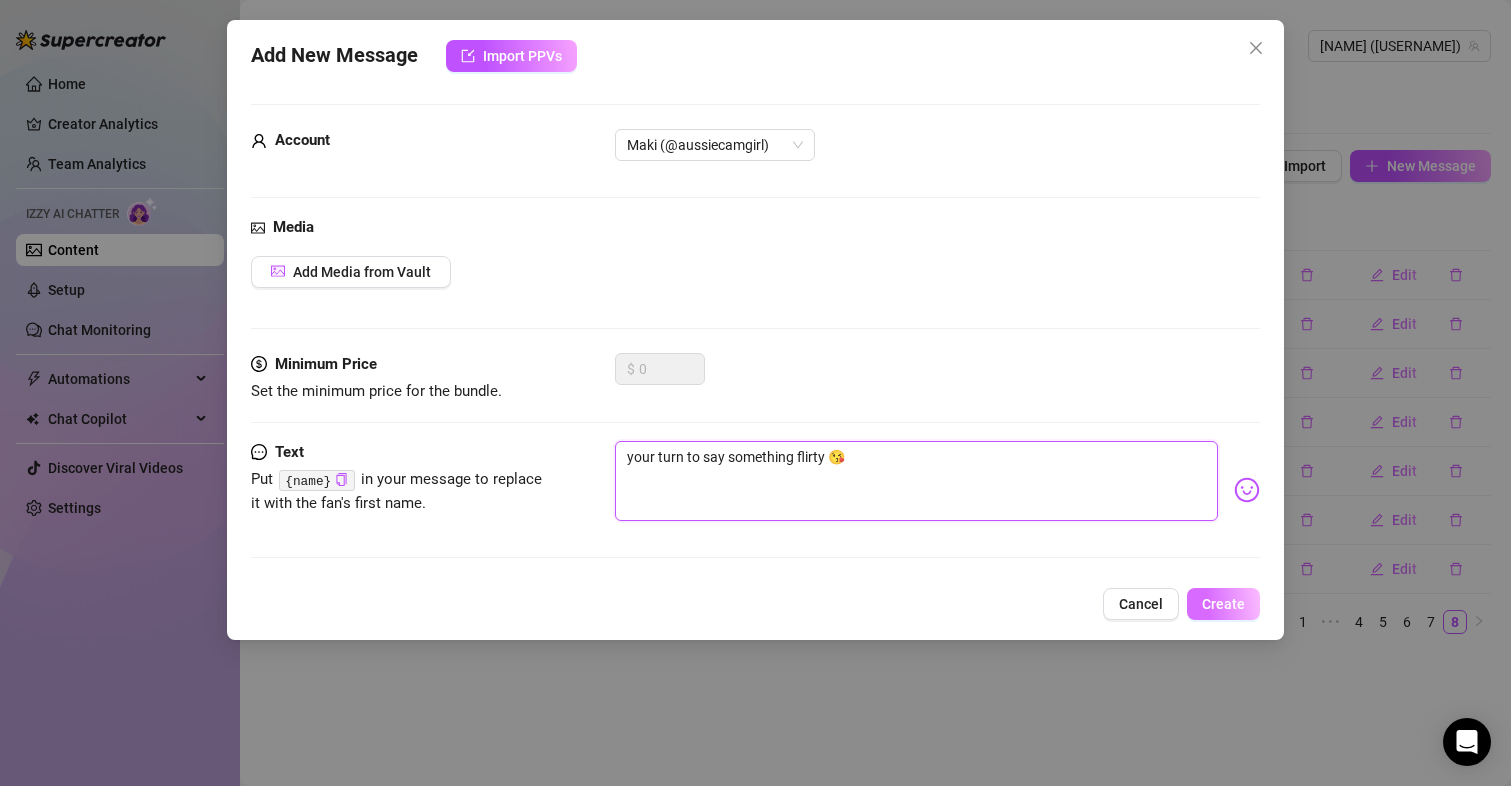type on "your turn to say something flirty 😘" 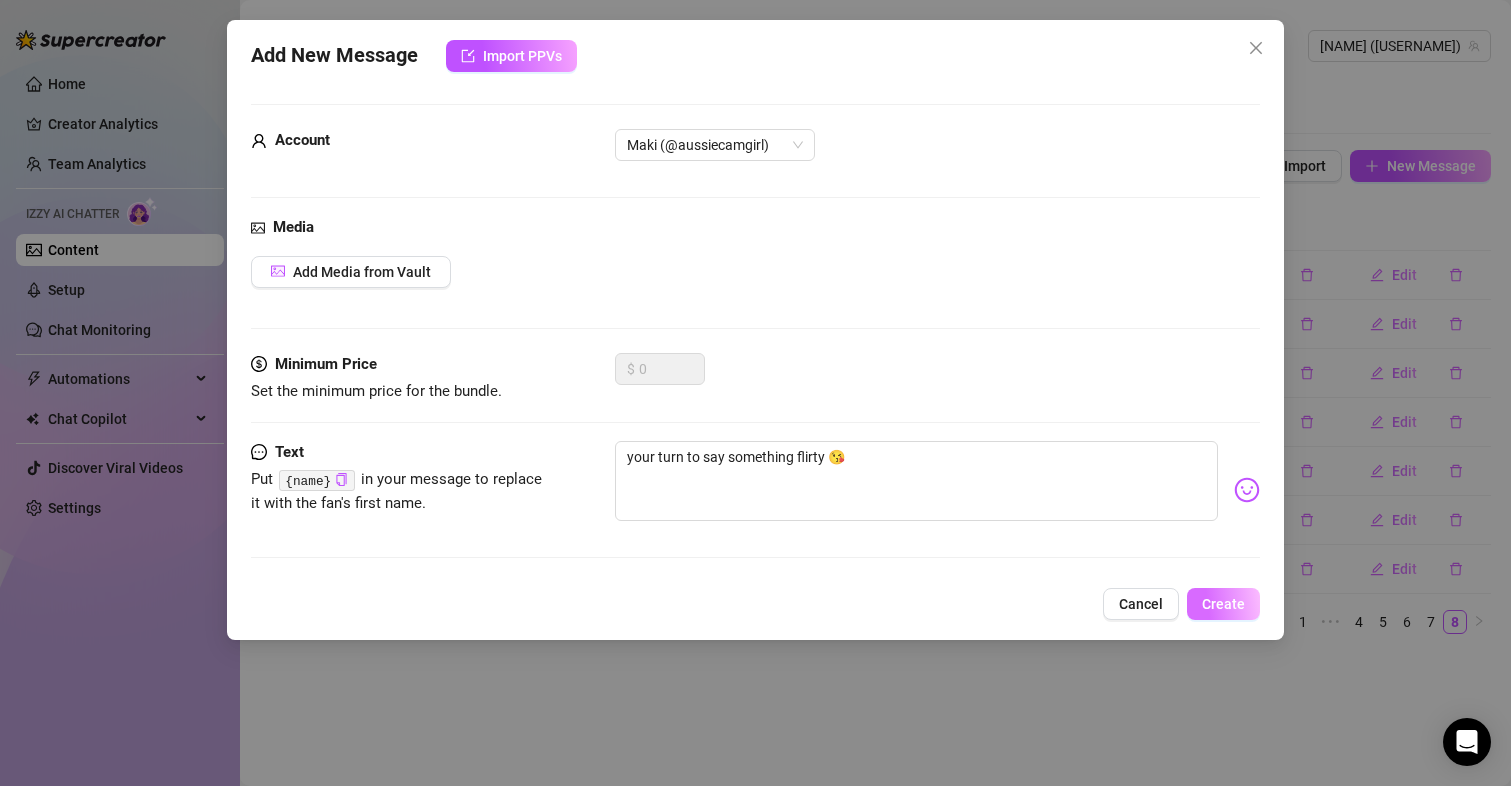 click on "Create" at bounding box center (1223, 604) 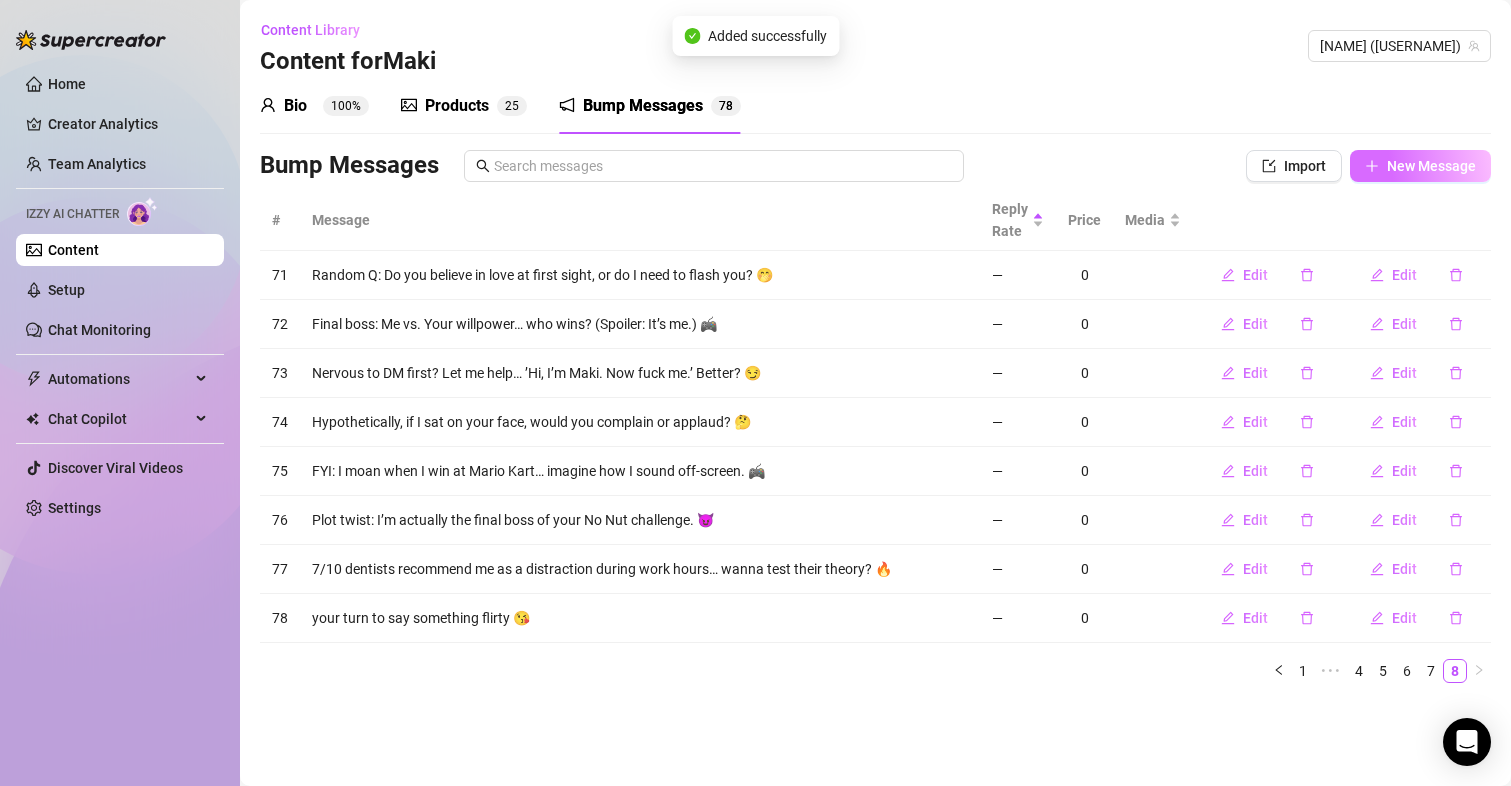 click on "New Message" at bounding box center (1431, 166) 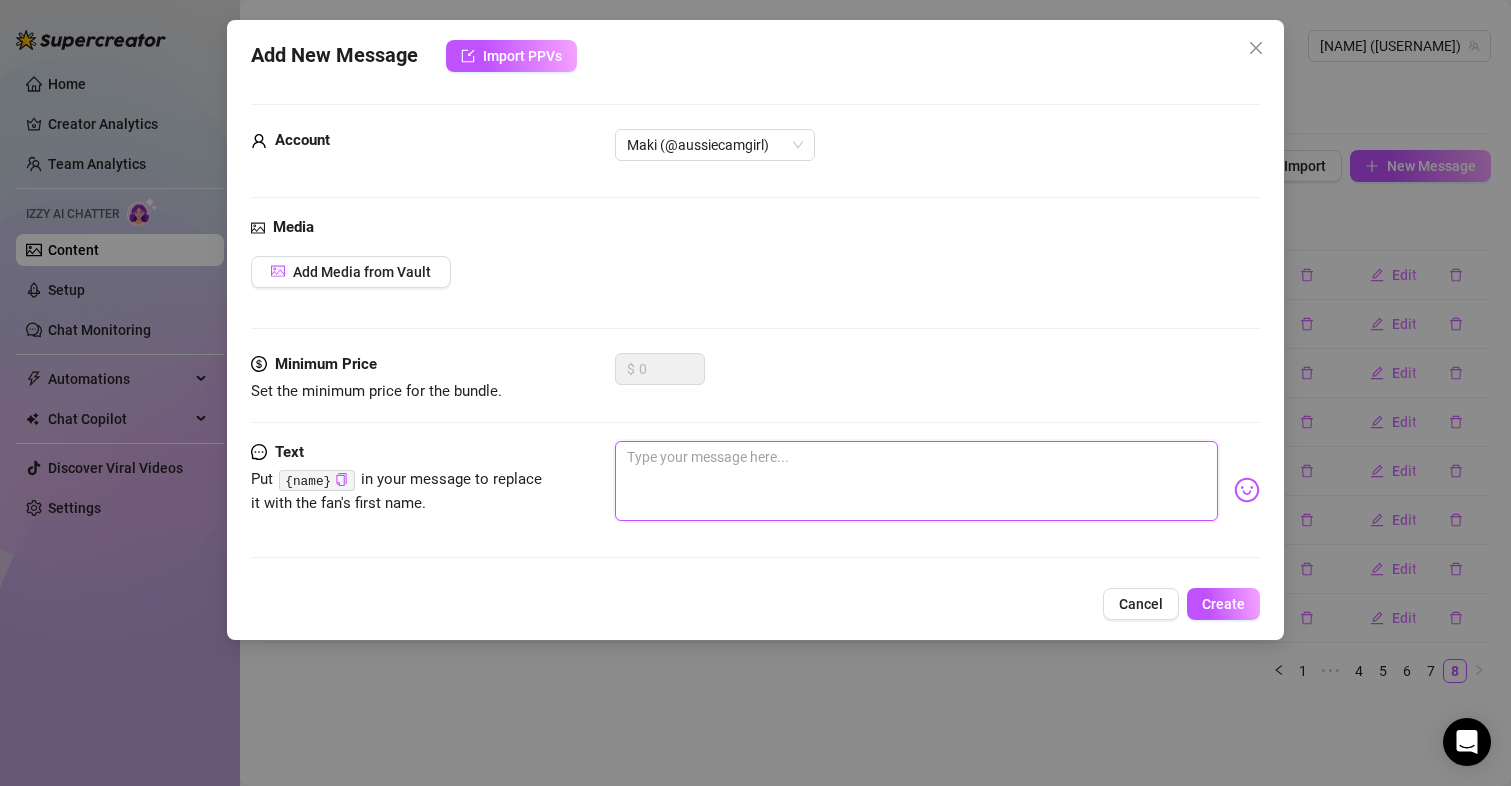 click at bounding box center [917, 481] 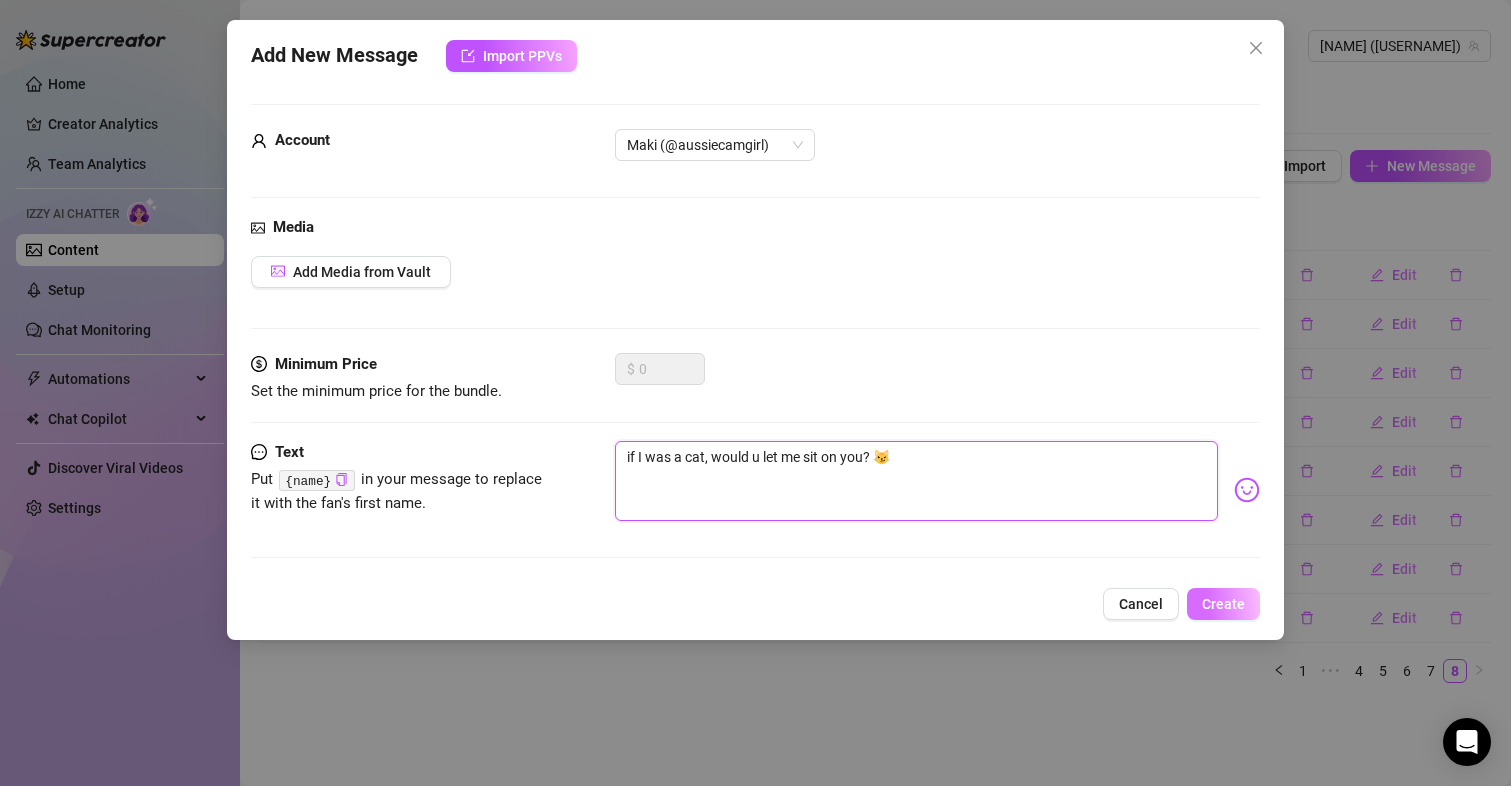 type on "if I was a cat, would u let me sit on you? 😼" 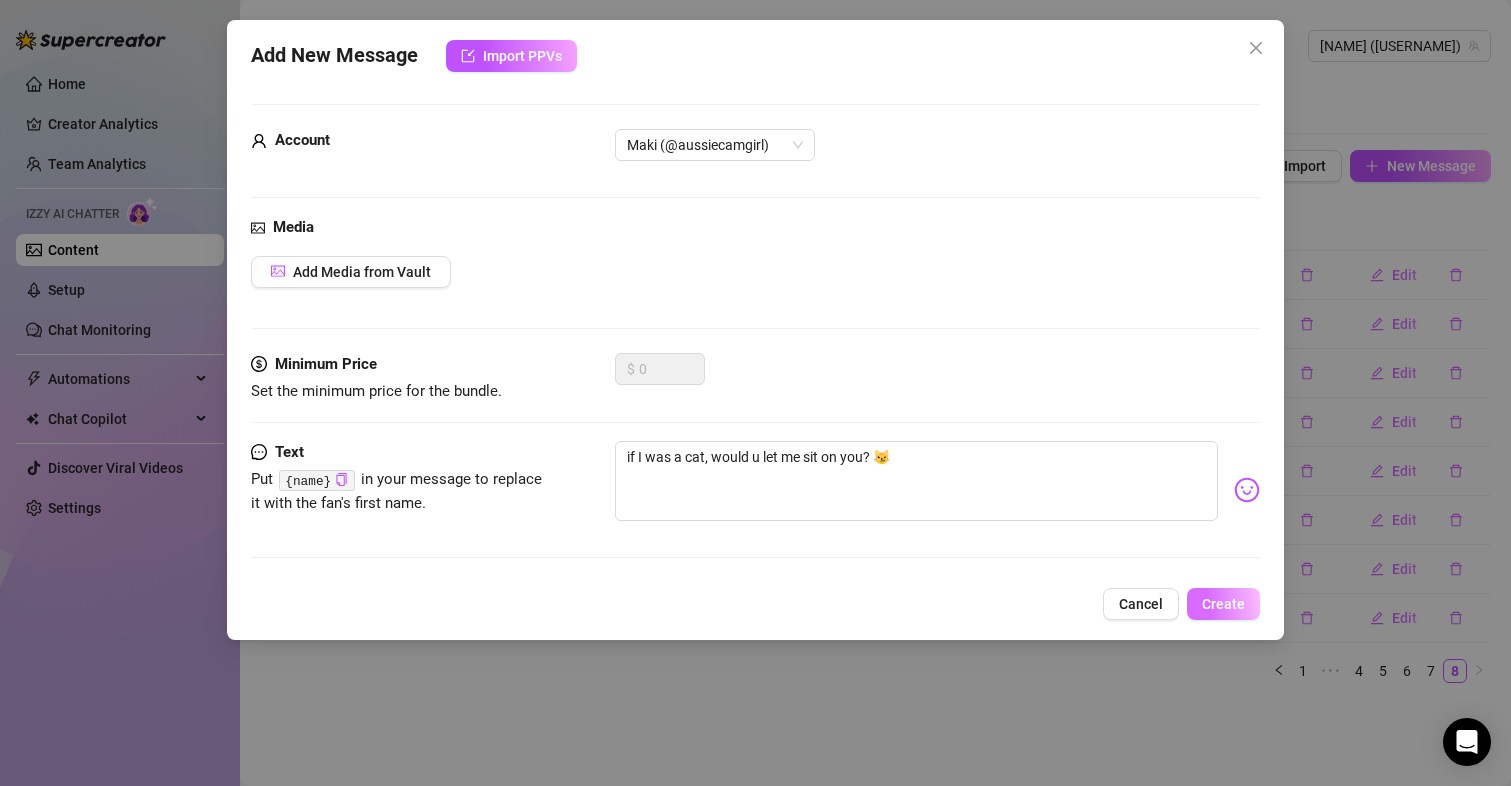 click on "Create" at bounding box center [1223, 604] 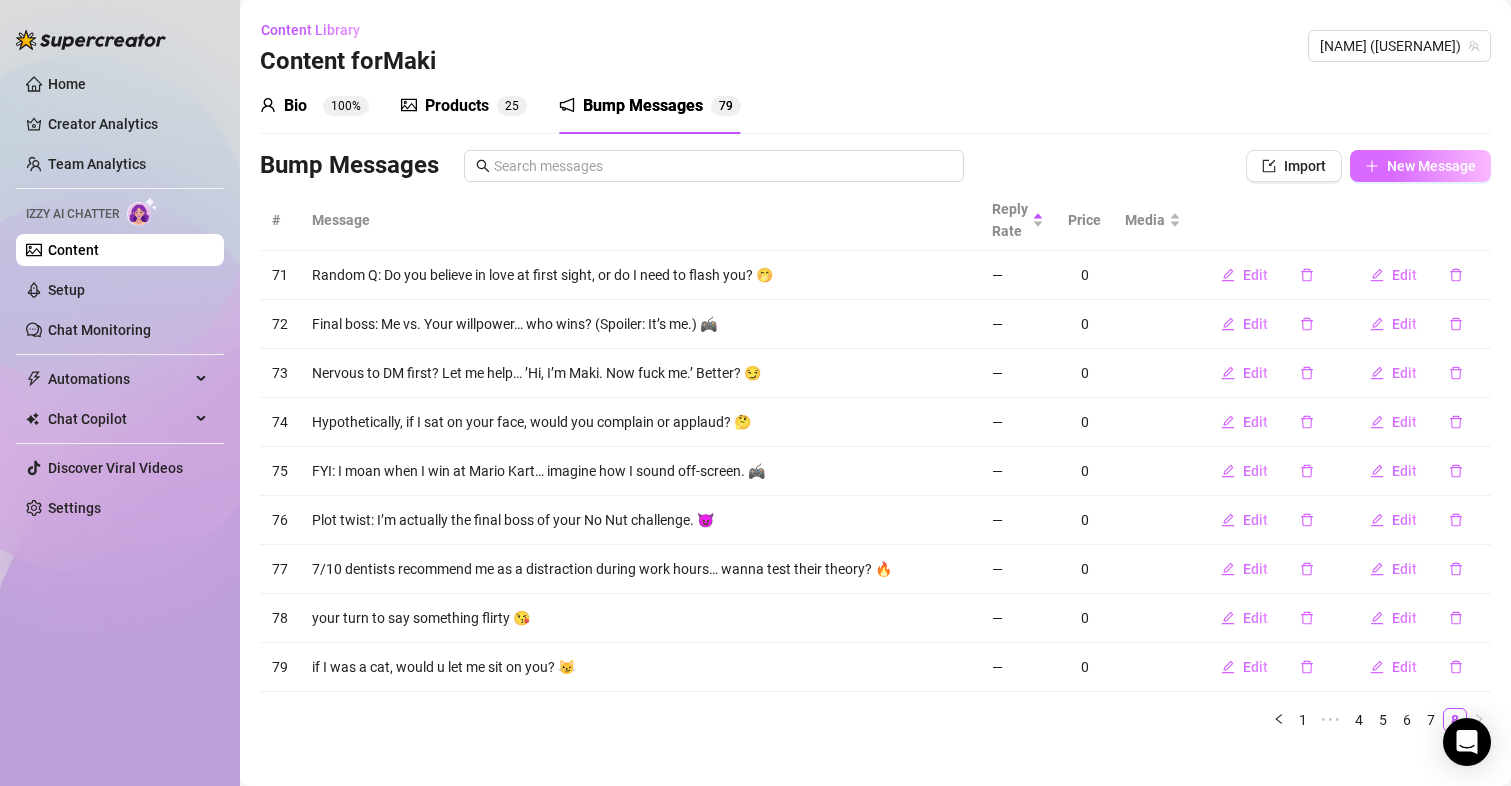 click on "New Message" at bounding box center (1431, 166) 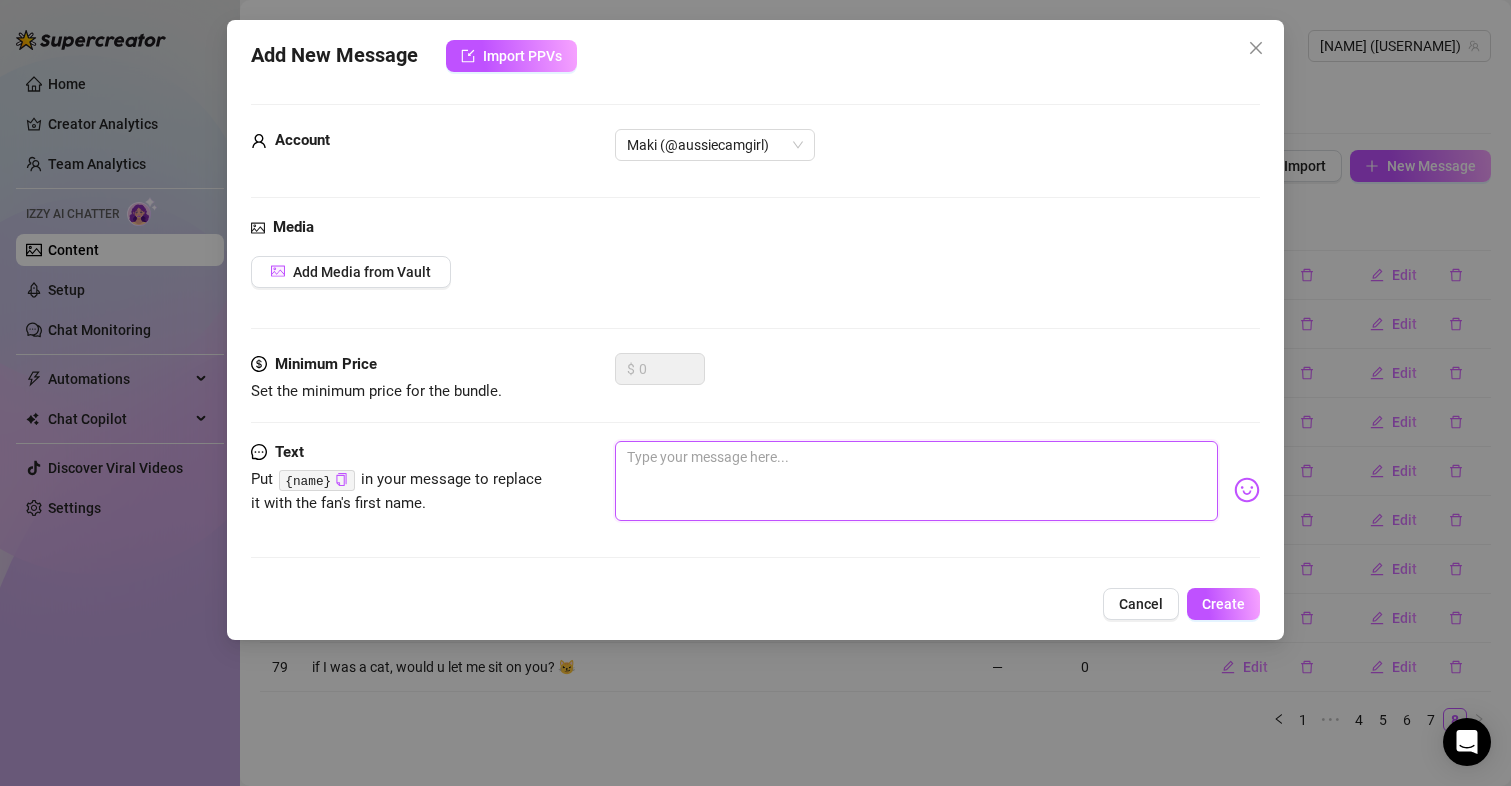 click at bounding box center (917, 481) 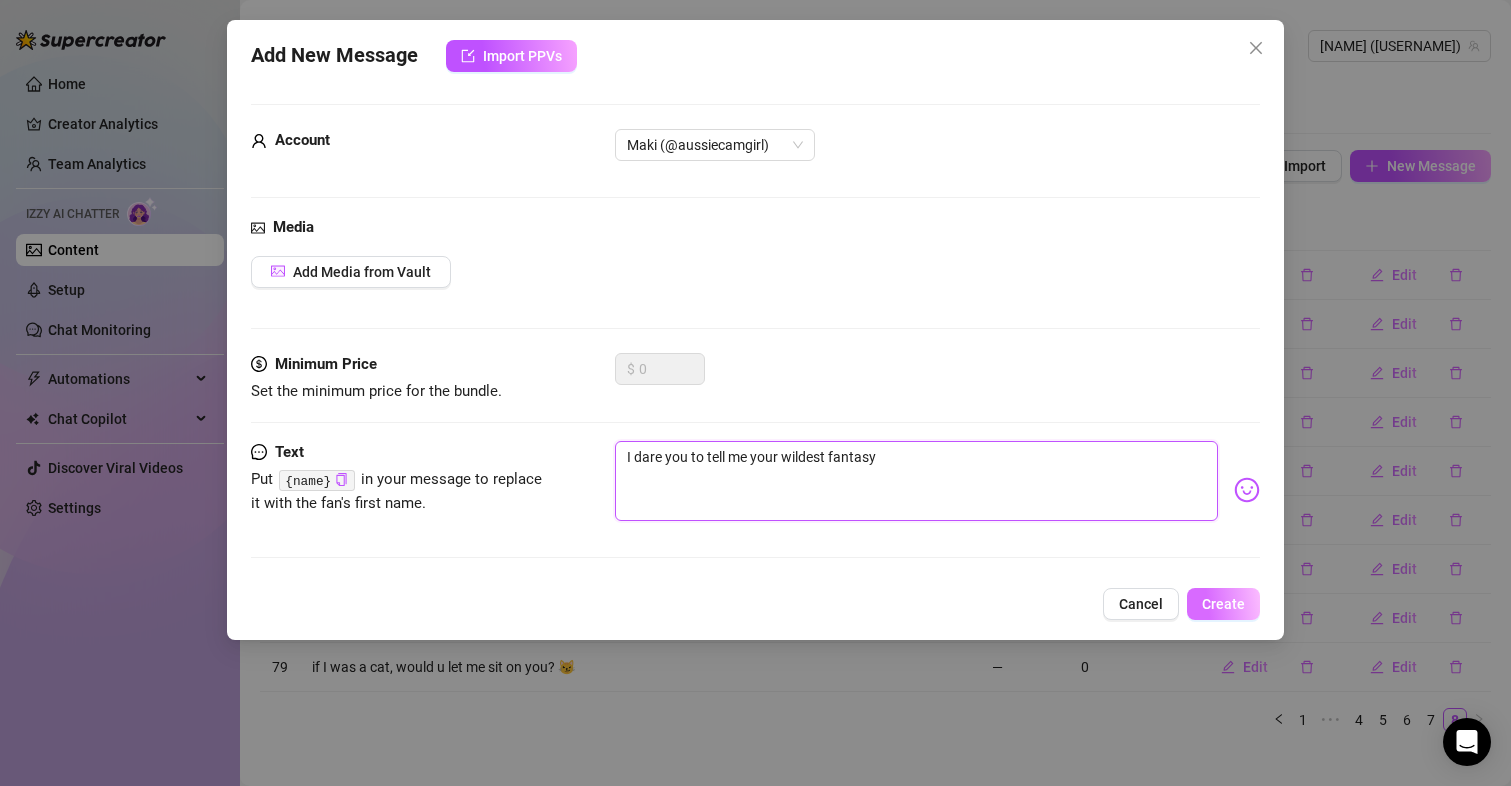 type on "I dare you to tell me your wildest fantasy" 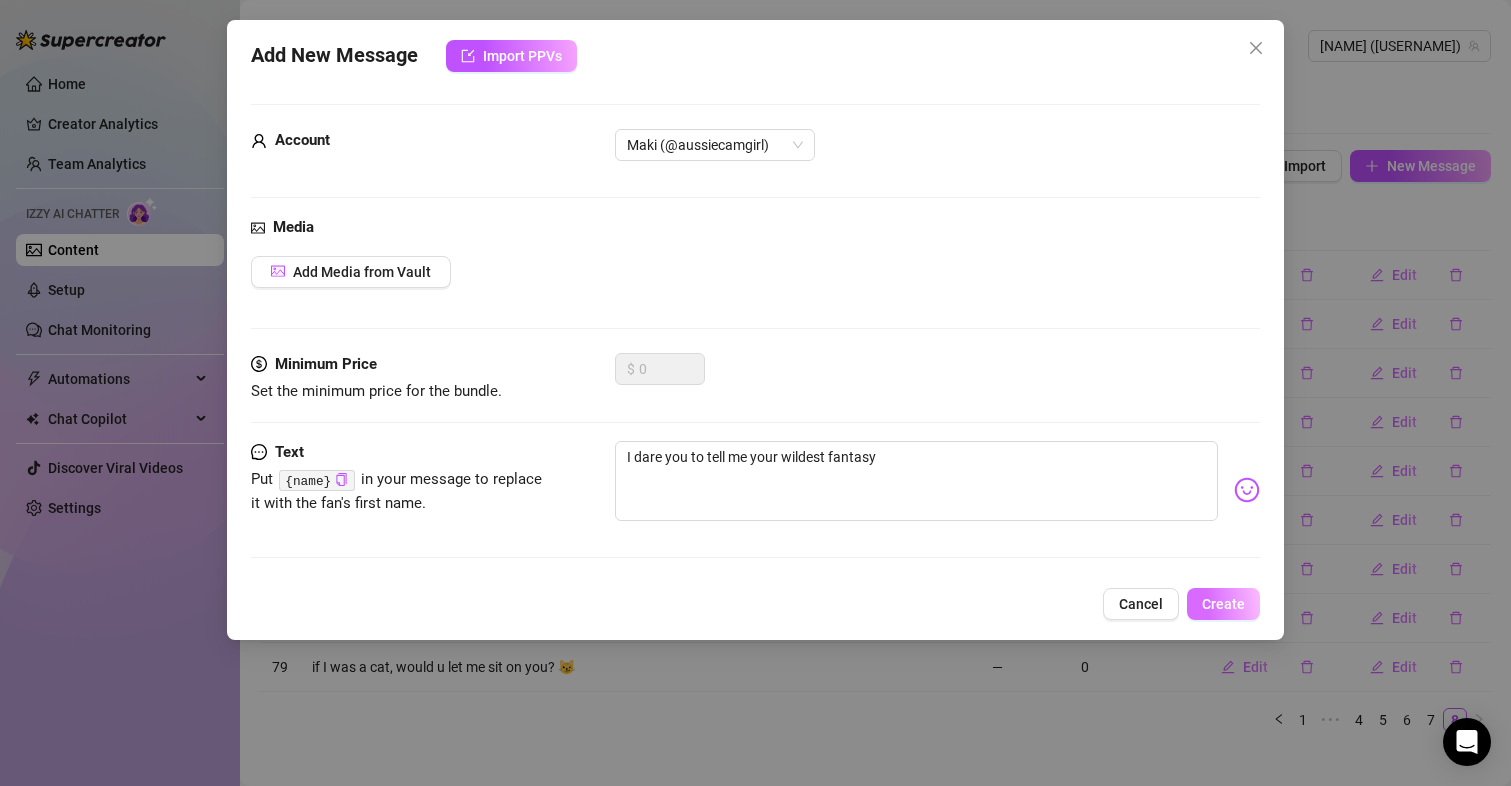 click on "Create" at bounding box center [1223, 604] 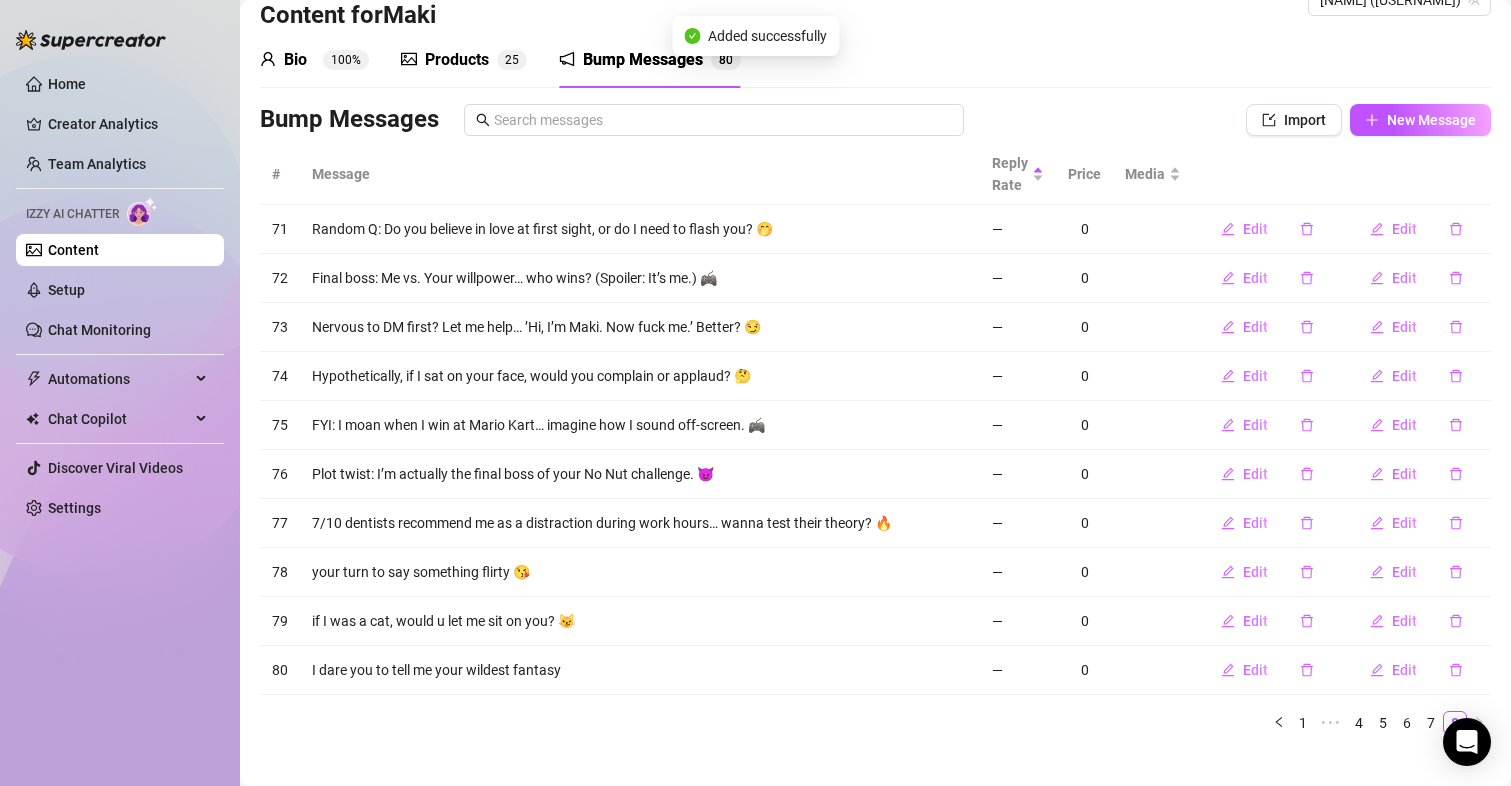 scroll, scrollTop: 71, scrollLeft: 0, axis: vertical 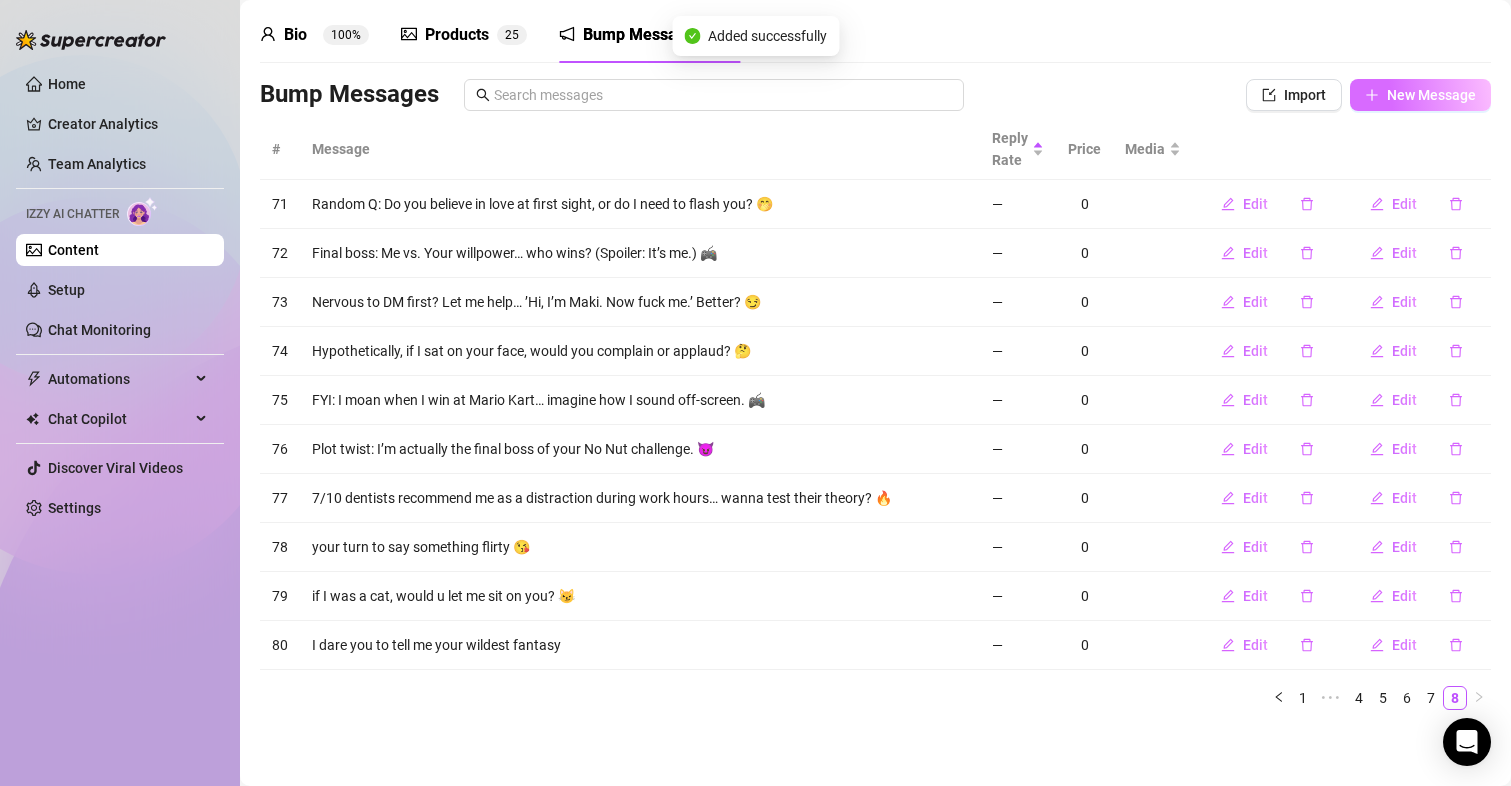 click on "New Message" at bounding box center [1431, 95] 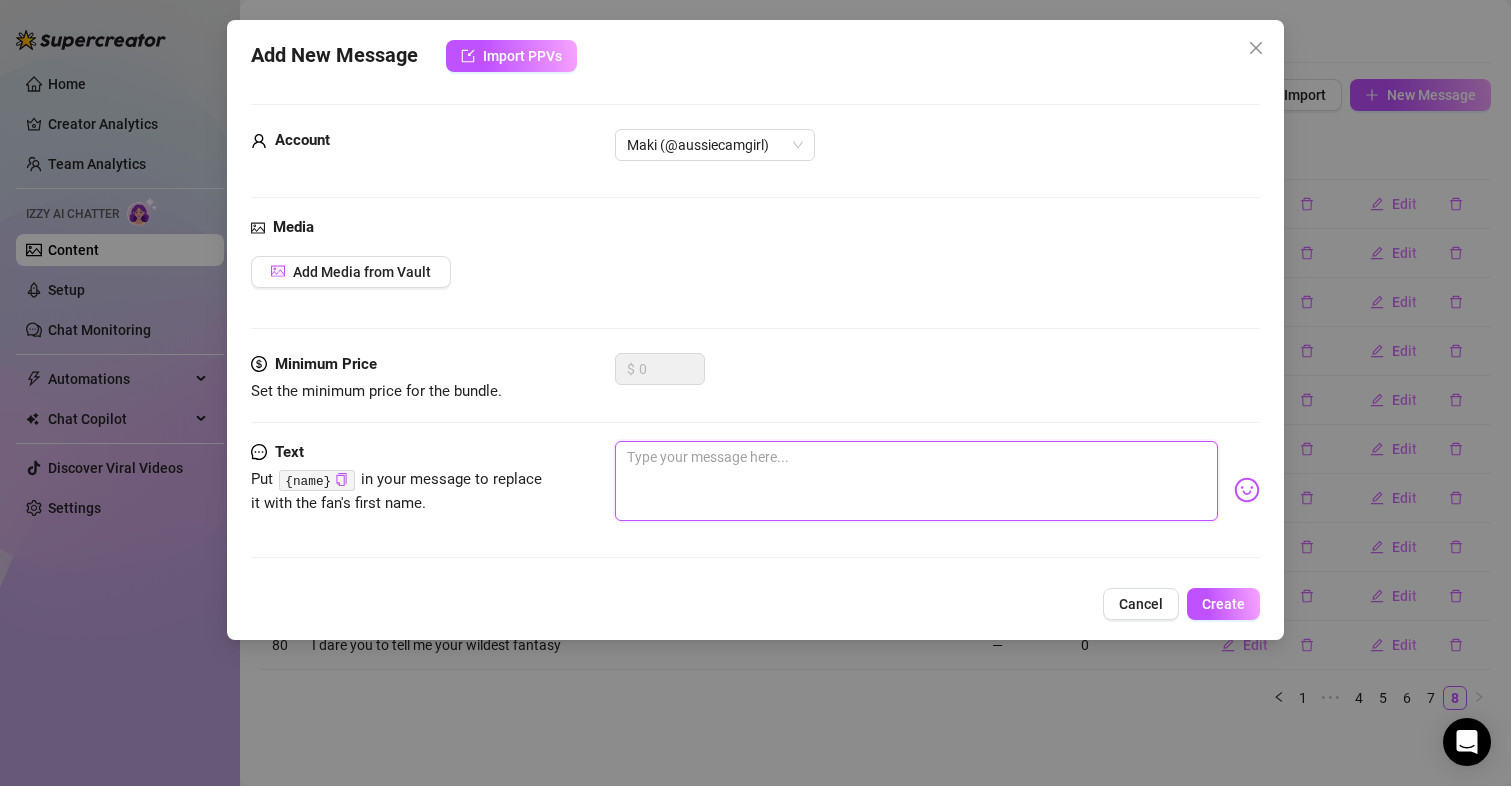 click at bounding box center (917, 481) 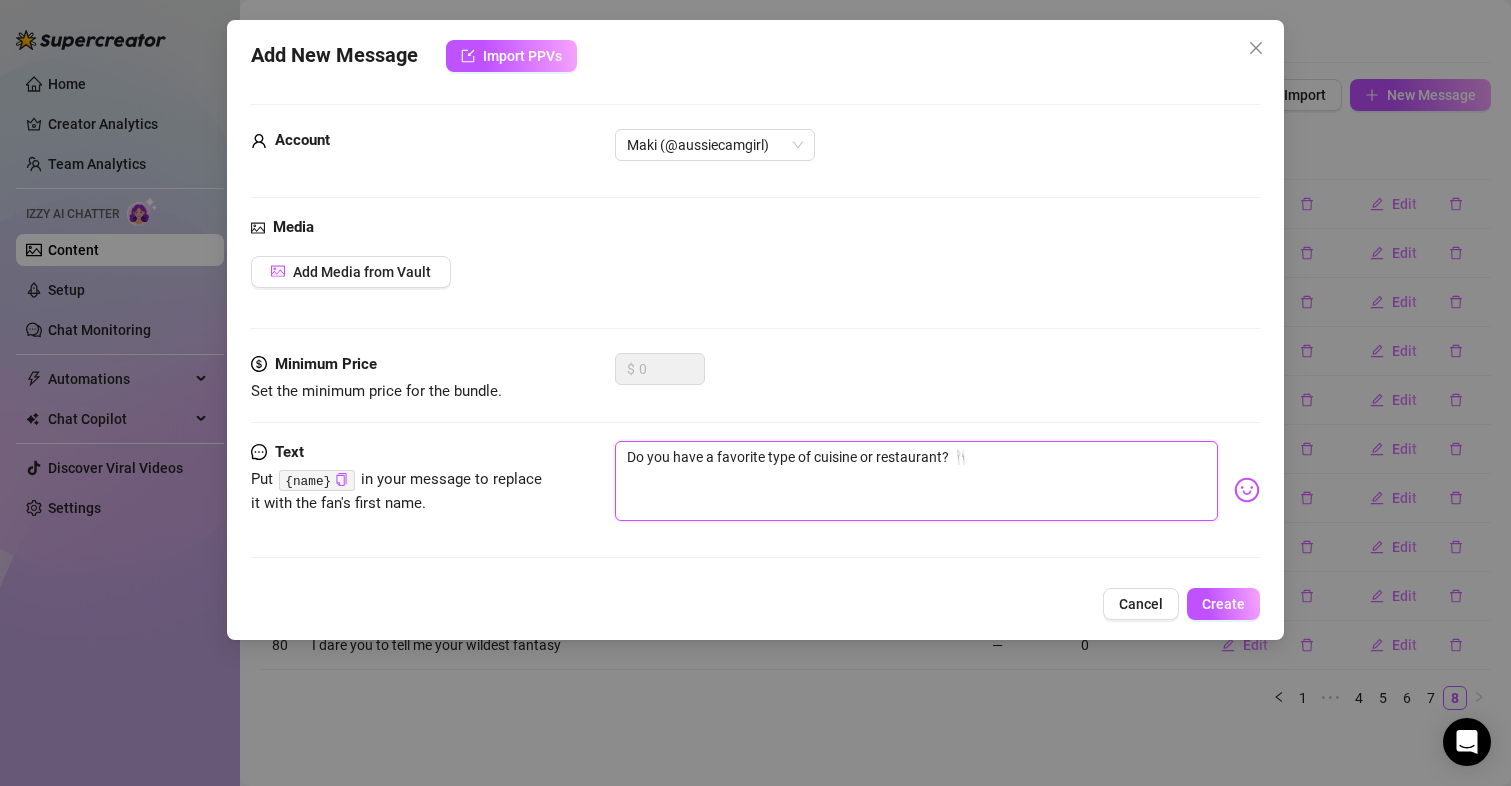 click on "Do you have a favorite type of cuisine or restaurant? 🍴" at bounding box center (917, 481) 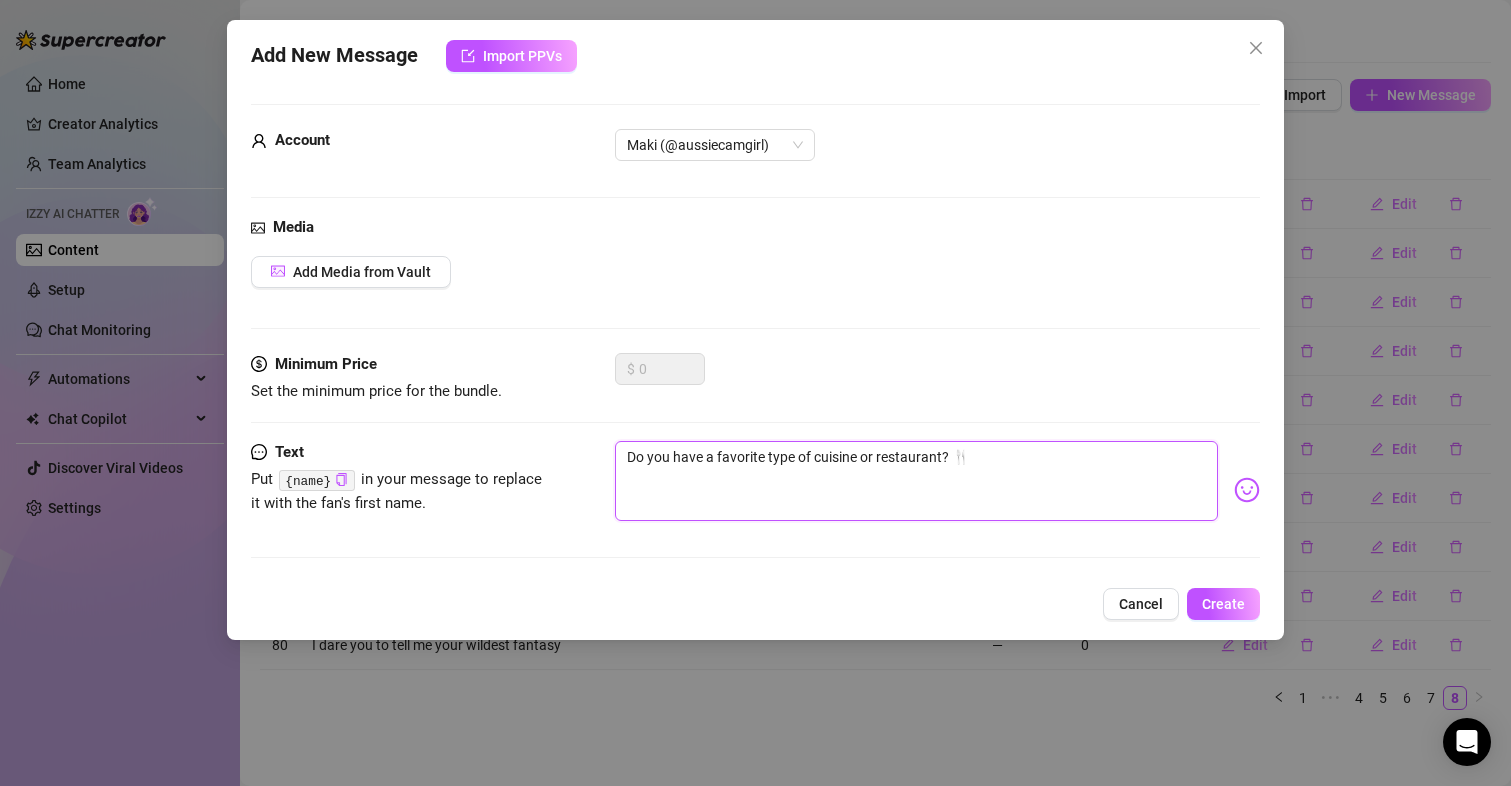 type on "Do you have a favourite type of cuisine or restaurant? 🍴" 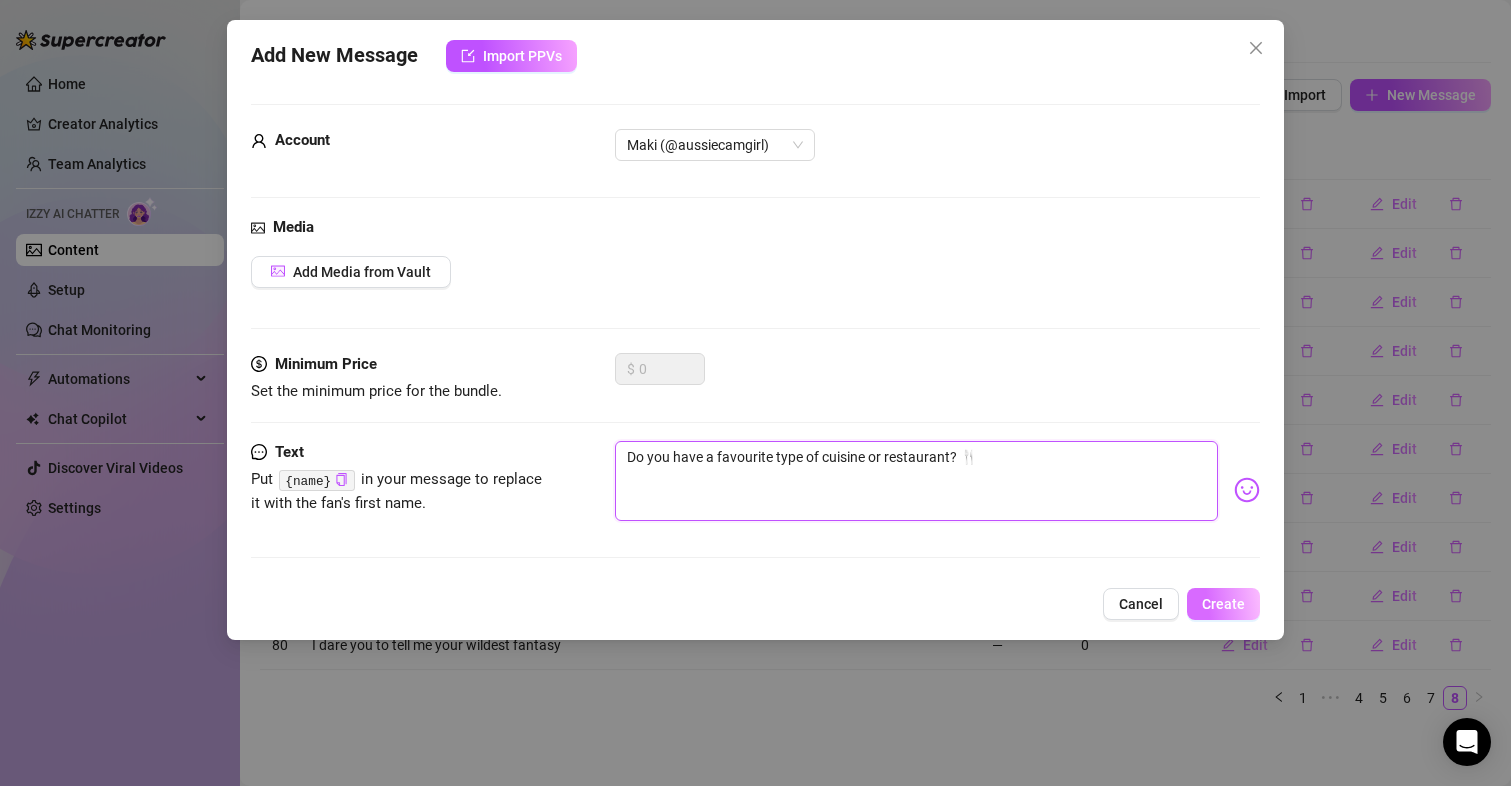 type on "Do you have a favourite type of cuisine or restaurant? 🍴" 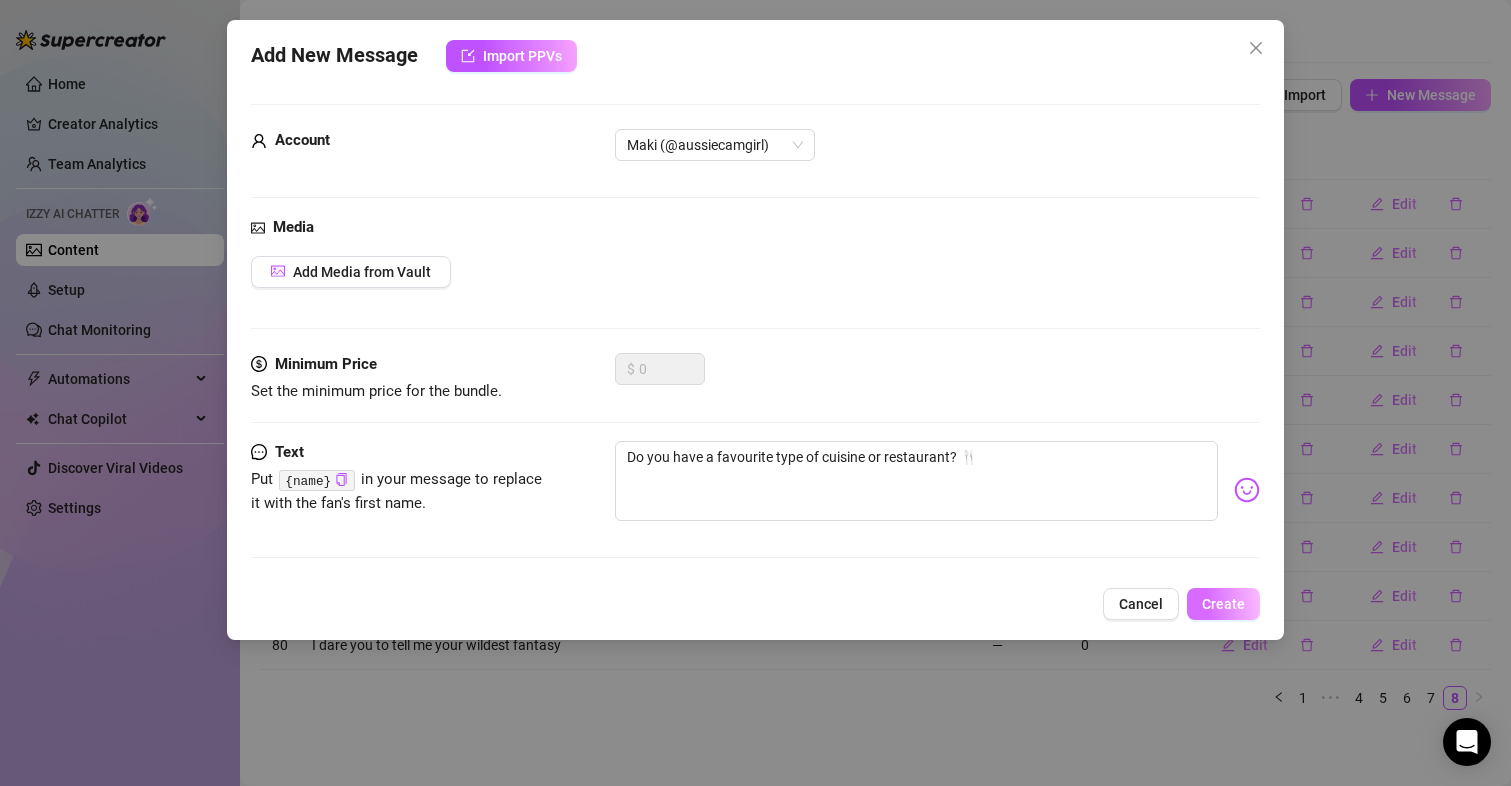 click on "Create" at bounding box center (1223, 604) 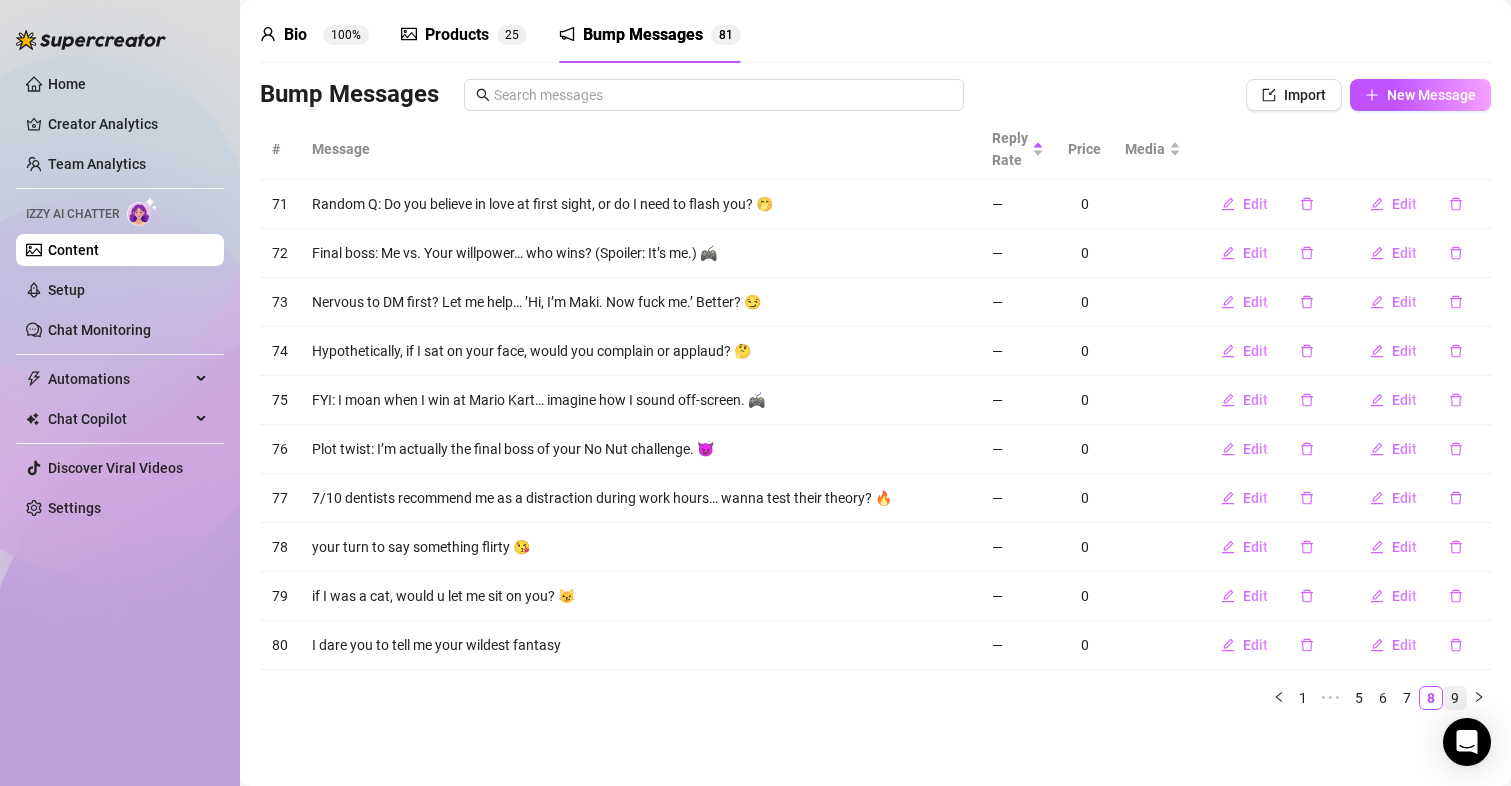 click on "9" at bounding box center [1455, 698] 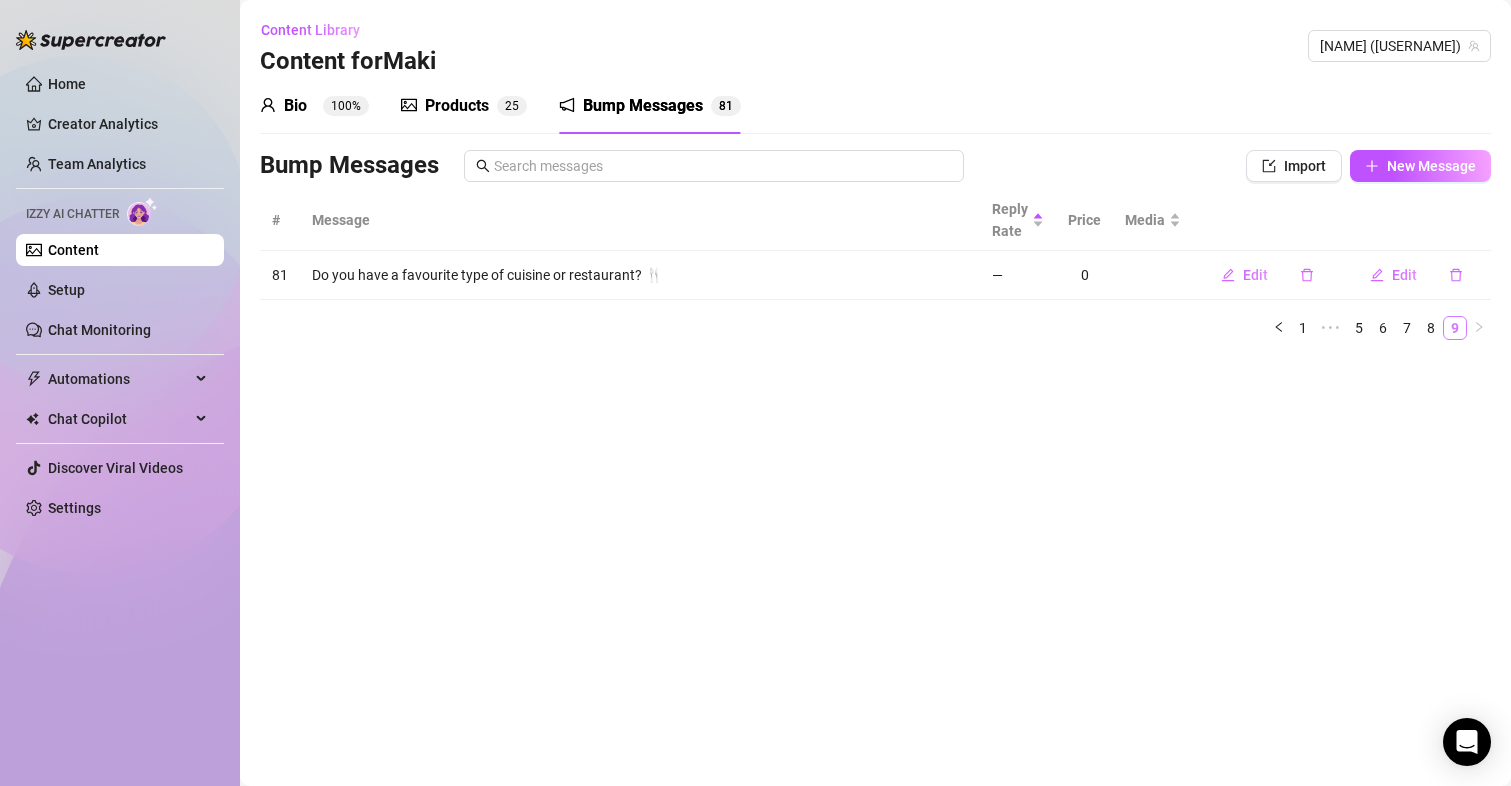 scroll, scrollTop: 0, scrollLeft: 0, axis: both 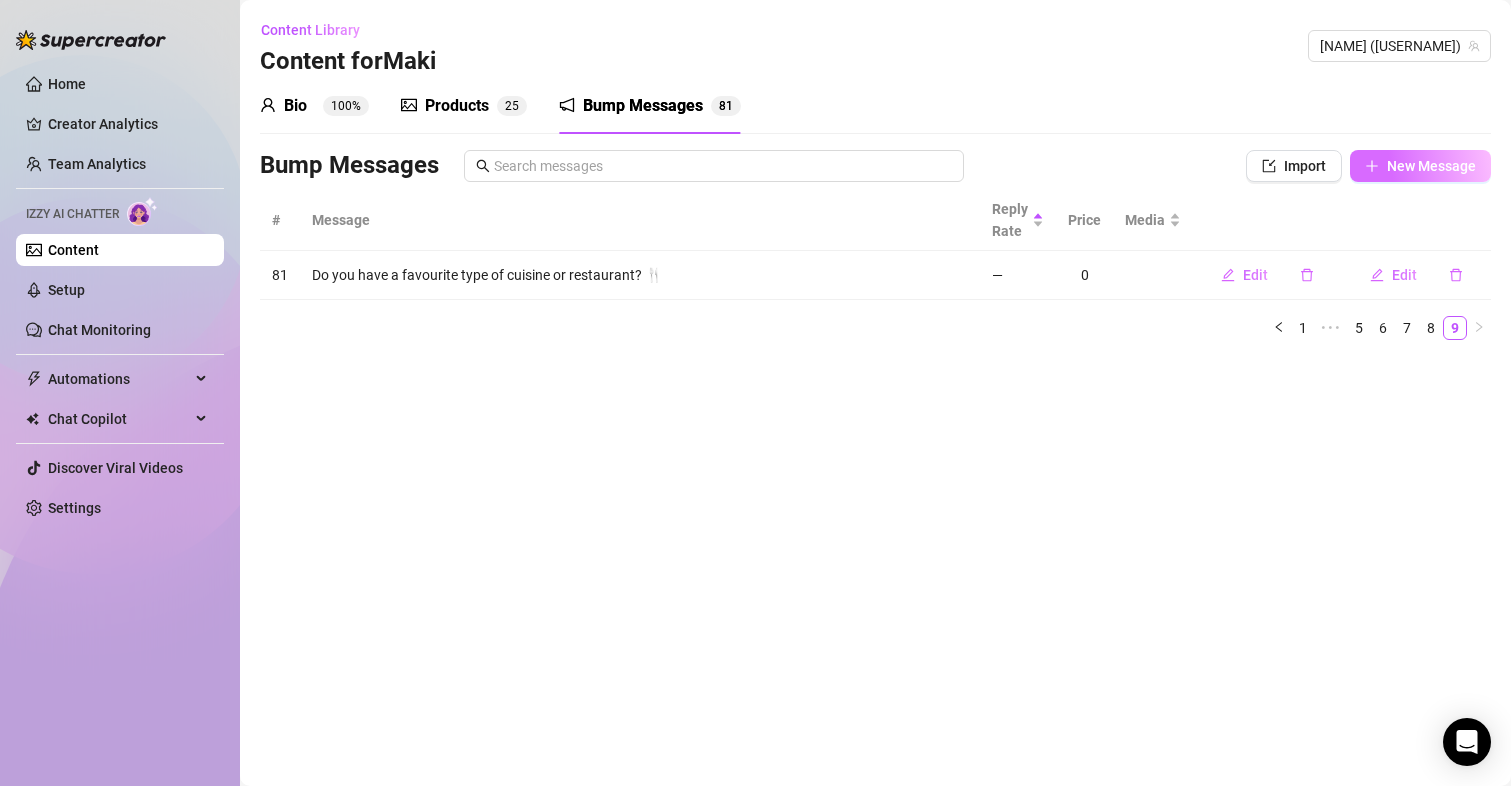 click on "New Message" at bounding box center (1431, 166) 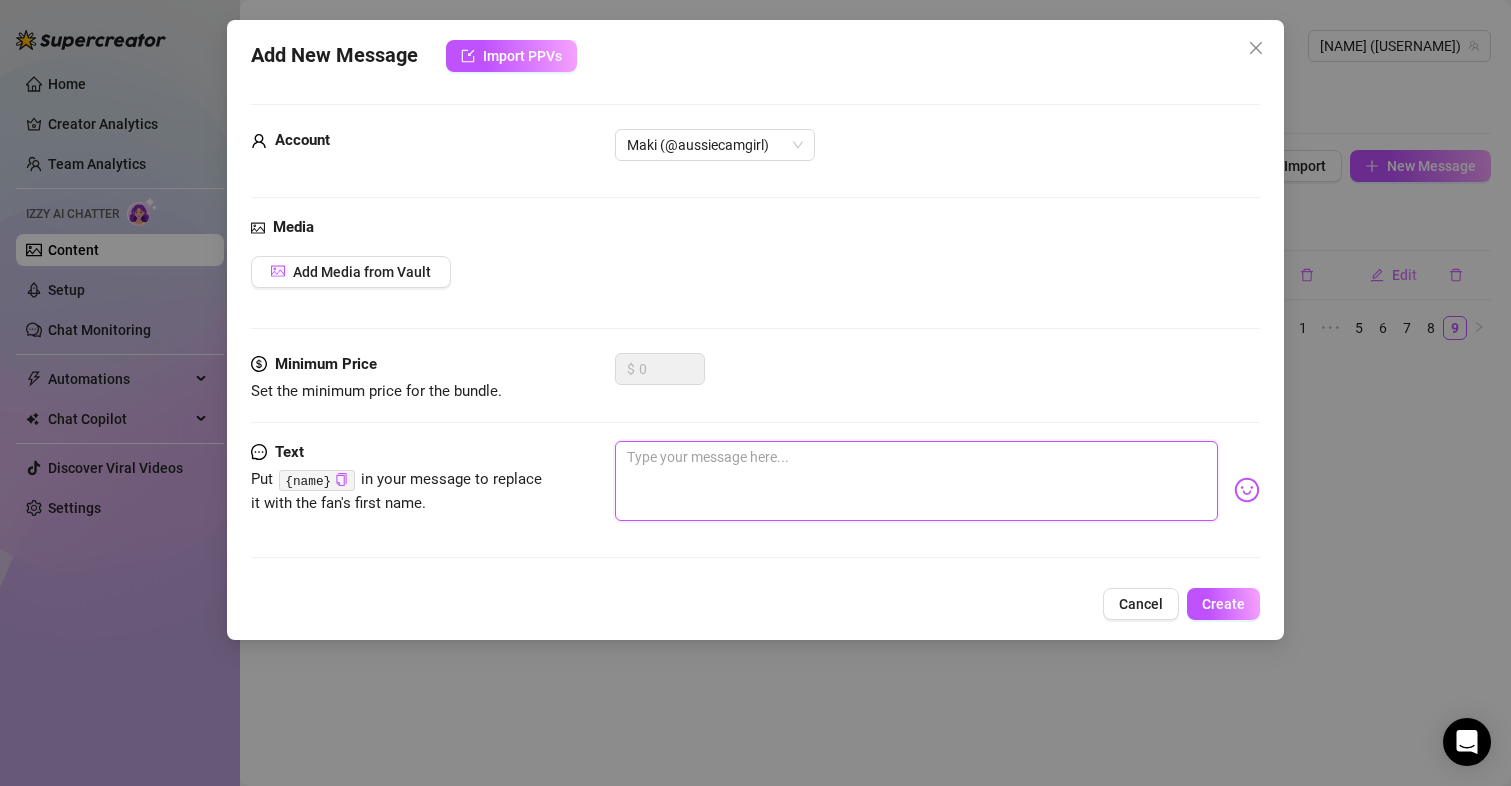 click at bounding box center [917, 481] 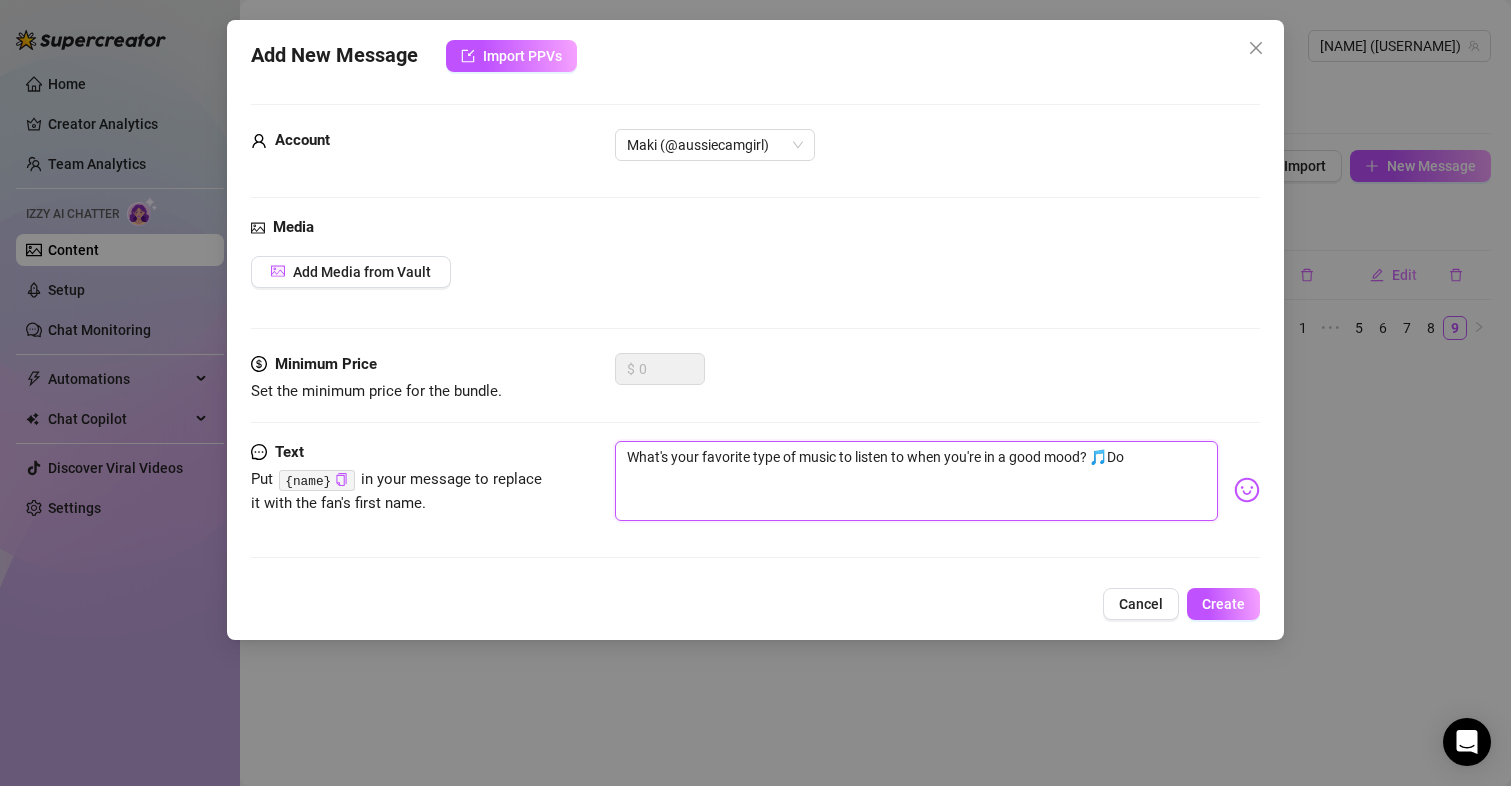 click on "What's your favorite type of music to listen to when you're in a good mood? 🎵Do" at bounding box center [917, 481] 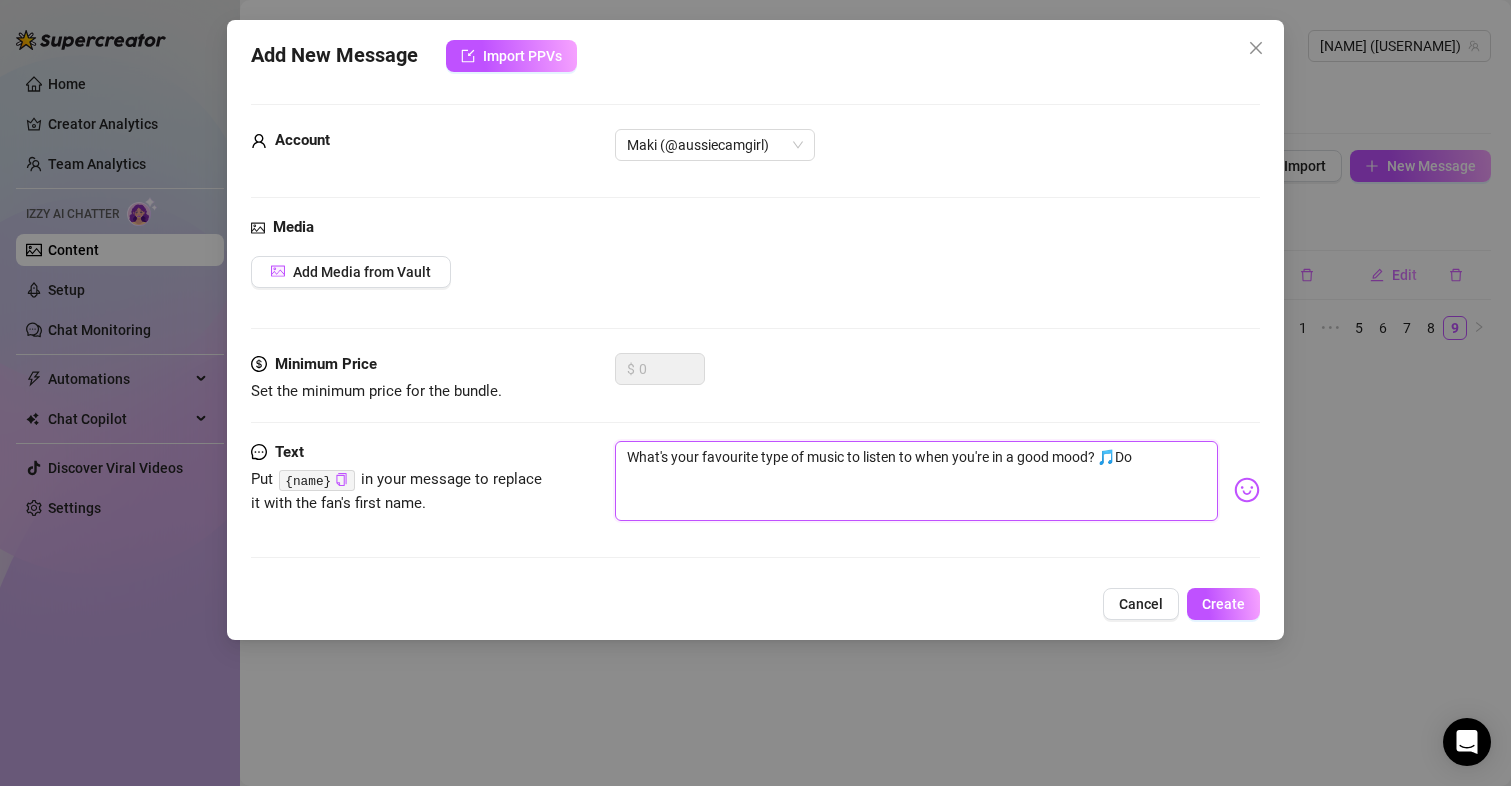 click on "What's your favourite type of music to listen to when you're in a good mood? 🎵Do" at bounding box center [917, 481] 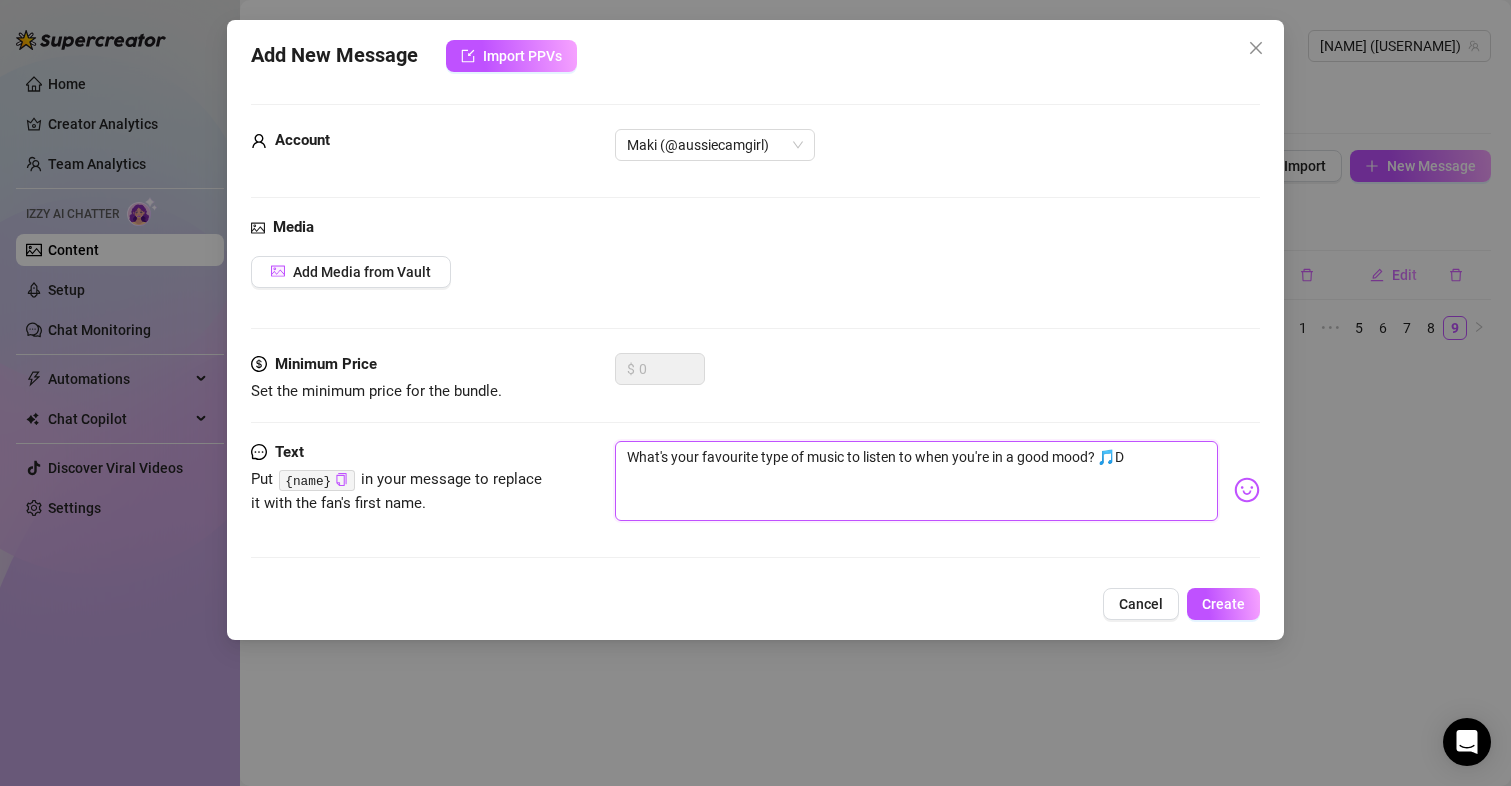 type on "What's your favourite type of music to listen to when you're in a good mood? 🎵" 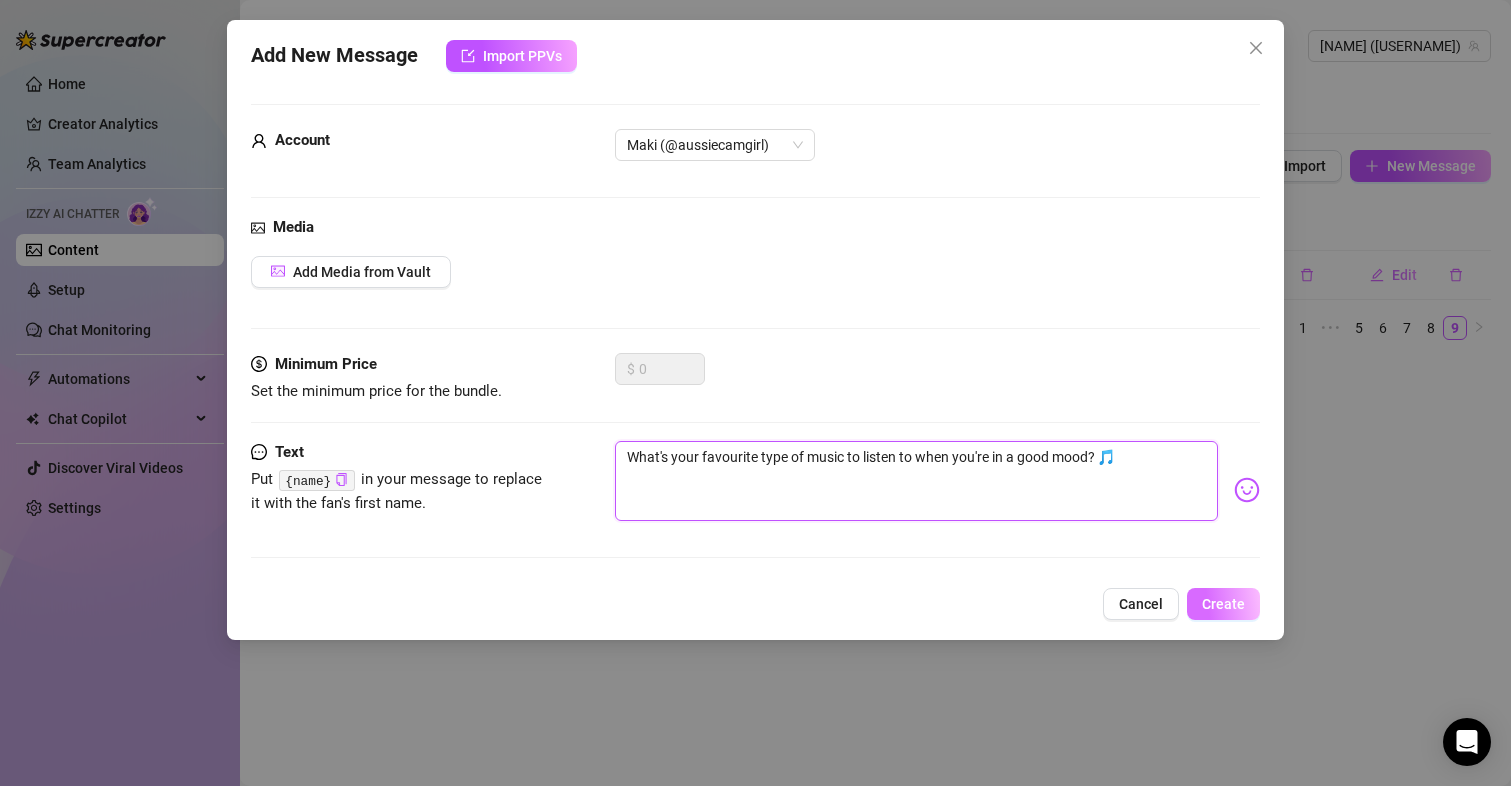 type on "What's your favourite type of music to listen to when you're in a good mood? 🎵" 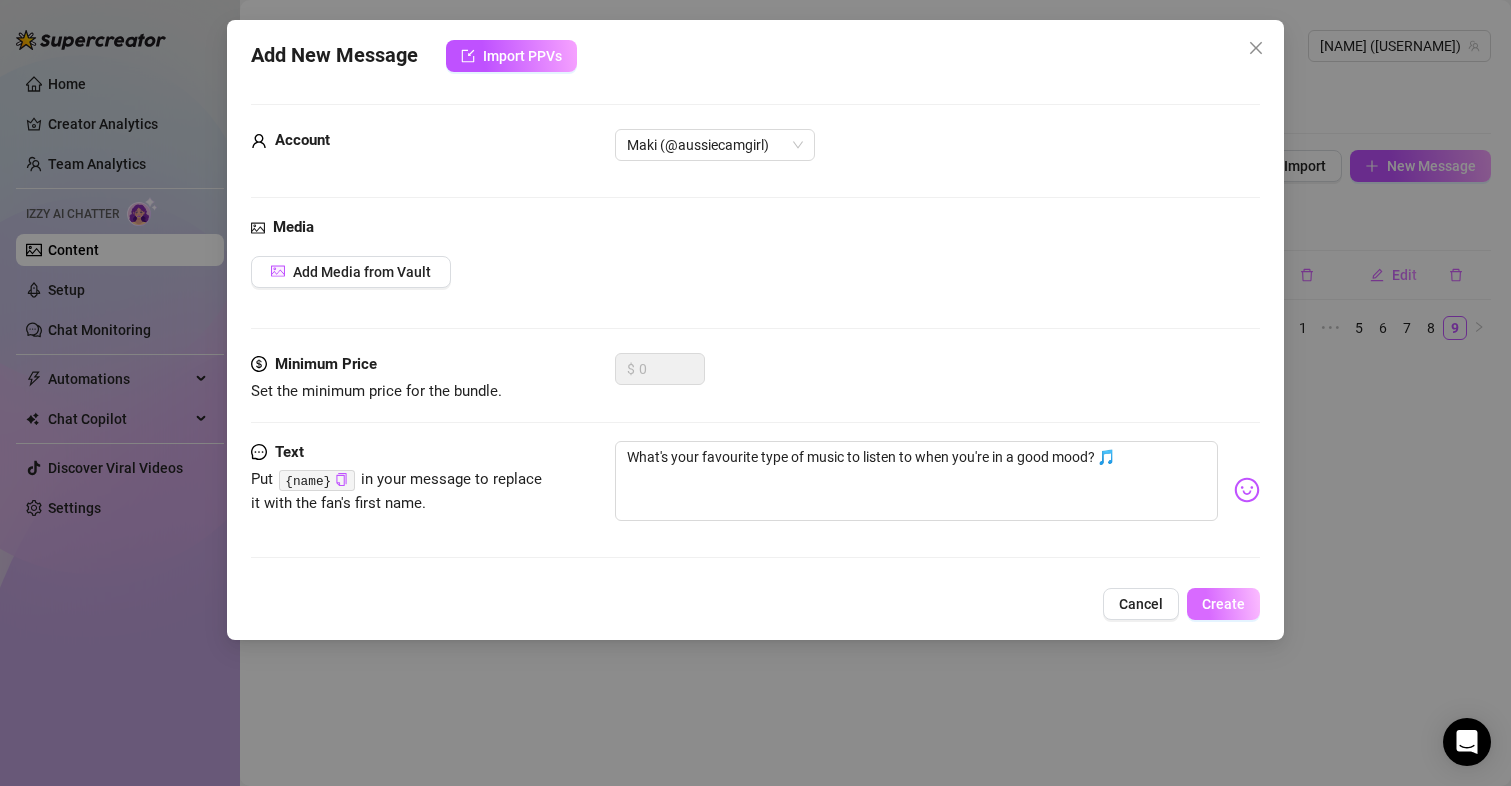 click on "Create" at bounding box center [1223, 604] 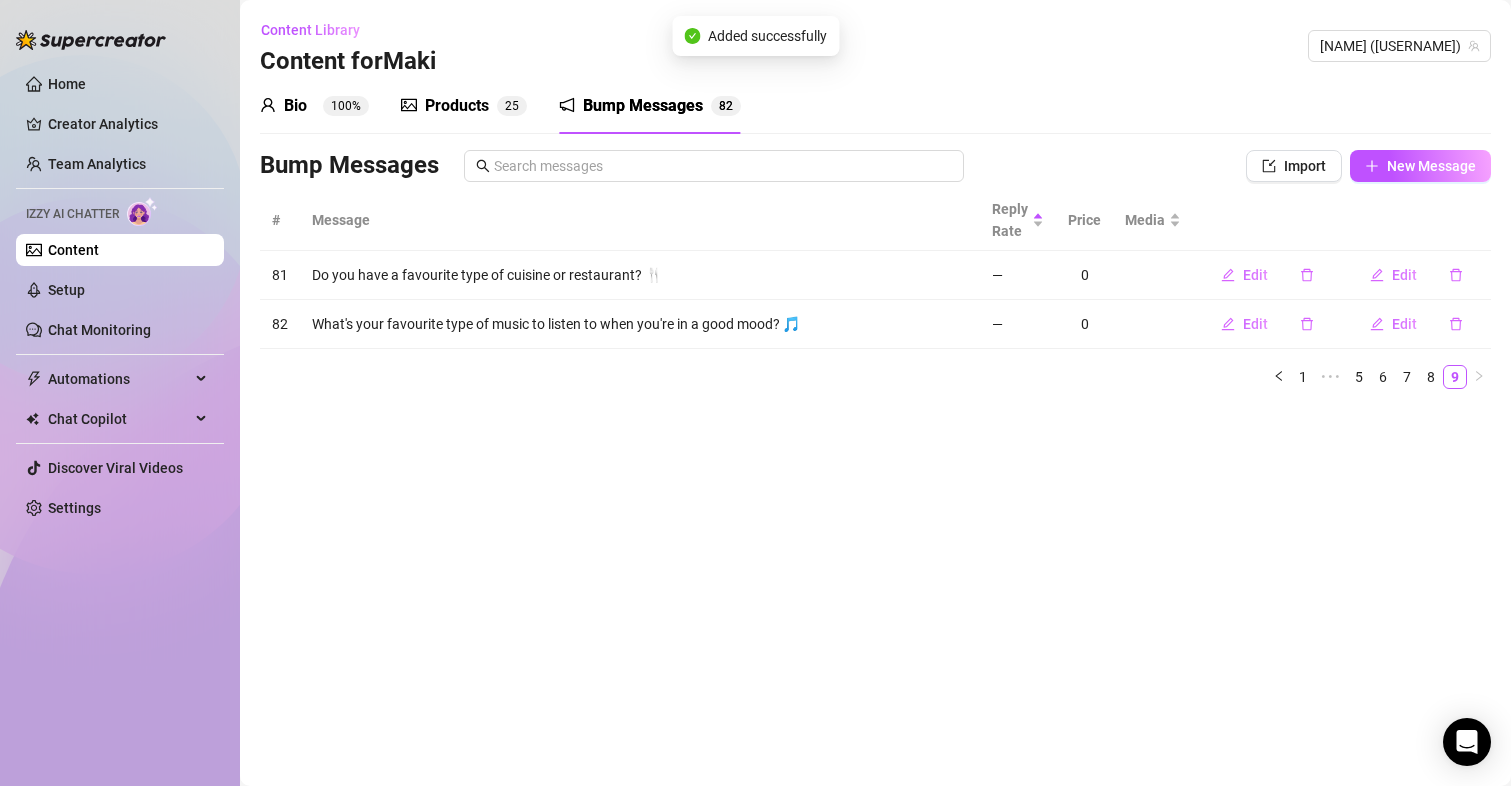 click on "Bio   100% Products 2 5 Bump Messages 8 2 Bio Import Bio from other creator Personal Info Chatting Lifestyle Physique Content Intimate Details Socials Train Izzy Name Required Makiyah Belle Nickname(s) Maki Gender Required Female Male Non-Binary / Genderqueer Agender Bigender Genderfluid Other Where did you grow up? Required [COUNTRY] Where is your current homebase? (City/Area of your home) Required Banana, [STATE] What is your timezone of your current location? If you are currently traveling, choose your current location Required [COUNTRY]  ( Central Time ) Are you currently traveling? If so, where are you right now? what are you doing there? I am not travelling Birth Date Required January 12th, 2001 Zodiac Sign Capricorn Sexual Orientation Required Bisexual Relationship Status Required single Do you have any siblings? How many? 0 Do you have any children? How many? 0 Do you have any pets? 7 pets, 3 dogs and 4 cats What do you do for work currently? content creator What were your previous jobs or careers?   ft" at bounding box center (875, 241) 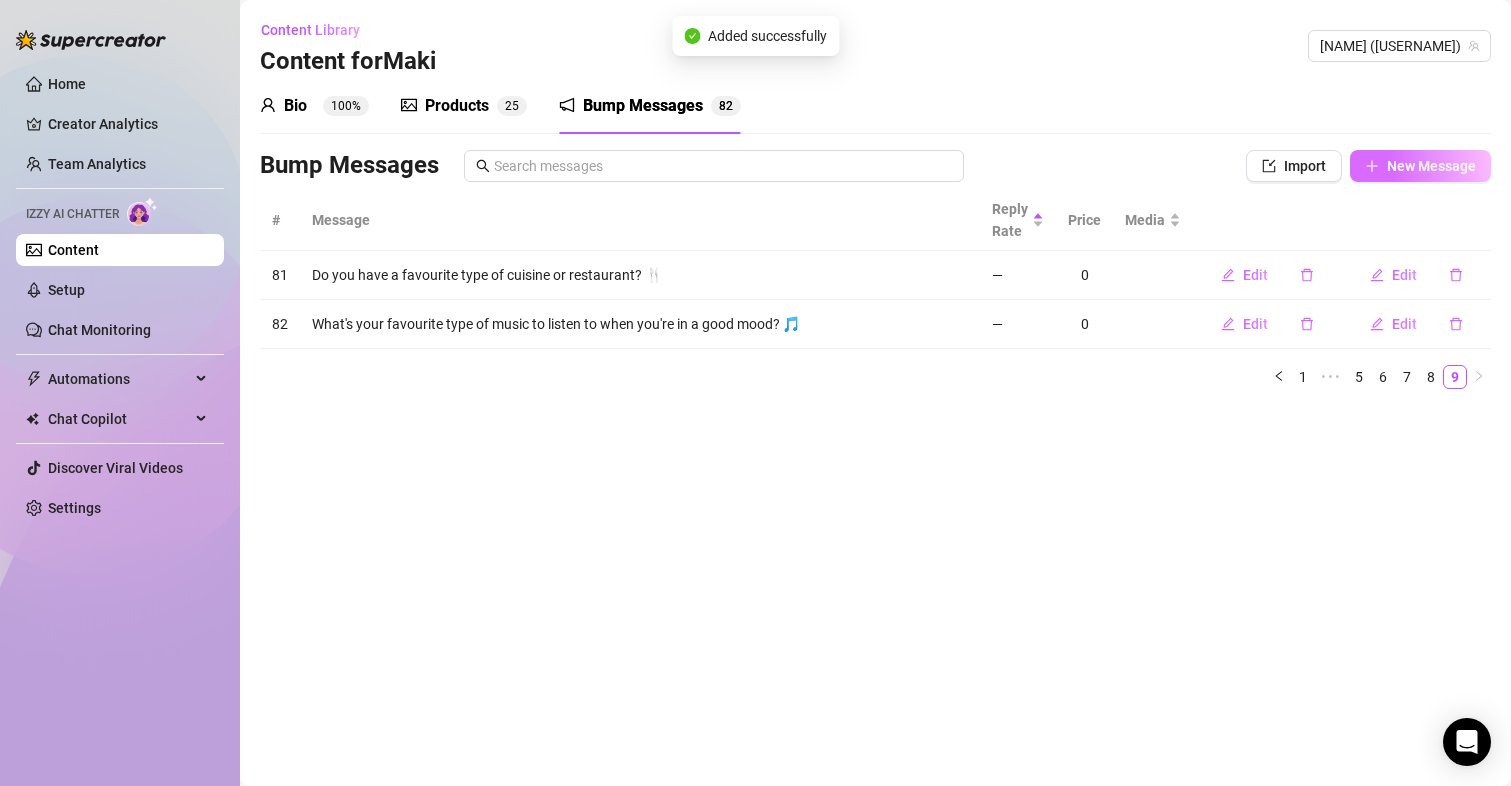 click on "New Message" at bounding box center [1431, 166] 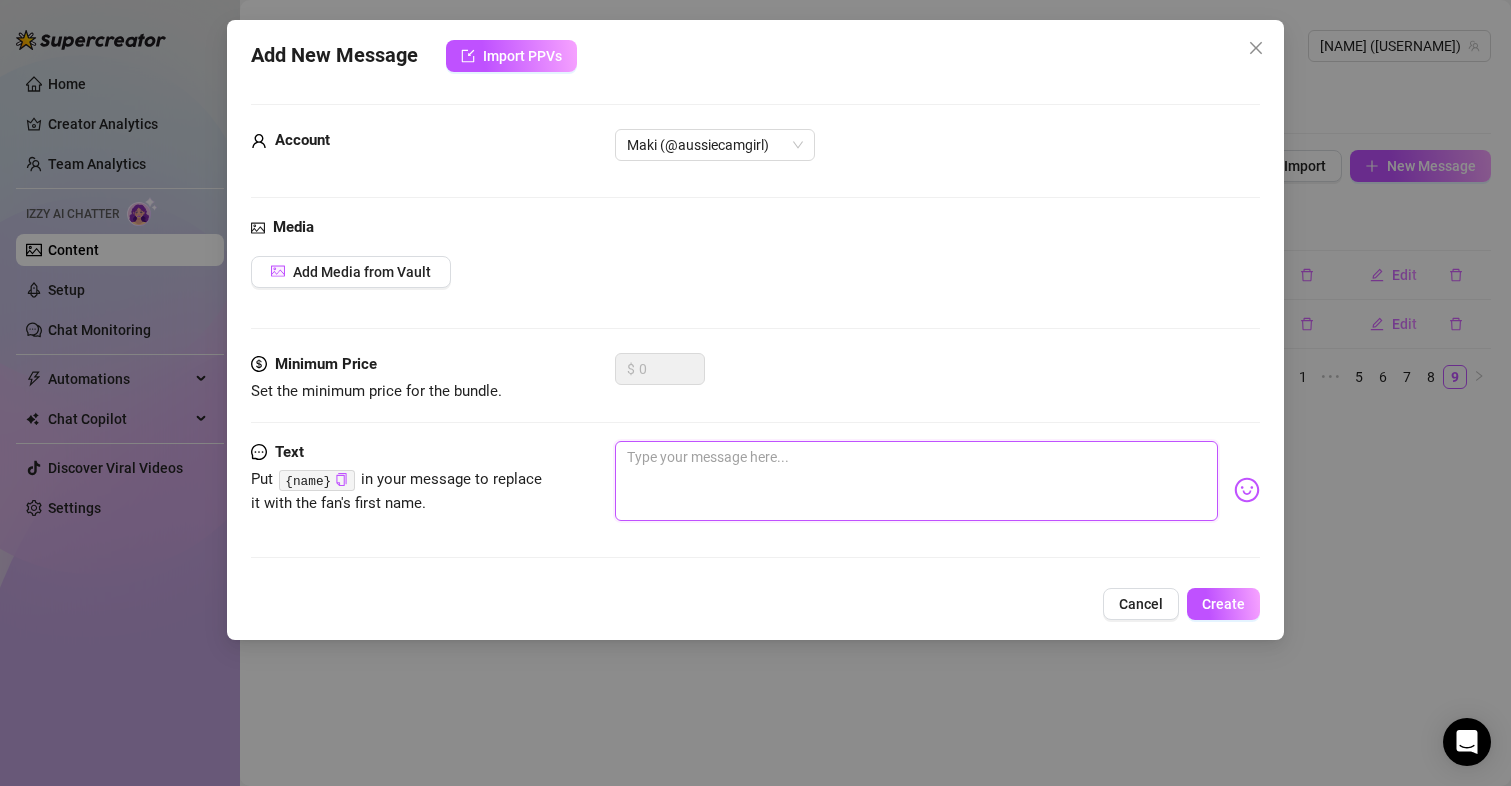 click at bounding box center [917, 481] 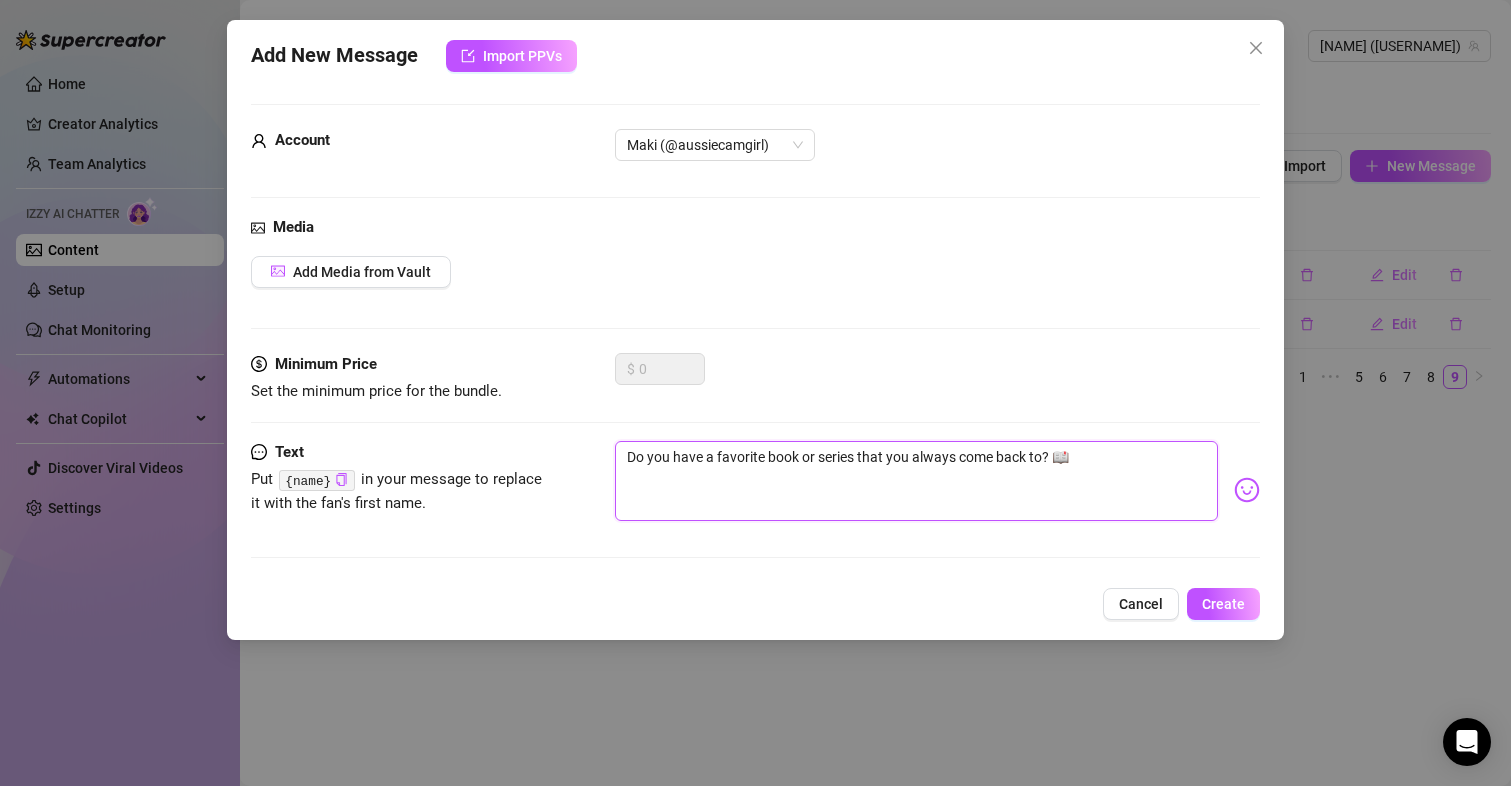 click on "Do you have a favorite book or series that you always come back to? 📖" at bounding box center [917, 481] 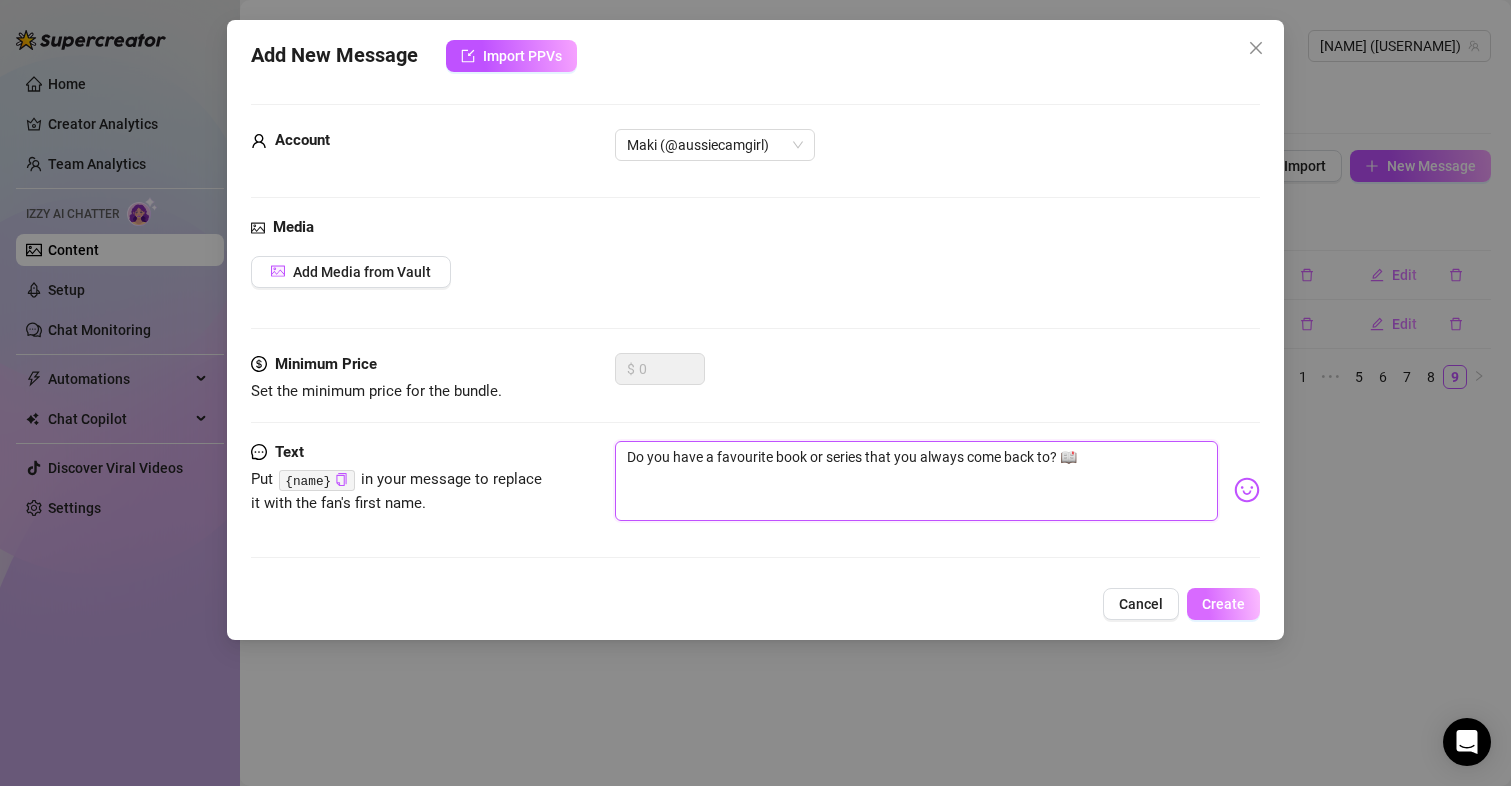 type on "Do you have a favourite book or series that you always come back to? 📖" 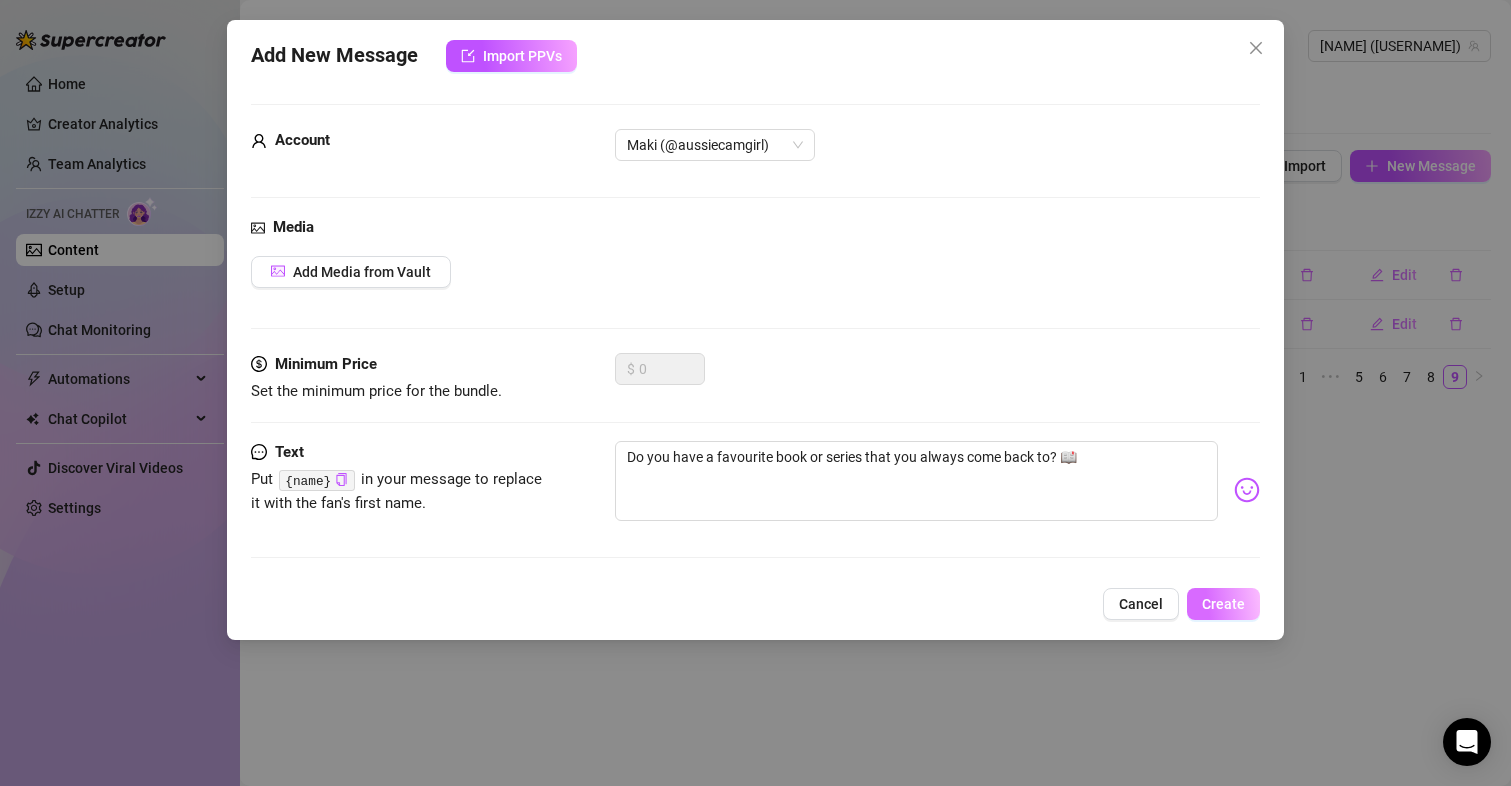 click on "Create" at bounding box center (1223, 604) 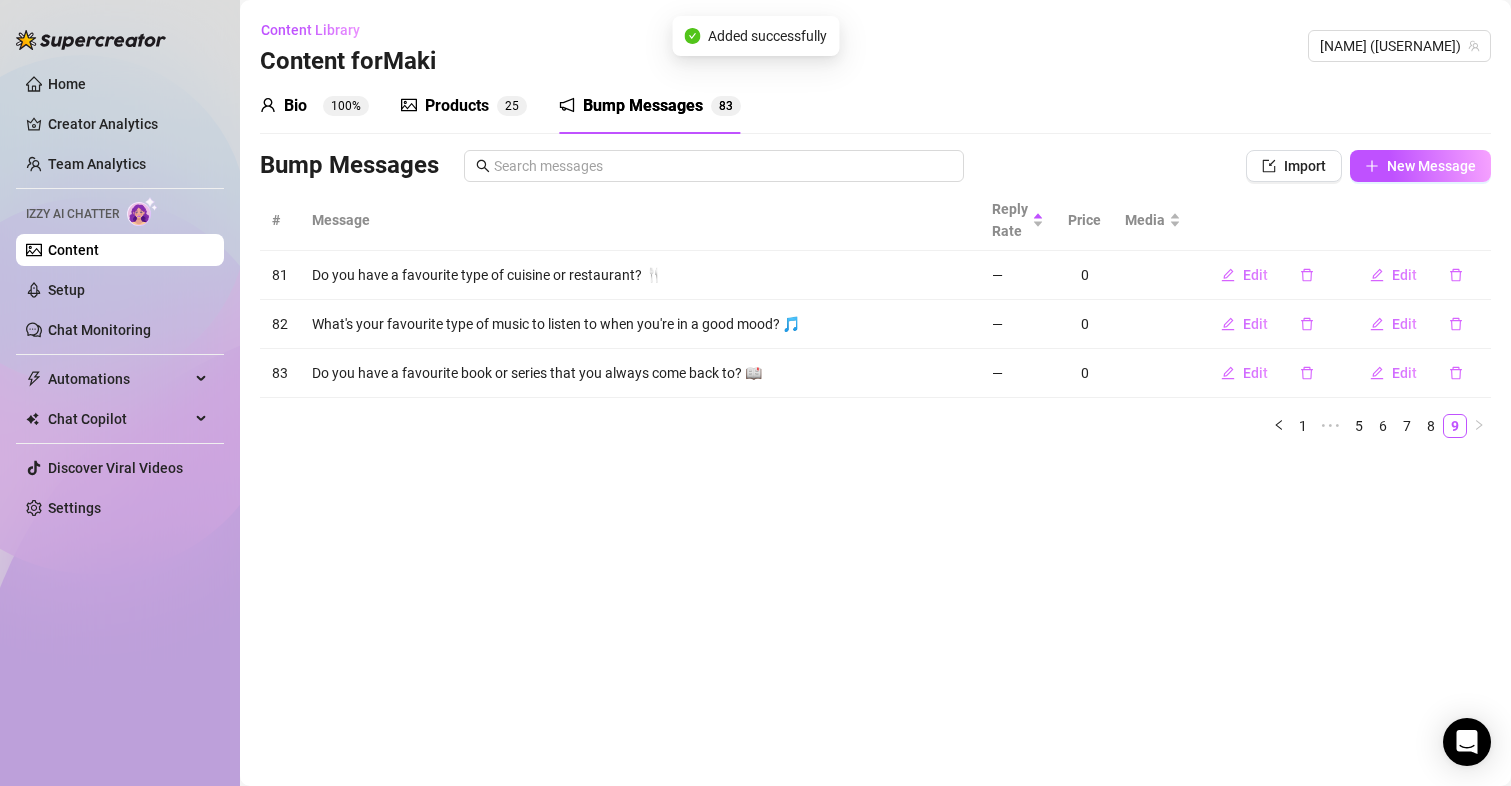 click on "Bump Messages Import New Message" at bounding box center [875, 170] 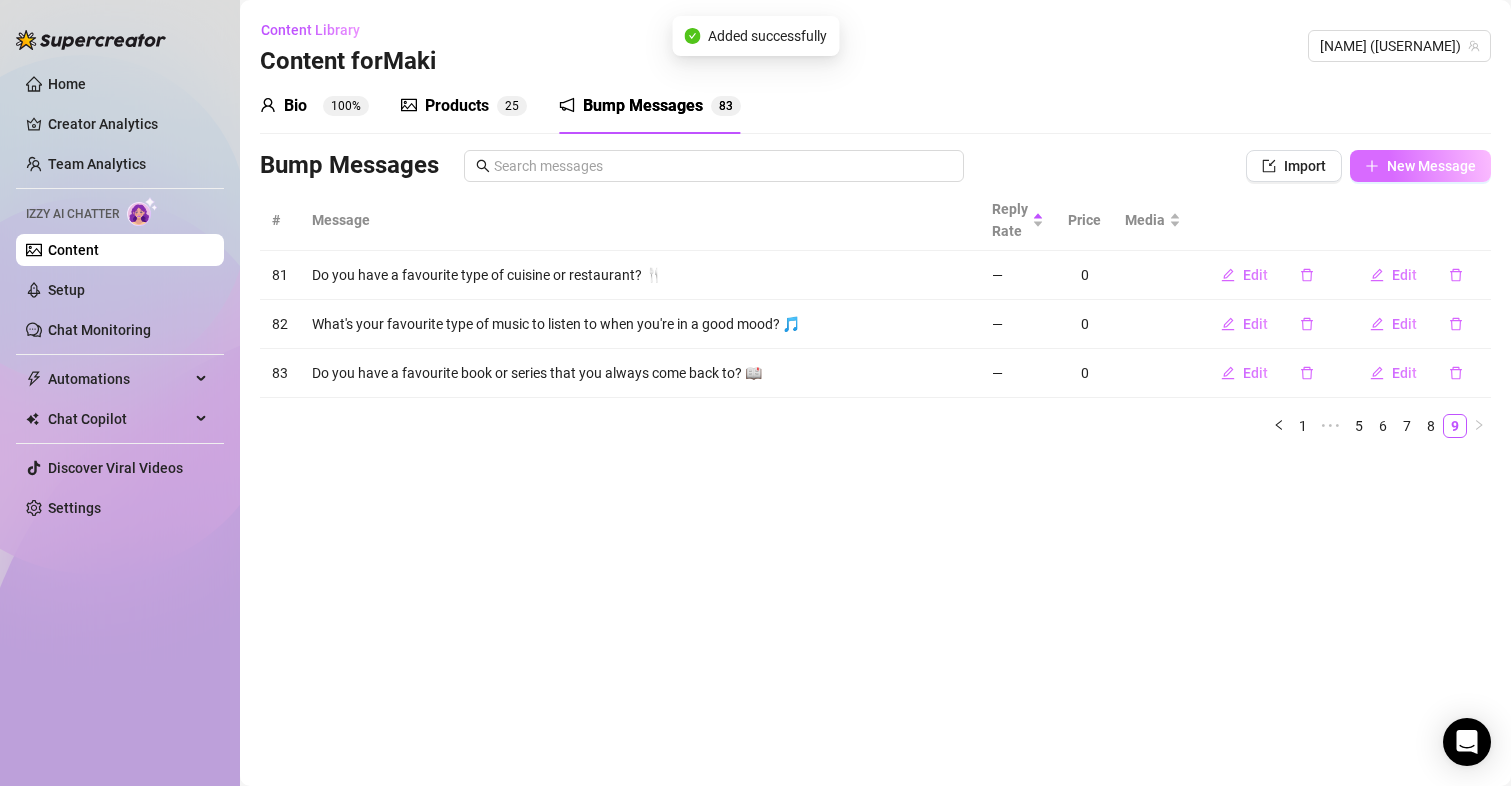 click on "New Message" at bounding box center [1431, 166] 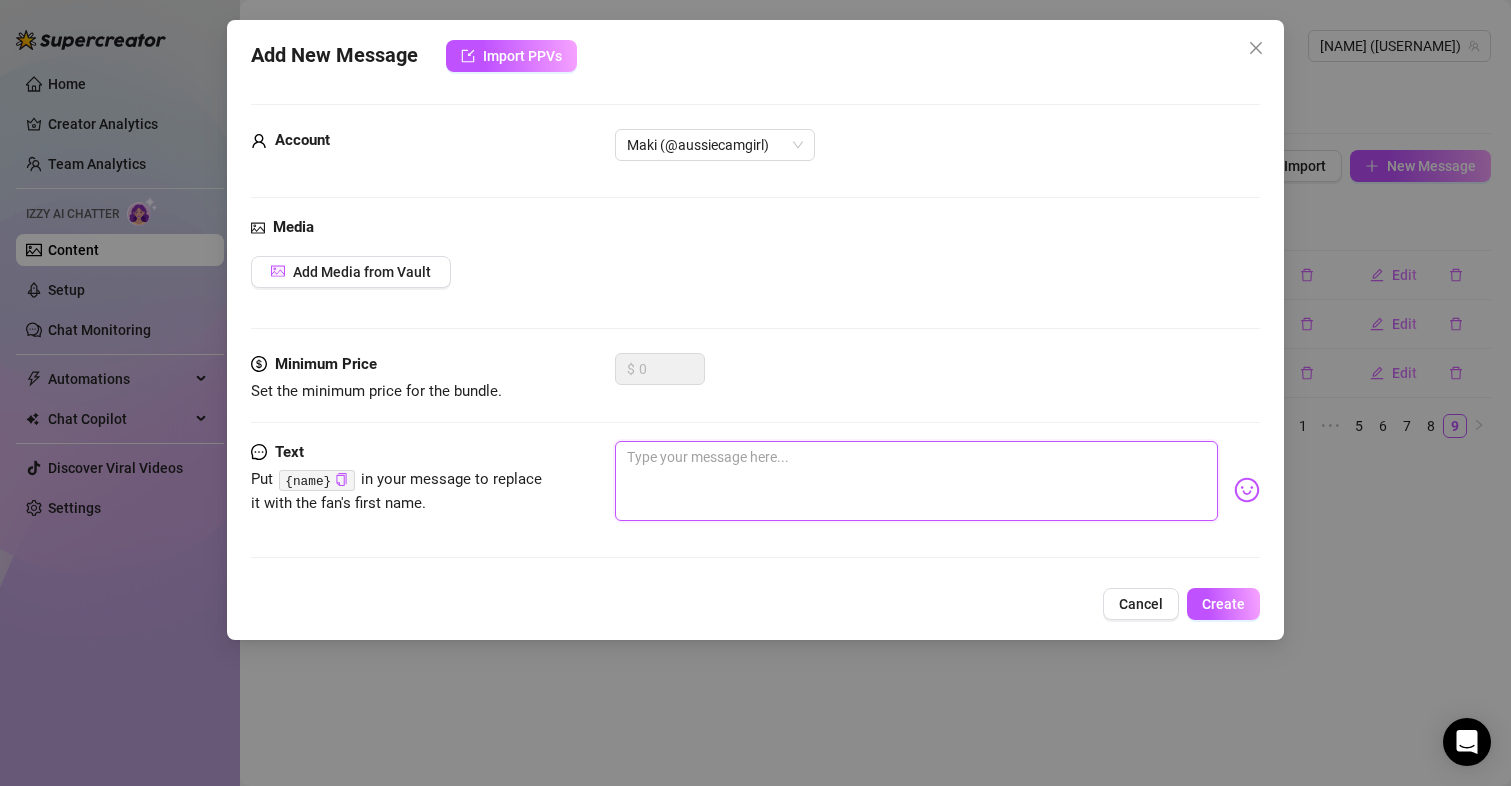 click at bounding box center (917, 481) 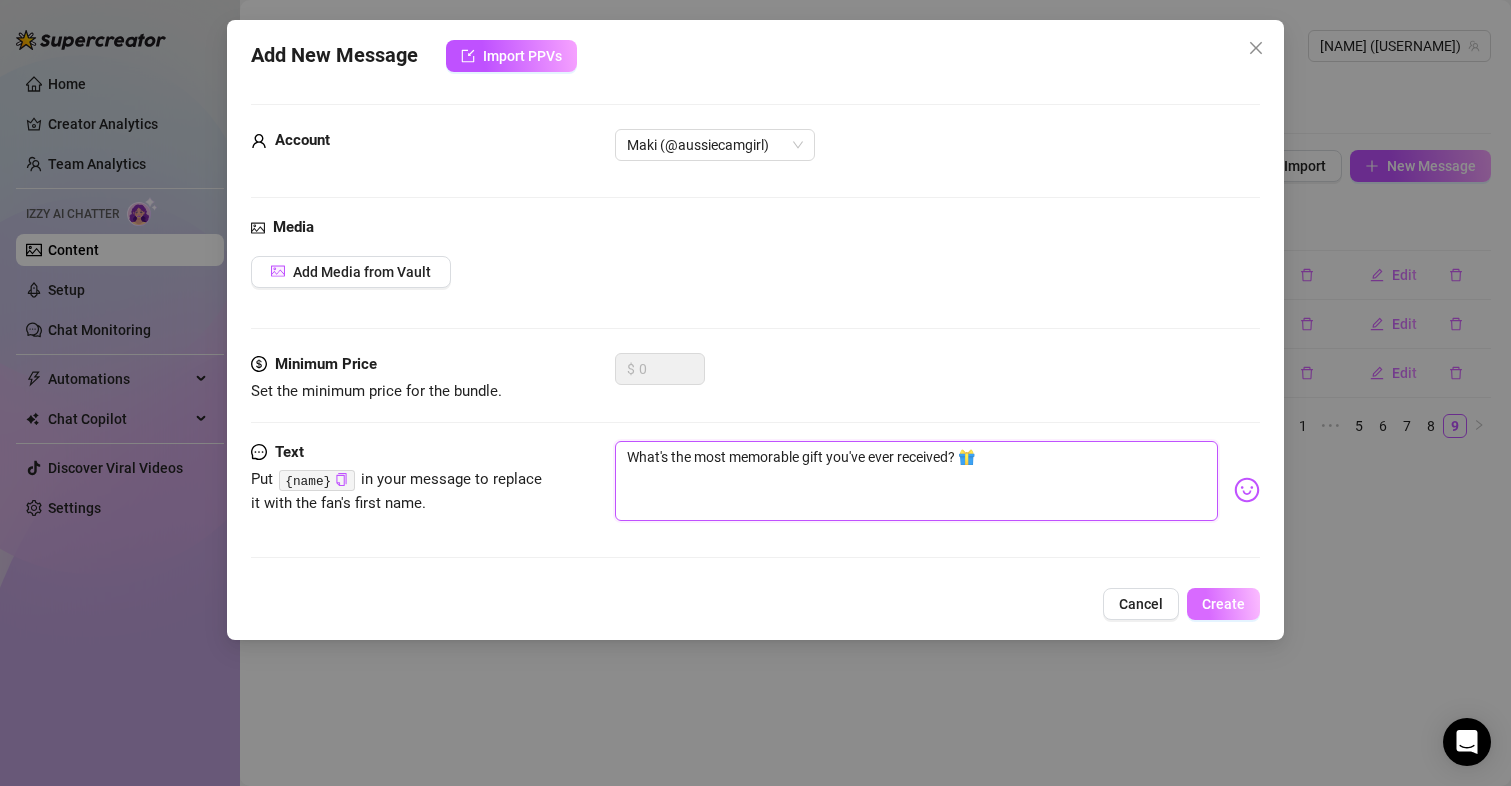 type on "What's the most memorable gift you've ever received? 🎁" 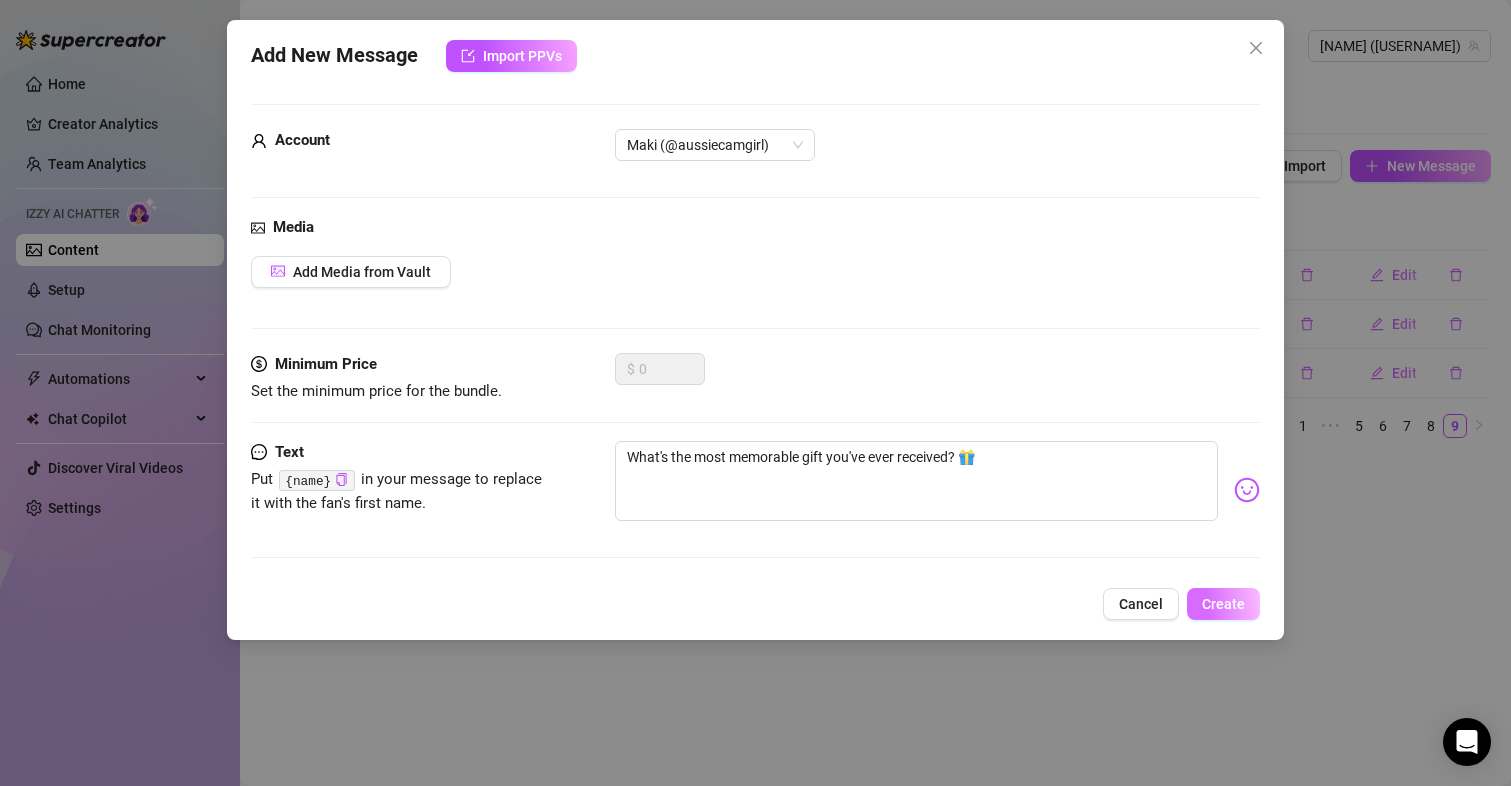 click on "Create" at bounding box center [1223, 604] 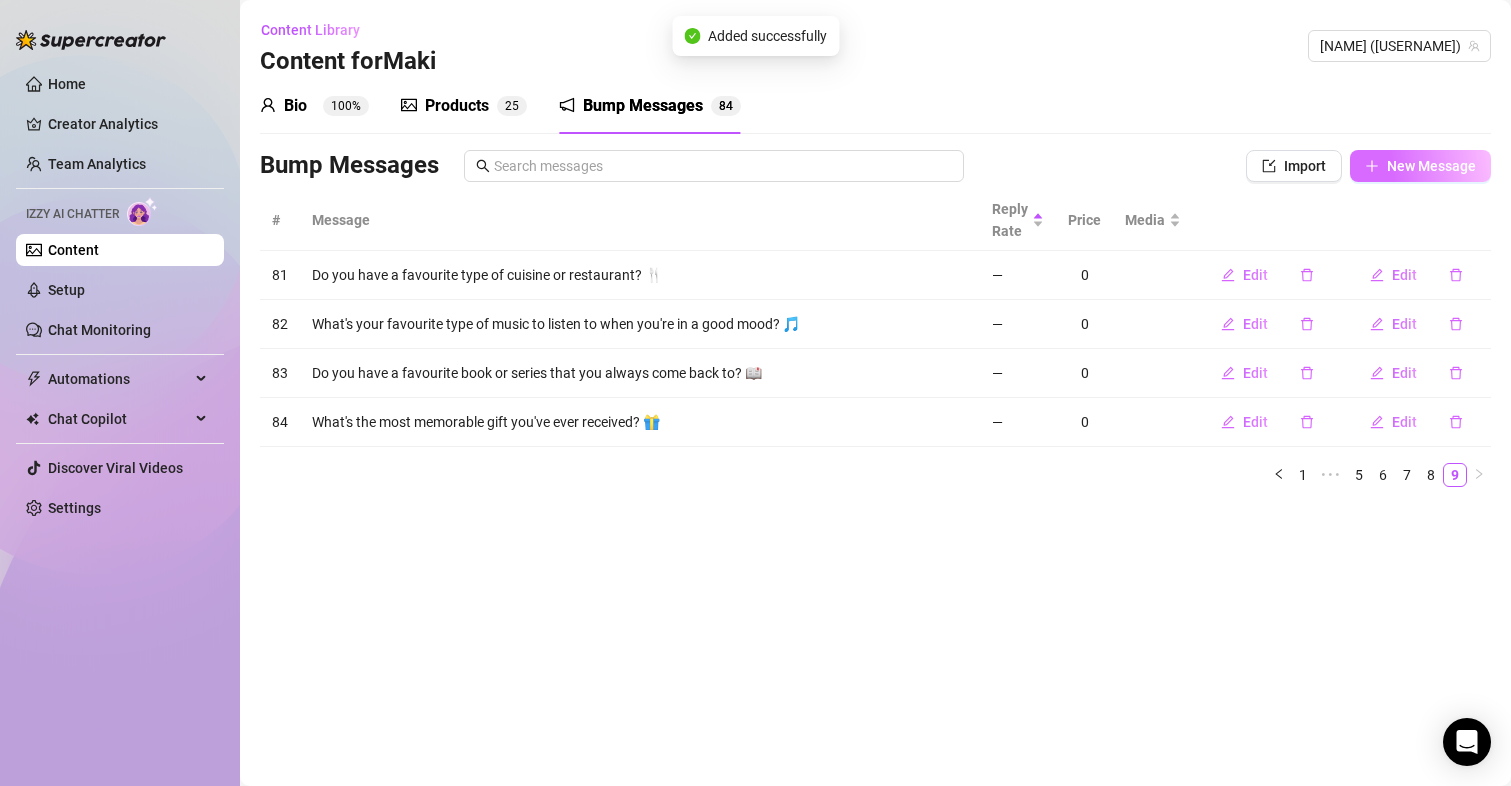 click on "New Message" at bounding box center (1431, 166) 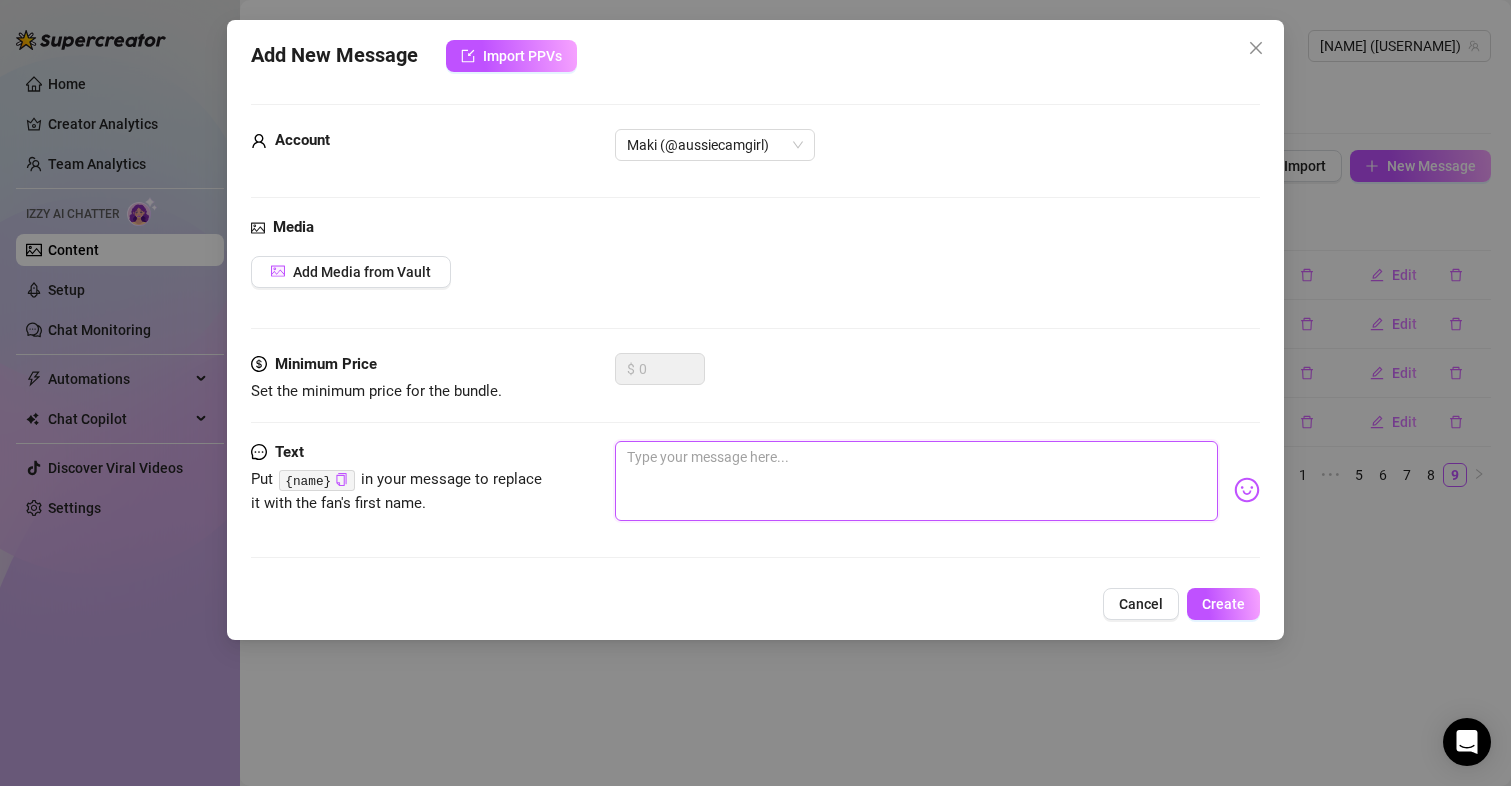 click at bounding box center [917, 481] 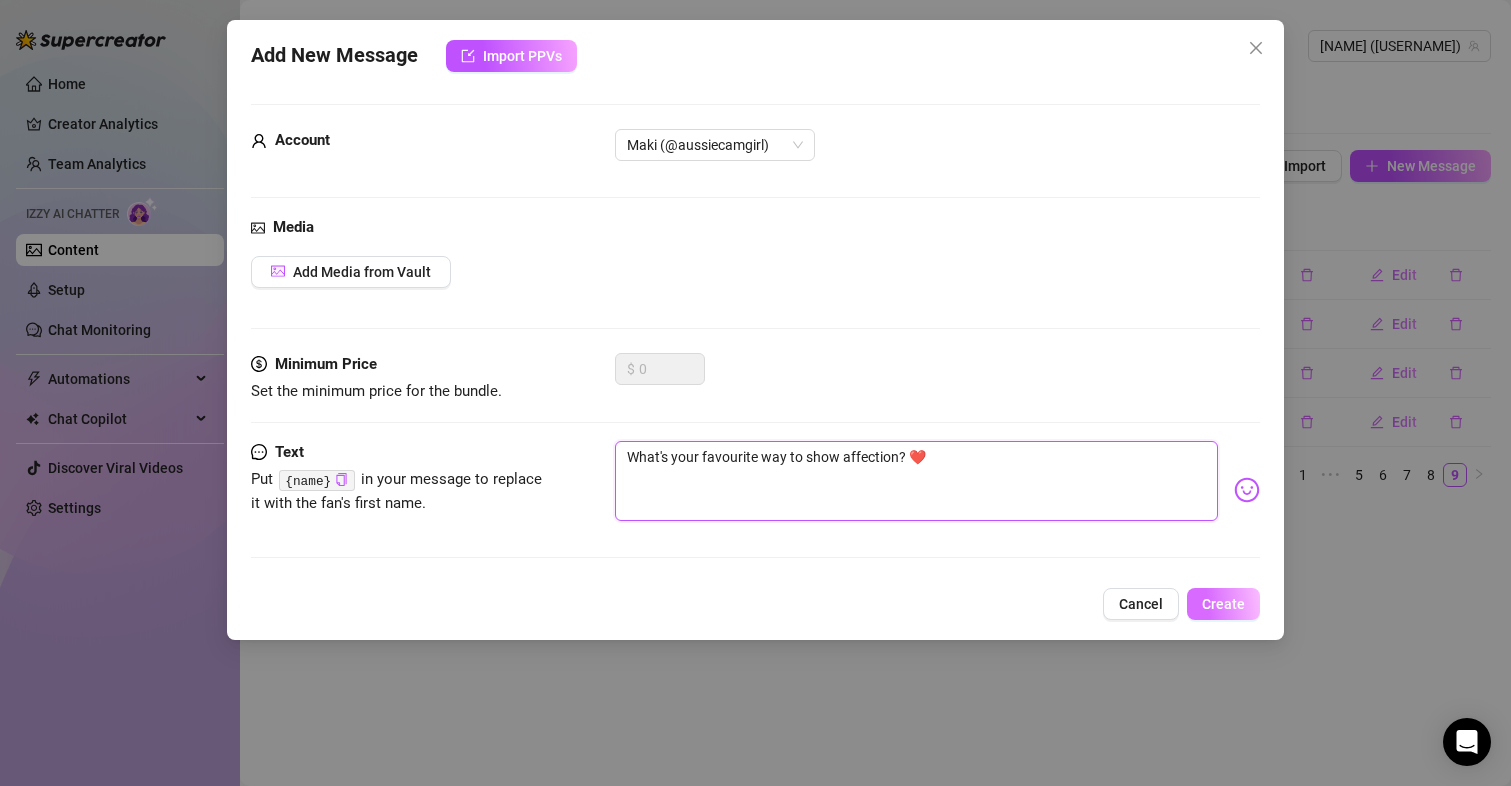 type on "What's your favourite way to show affection? ❤️" 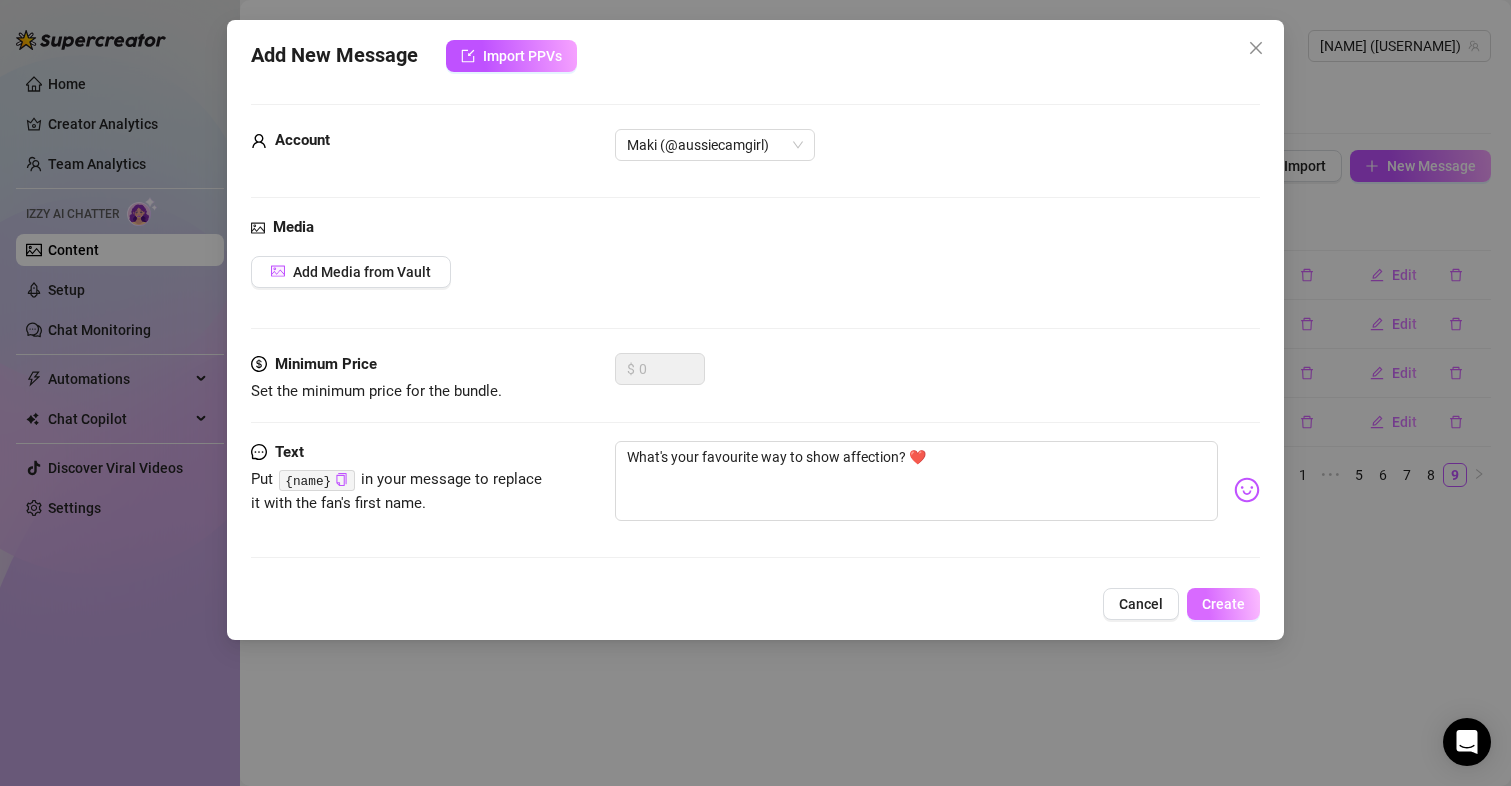 click on "Create" at bounding box center [1223, 604] 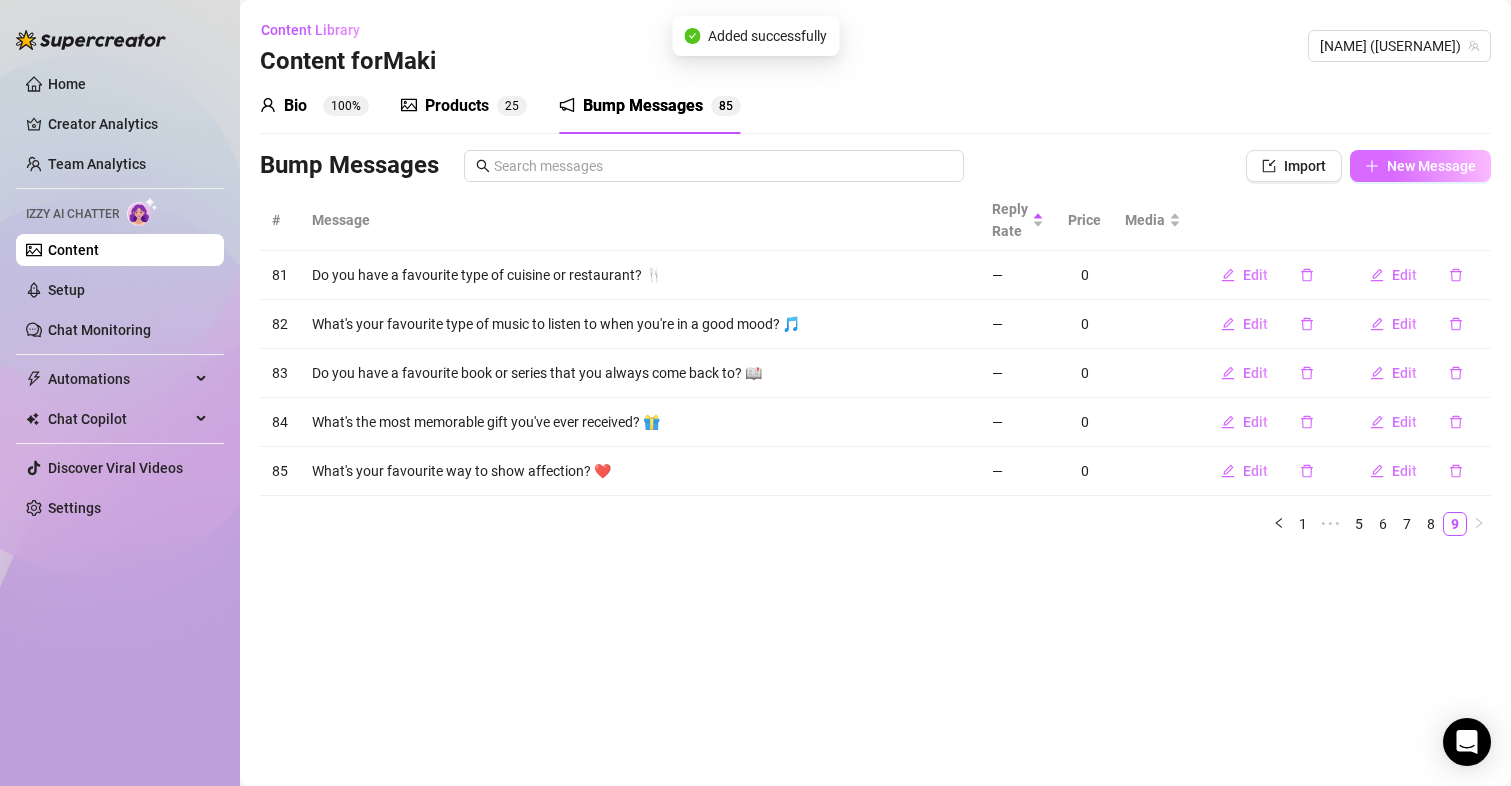 click on "New Message" at bounding box center (1431, 166) 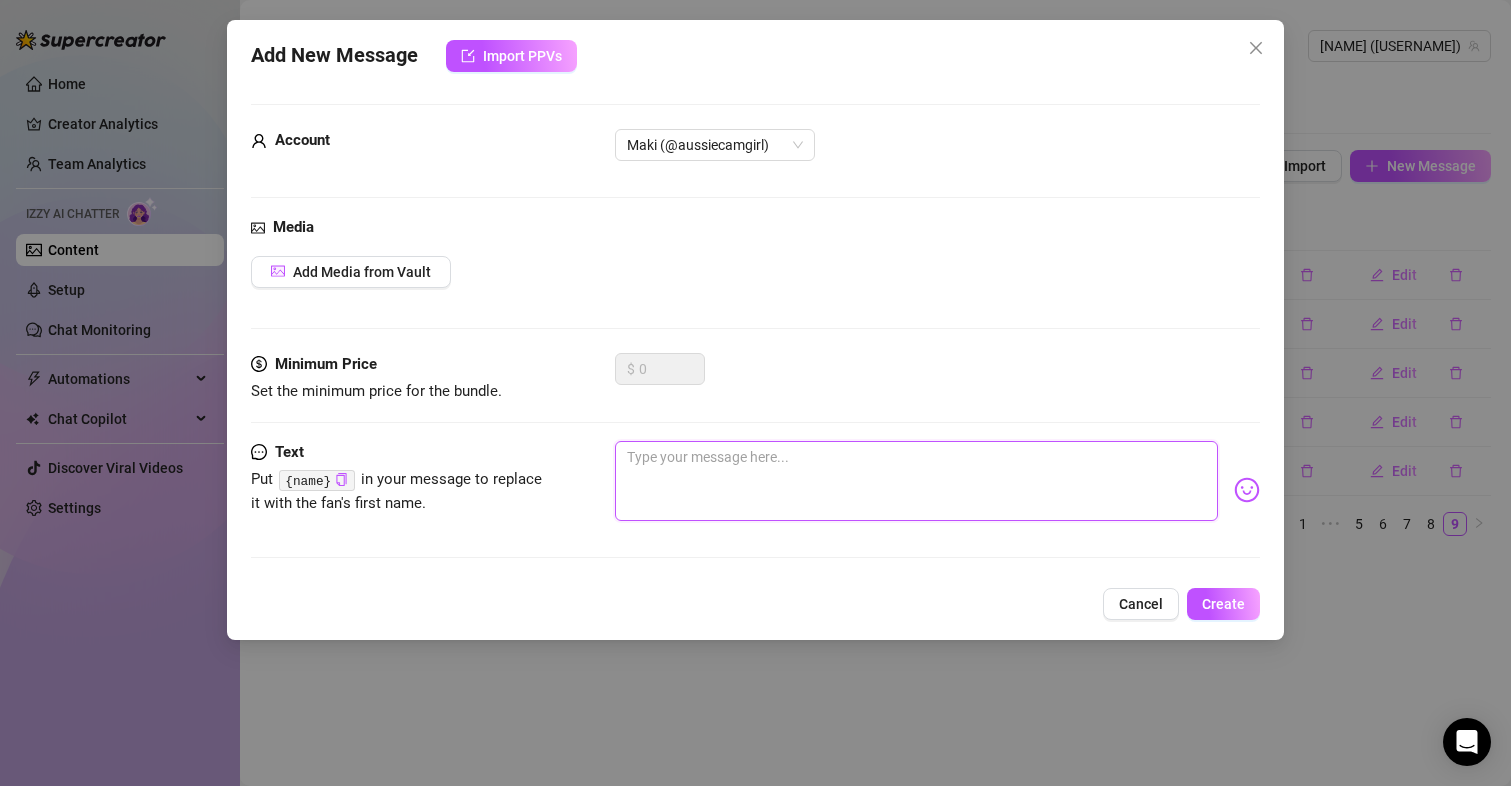 click at bounding box center [917, 481] 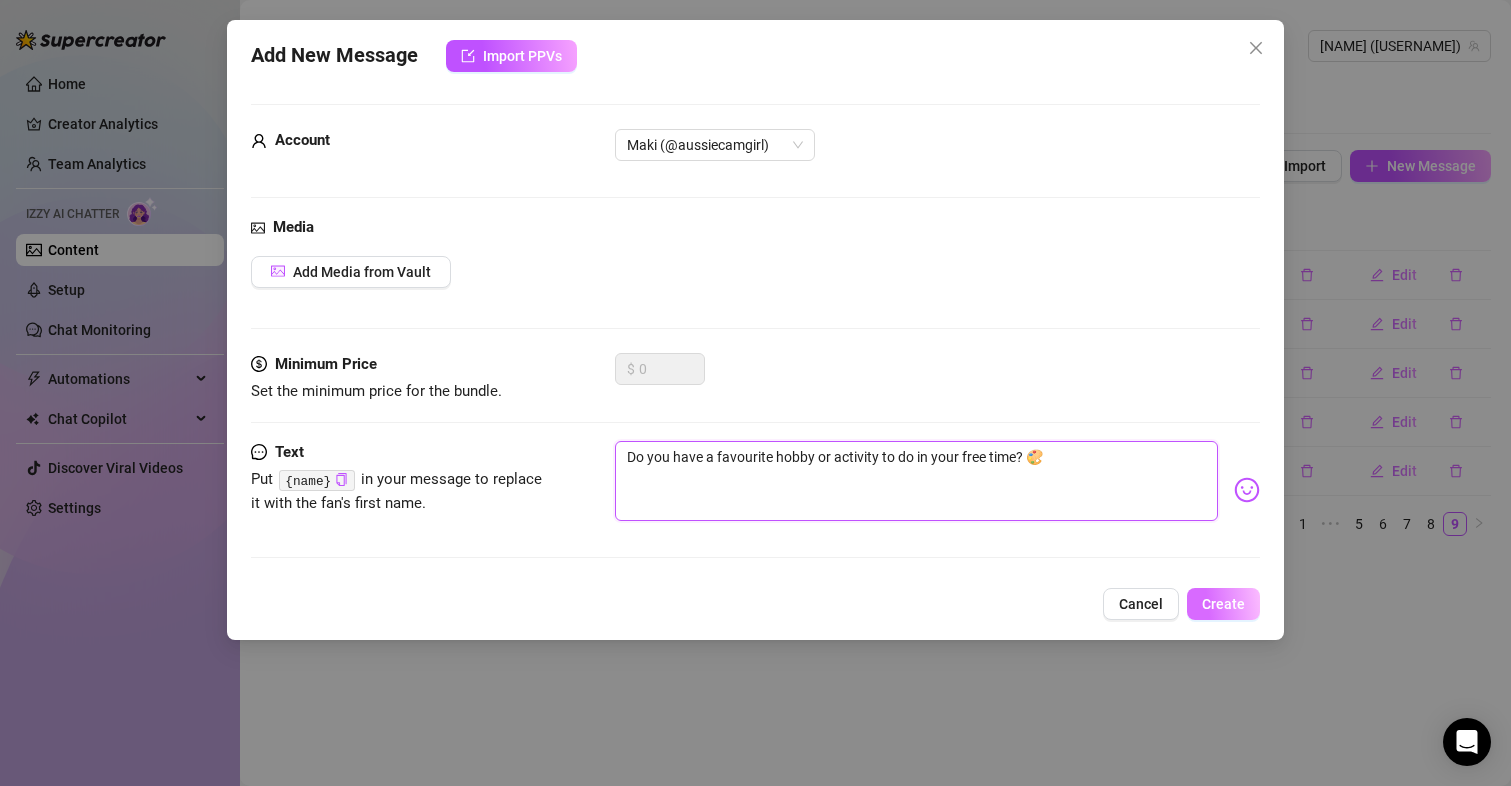 type on "Do you have a favourite hobby or activity to do in your free time? 🎨" 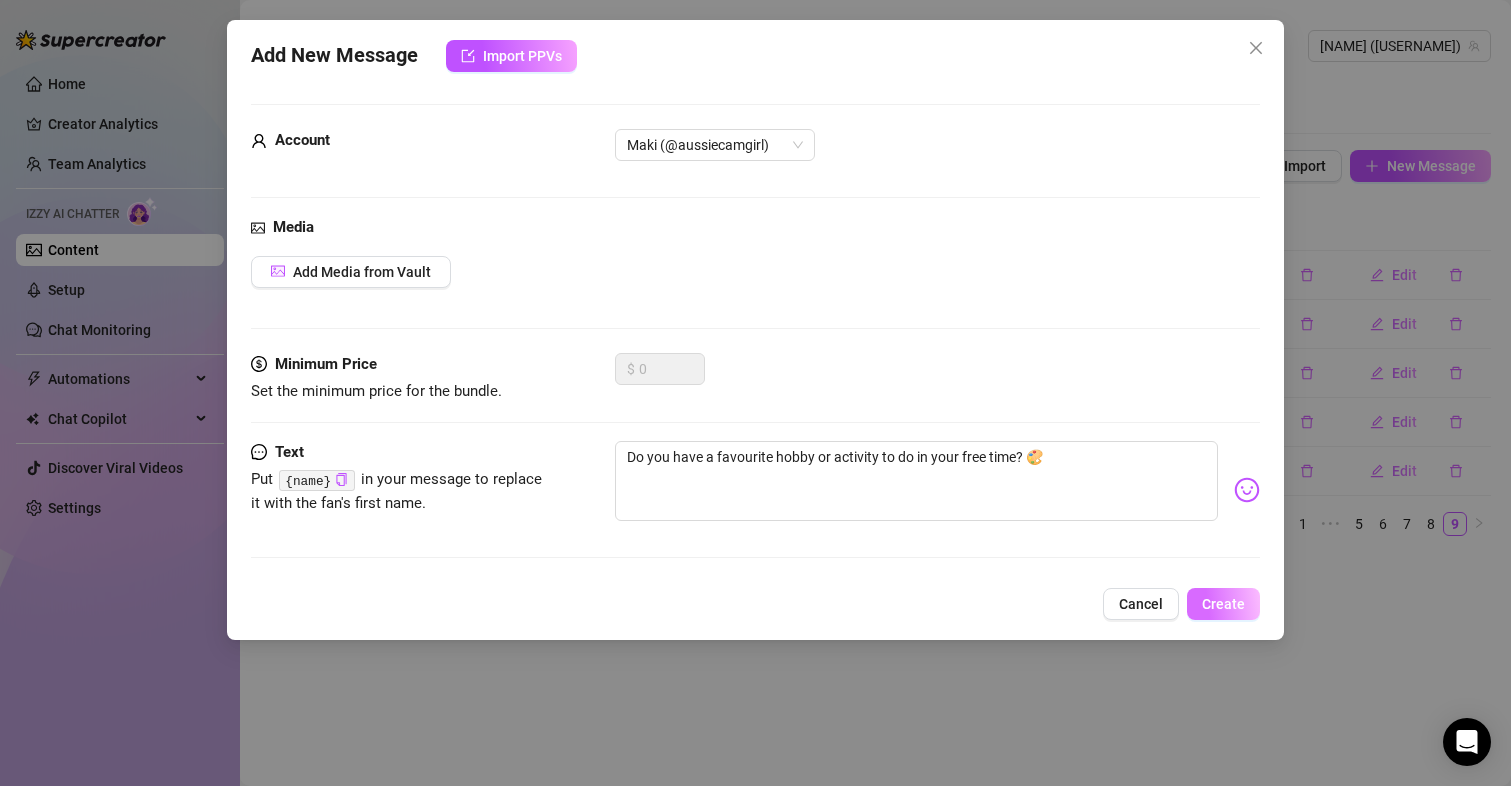 click on "Create" at bounding box center [1223, 604] 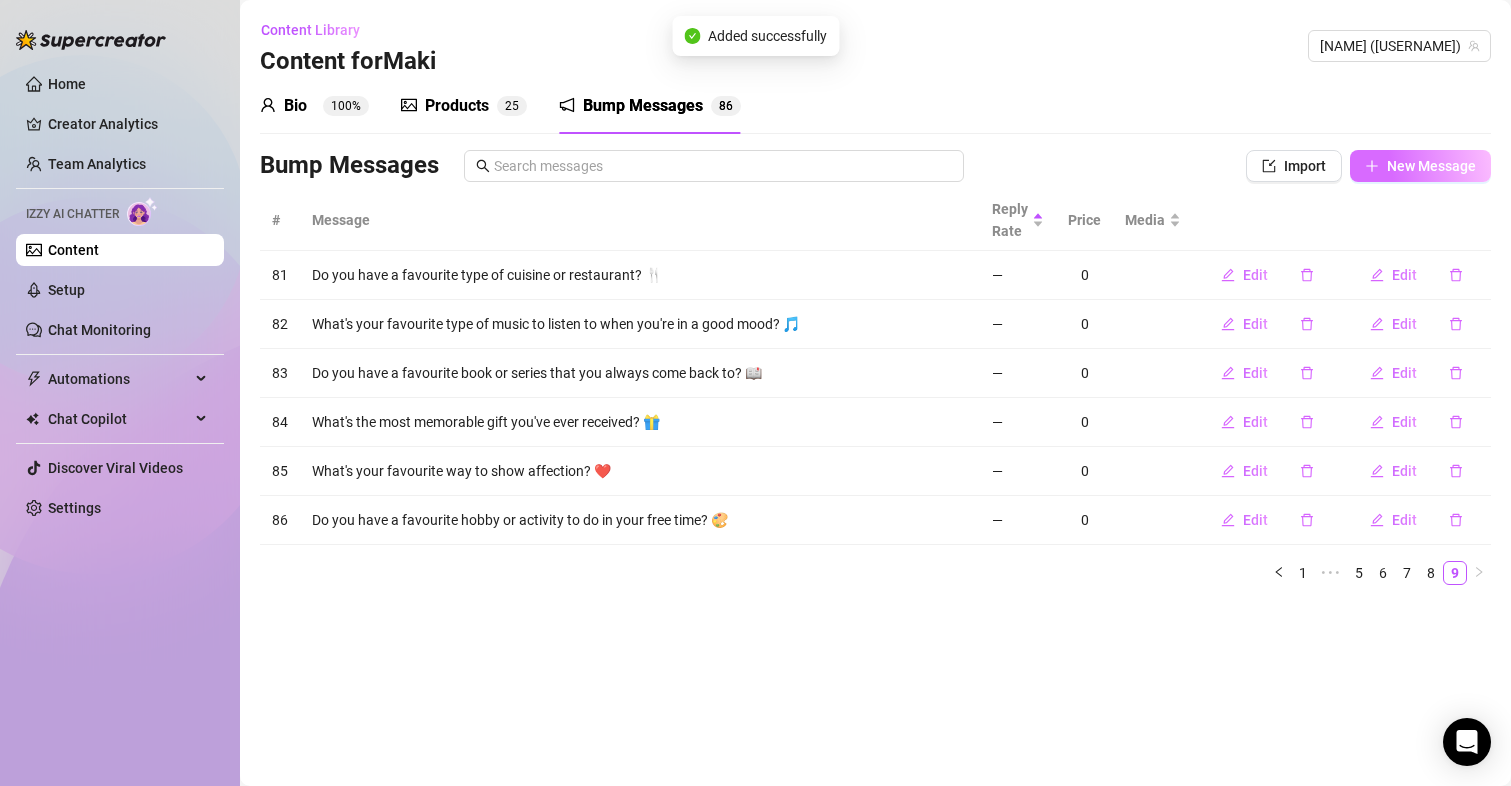 click on "New Message" at bounding box center (1431, 166) 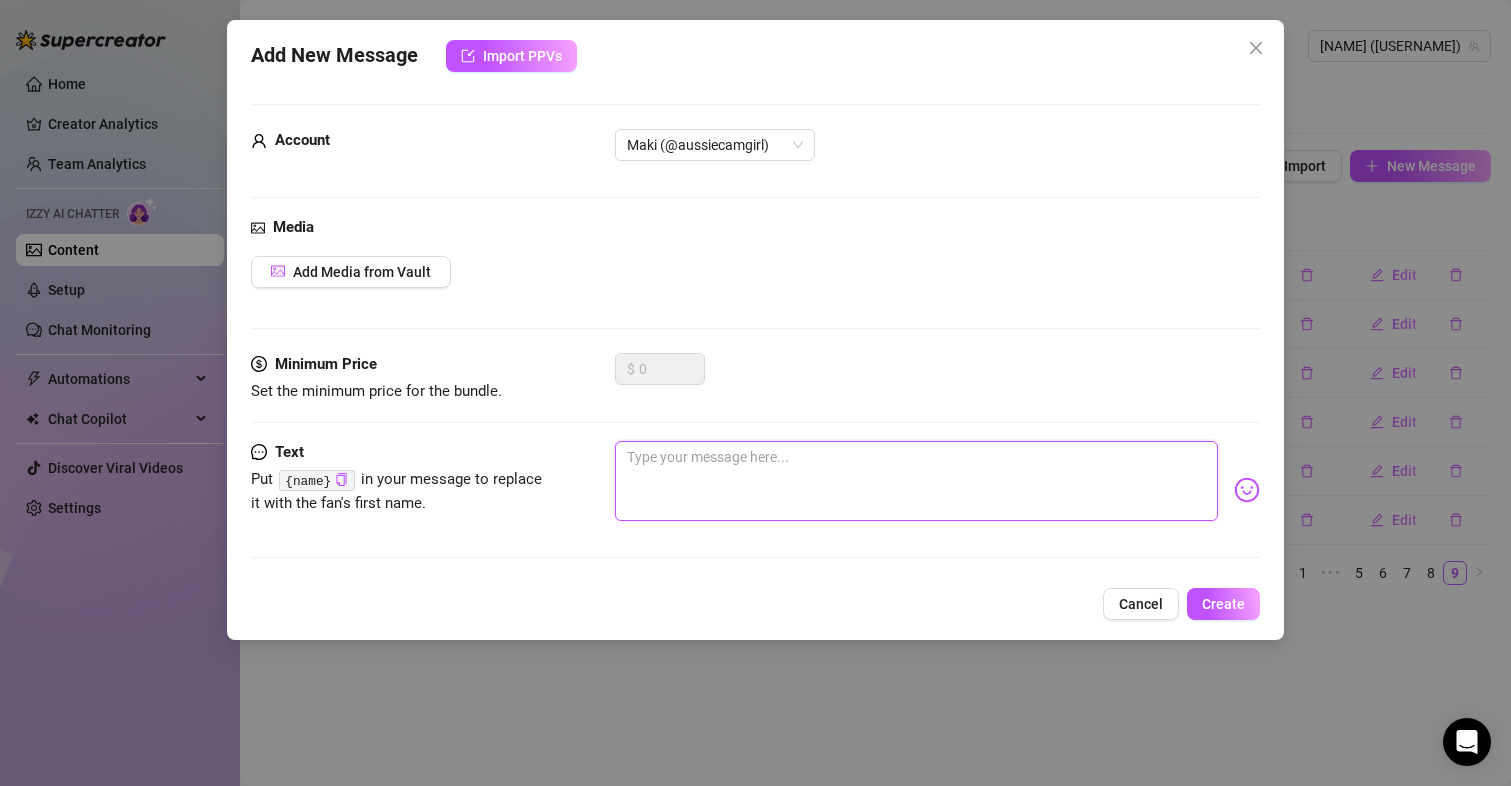 paste on "Would you rather have a lifetime supply of your favorite snack or be able to travel anywhere for free? 🤔" 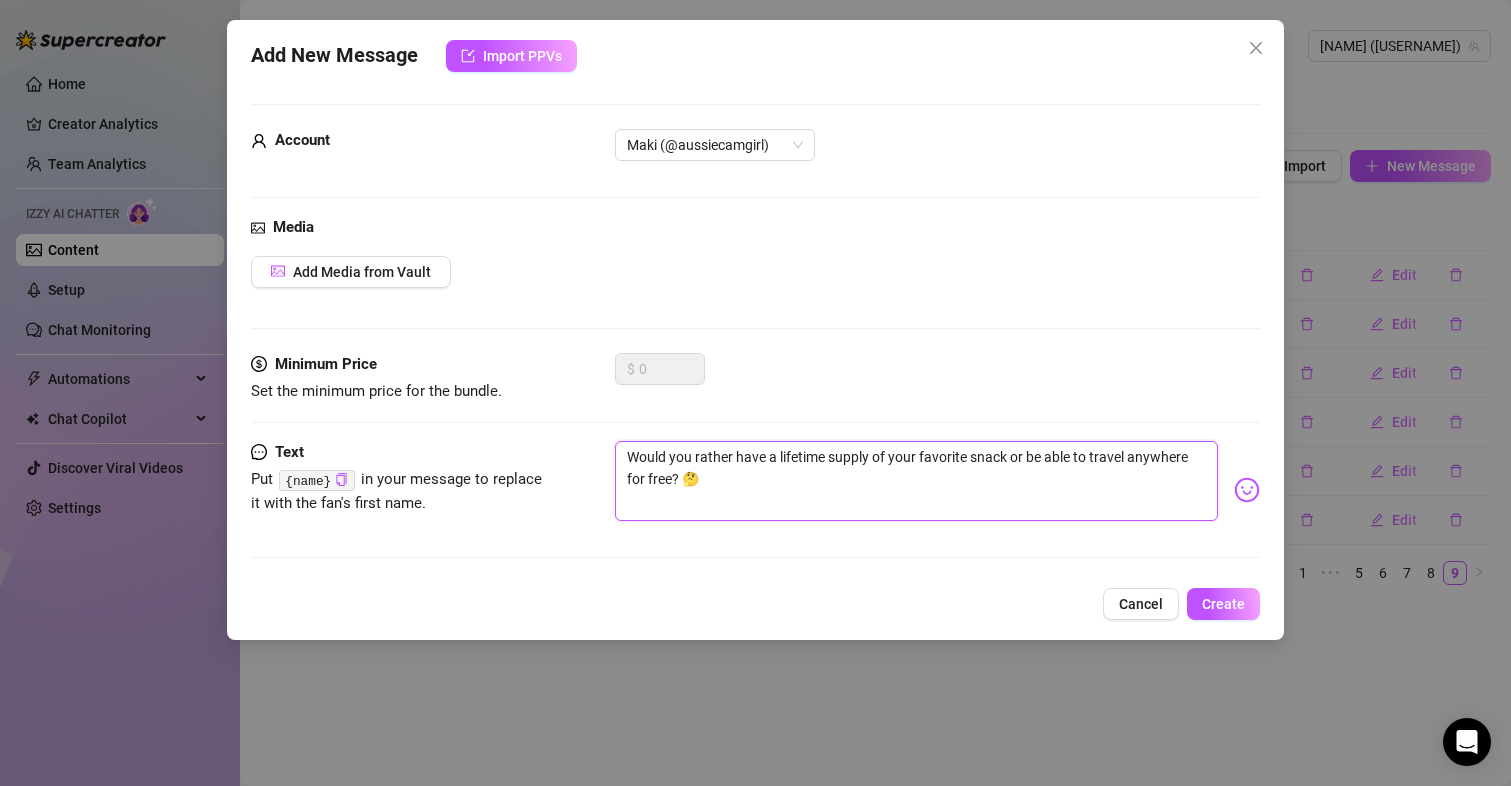 click on "Would you rather have a lifetime supply of your favorite snack or be able to travel anywhere for free? 🤔" at bounding box center (917, 481) 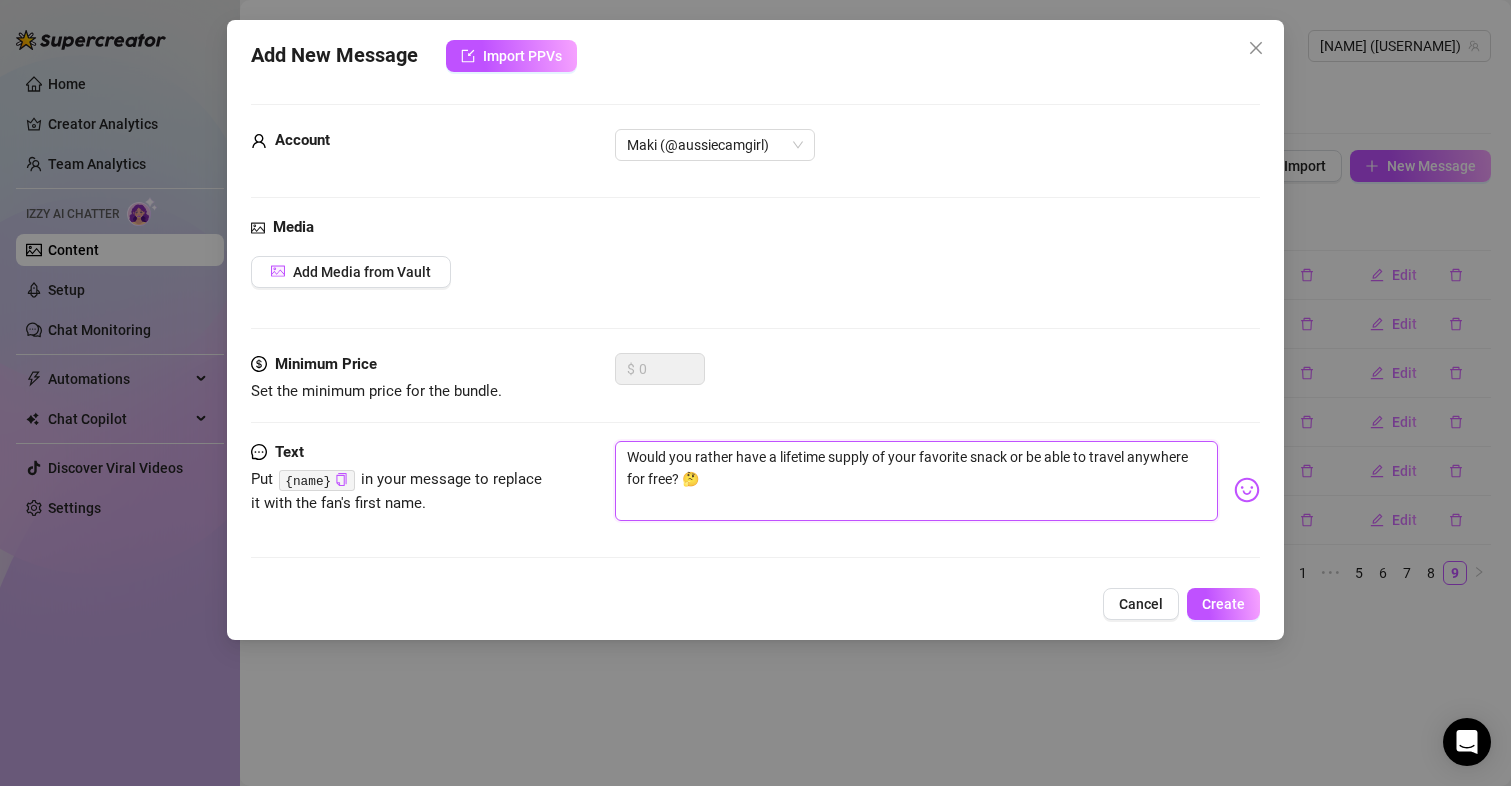 type on "Would you rather have a lifetime supply of your favourite snack or be able to travel anywhere for free? 🤔" 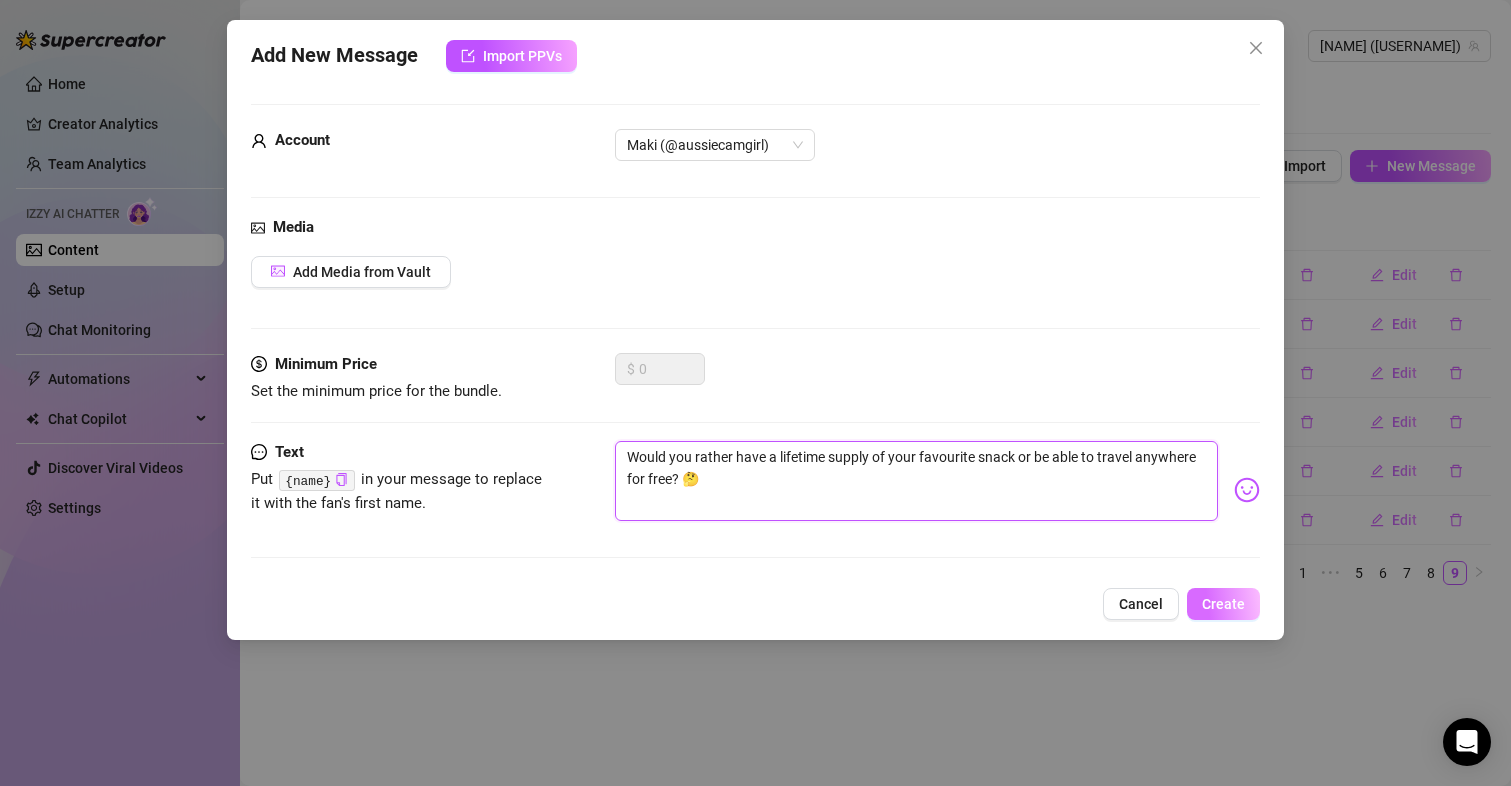 type on "Would you rather have a lifetime supply of your favourite snack or be able to travel anywhere for free? 🤔" 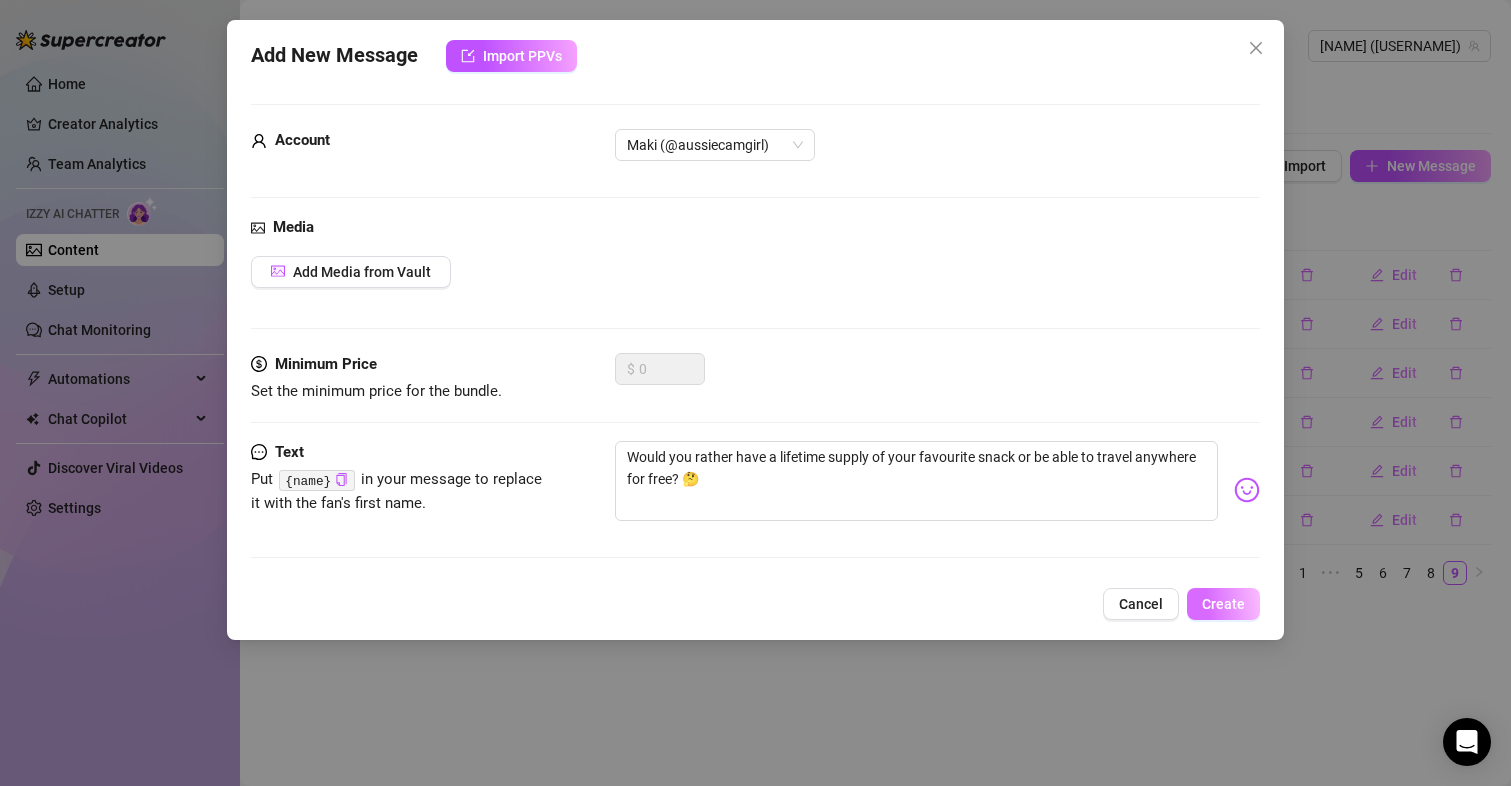 click on "Create" at bounding box center (1223, 604) 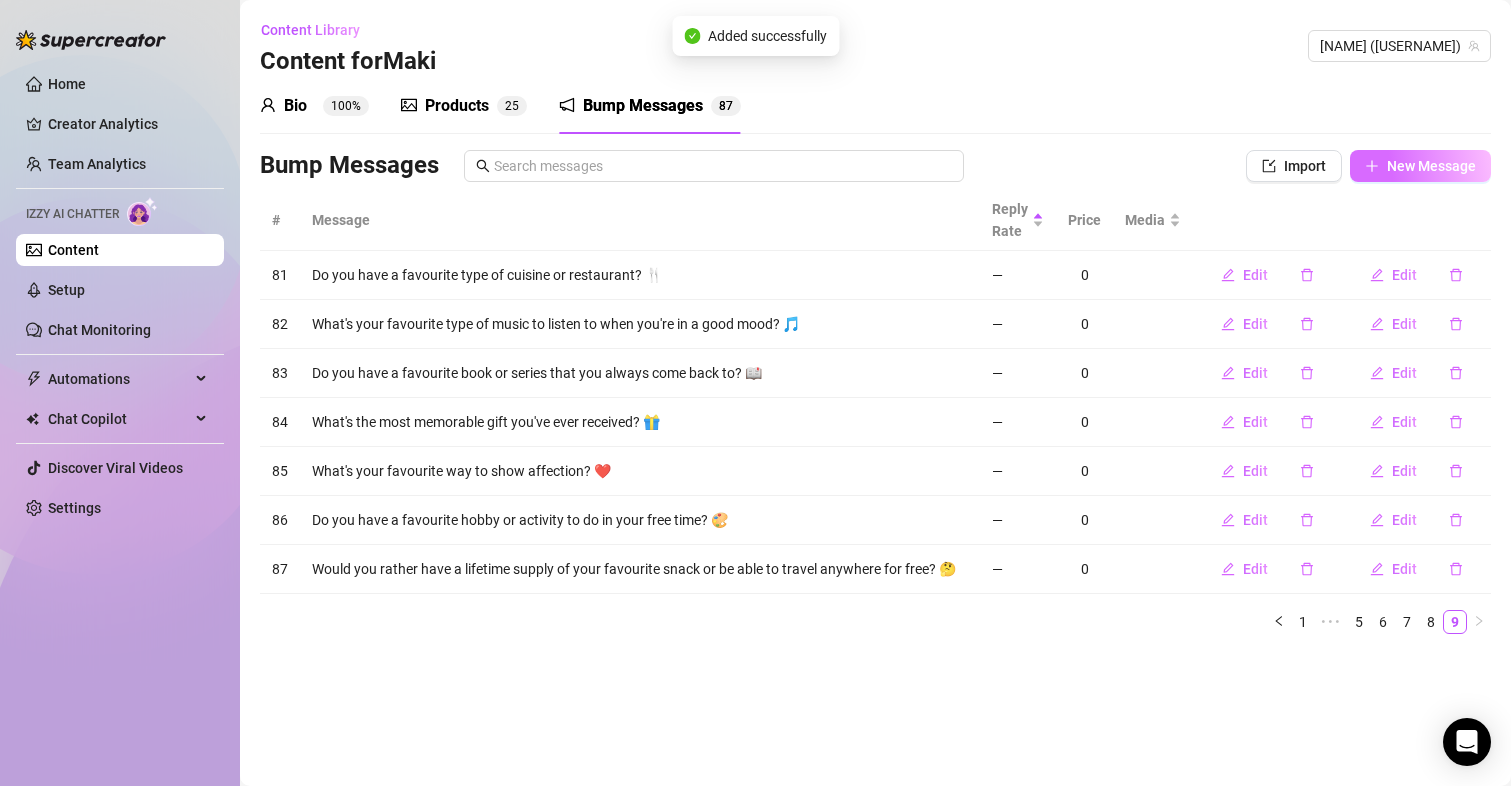 click on "New Message" at bounding box center (1431, 166) 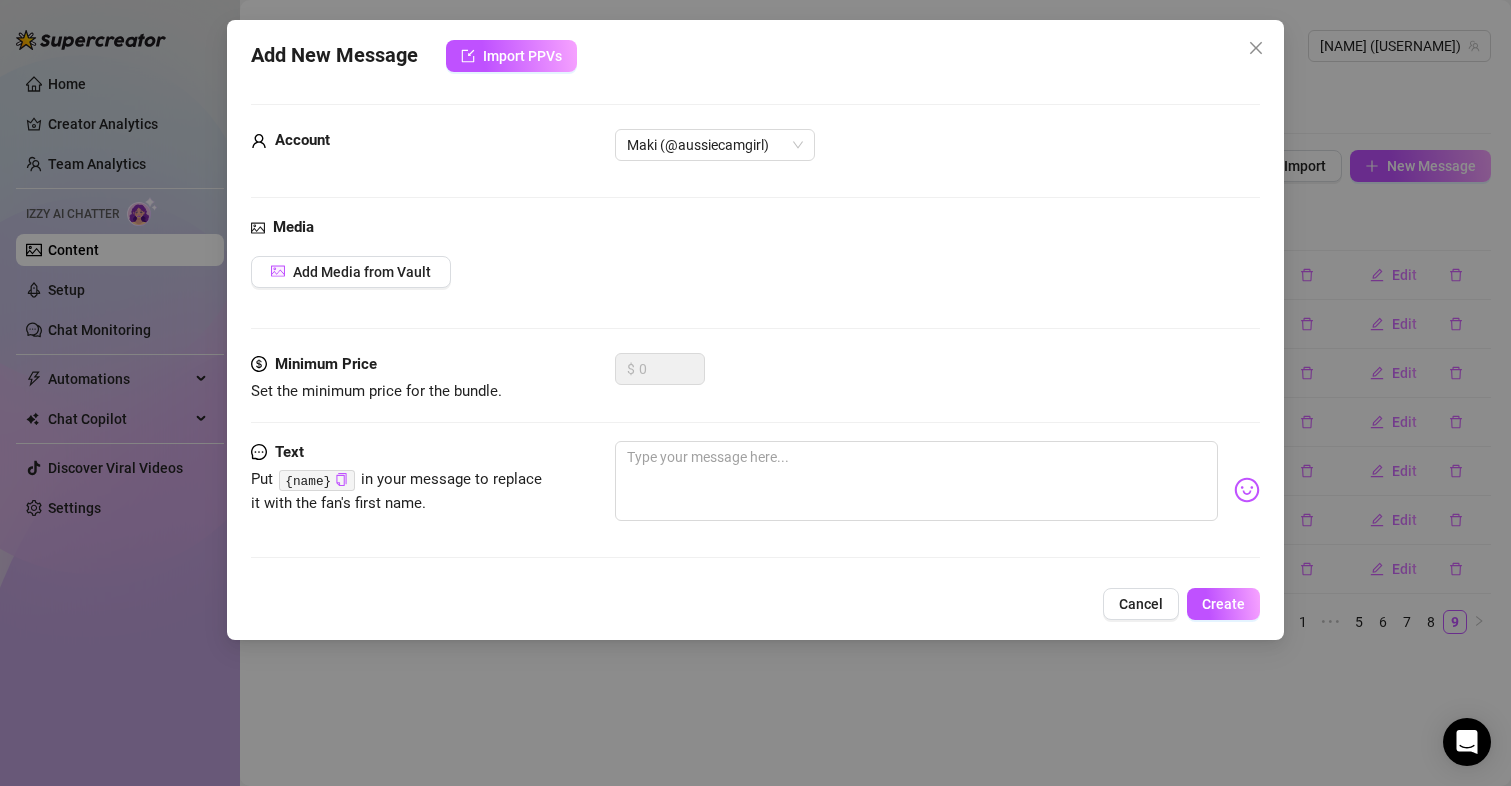 click on "Minimum Price Set the minimum price for the bundle. $ 0" at bounding box center [756, 397] 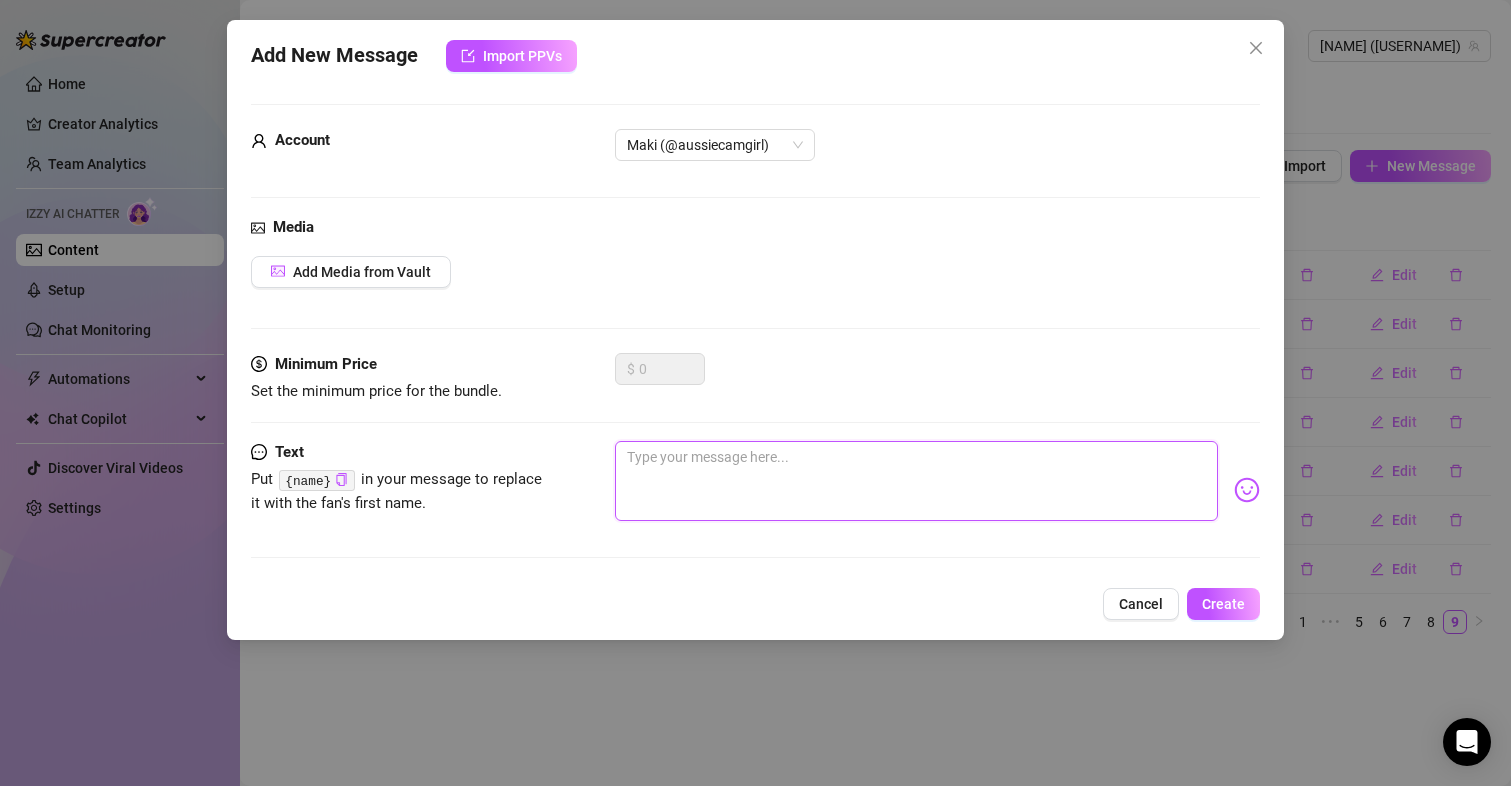 click at bounding box center (917, 481) 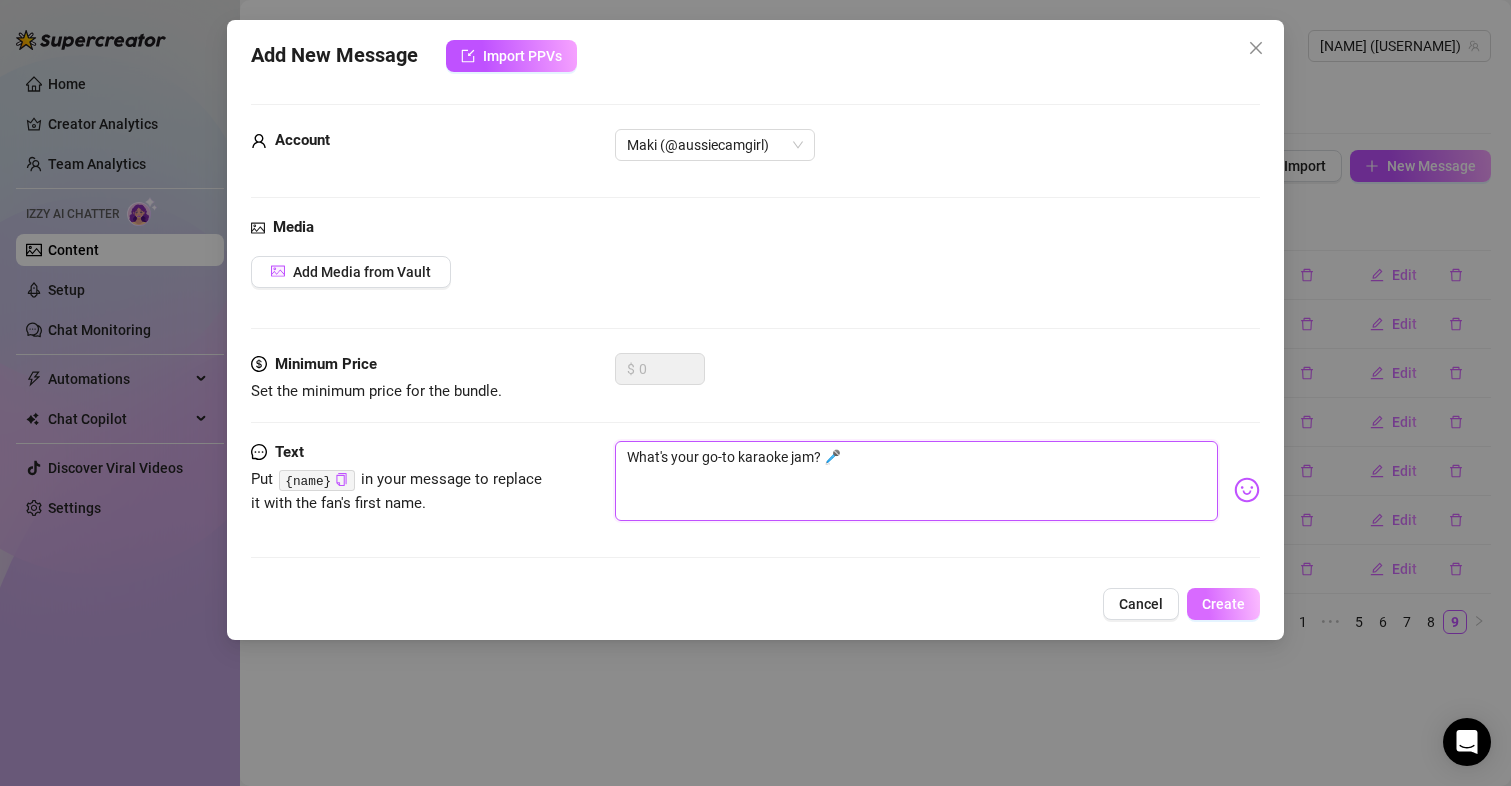 type on "What's your go-to karaoke jam? 🎤" 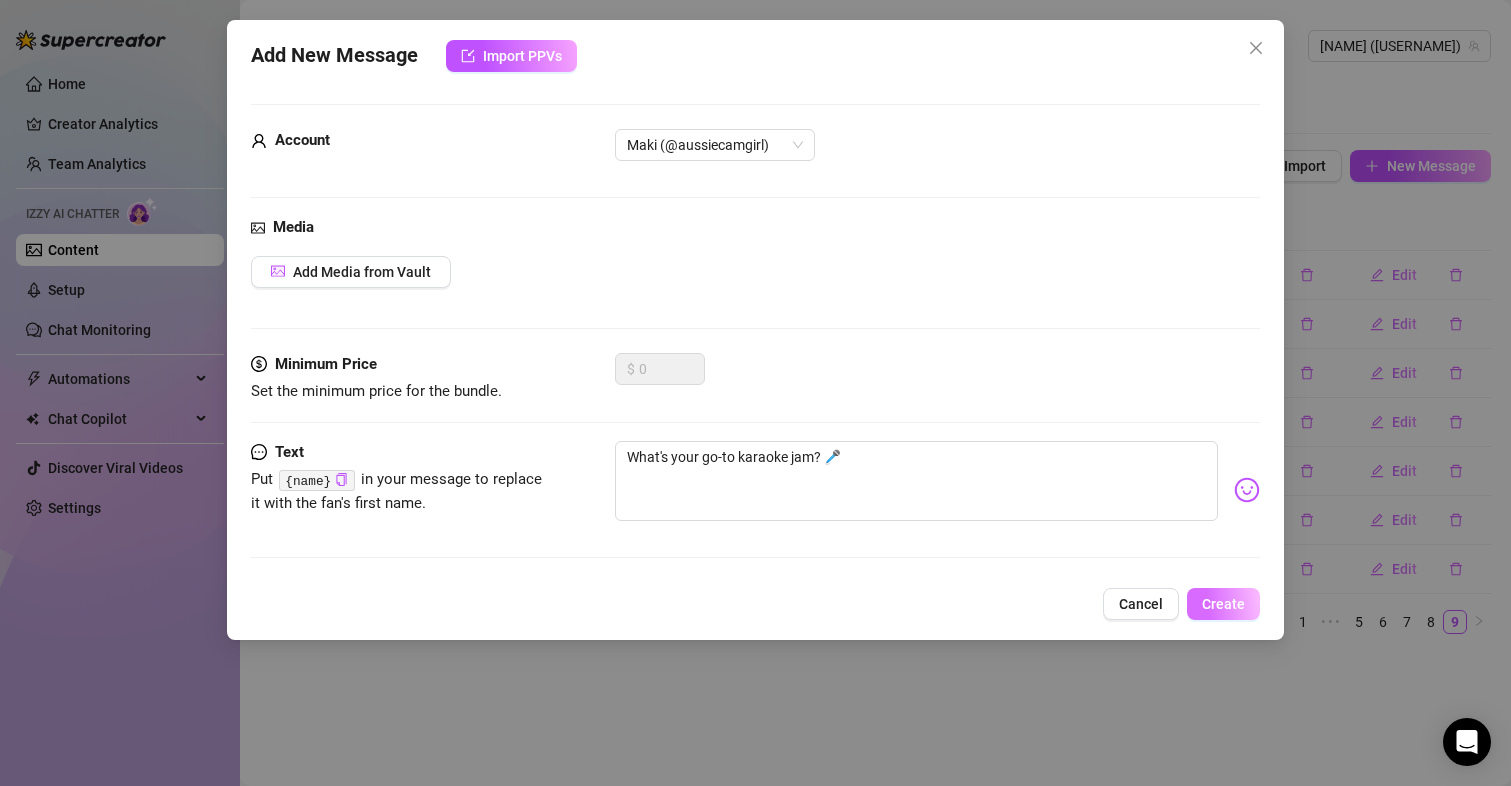 click on "Create" at bounding box center [1223, 604] 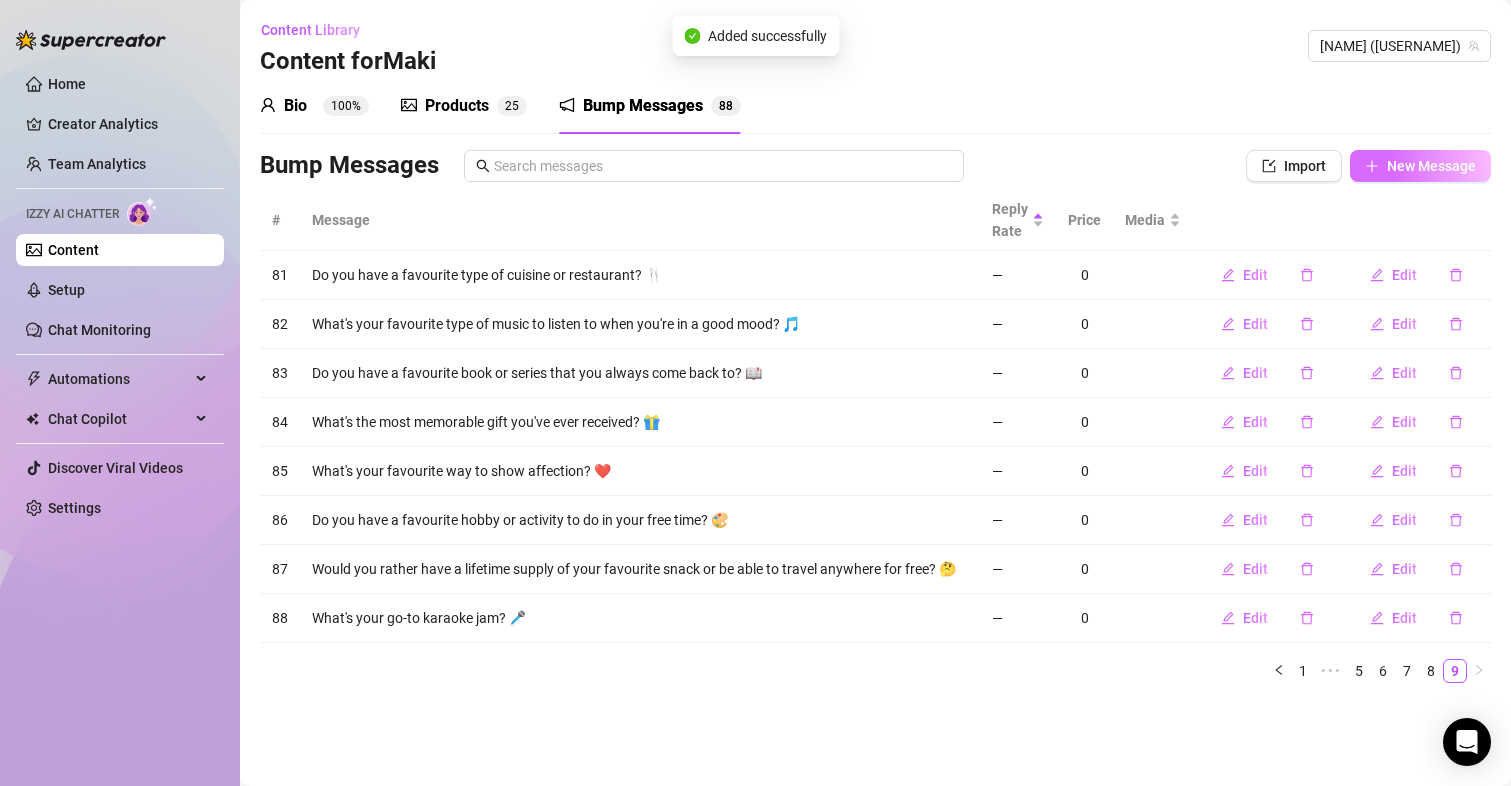click on "New Message" at bounding box center [1431, 166] 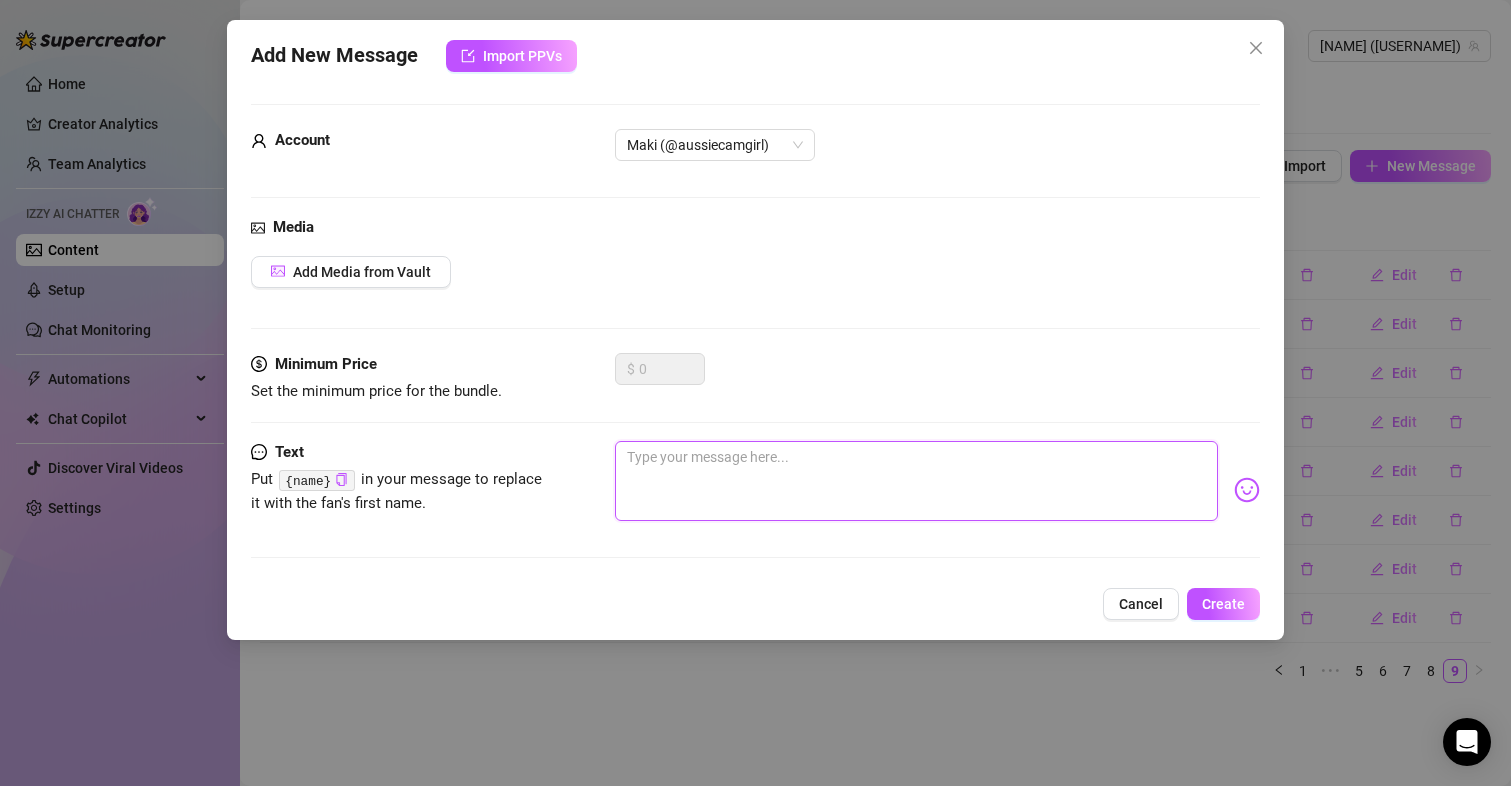 click at bounding box center (917, 481) 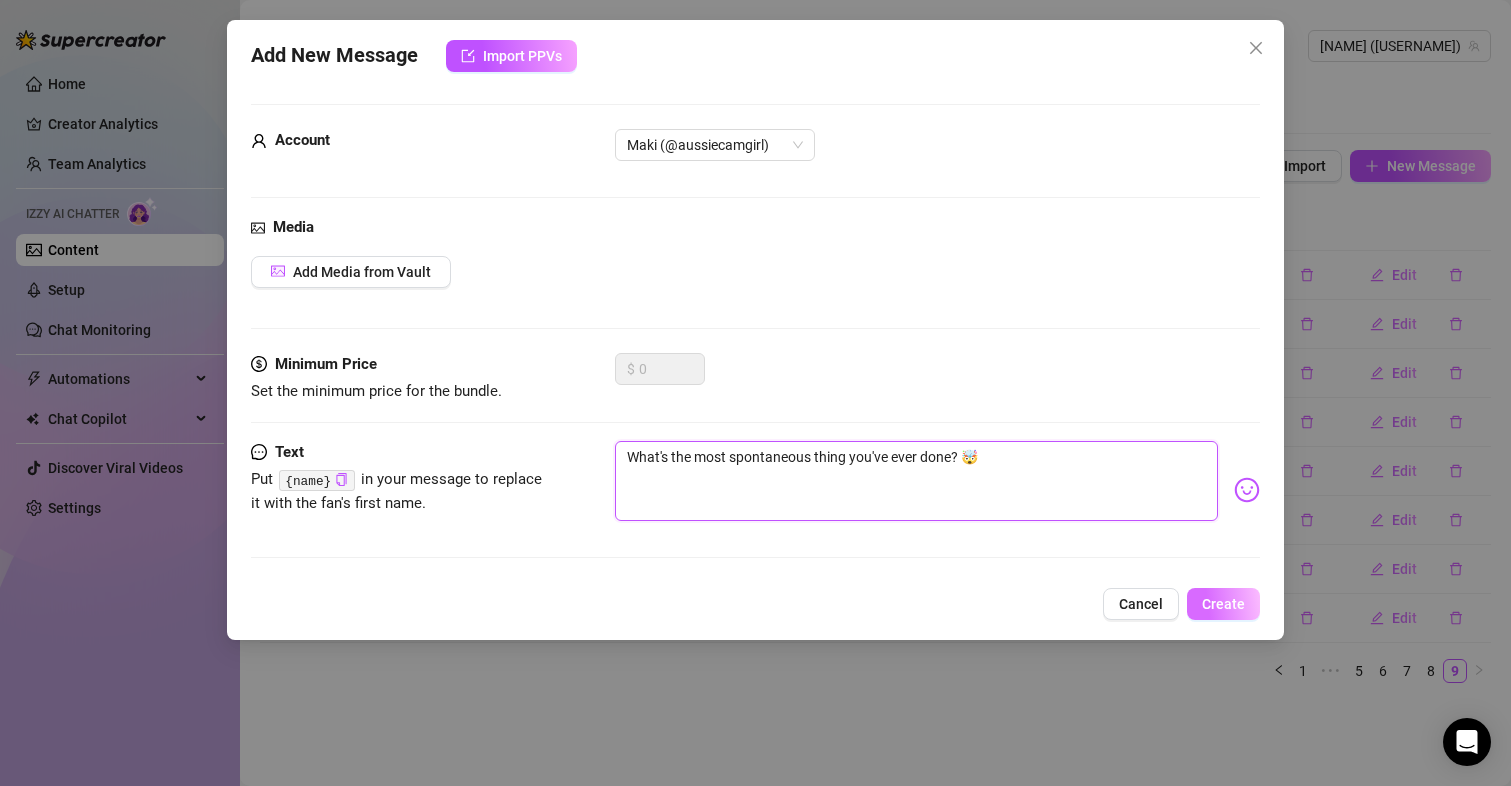 type on "What's the most spontaneous thing you've ever done? 🤯" 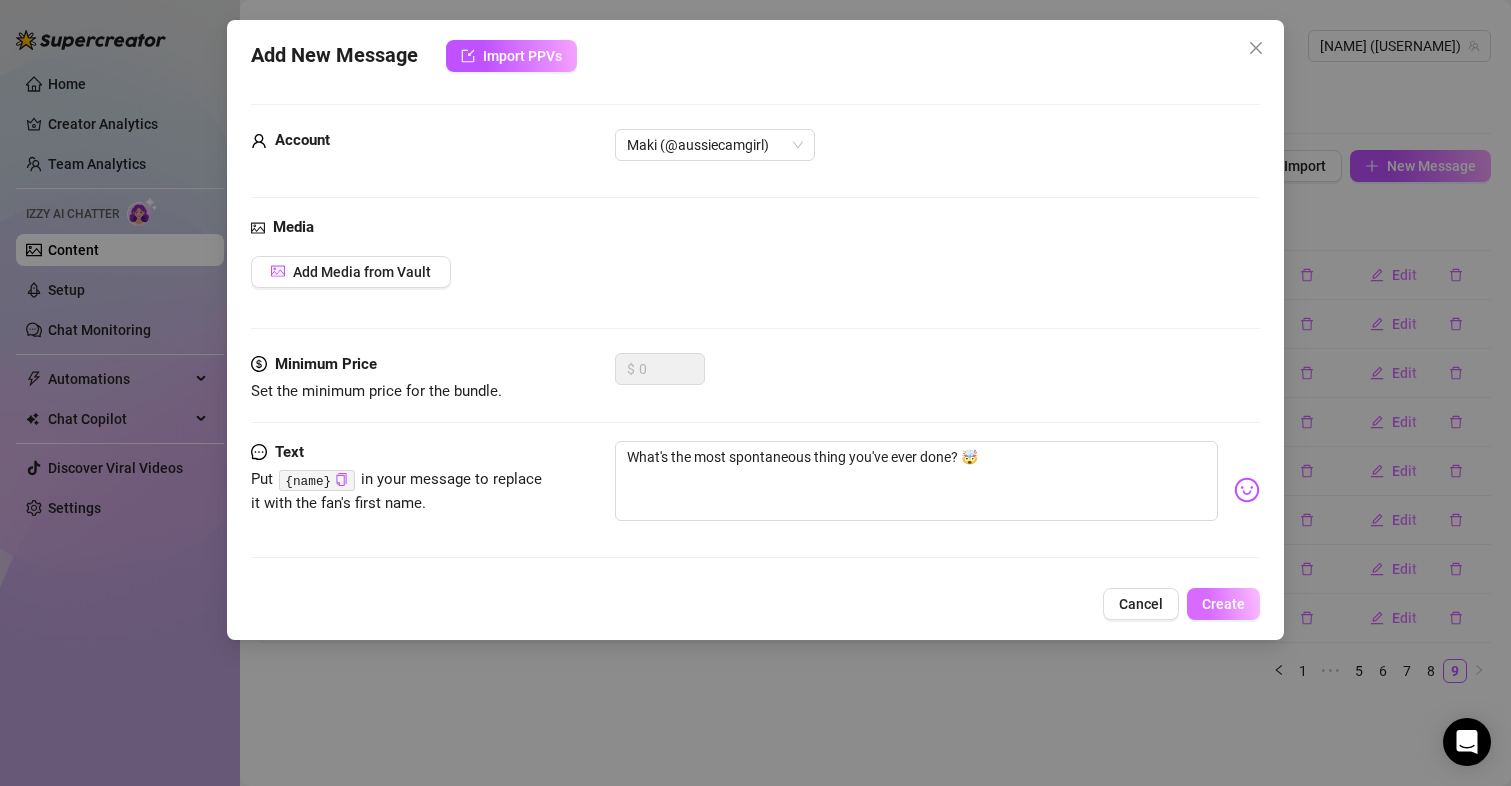 click on "Create" at bounding box center [1223, 604] 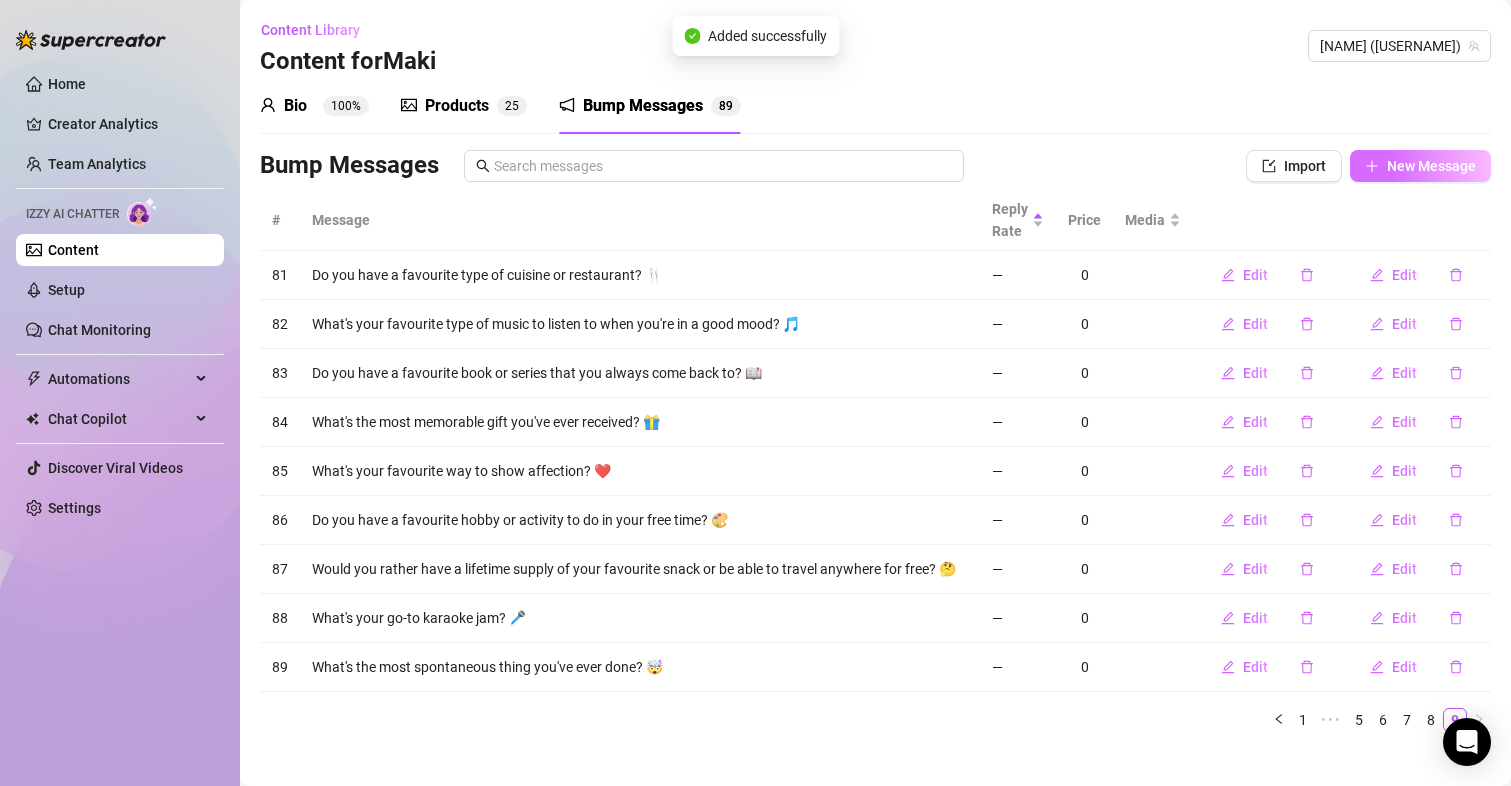 click on "New Message" at bounding box center [1431, 166] 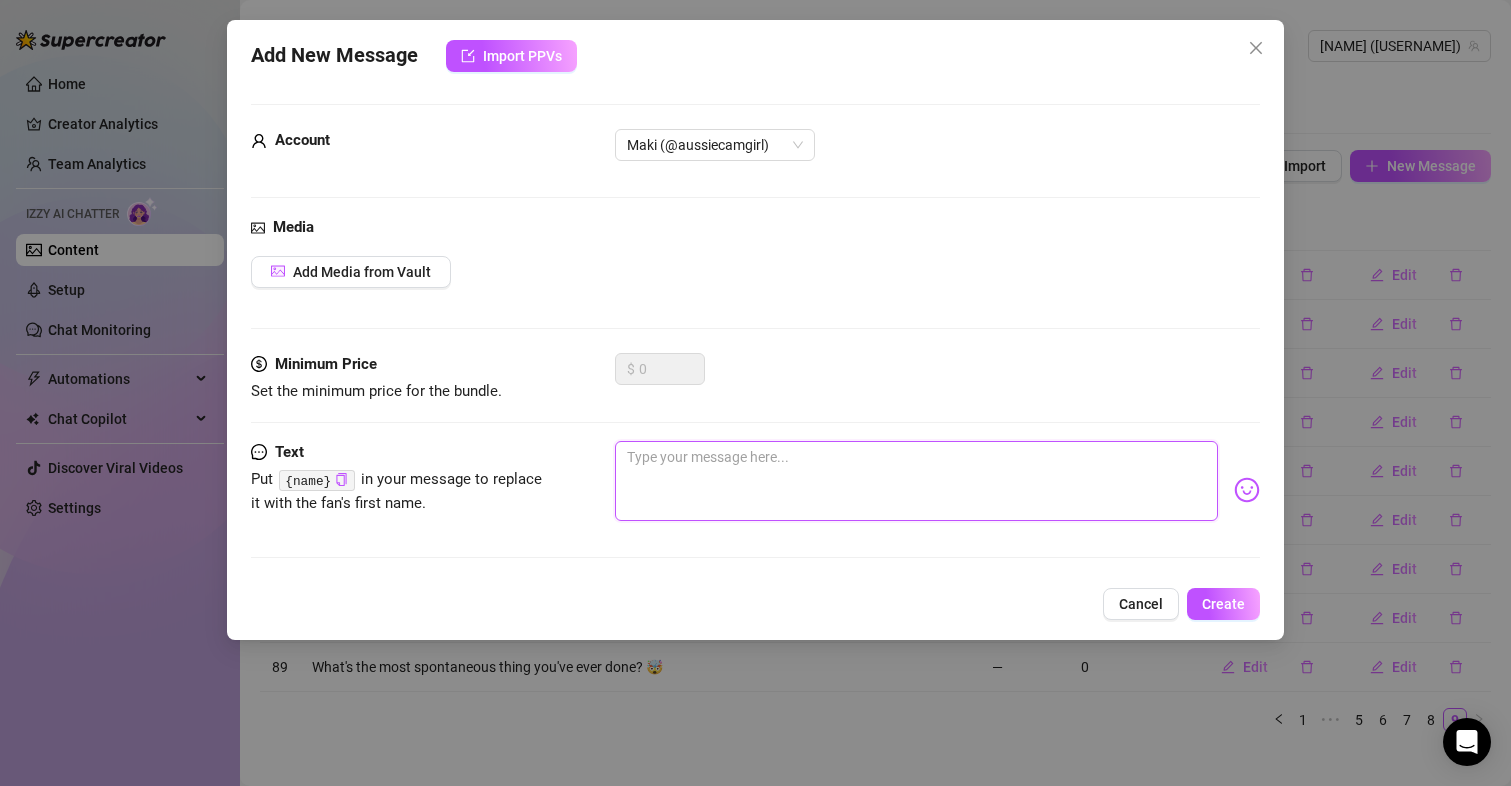 click at bounding box center (917, 481) 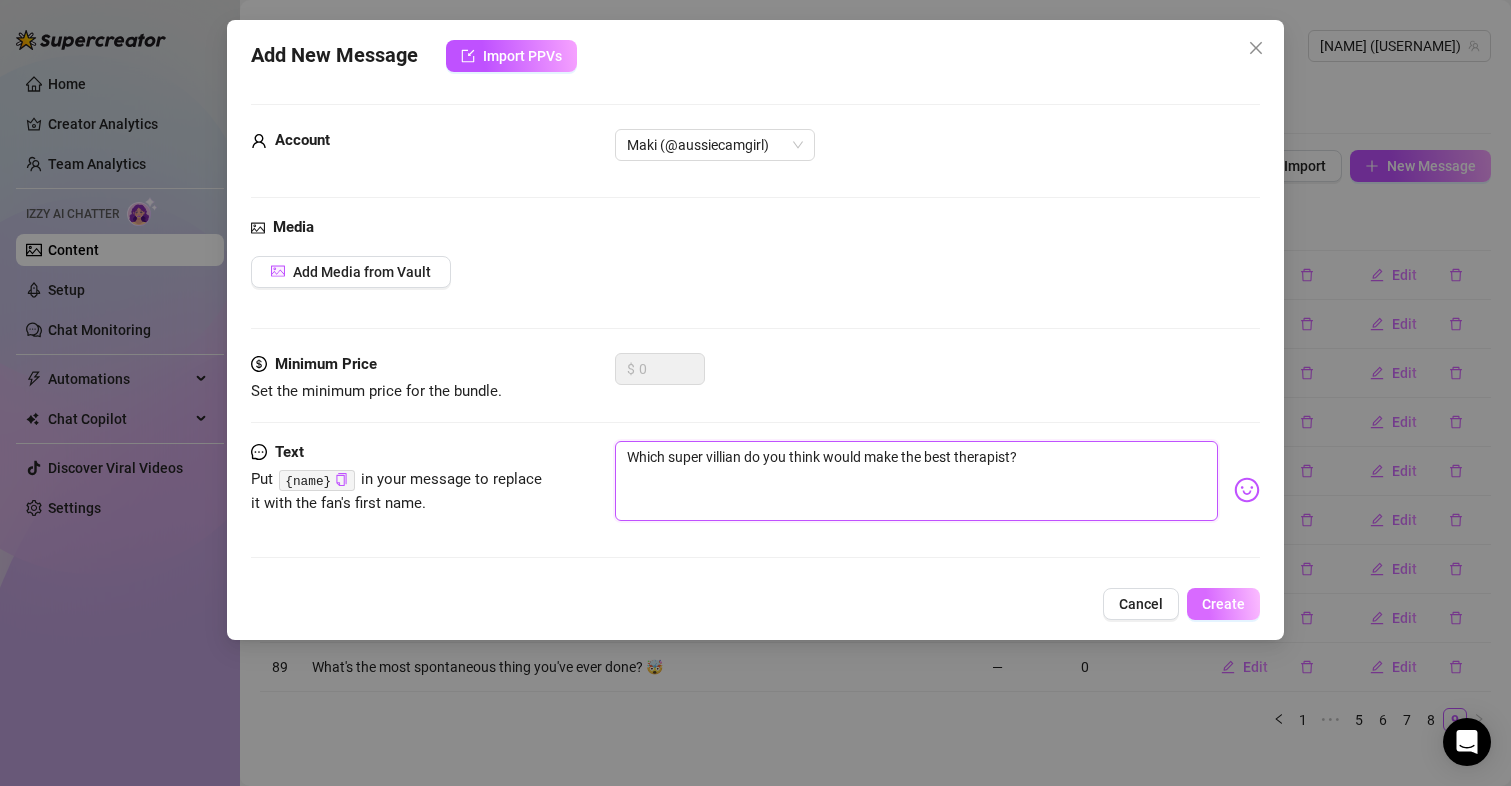 type on "Which super villian do you think would make the best therapist?" 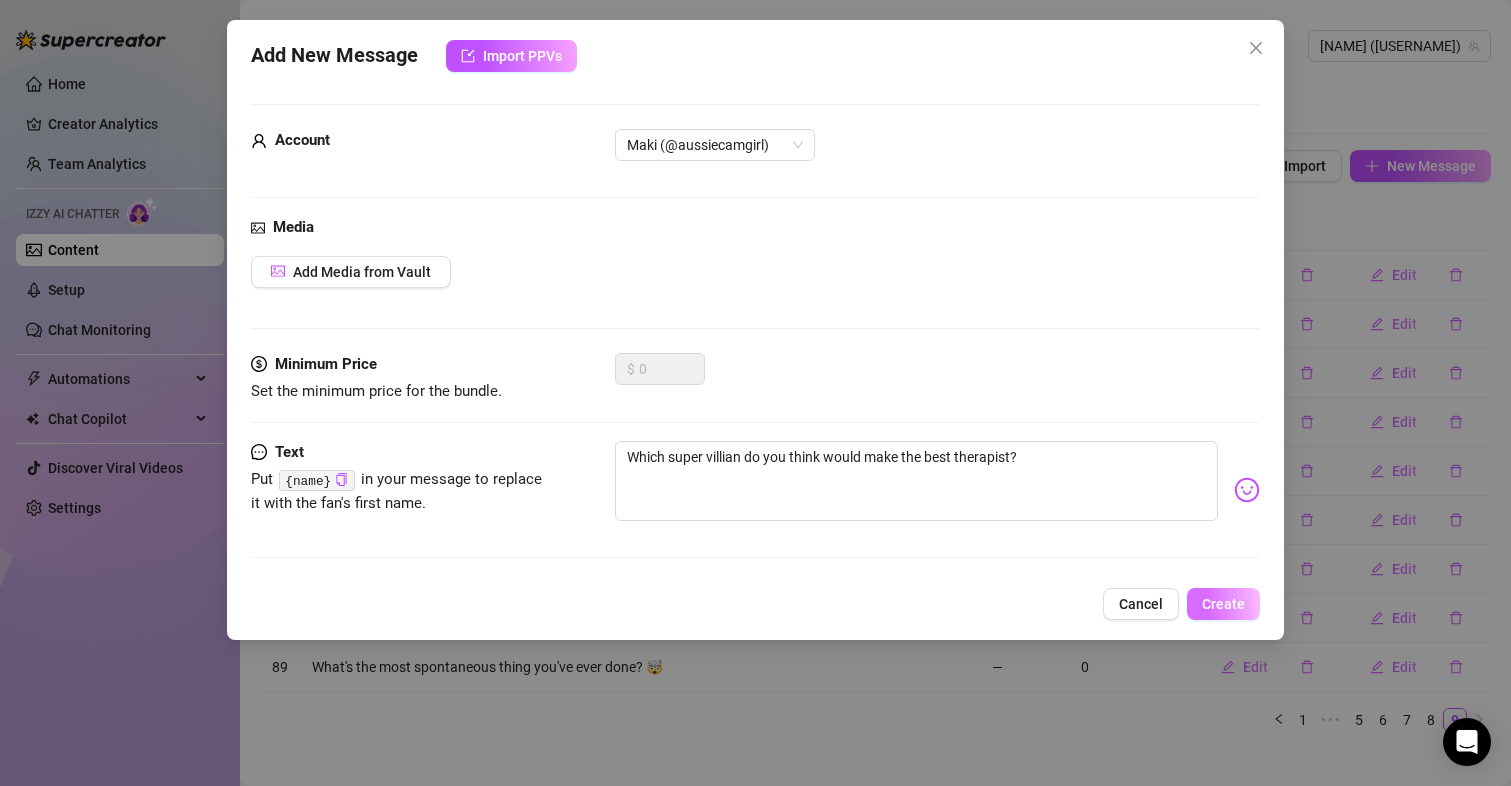click on "Create" at bounding box center [1223, 604] 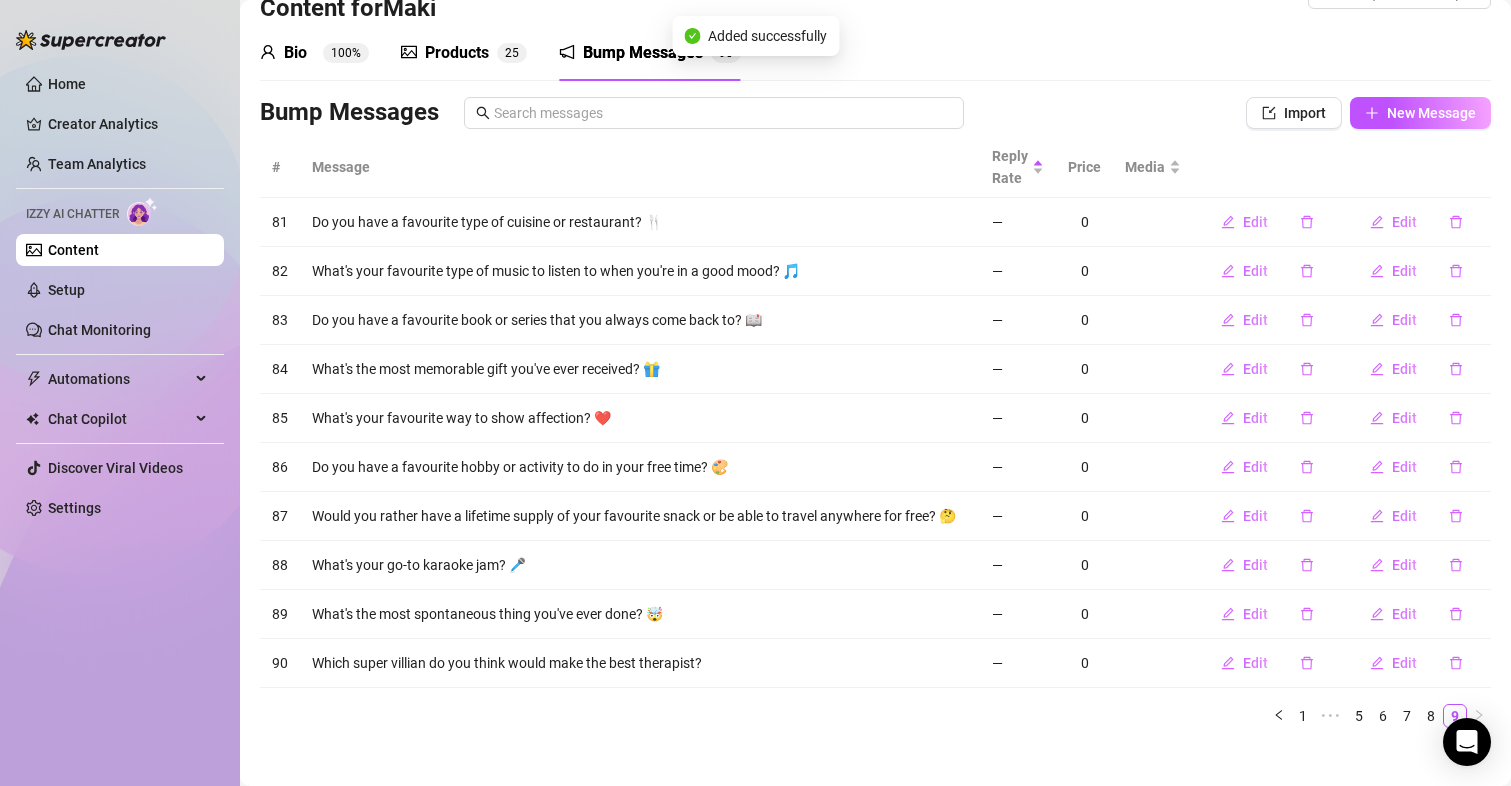 scroll, scrollTop: 83, scrollLeft: 0, axis: vertical 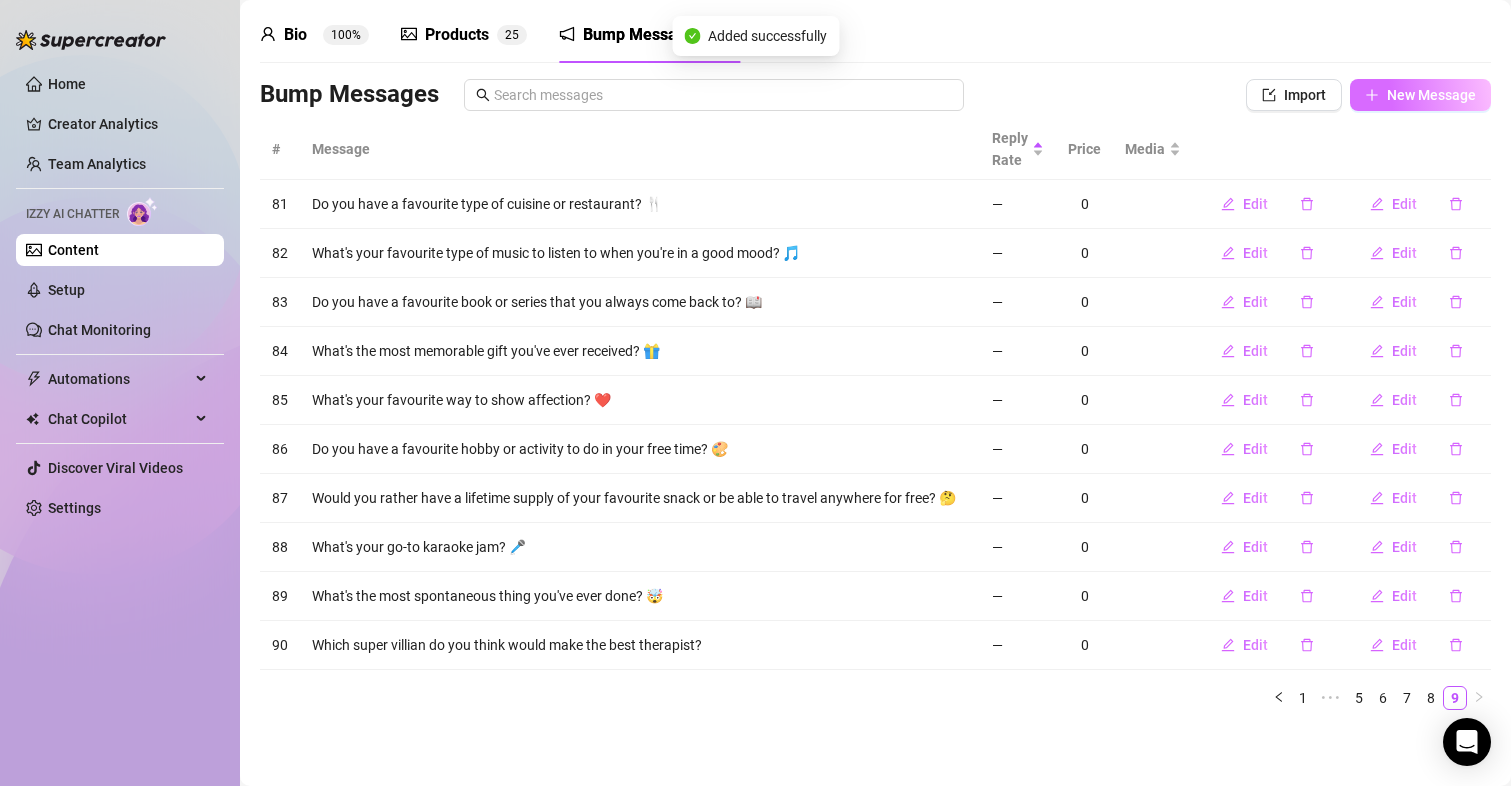 click on "New Message" at bounding box center [1431, 95] 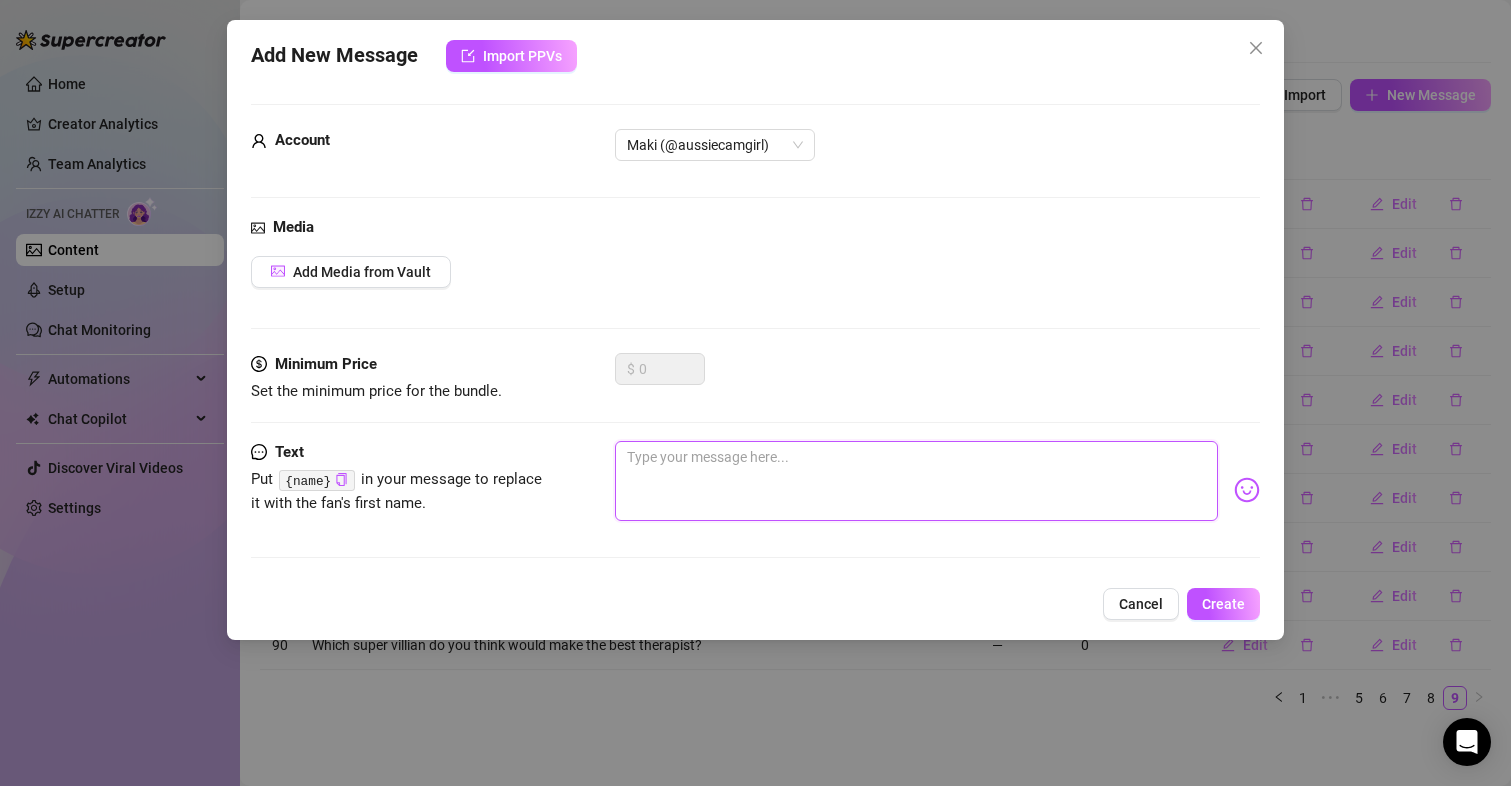 click at bounding box center [917, 481] 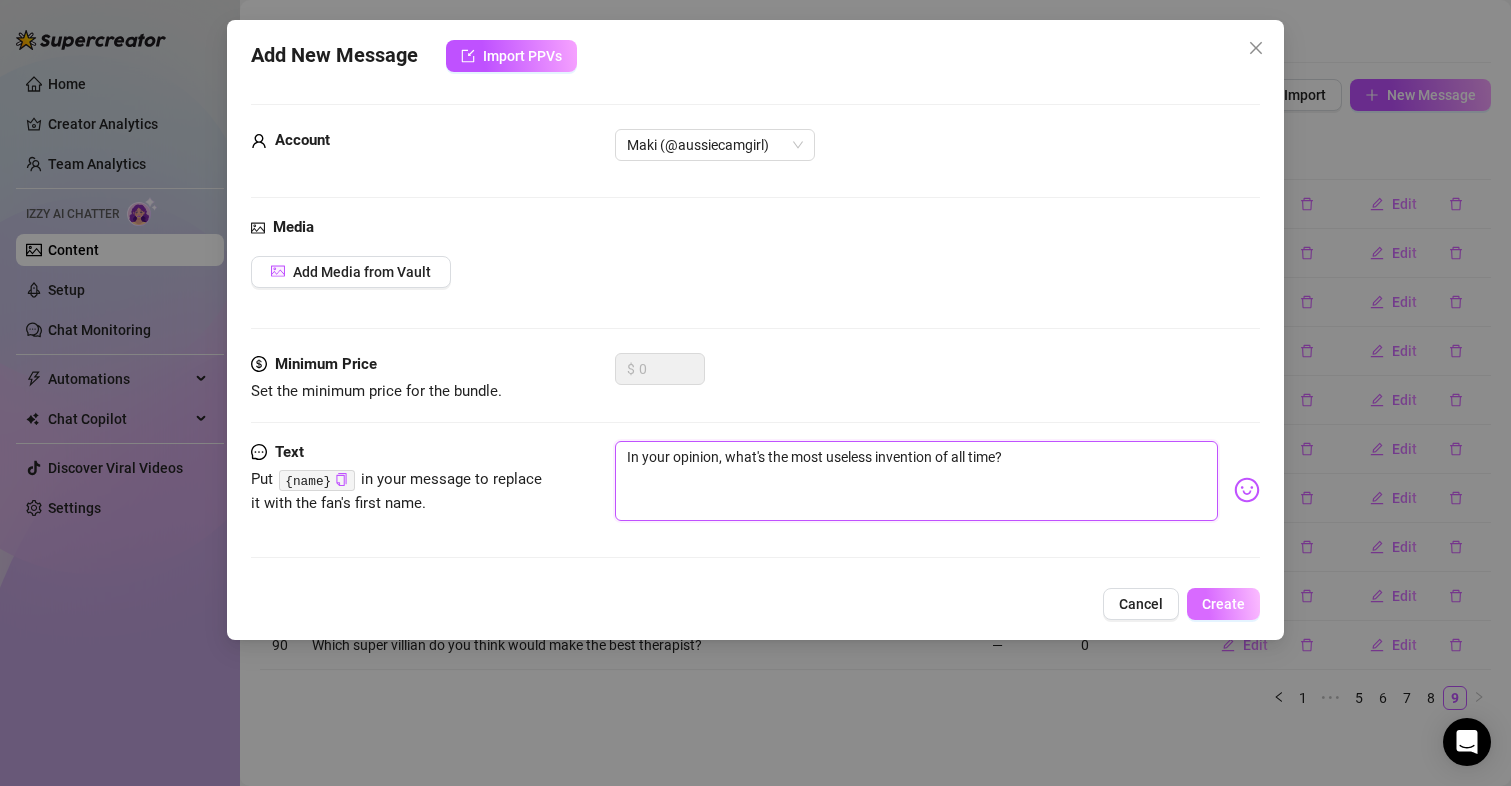 type on "In your opinion, what's the most useless invention of all time?" 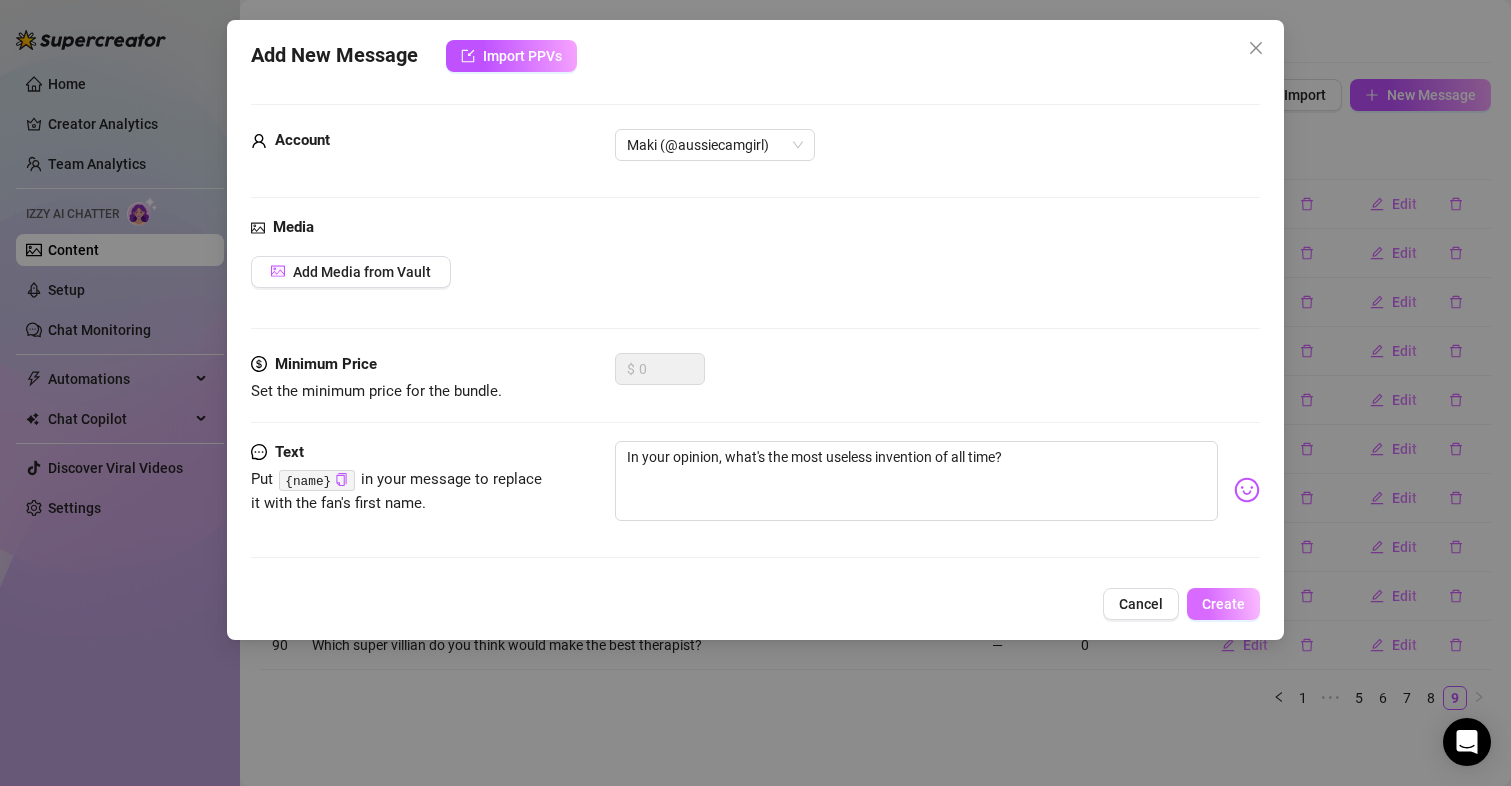 click on "Create" at bounding box center [1223, 604] 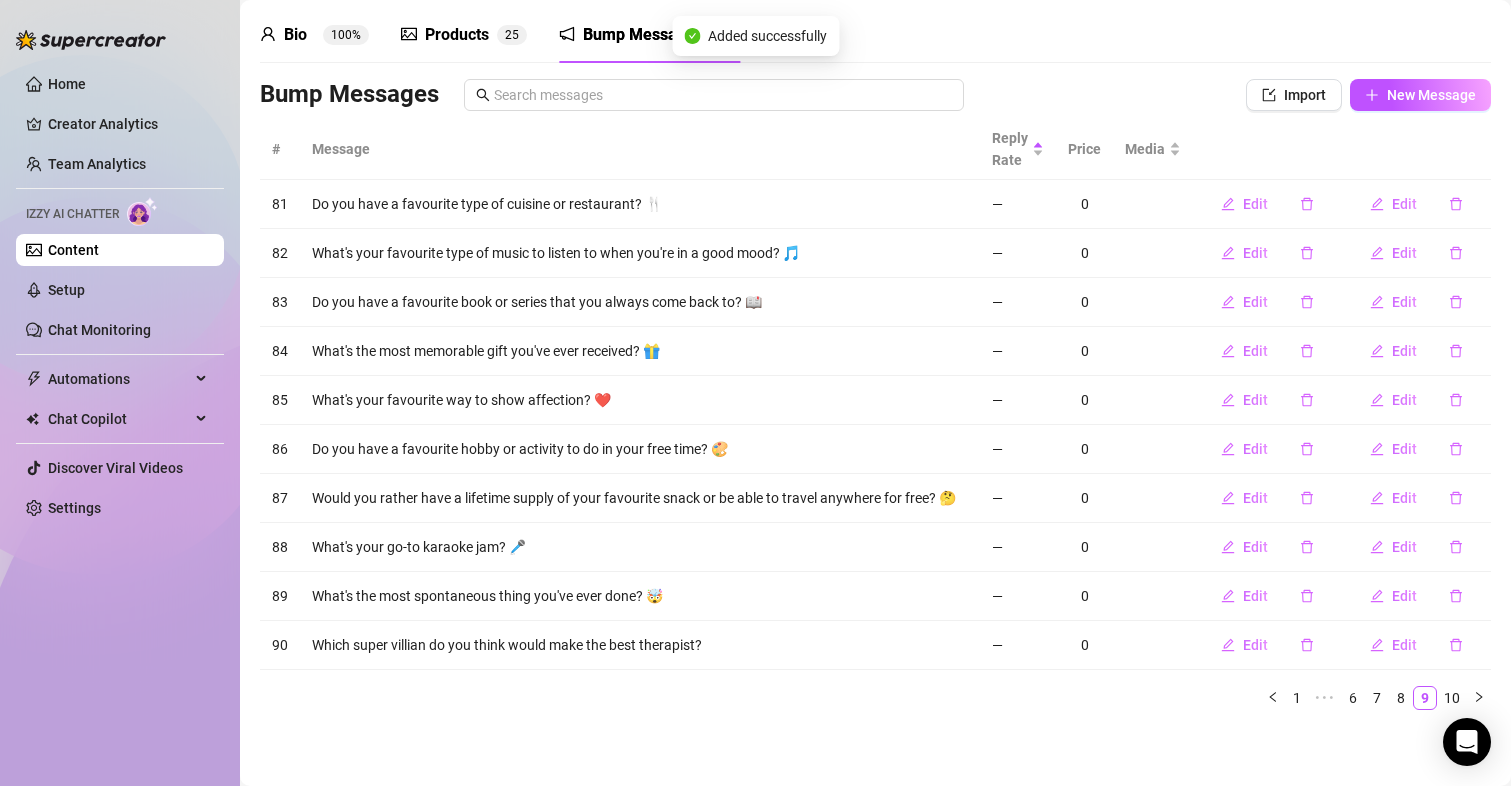 click on "81 Do you have a favourite type of cuisine or restaurant? 🍴 — 0 Edit Edit 82 What's your favourite type of music to listen to when you're in a good mood? 🎵 — 0 Edit Edit 83 Do you have a favourite book or series that you always come back to? 📖 — 0 Edit Edit 84 What's the most memorable gift you've ever received? 🎁 — 0 Edit Edit 85 What's your favourite way to show affection? ❤️ — 0 Edit Edit 86 Do you have a favourite hobby or activity to do in your free time? 🎨 — 0 Edit Edit 87 Would you rather have a lifetime supply of your favourite snack or be able to travel anywhere for free? 🤔 — 0 Edit Edit 88 What's your go-to karaoke jam? 🎤 — 0 Edit Edit 89 What's the most spontaneous thing you've ever done? 🤯 — 0 Edit Edit 90 Which super villian do you think would make the best therapist? — 0 Edit Edit 1 1 ••• 6 7 8 9 10" at bounding box center [875, 414] 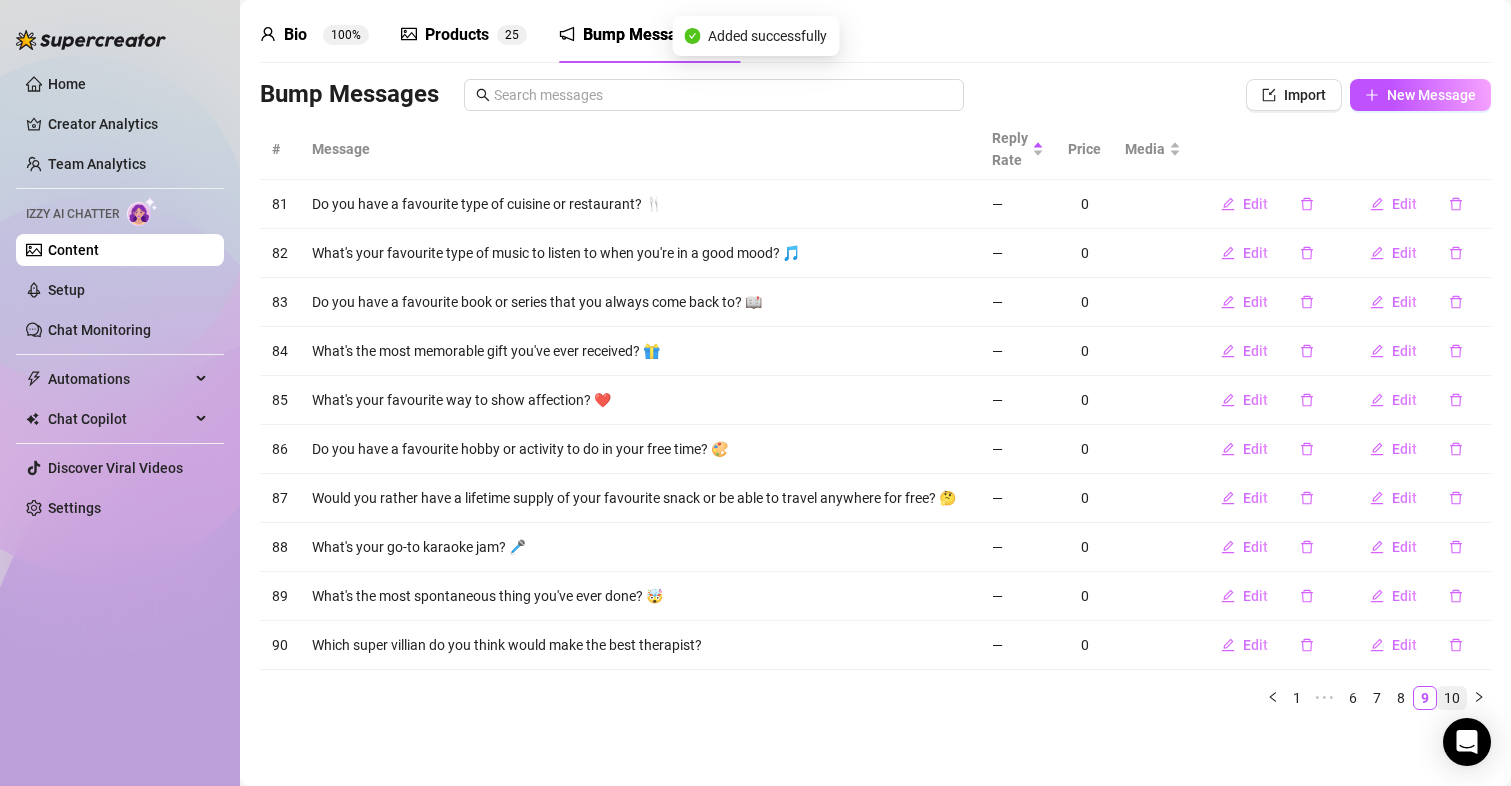 click on "10" at bounding box center (1452, 698) 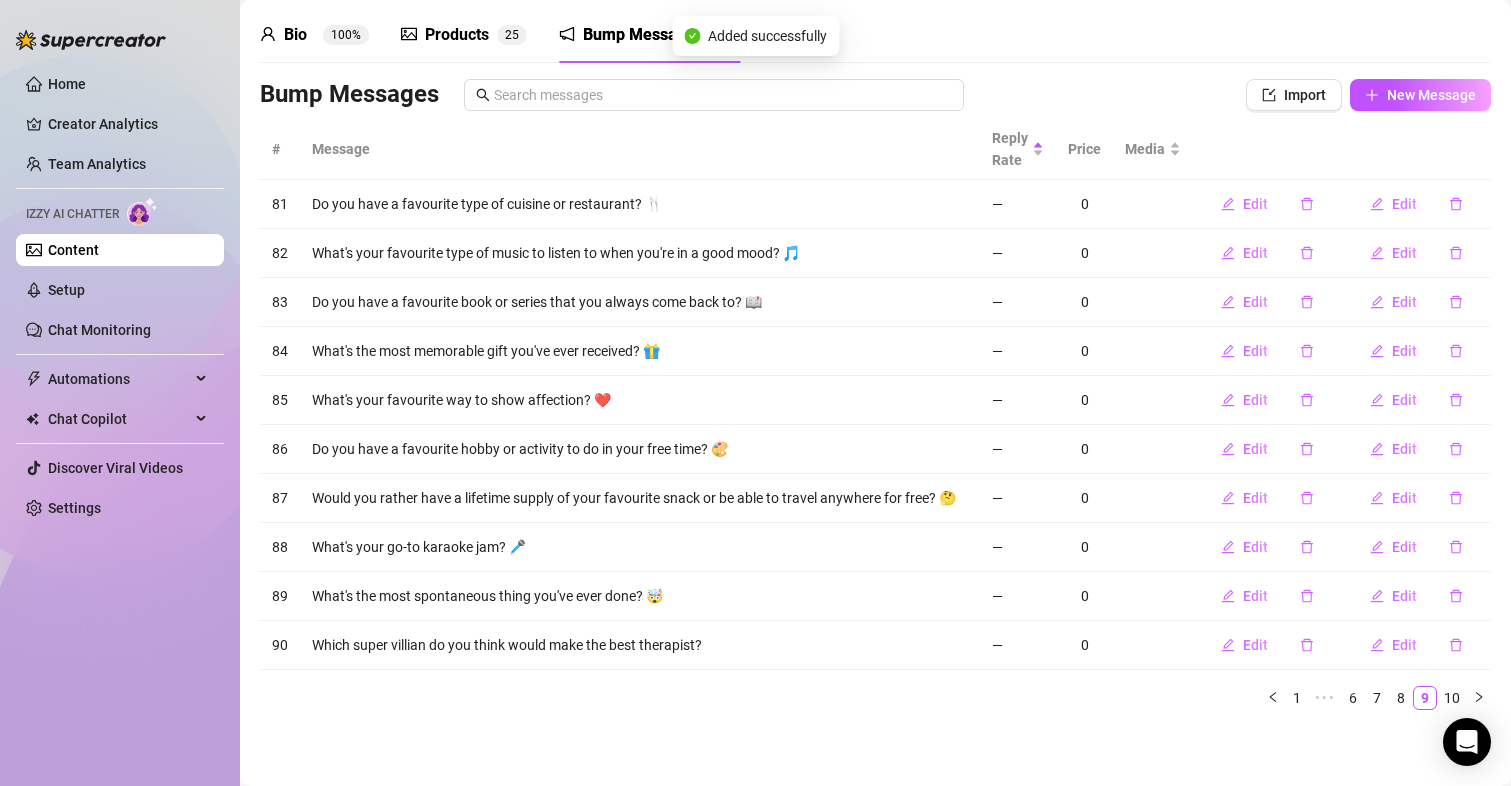 scroll, scrollTop: 0, scrollLeft: 0, axis: both 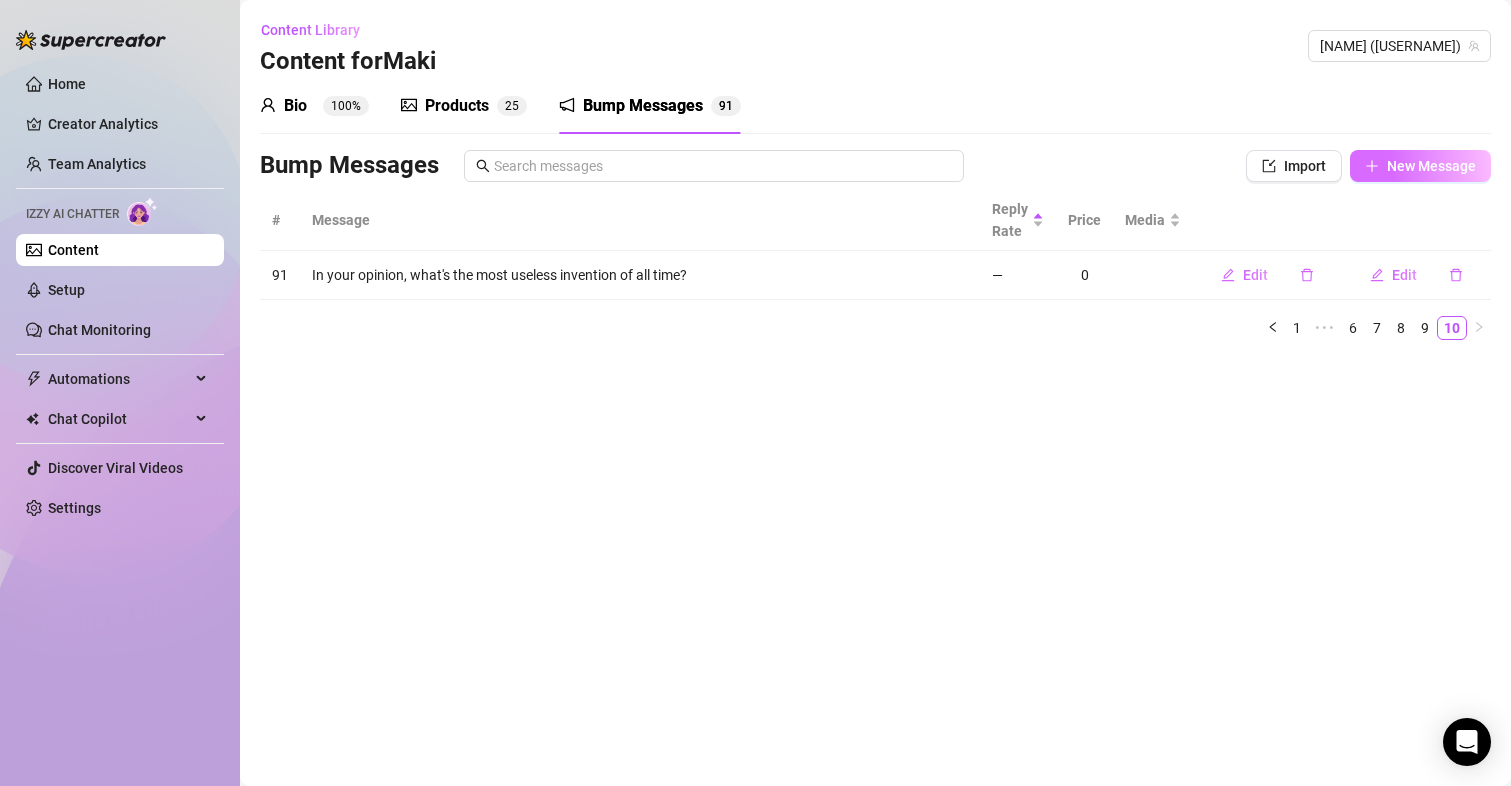 click on "New Message" at bounding box center (1431, 166) 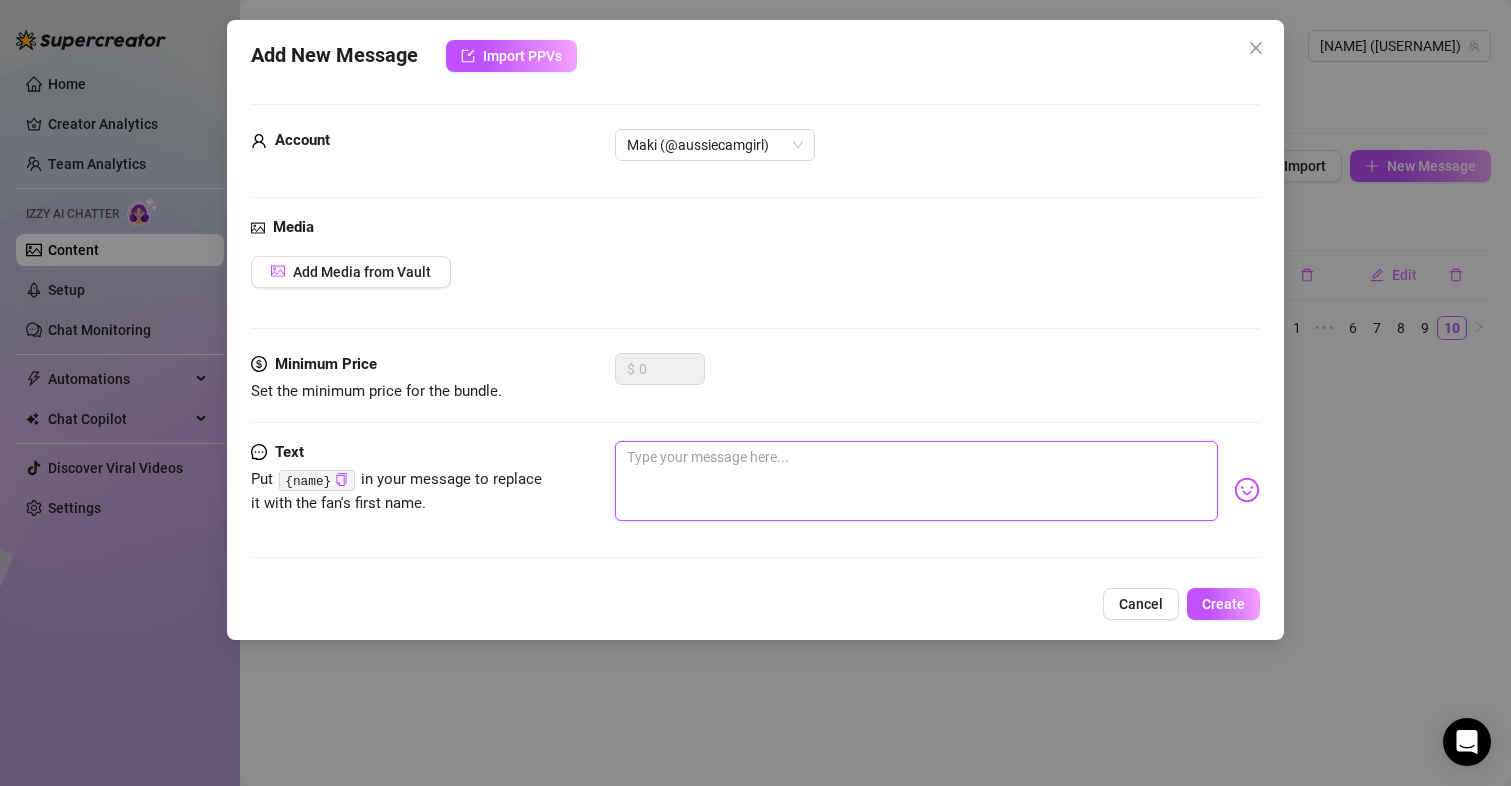click at bounding box center [917, 481] 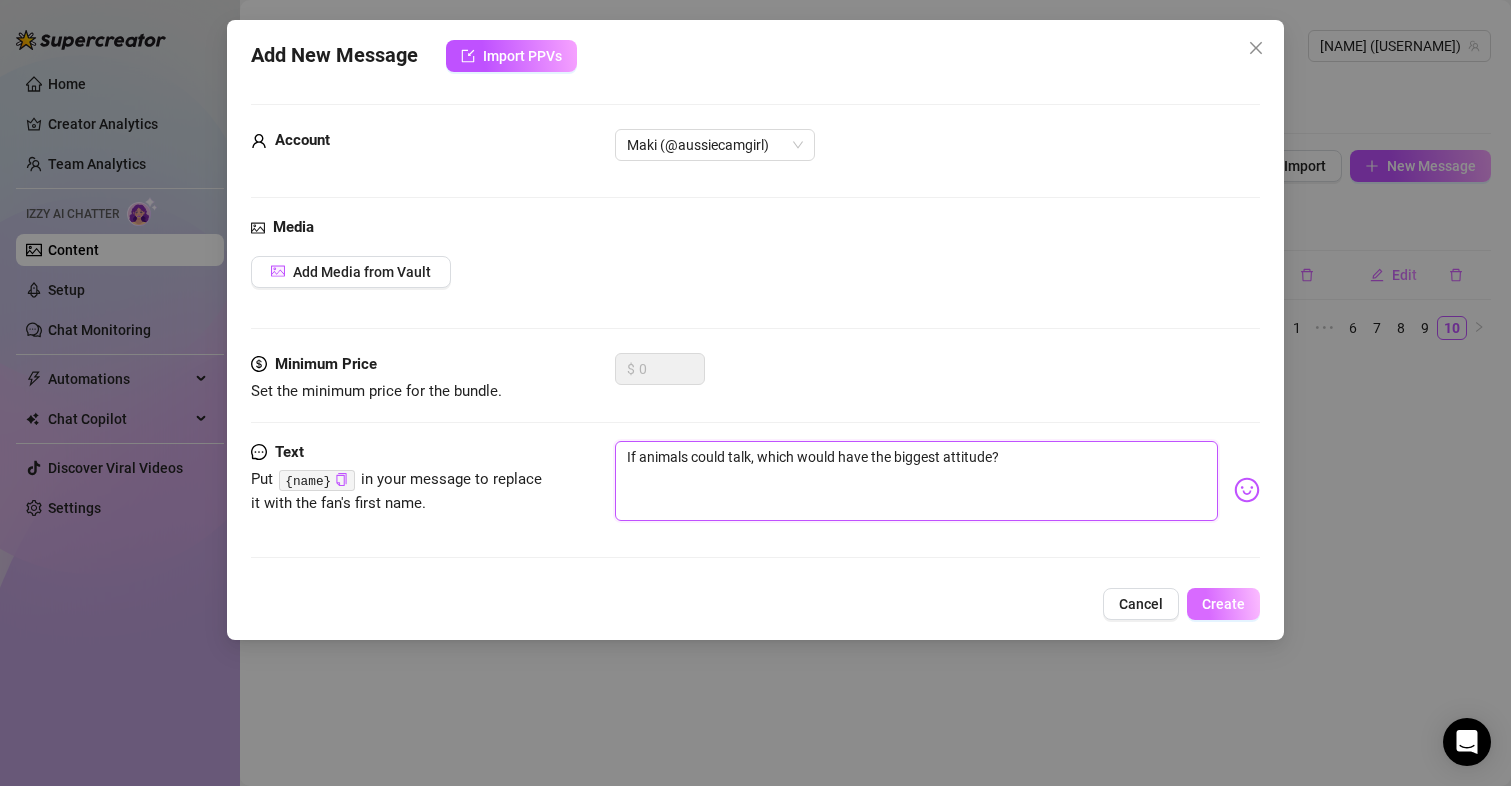 type on "If animals could talk, which would have the biggest attitude?" 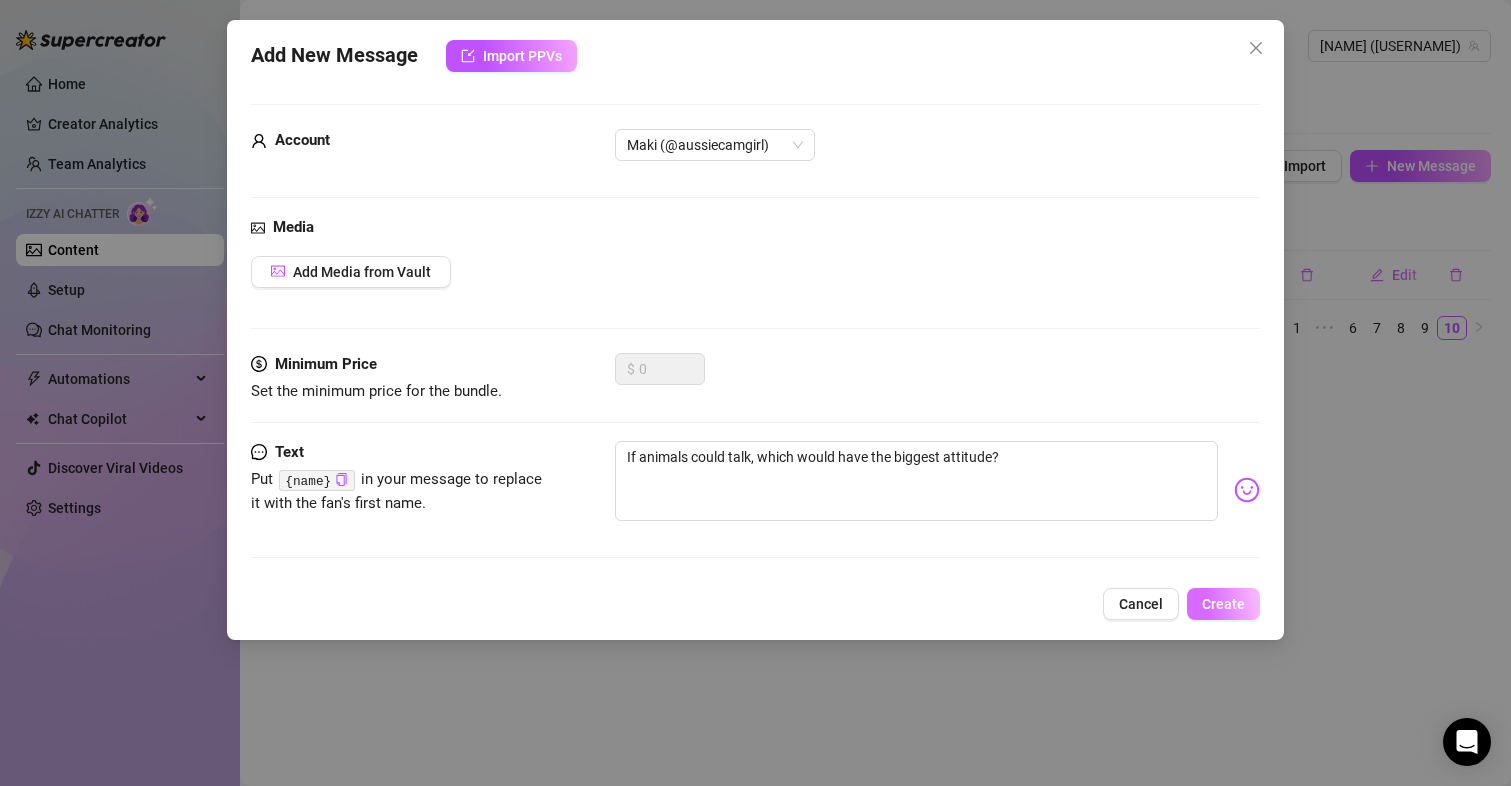 click on "Create" at bounding box center [1223, 604] 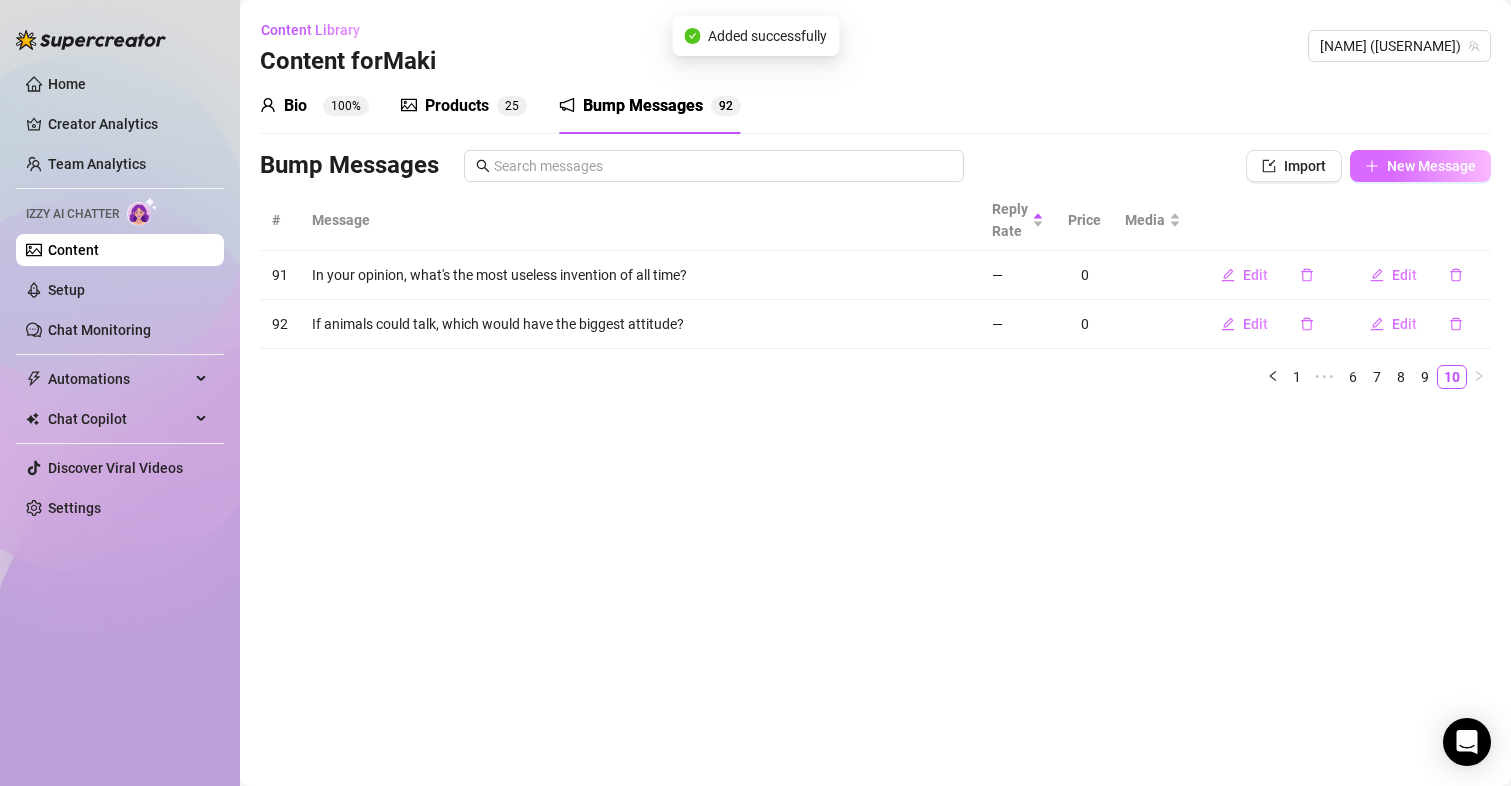 click on "New Message" at bounding box center (1420, 166) 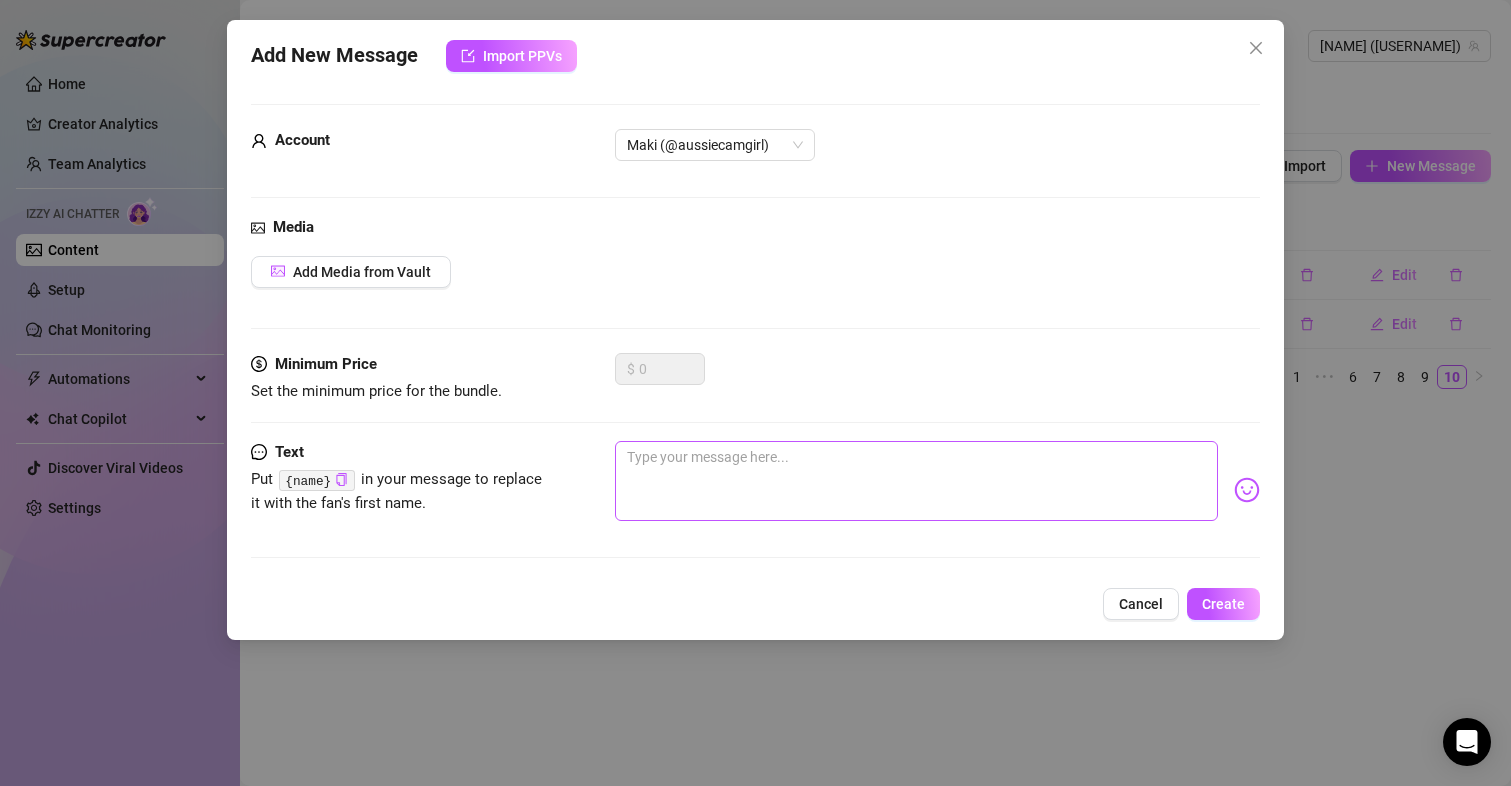 drag, startPoint x: 797, startPoint y: 438, endPoint x: 790, endPoint y: 463, distance: 25.96151 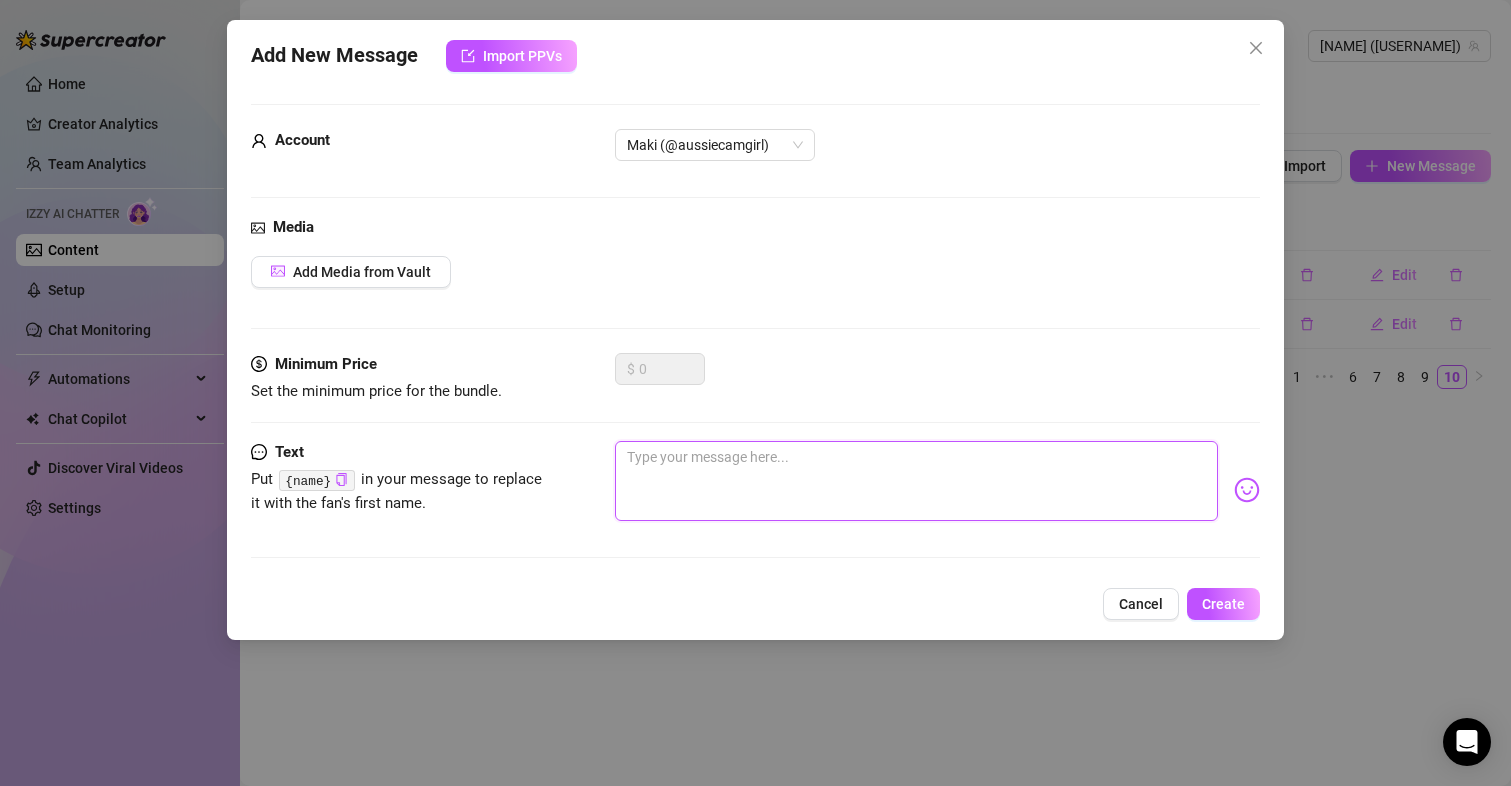 click at bounding box center [917, 481] 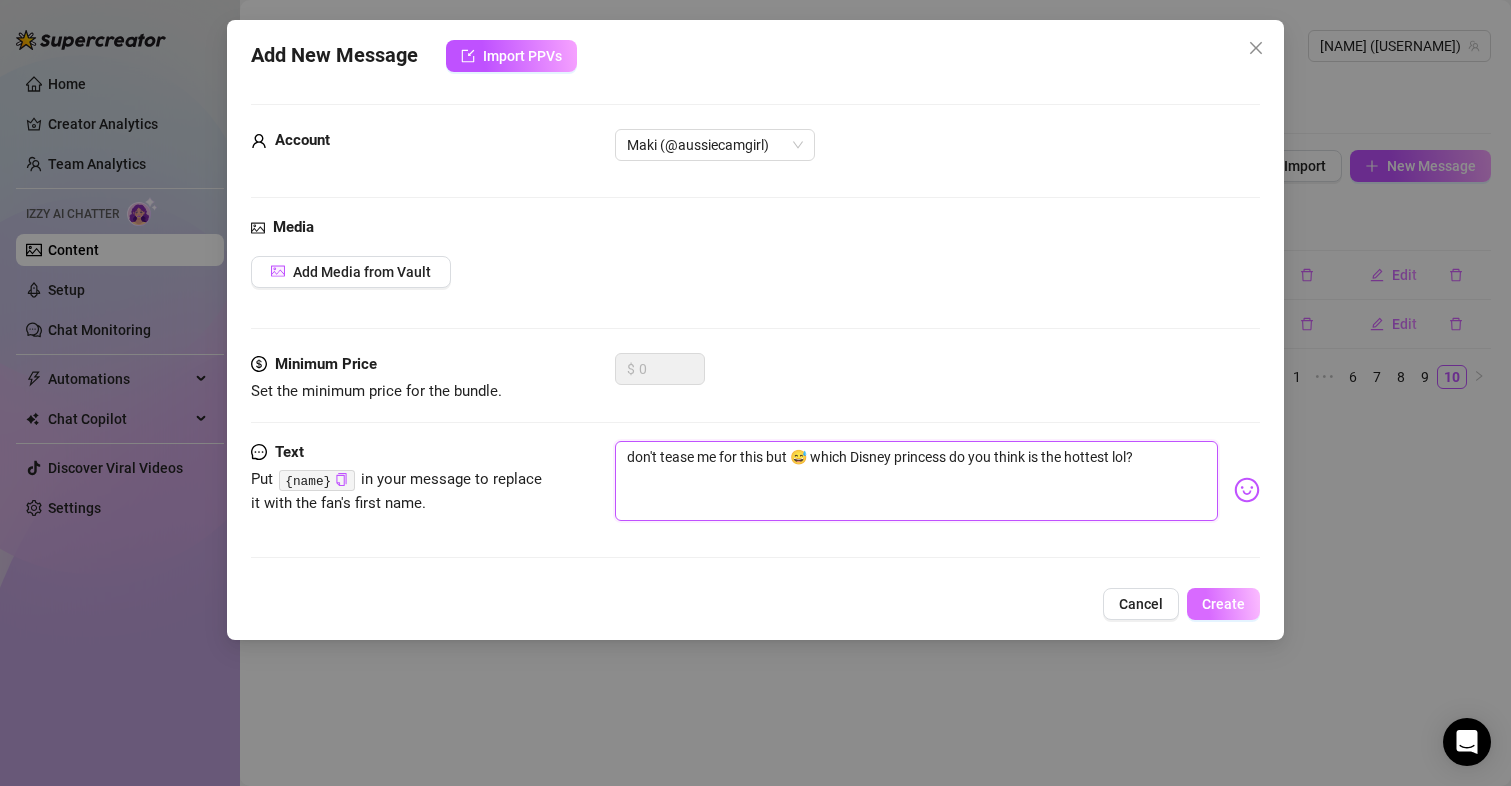 type on "don't tease me for this but 😅 which Disney princess do you think is the hottest lol?" 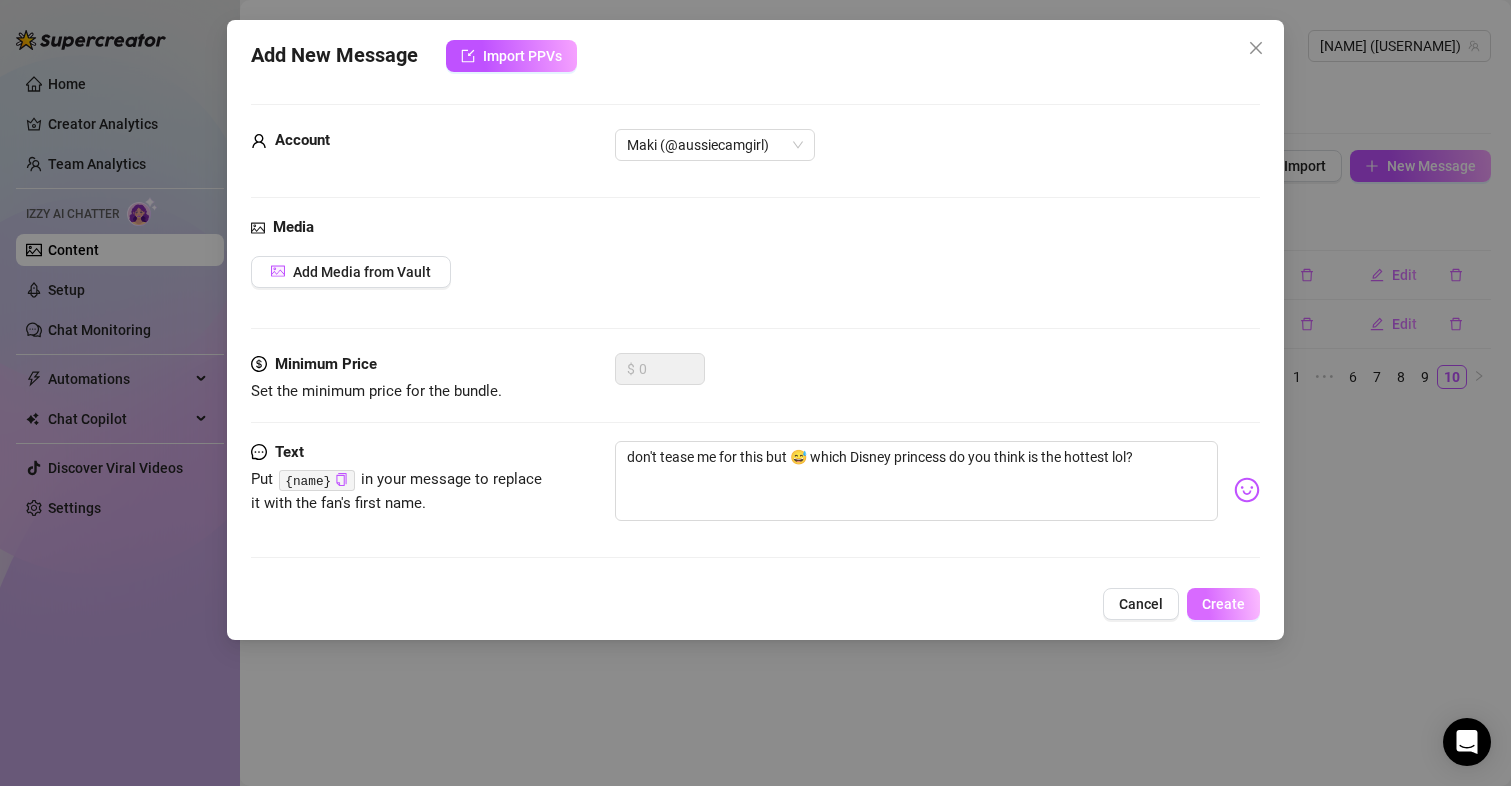 click on "Create" at bounding box center [1223, 604] 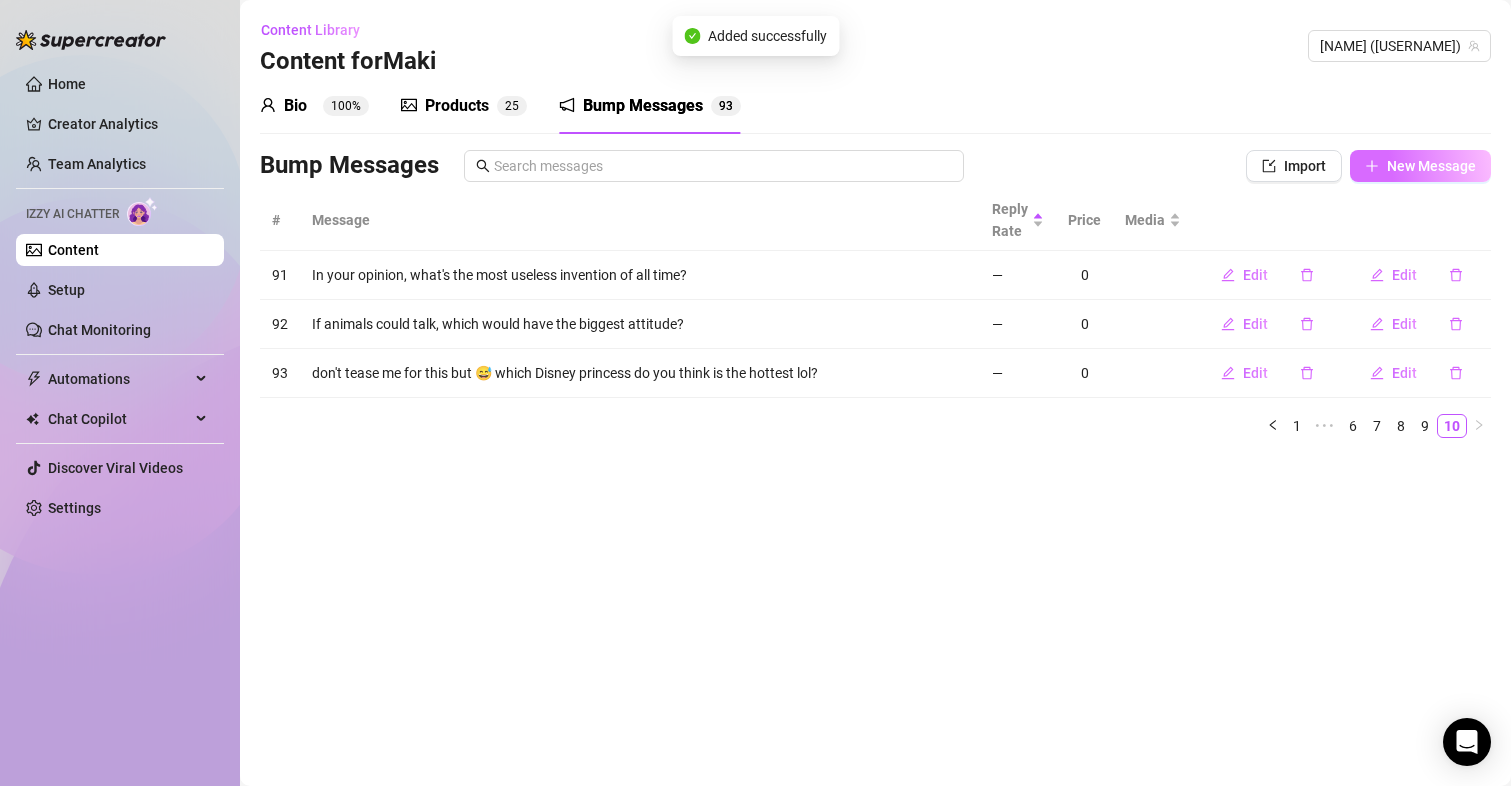 click on "New Message" at bounding box center (1420, 166) 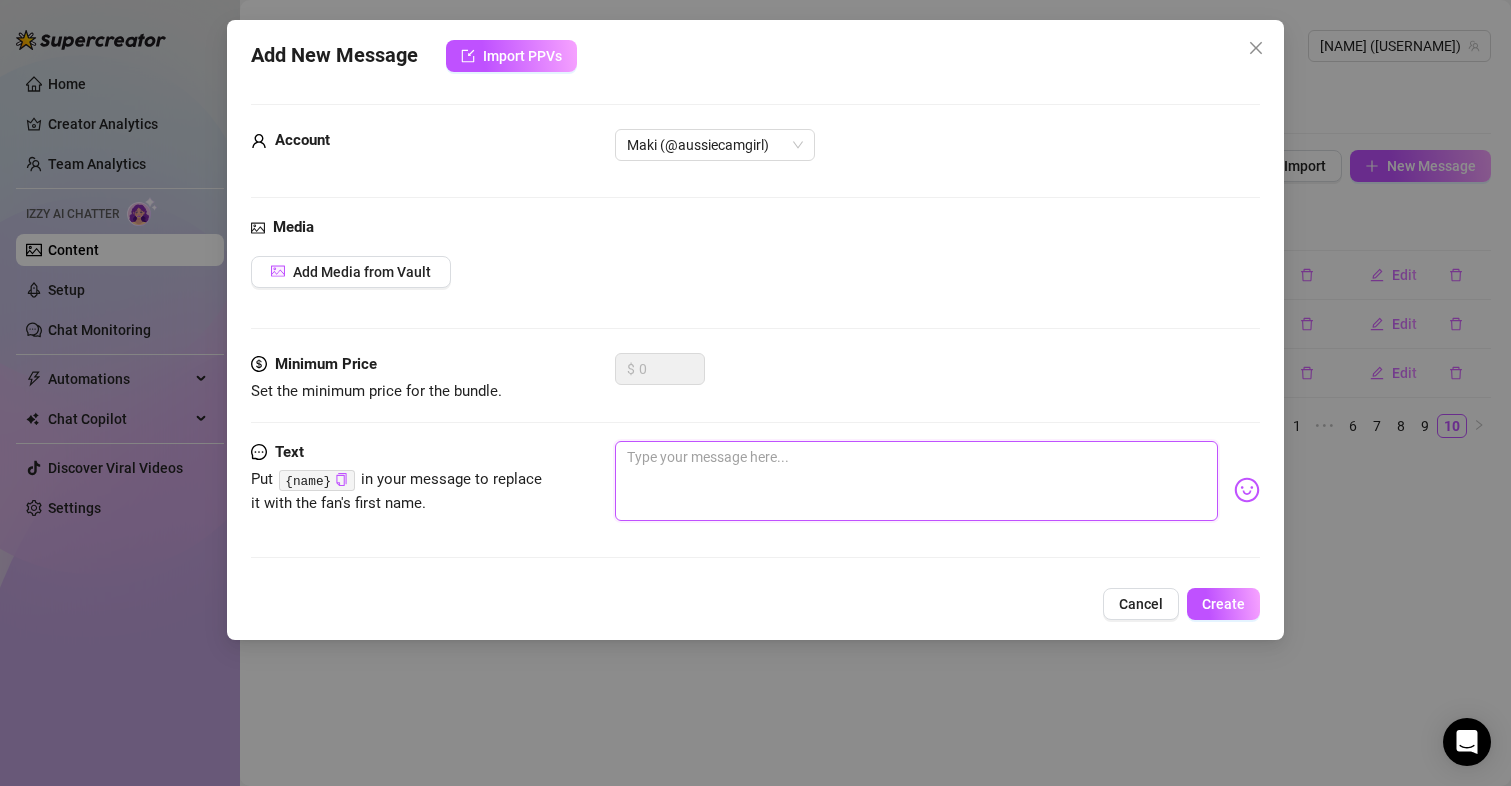 click at bounding box center [917, 481] 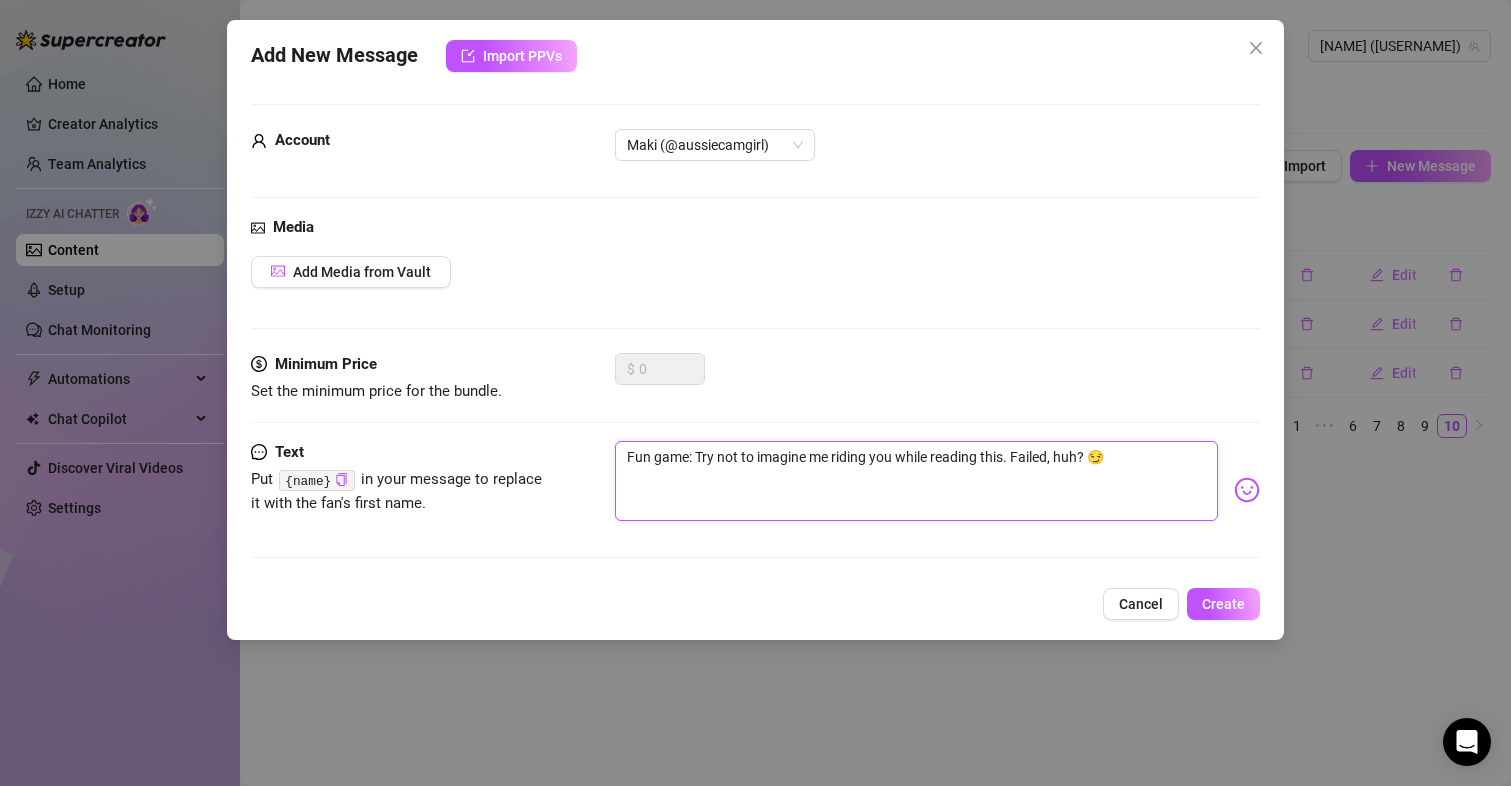 type on "Fun game: Try not to imagine me riding you while reading this. Failed, huh? 😏" 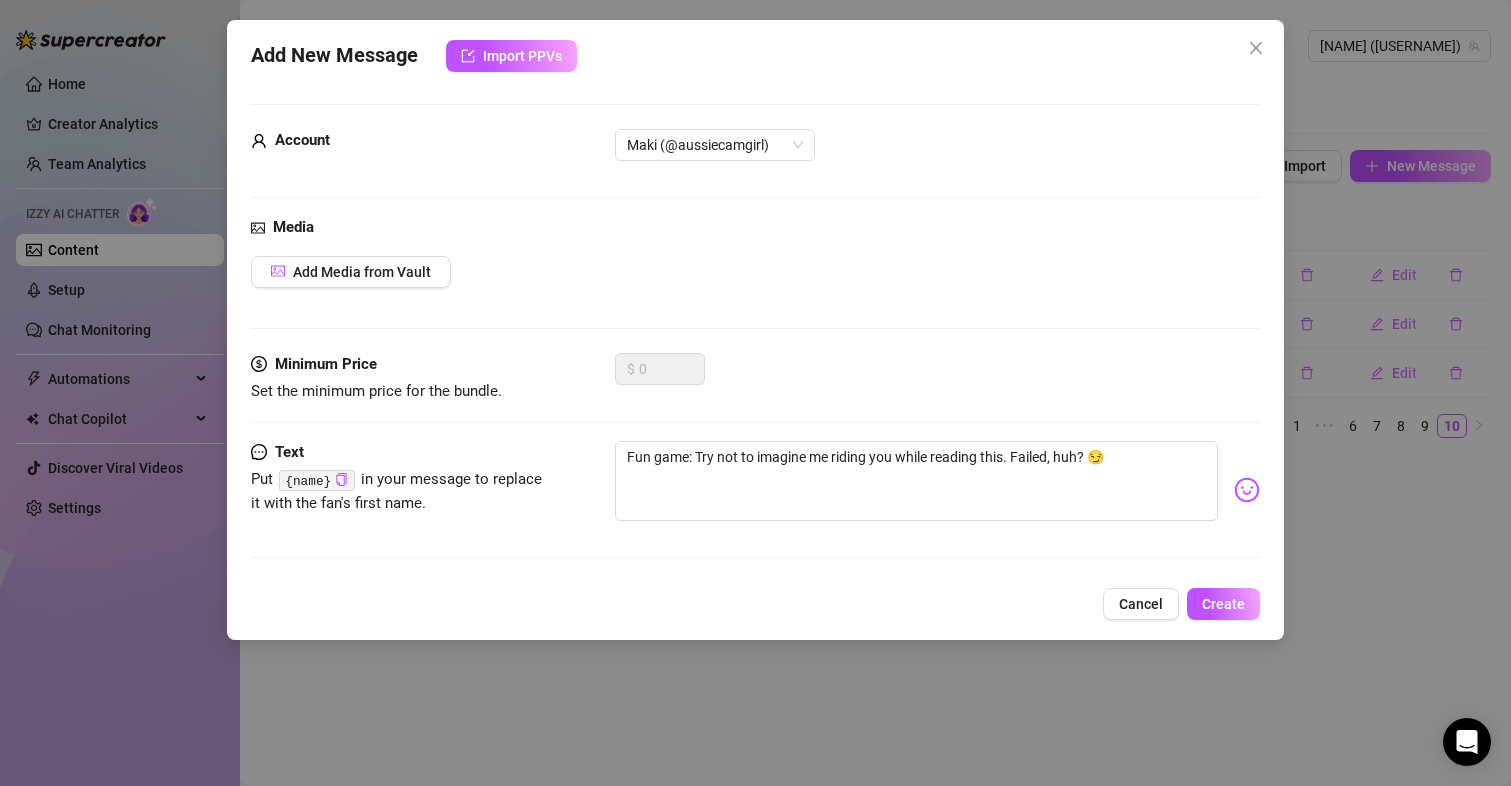 drag, startPoint x: 1281, startPoint y: 600, endPoint x: 1268, endPoint y: 604, distance: 13.601471 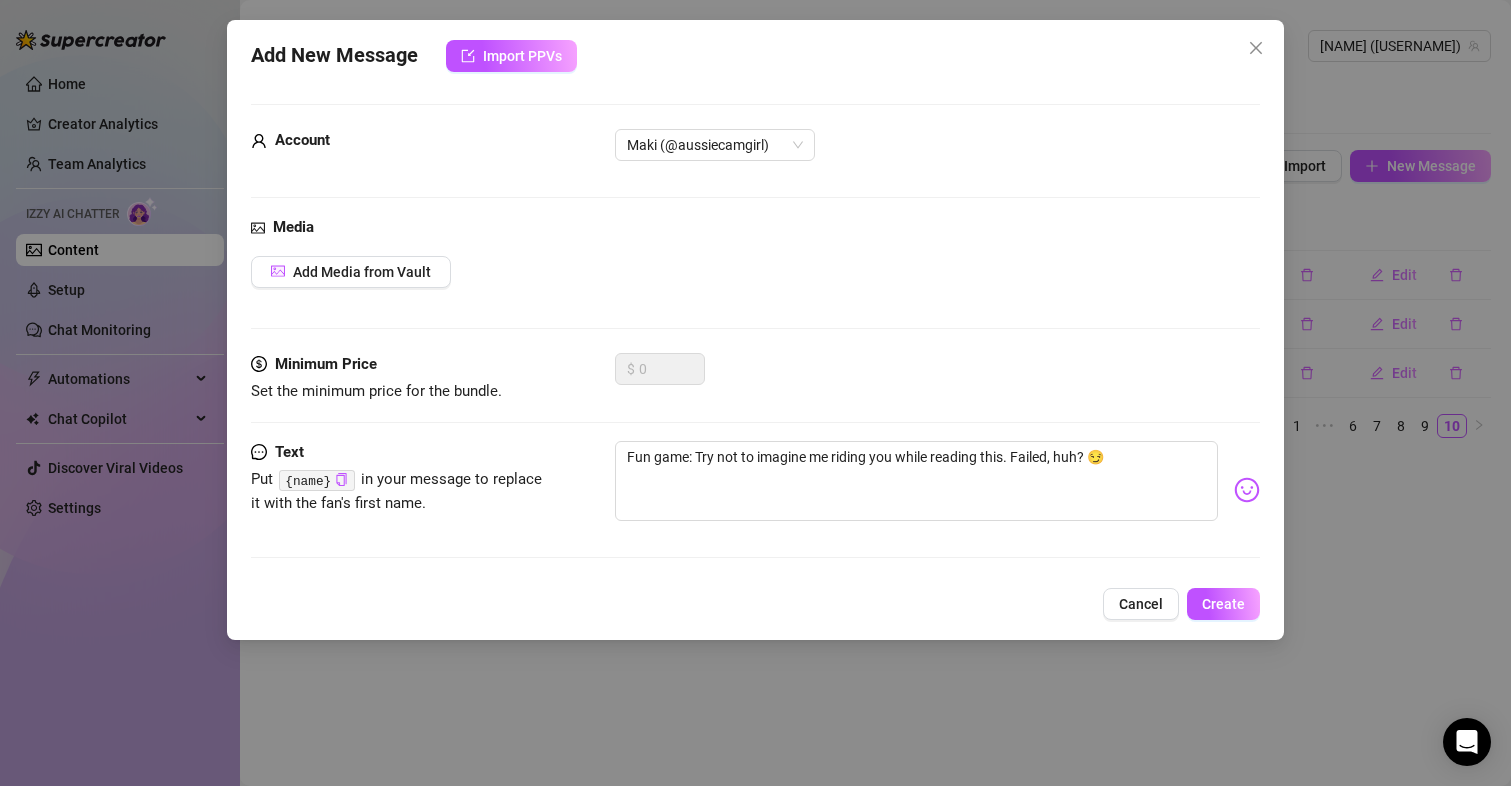 click on "Add New Message Import PPVs Account Maki (@aussiecamgirl) Media Add Media from Vault Minimum Price Set the minimum price for the bundle. $ 0 Text Put   {name}   in your message to replace it with the fan's first name. Fun game: Try not to imagine me riding you while reading this. Failed, huh? 😏 Cancel Create" at bounding box center [756, 330] 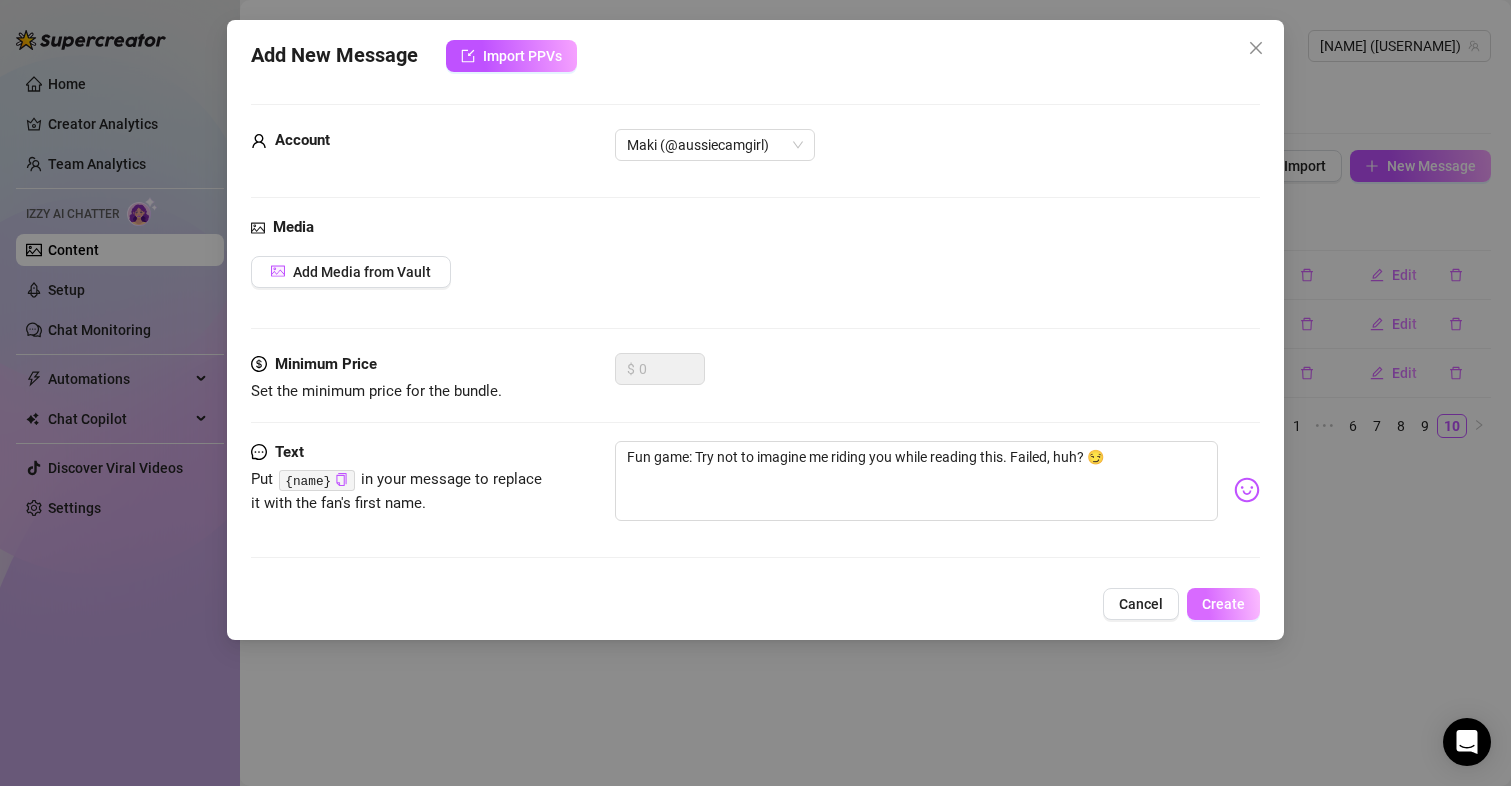 click on "Create" at bounding box center [1223, 604] 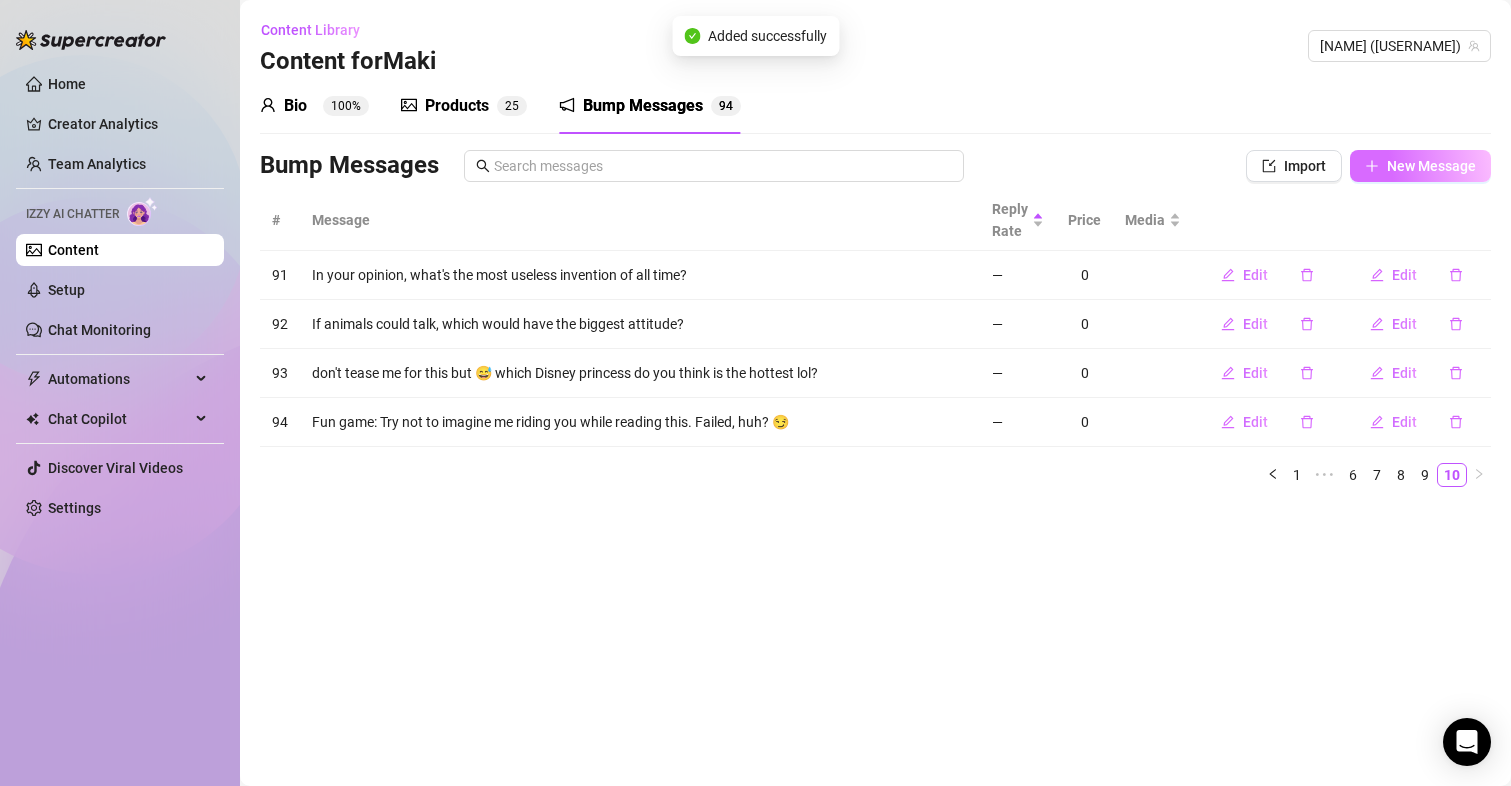 click on "New Message" at bounding box center [1431, 166] 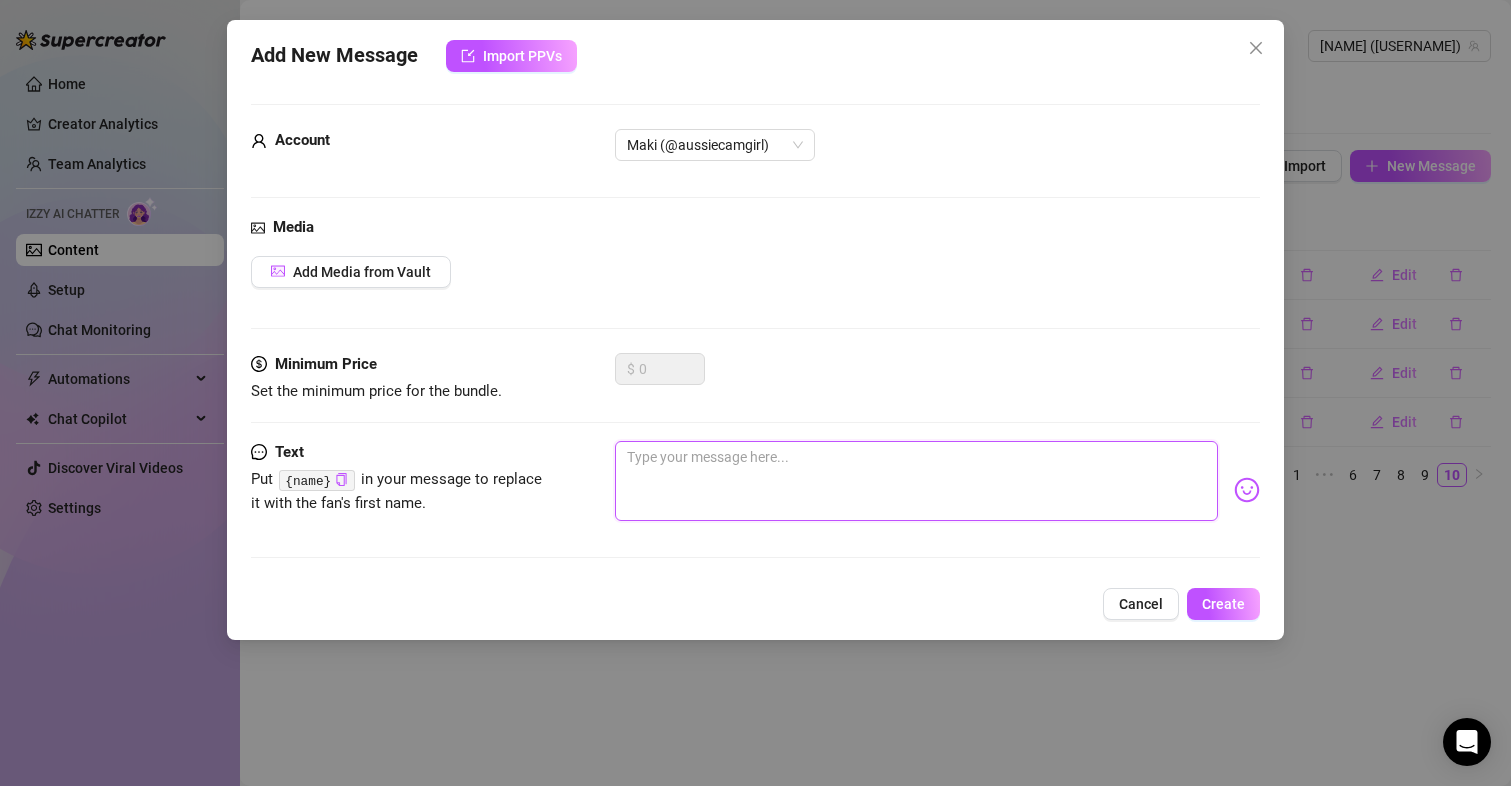 click at bounding box center (917, 481) 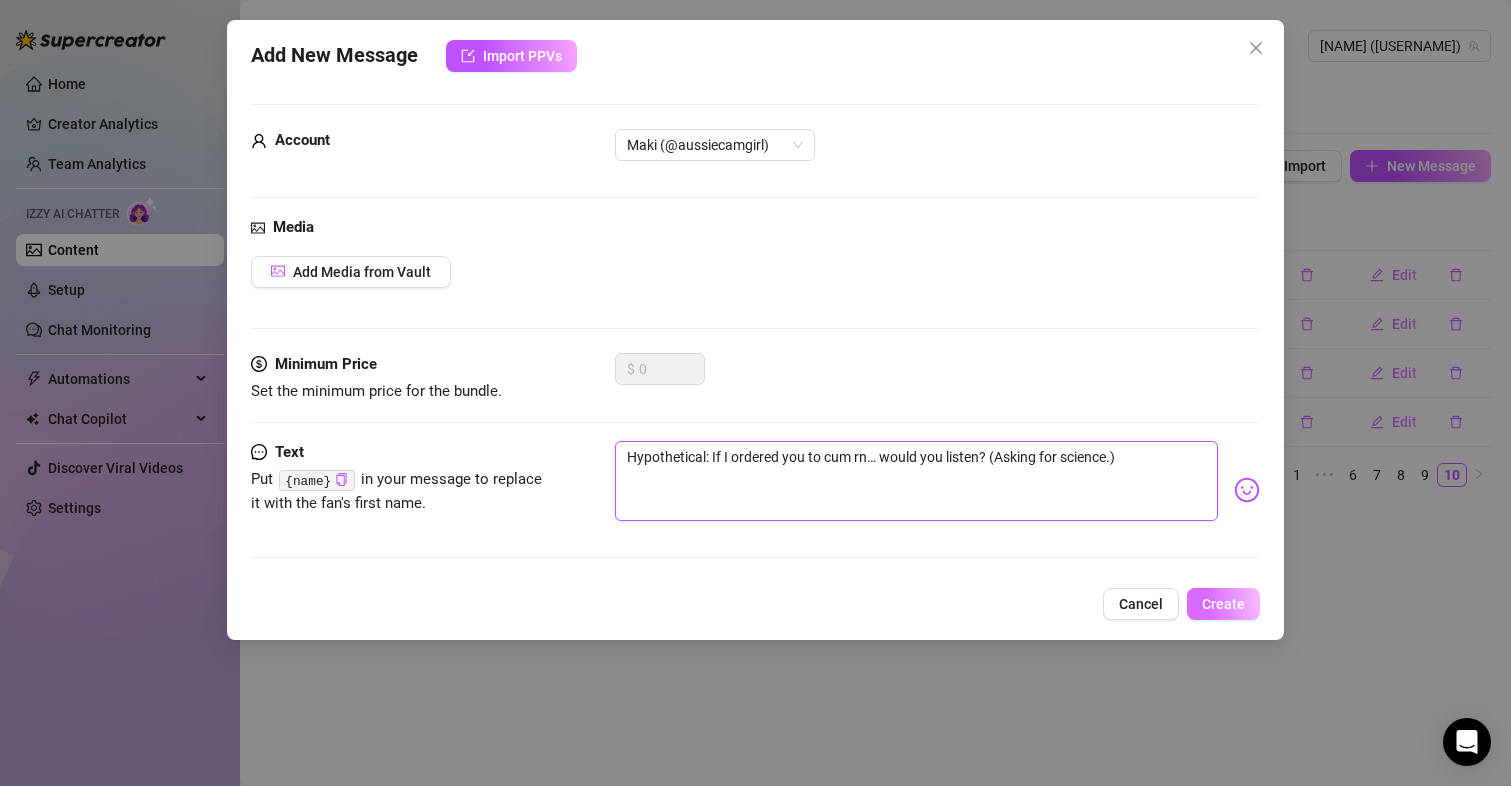 type on "Hypothetical: If I ordered you to cum rn… would you listen? (Asking for science.)" 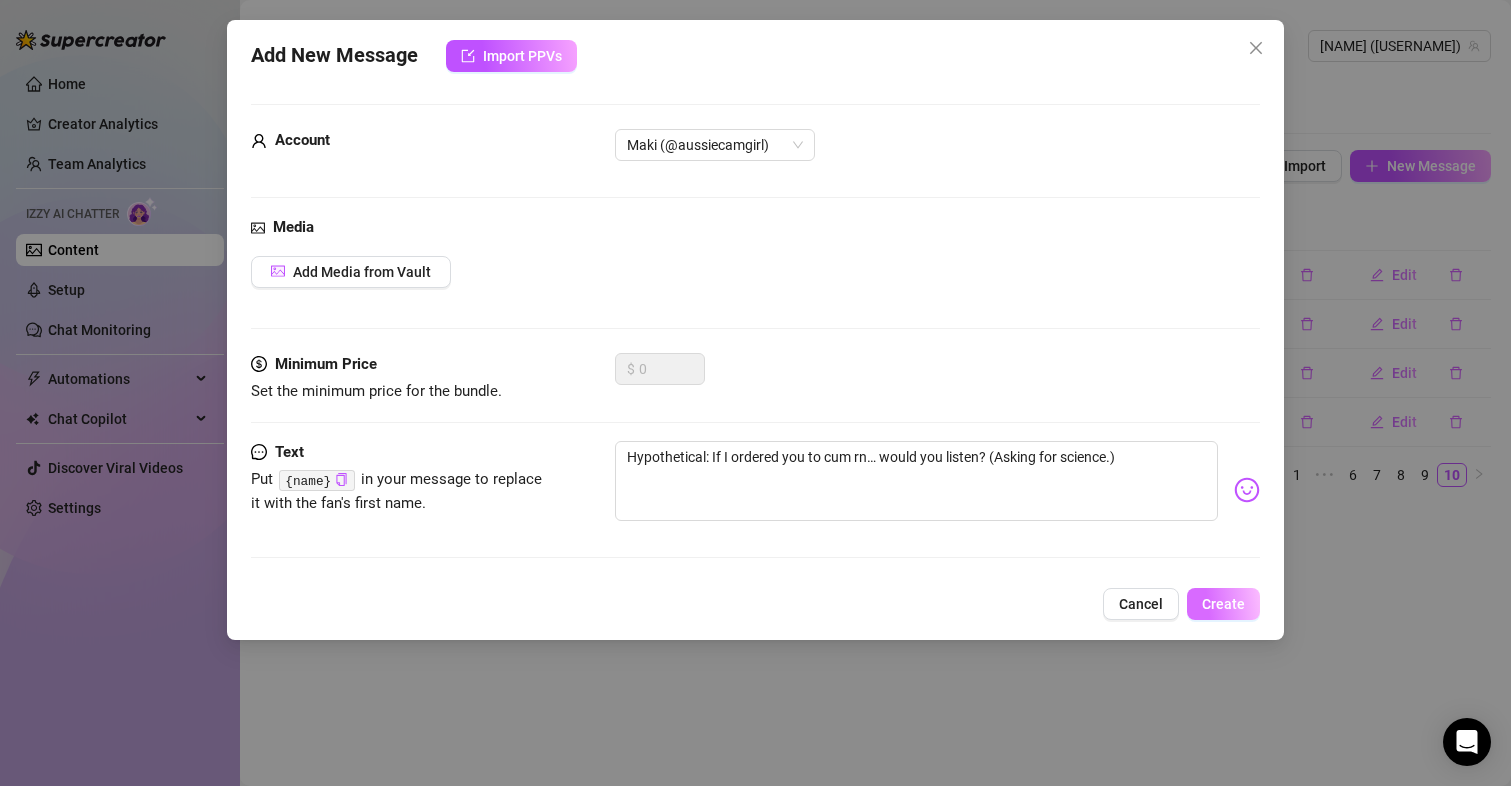 click on "Create" at bounding box center [1223, 604] 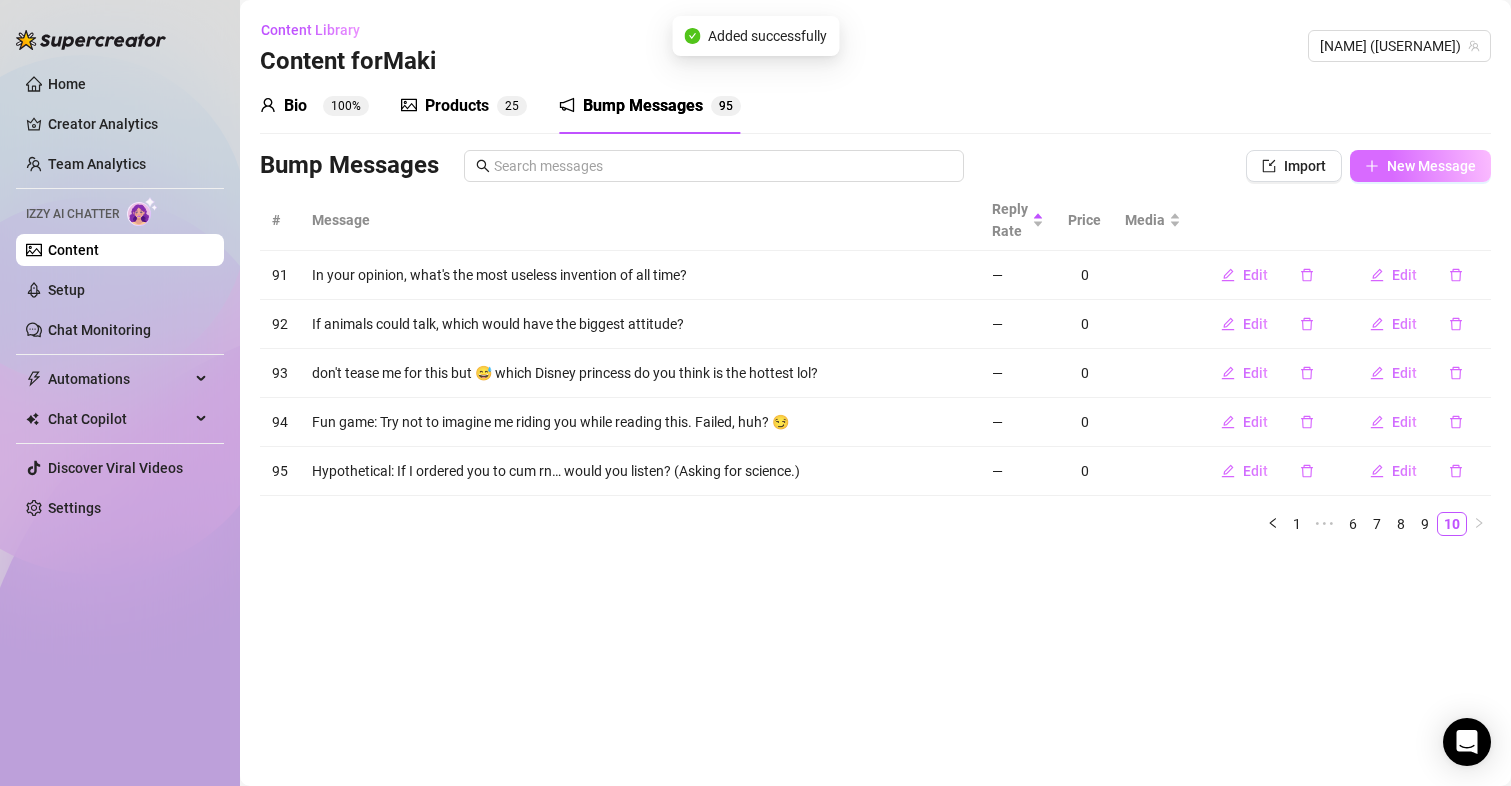 click on "New Message" at bounding box center (1431, 166) 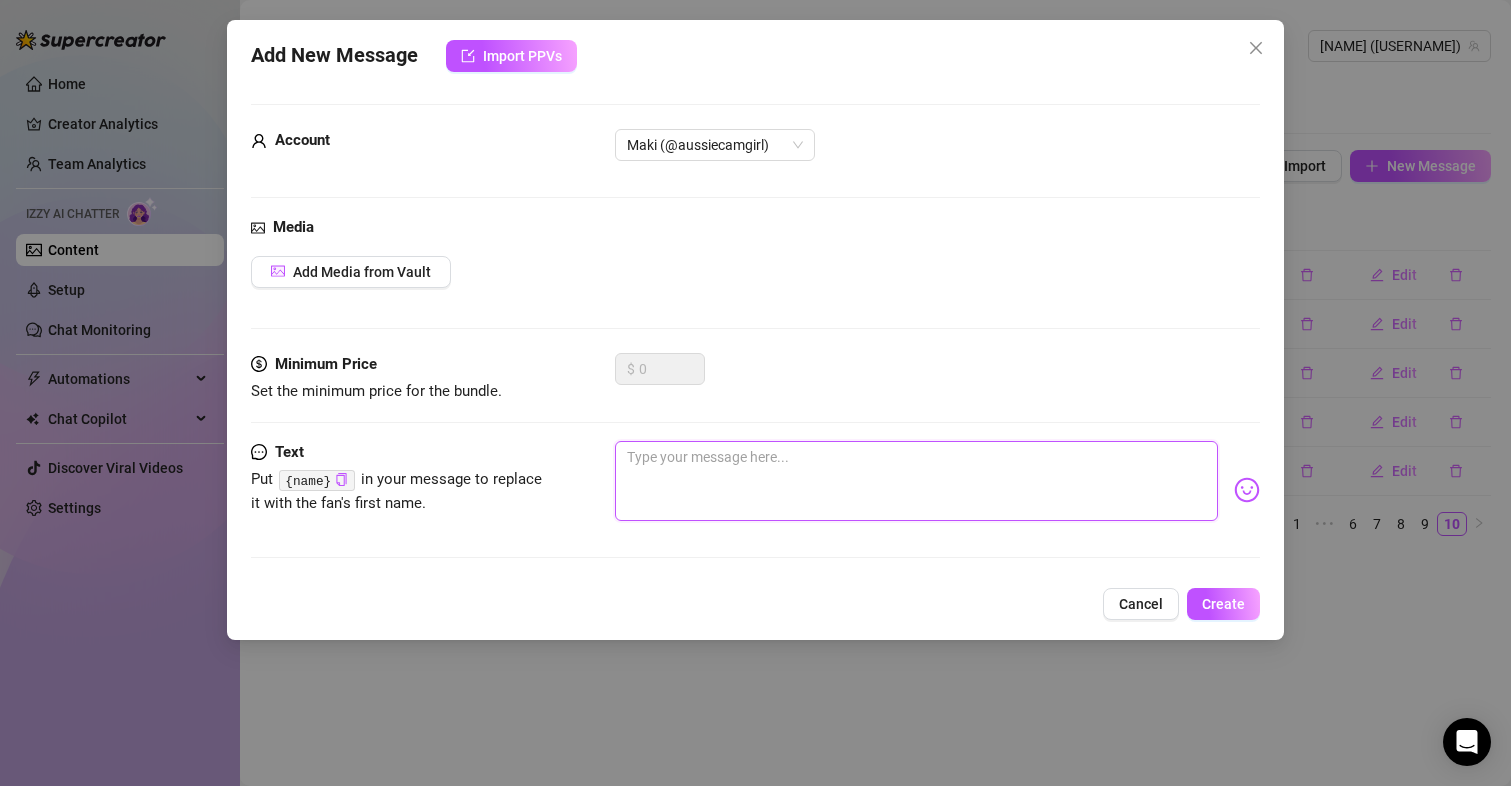 click at bounding box center (917, 481) 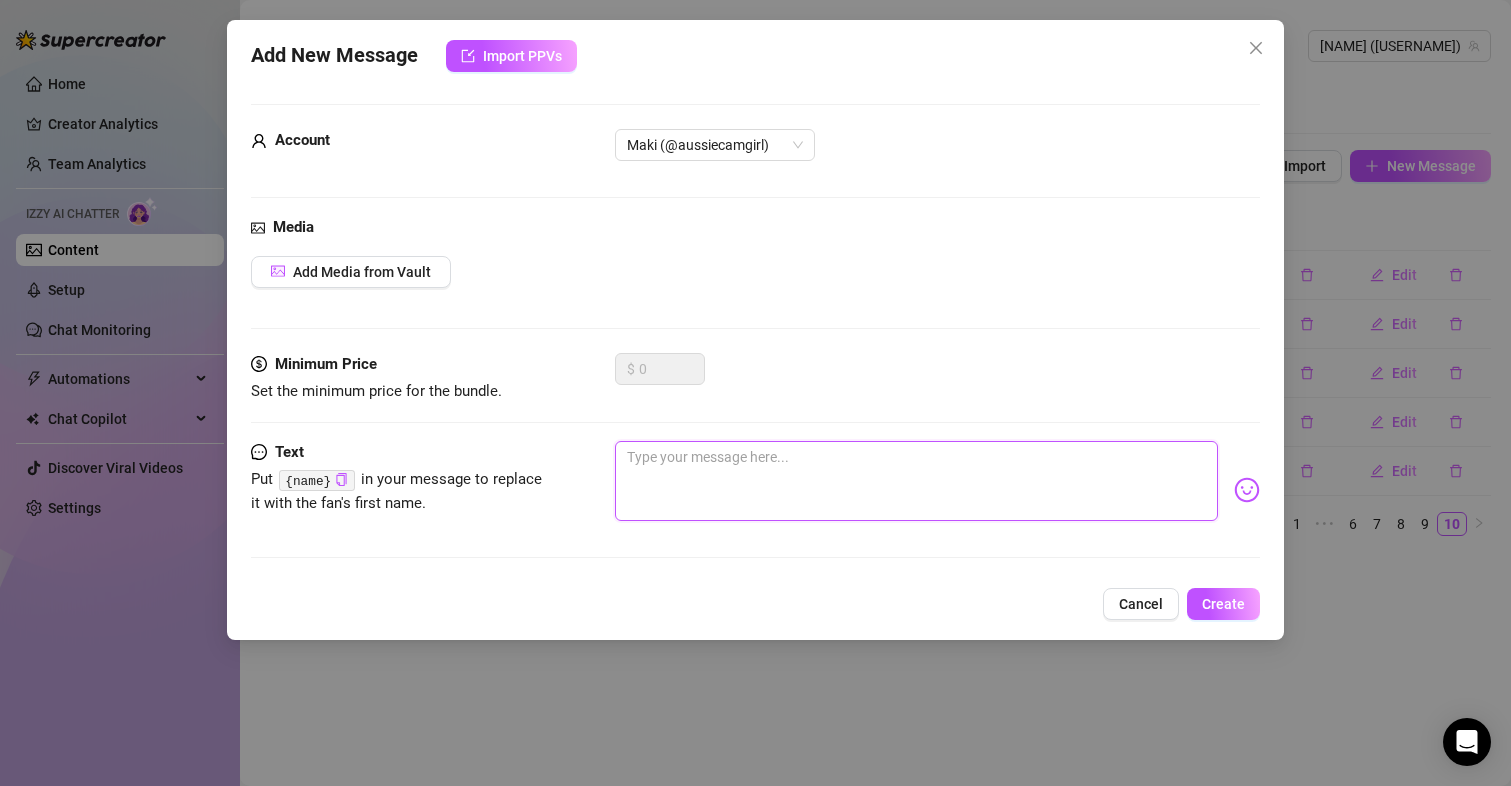 paste on "Random: Do you like shy girls? (Asking totally not-shy… nervous laugh.)" 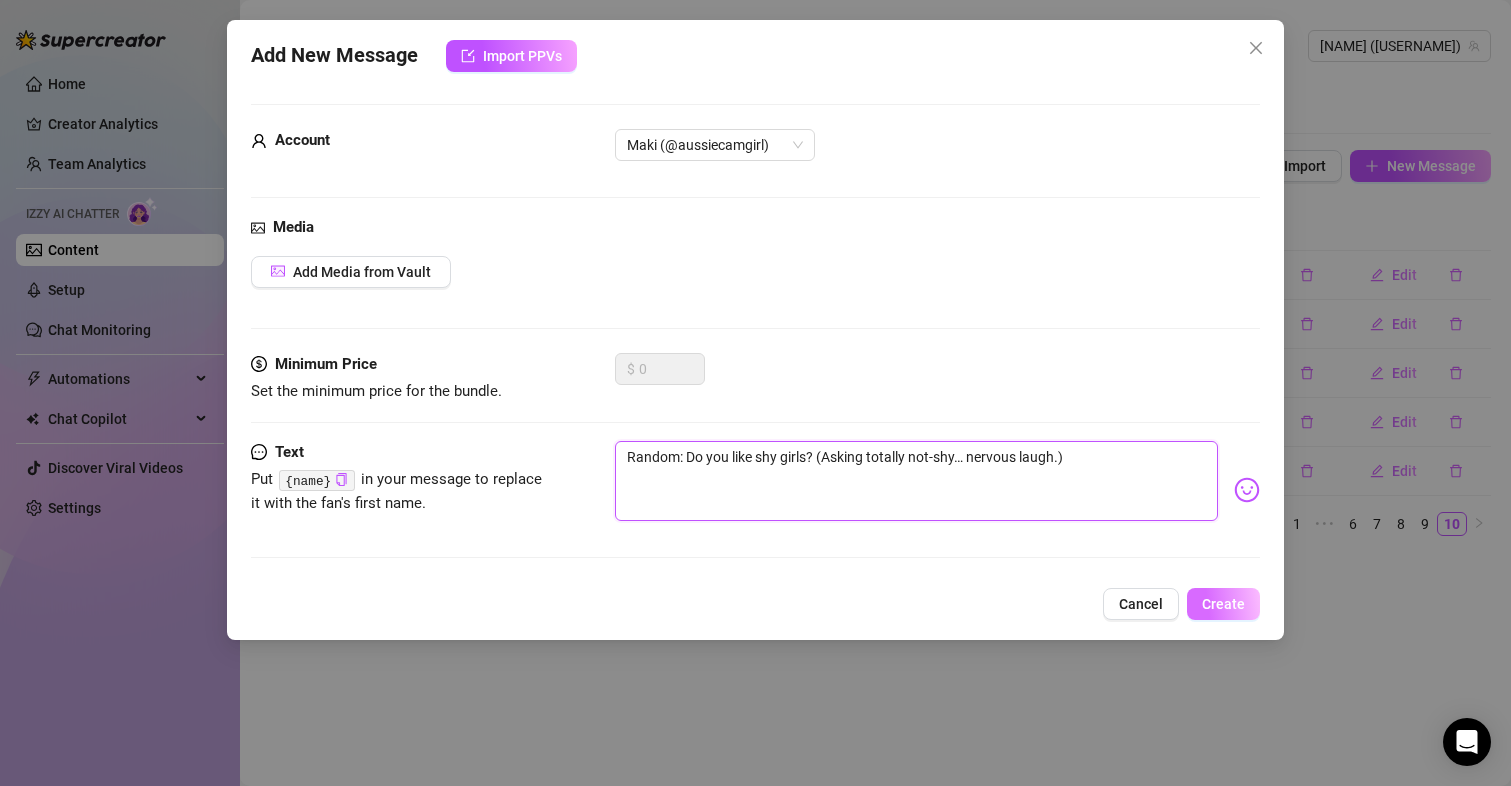 type on "Random: Do you like shy girls? (Asking totally not-shy… nervous laugh.)" 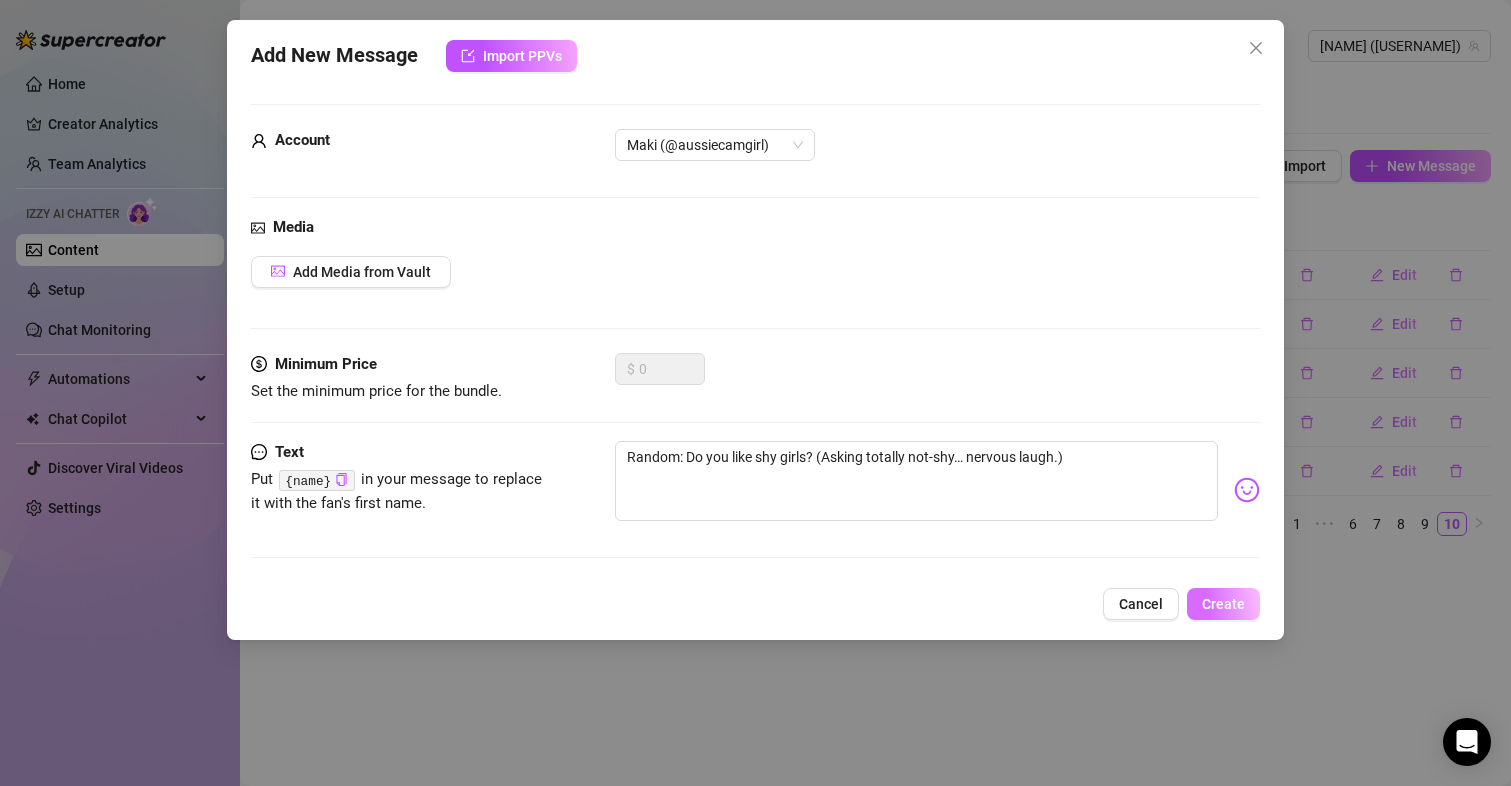 click on "Create" at bounding box center (1223, 604) 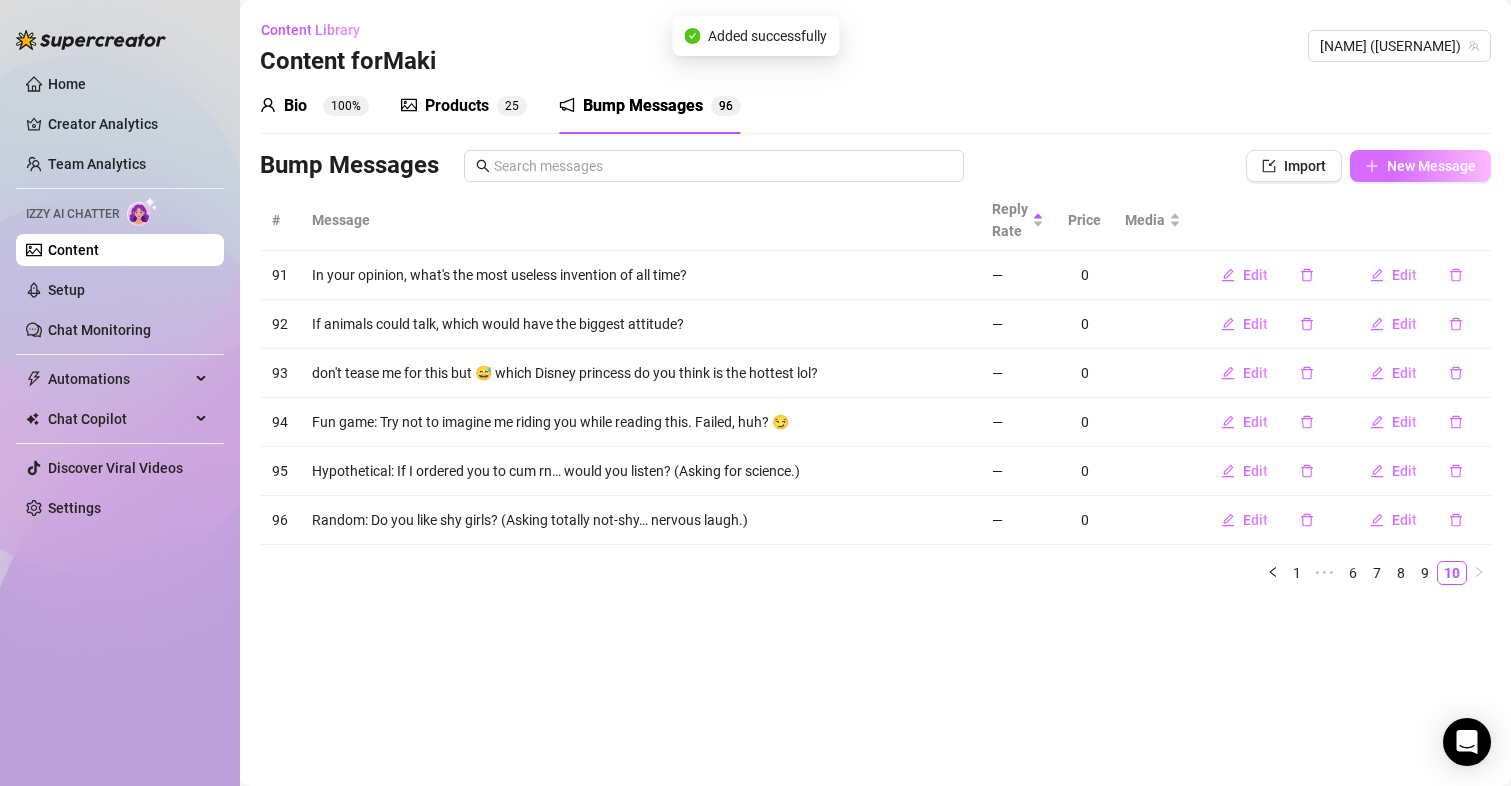 click on "New Message" at bounding box center [1420, 166] 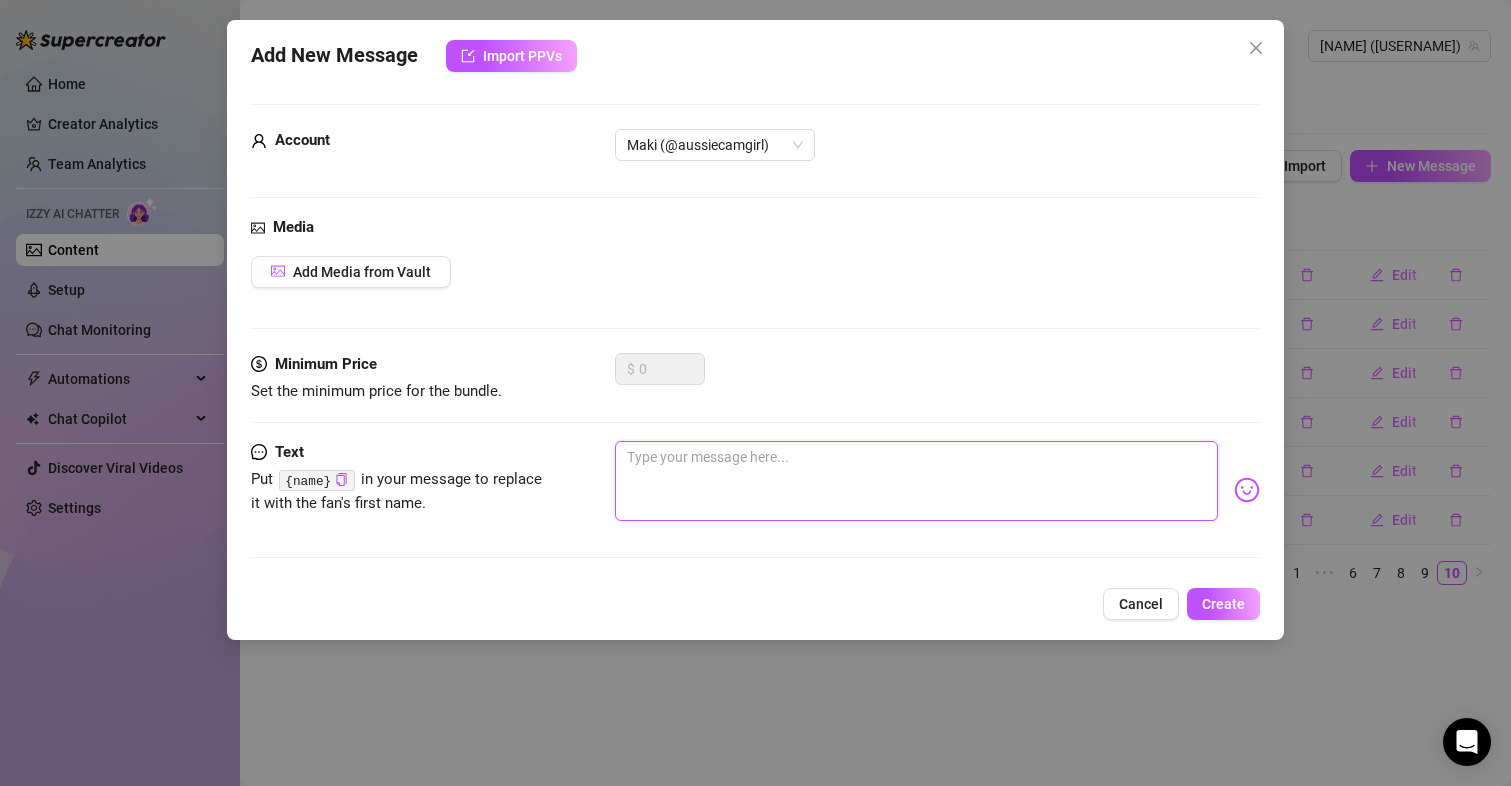click at bounding box center (917, 481) 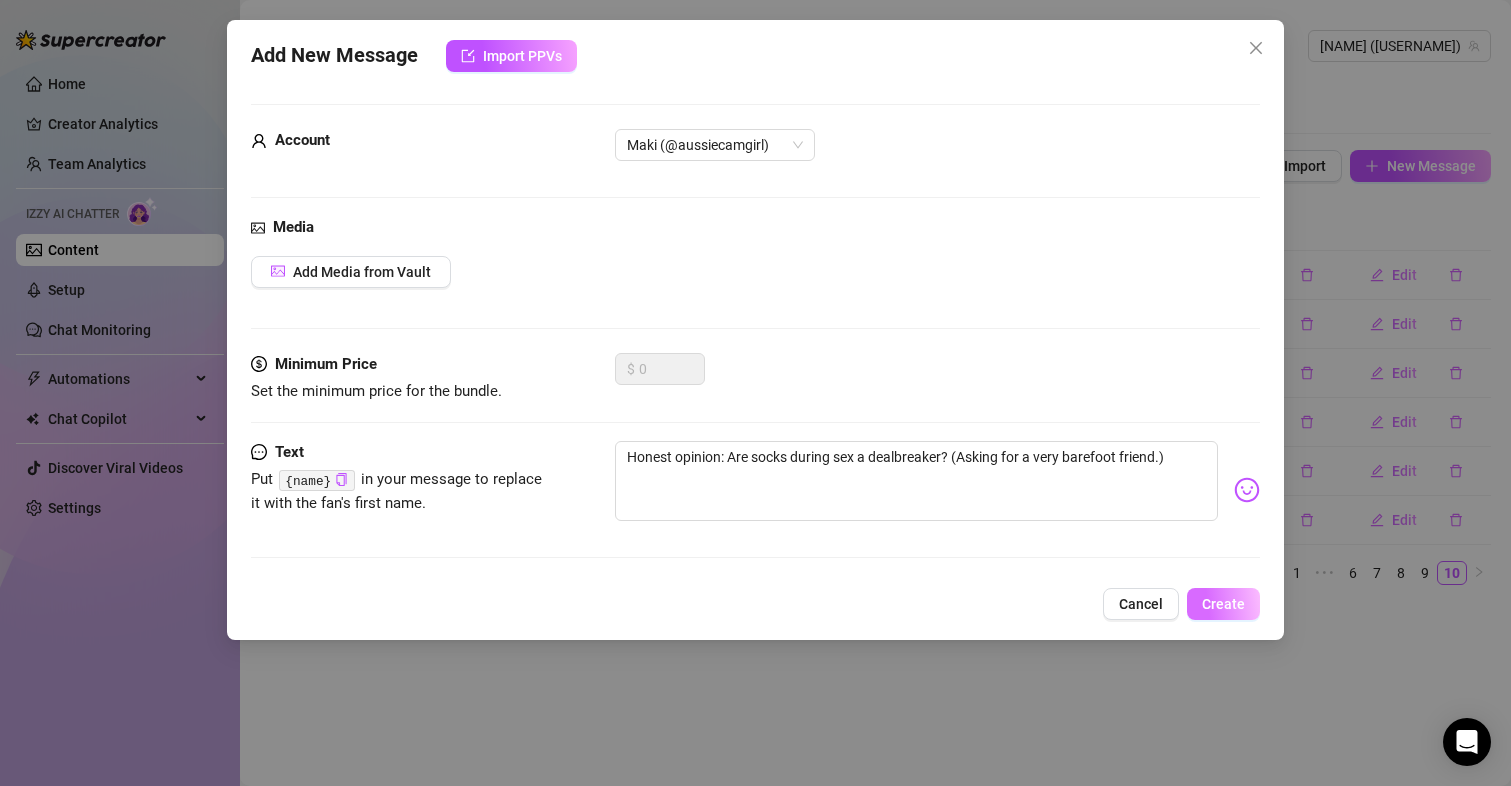 click on "Create" at bounding box center (1223, 604) 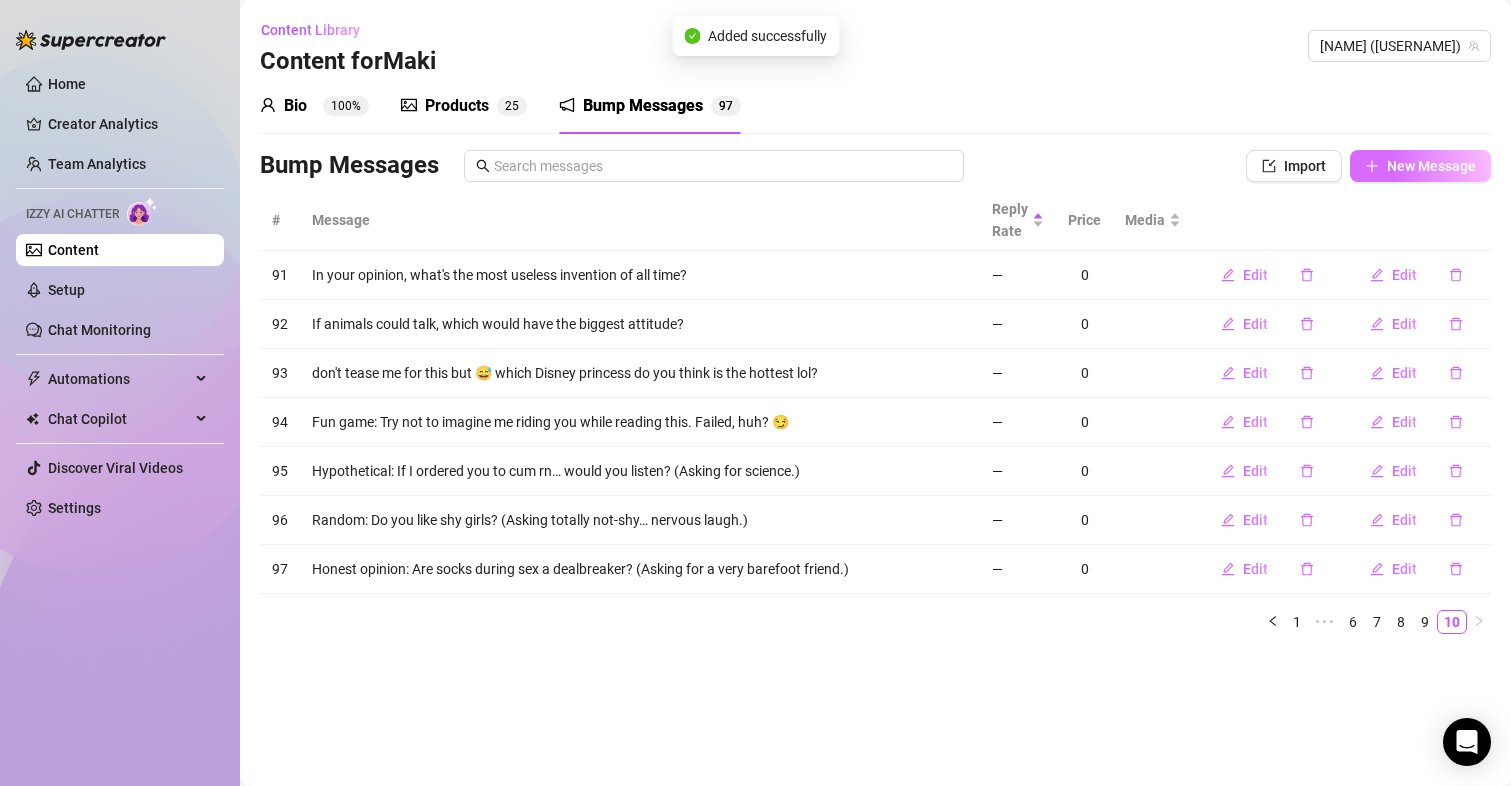 click on "New Message" at bounding box center (1431, 166) 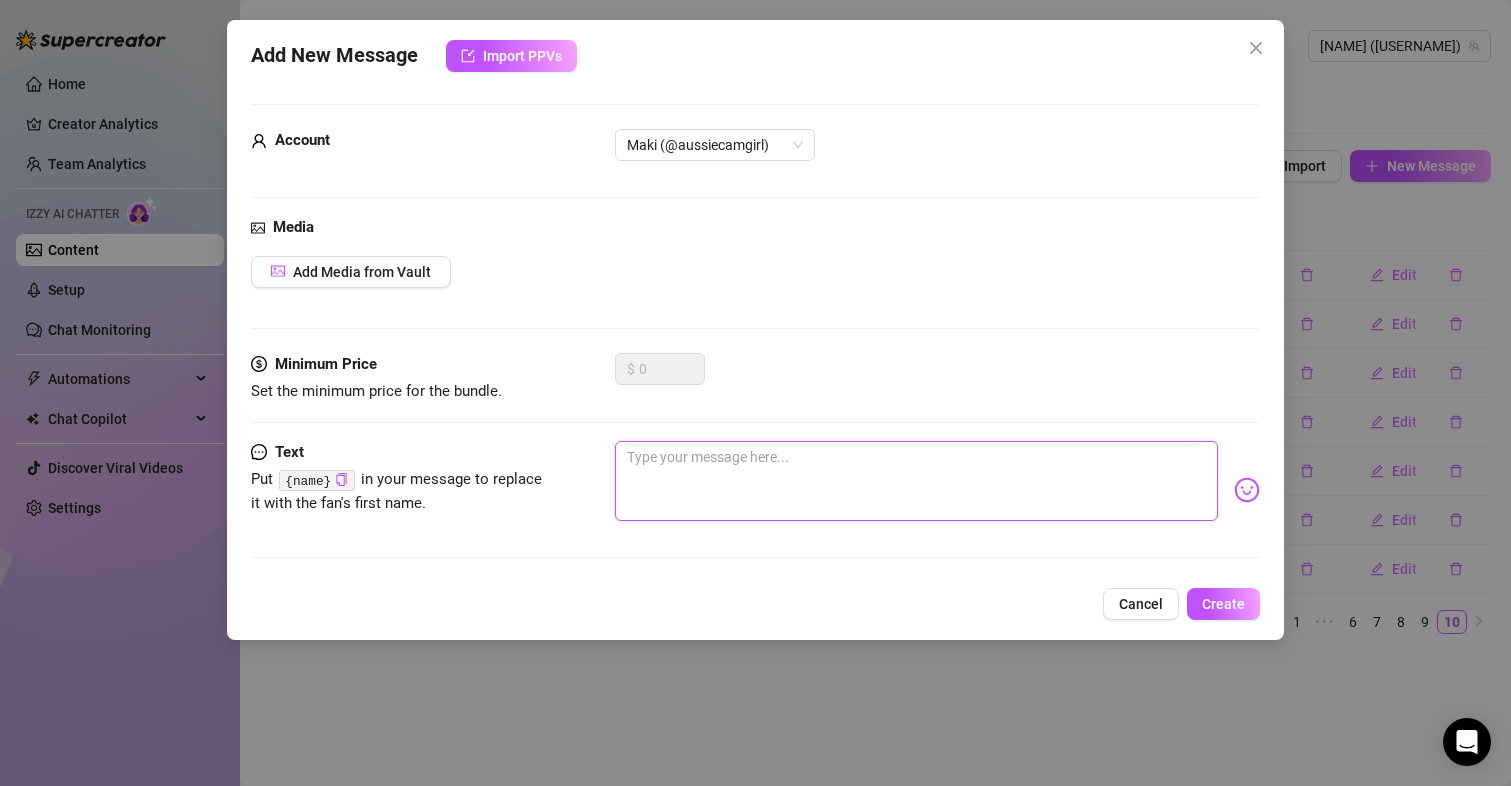 click at bounding box center [917, 481] 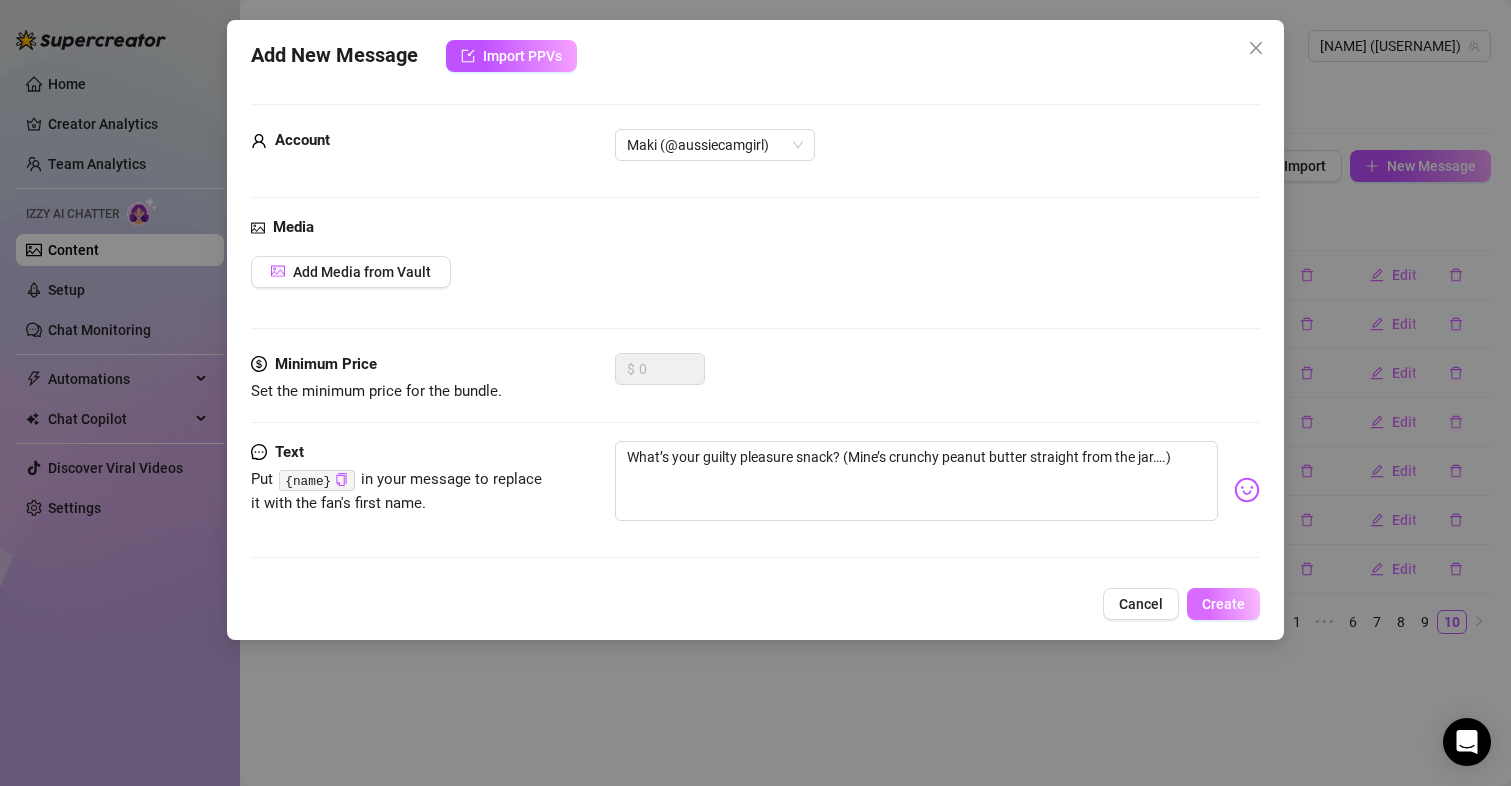 click on "Create" at bounding box center [1223, 604] 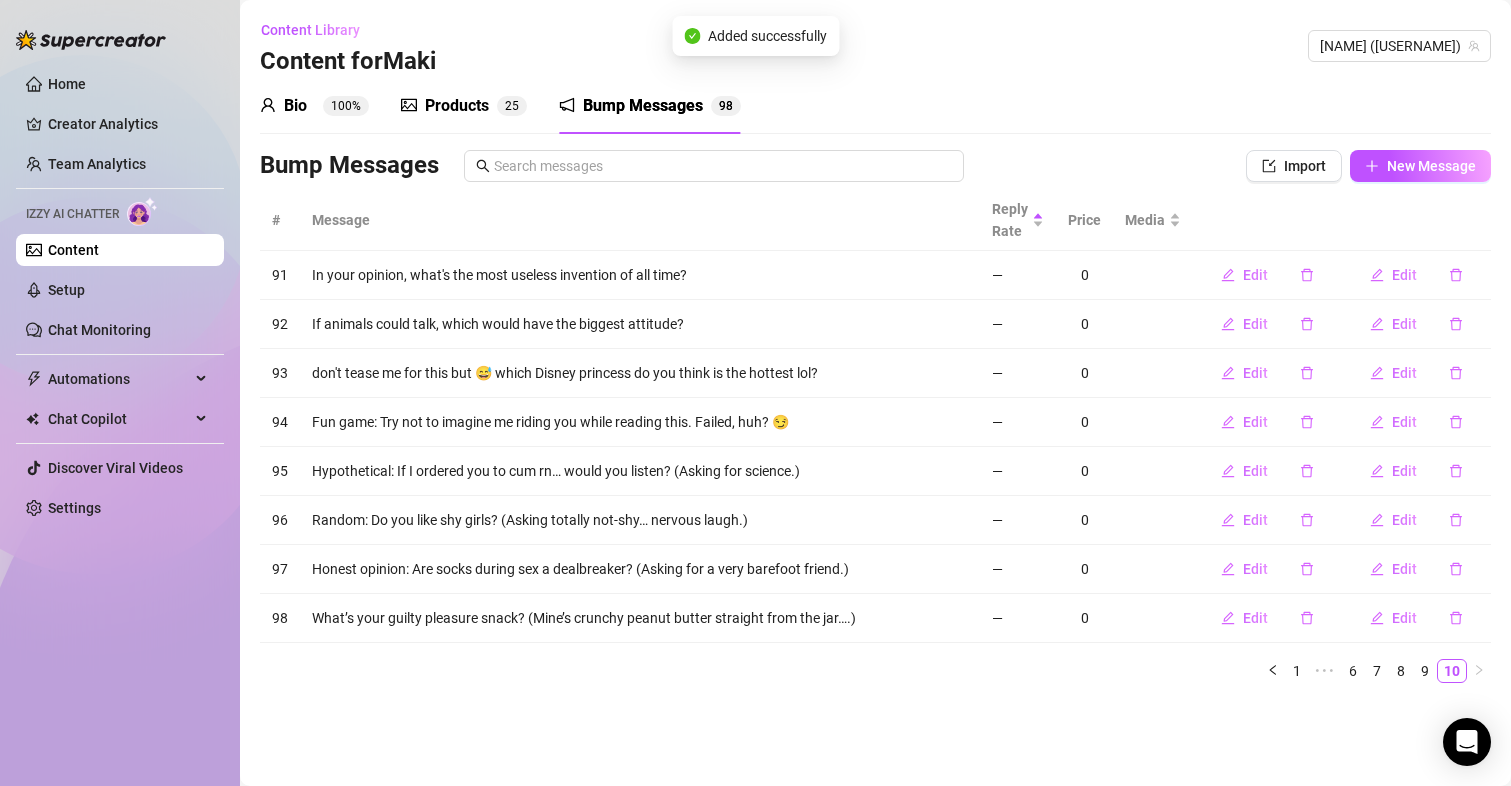 click on "Bio 100% Products 2 5 Bump Messages 9 8 Bio Import Bio from other creator Personal Info Chatting Lifestyle Physique Content Intimate Details Socials Train Izzy Name Required [FIRST] [LAST] Nickname(s) [NICKNAME] Gender Required Female Male Non-Binary / Genderqueer Agender Bigender Genderfluid Other Where did you grow up? Required [COUNTRY] Where is your current homebase? (City/Area of your home) Required [CITY], [STATE] What is your timezone of your current location? If you are currently traveling, choose your current location Required [COUNTRY] ( [TIMEZONE] ) Are you currently traveling? If so, where are you right now? what are you doing there? I am not travelling Birth Date Required [MONTH] [DAY], [YEAR] Zodiac Sign Capricorn Sexual Orientation Required Bisexual Relationship Status Required single Do you have any siblings? How many? 0 Do you have any children? How many? 0 Do you have any pets? 7 pets, 3 dogs and 4 cats What do you do for work currently? content creator What were your previous jobs or careers? ft" at bounding box center [875, 388] 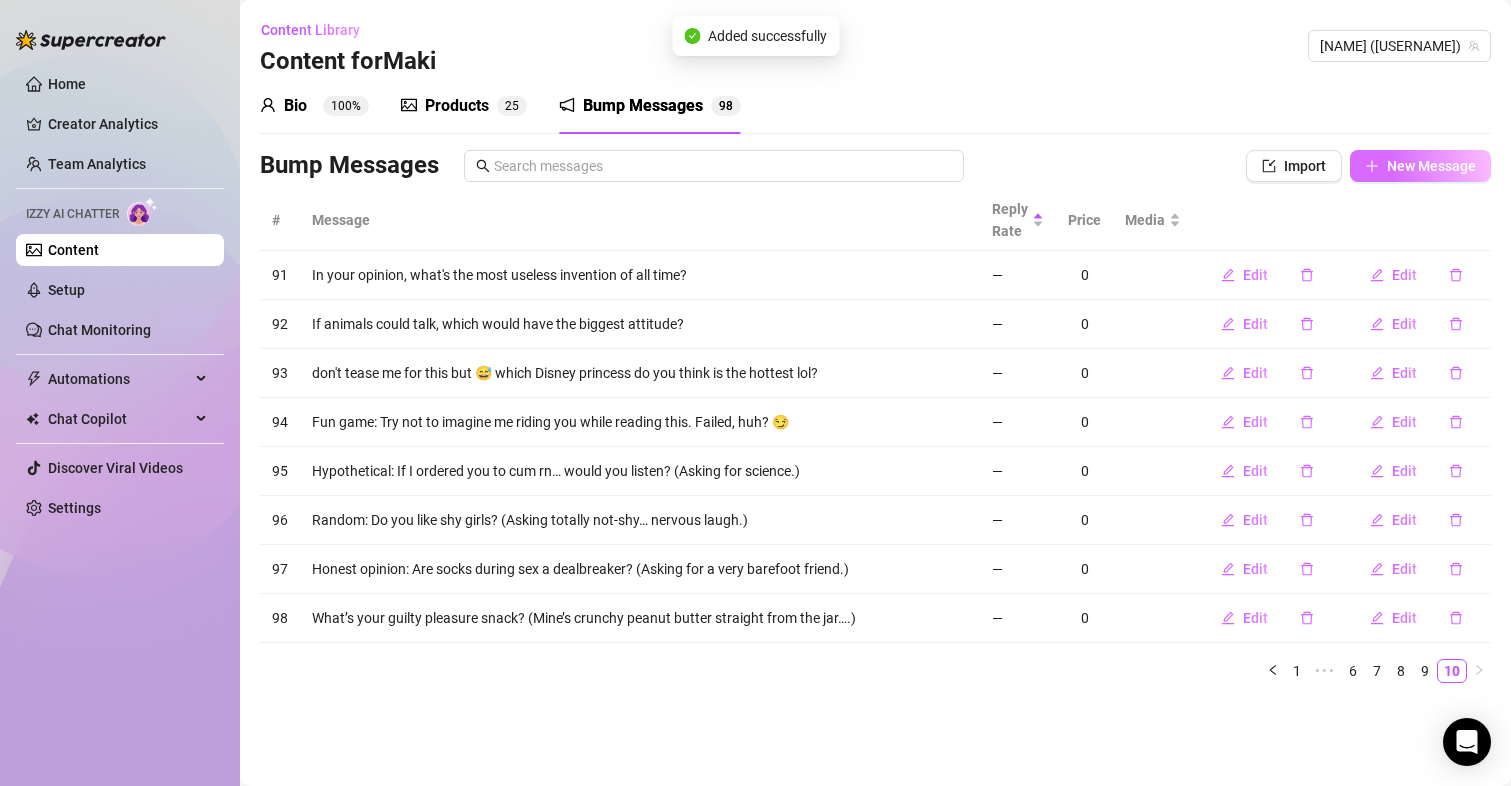 click on "New Message" at bounding box center (1431, 166) 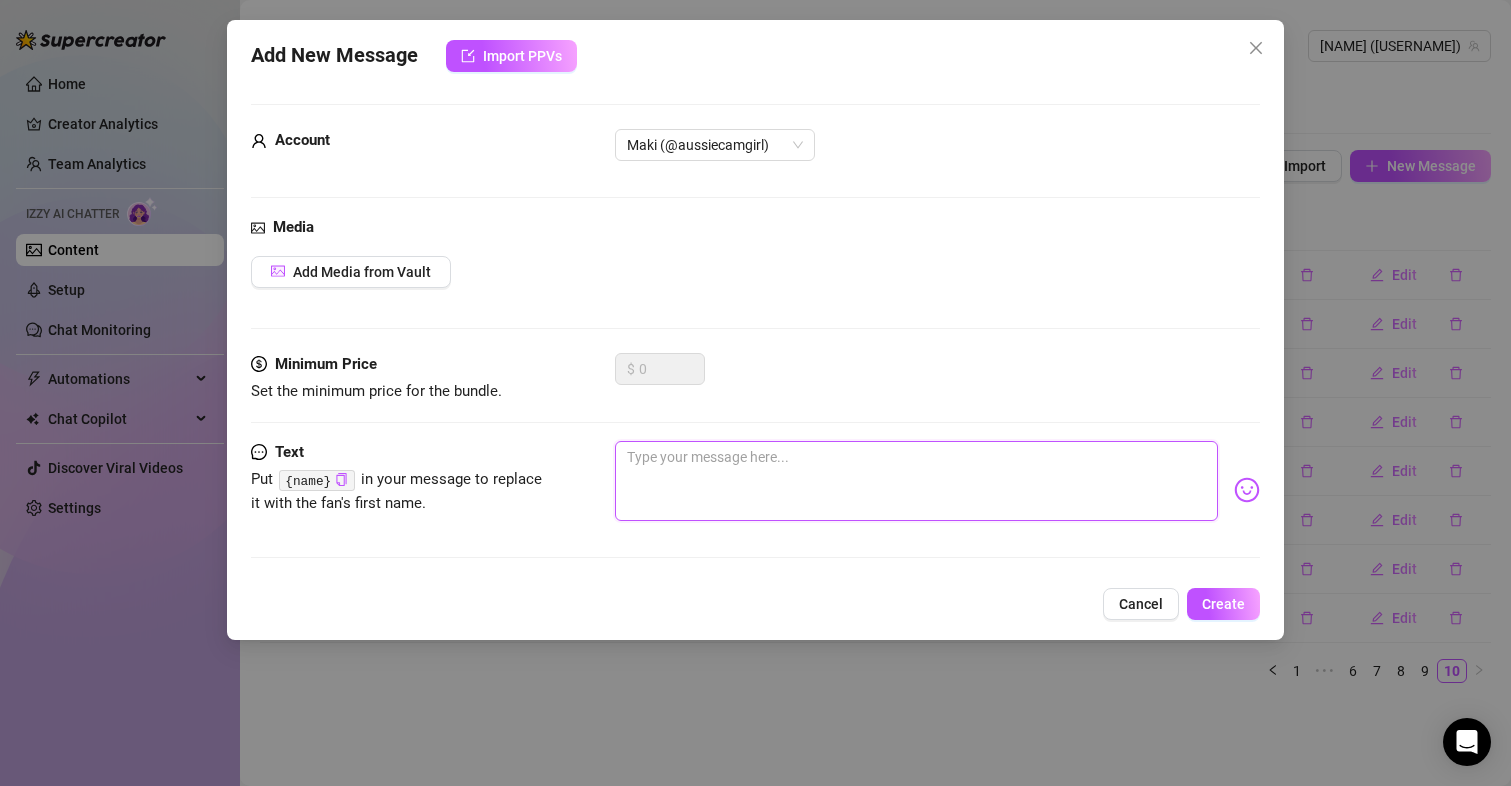 click at bounding box center [917, 481] 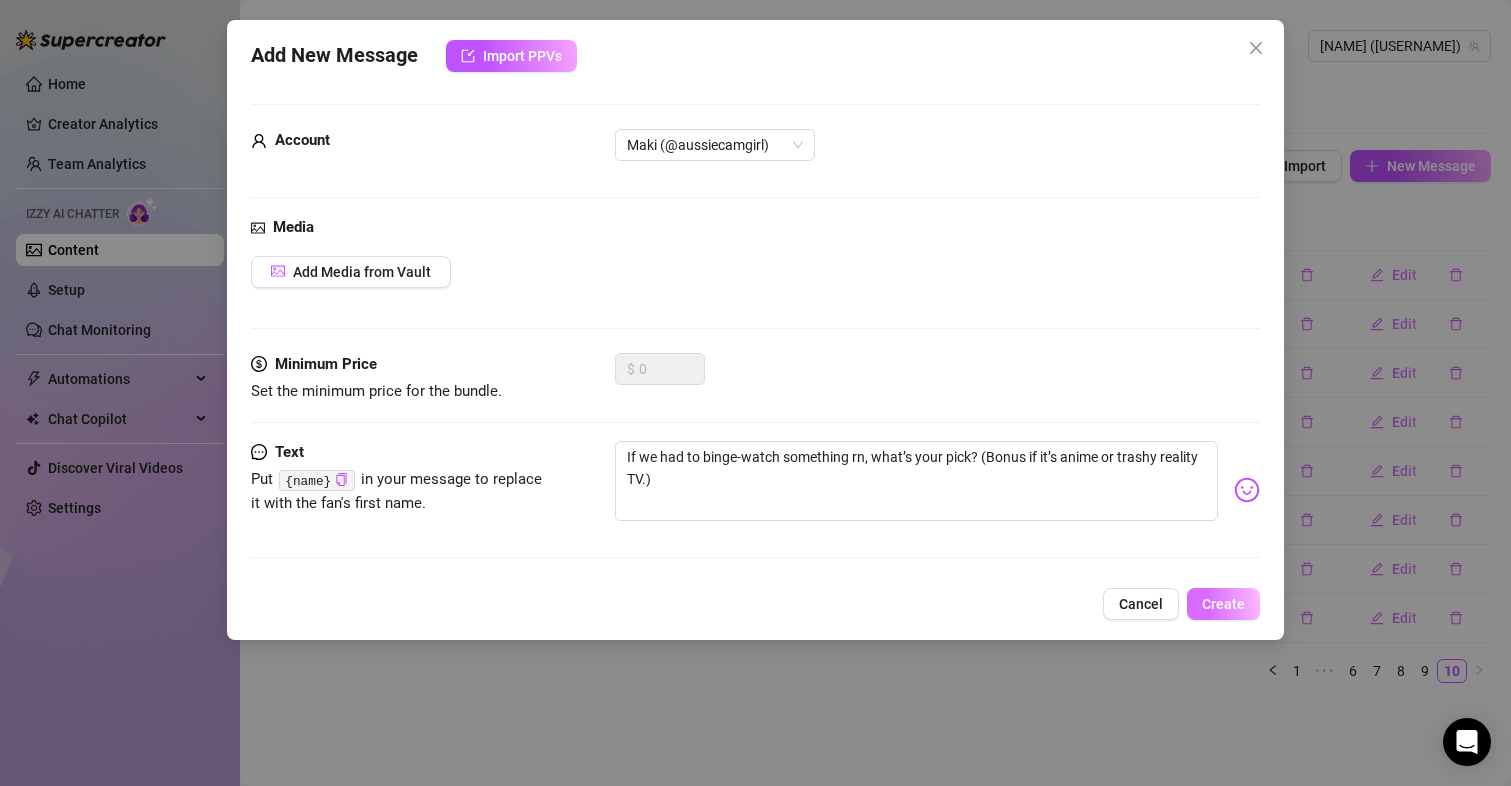 click on "Create" at bounding box center (1223, 604) 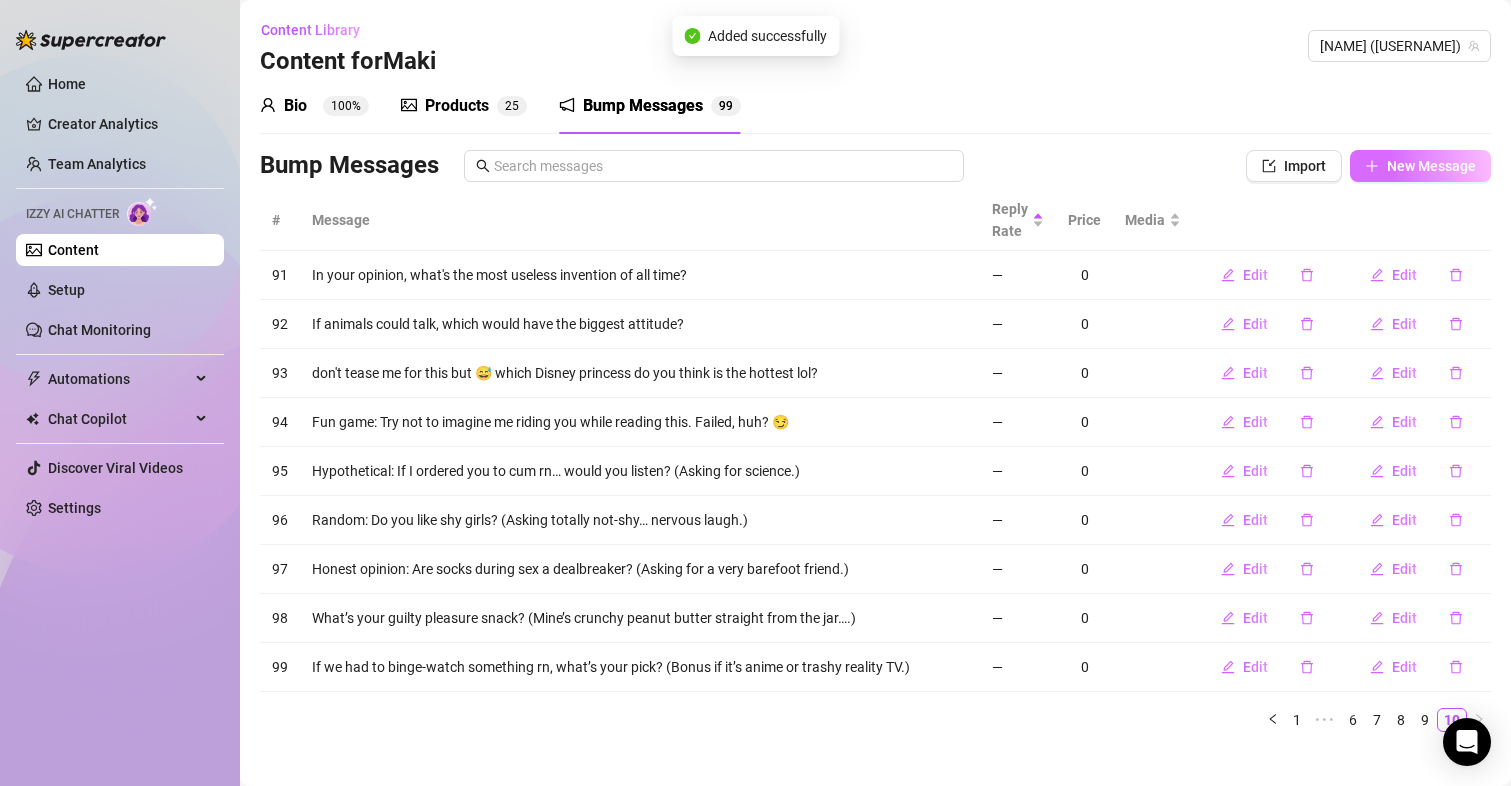 click on "New Message" at bounding box center (1431, 166) 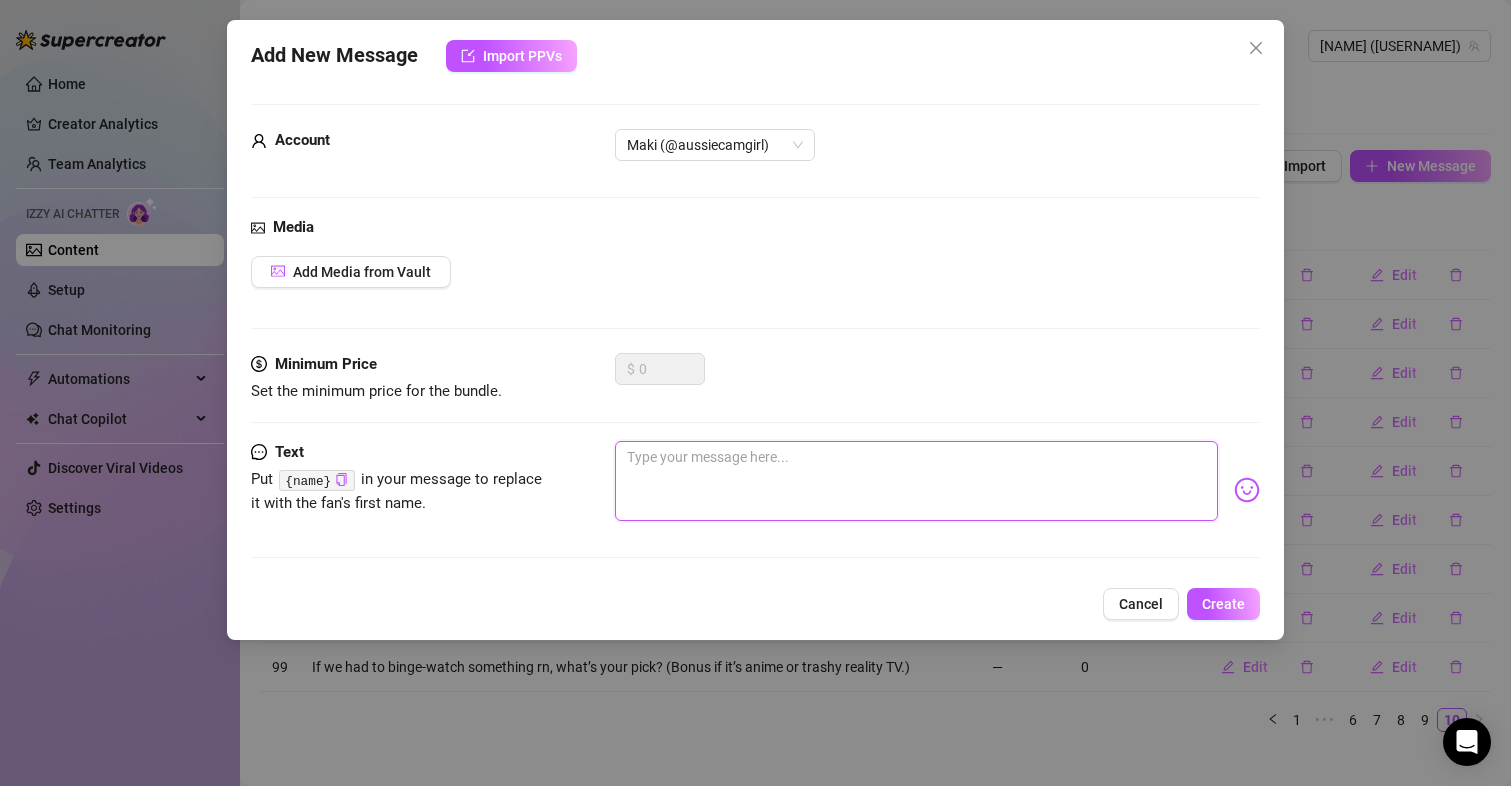 click at bounding box center (917, 481) 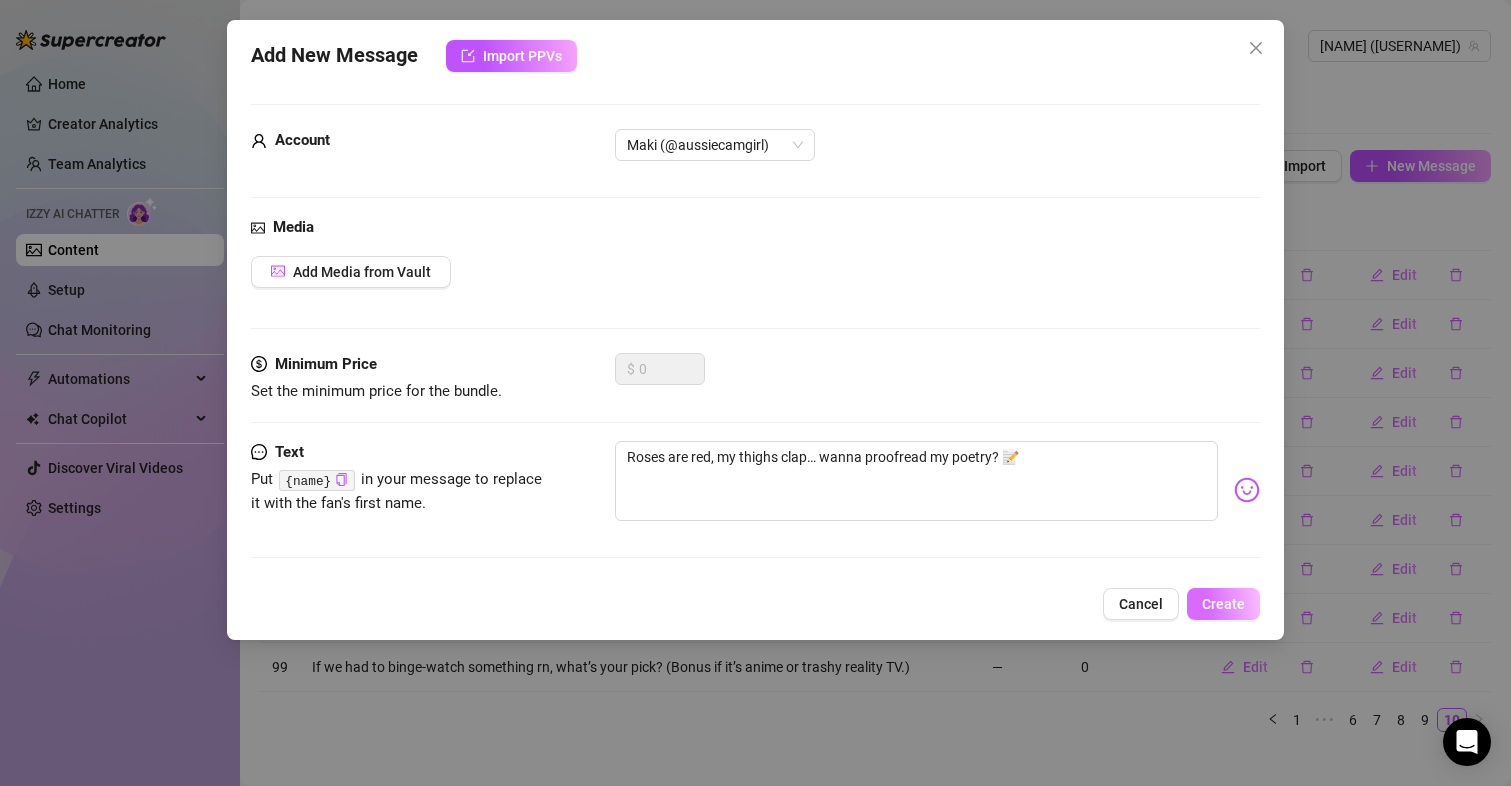 click on "Create" at bounding box center (1223, 604) 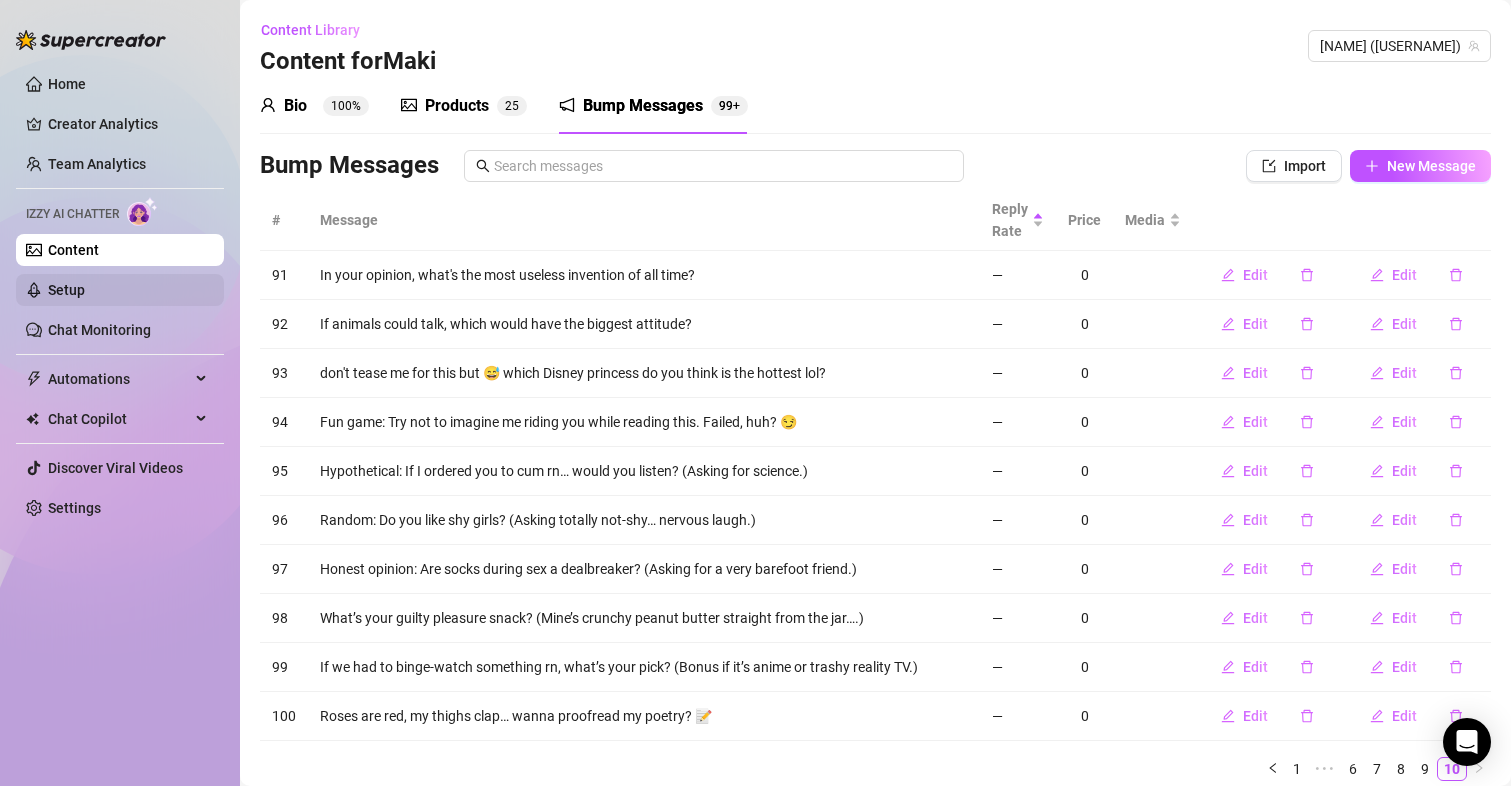 click on "Setup" at bounding box center [66, 290] 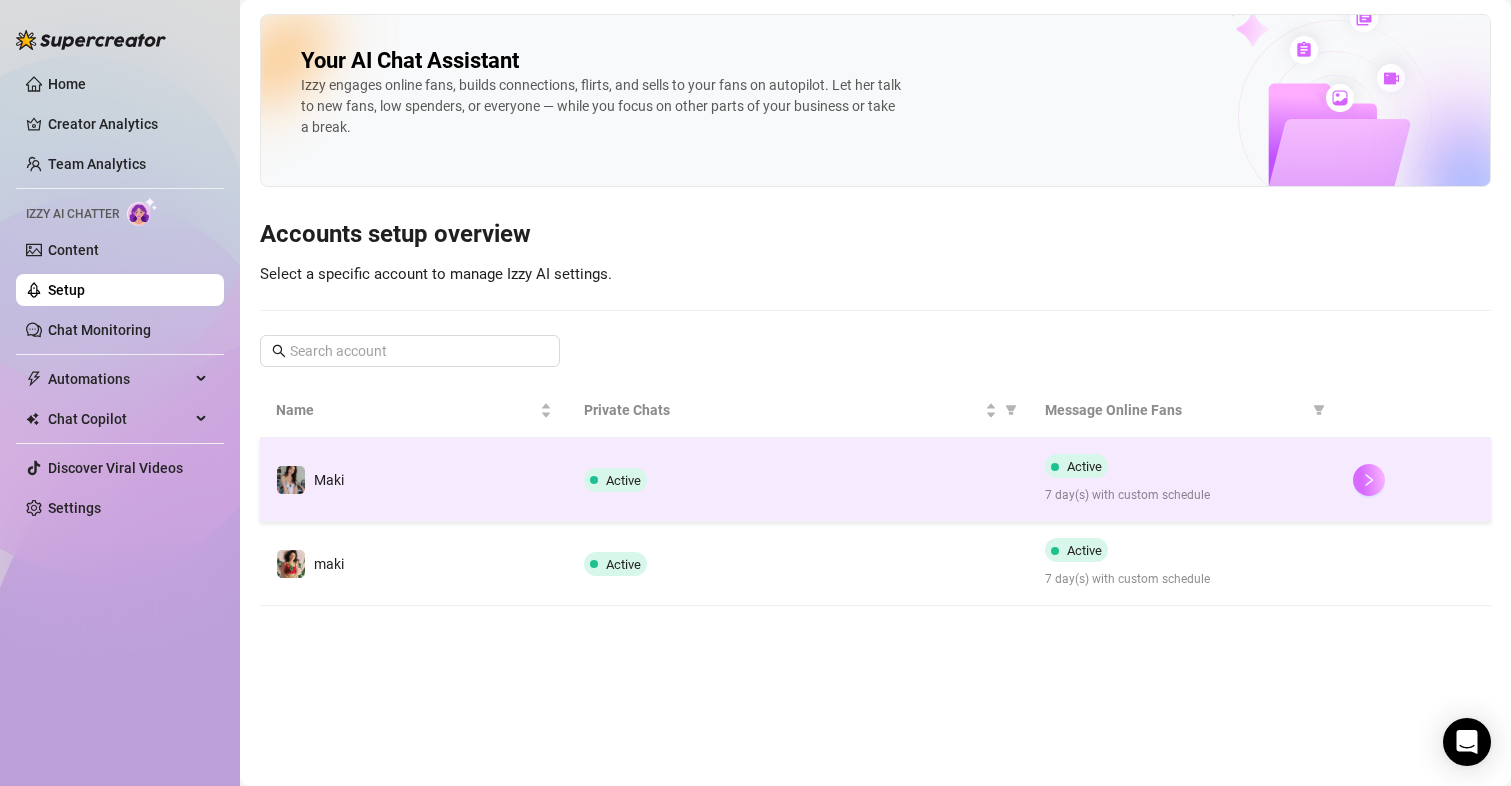 click at bounding box center (1369, 480) 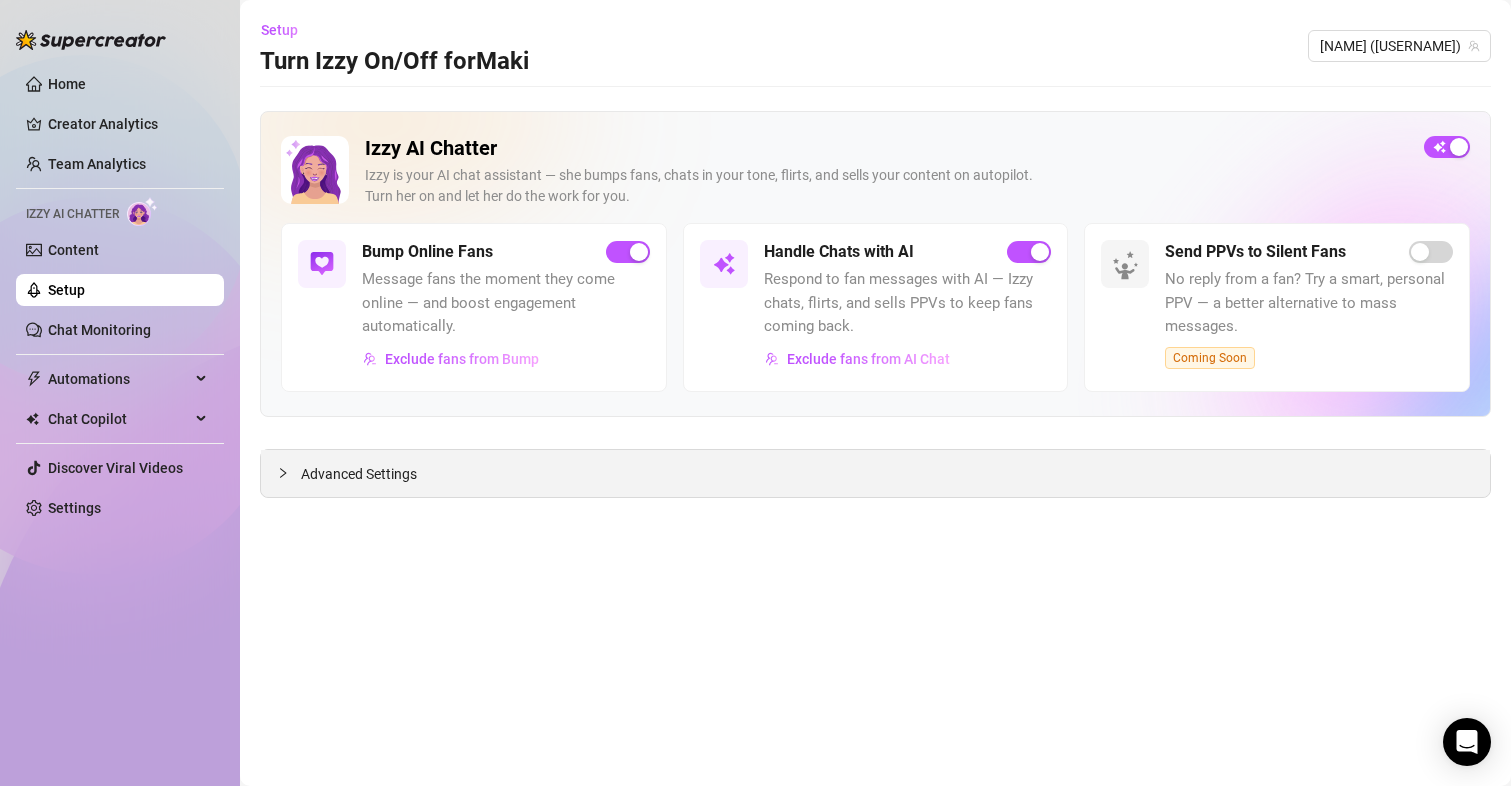click on "Advanced Settings" at bounding box center (359, 474) 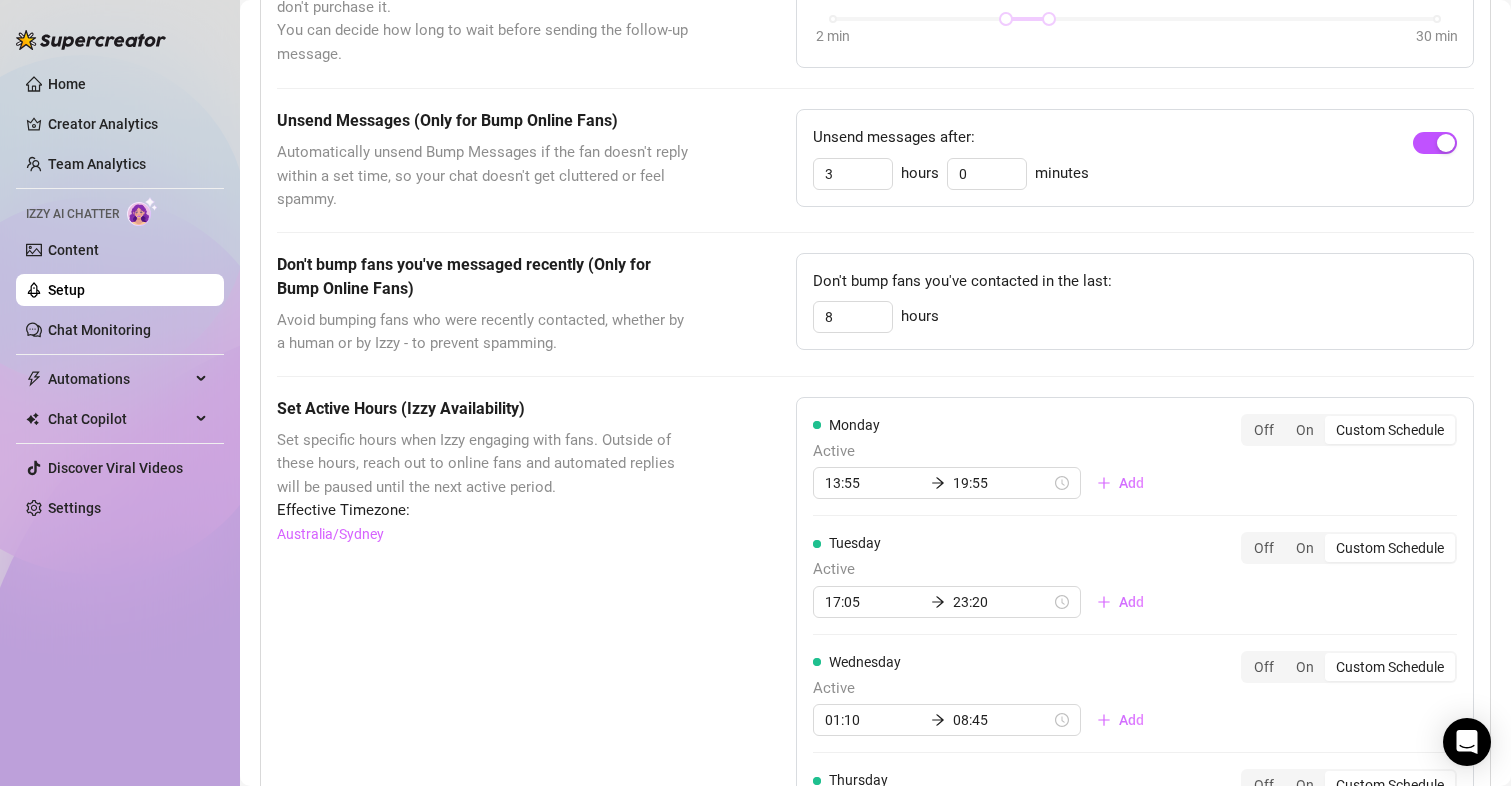 scroll, scrollTop: 991, scrollLeft: 0, axis: vertical 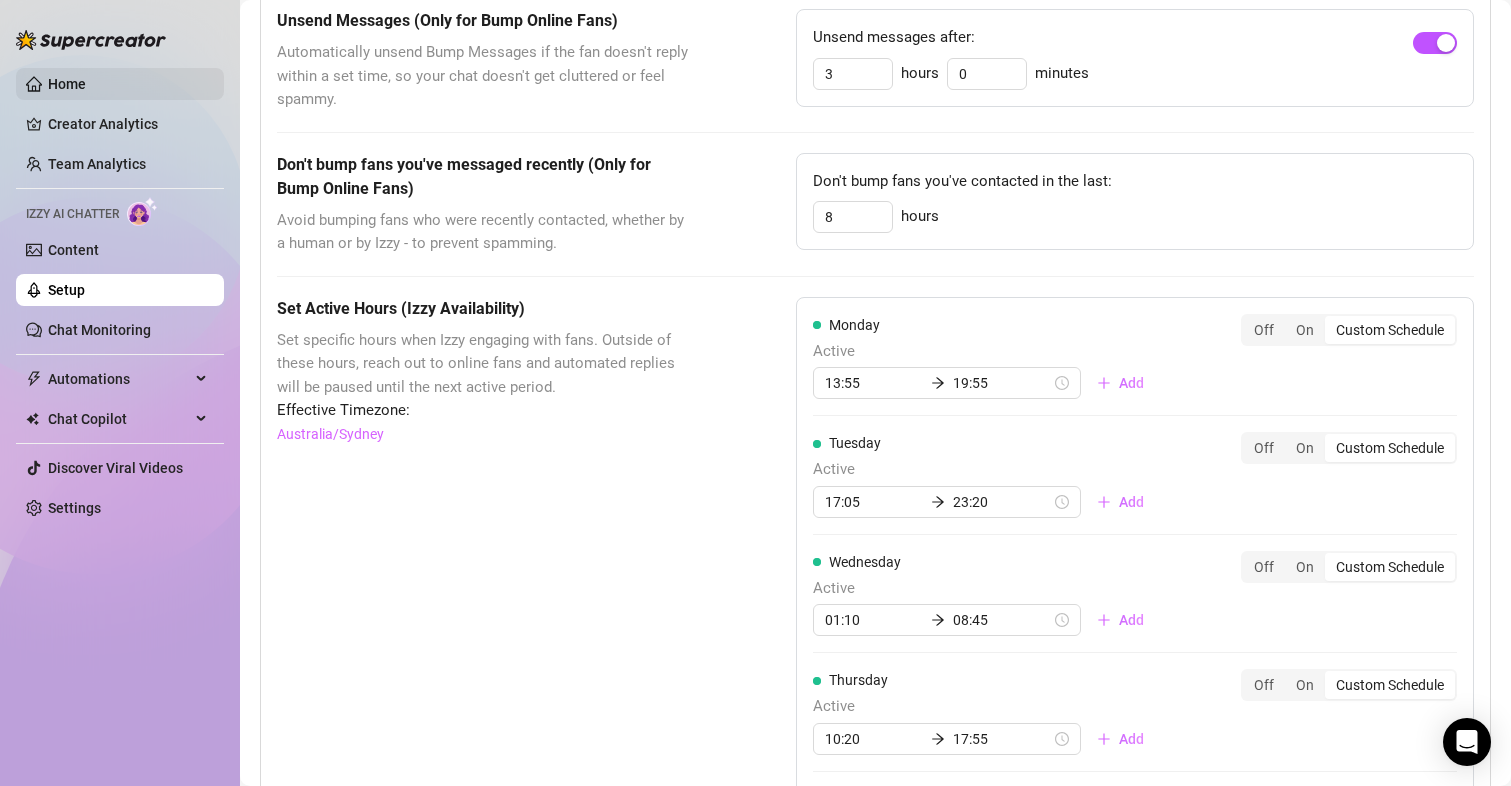 click on "Home" at bounding box center [67, 84] 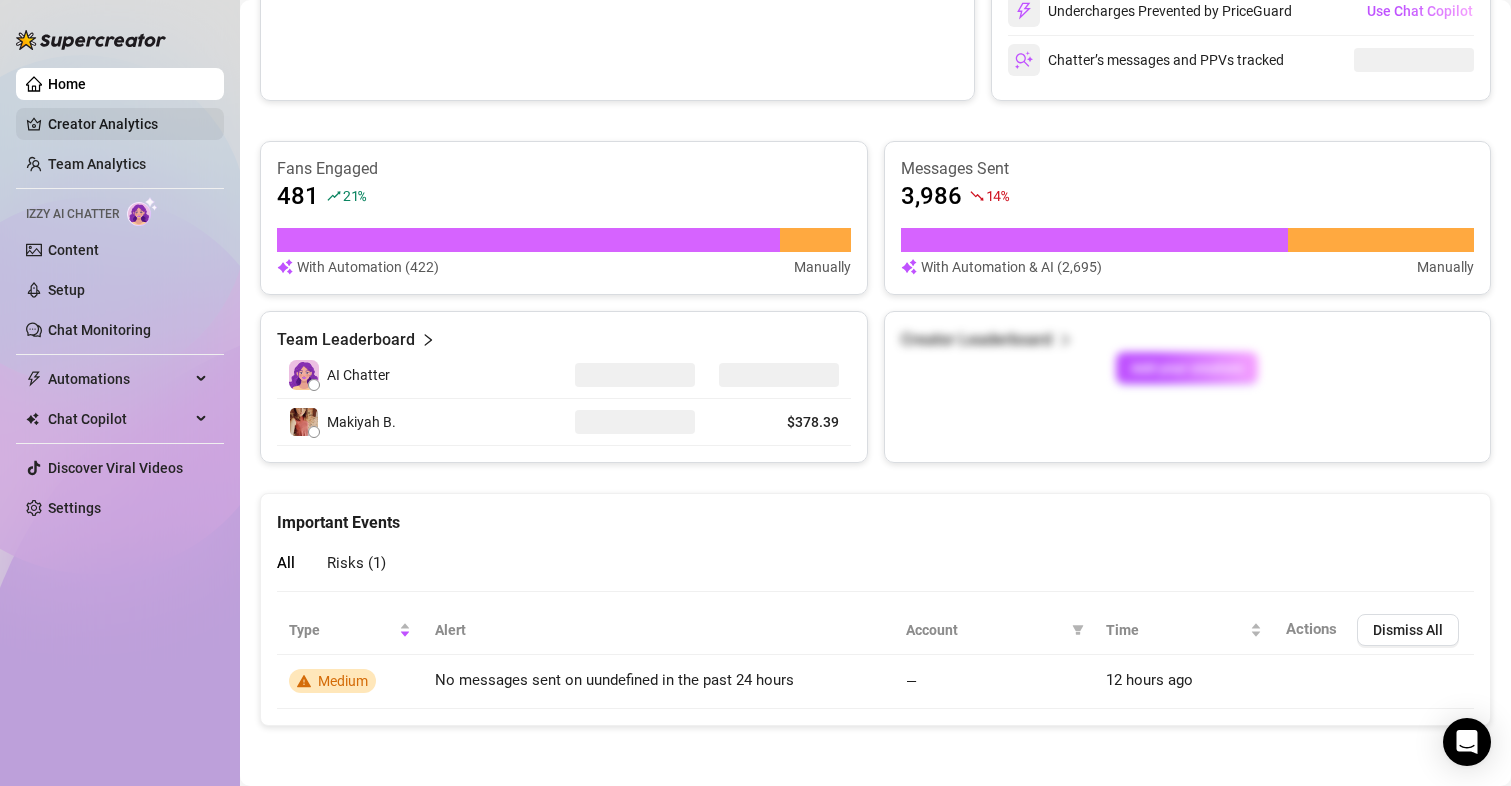 scroll, scrollTop: 607, scrollLeft: 0, axis: vertical 